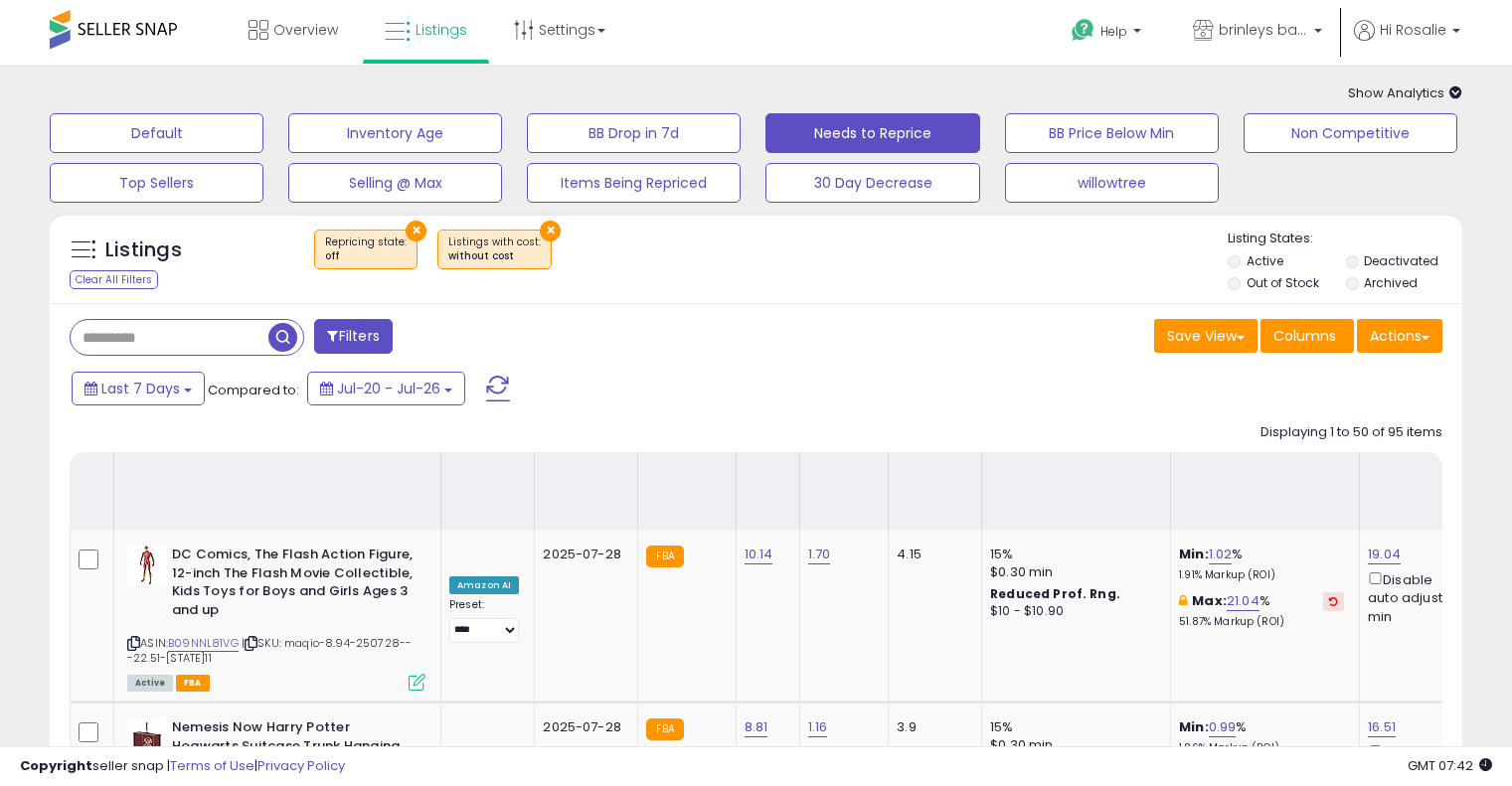 select on "**" 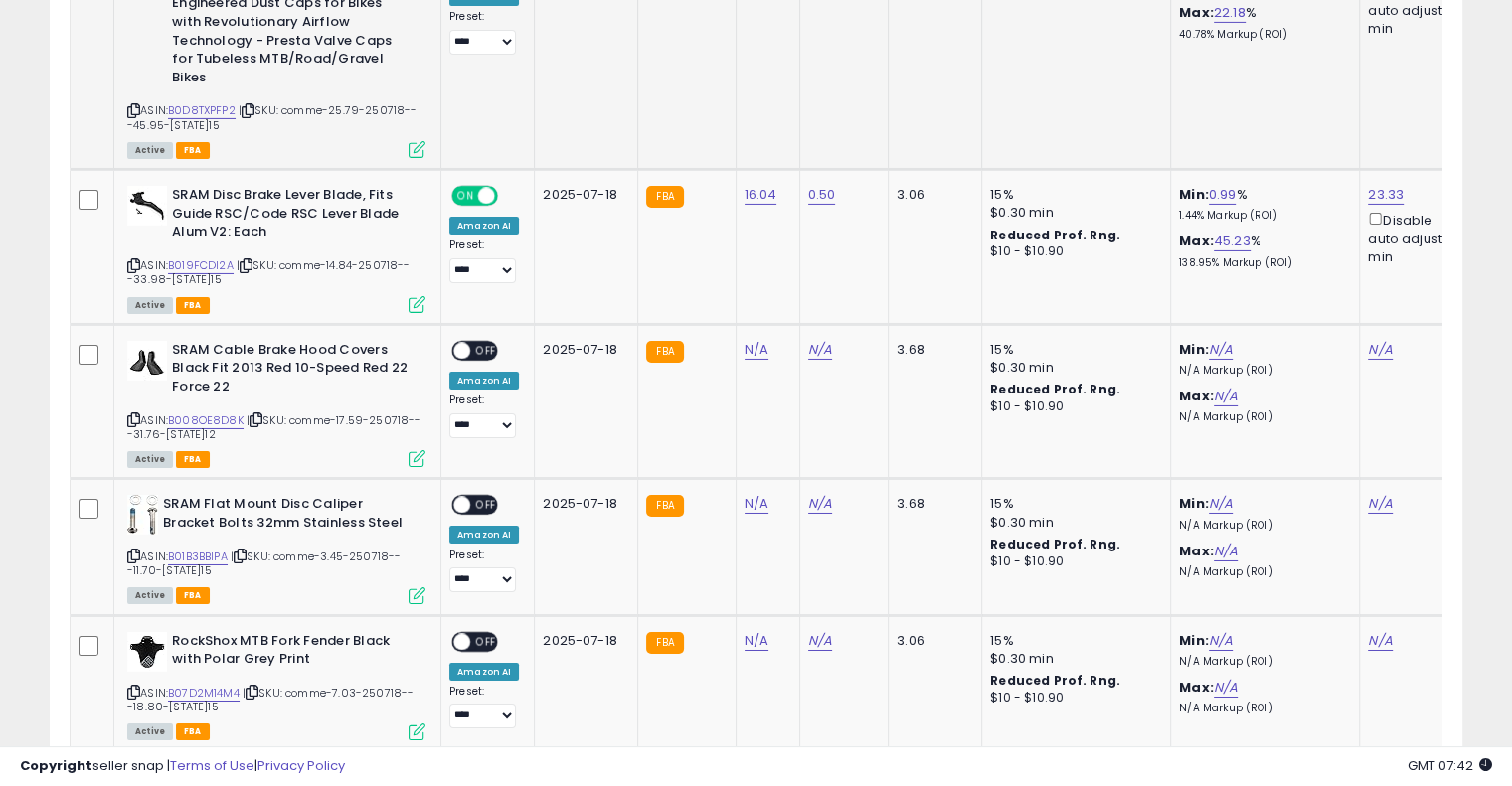 scroll, scrollTop: 6840, scrollLeft: 0, axis: vertical 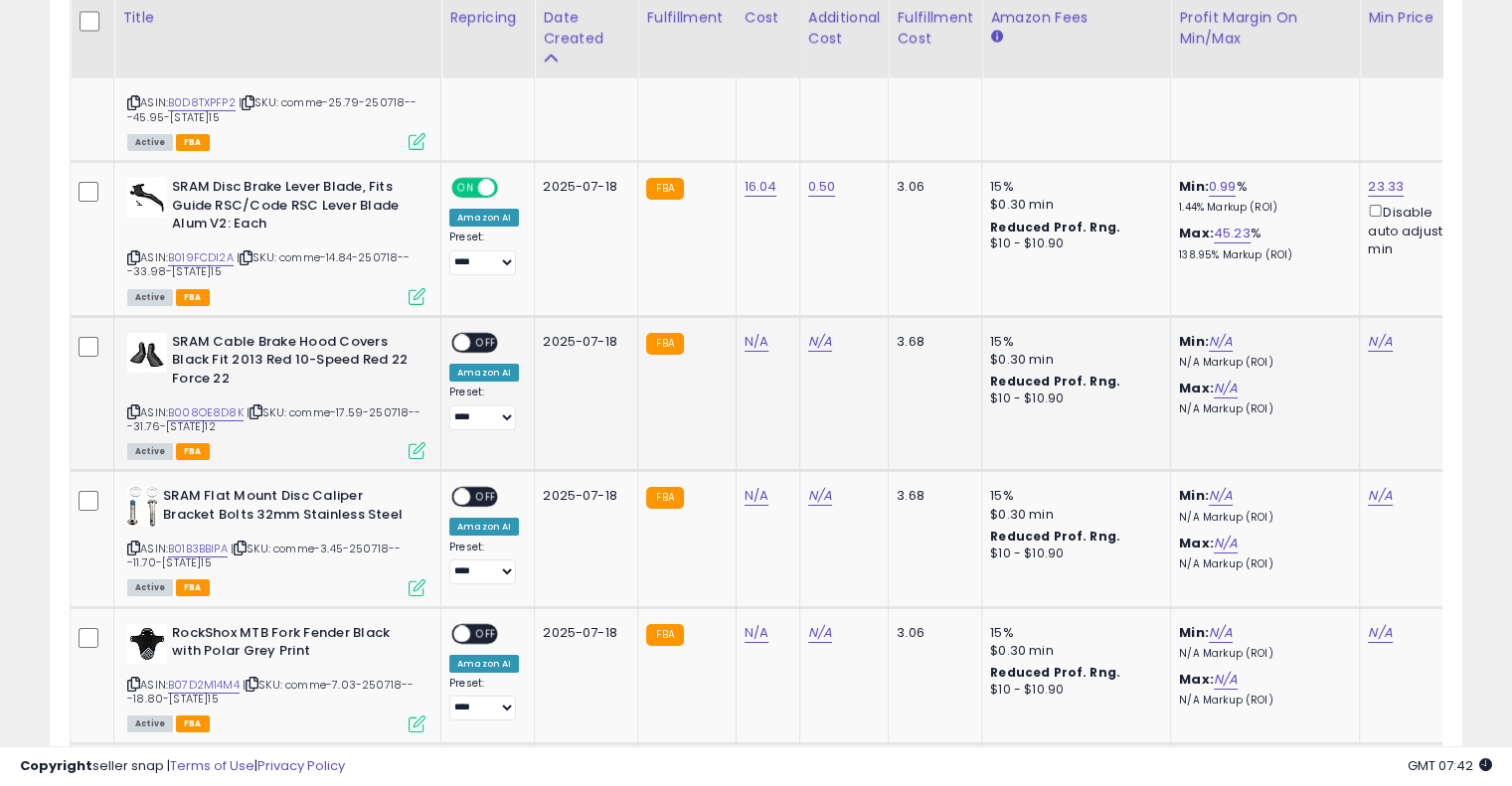 click at bounding box center (255, 411) 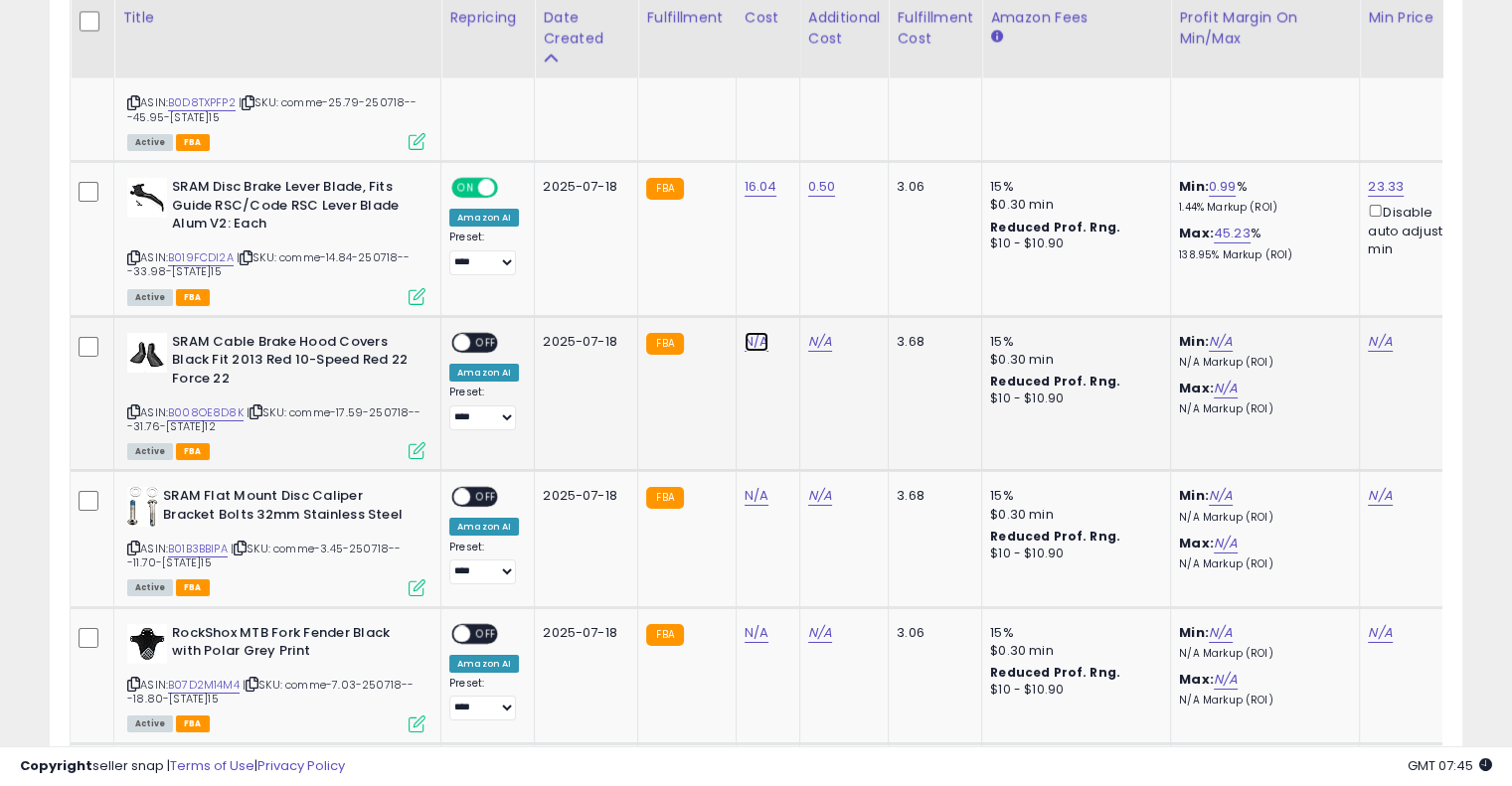 click on "N/A" at bounding box center [756, 342] 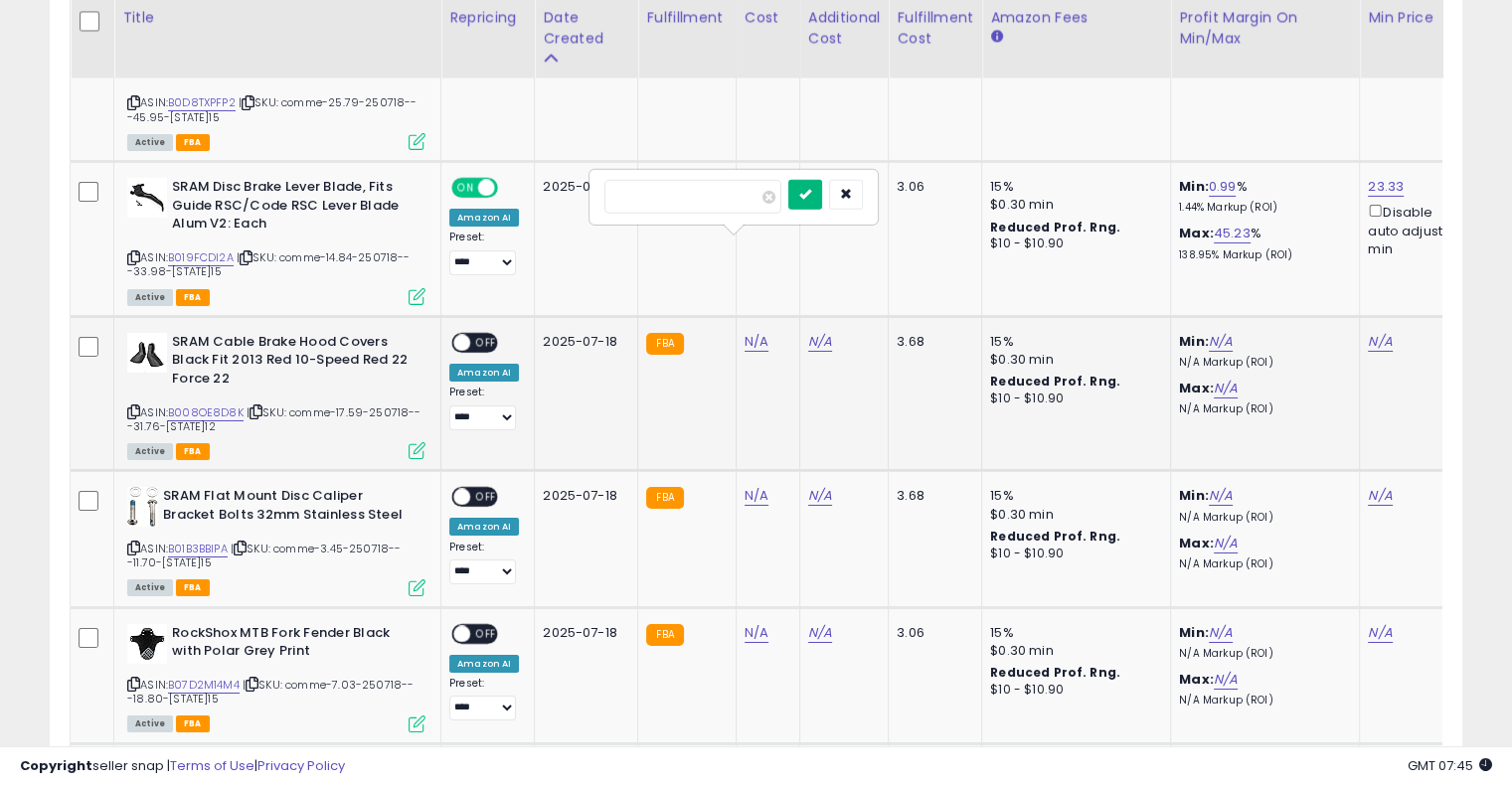 type on "*****" 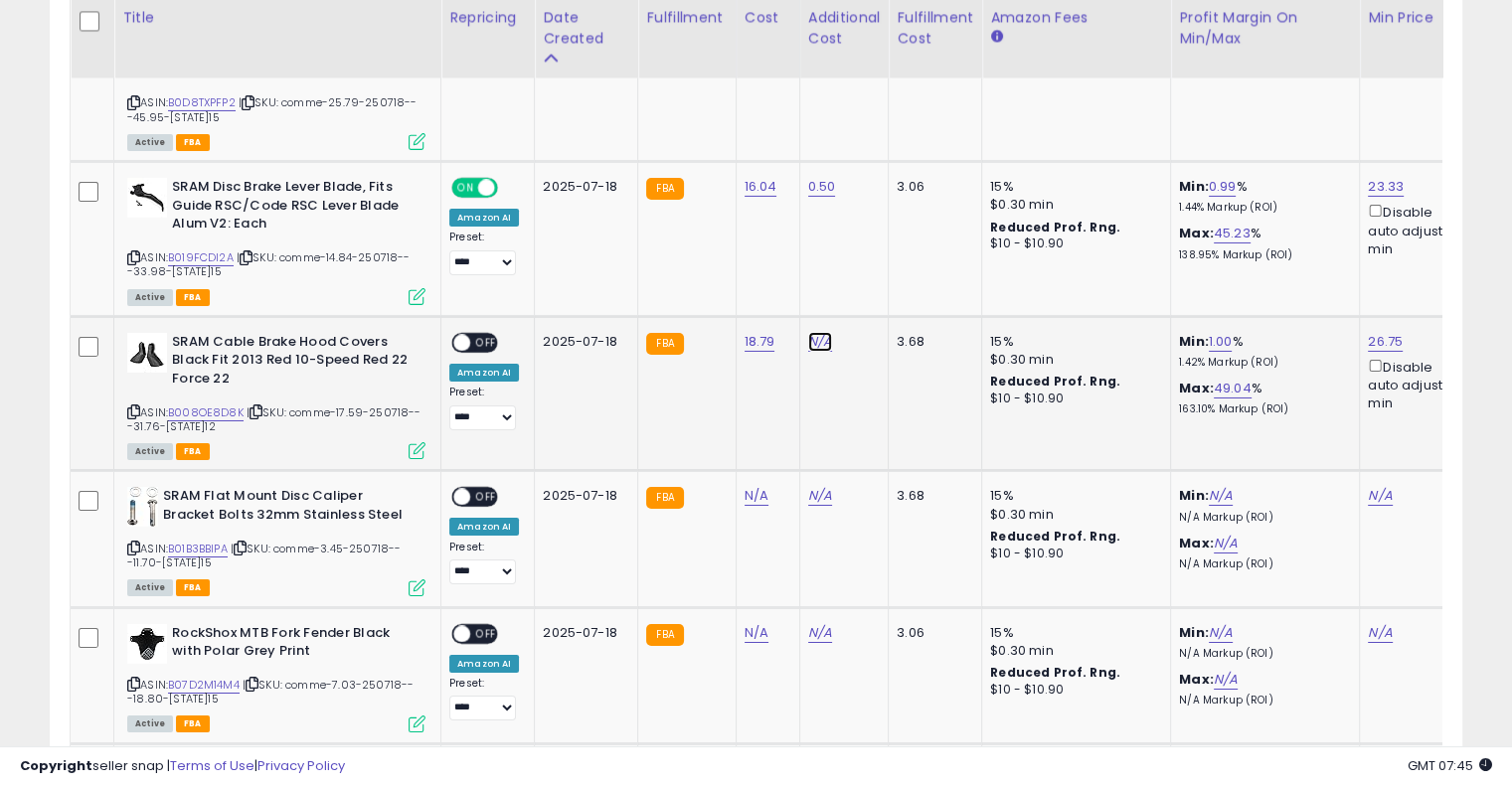 click on "N/A" at bounding box center [820, 342] 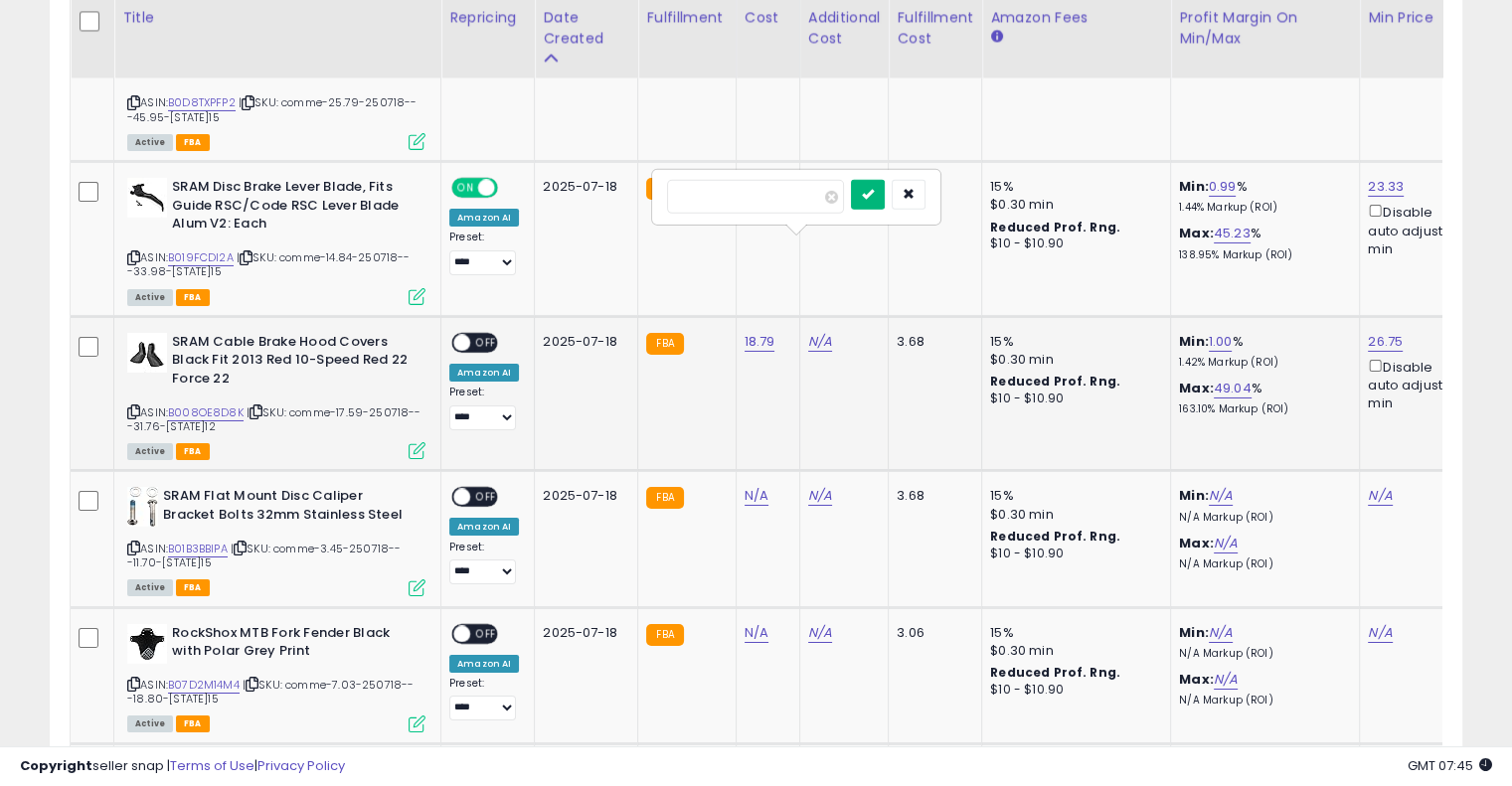 type on "****" 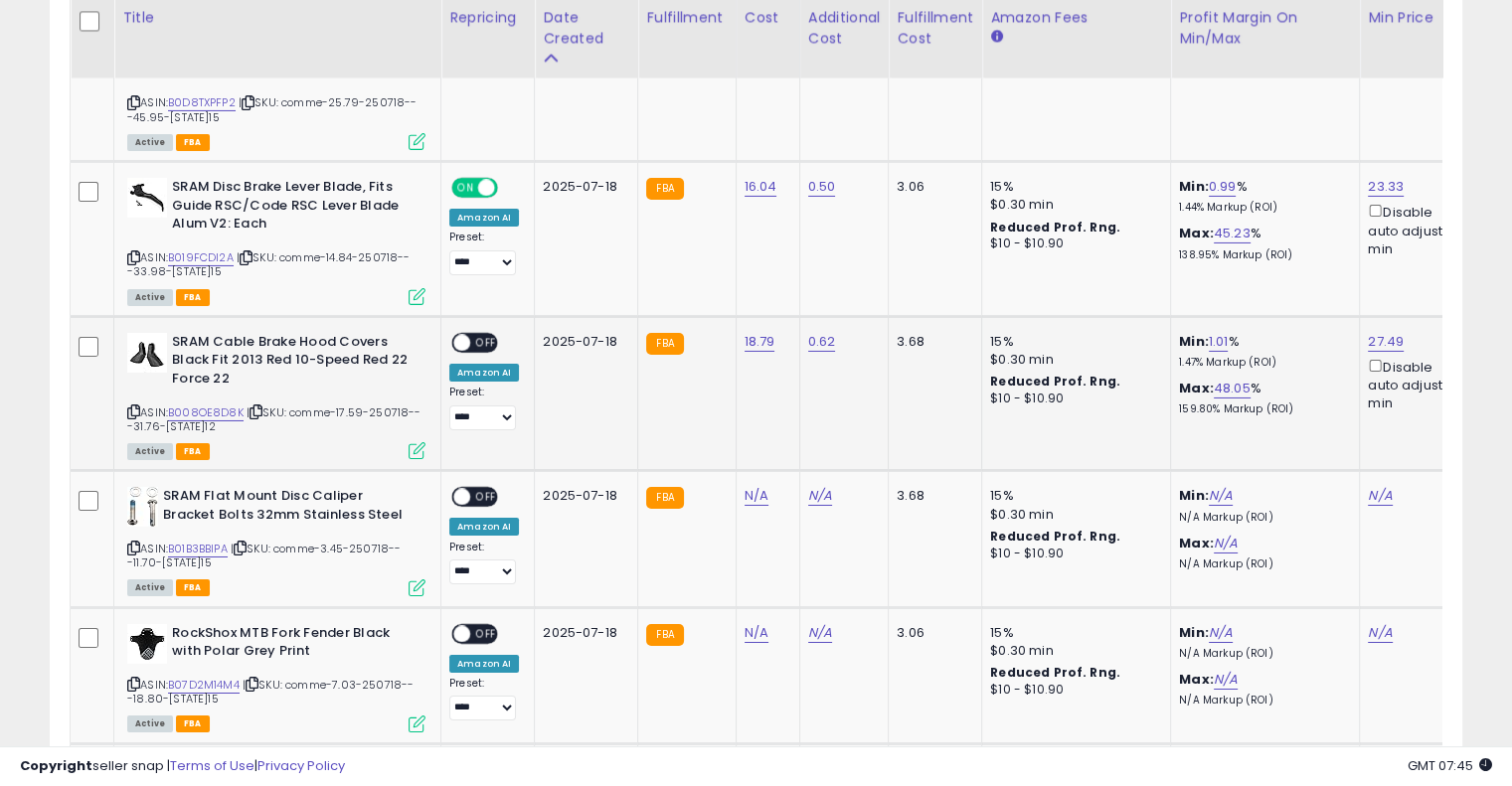 click on "OFF" at bounding box center [486, 342] 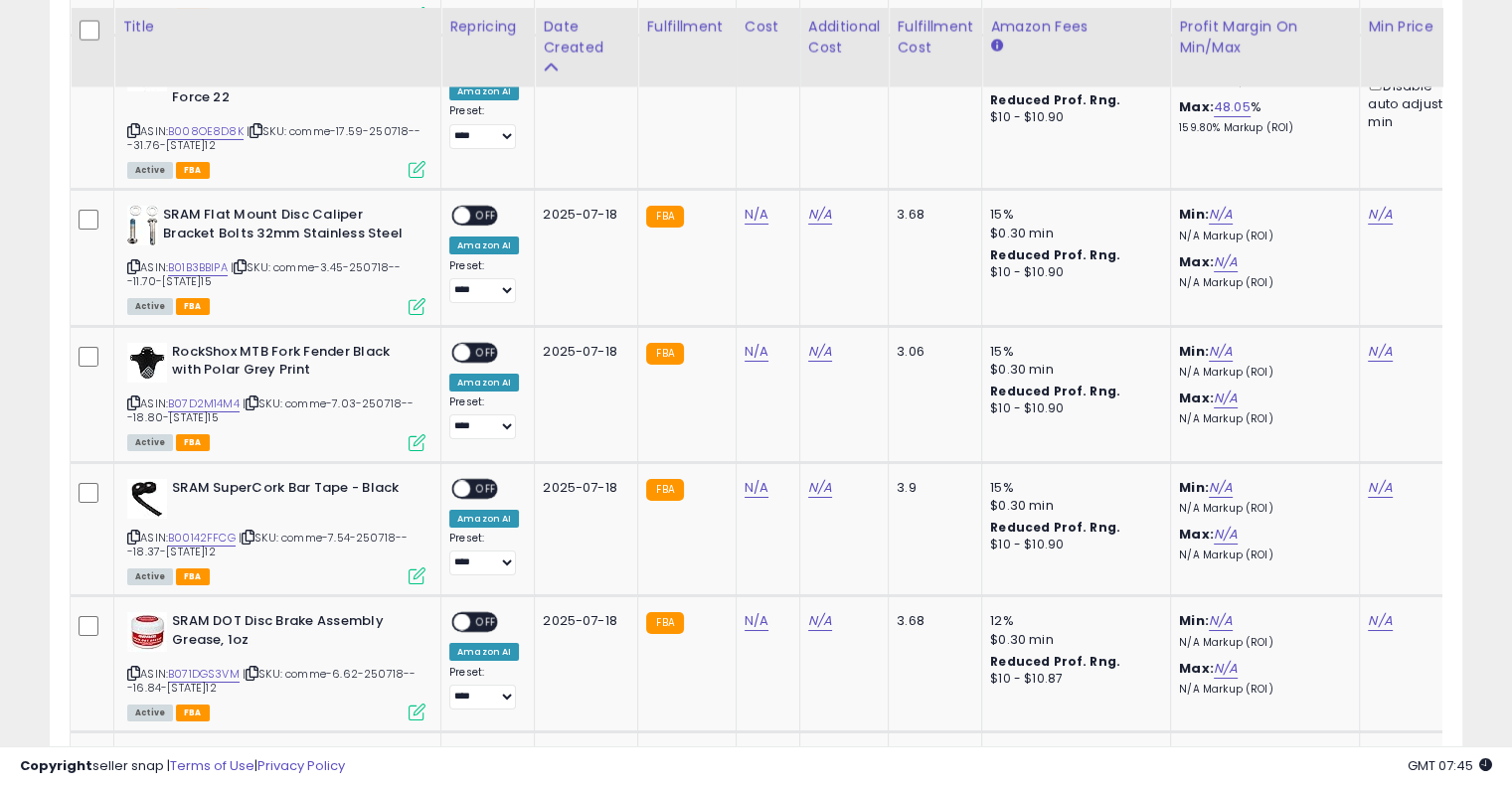scroll, scrollTop: 7131, scrollLeft: 0, axis: vertical 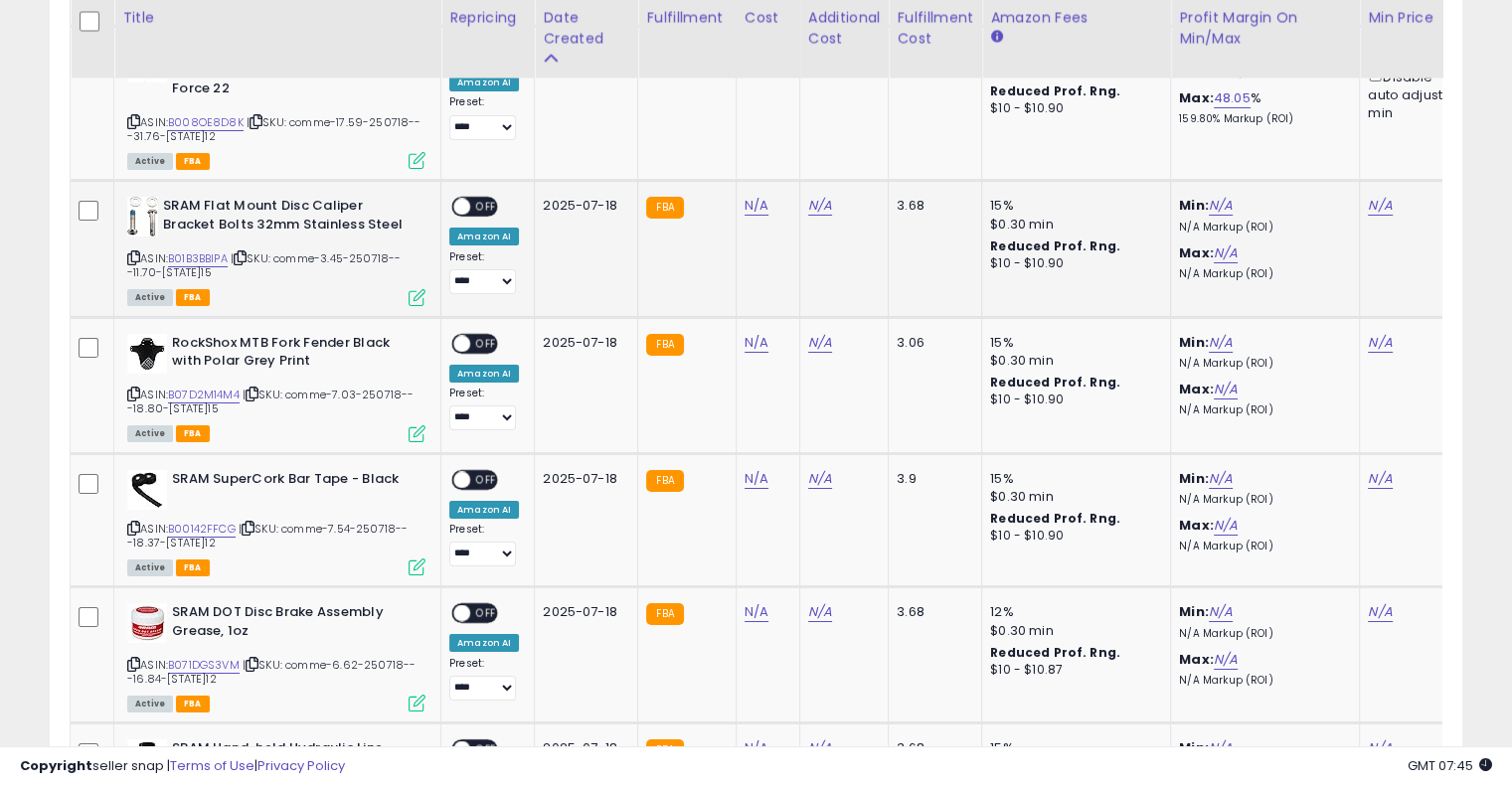 click at bounding box center [240, 257] 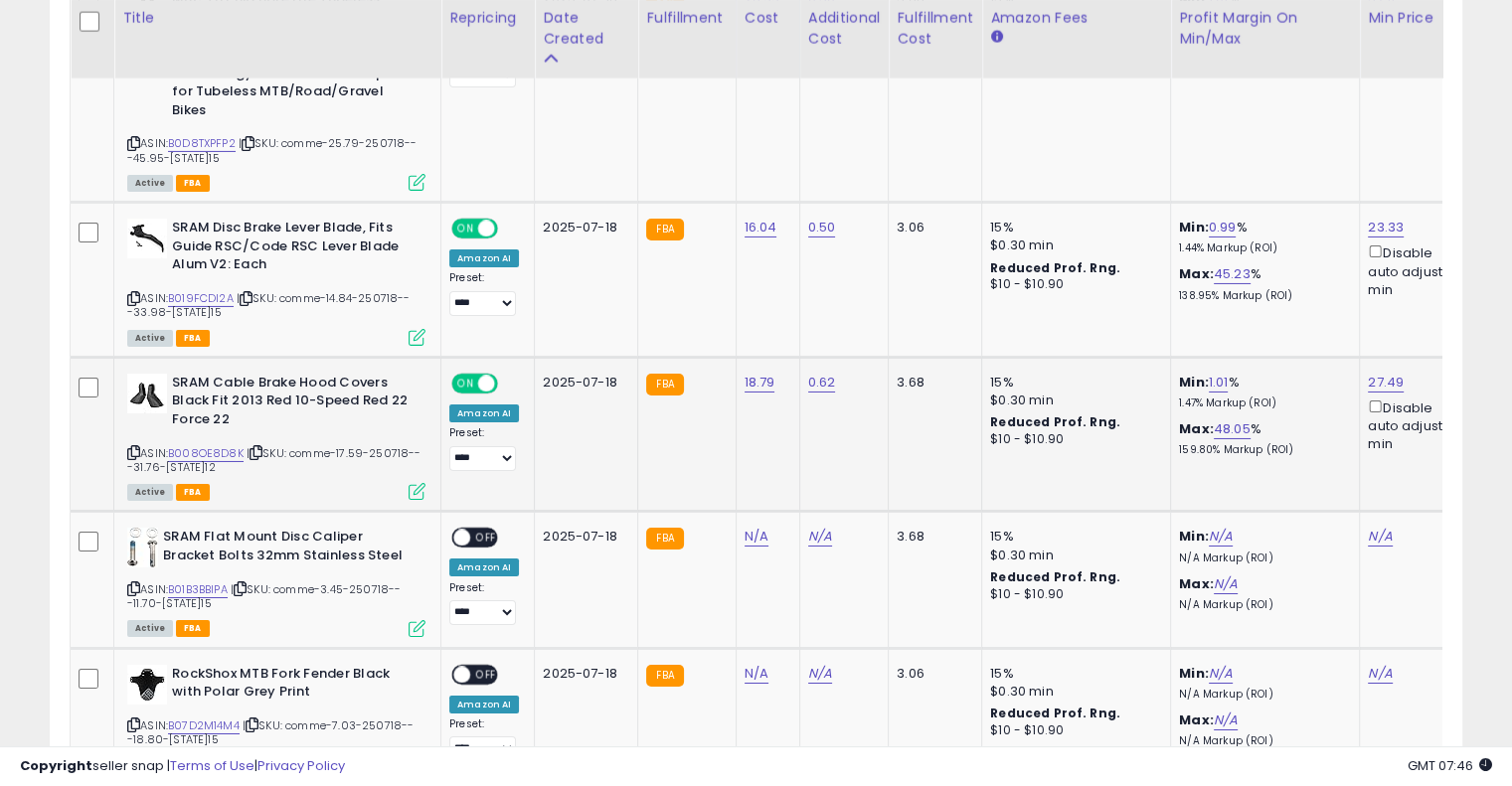 scroll, scrollTop: 7131, scrollLeft: 0, axis: vertical 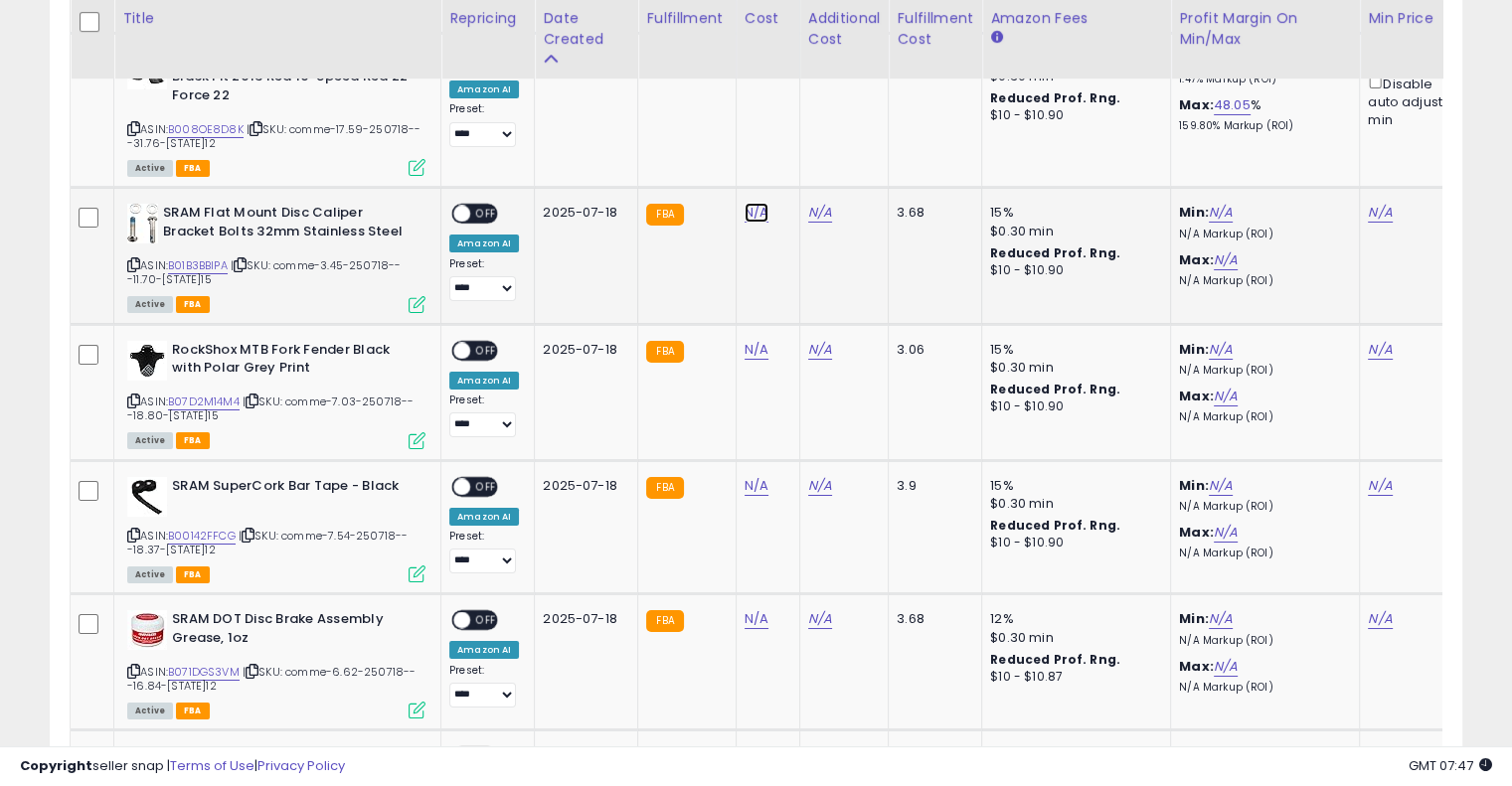 click on "N/A" at bounding box center [756, 213] 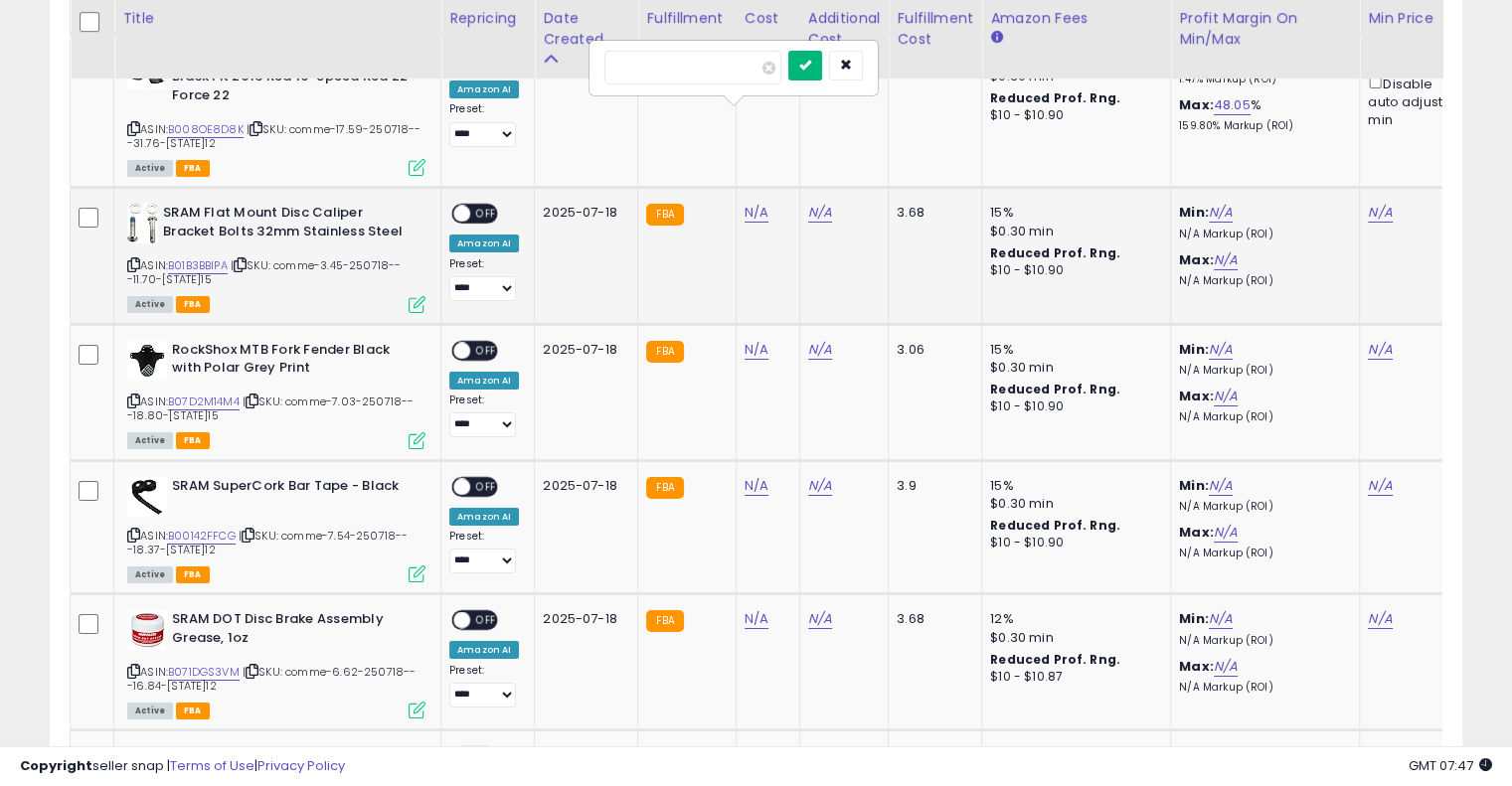 type on "****" 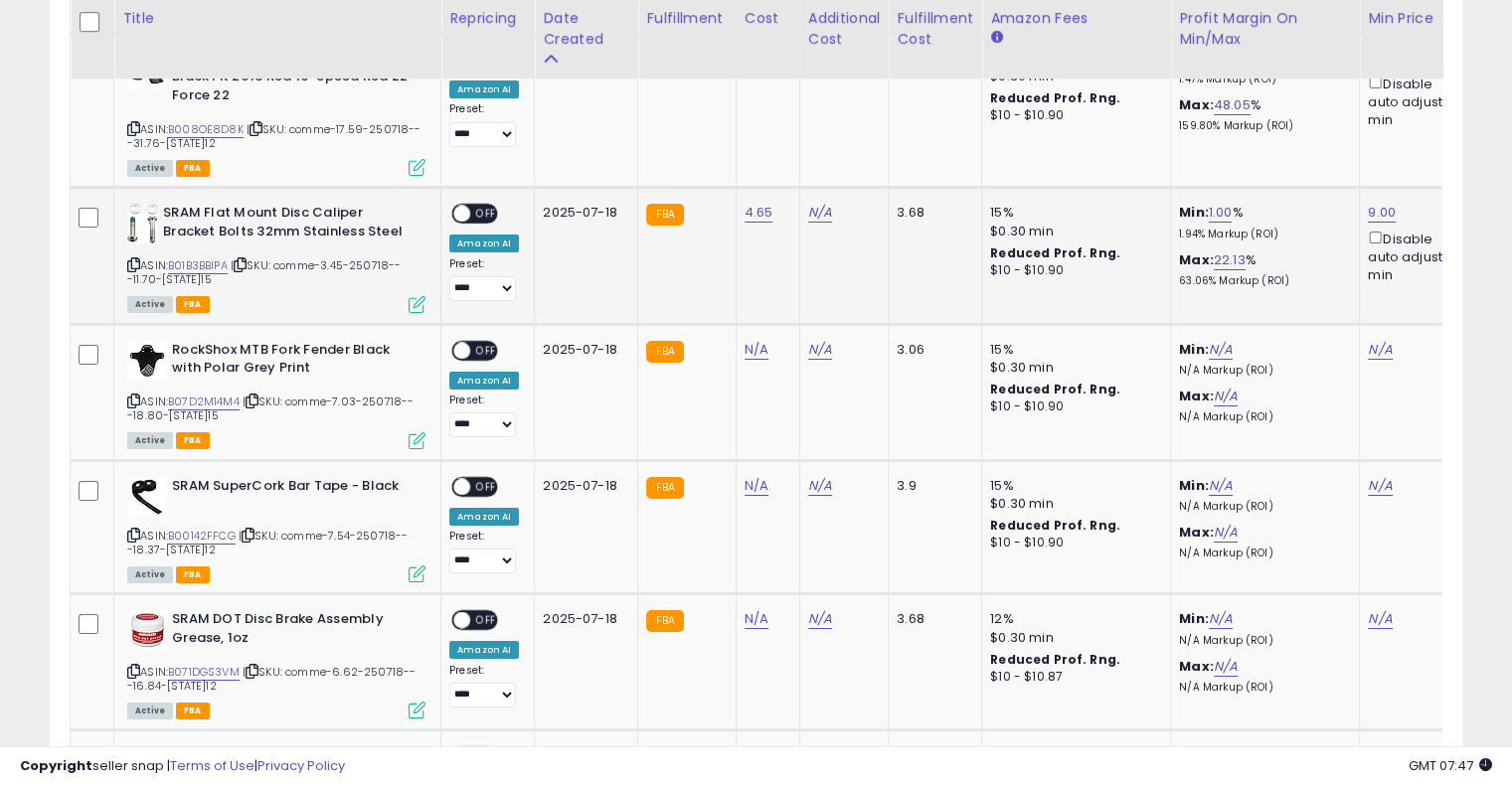 click on "OFF" at bounding box center (486, 214) 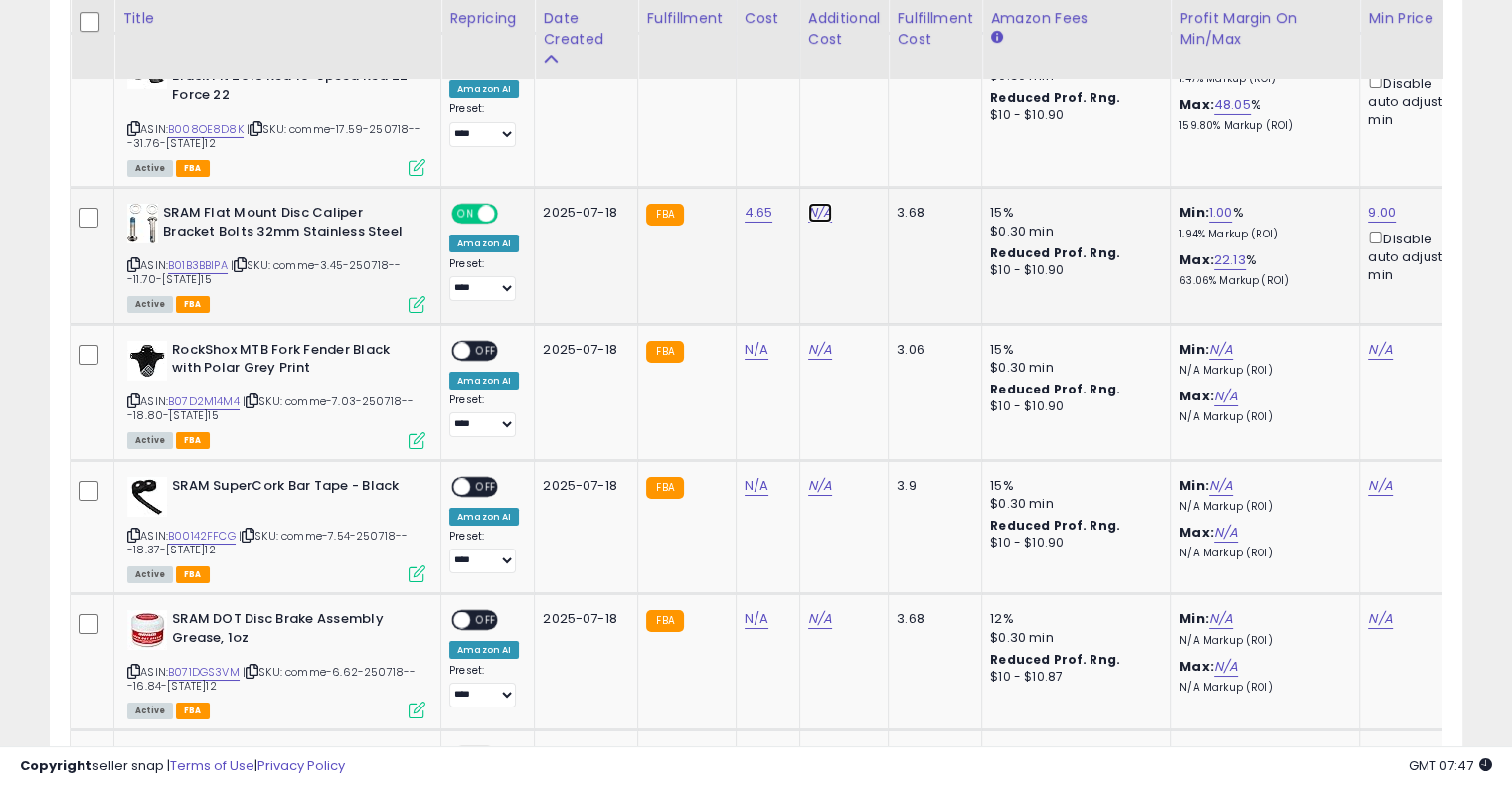 click on "N/A" at bounding box center [820, 213] 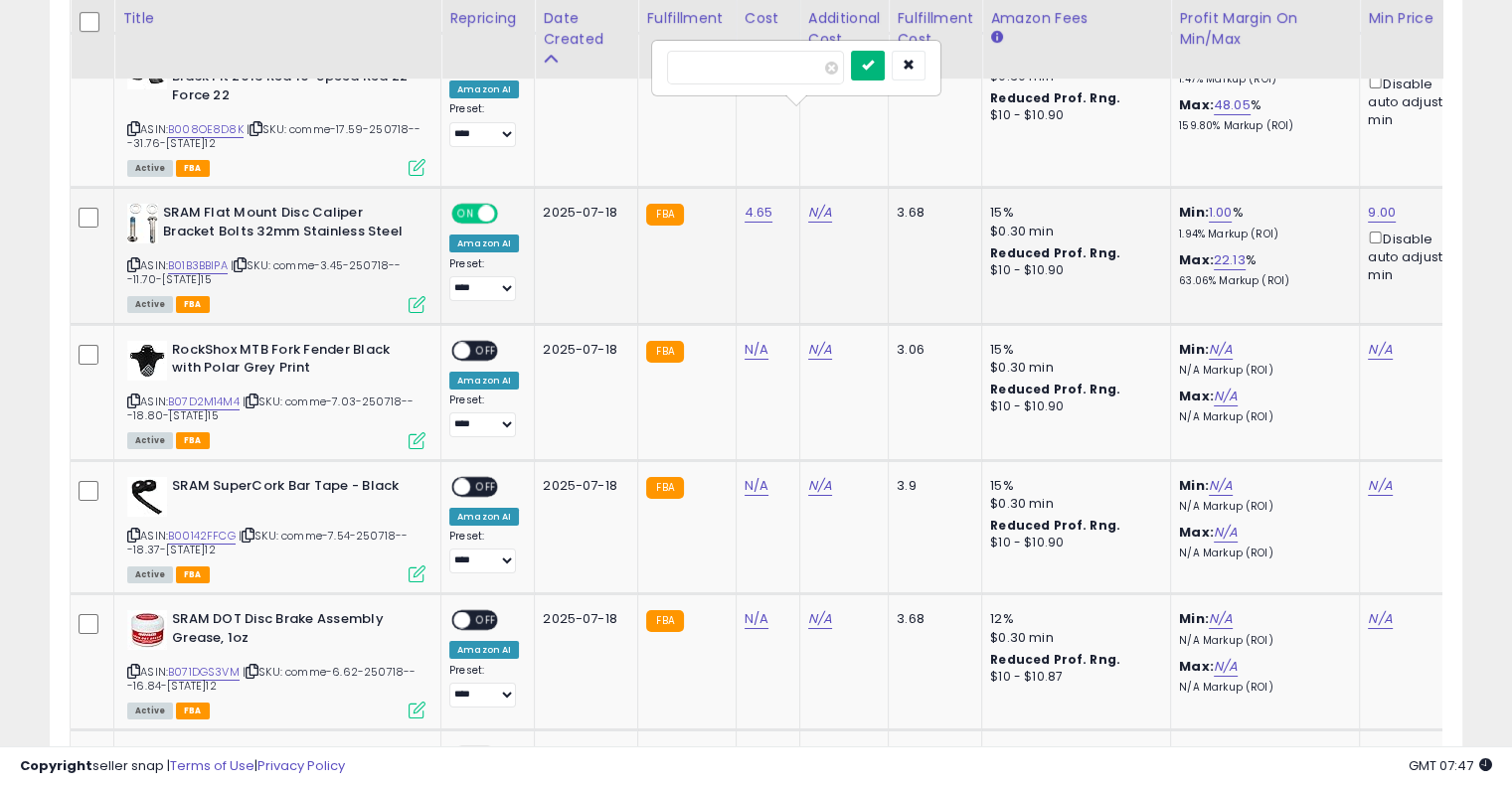 type on "****" 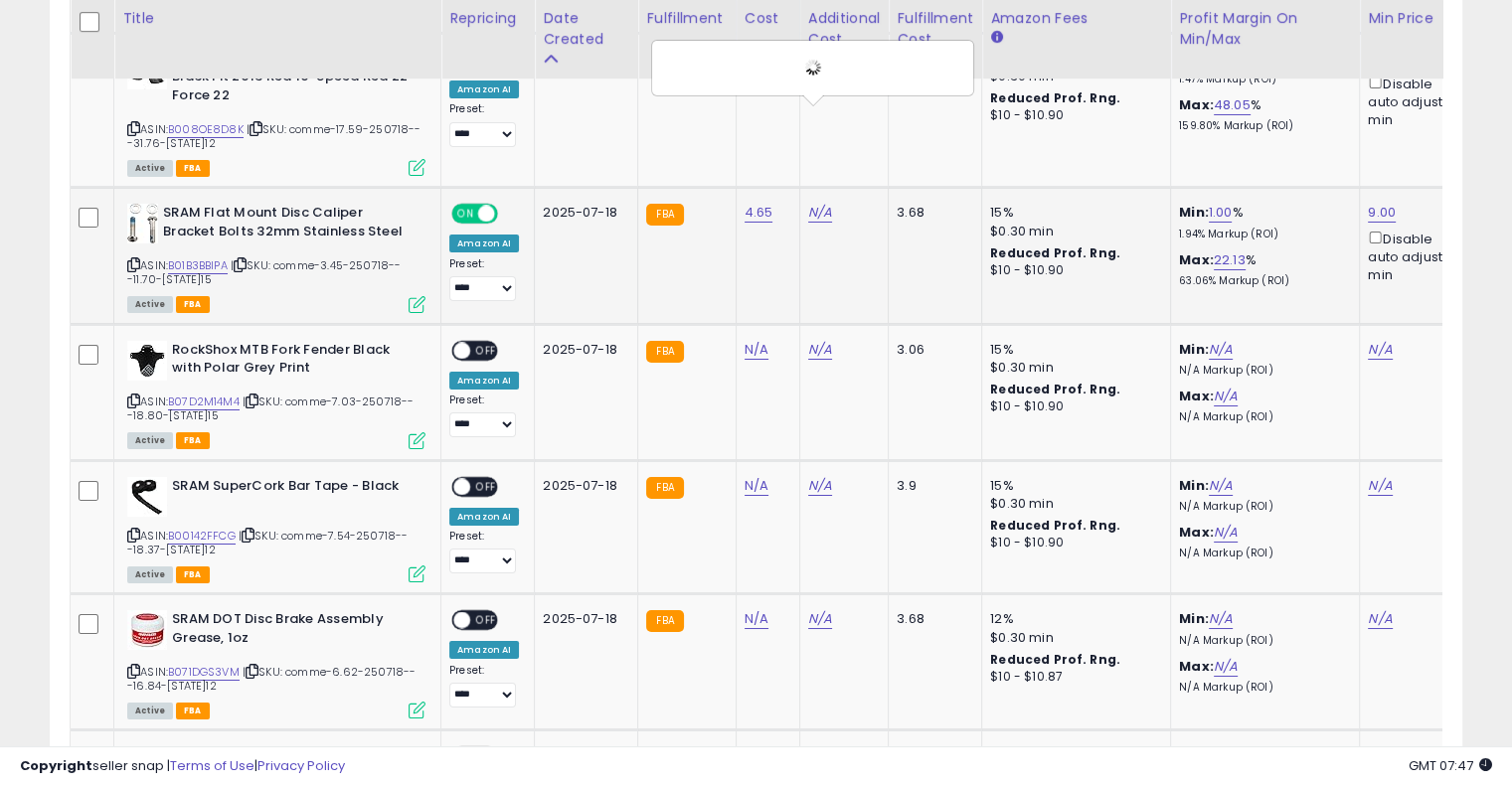 click at bounding box center [812, 68] 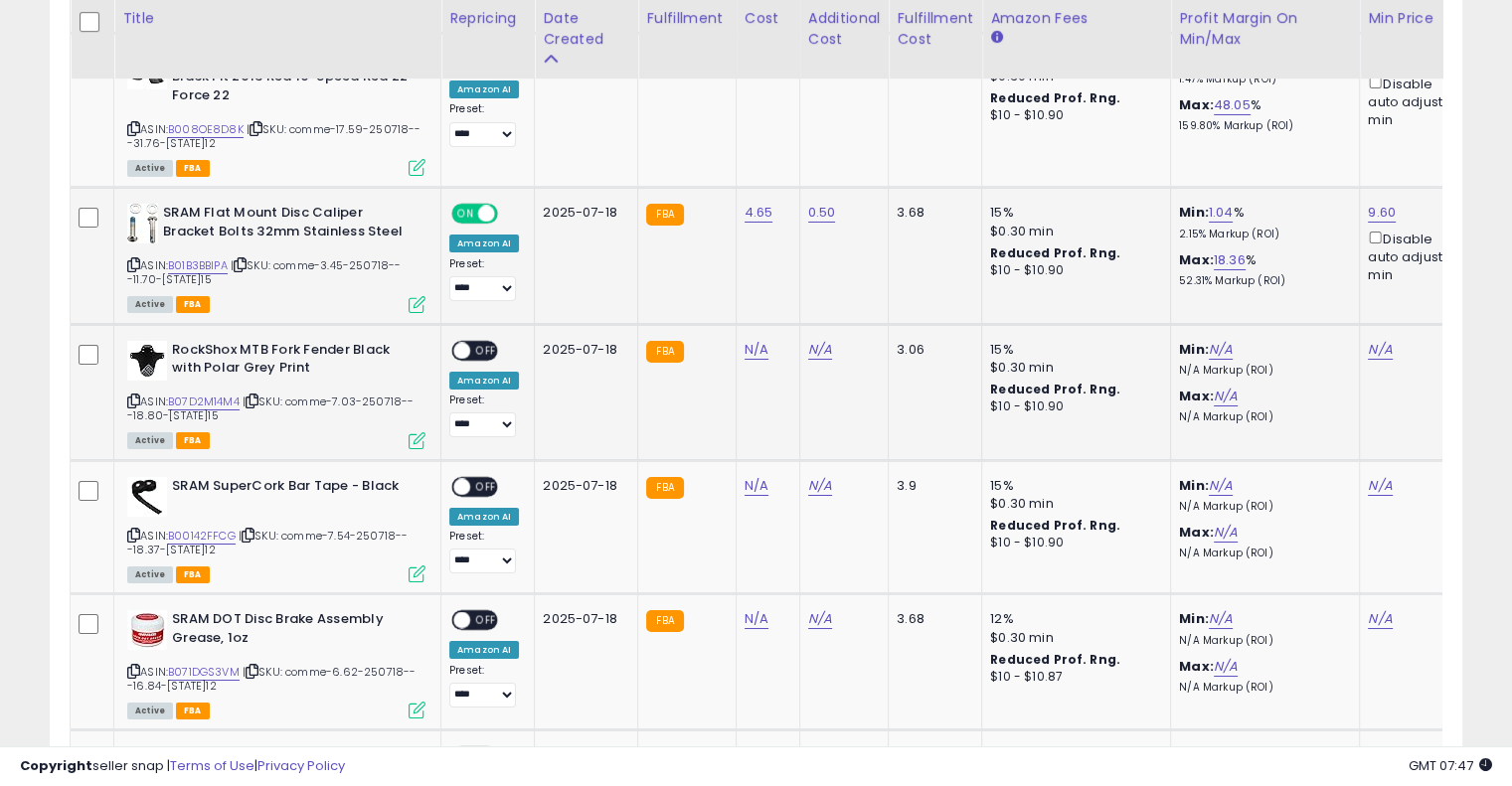 click at bounding box center (252, 400) 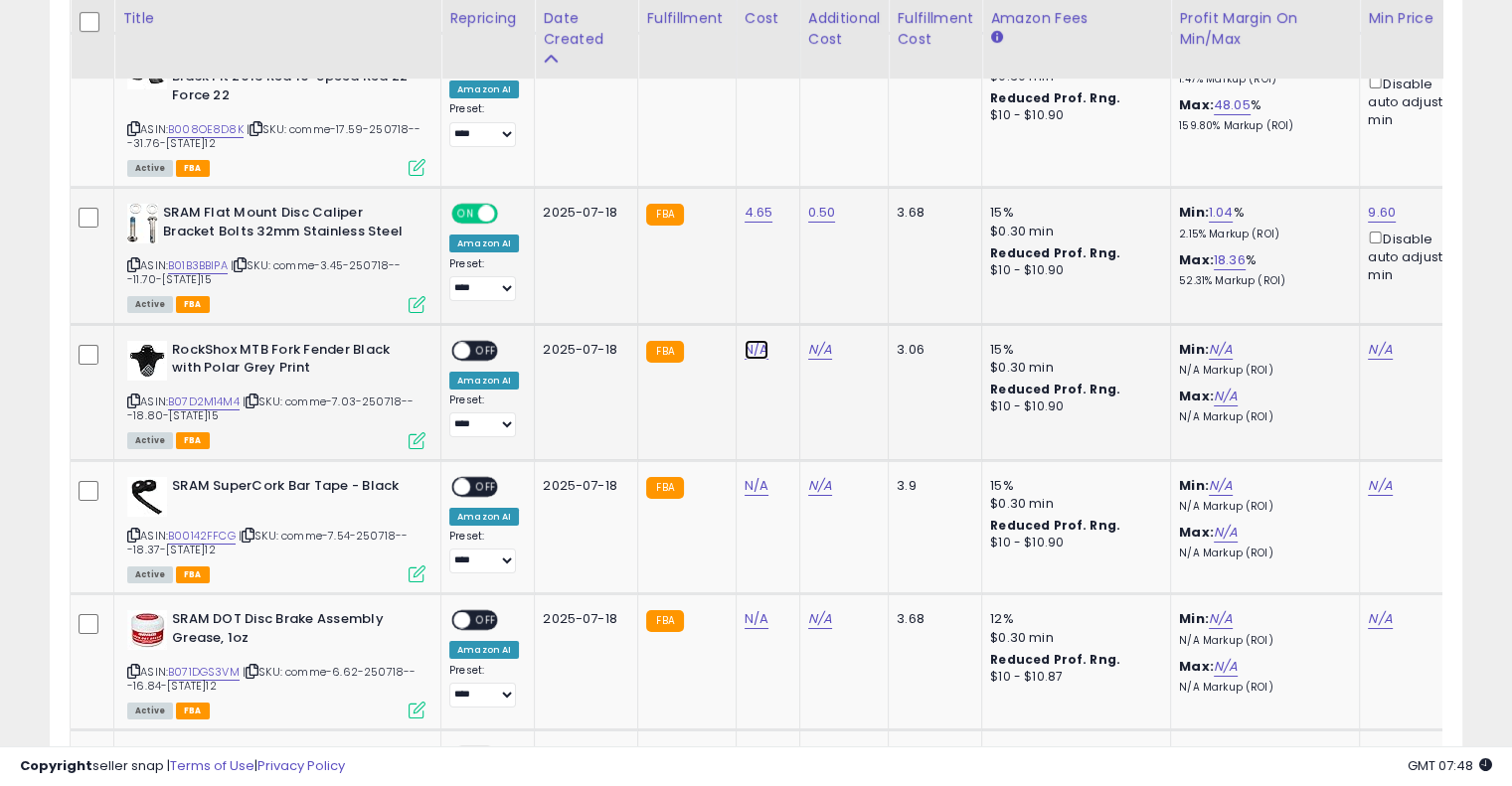 click on "N/A" at bounding box center (756, 350) 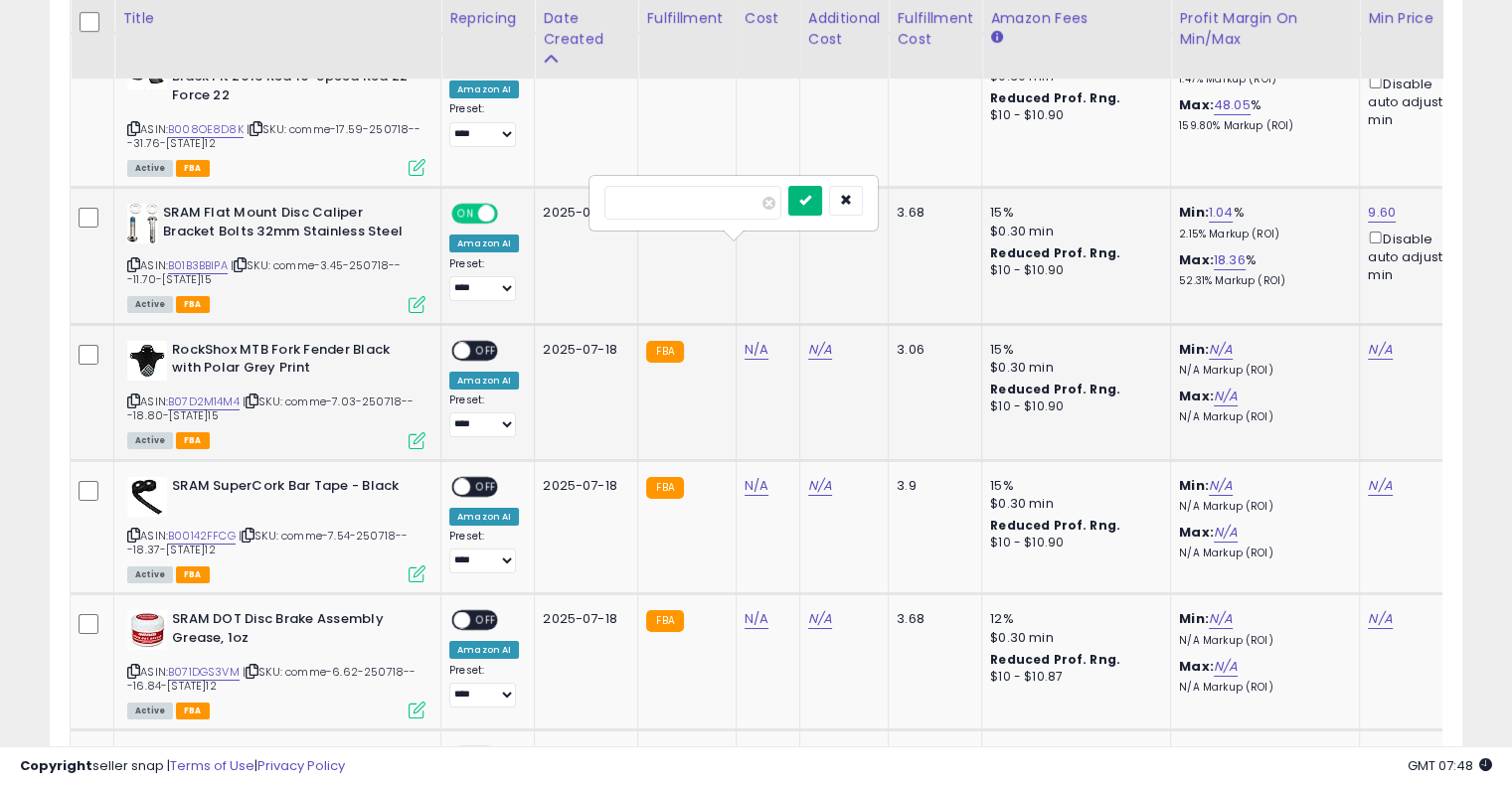 type on "****" 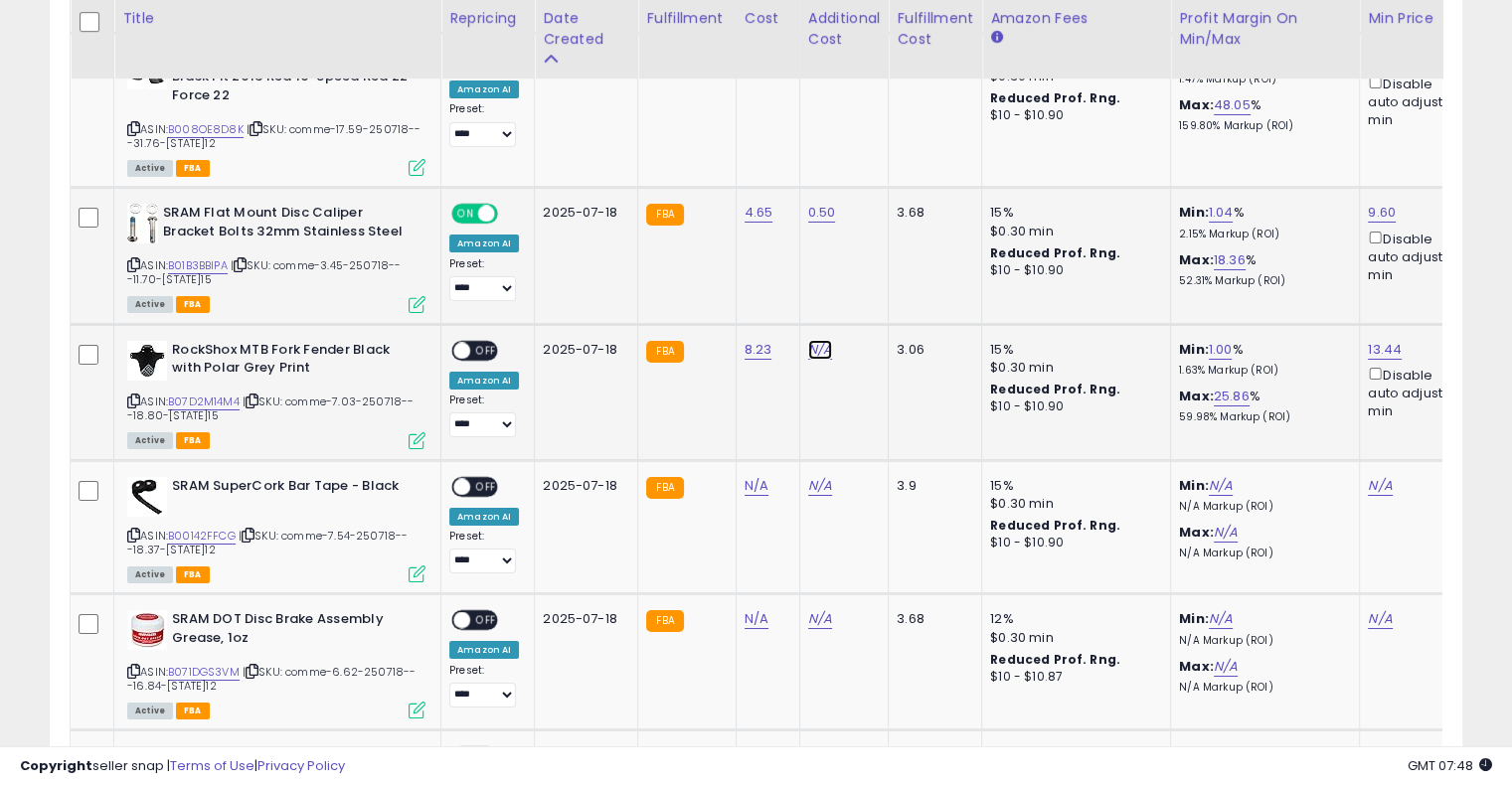 click on "N/A" at bounding box center (820, 350) 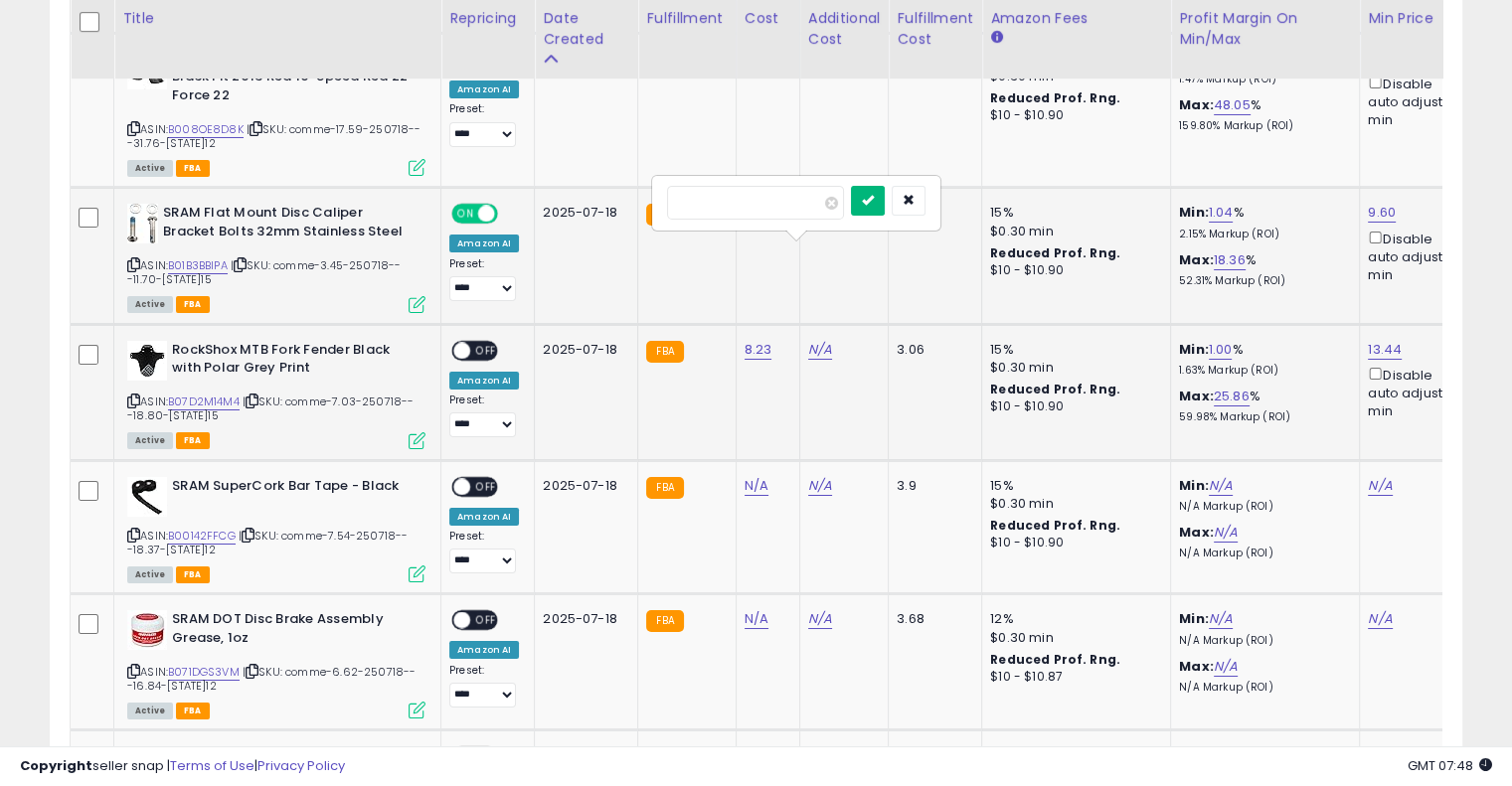 type on "****" 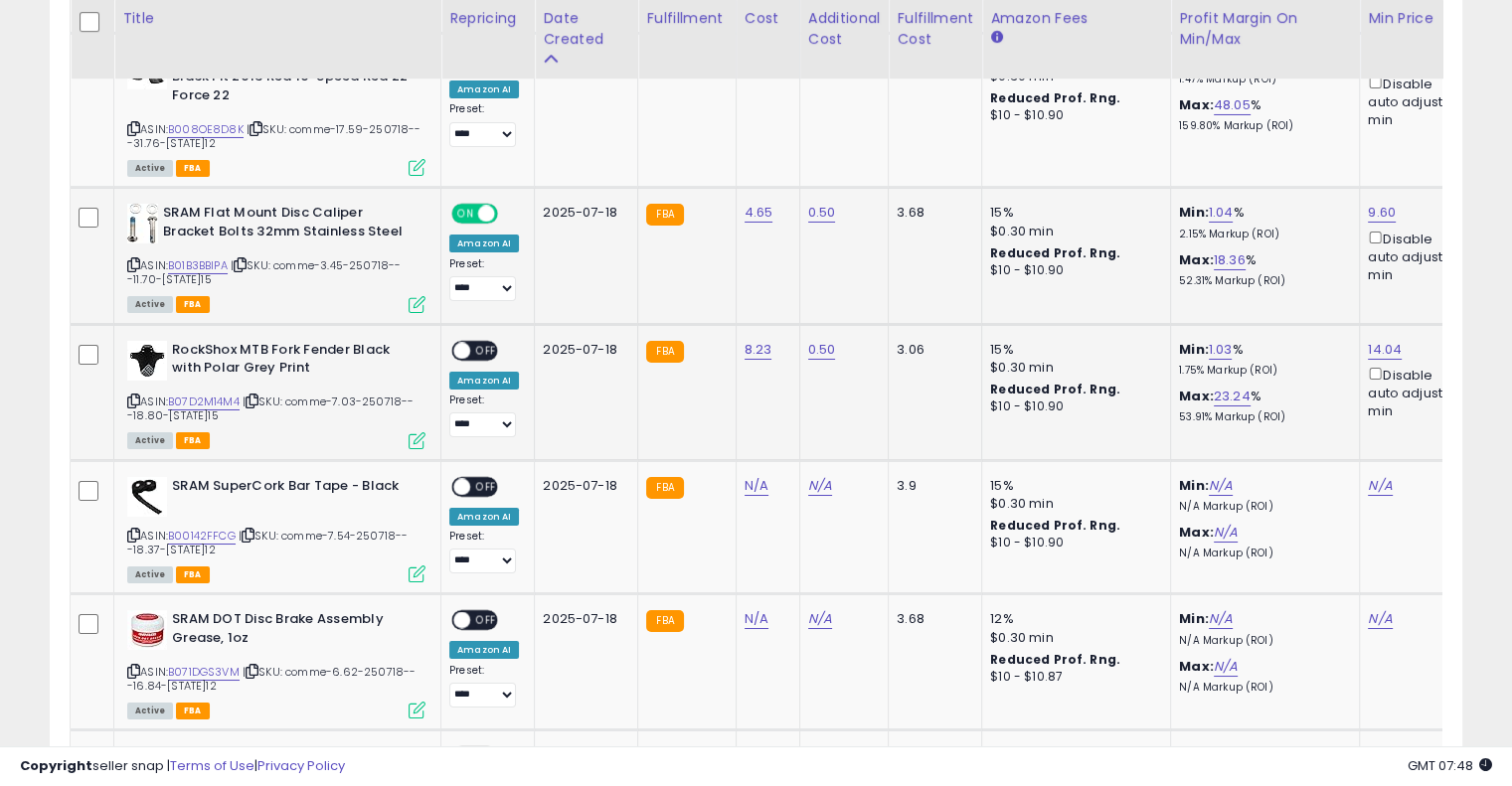 click on "OFF" at bounding box center (486, 350) 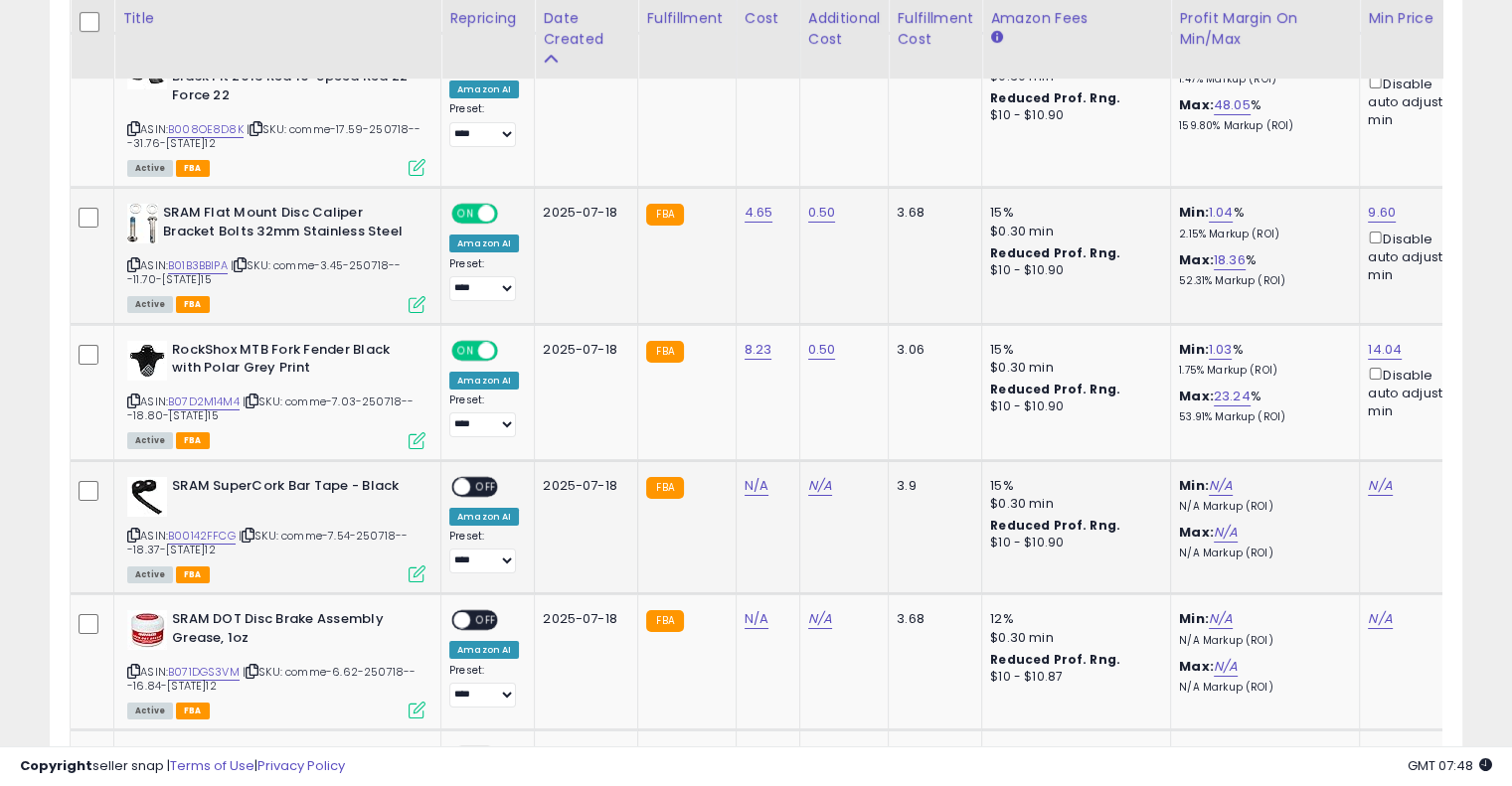 click at bounding box center [248, 535] 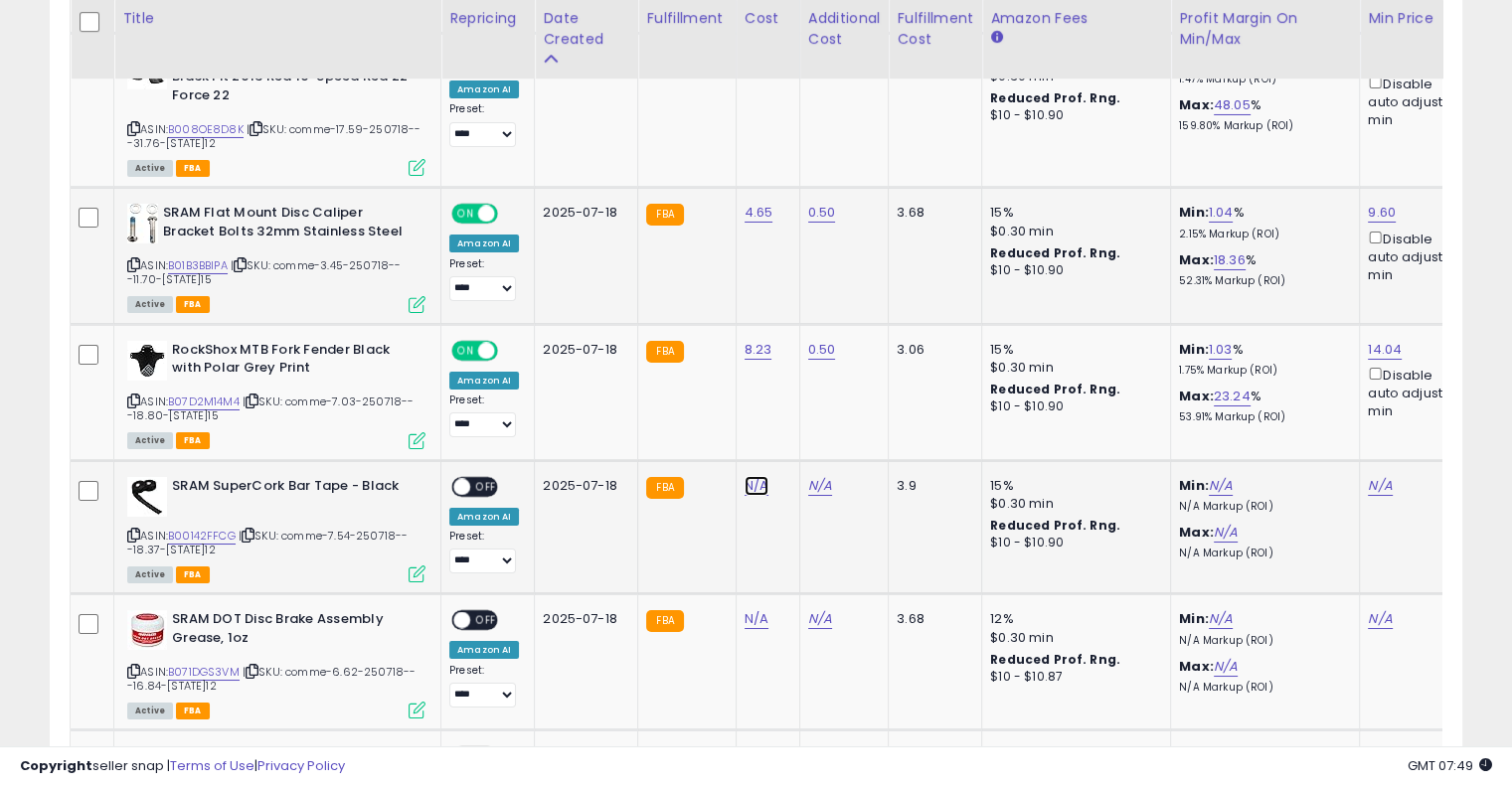 click on "N/A" at bounding box center [756, 486] 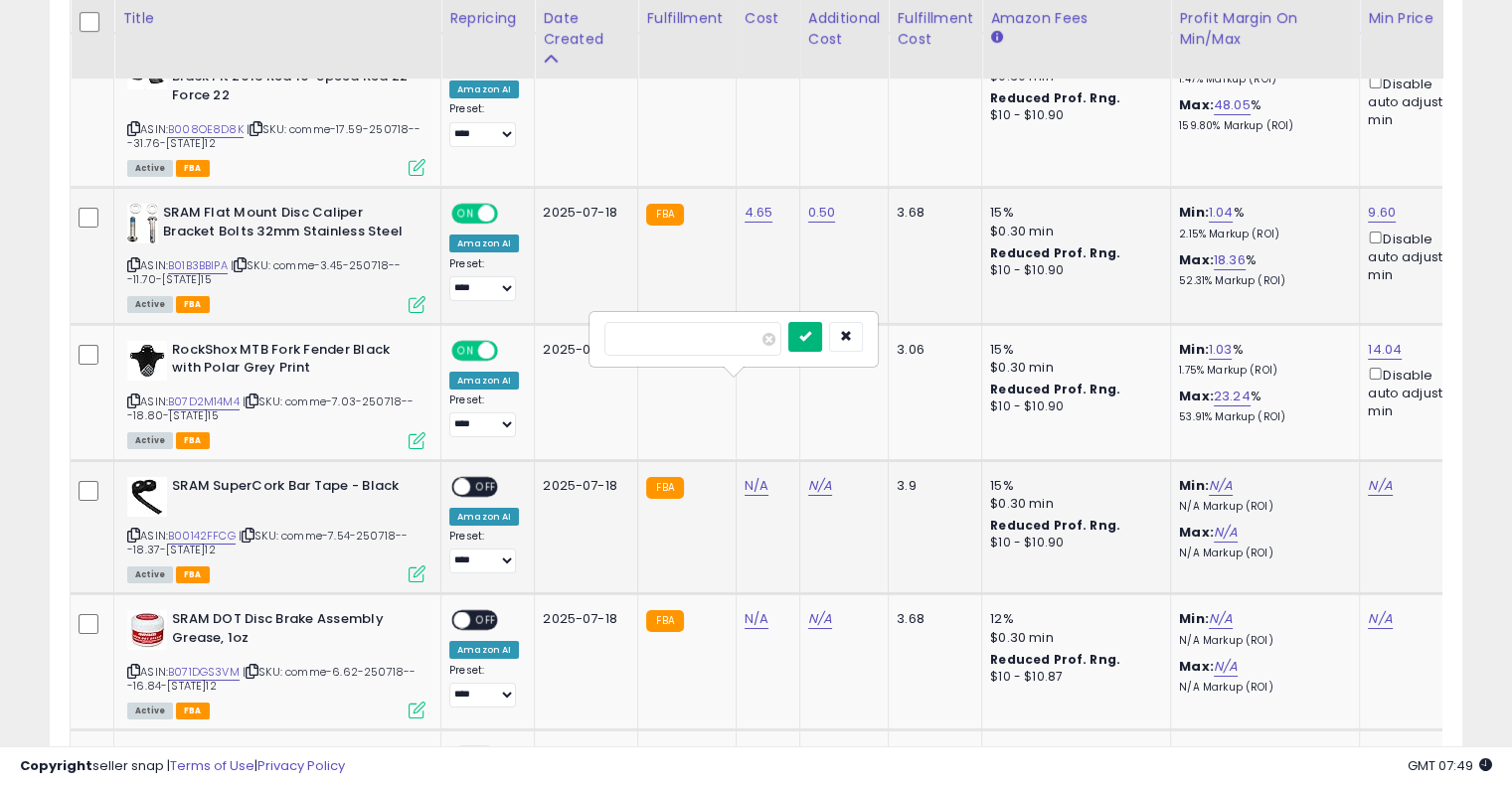 type on "****" 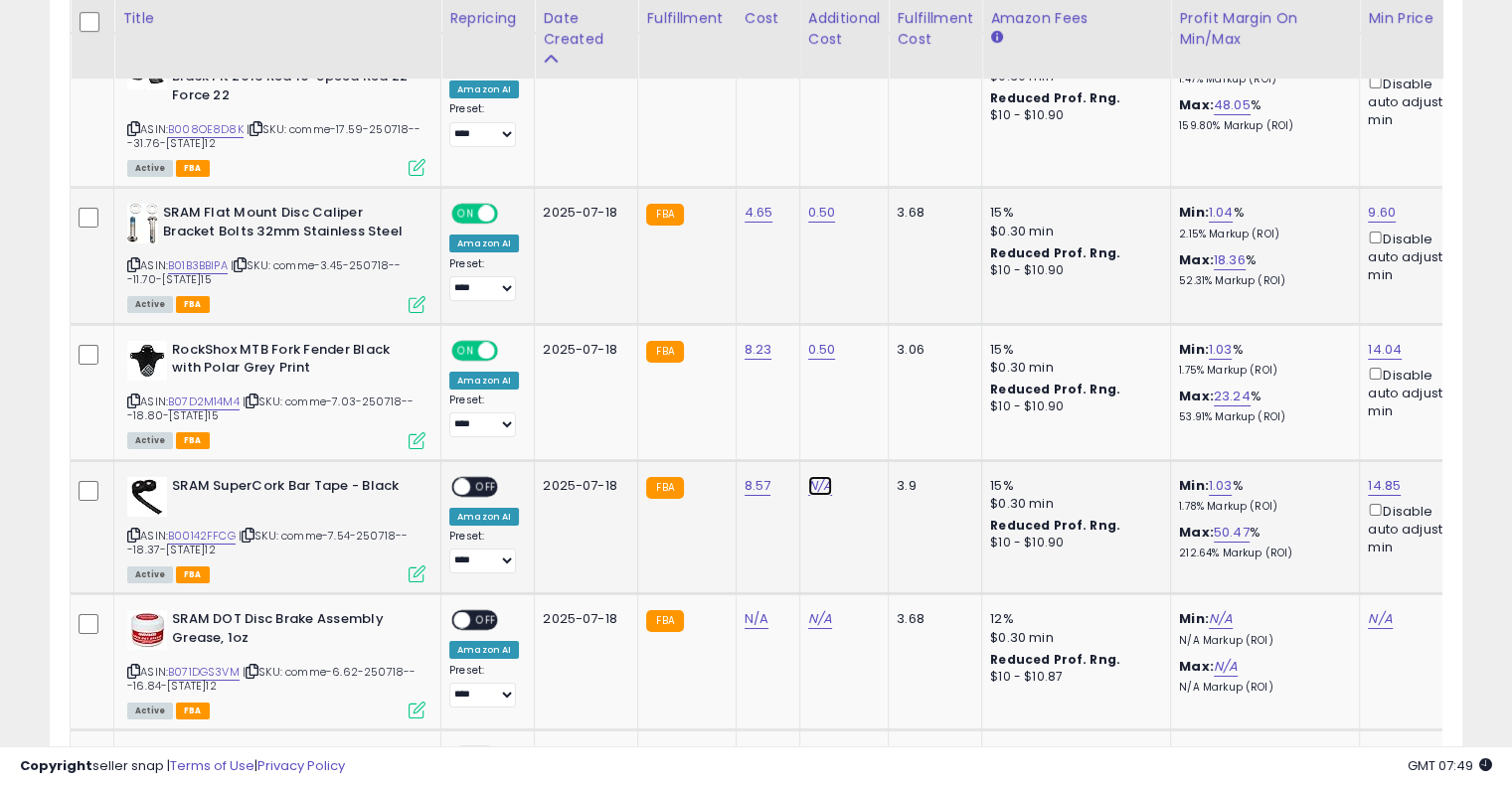 click on "N/A" at bounding box center (820, 486) 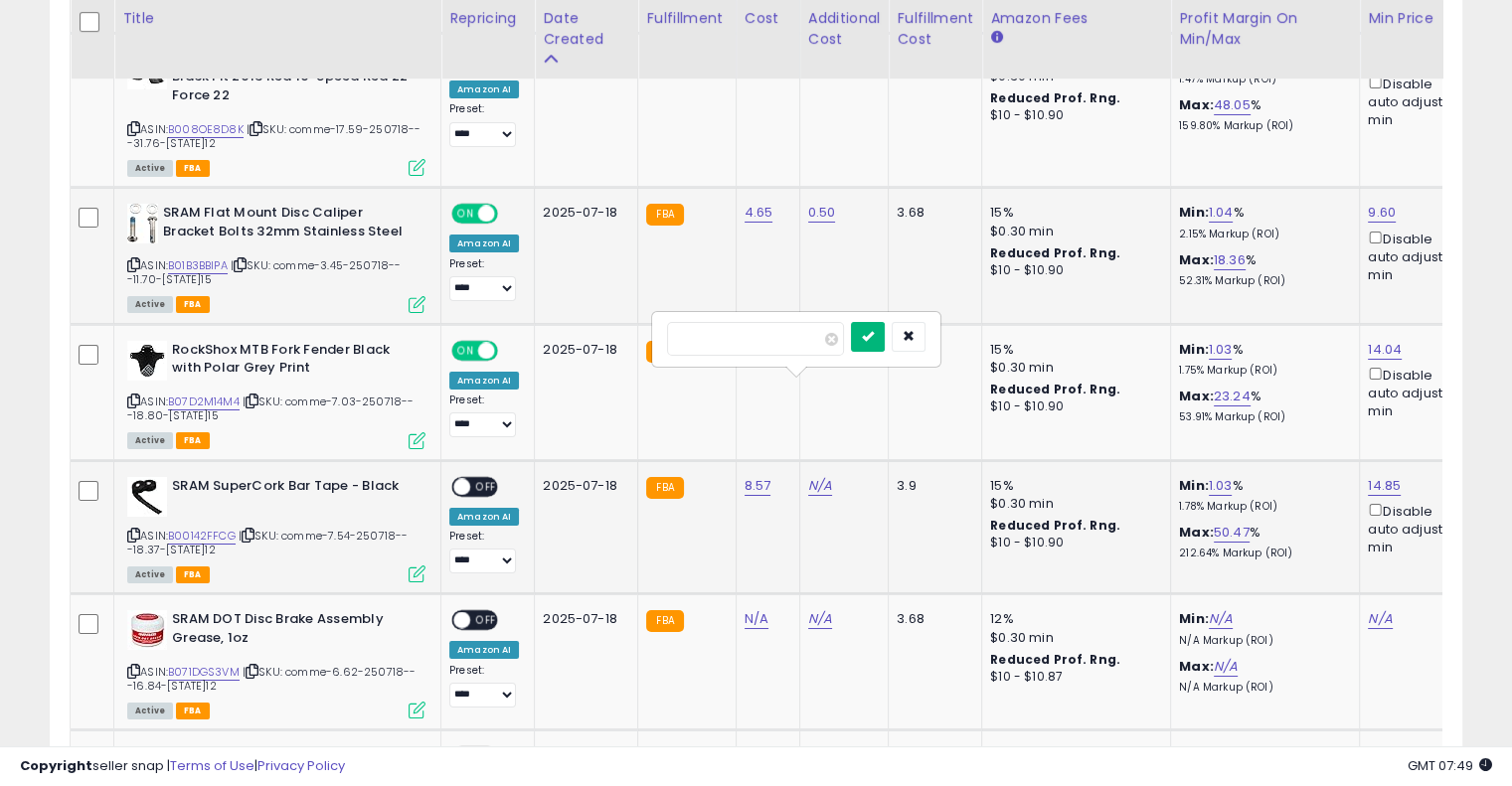 type on "****" 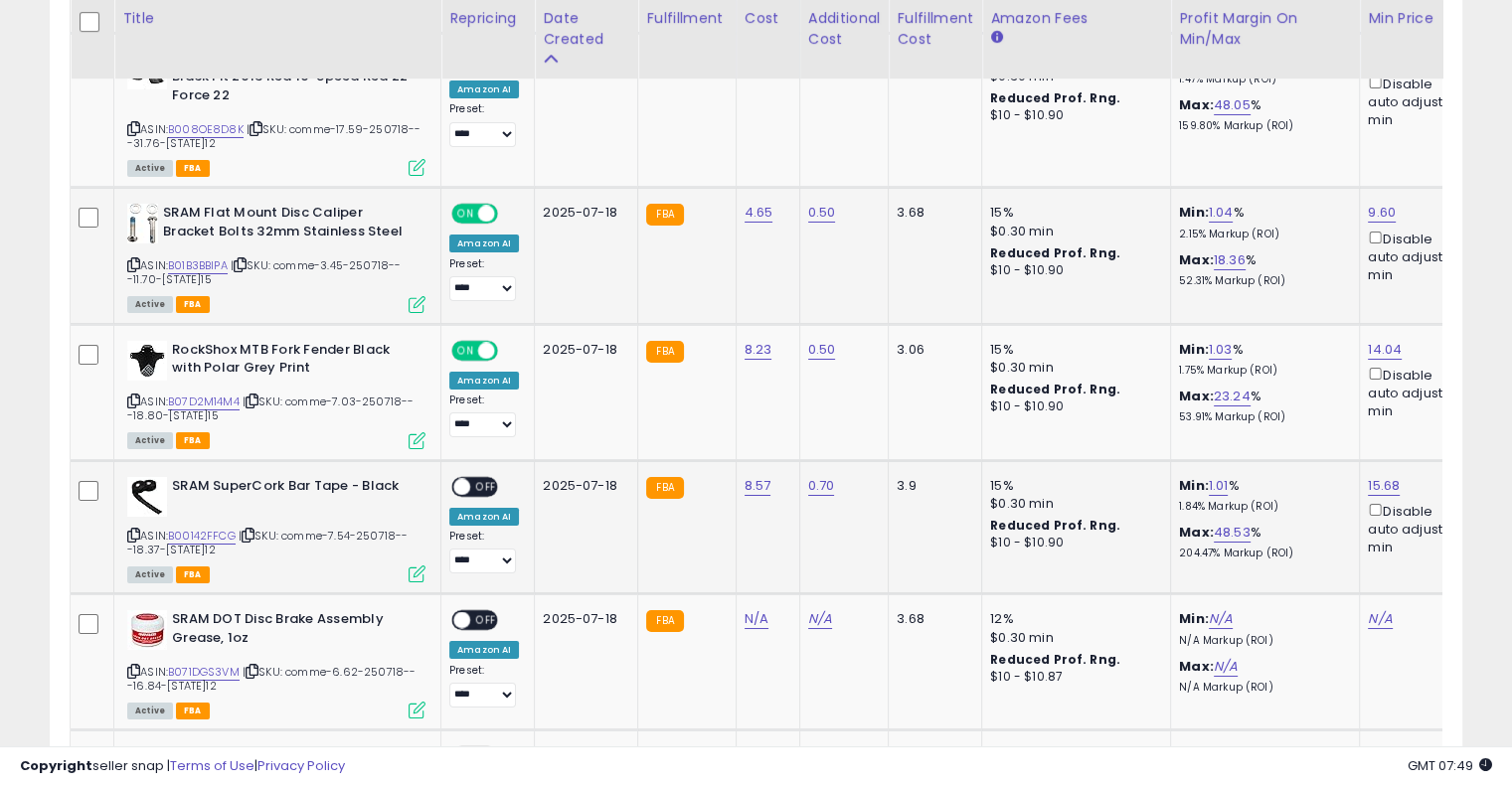 click on "OFF" at bounding box center (486, 486) 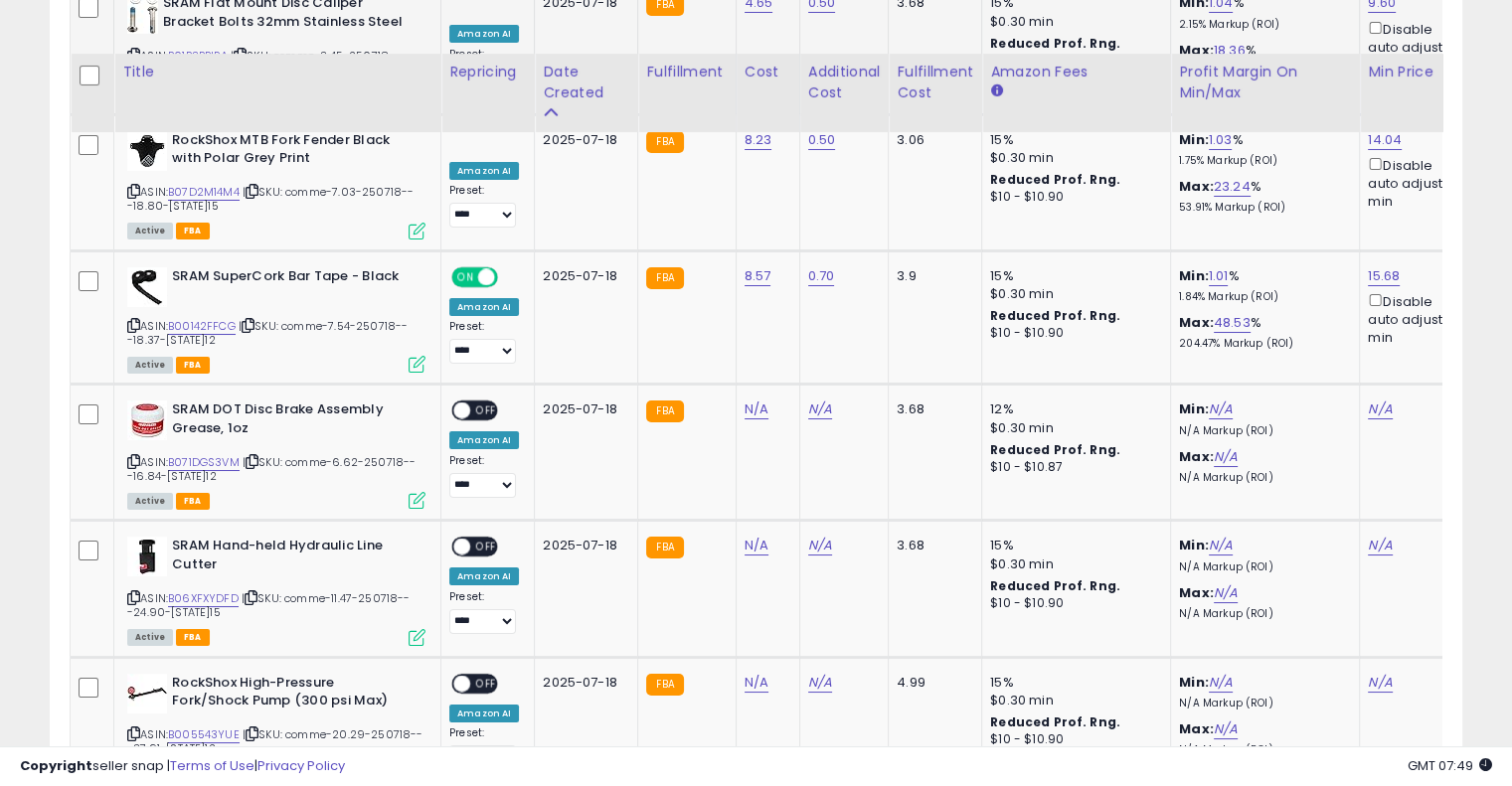 scroll, scrollTop: 7485, scrollLeft: 0, axis: vertical 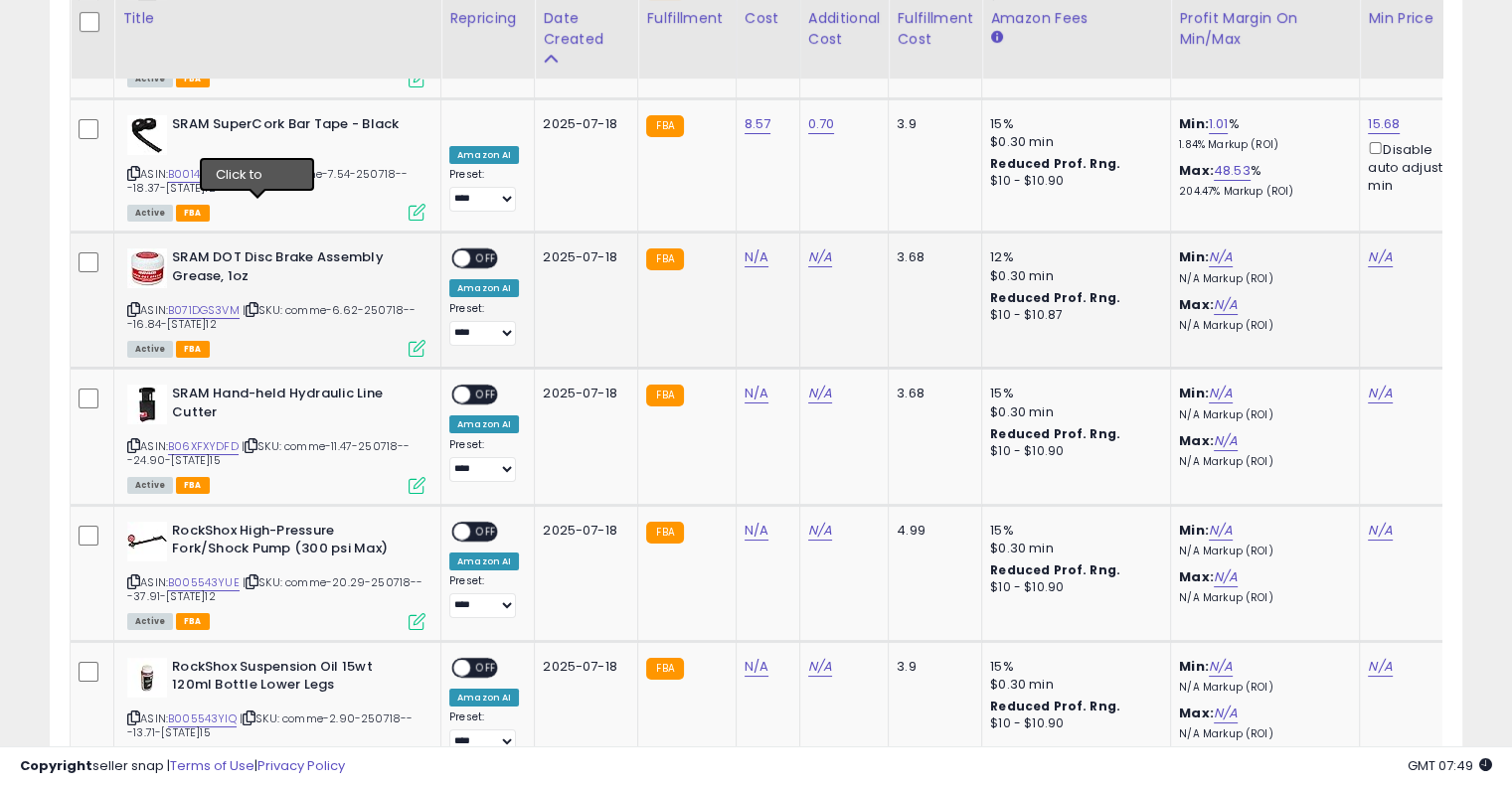 click at bounding box center [252, 309] 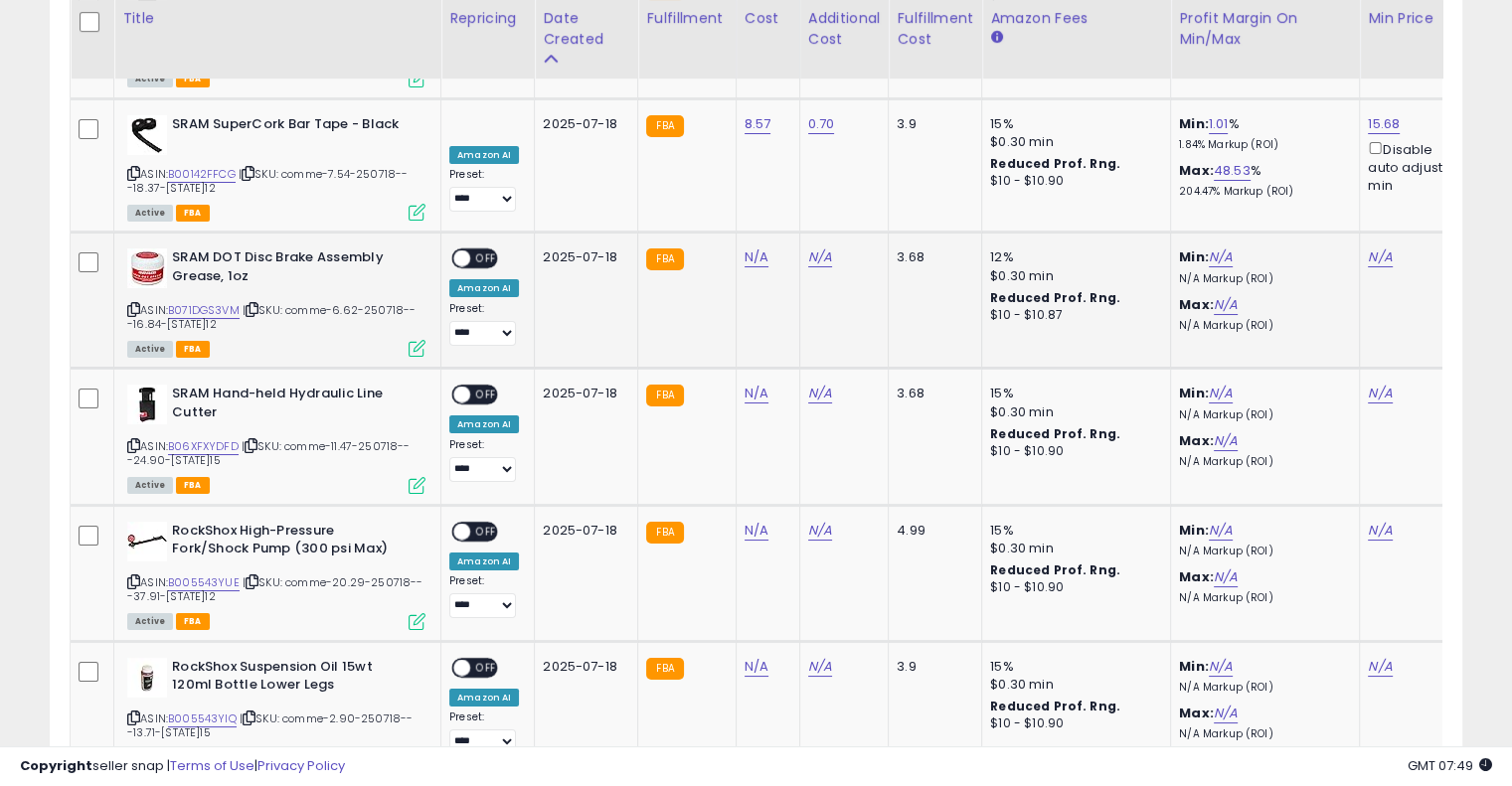 click at bounding box center [252, 309] 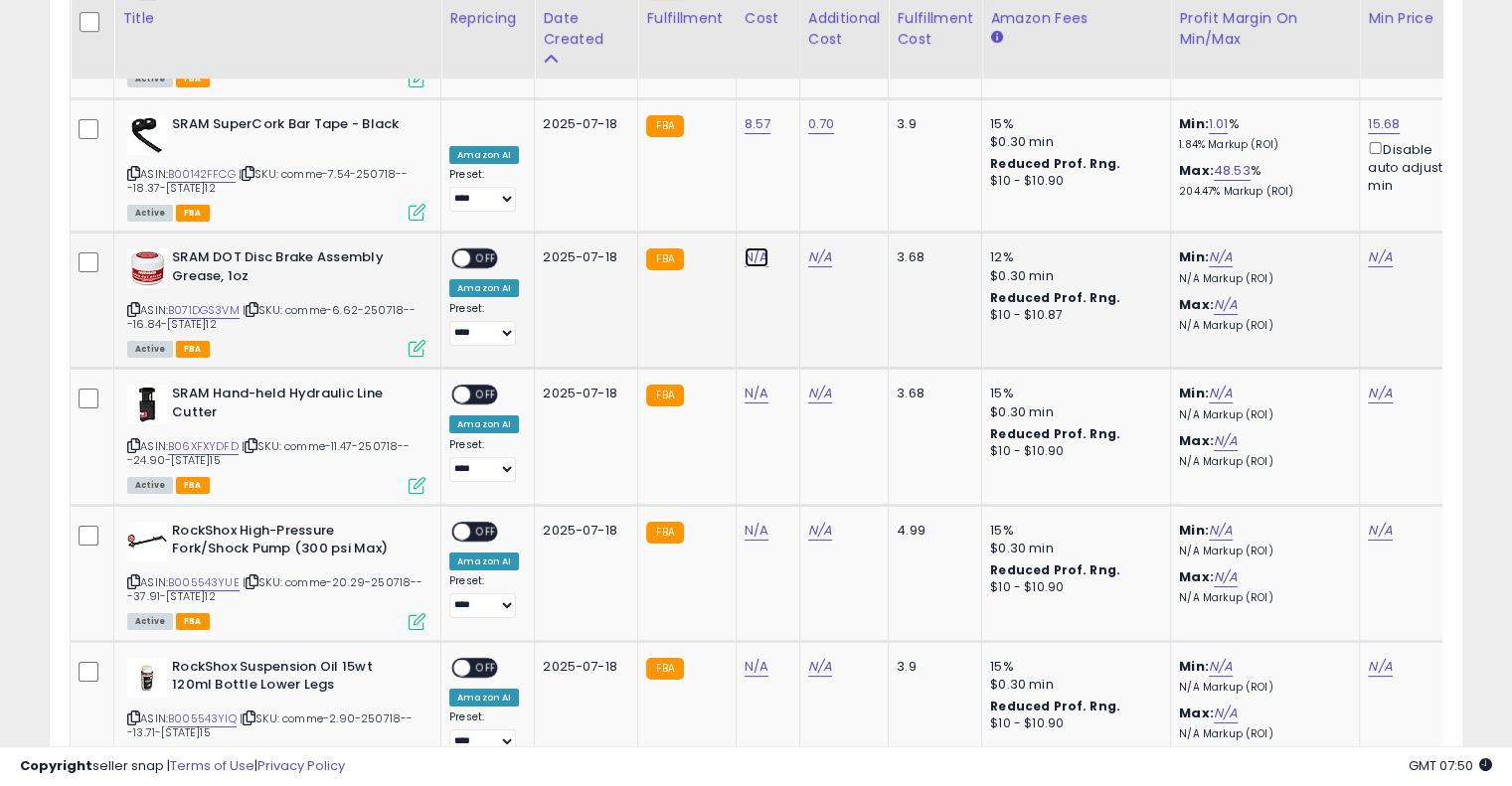 click on "N/A" at bounding box center (756, 257) 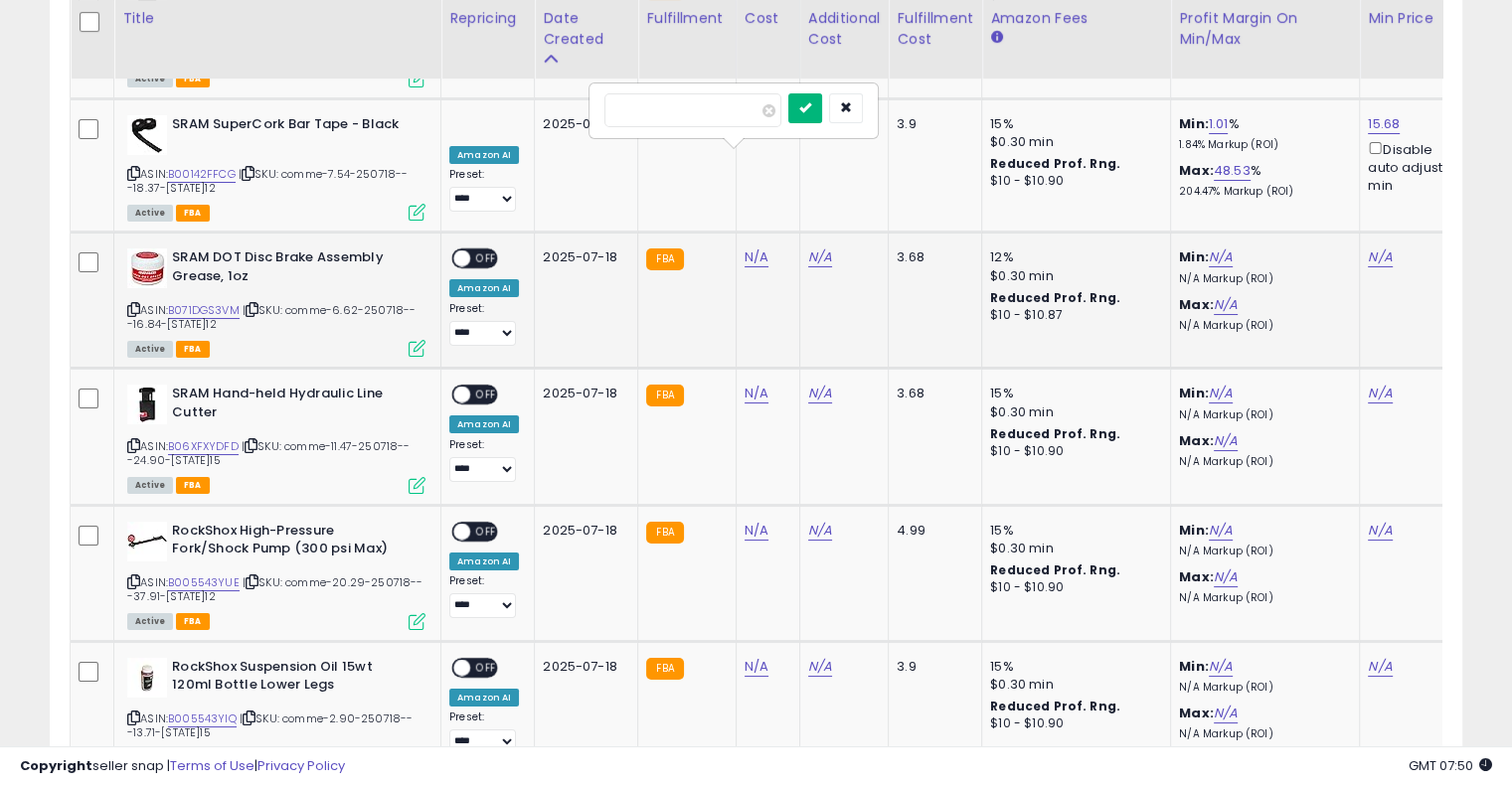 type on "*" 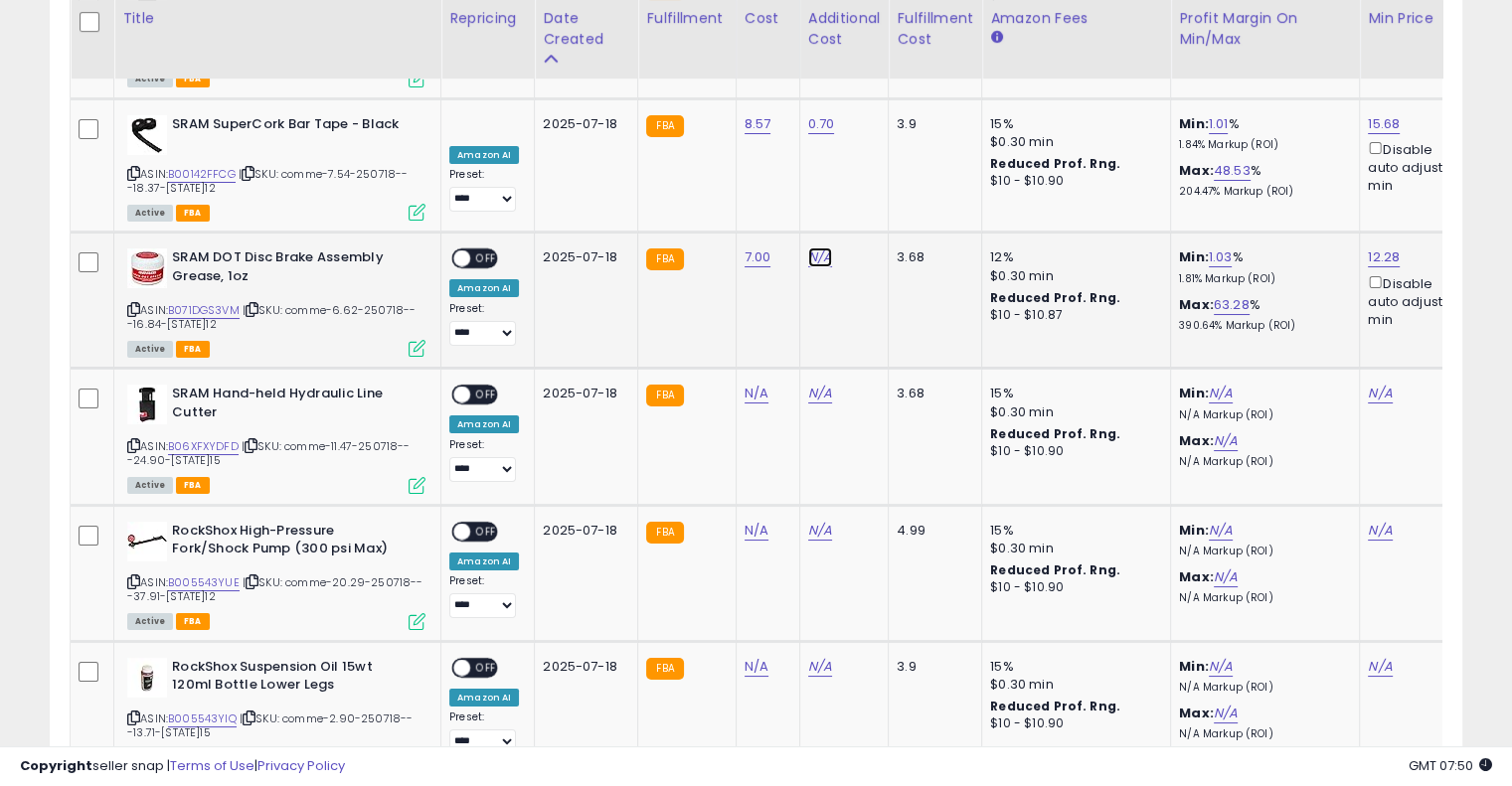 click on "N/A" at bounding box center (820, 257) 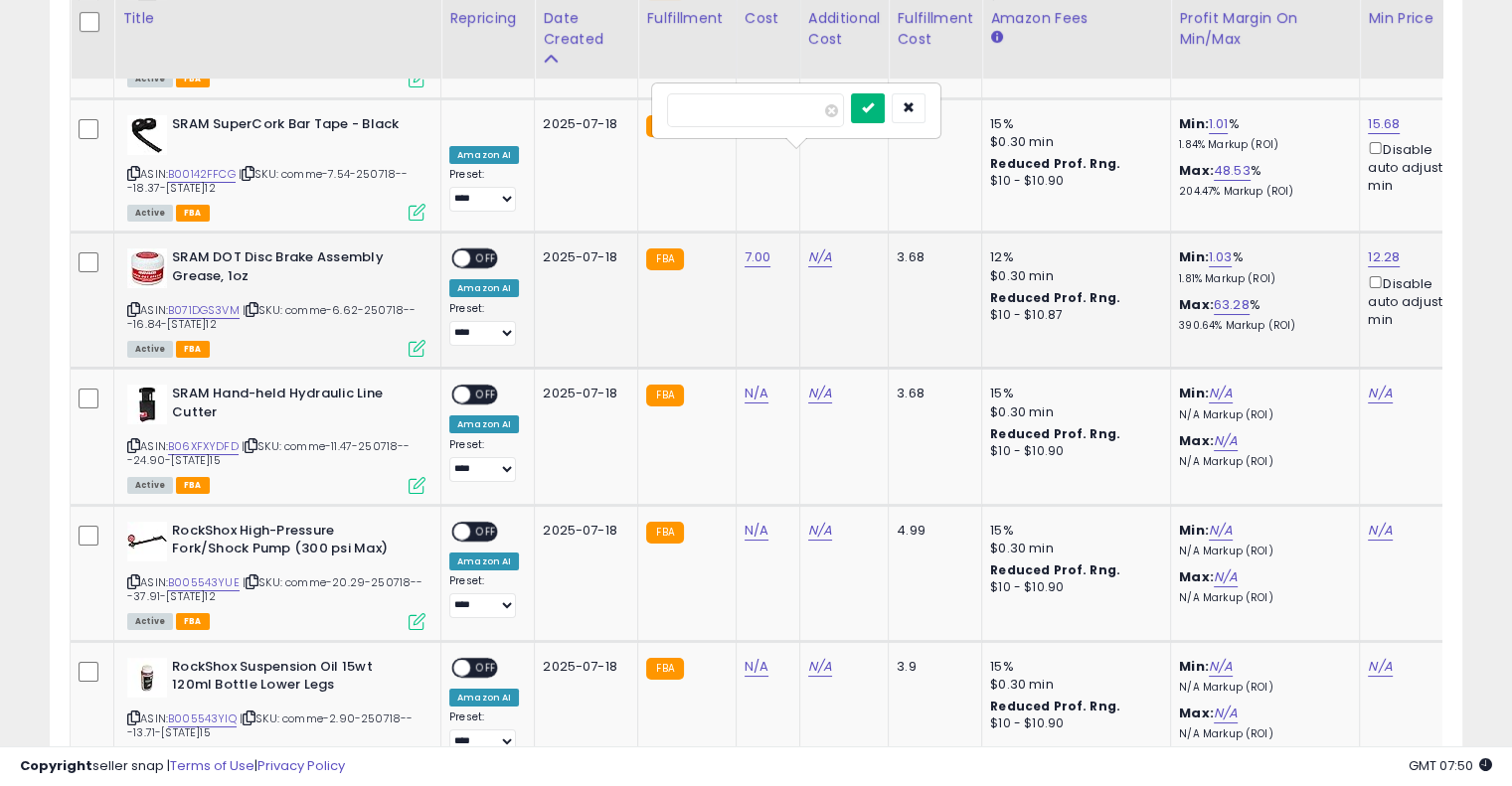 type on "****" 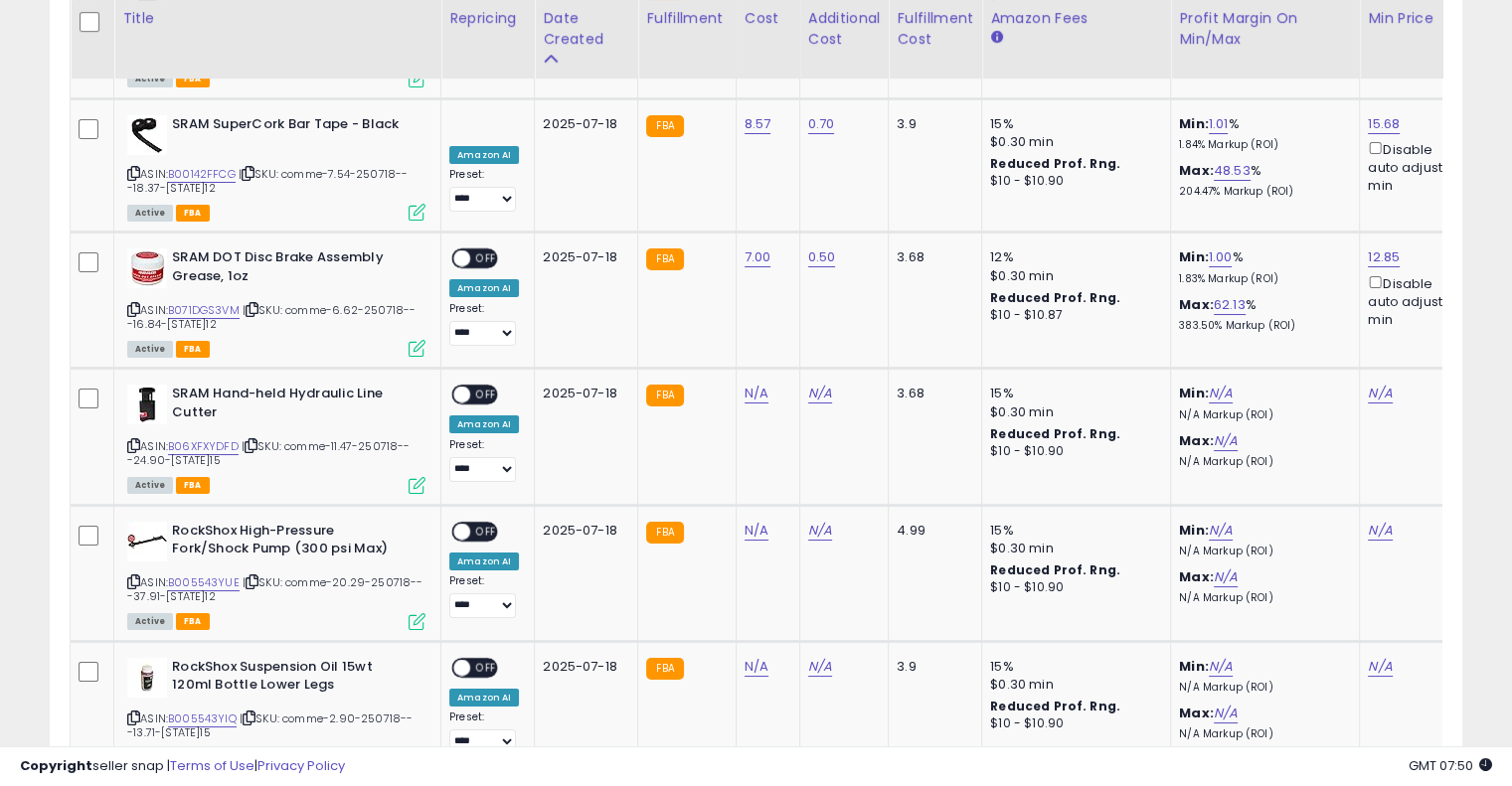 drag, startPoint x: 489, startPoint y: 157, endPoint x: 756, endPoint y: 157, distance: 267 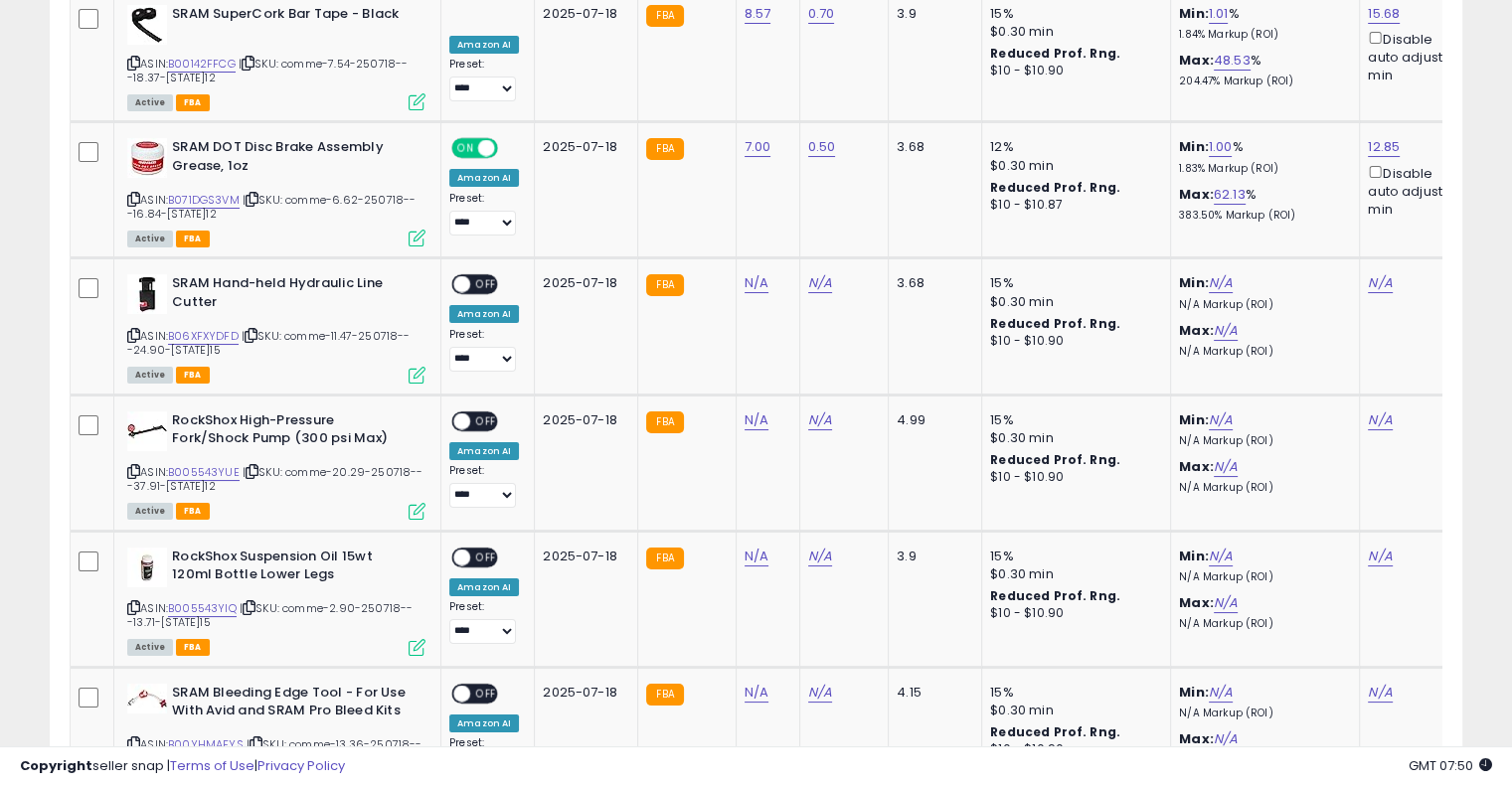 scroll, scrollTop: 7515, scrollLeft: 0, axis: vertical 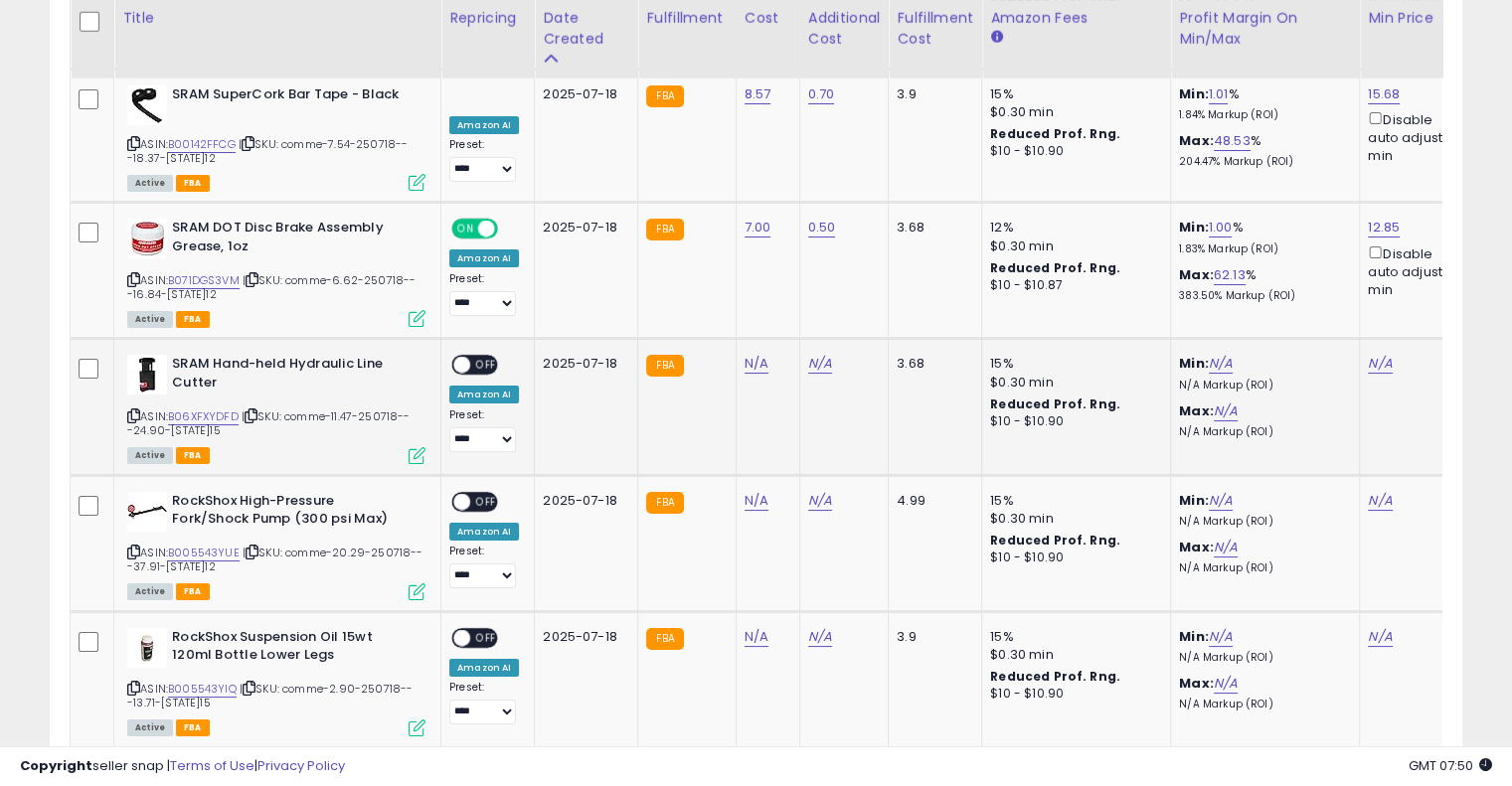 click at bounding box center (251, 415) 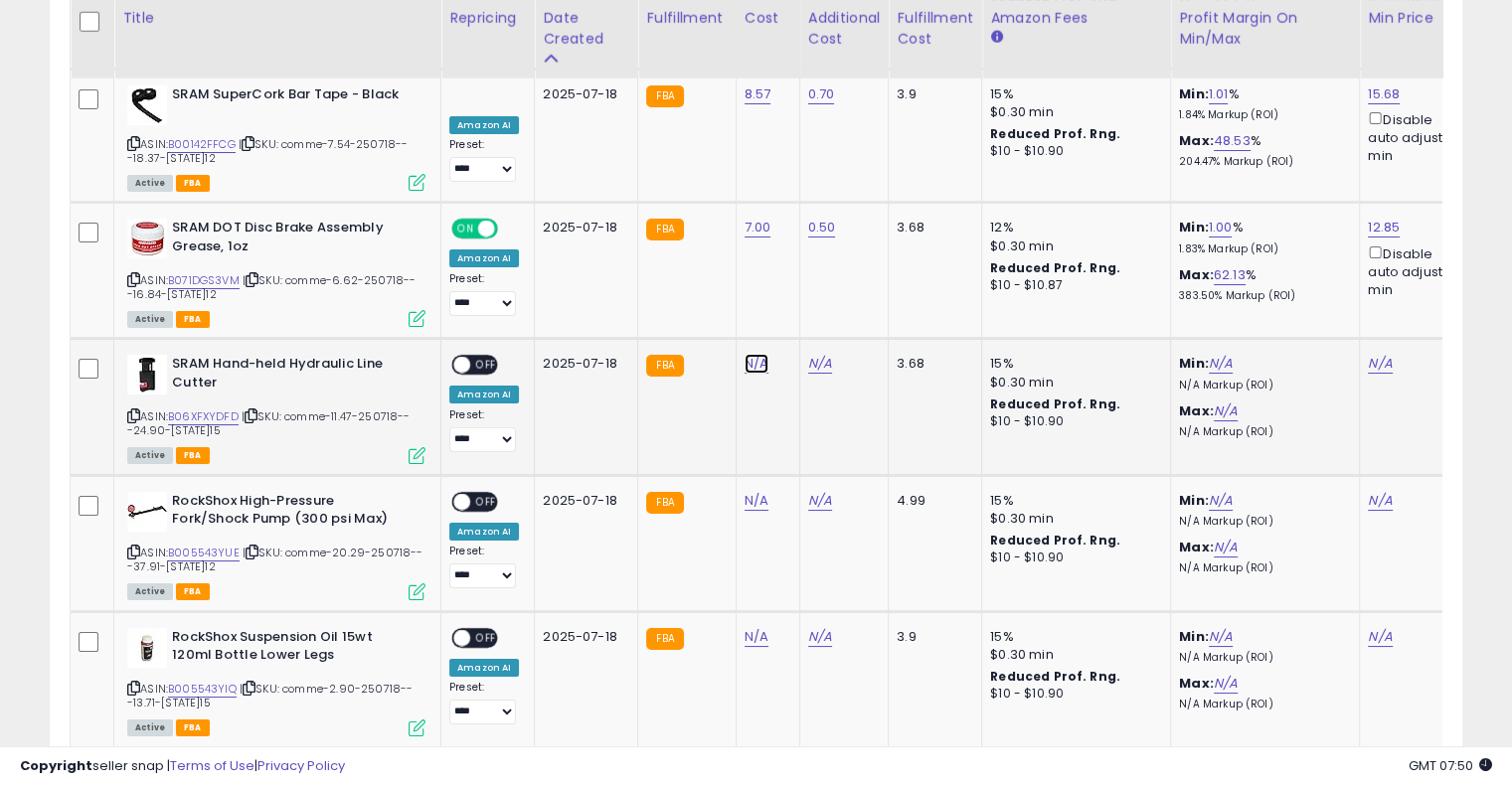 click on "N/A" at bounding box center (756, 364) 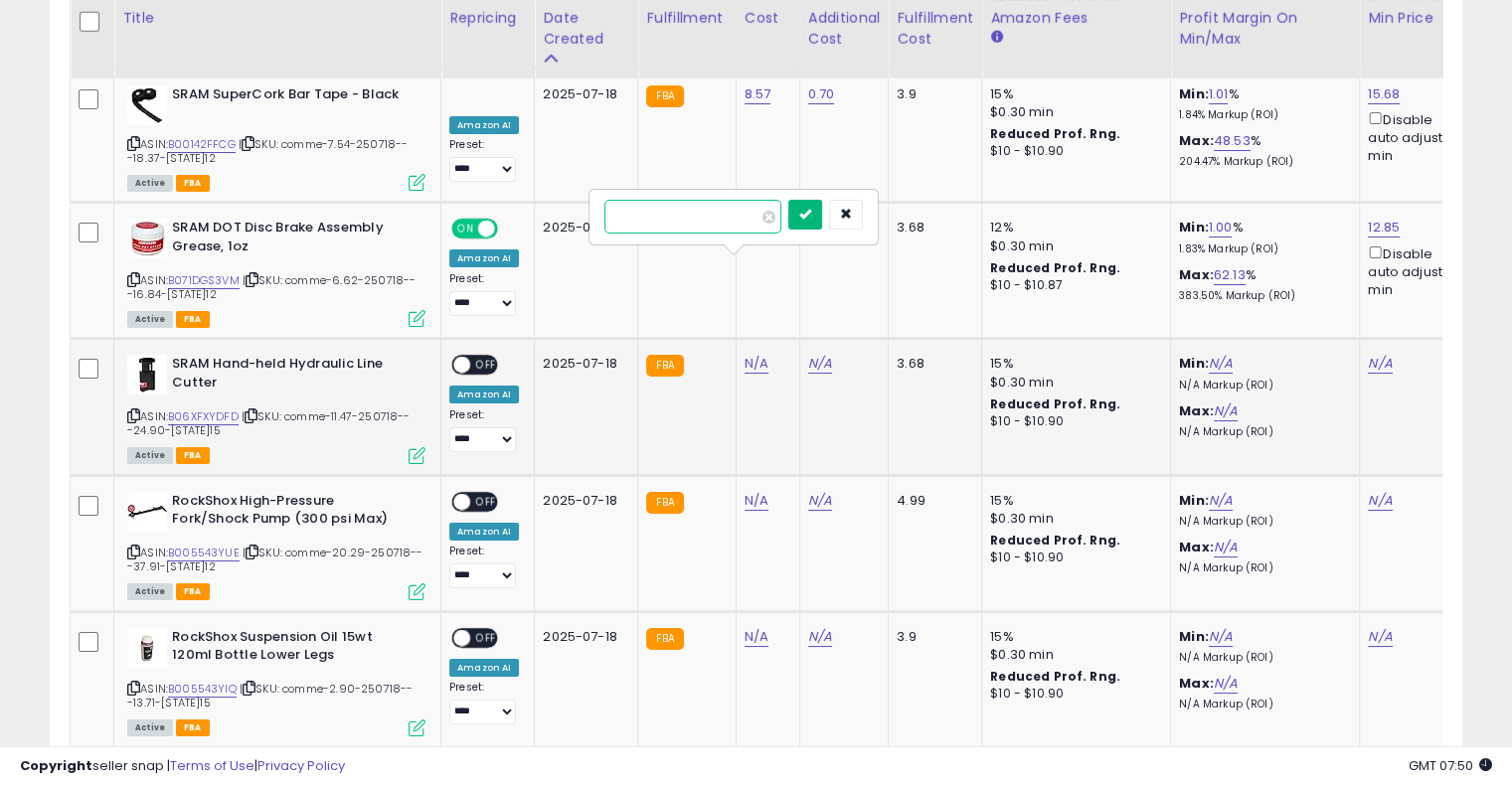 type on "*****" 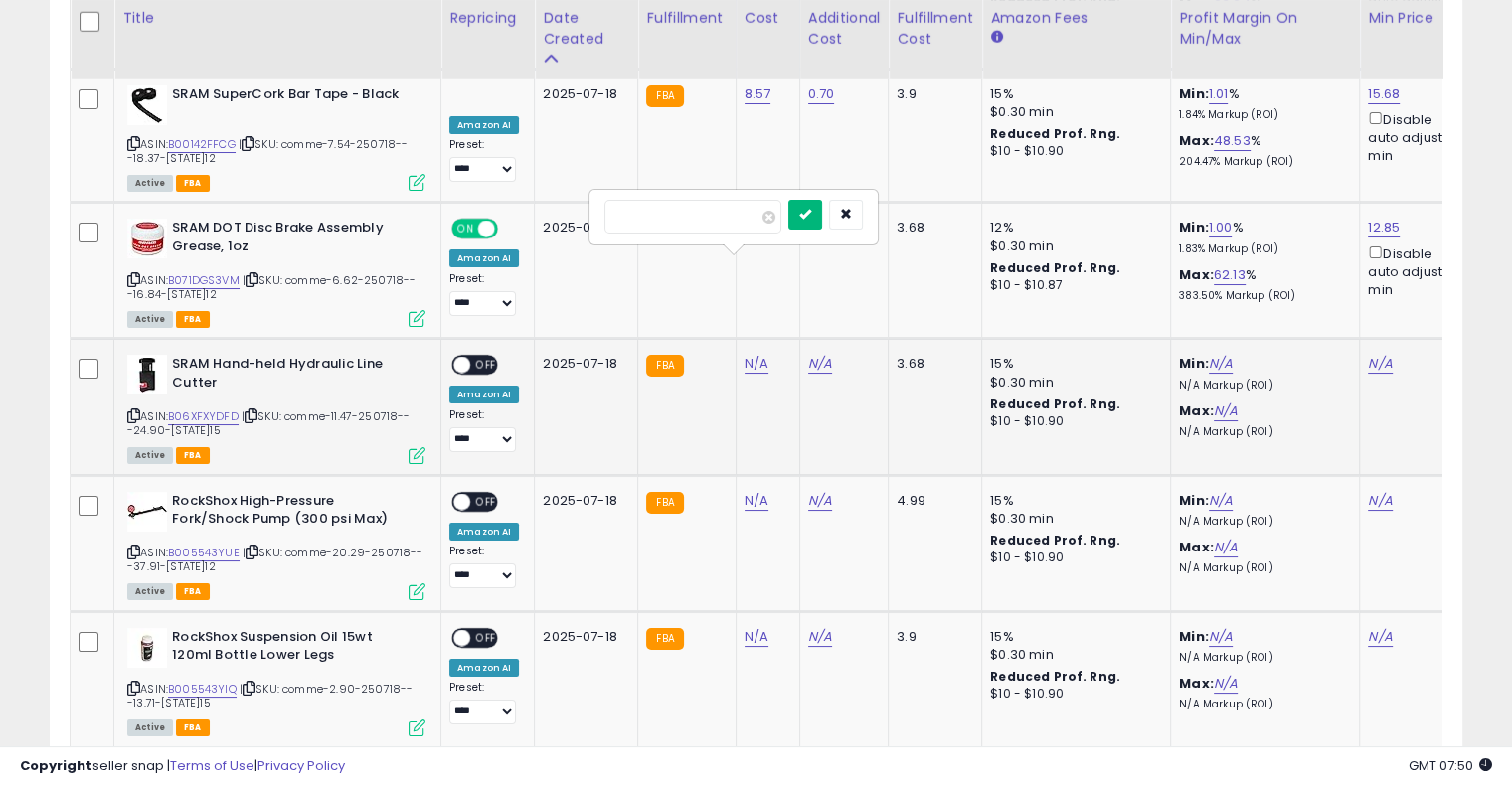 click at bounding box center (805, 214) 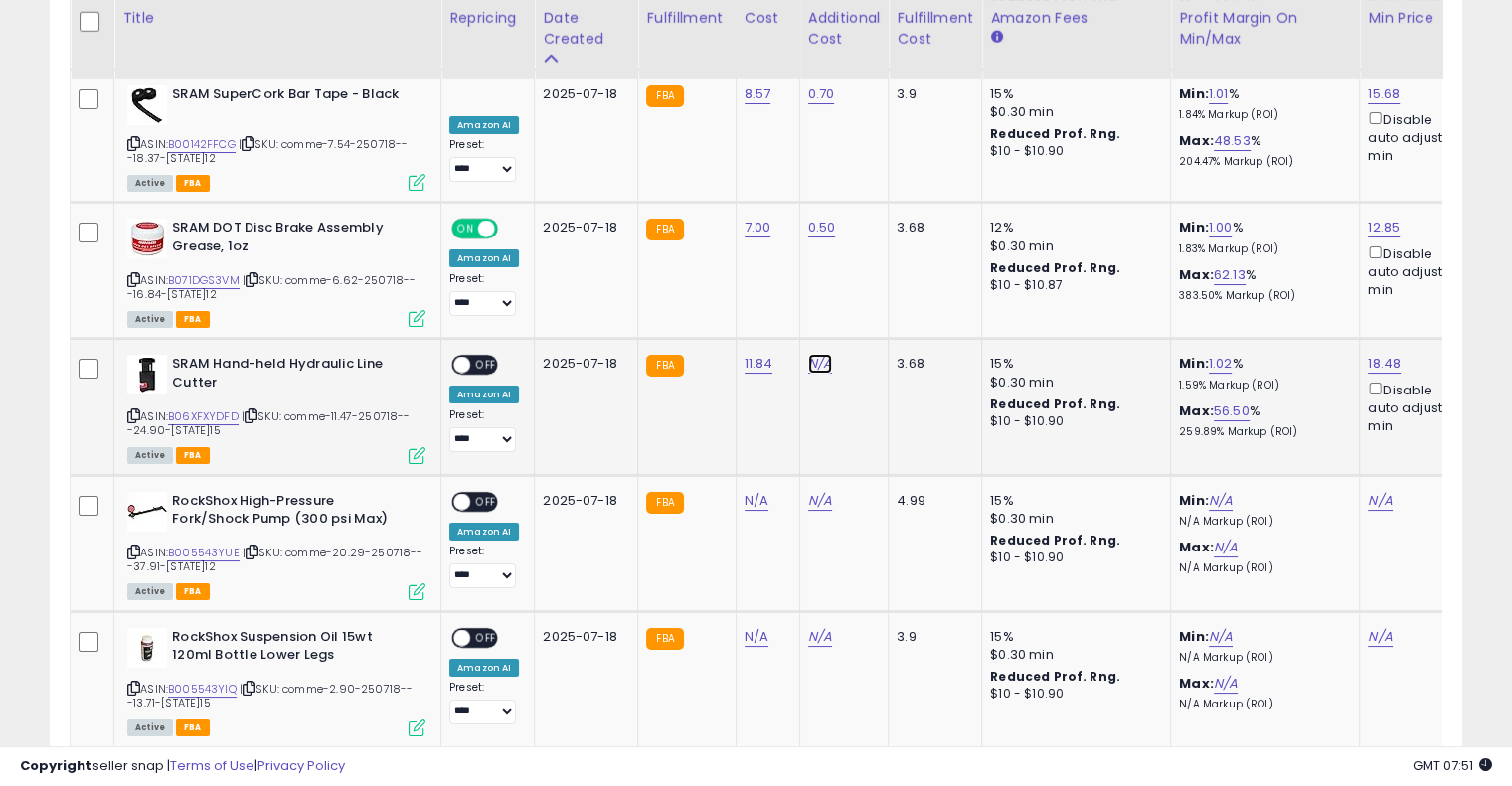 click on "N/A" at bounding box center (820, 364) 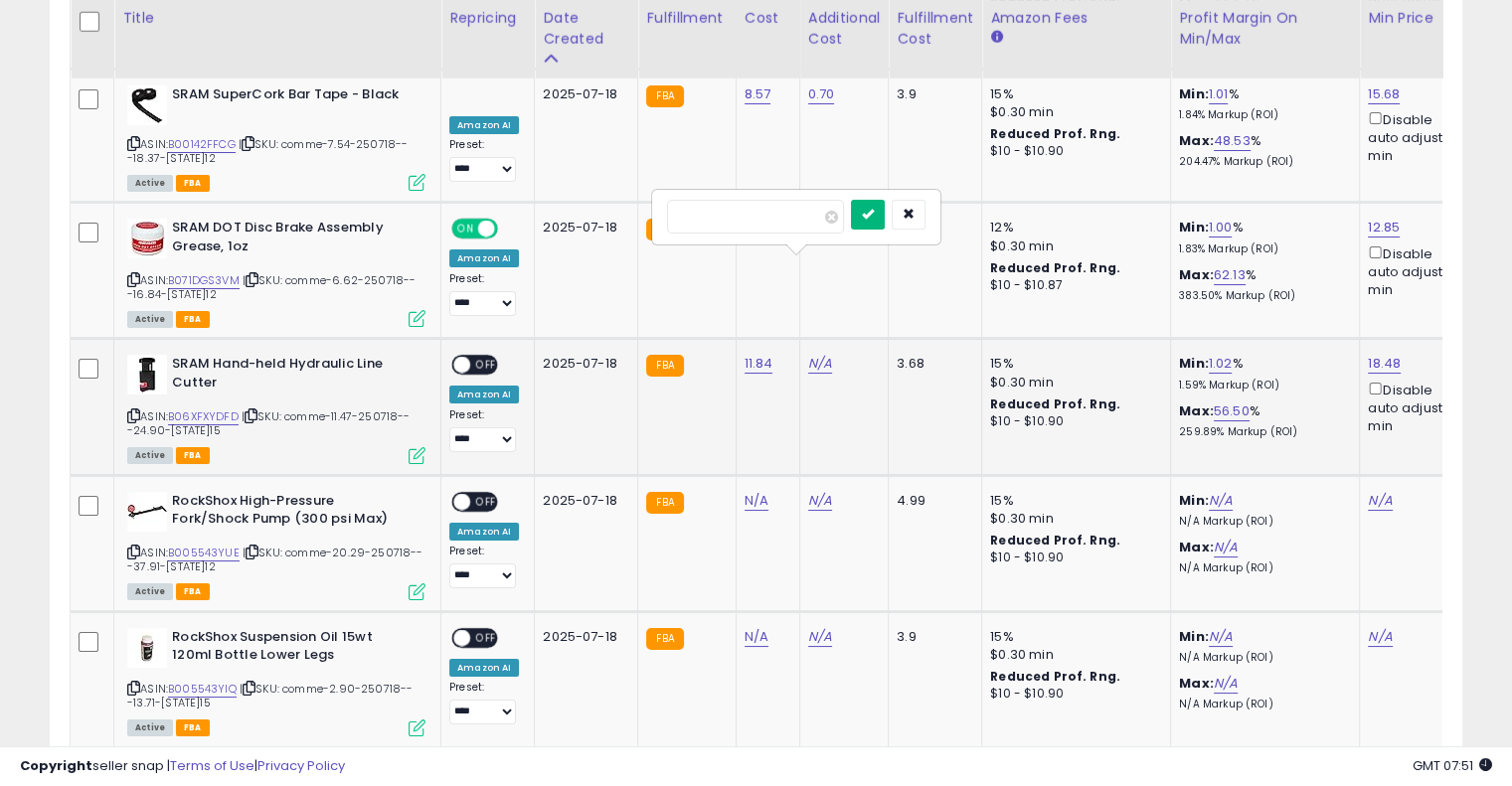 type on "****" 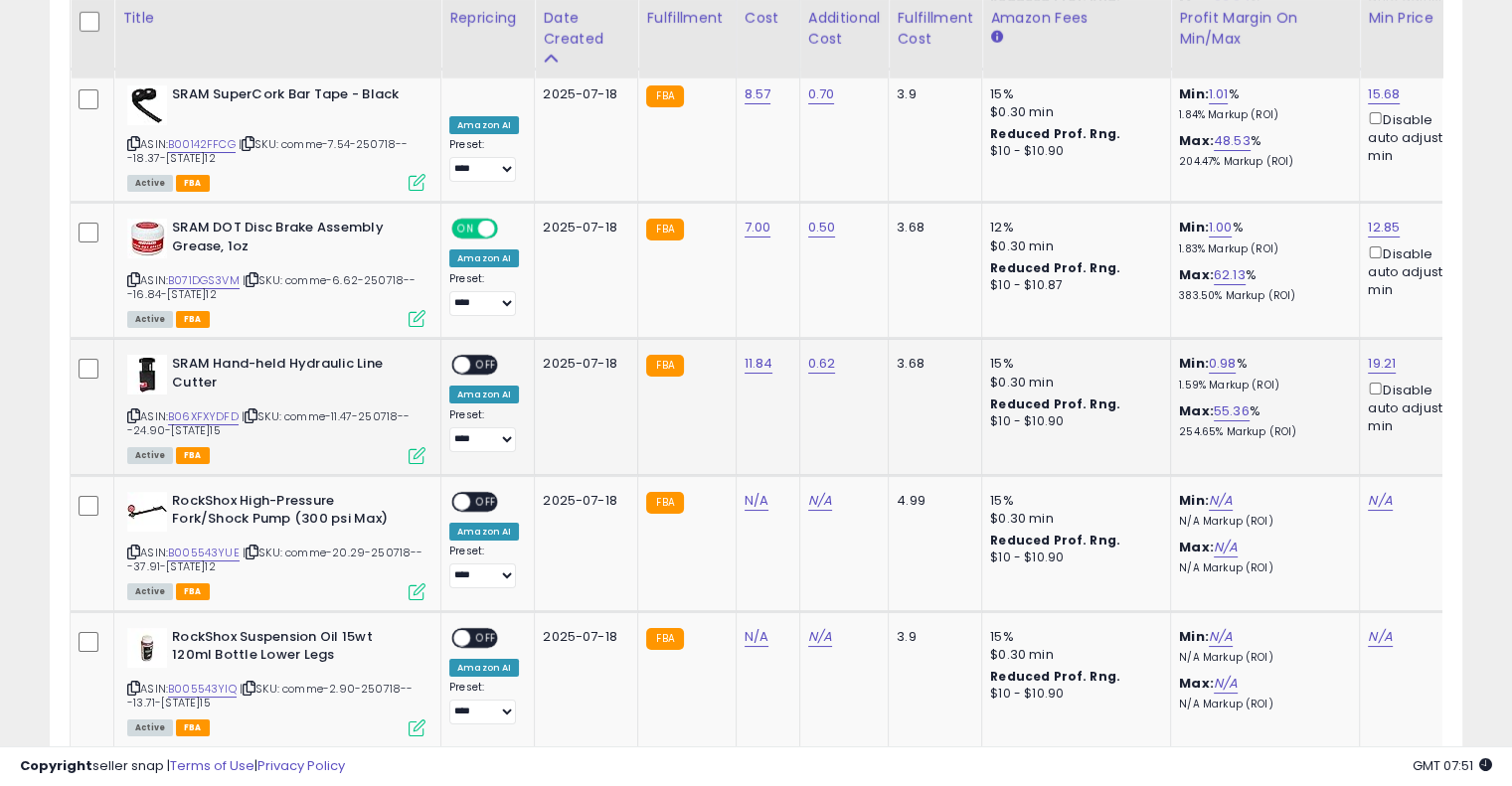 click on "OFF" at bounding box center (486, 365) 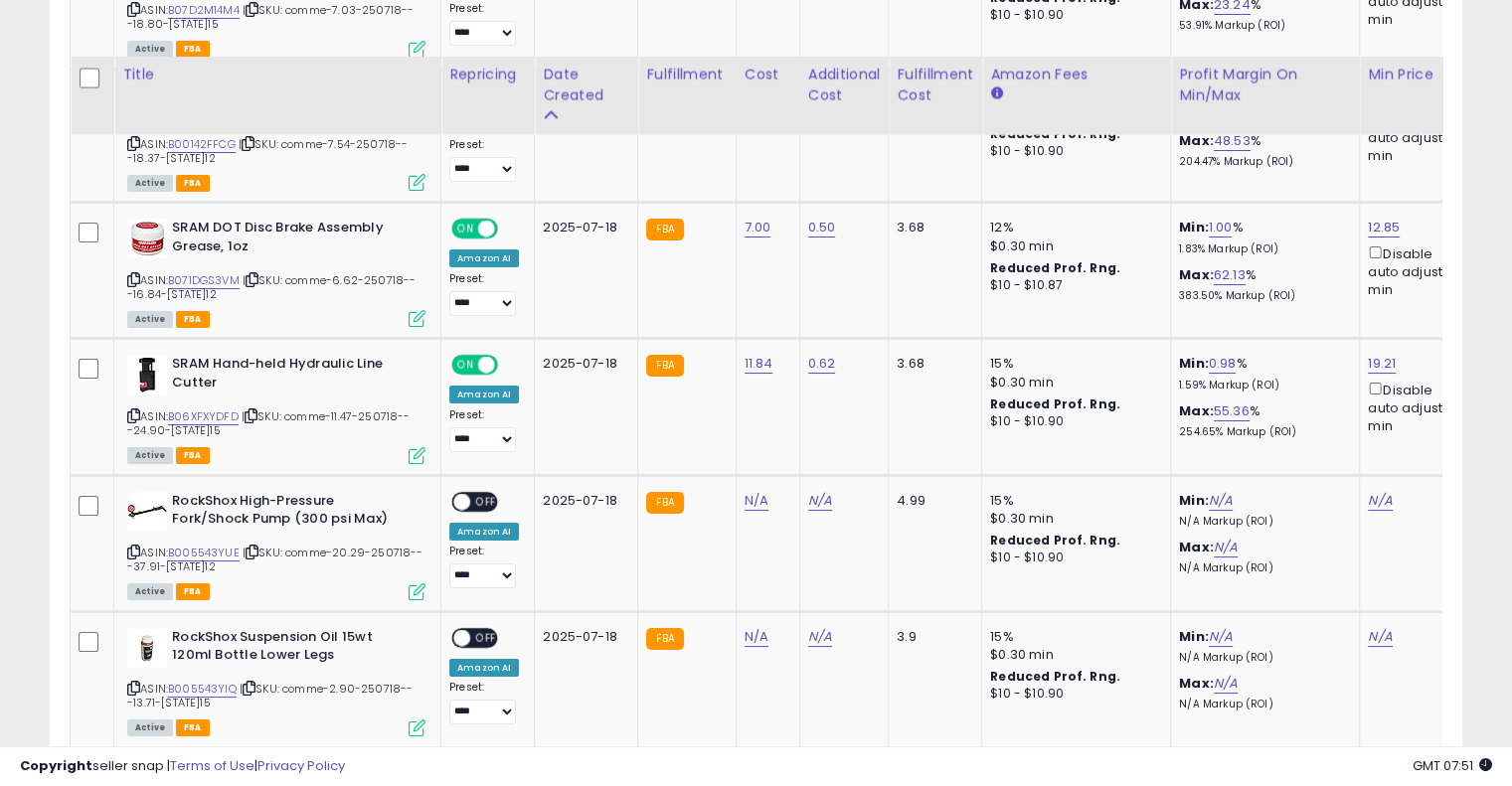 scroll, scrollTop: 7699, scrollLeft: 0, axis: vertical 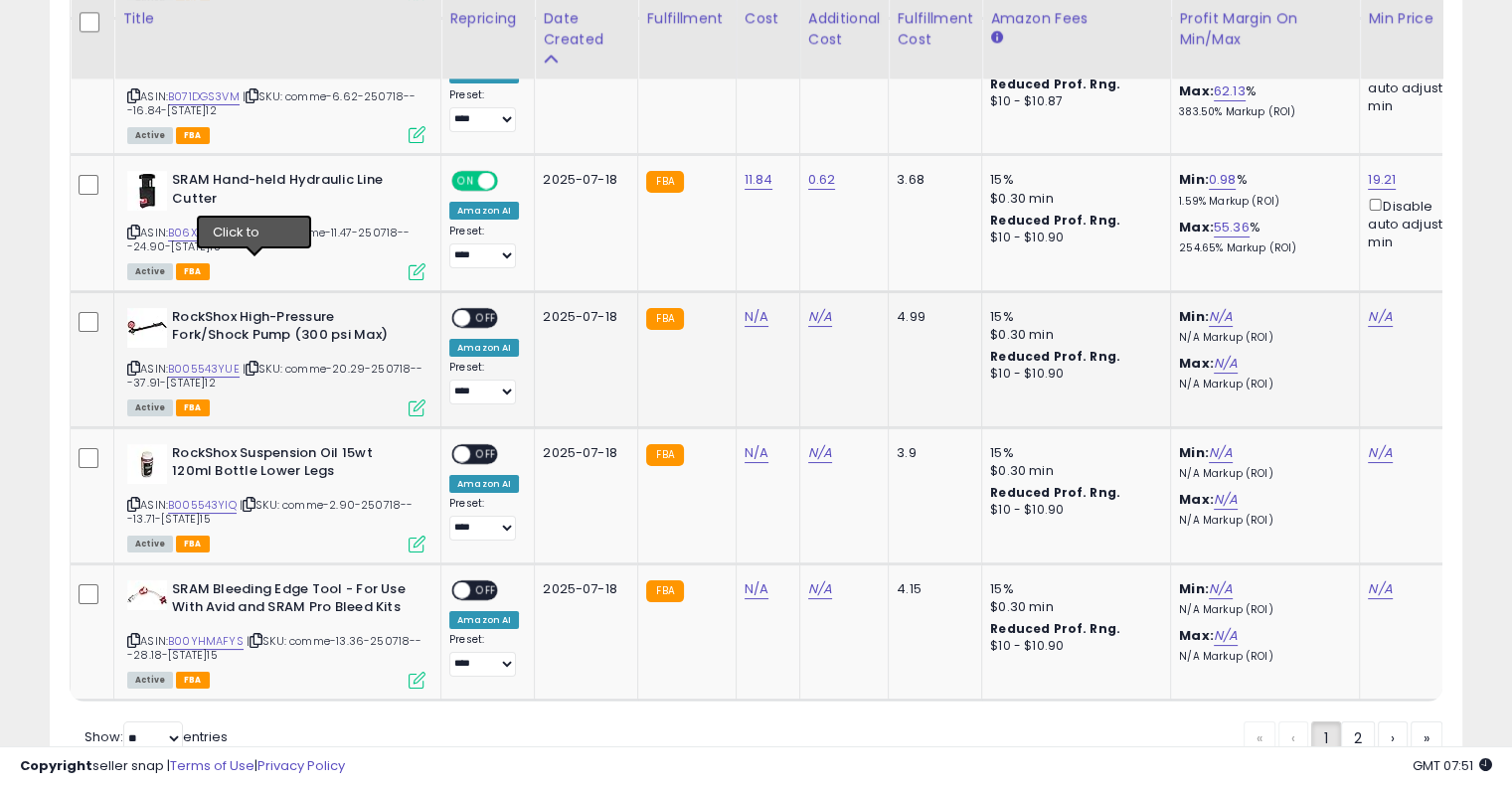 click at bounding box center (252, 368) 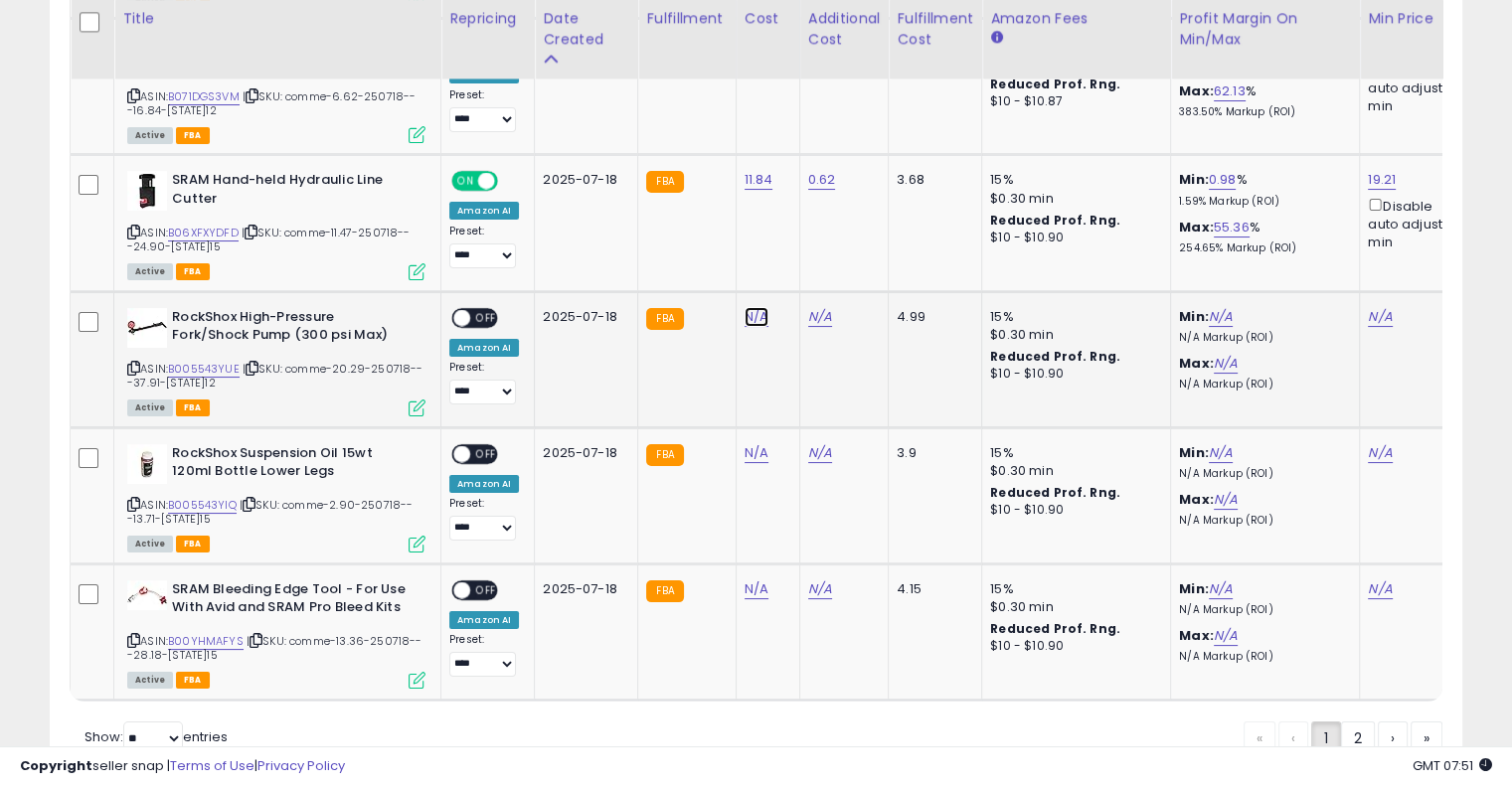 click on "N/A" at bounding box center [756, 317] 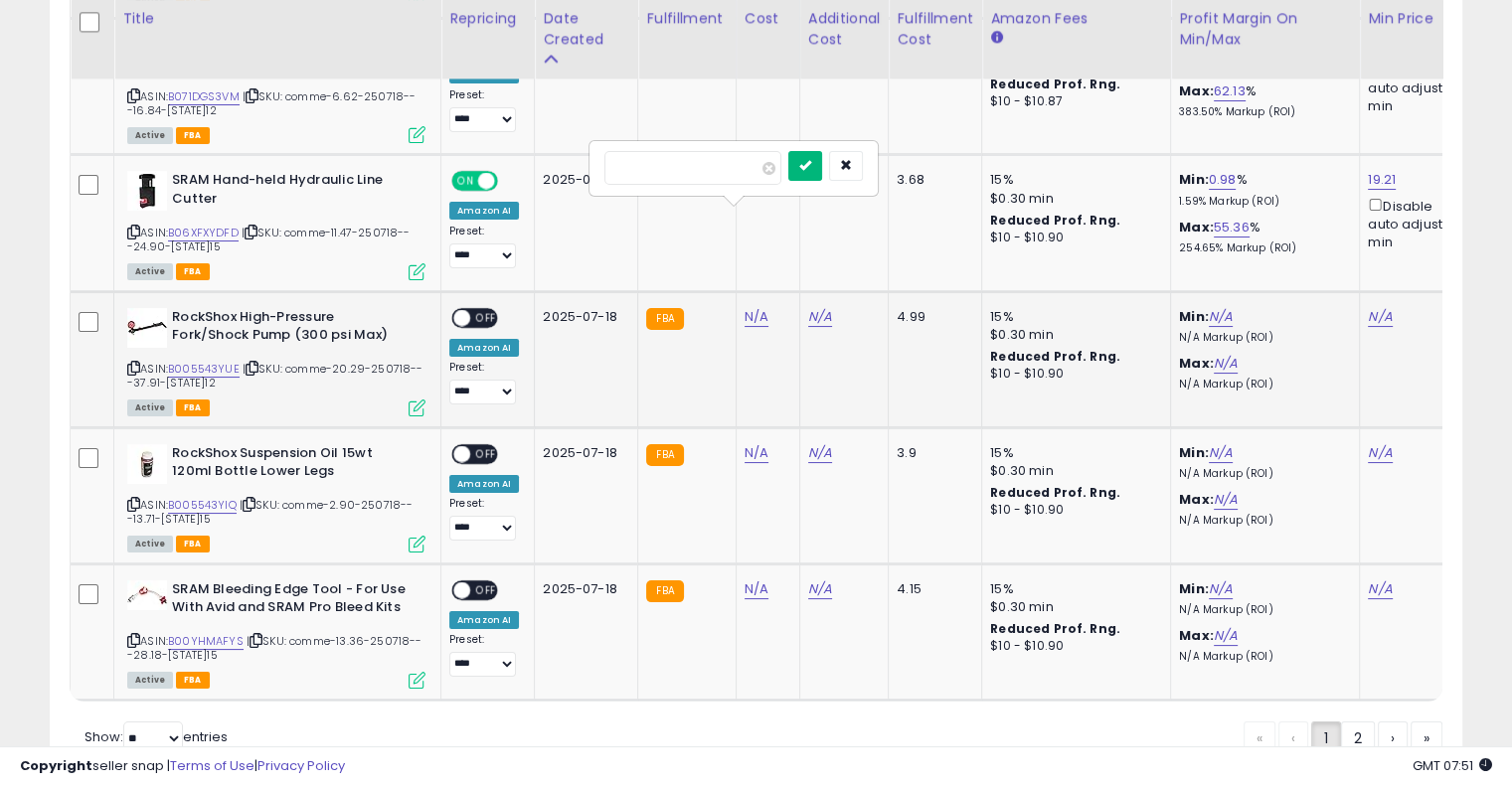 type on "****" 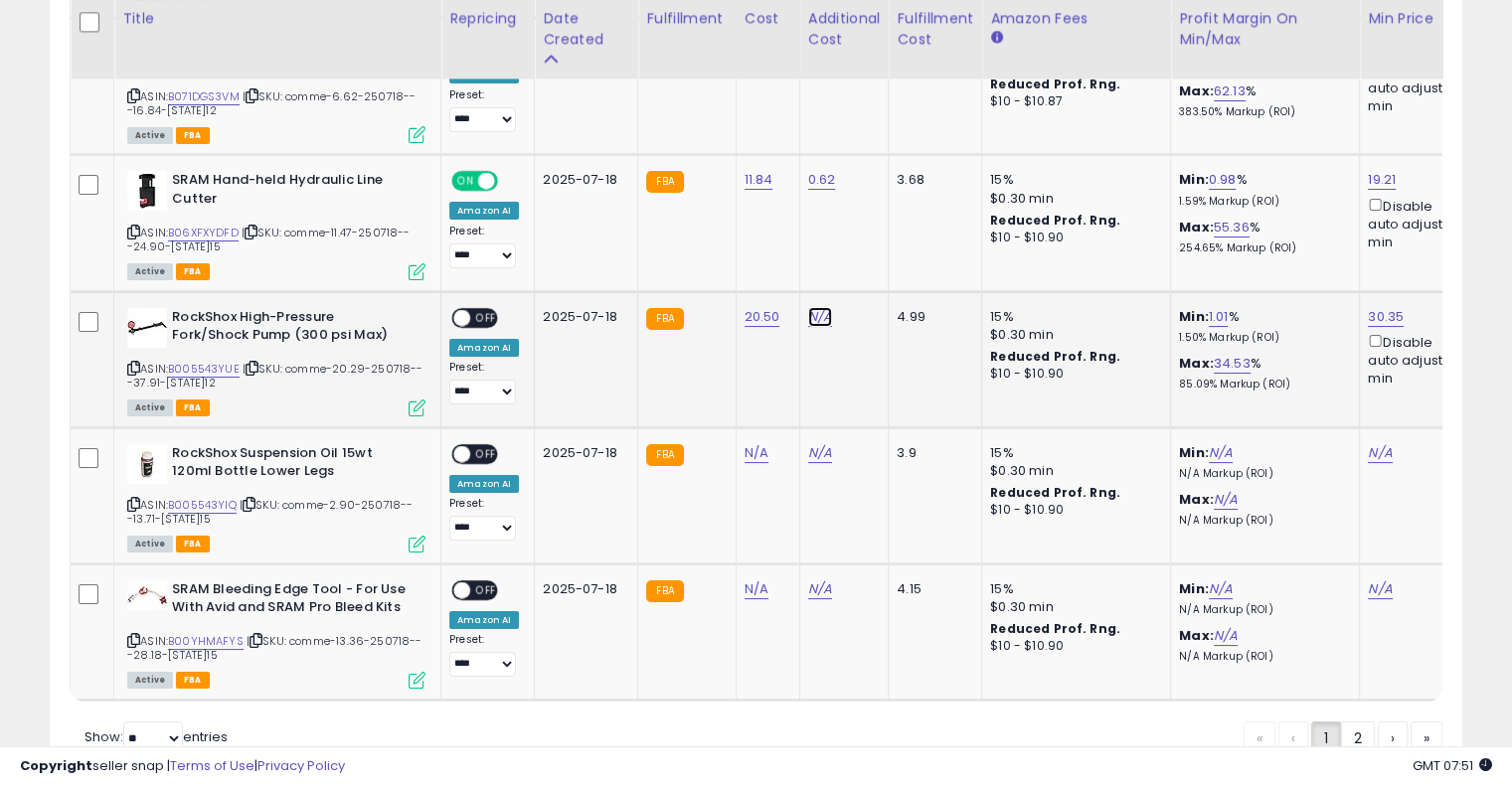 click on "N/A" at bounding box center (820, 317) 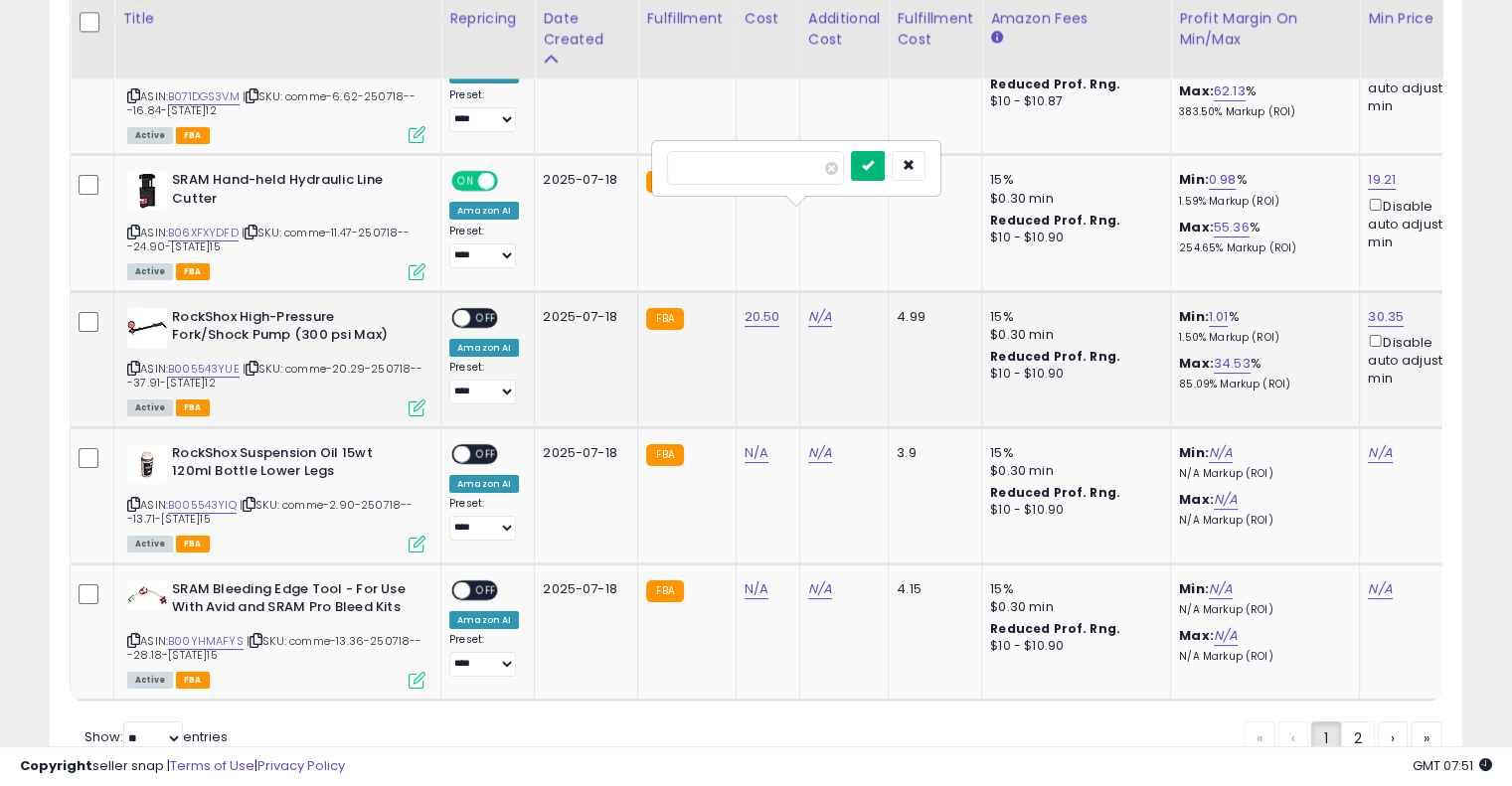 type on "****" 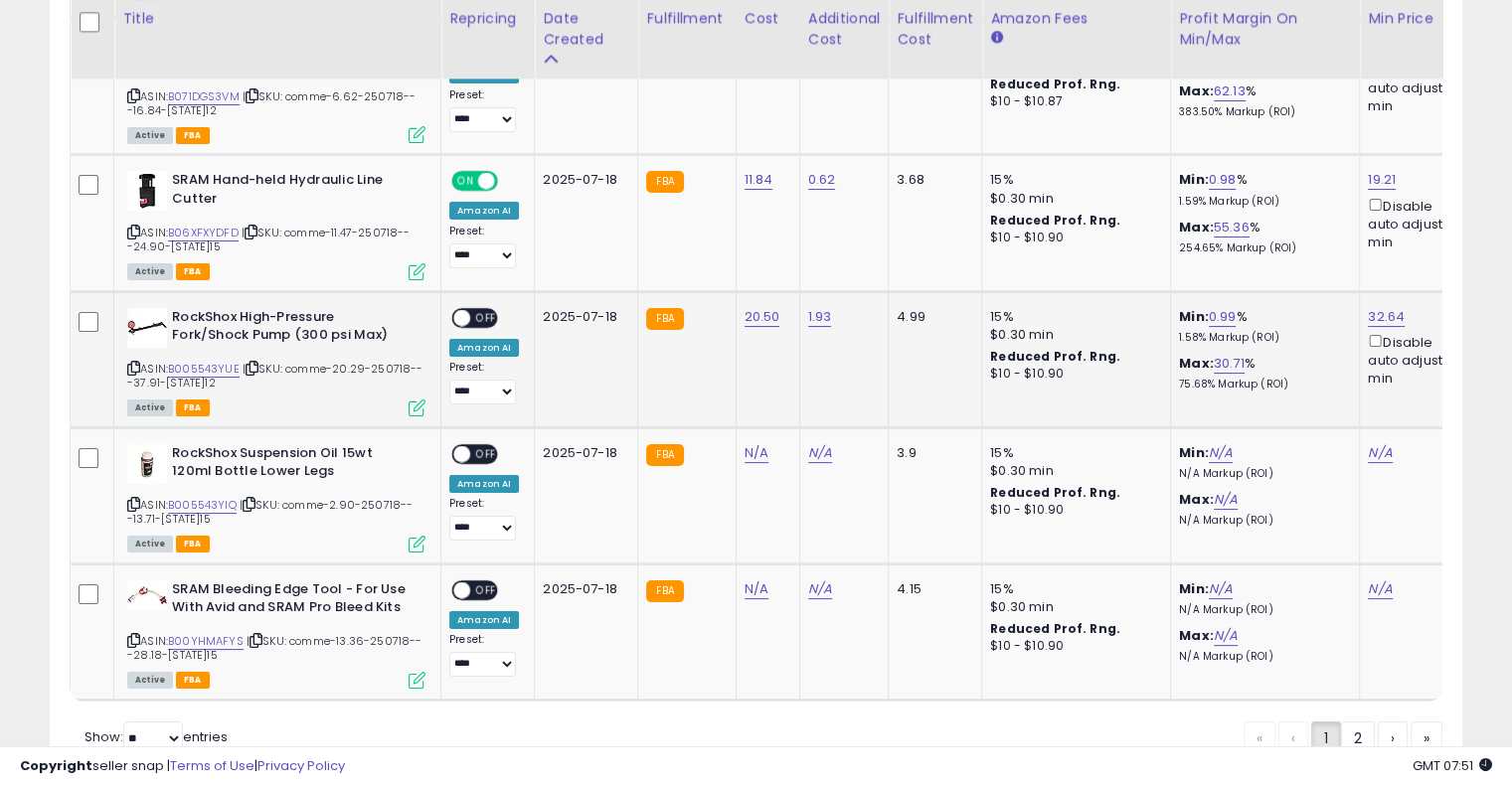 click on "OFF" at bounding box center (486, 317) 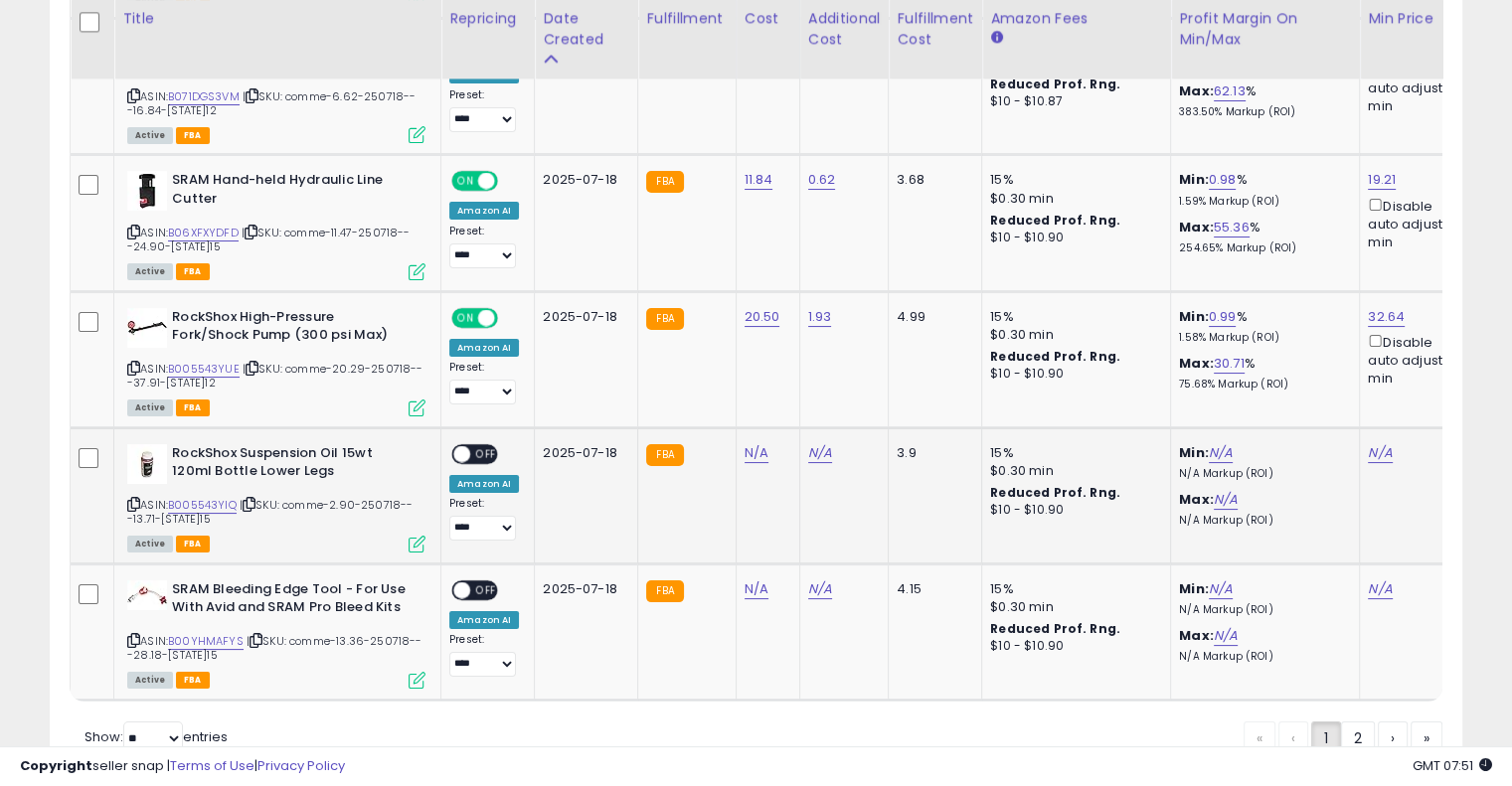 click at bounding box center [249, 504] 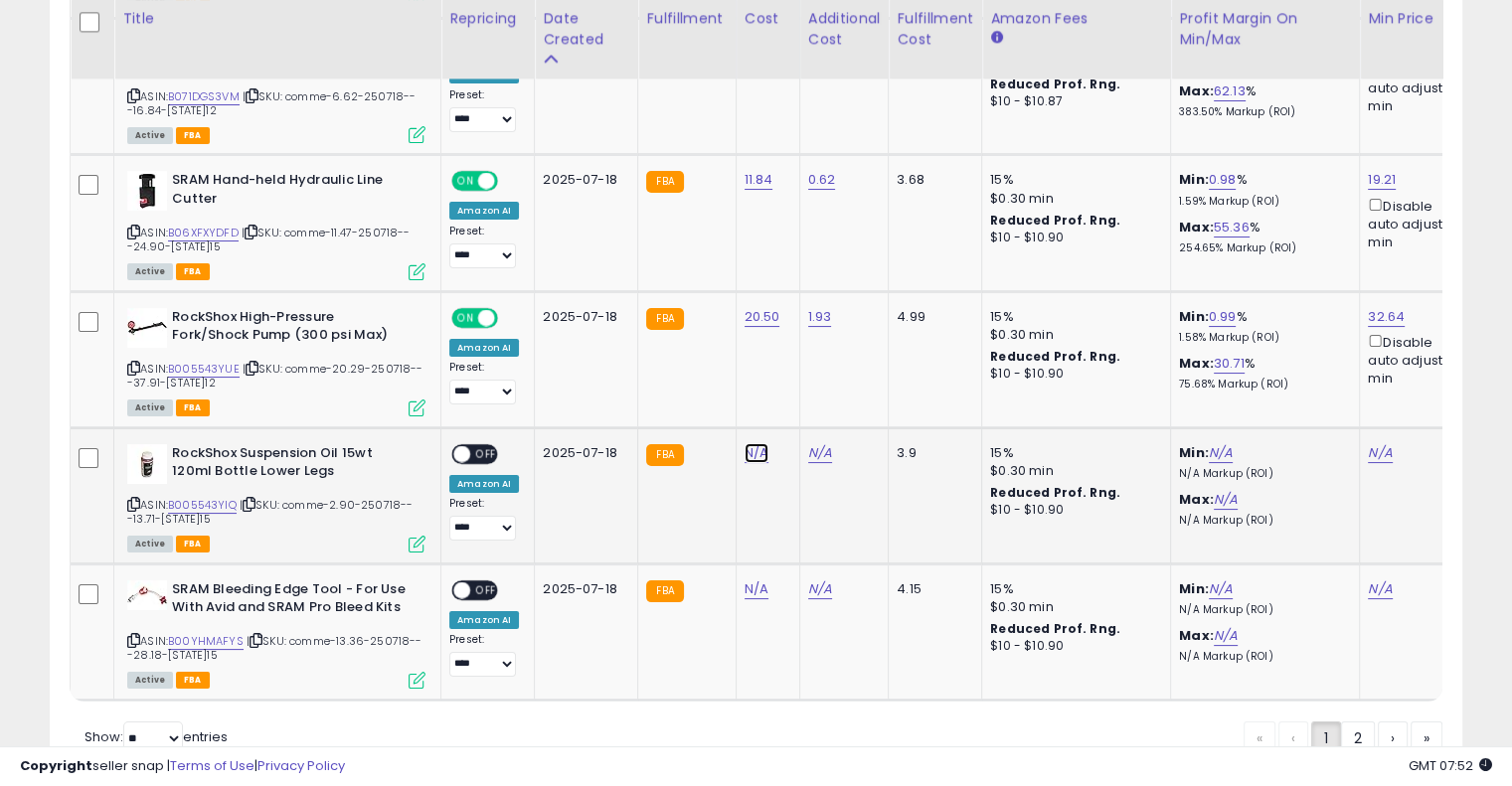 click on "N/A" at bounding box center (756, 453) 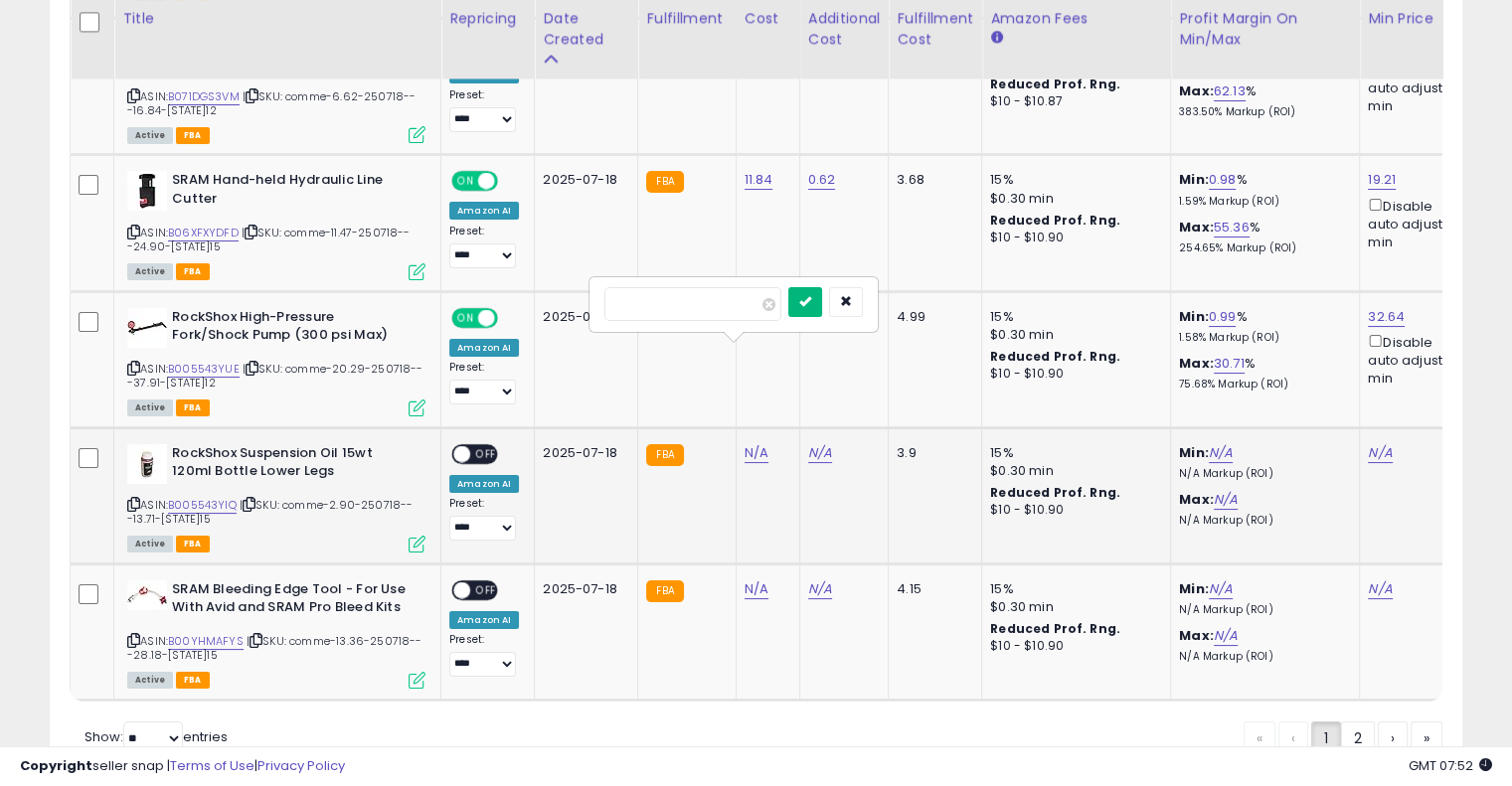 type on "****" 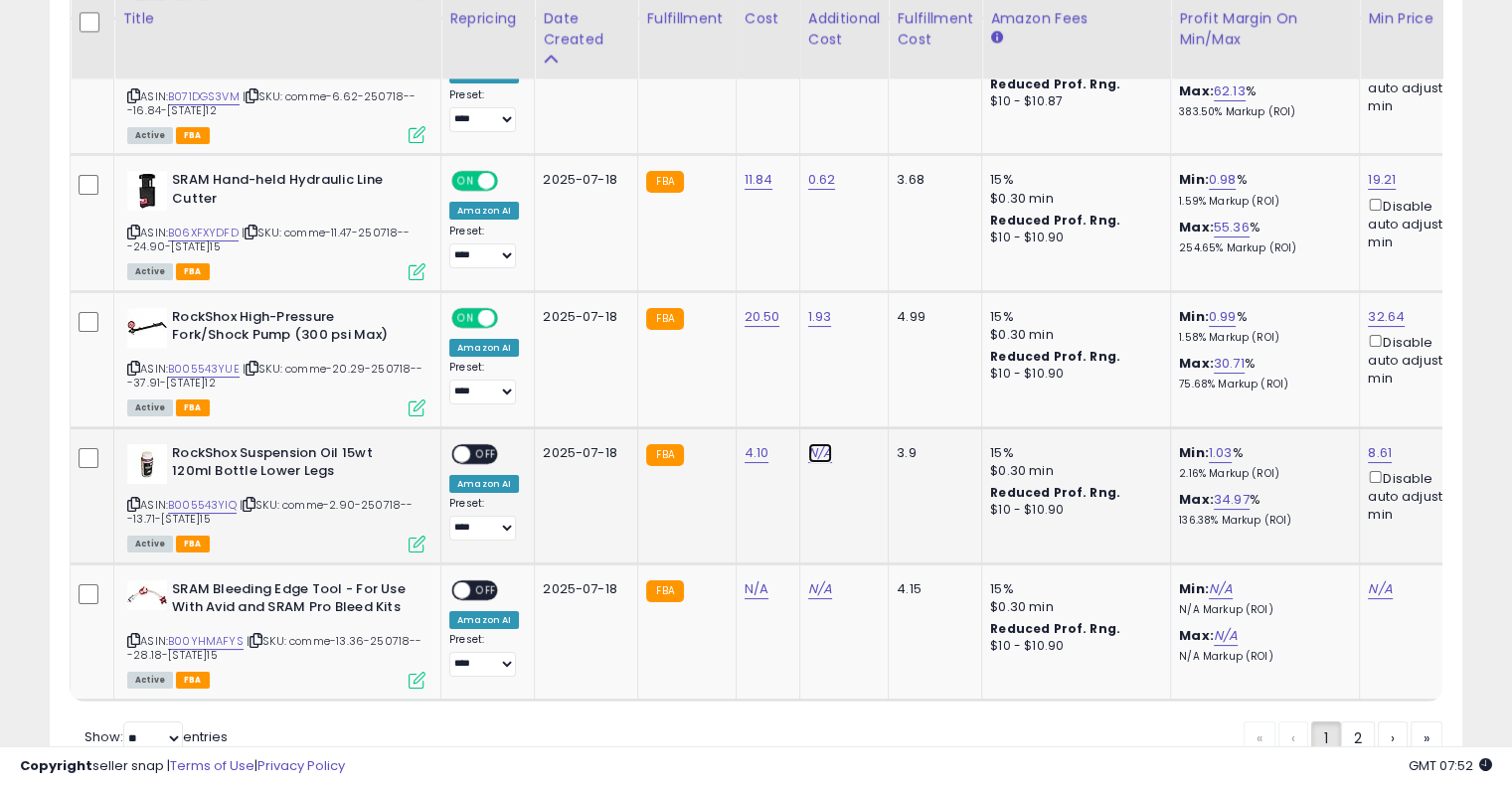 click on "N/A" at bounding box center [820, 453] 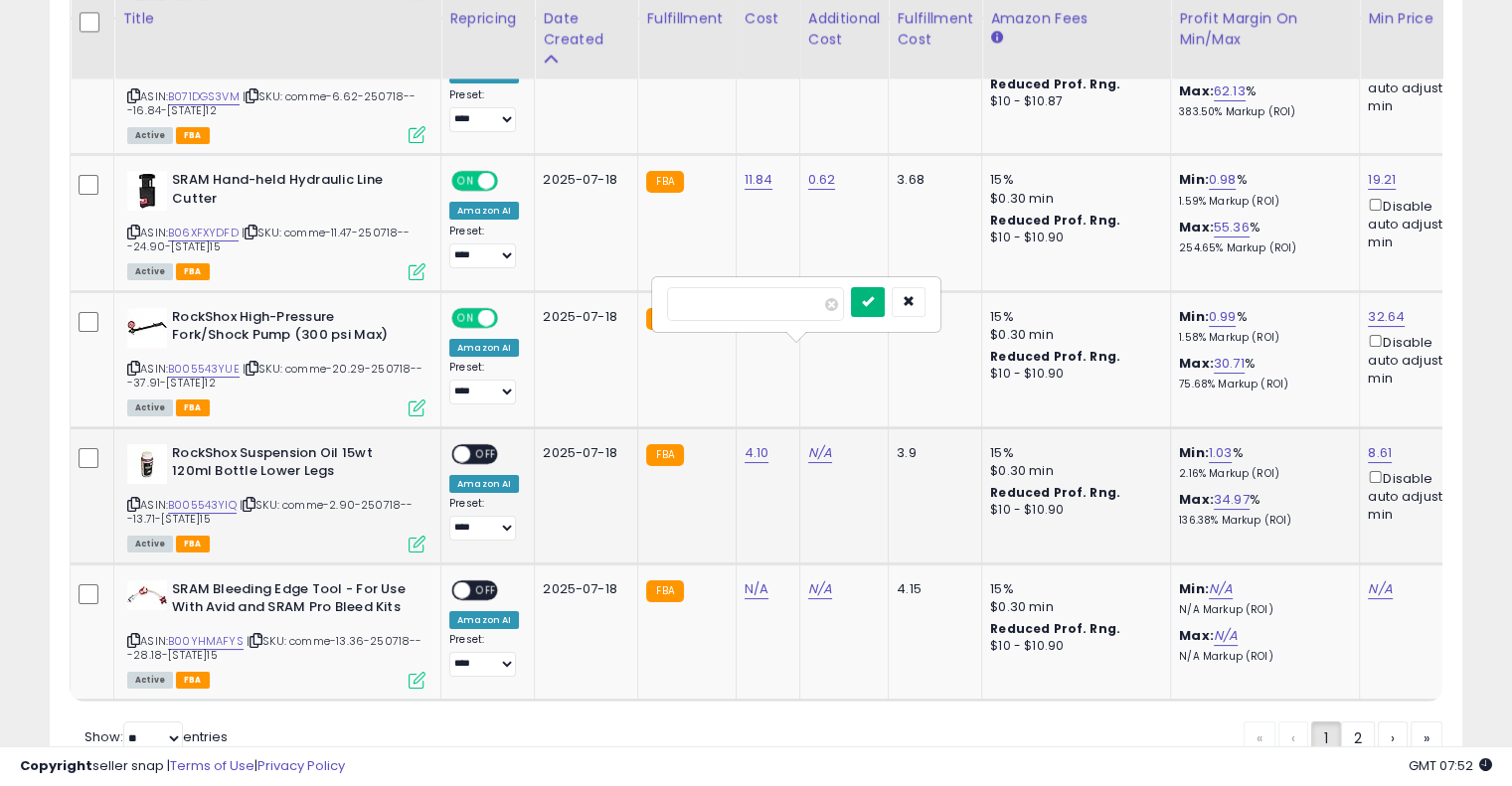 type on "****" 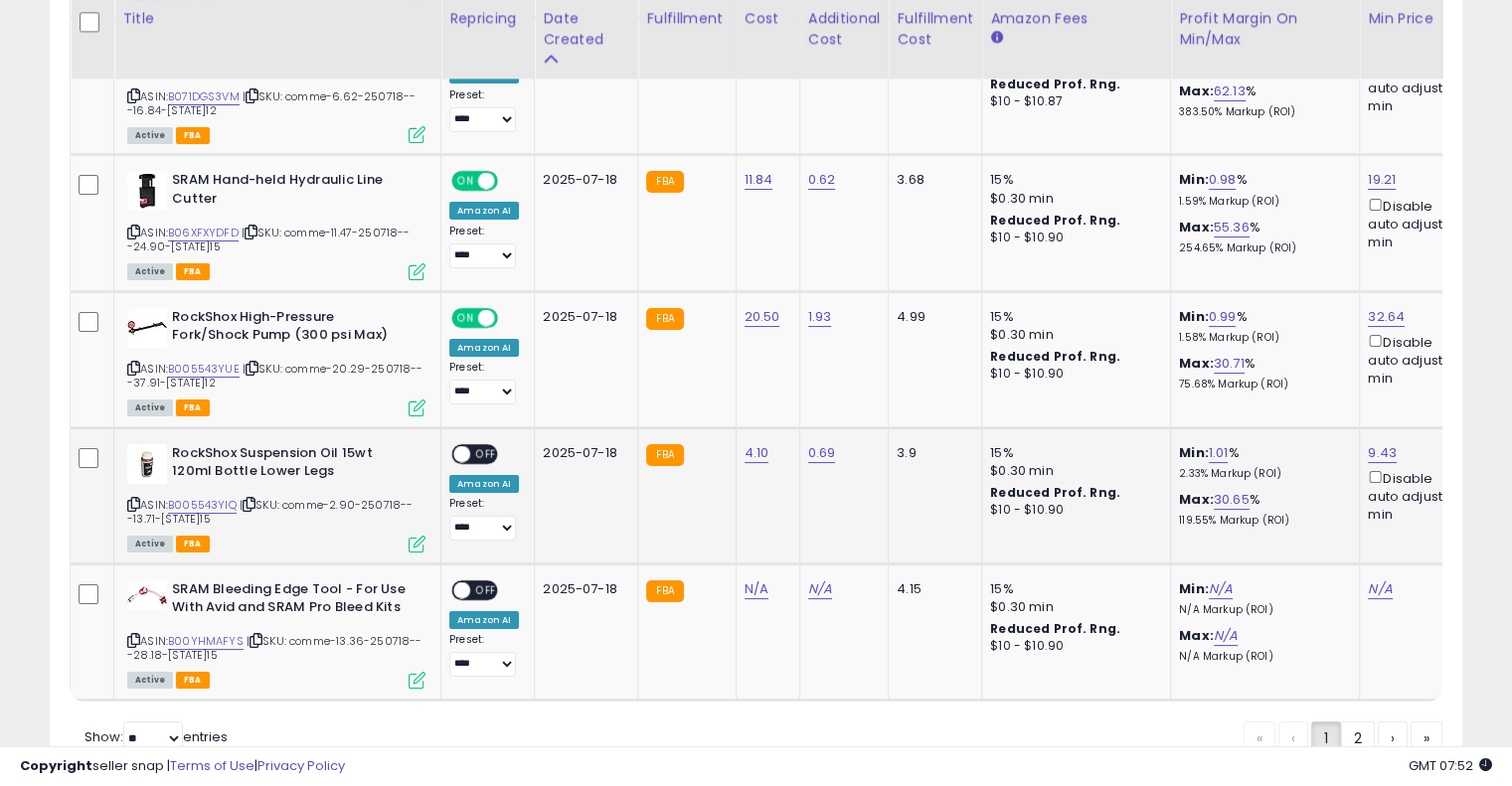 click on "OFF" at bounding box center (486, 453) 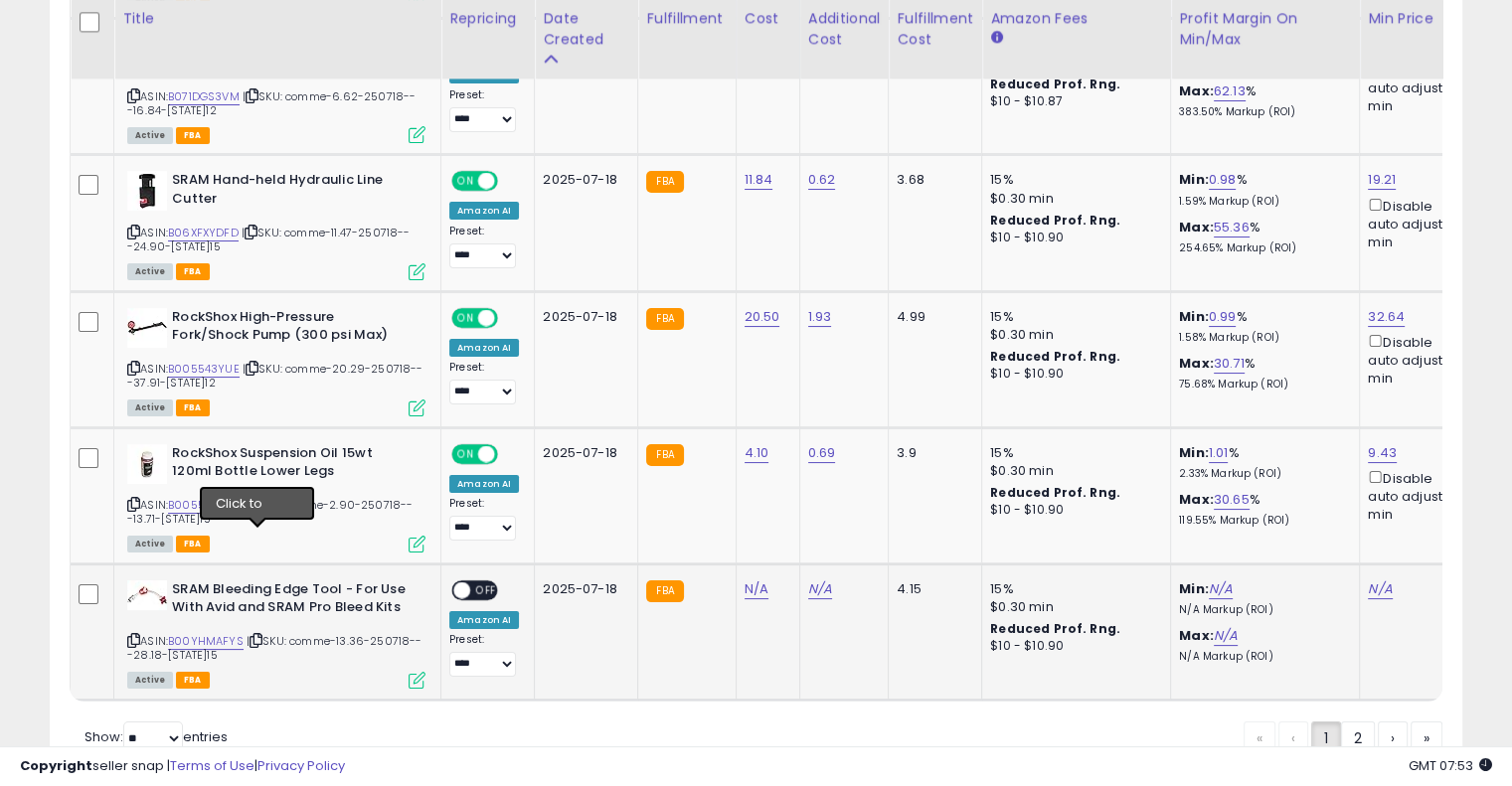 click at bounding box center (255, 640) 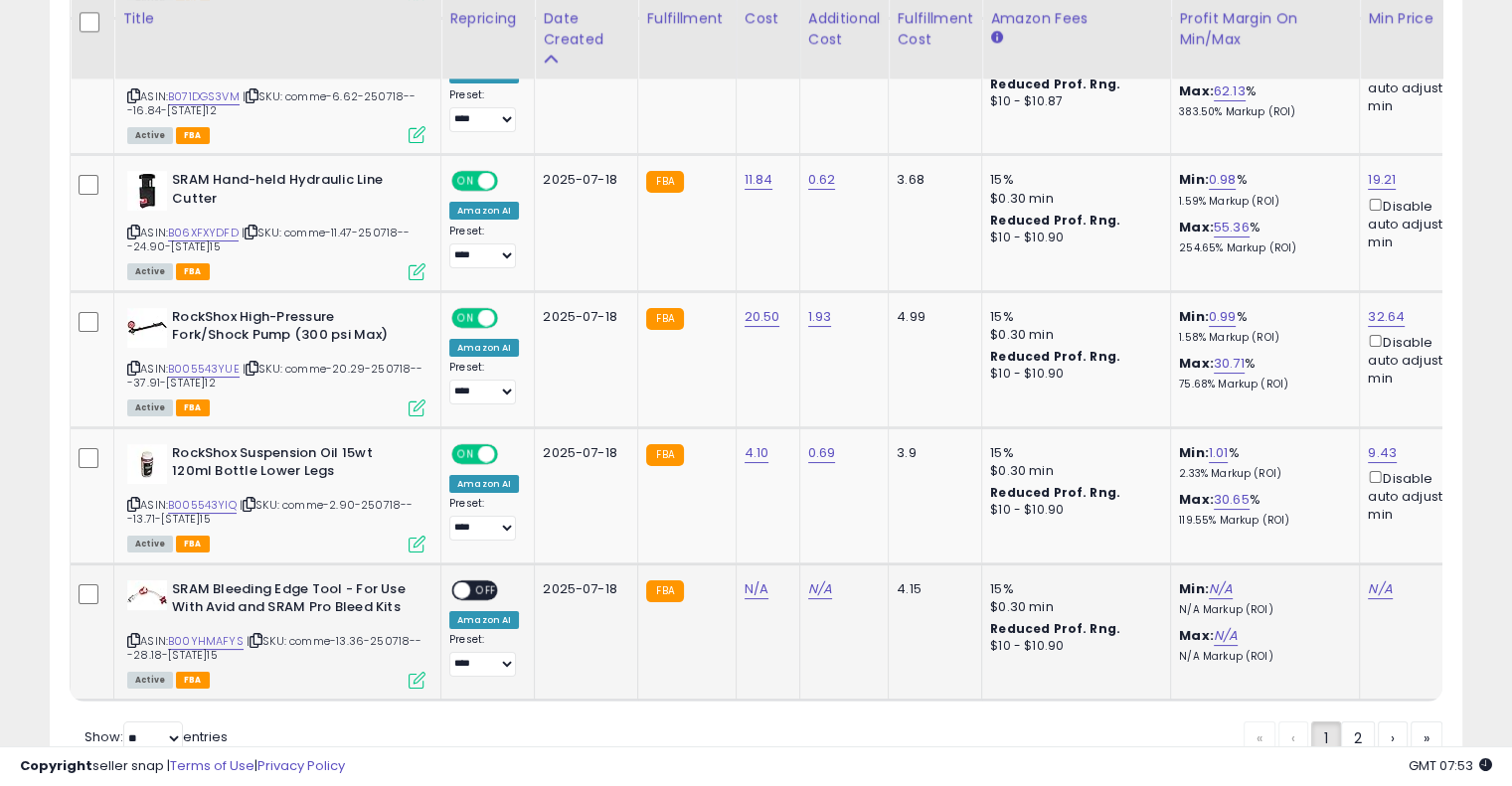 click at bounding box center (255, 640) 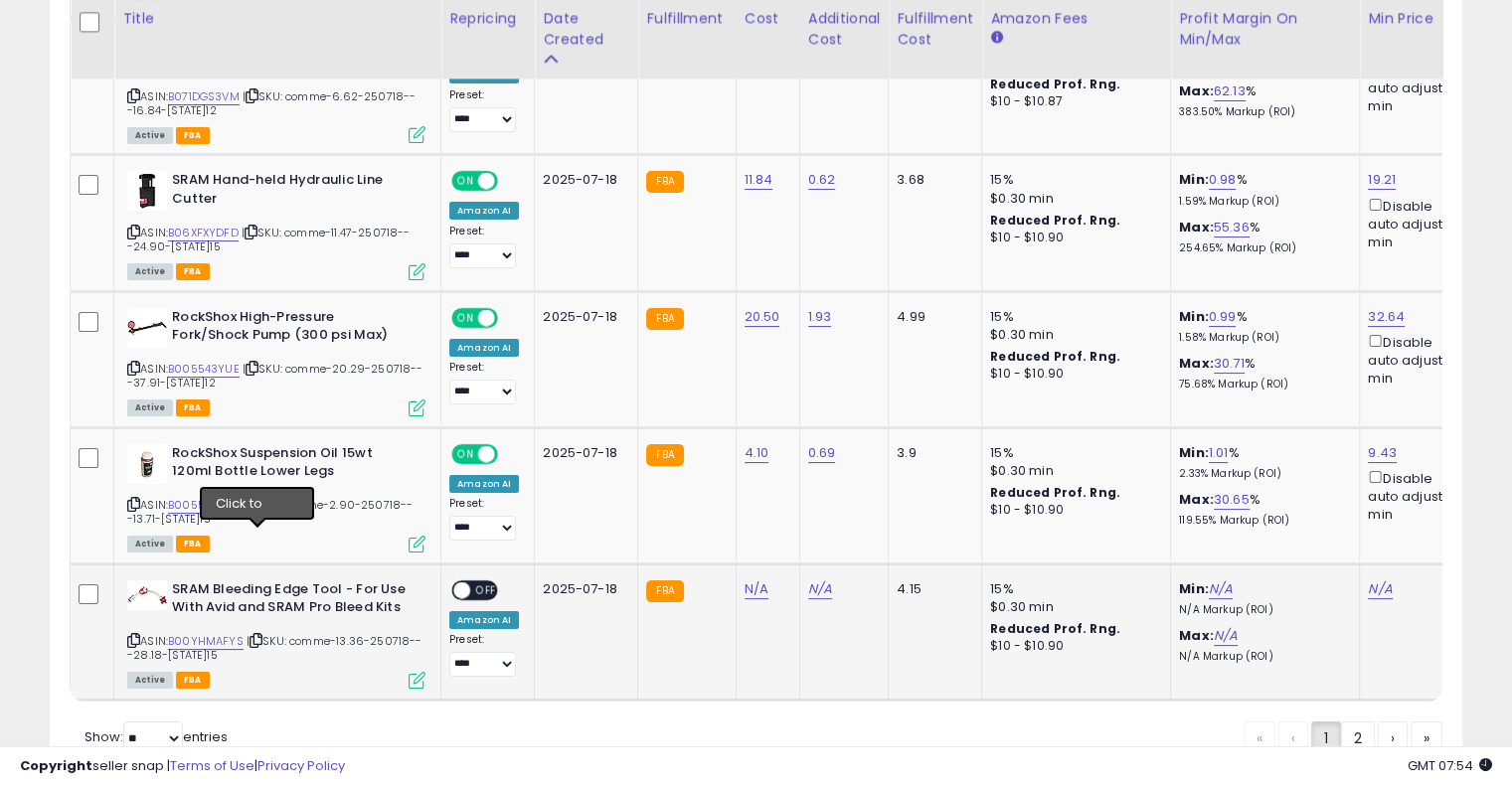 click at bounding box center (255, 640) 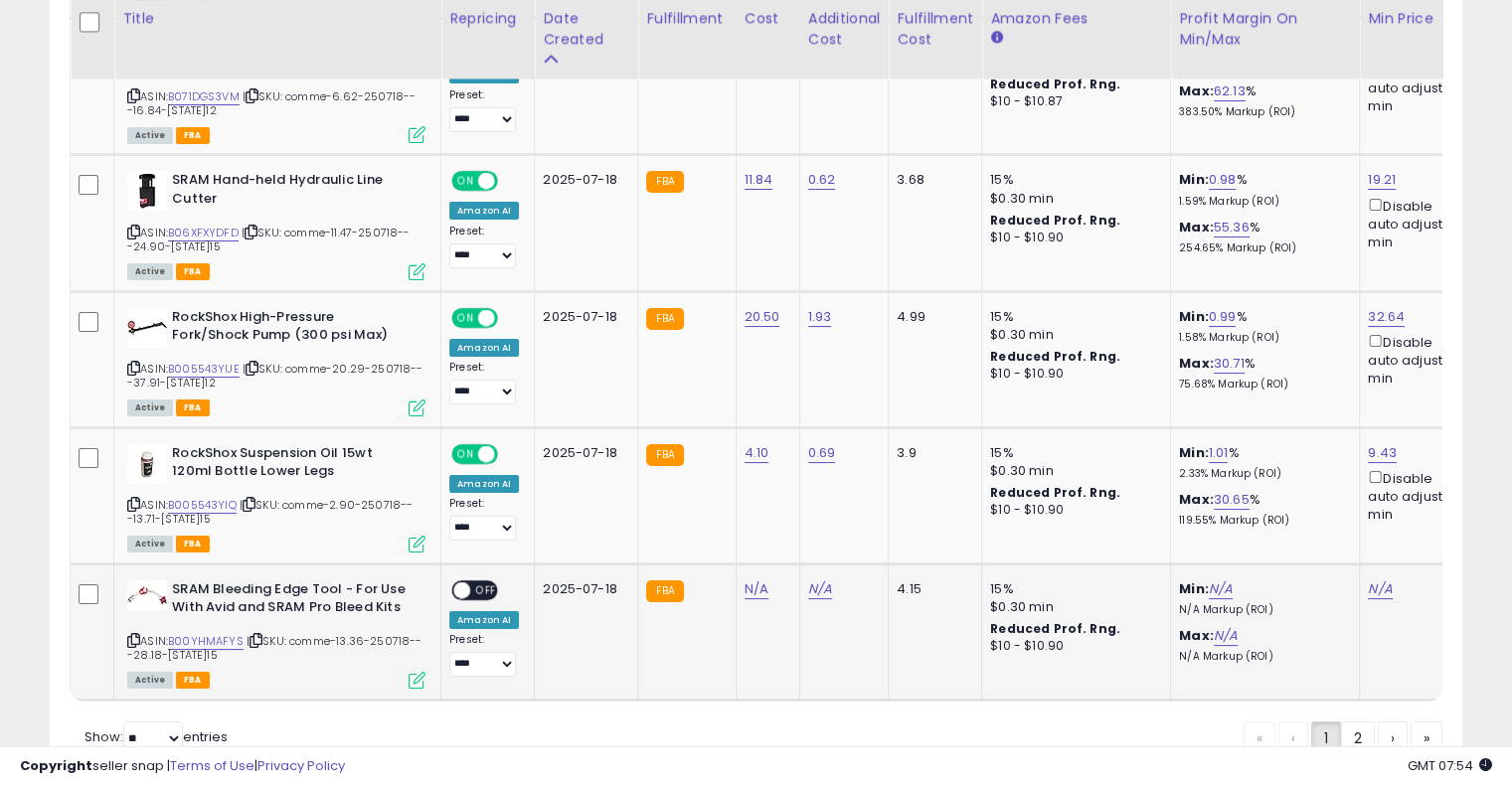 click at bounding box center [255, 640] 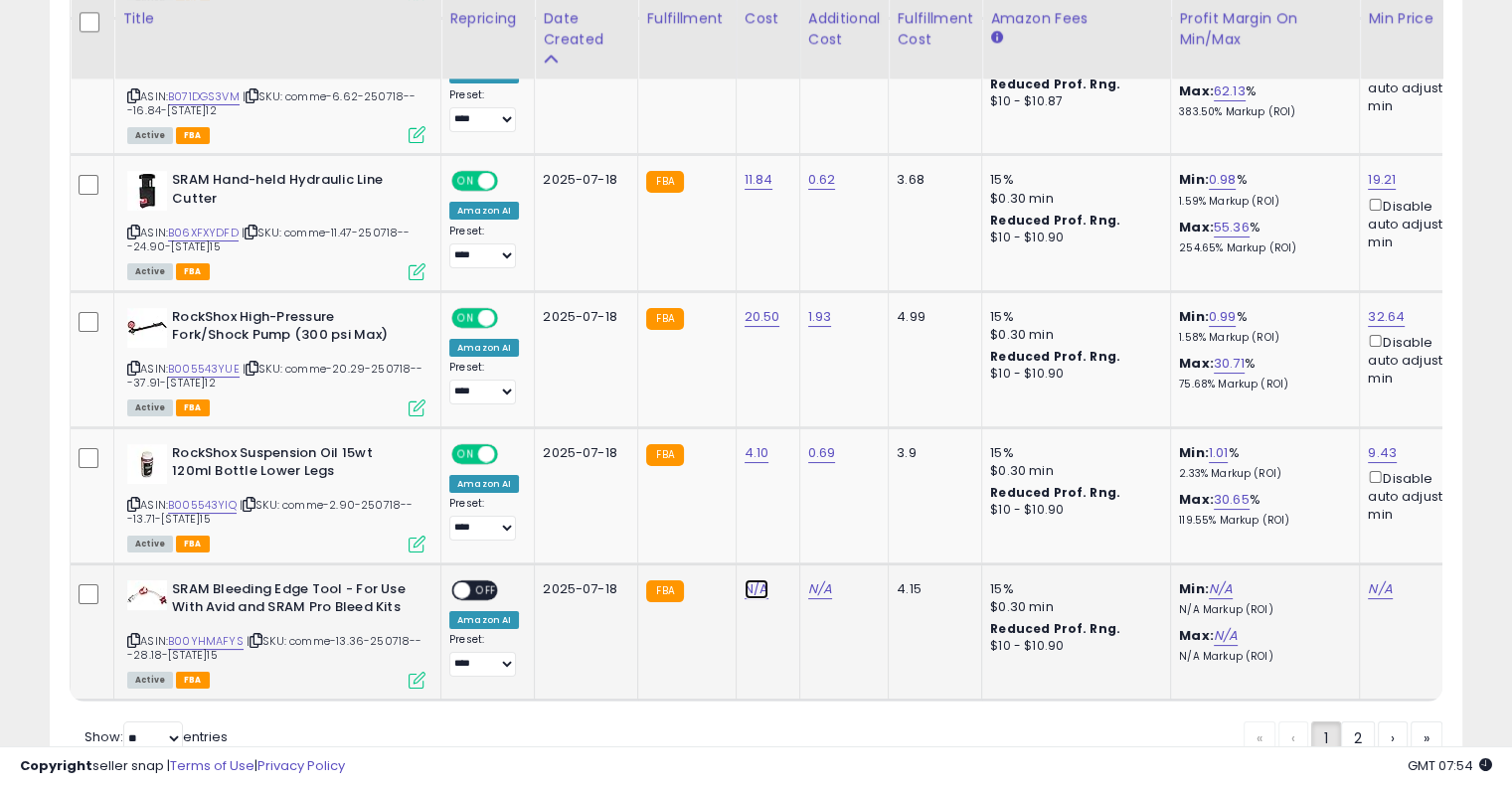 click on "N/A" at bounding box center [756, 589] 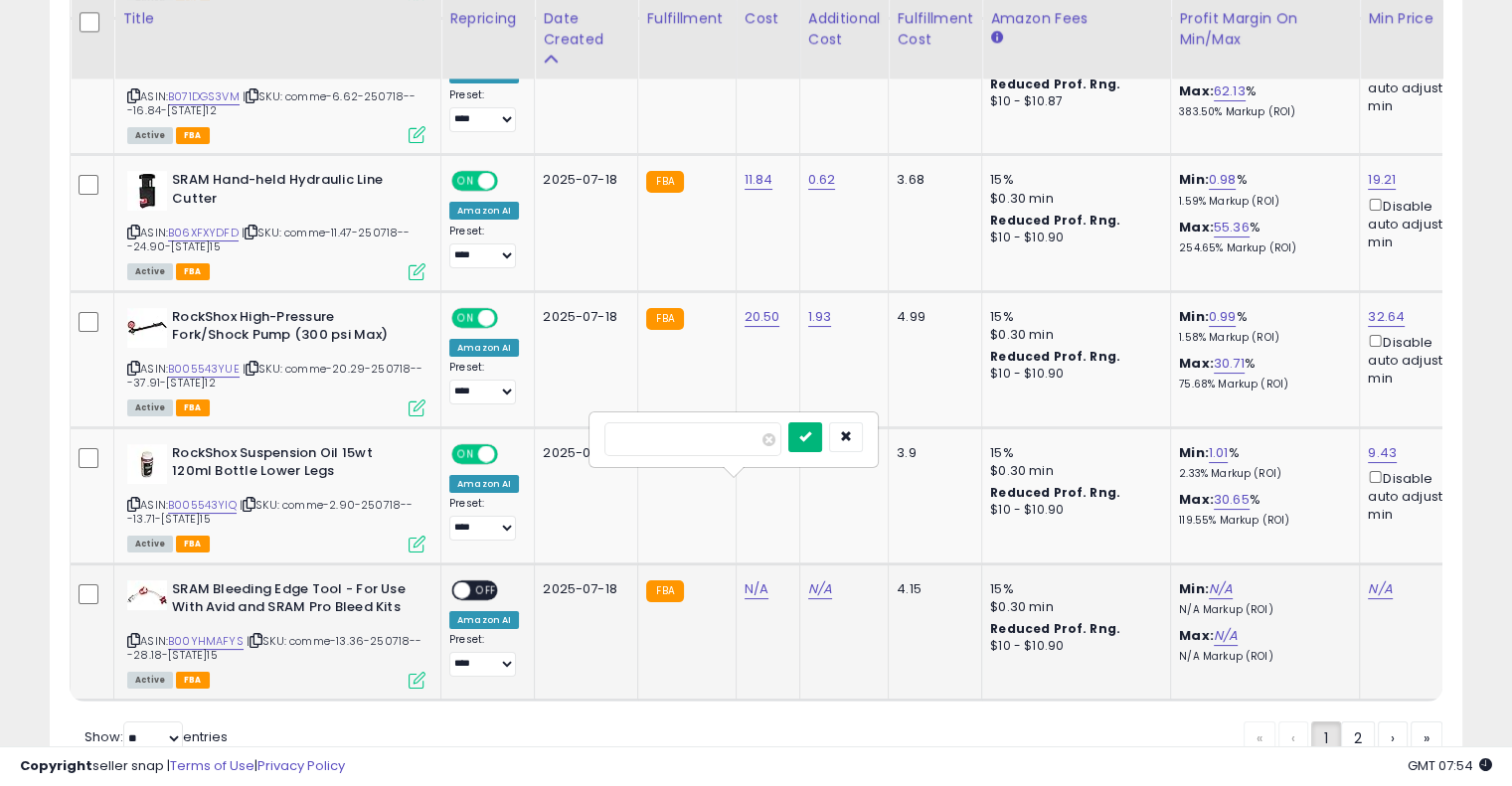 type on "*****" 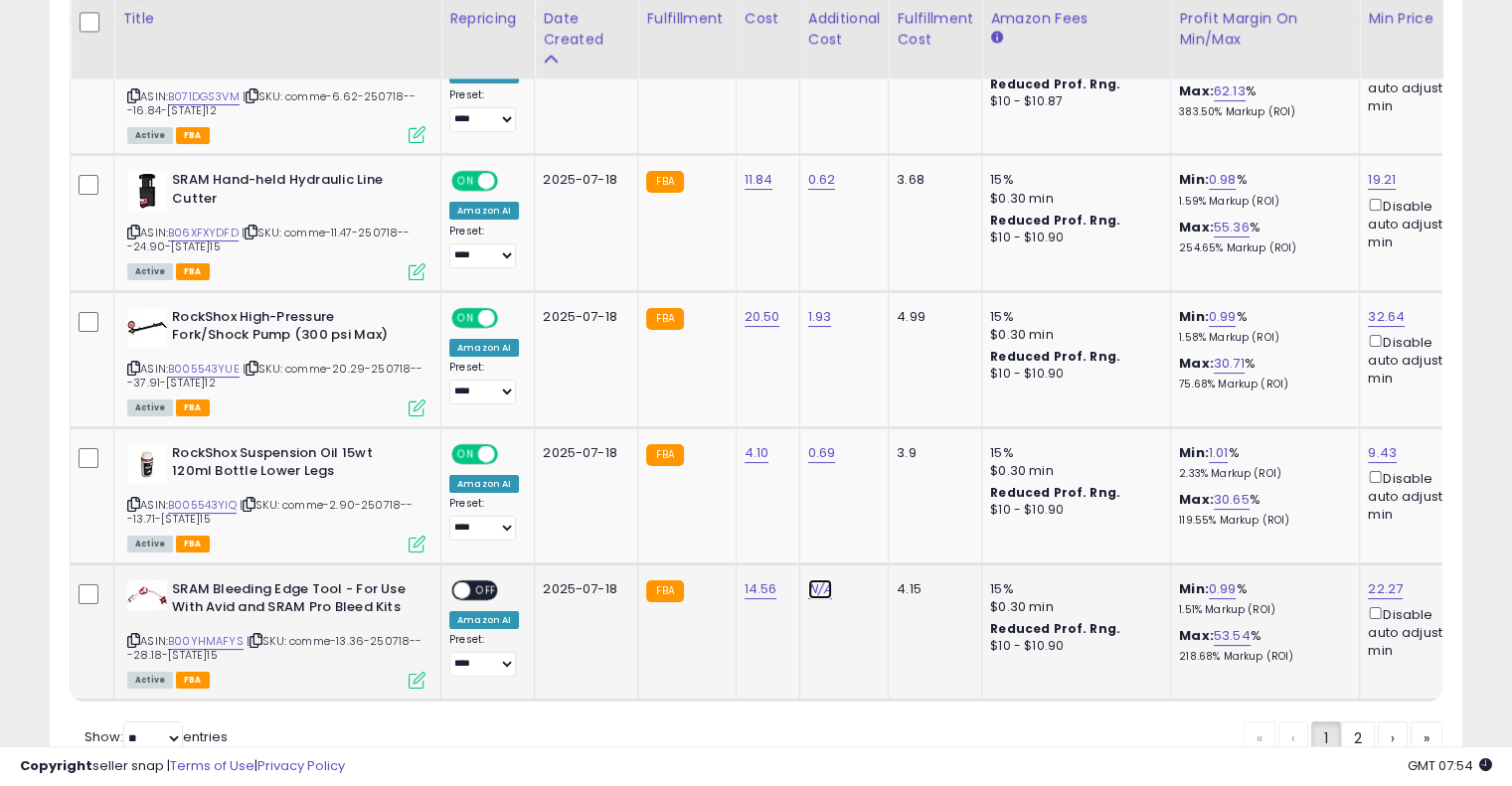 click on "N/A" at bounding box center [820, 589] 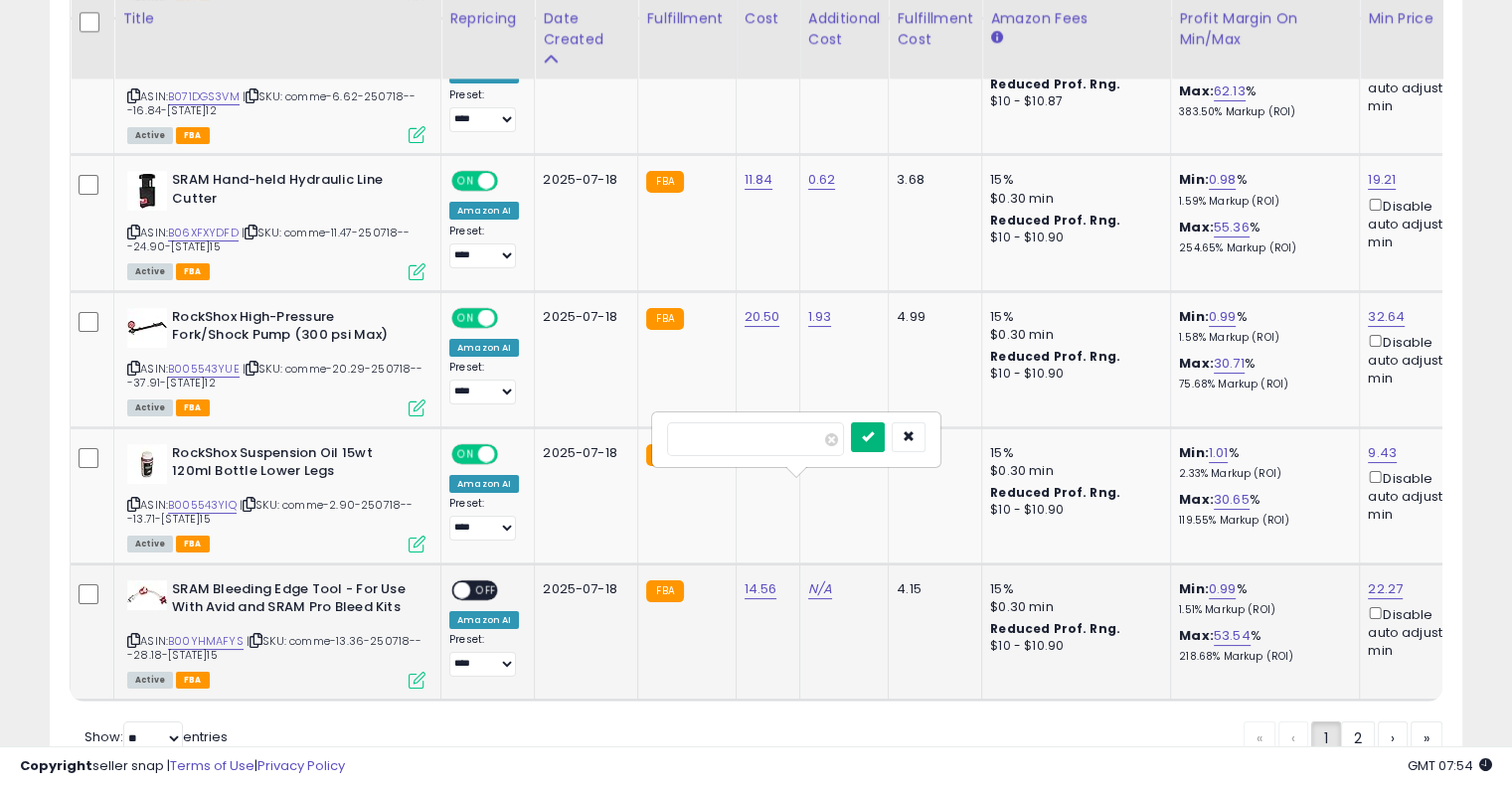type on "****" 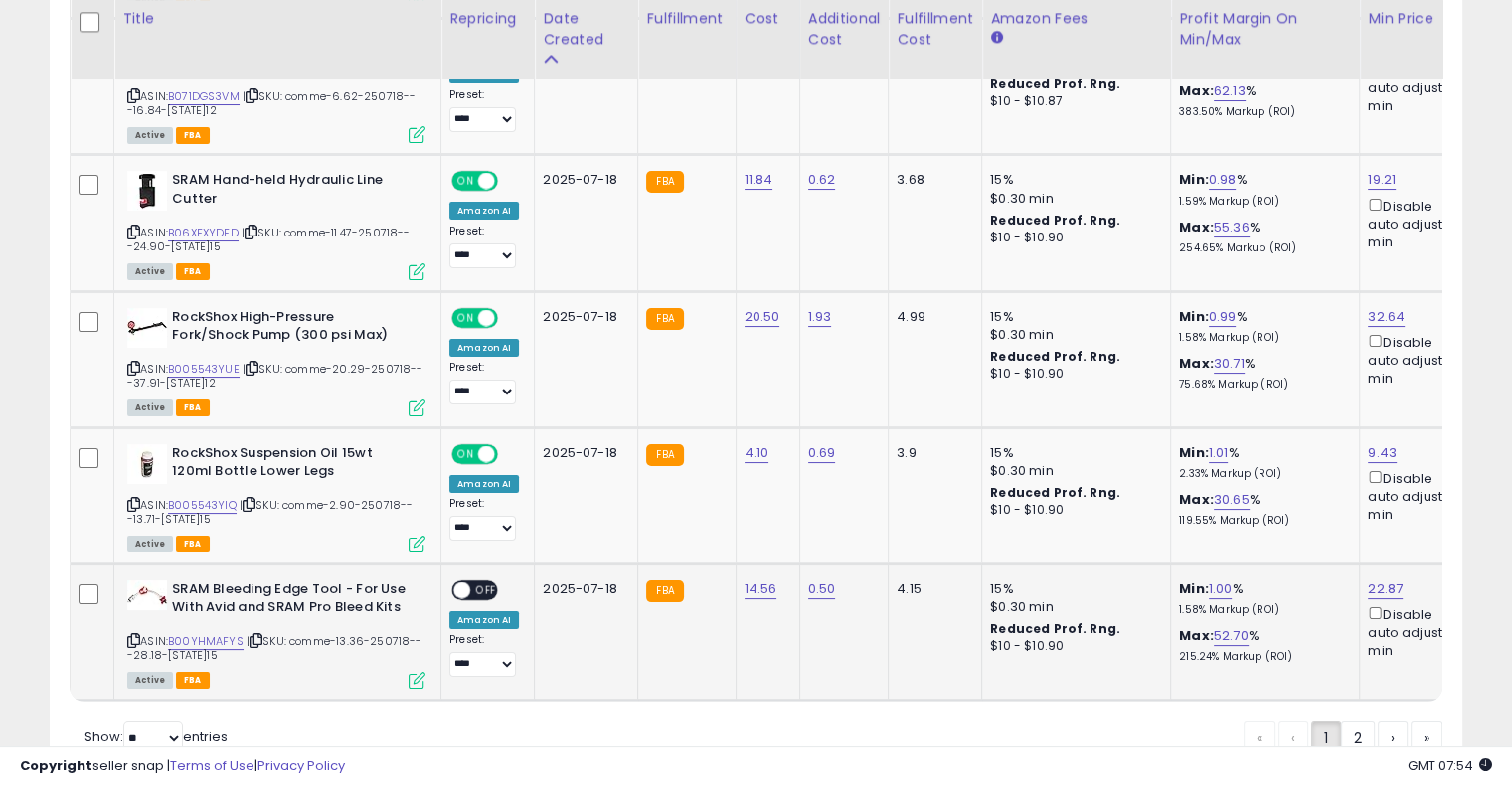 click on "OFF" at bounding box center [486, 589] 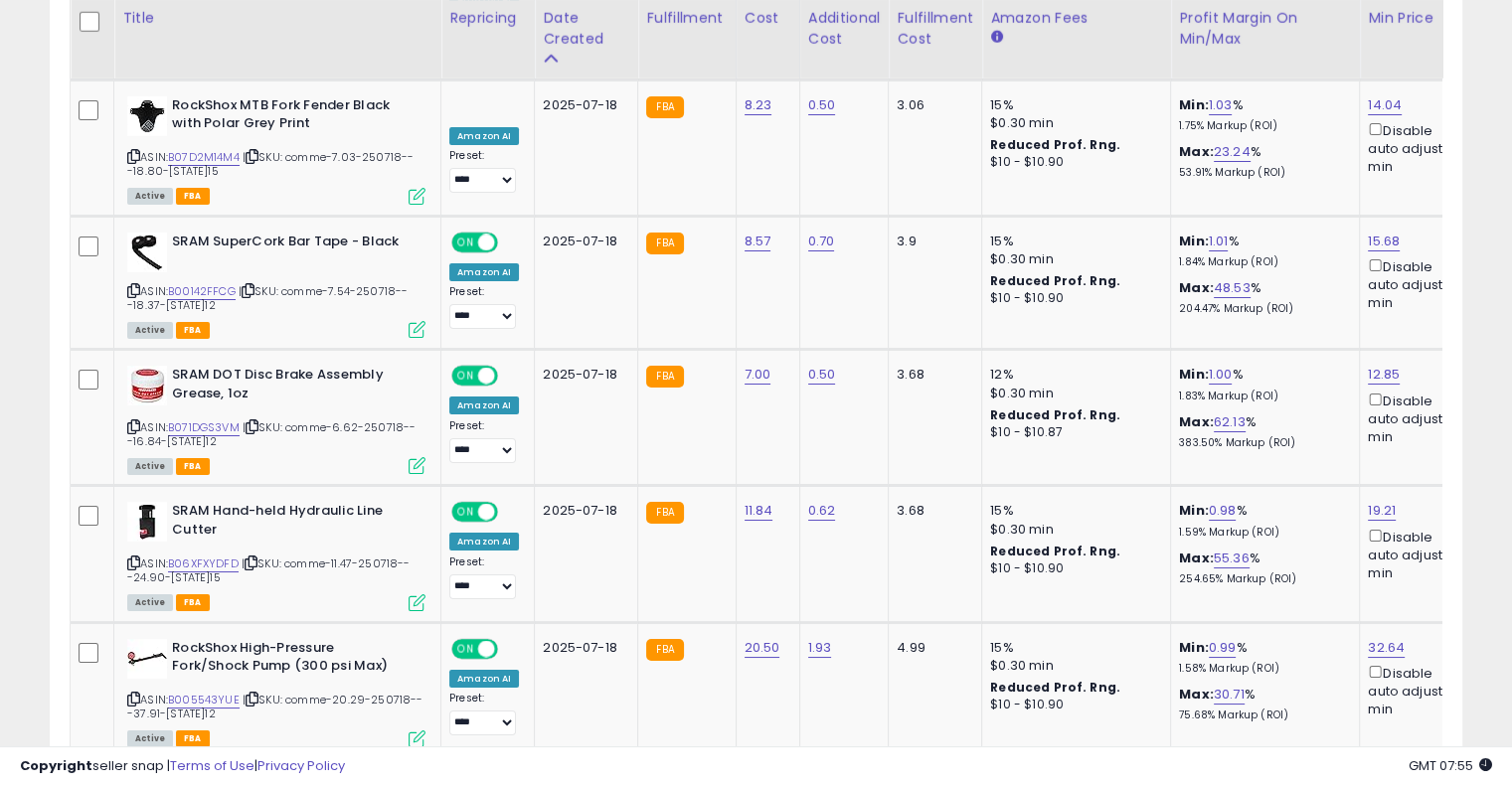 scroll, scrollTop: 7699, scrollLeft: 0, axis: vertical 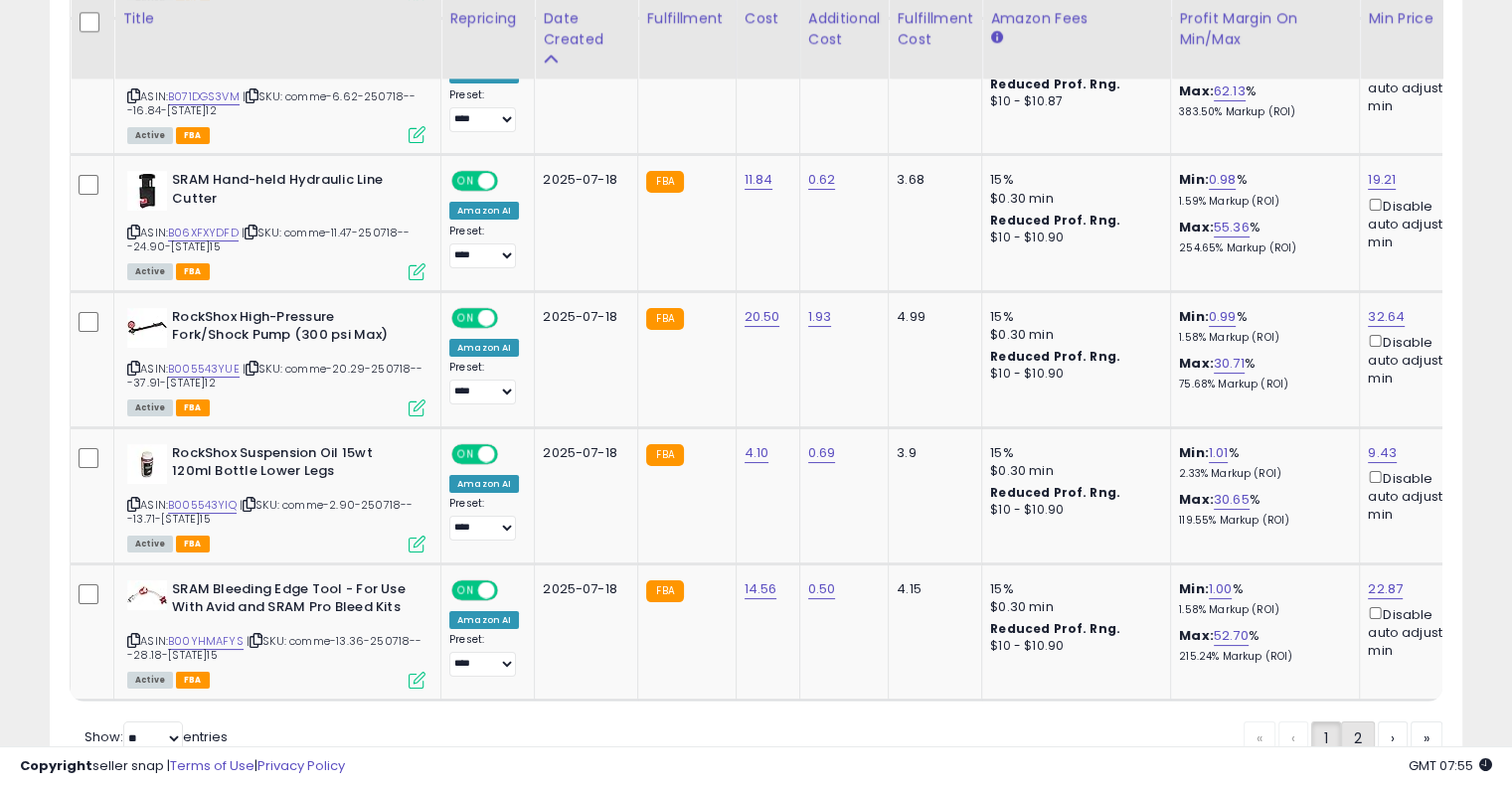 click on "2" 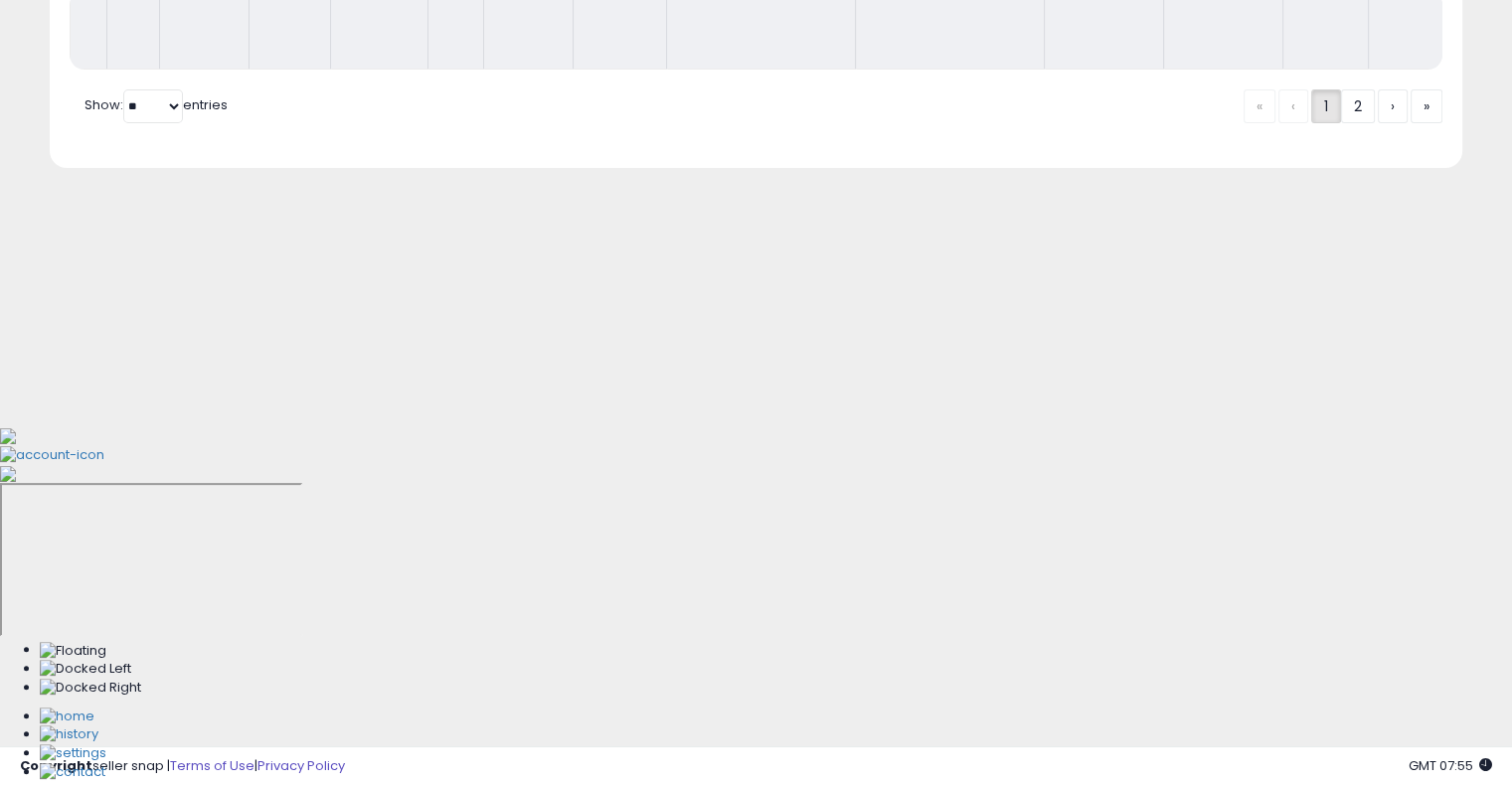scroll, scrollTop: 103, scrollLeft: 0, axis: vertical 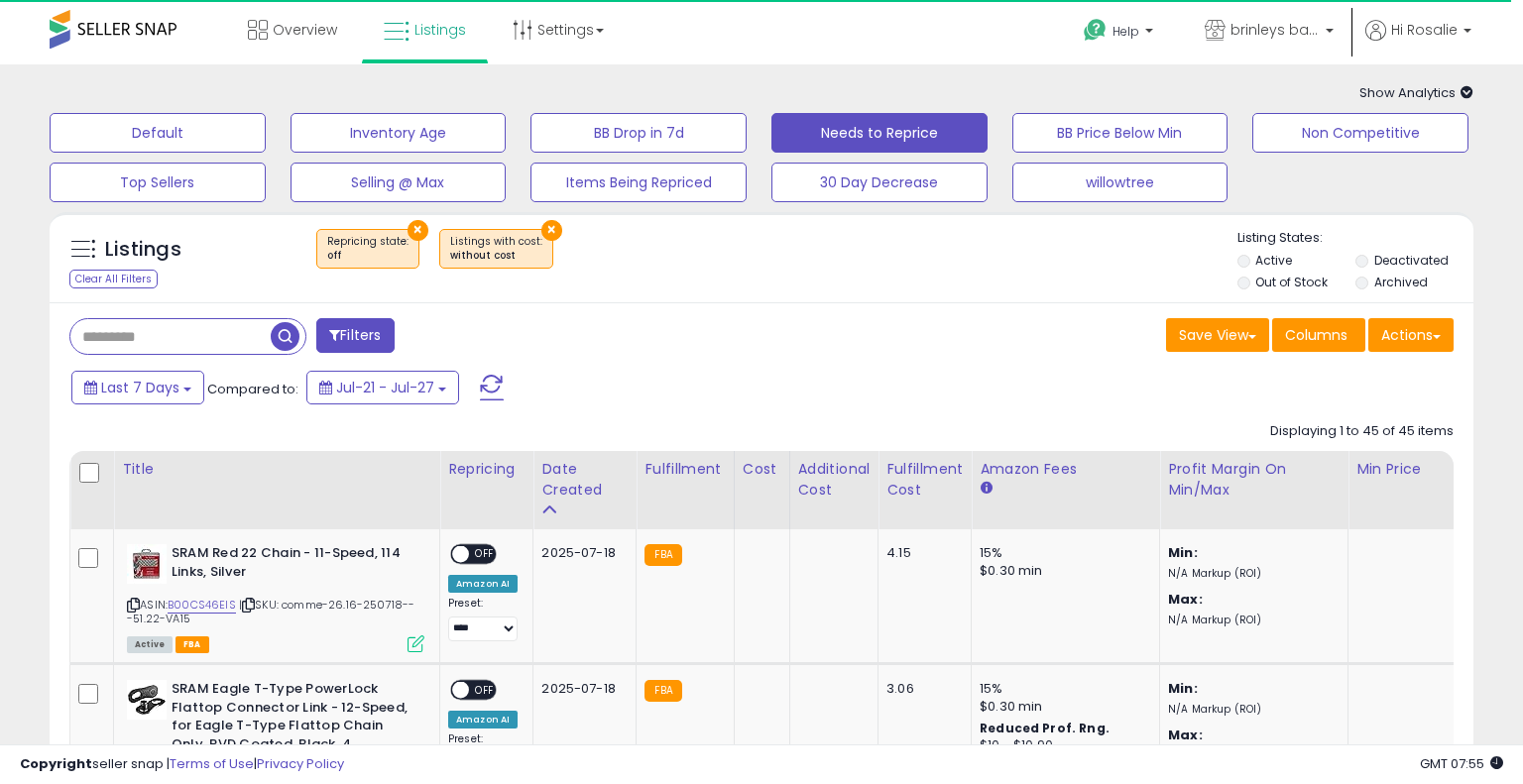 select on "**" 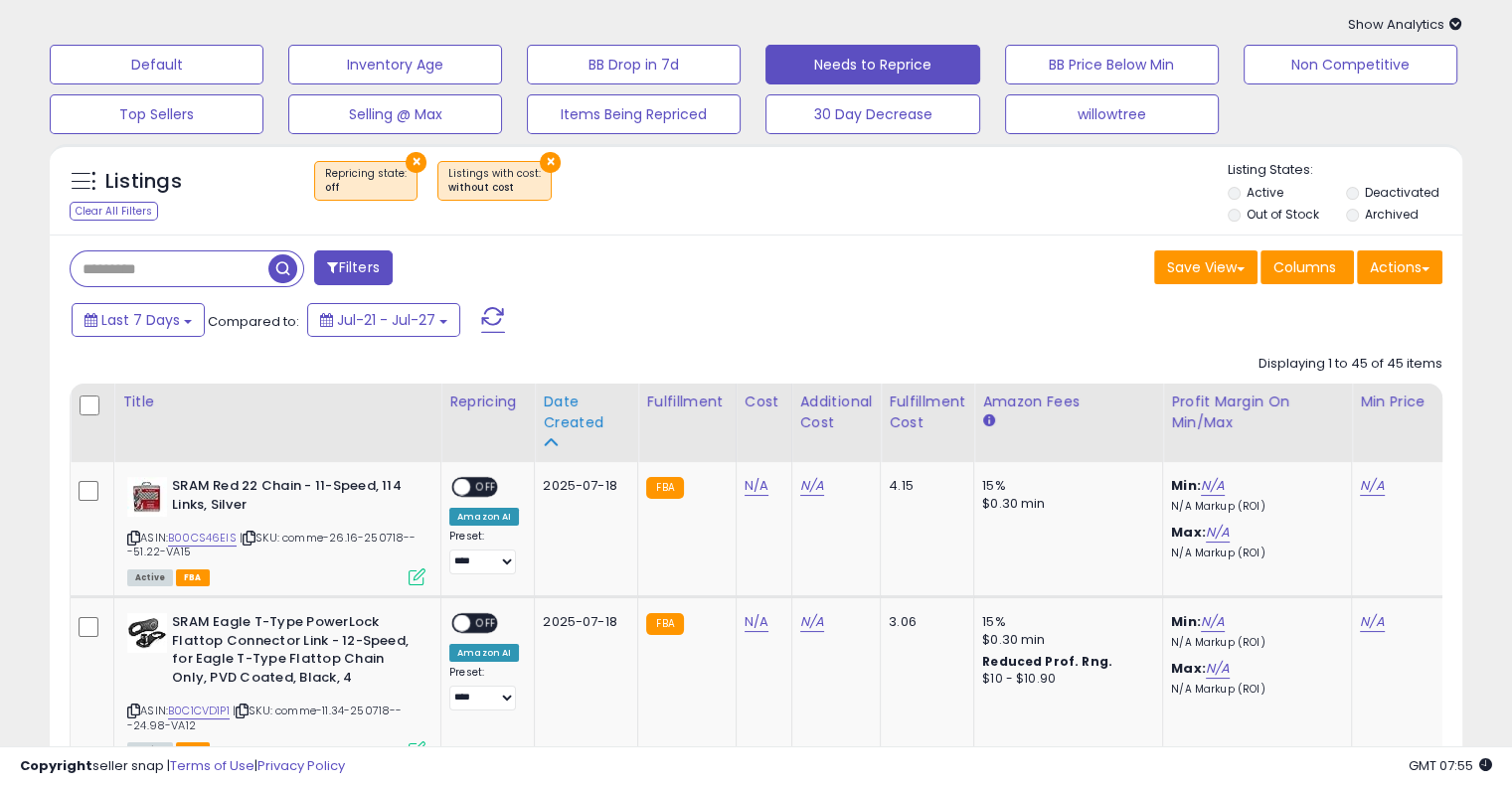 scroll, scrollTop: 400, scrollLeft: 0, axis: vertical 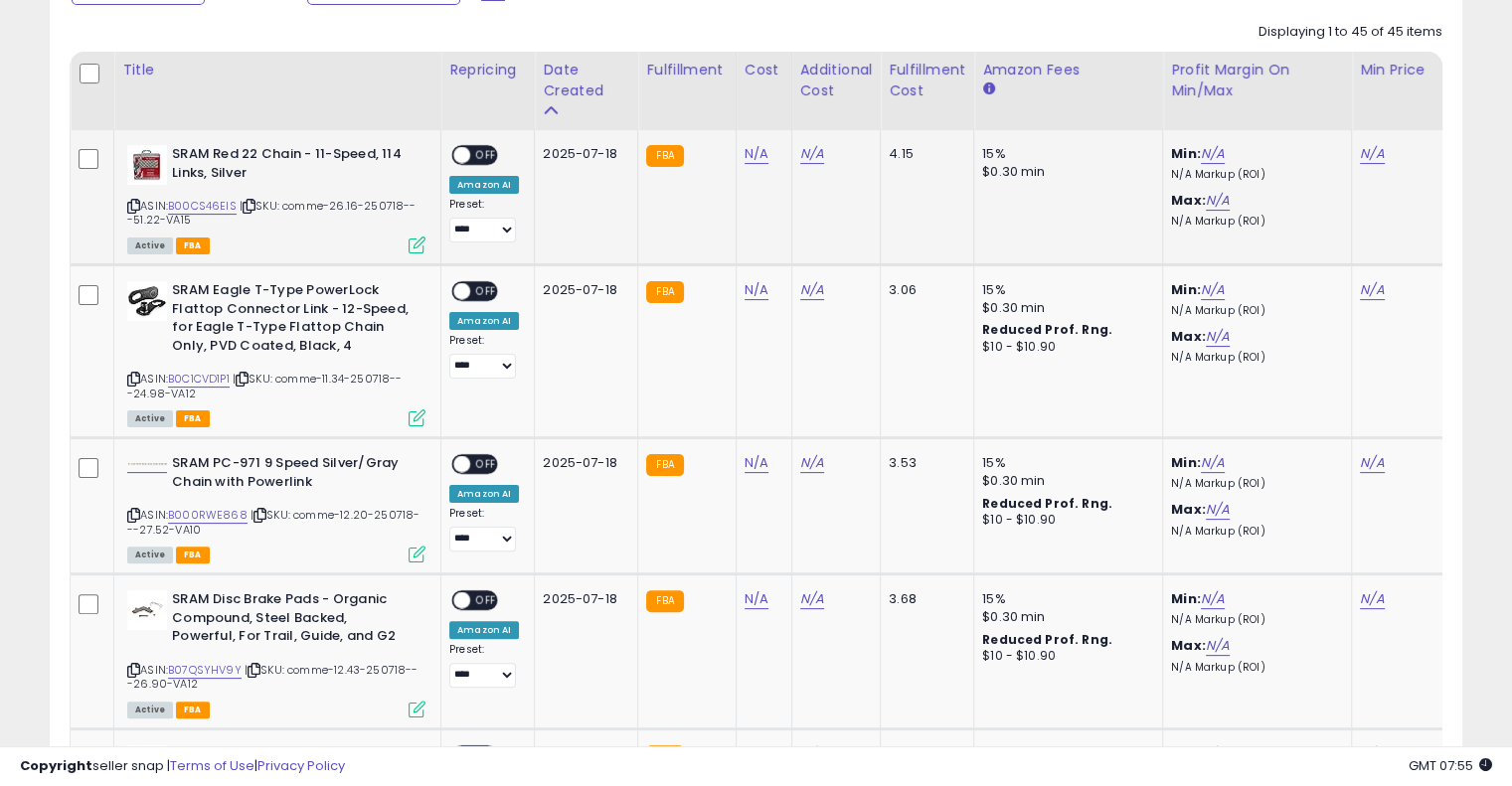 click at bounding box center [249, 206] 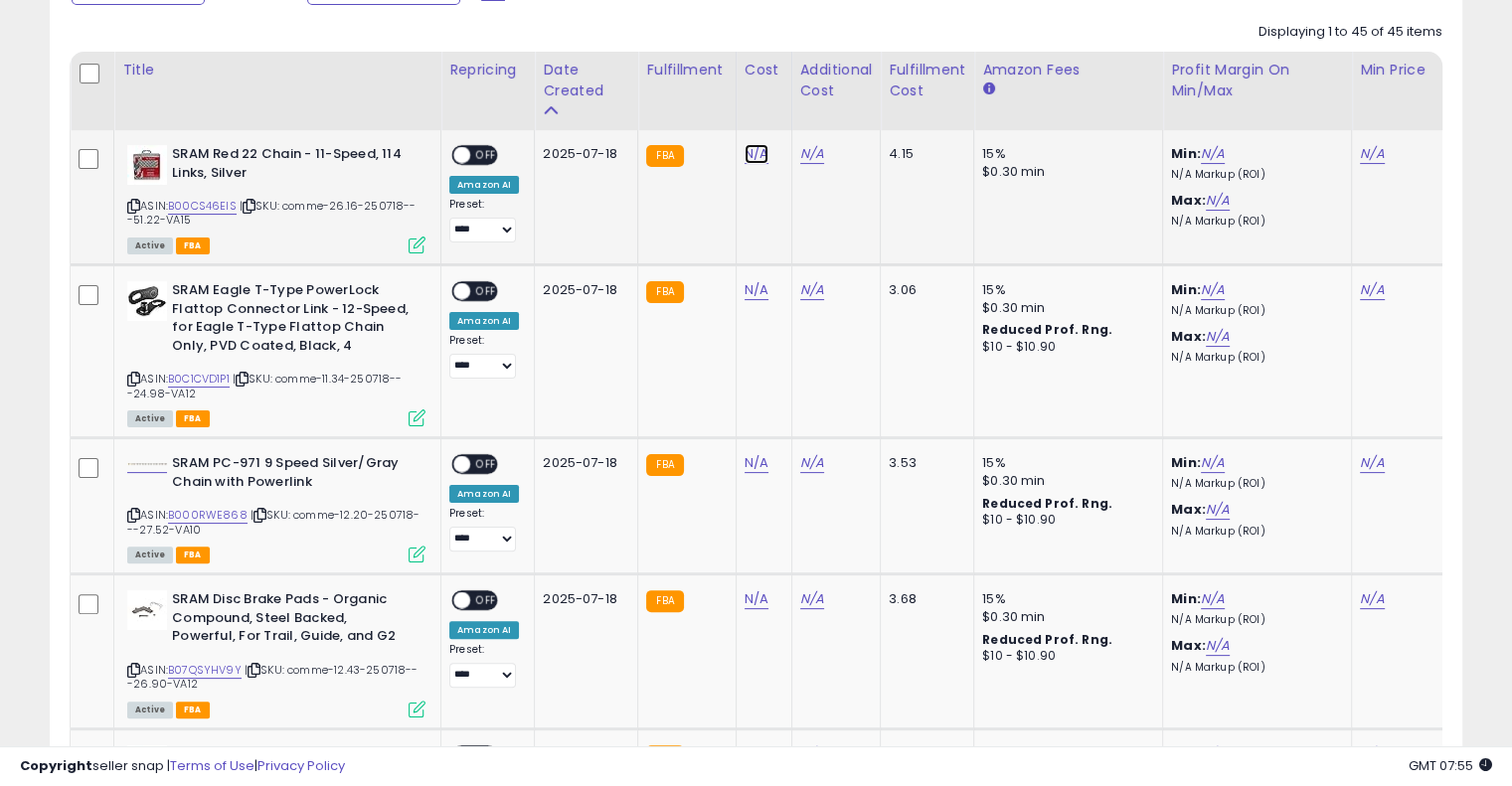 click on "N/A" at bounding box center (756, 154) 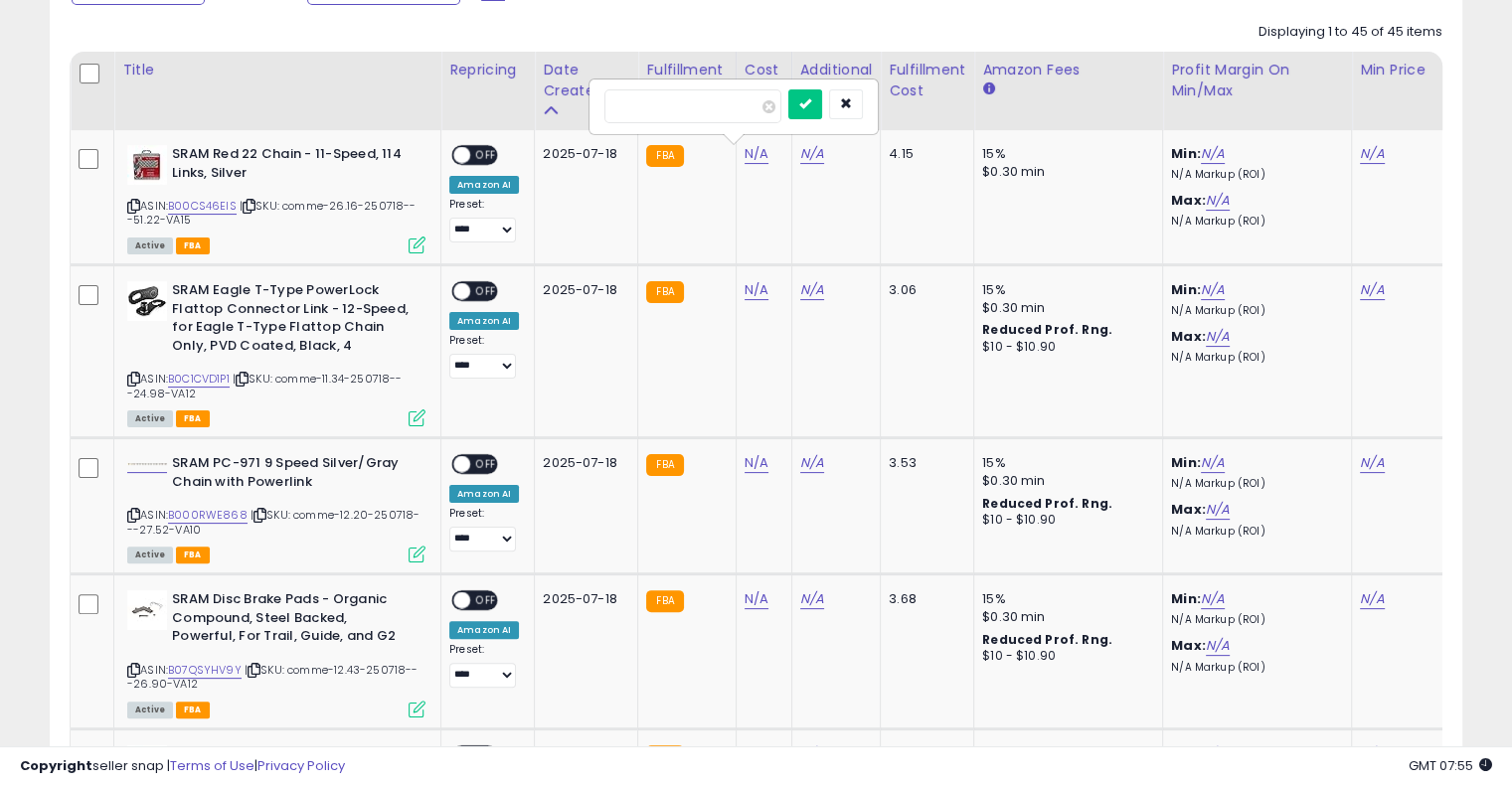type on "*****" 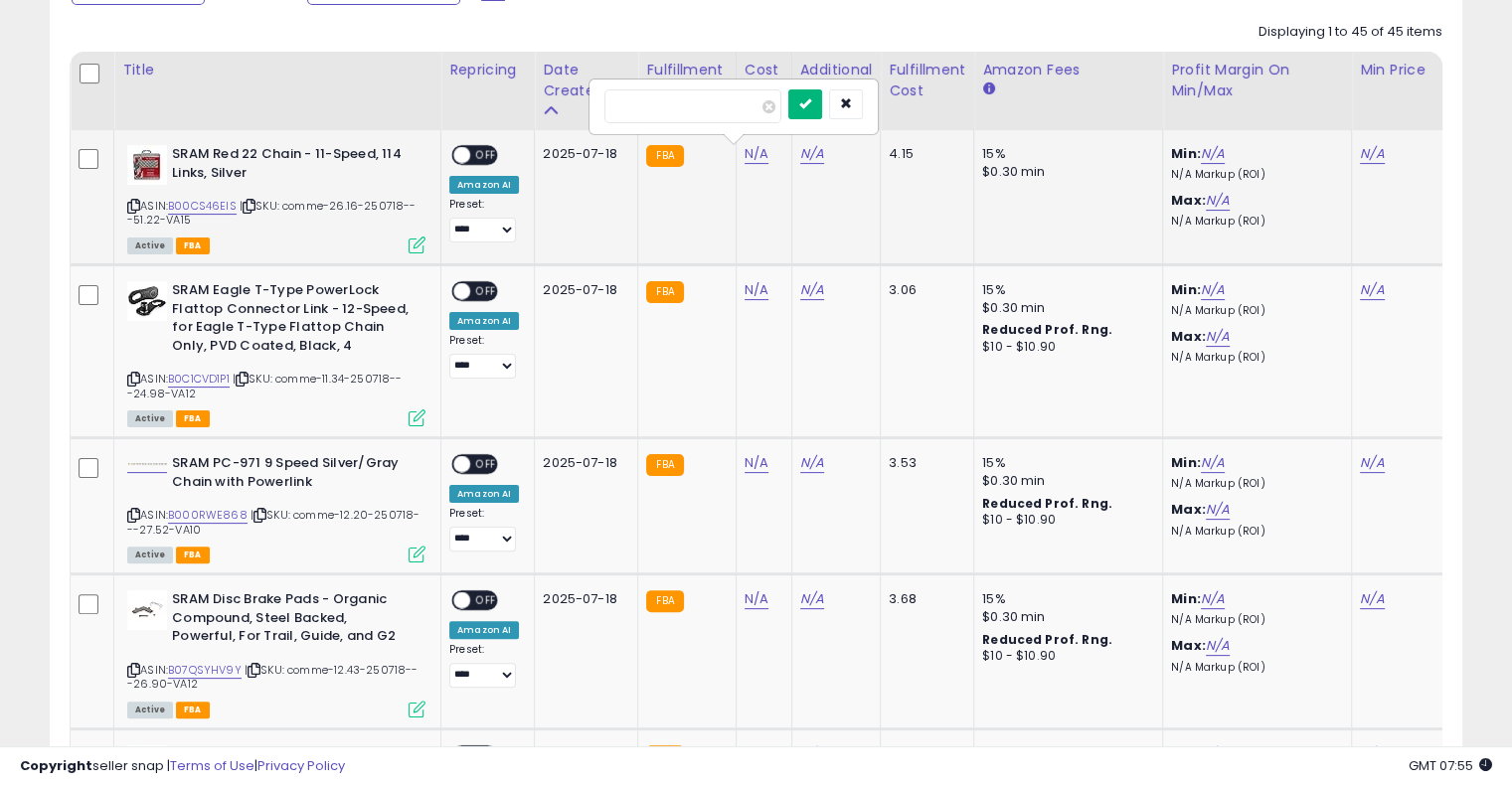 click at bounding box center [805, 103] 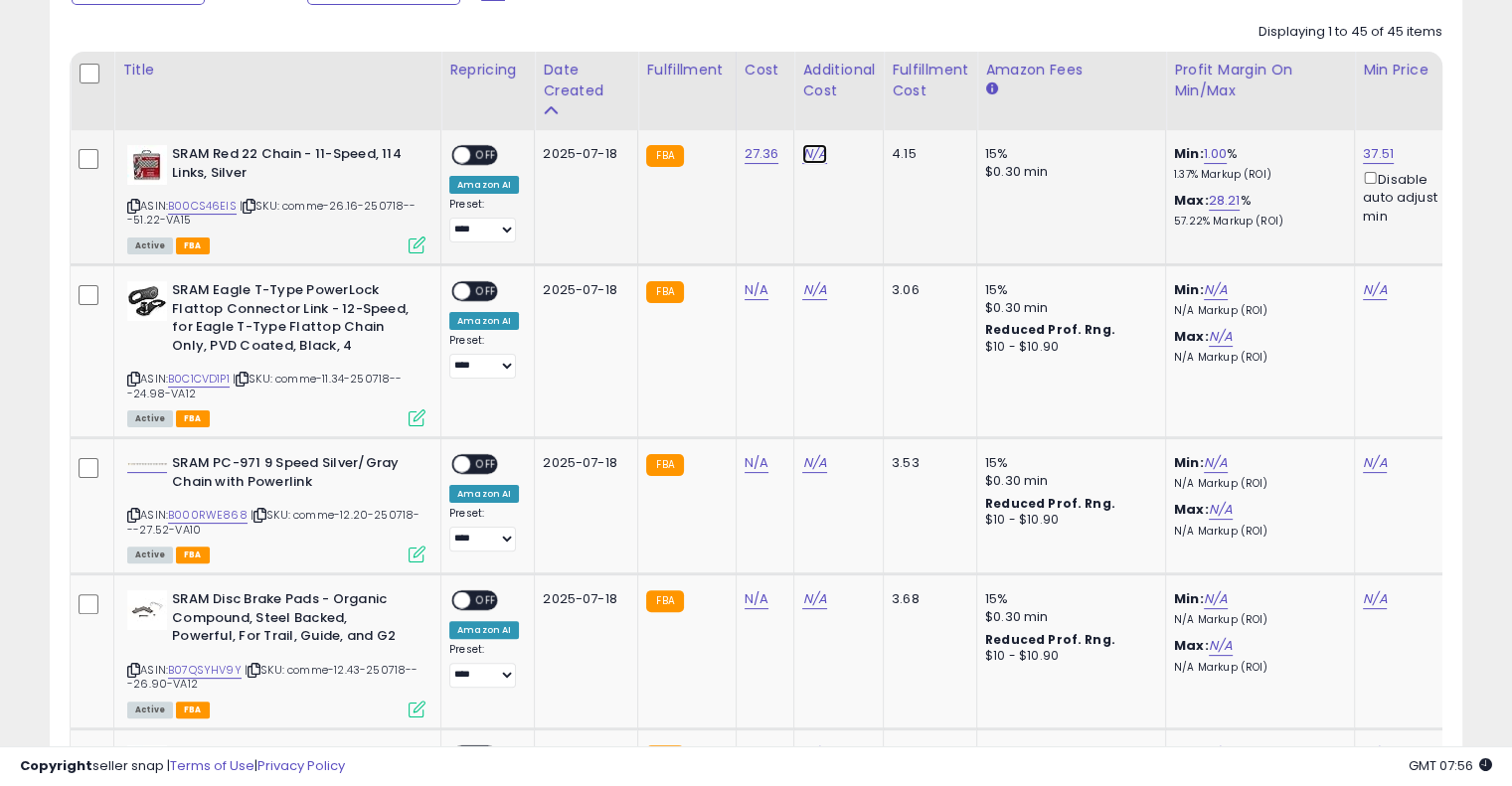click on "N/A" at bounding box center [814, 154] 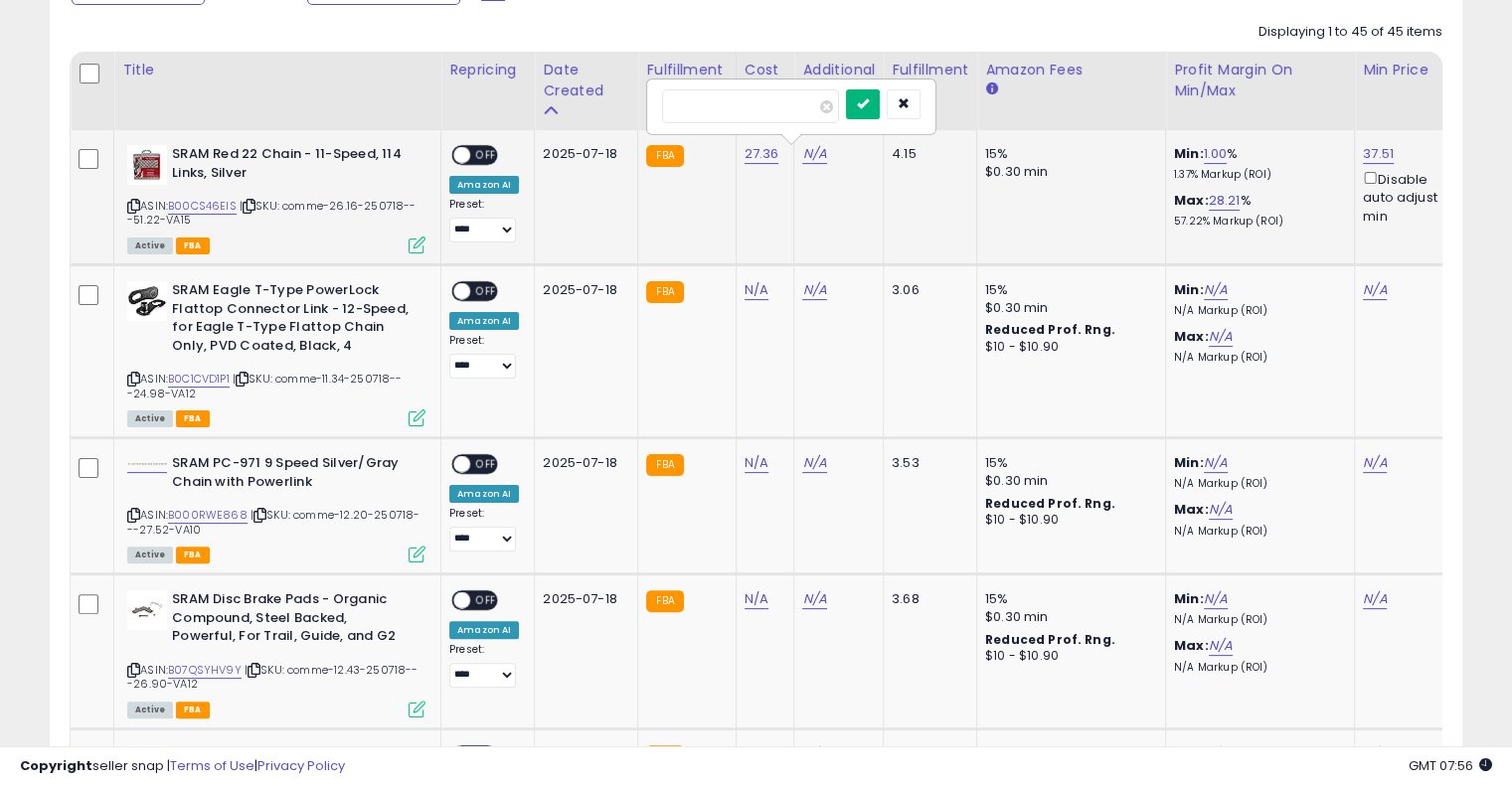 type on "****" 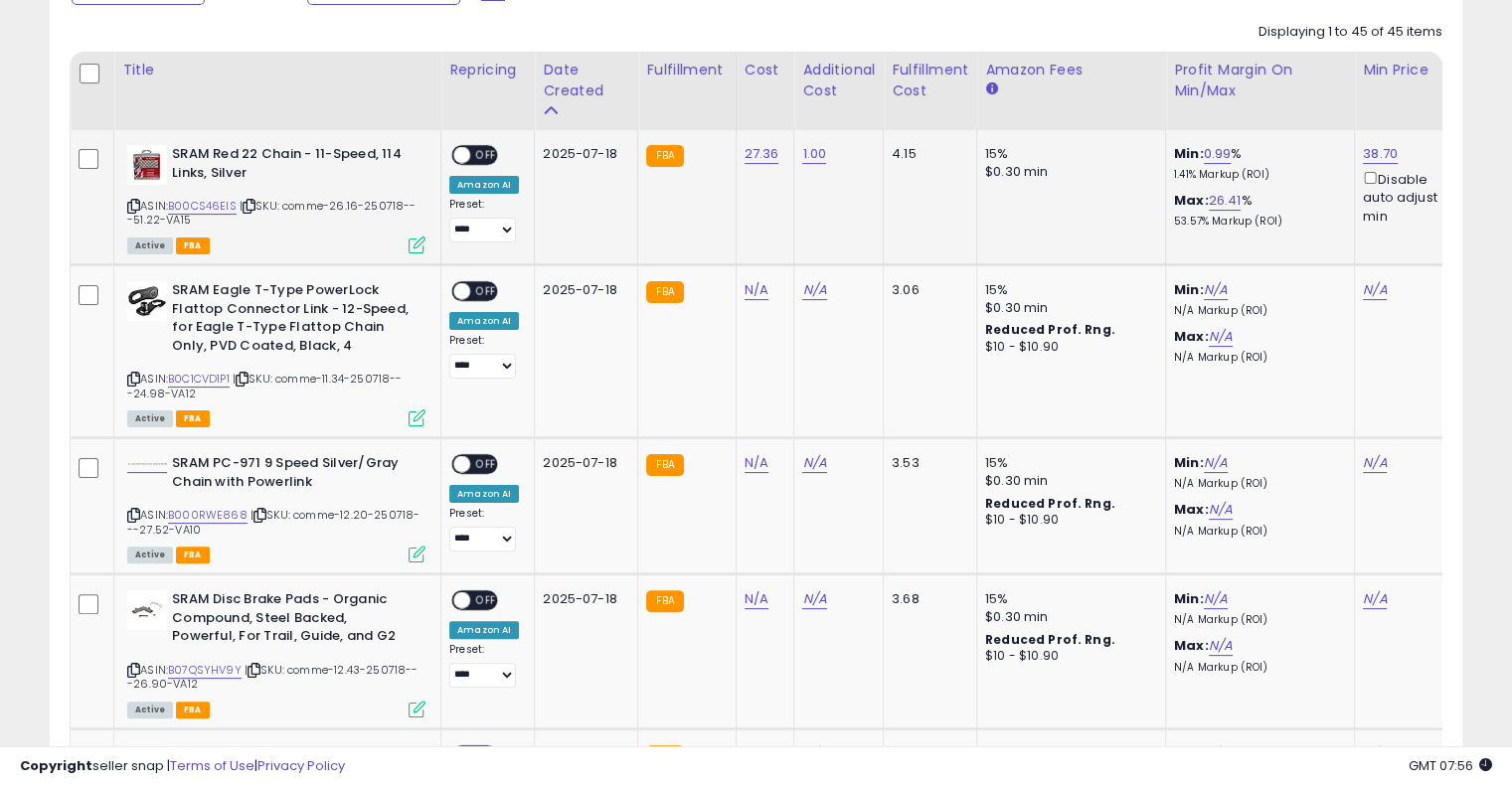 drag, startPoint x: 488, startPoint y: 156, endPoint x: 599, endPoint y: 179, distance: 113.35784 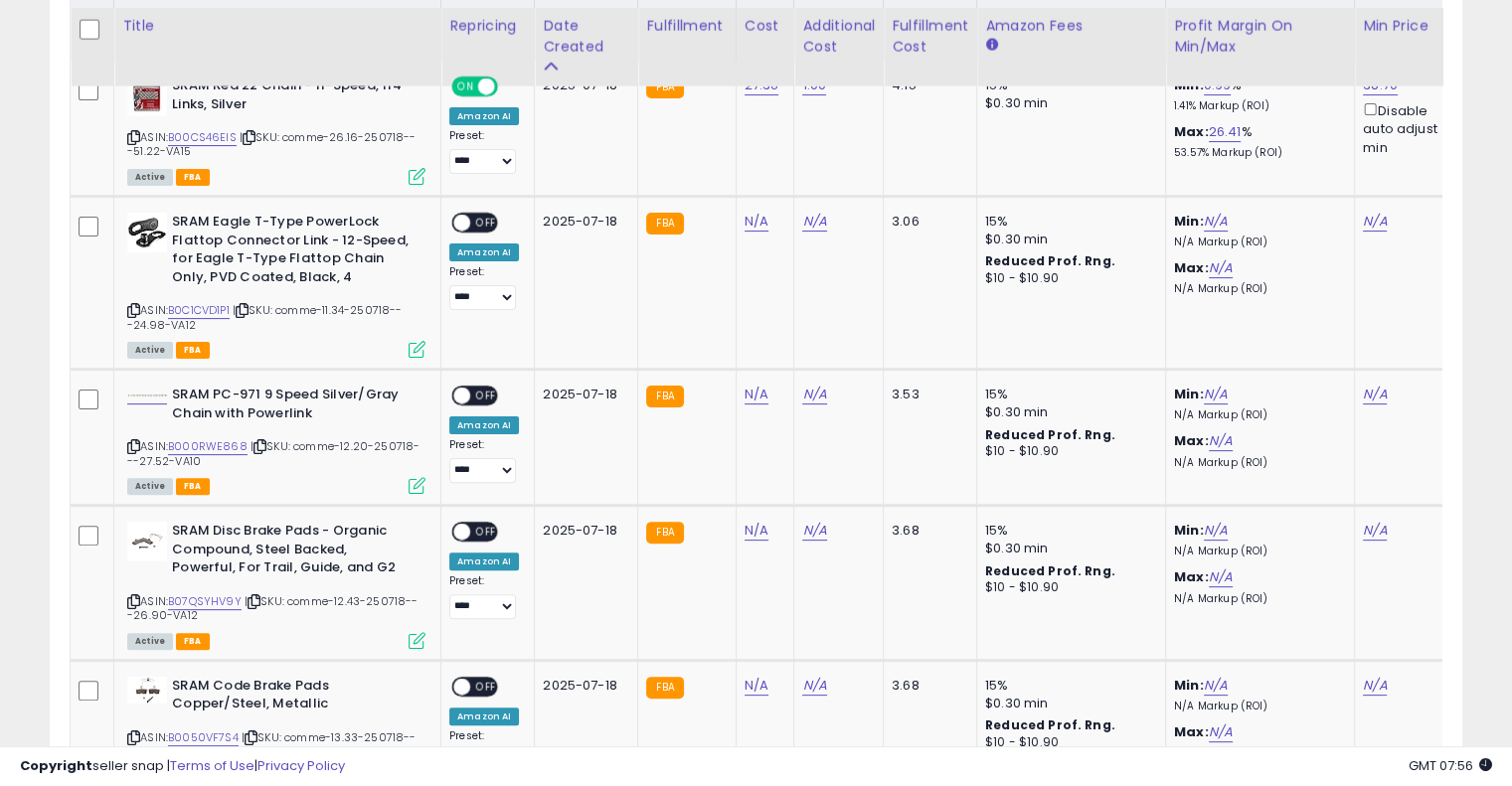 scroll, scrollTop: 452, scrollLeft: 0, axis: vertical 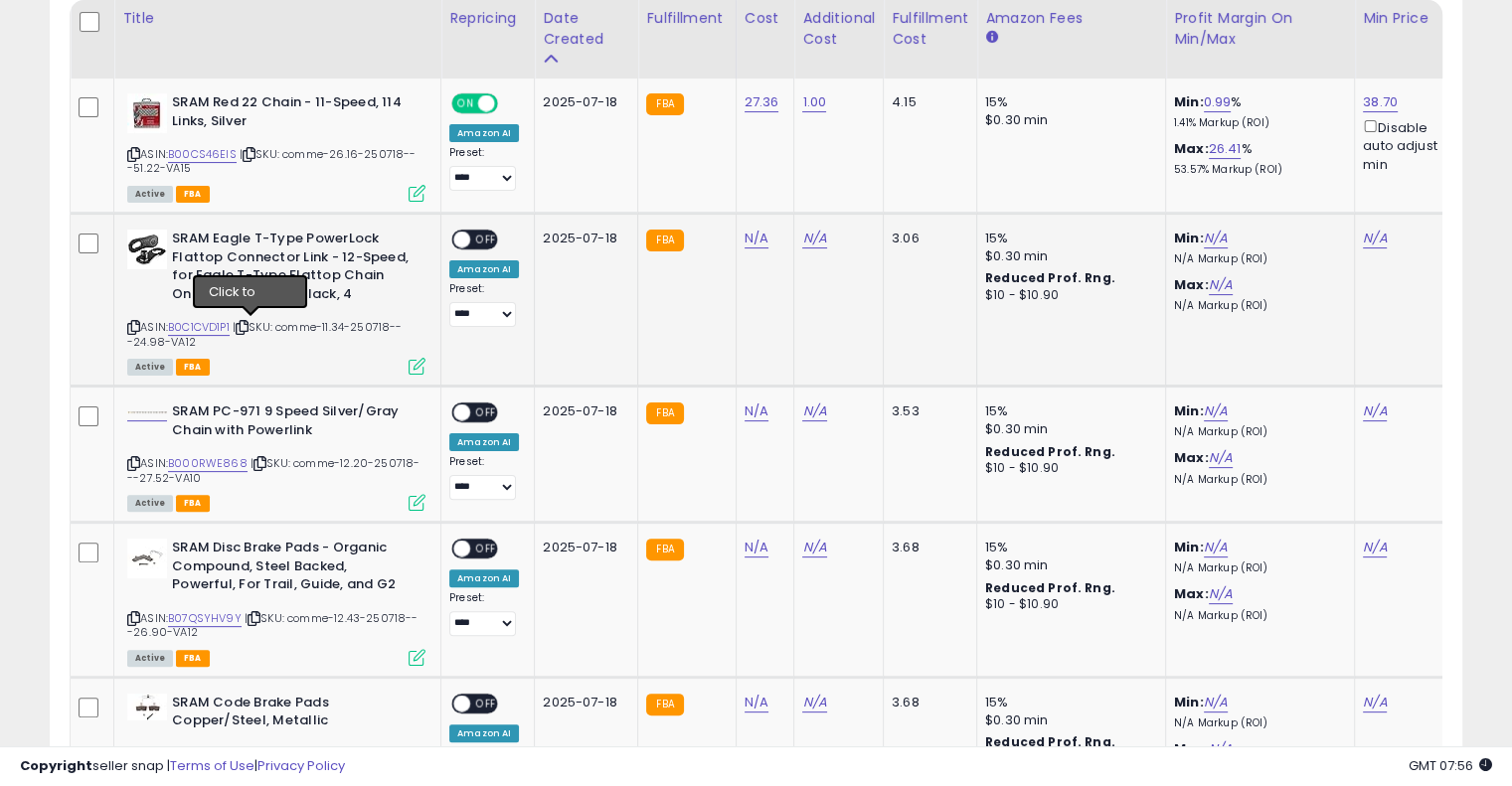 click at bounding box center (242, 327) 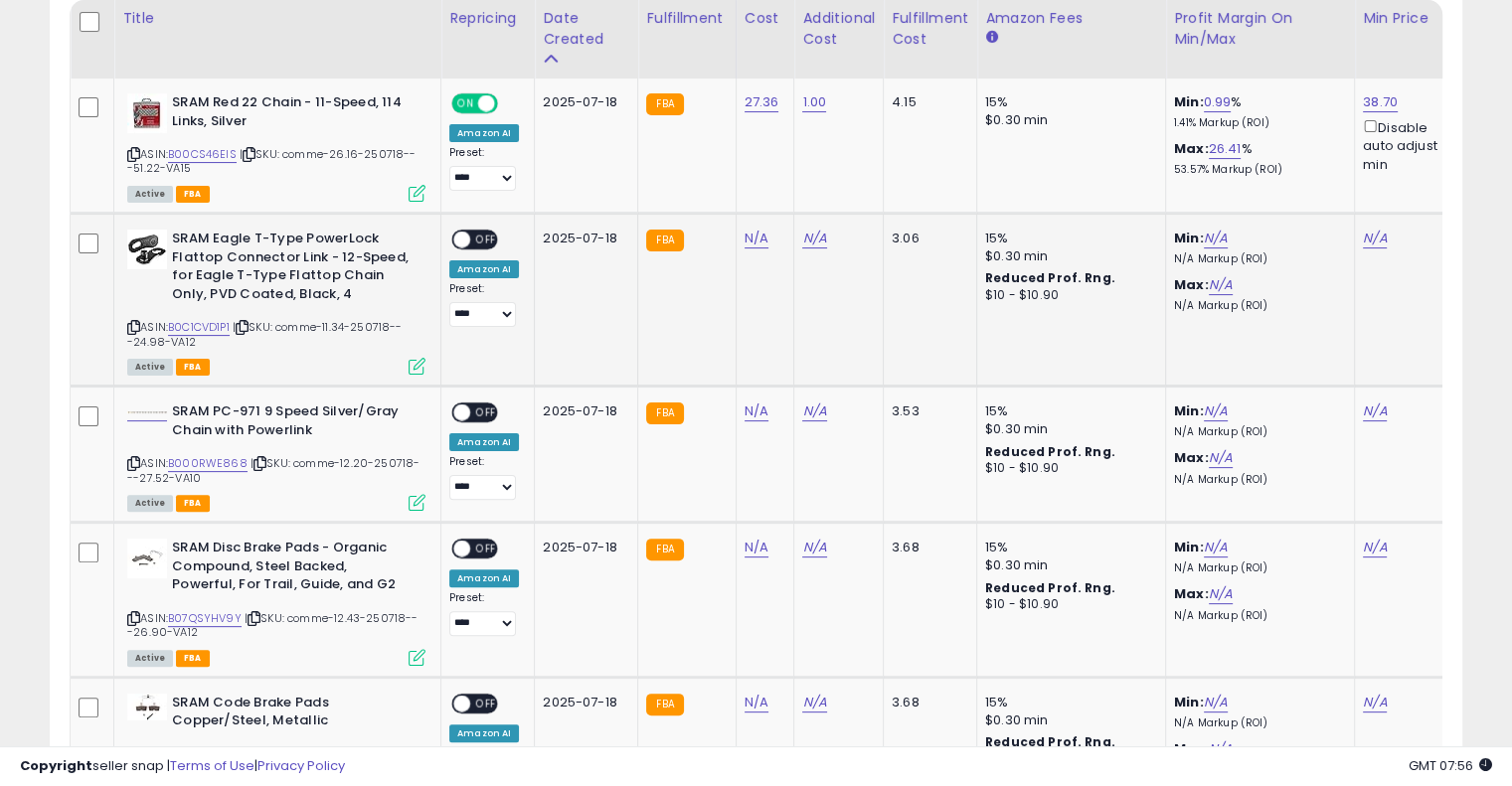 click at bounding box center [242, 327] 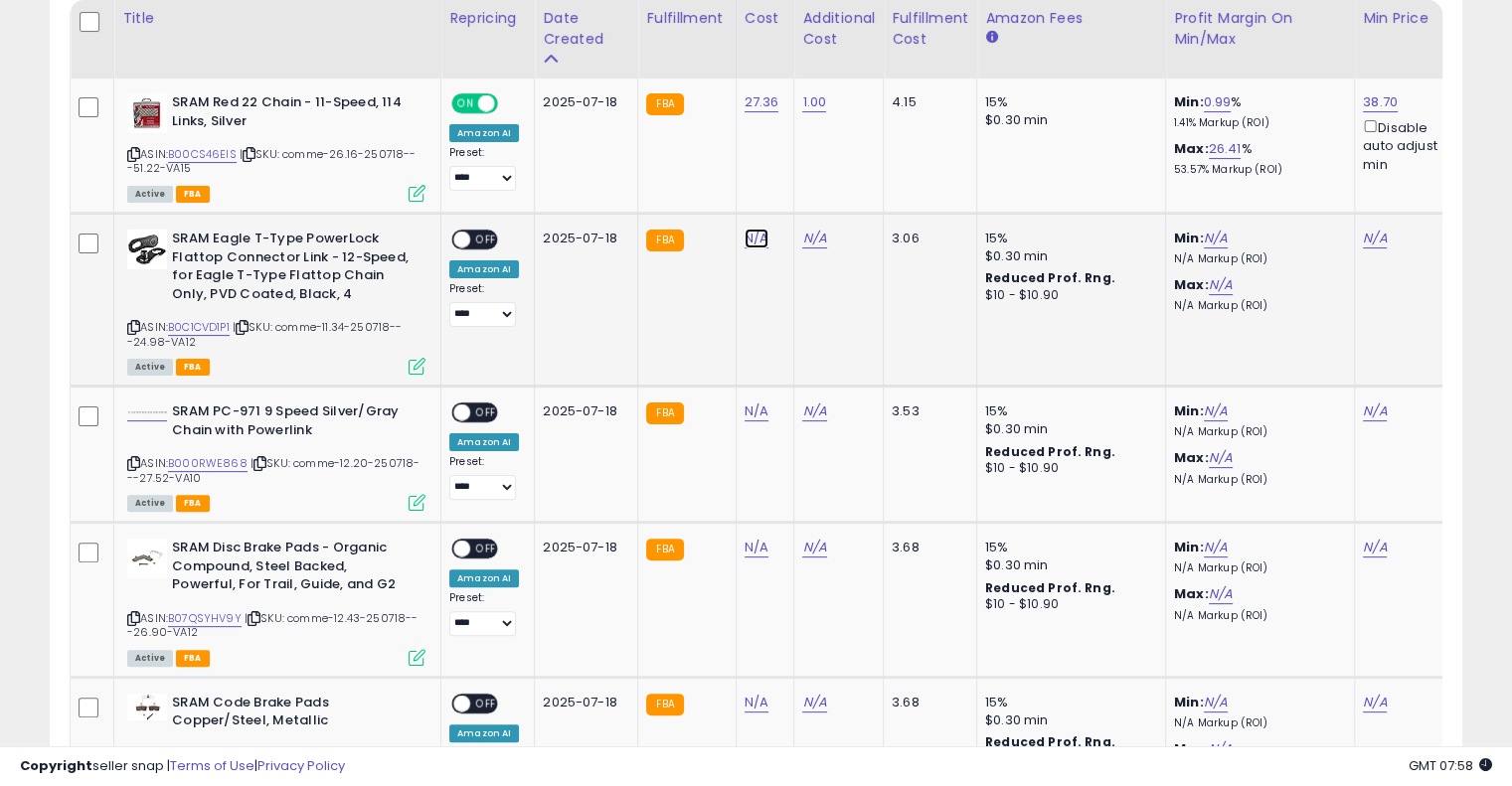 click on "N/A" at bounding box center (756, 238) 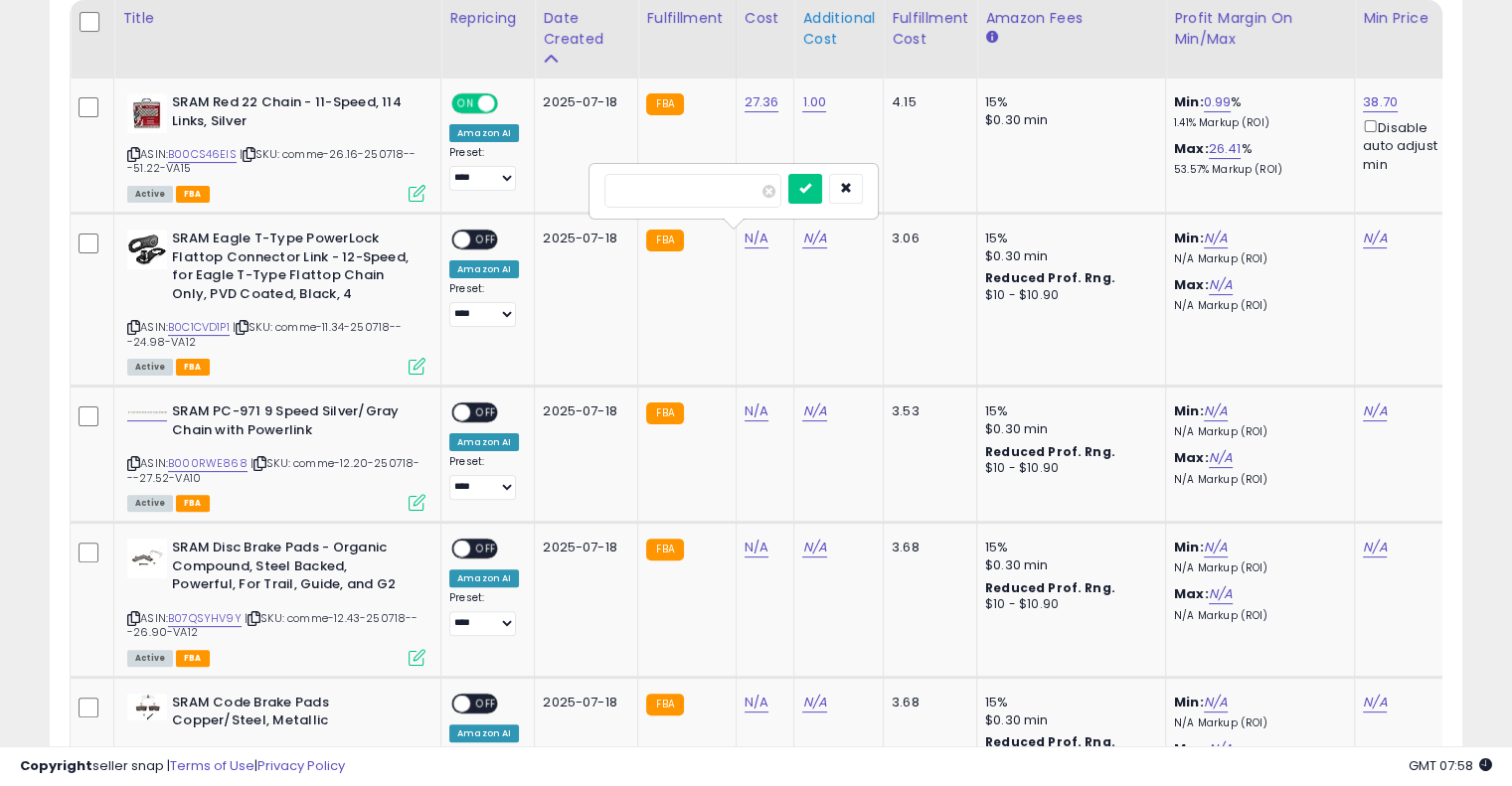 type on "*****" 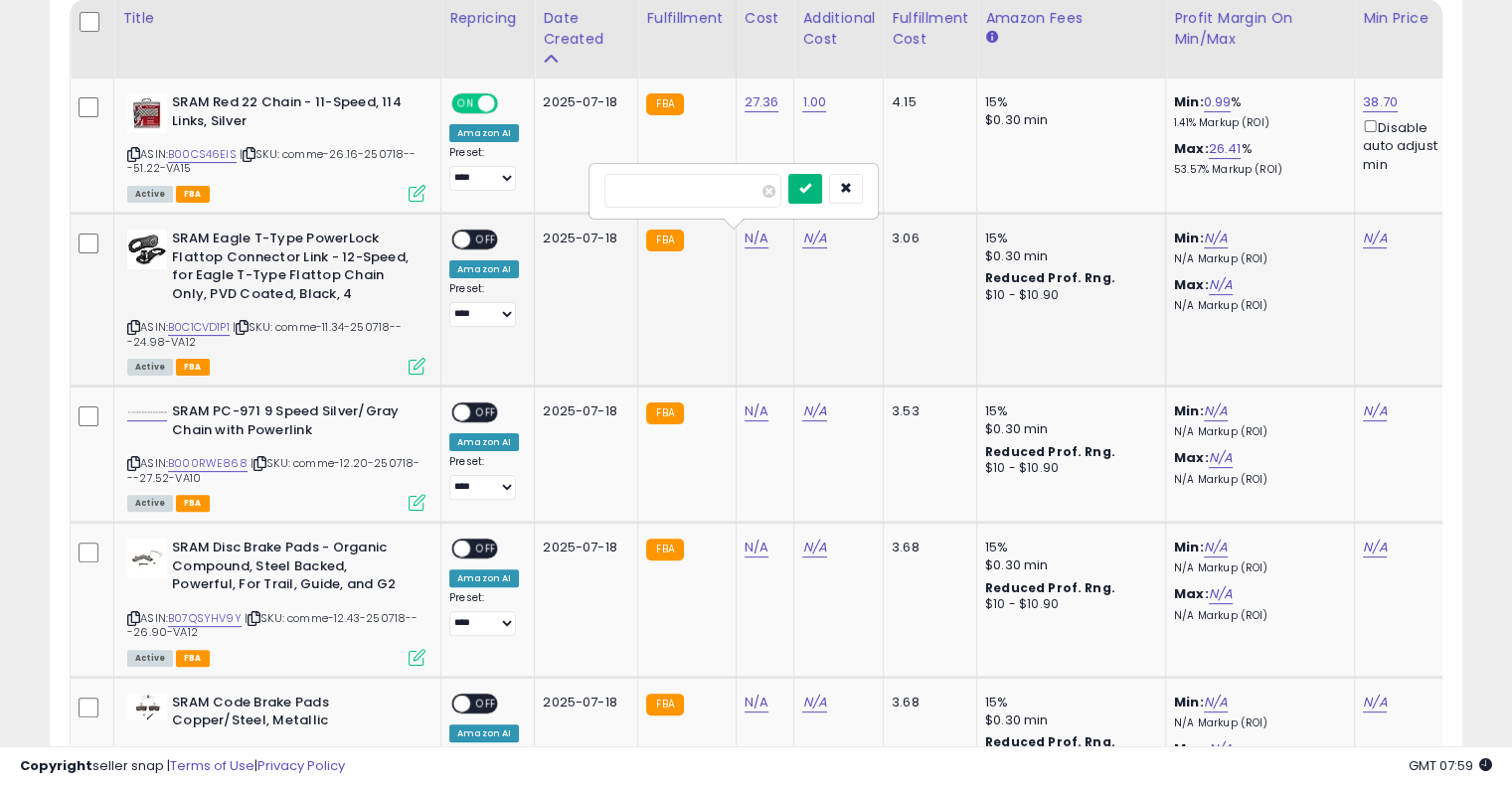 click at bounding box center [805, 189] 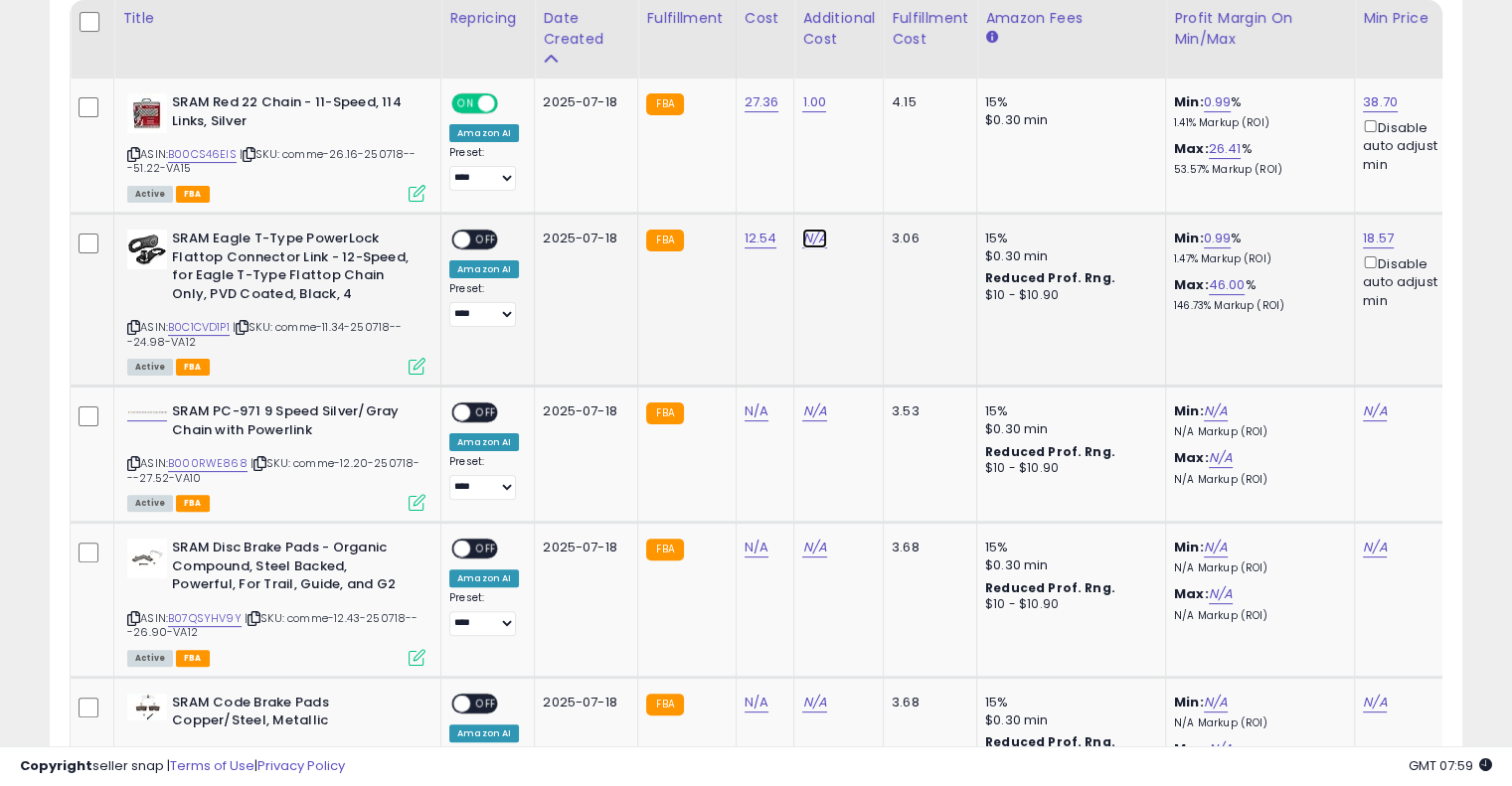 click on "N/A" at bounding box center (814, 238) 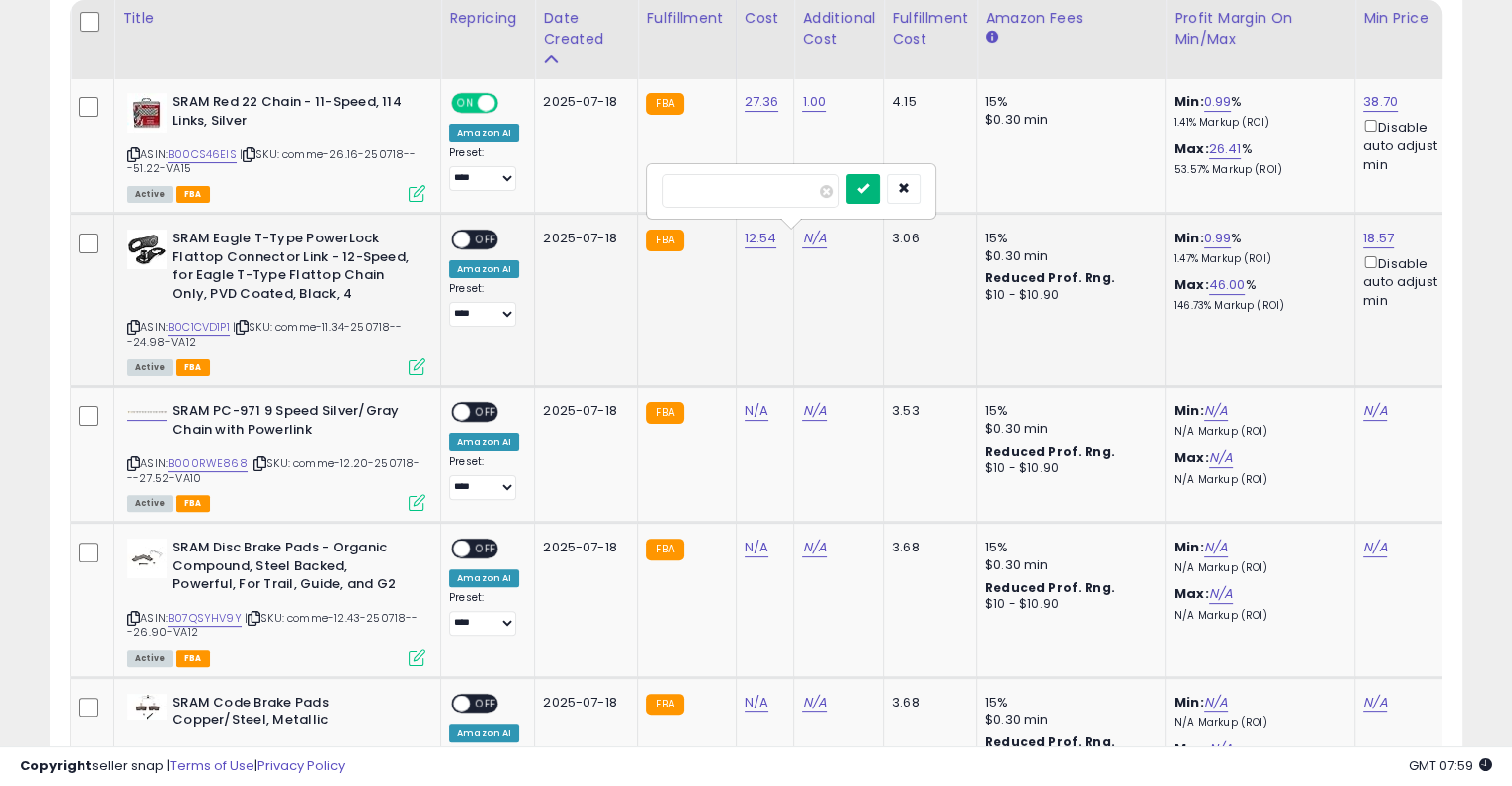 type on "****" 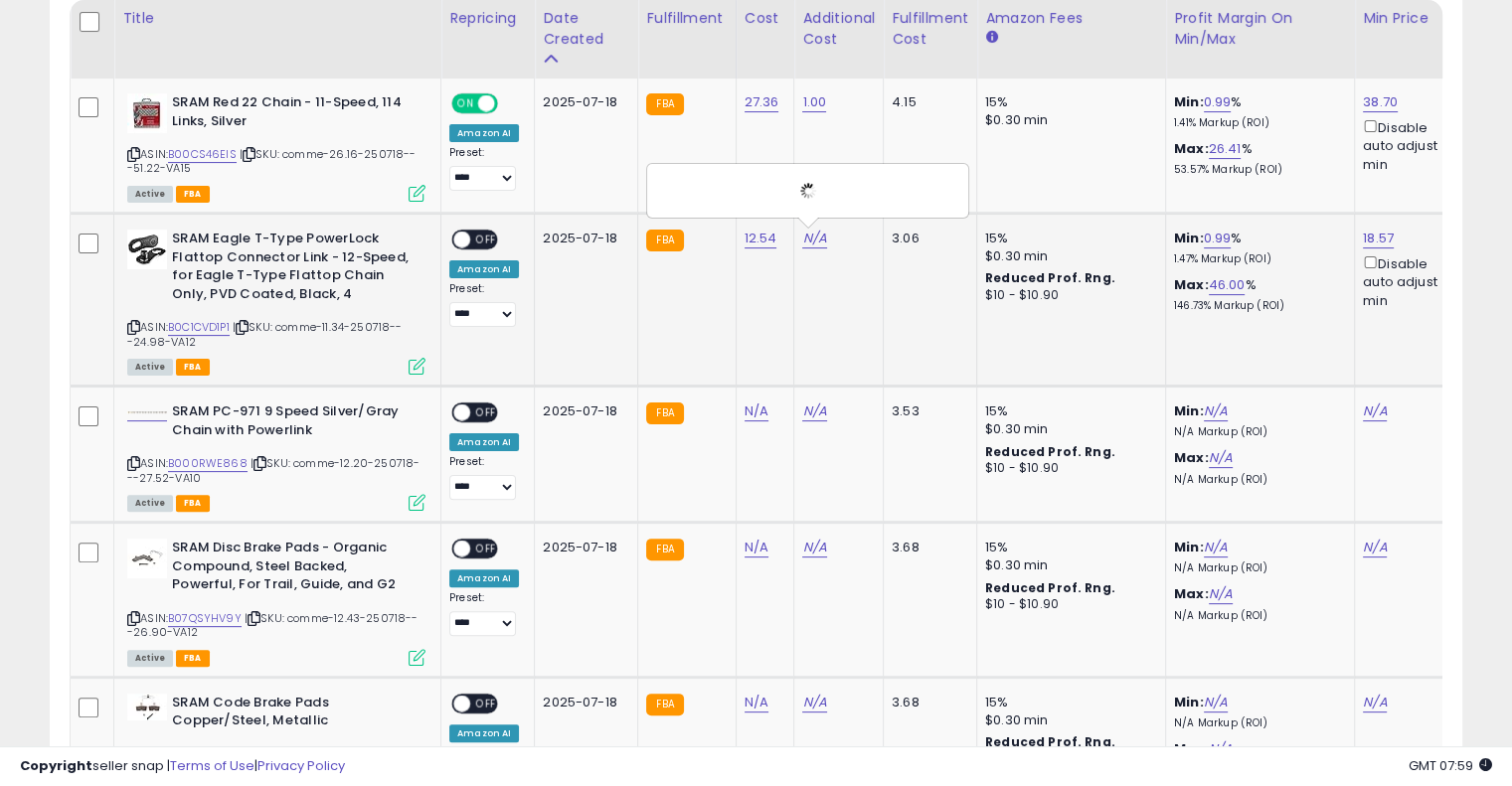 click on "OFF" at bounding box center (486, 239) 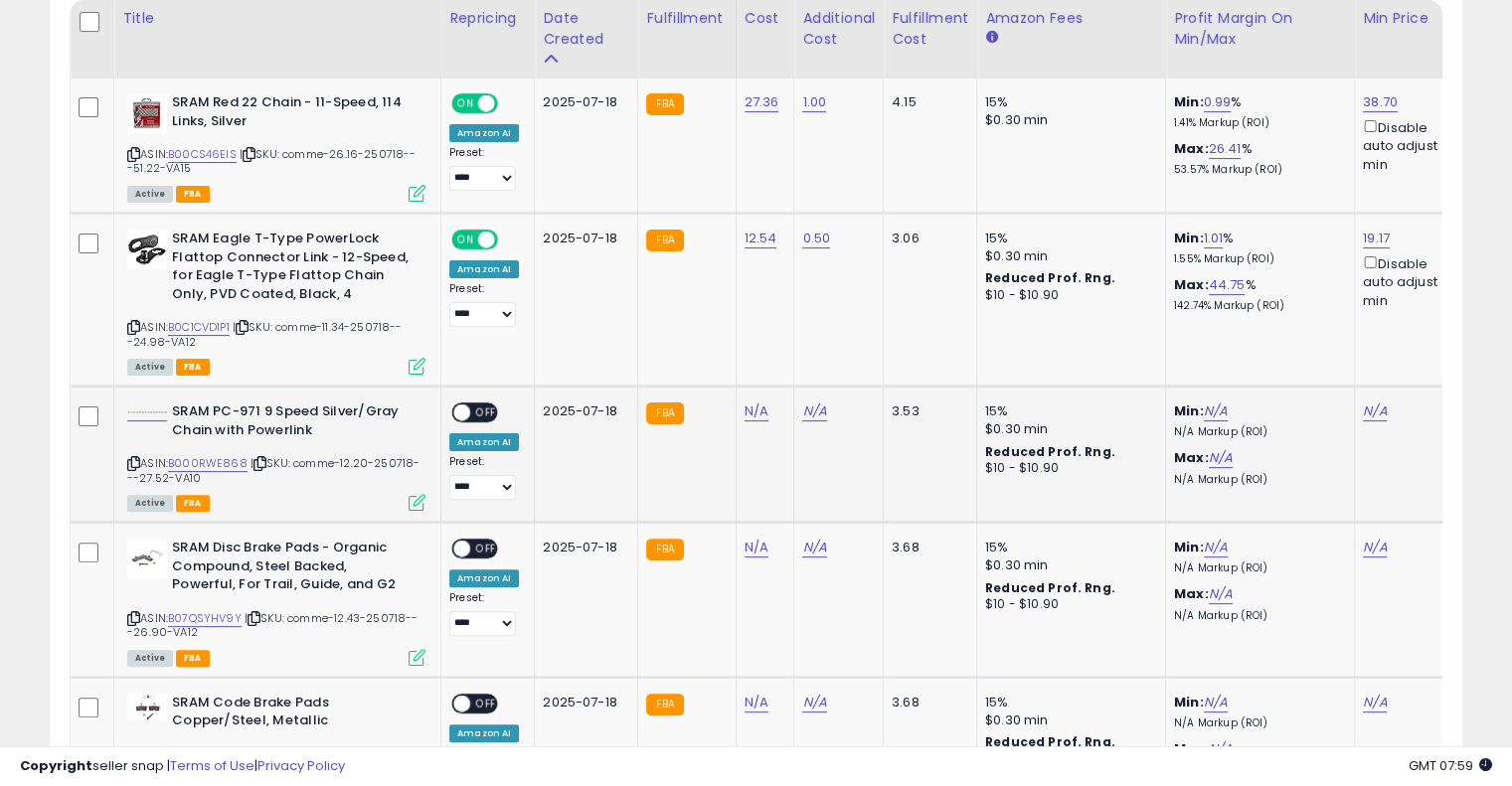 click at bounding box center (259, 463) 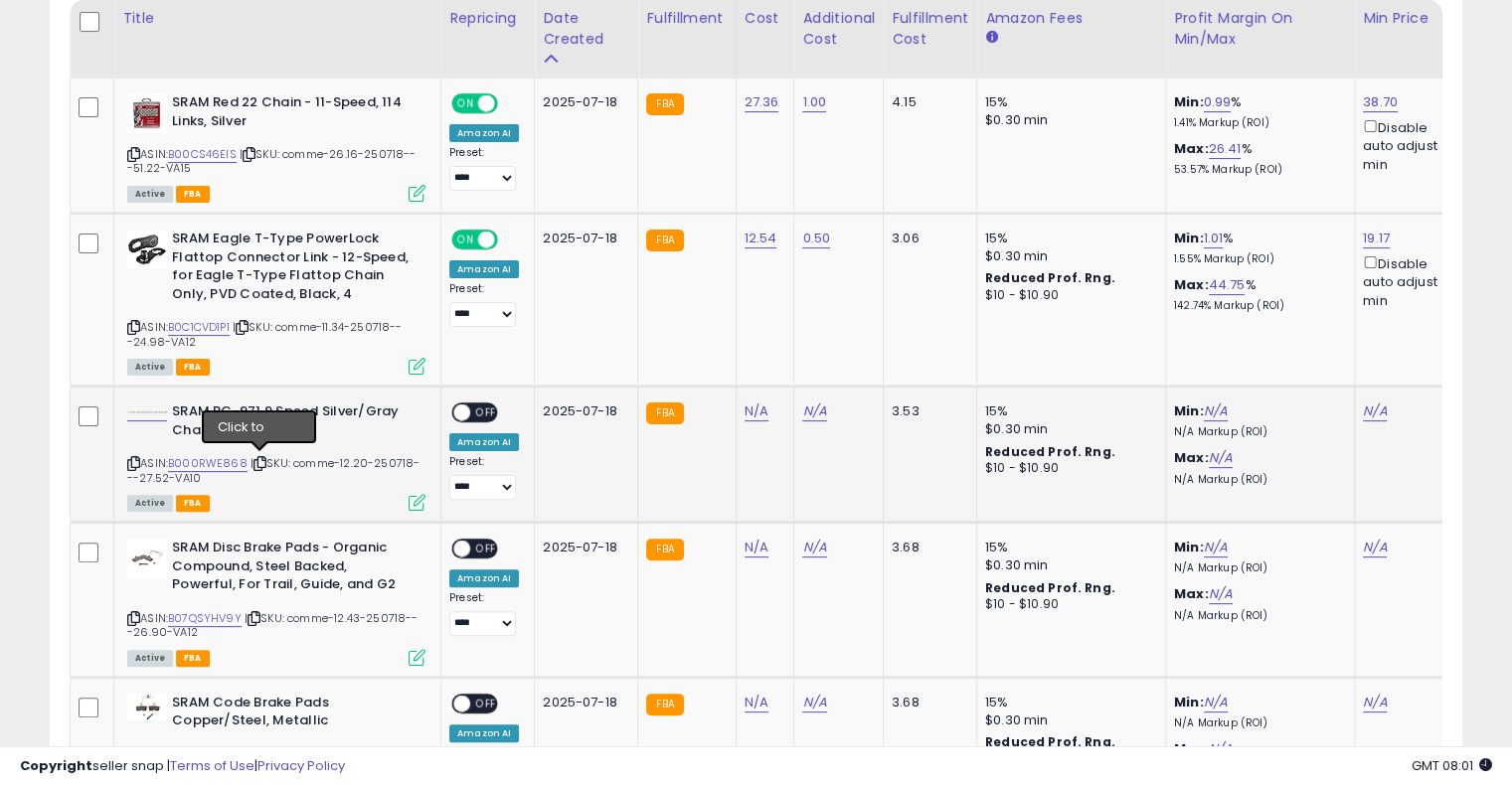 click at bounding box center (259, 463) 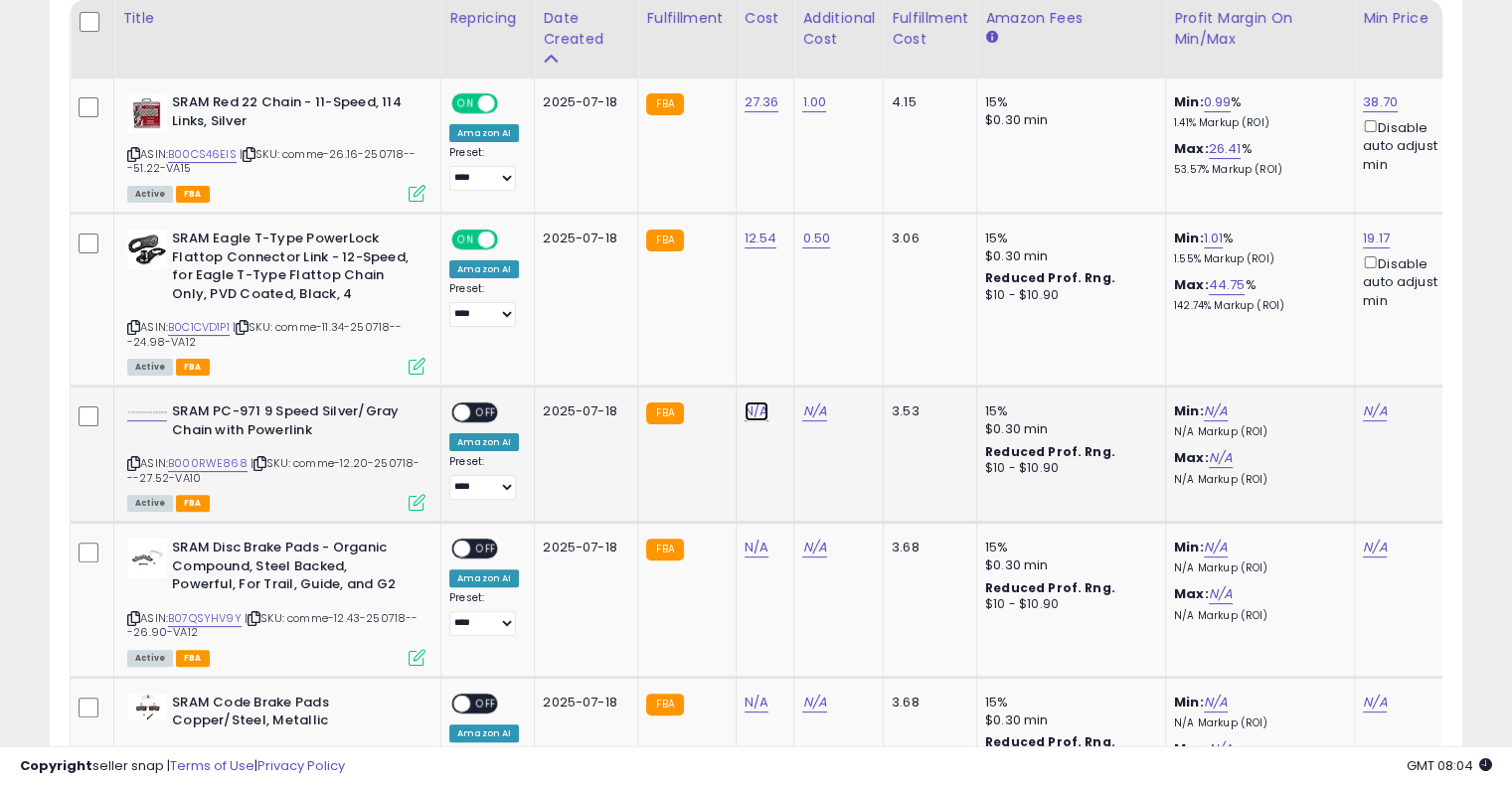 click on "N/A" at bounding box center [756, 411] 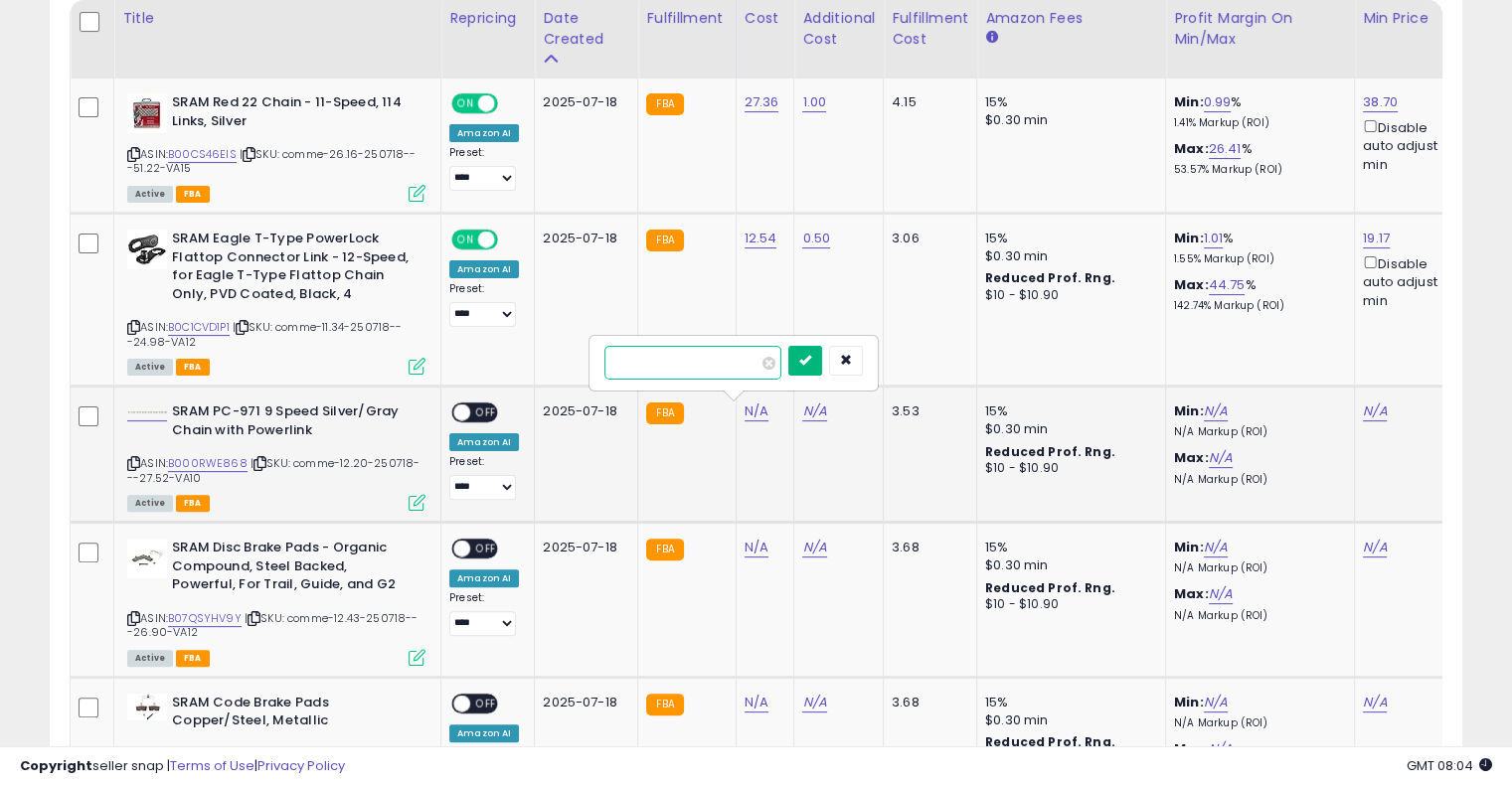 type on "****" 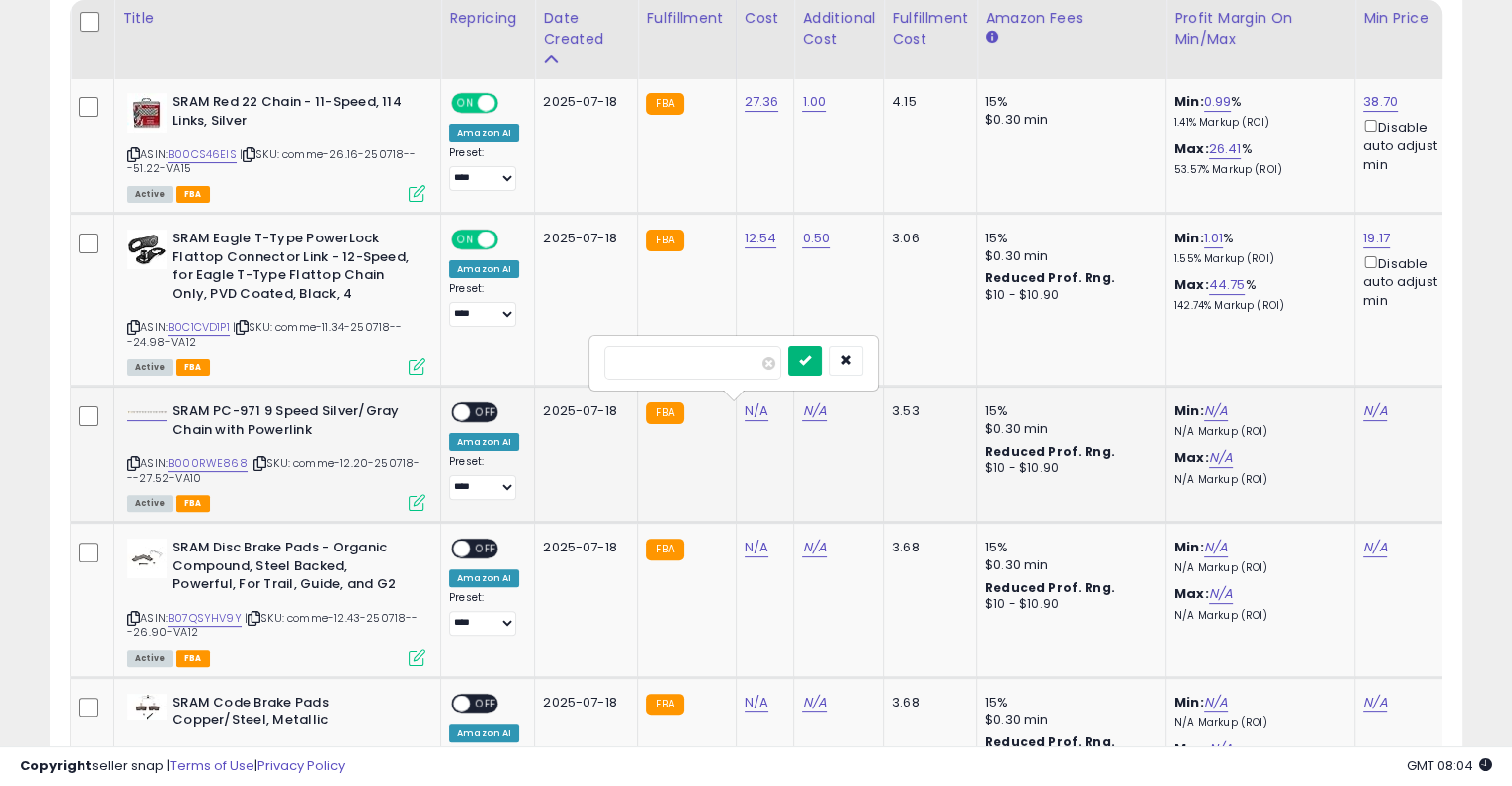 click at bounding box center (805, 360) 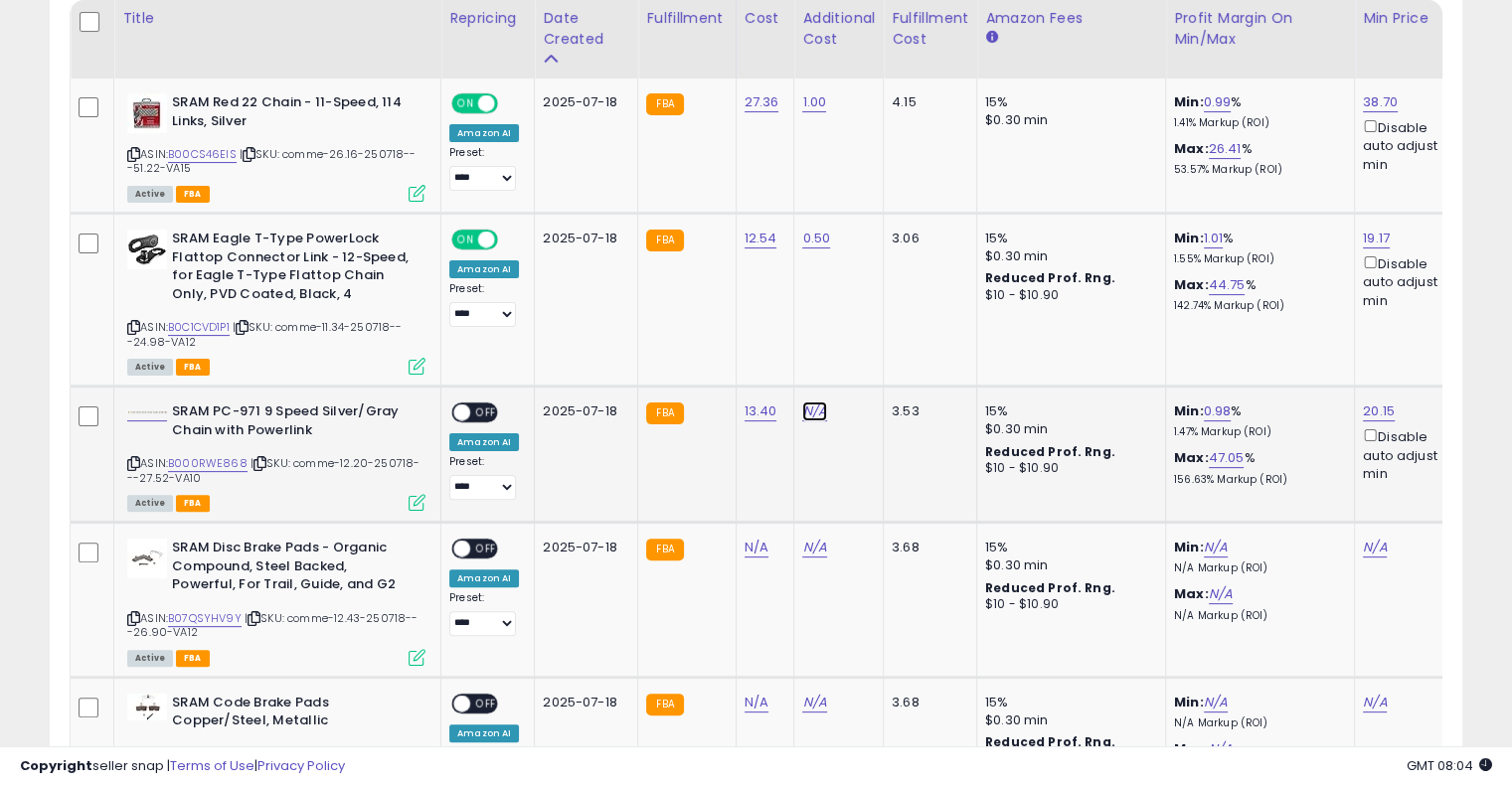 click on "N/A" at bounding box center [814, 411] 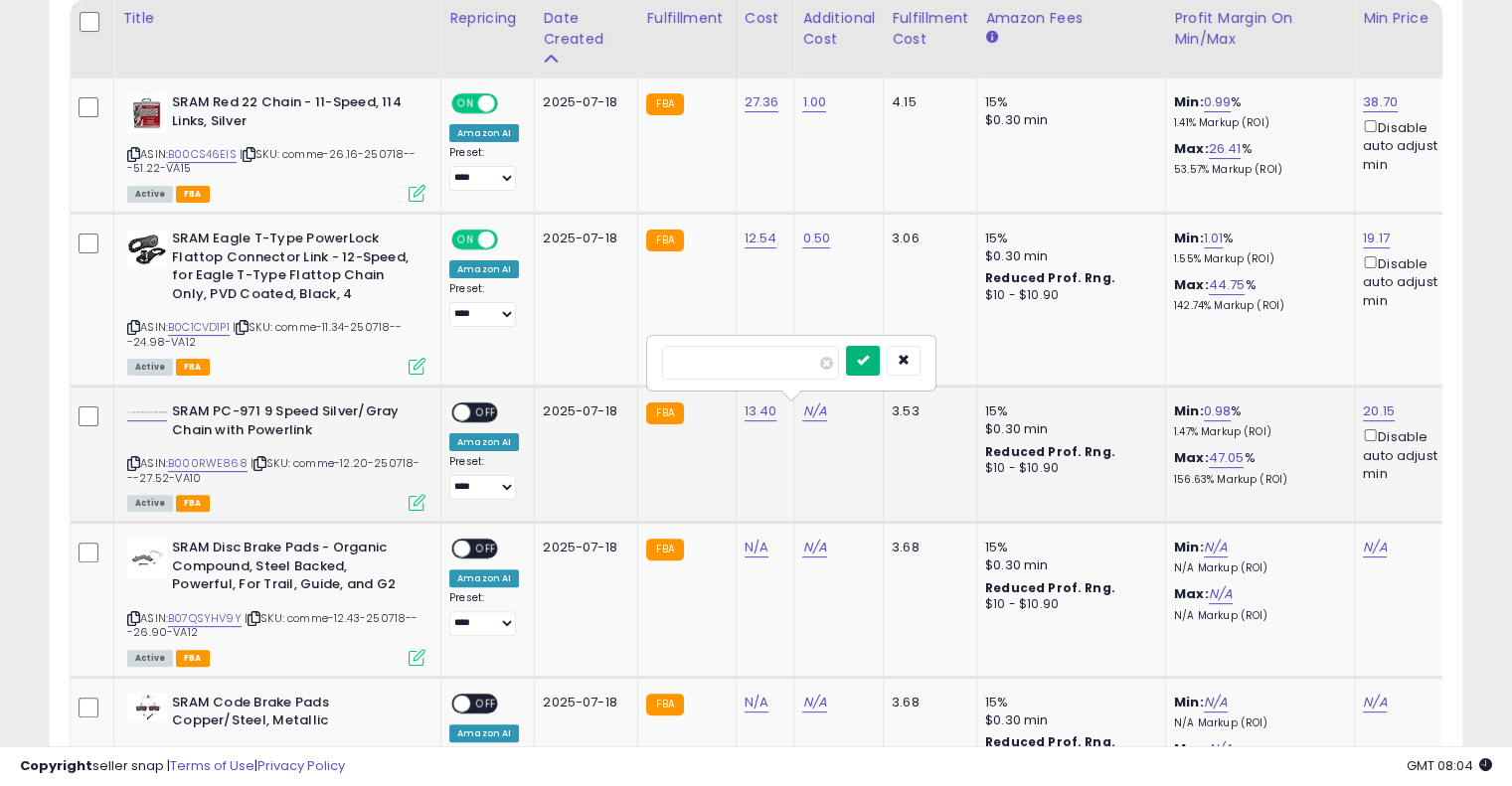 type on "****" 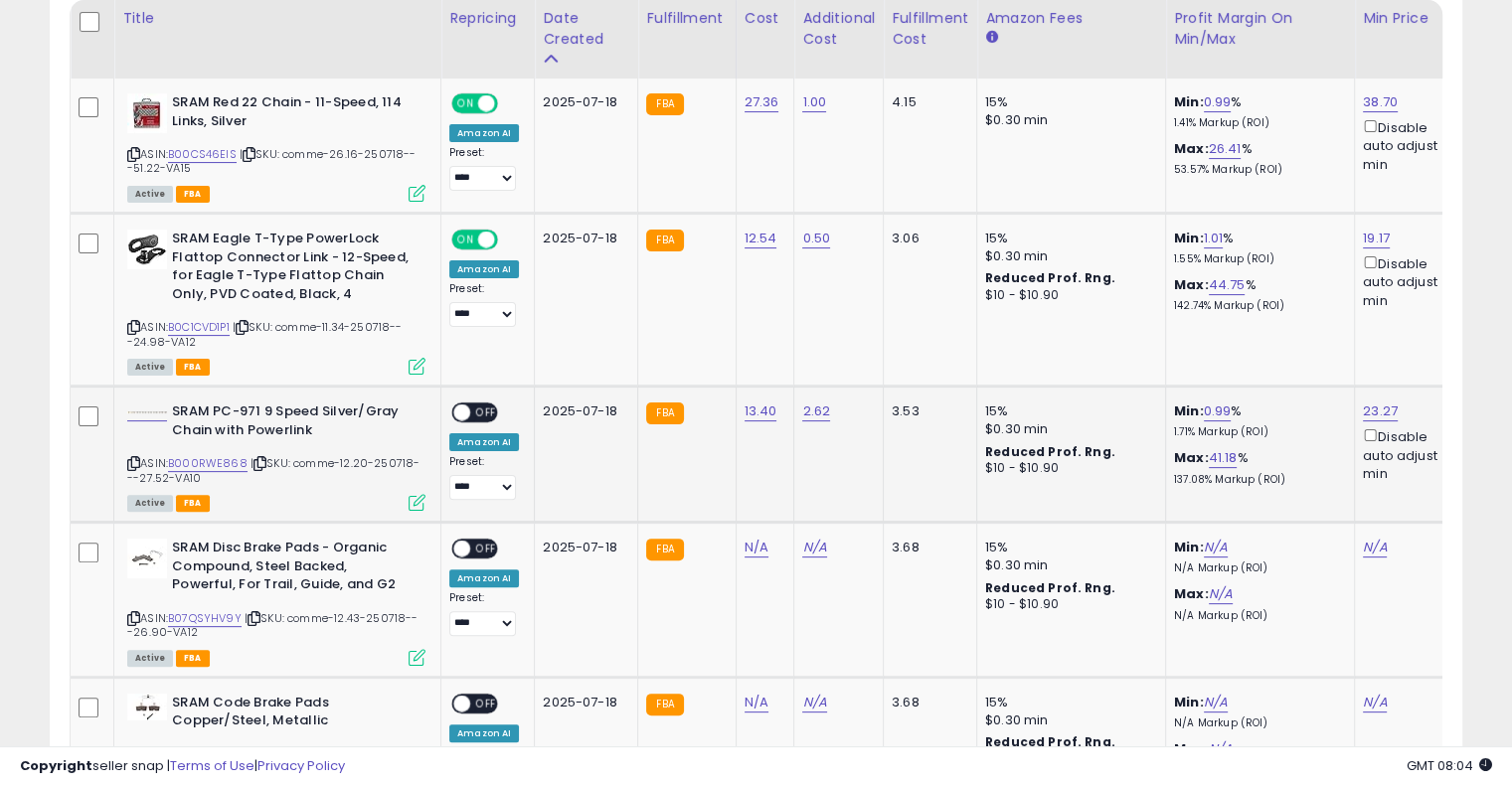click on "OFF" at bounding box center (486, 412) 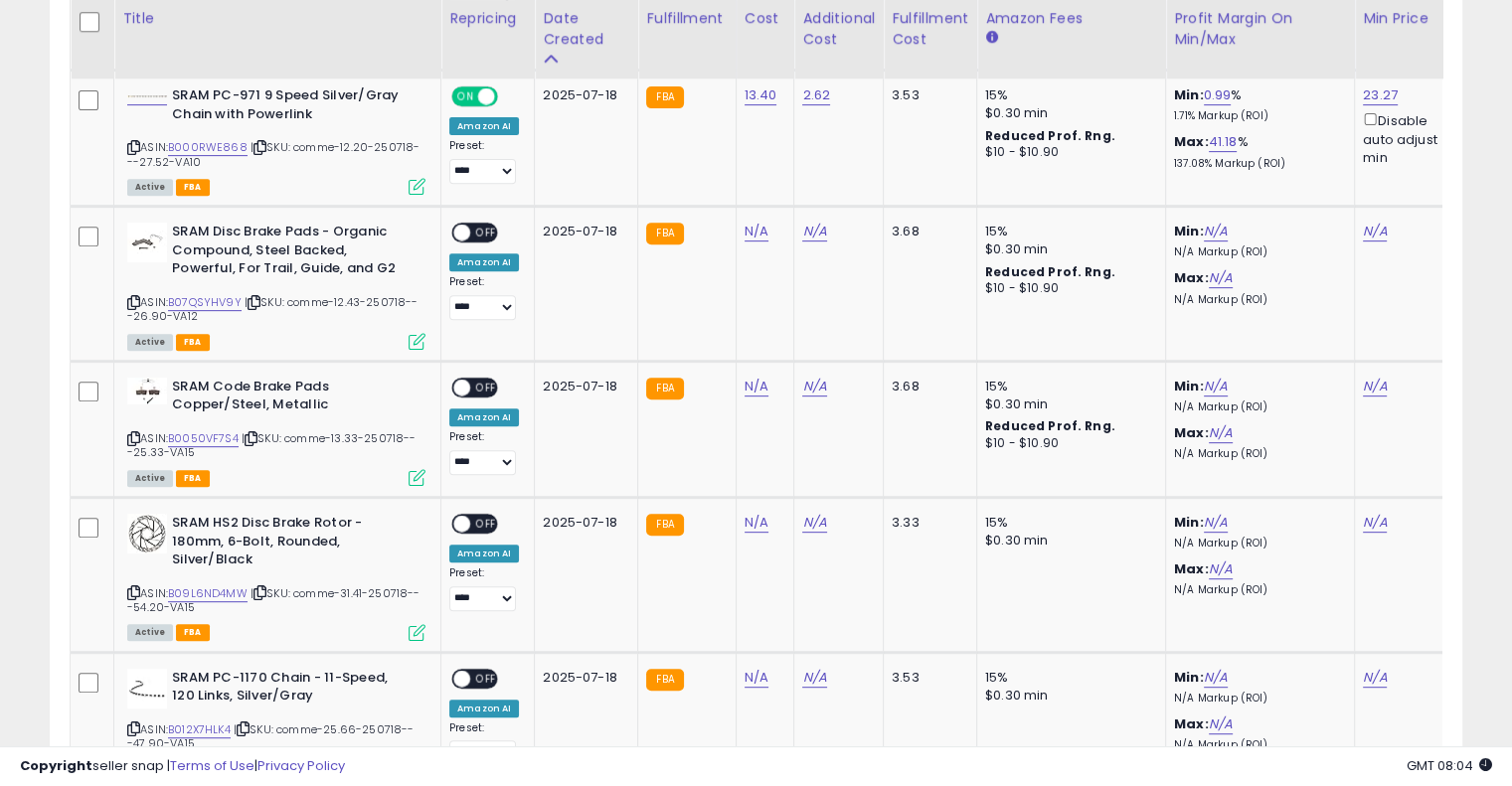 scroll, scrollTop: 735, scrollLeft: 0, axis: vertical 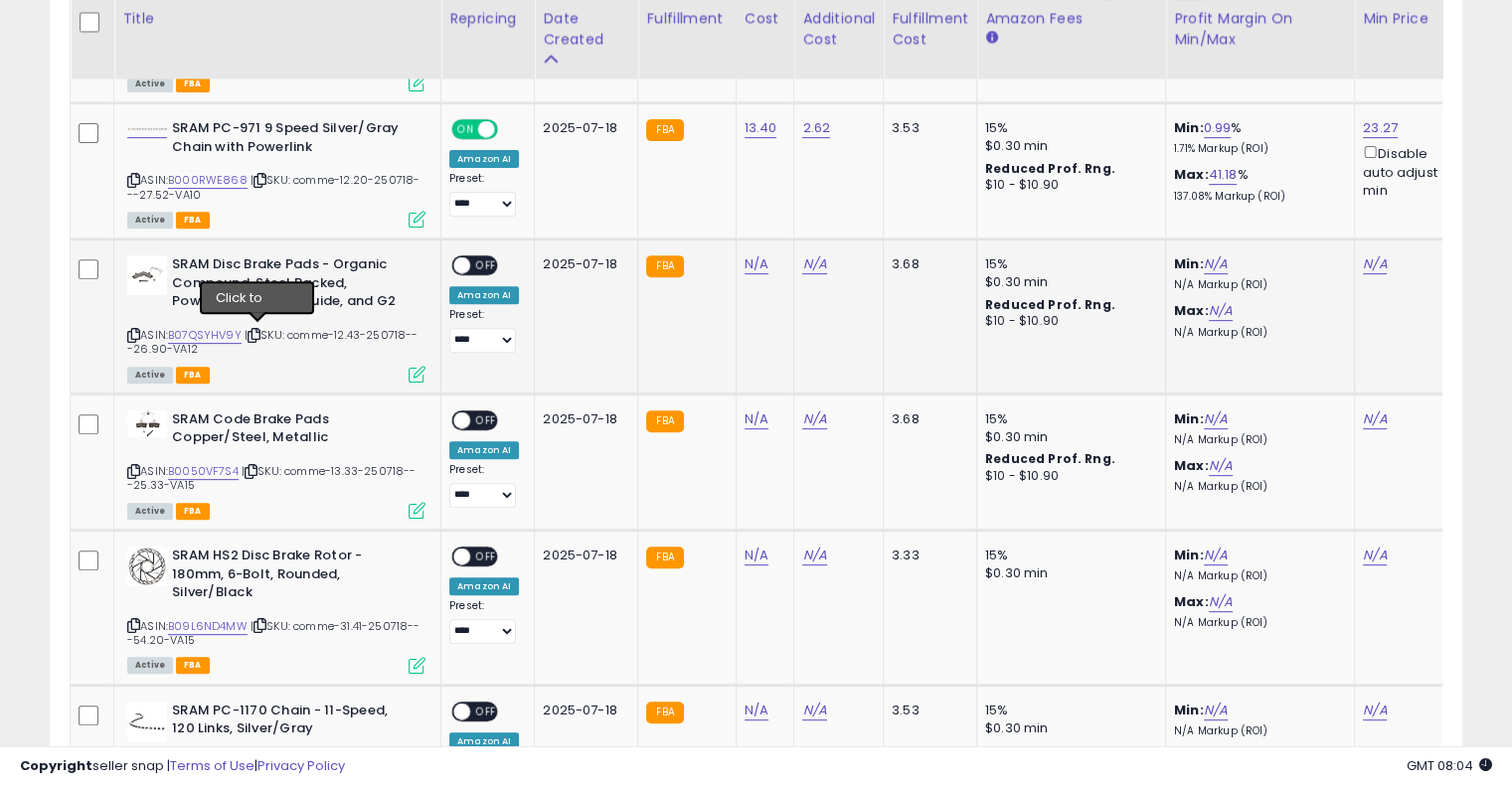 click at bounding box center (253, 335) 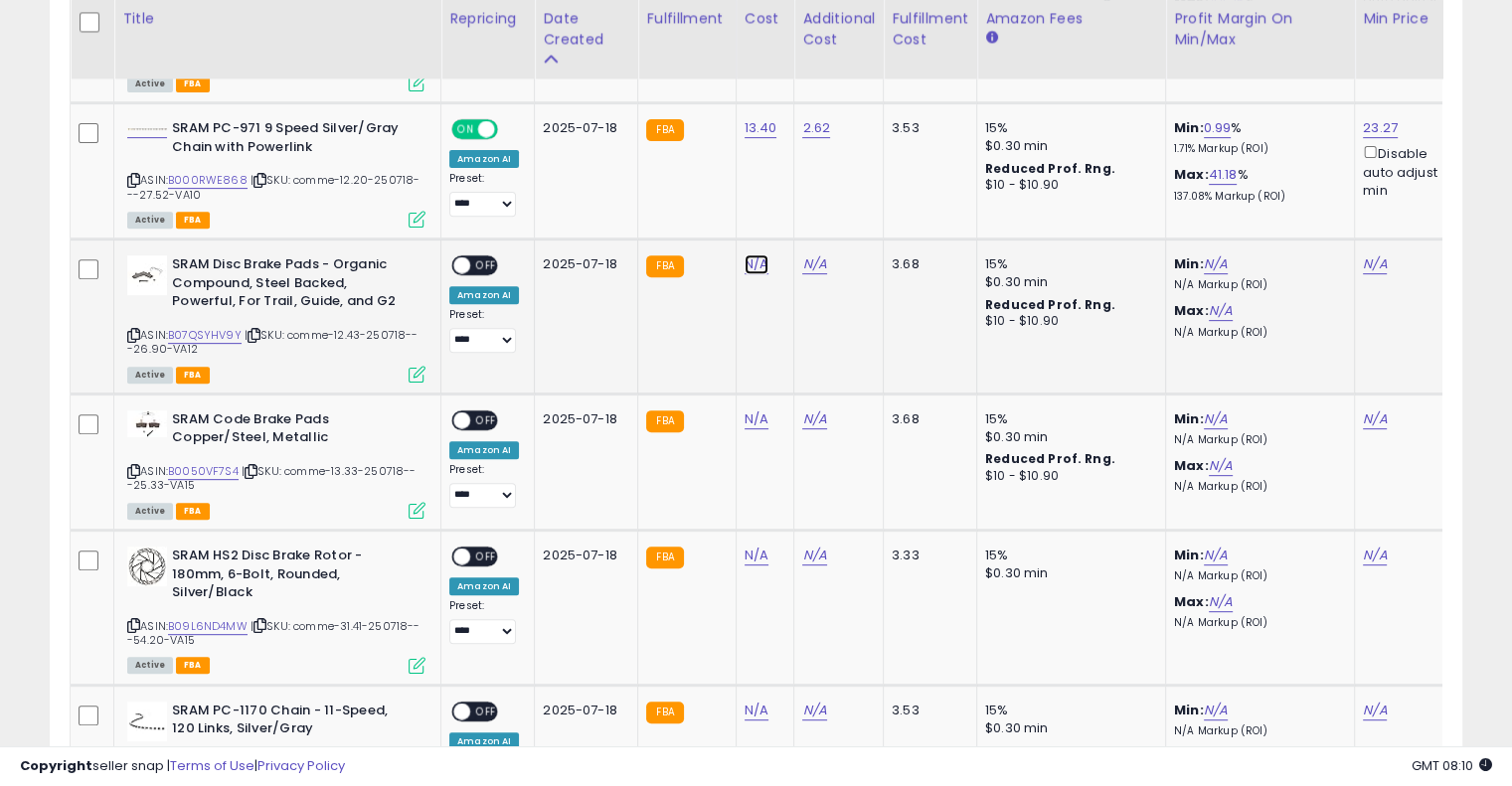 click on "N/A" at bounding box center (756, 264) 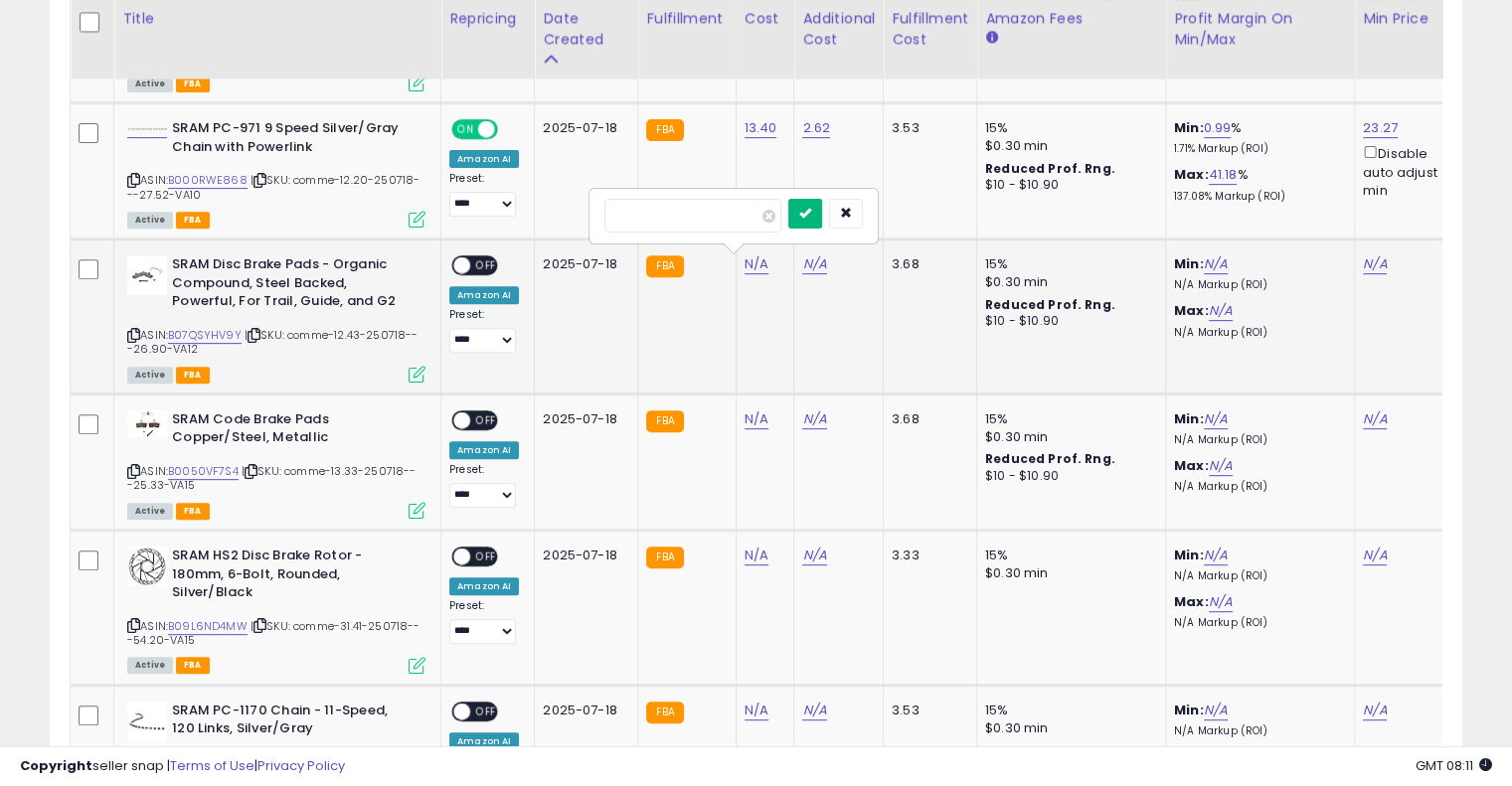type on "*****" 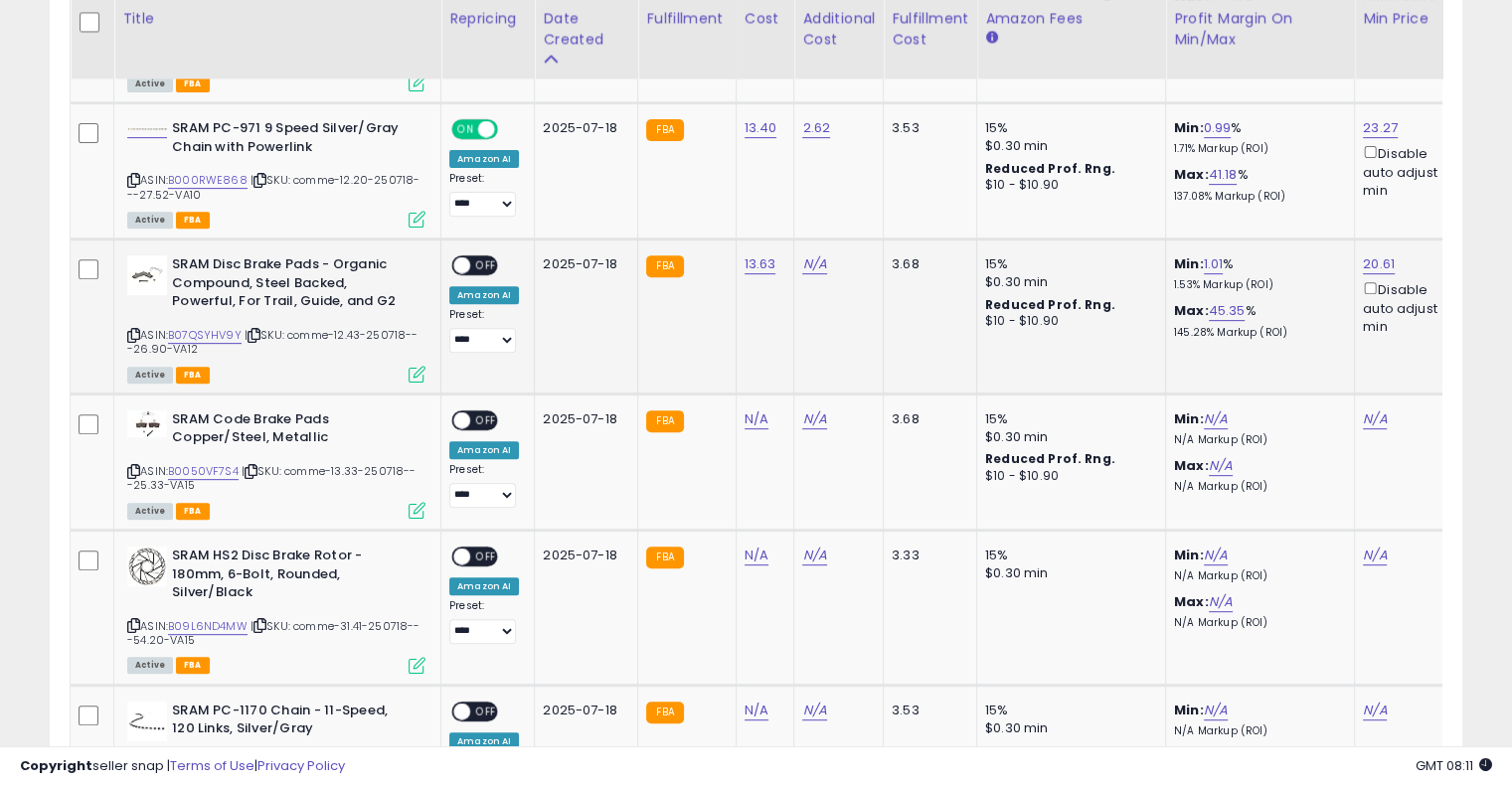 click on "OFF" at bounding box center (486, 265) 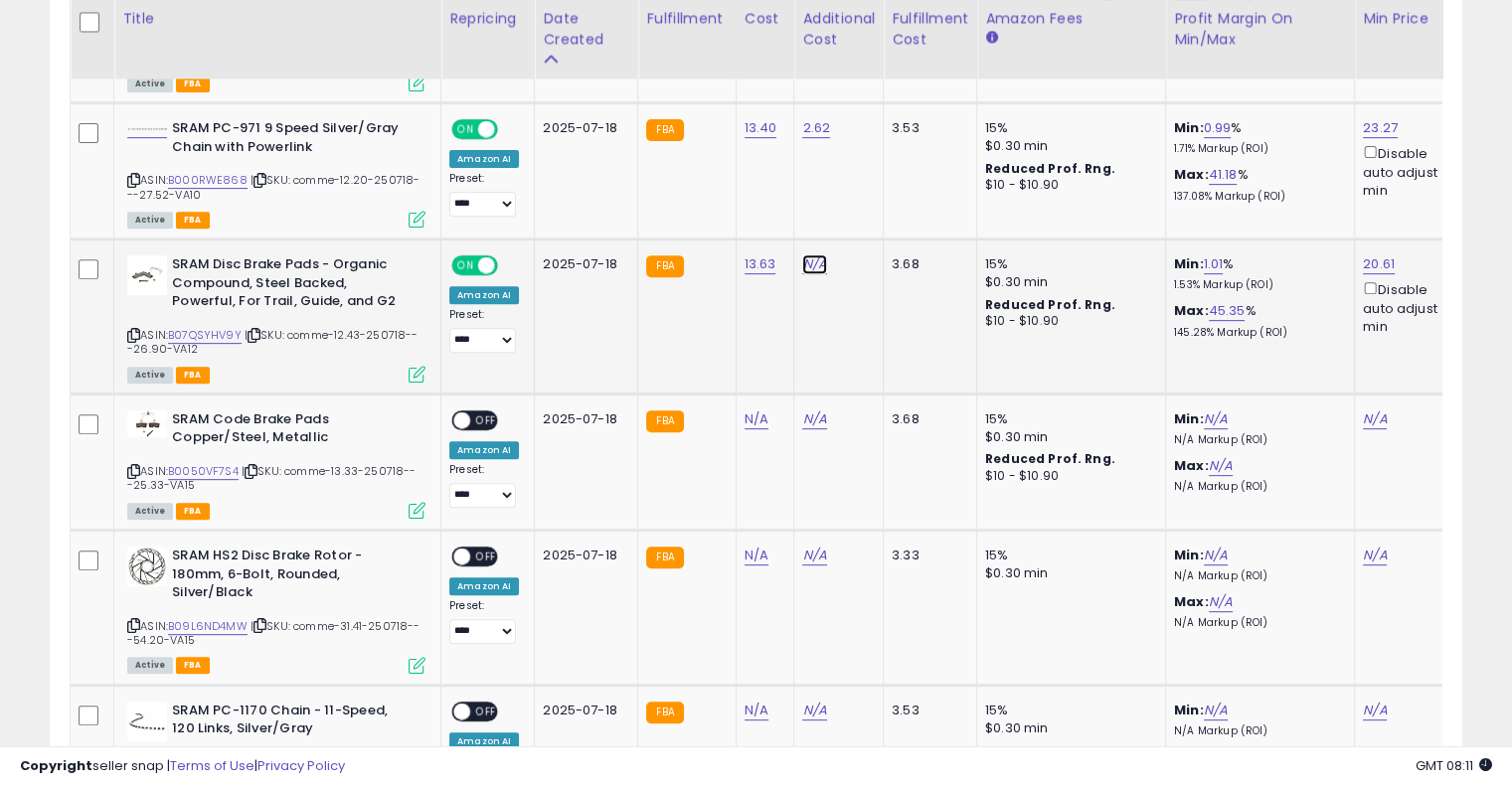 click on "N/A" at bounding box center [814, 264] 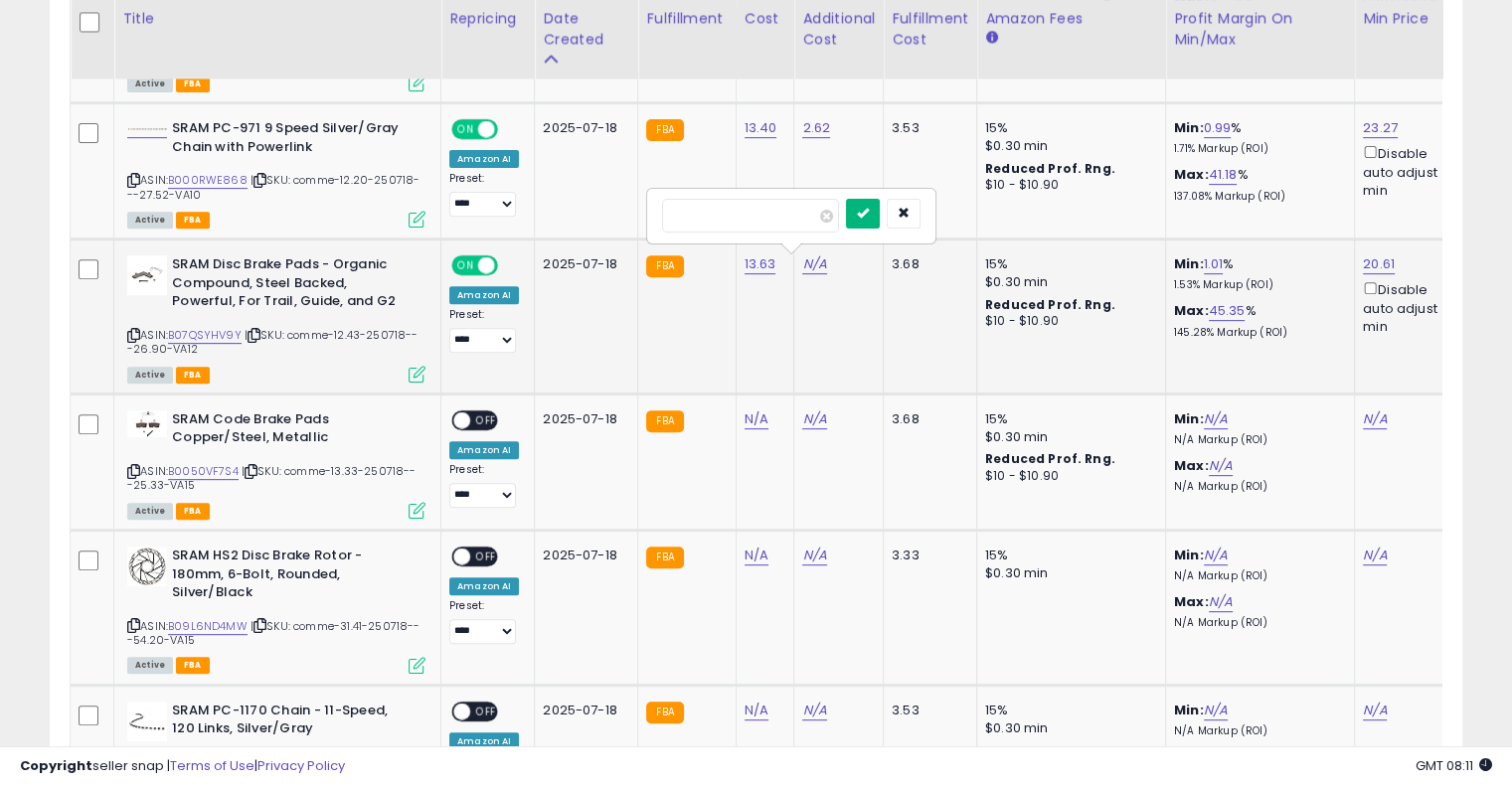 type on "****" 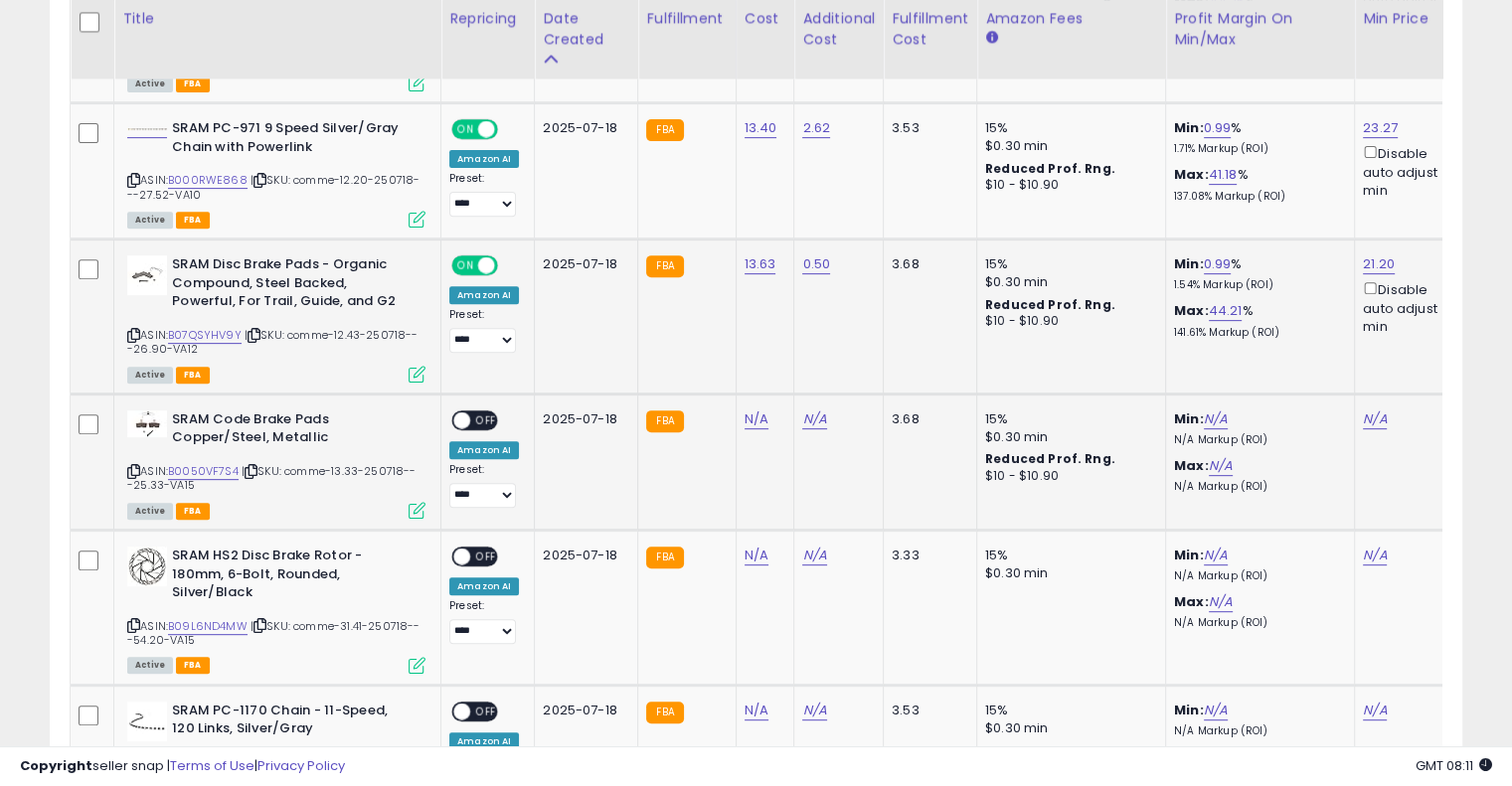click at bounding box center [251, 471] 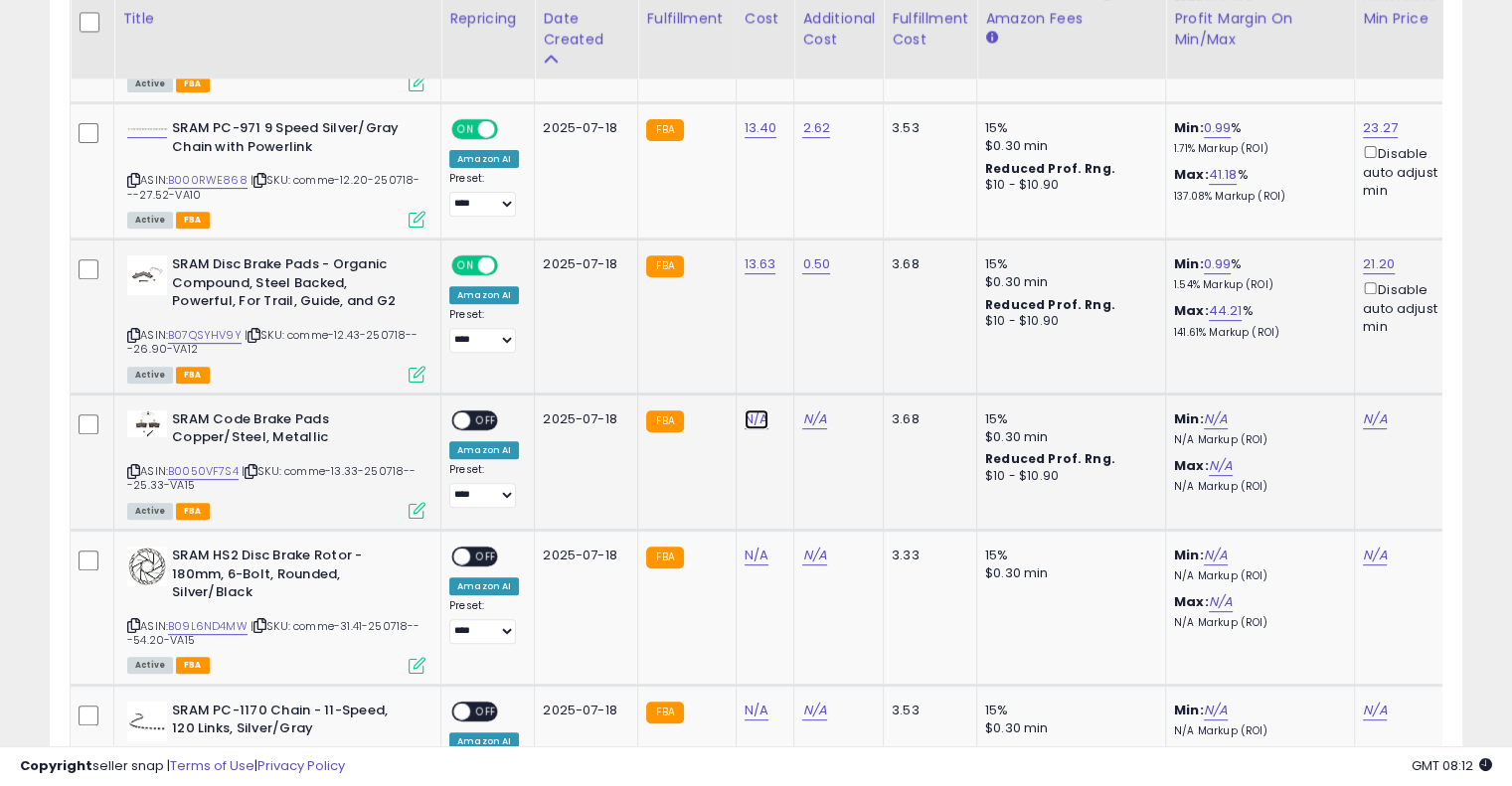 click on "N/A" at bounding box center (756, 419) 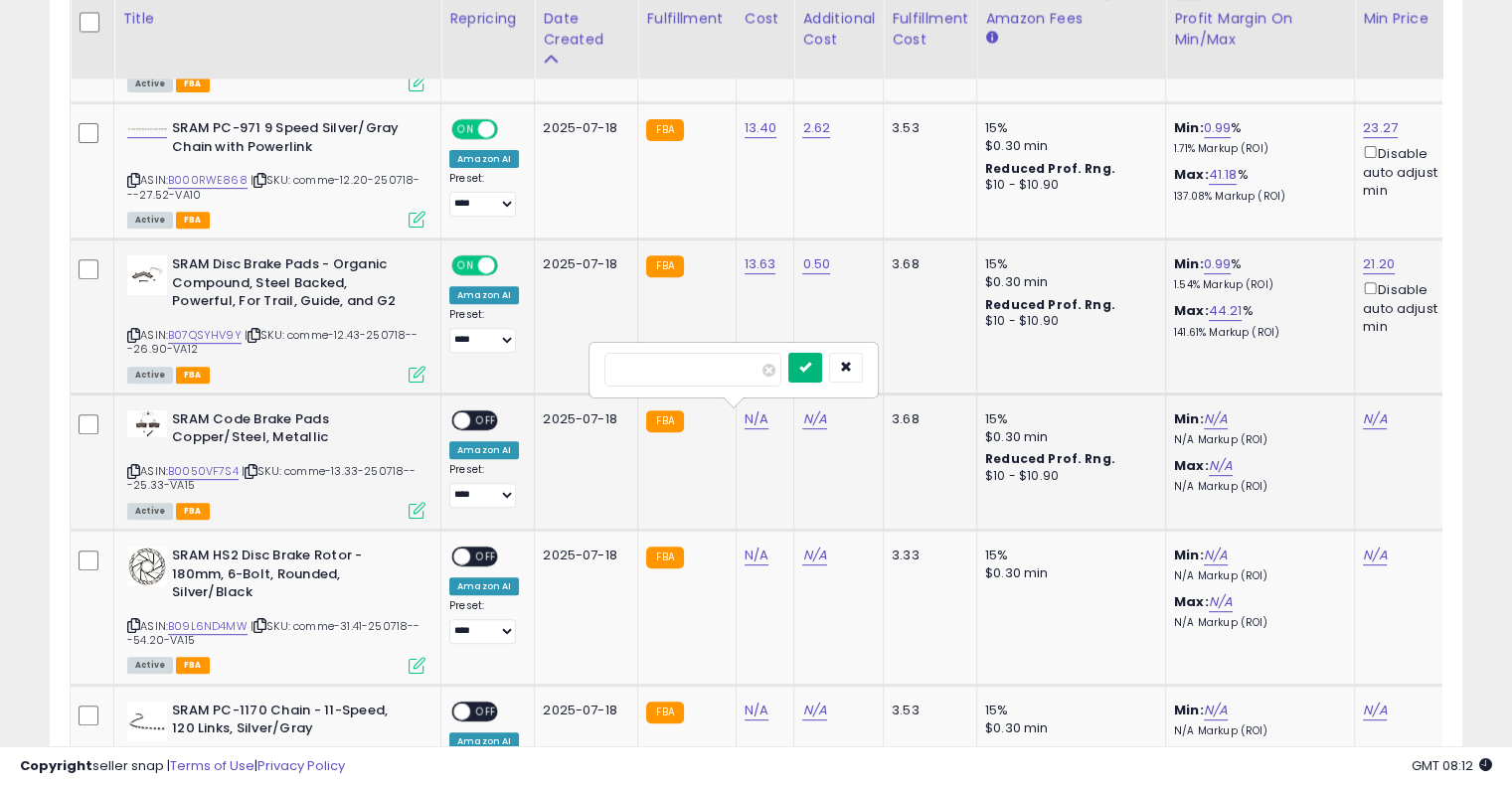 type on "*****" 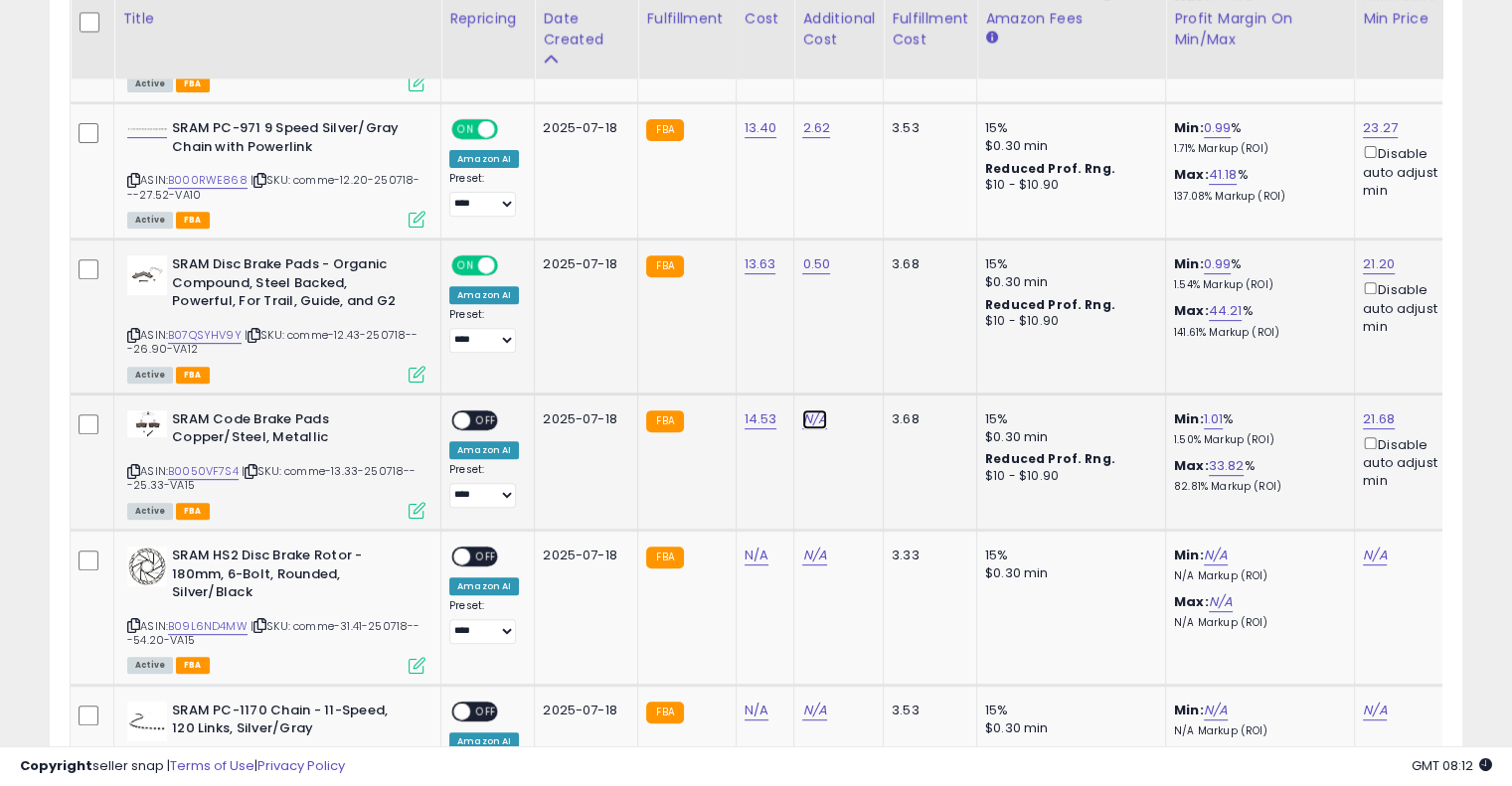 click on "N/A" at bounding box center [814, 419] 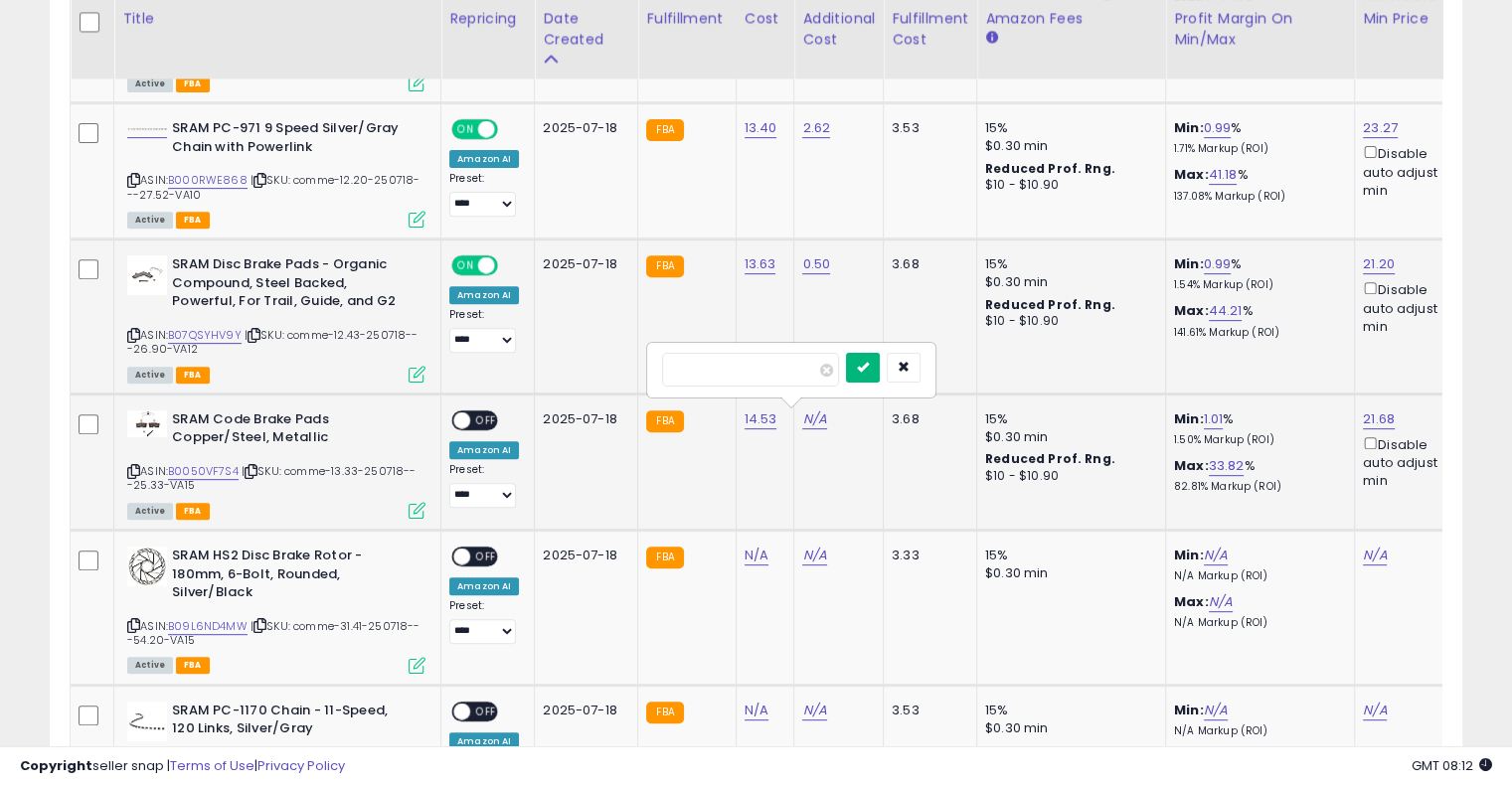 type on "****" 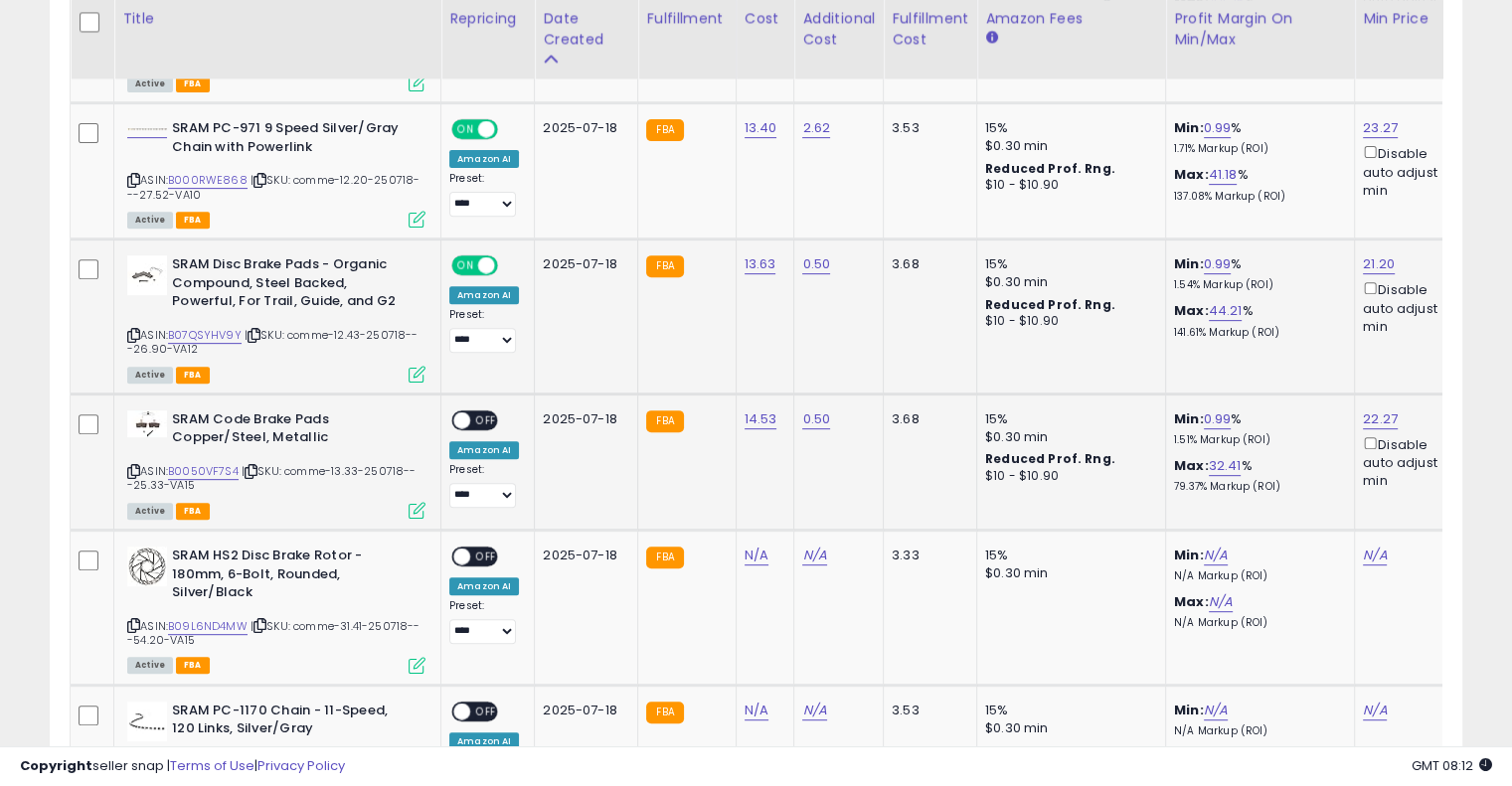 click on "OFF" at bounding box center [486, 419] 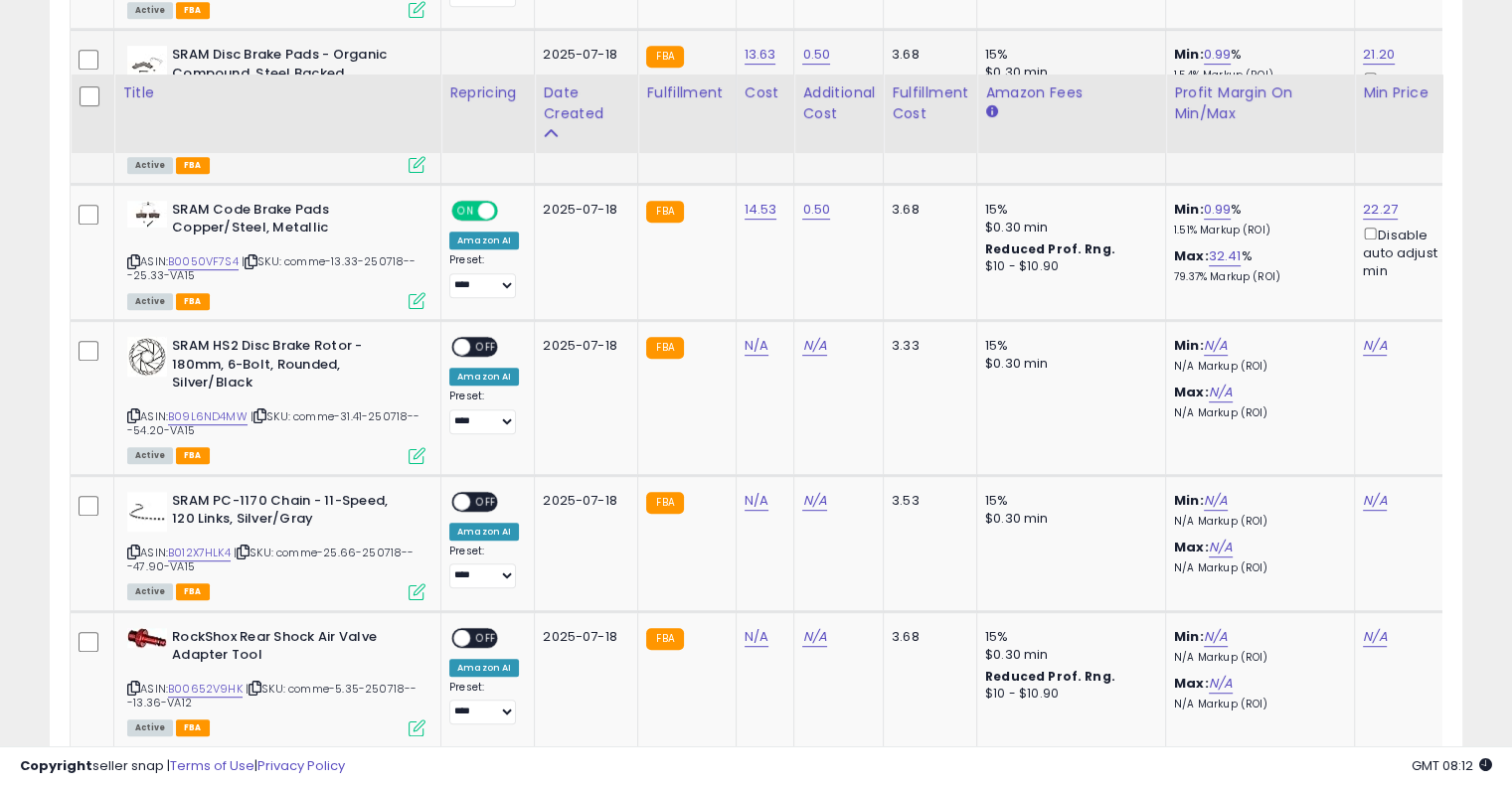 scroll, scrollTop: 1061, scrollLeft: 0, axis: vertical 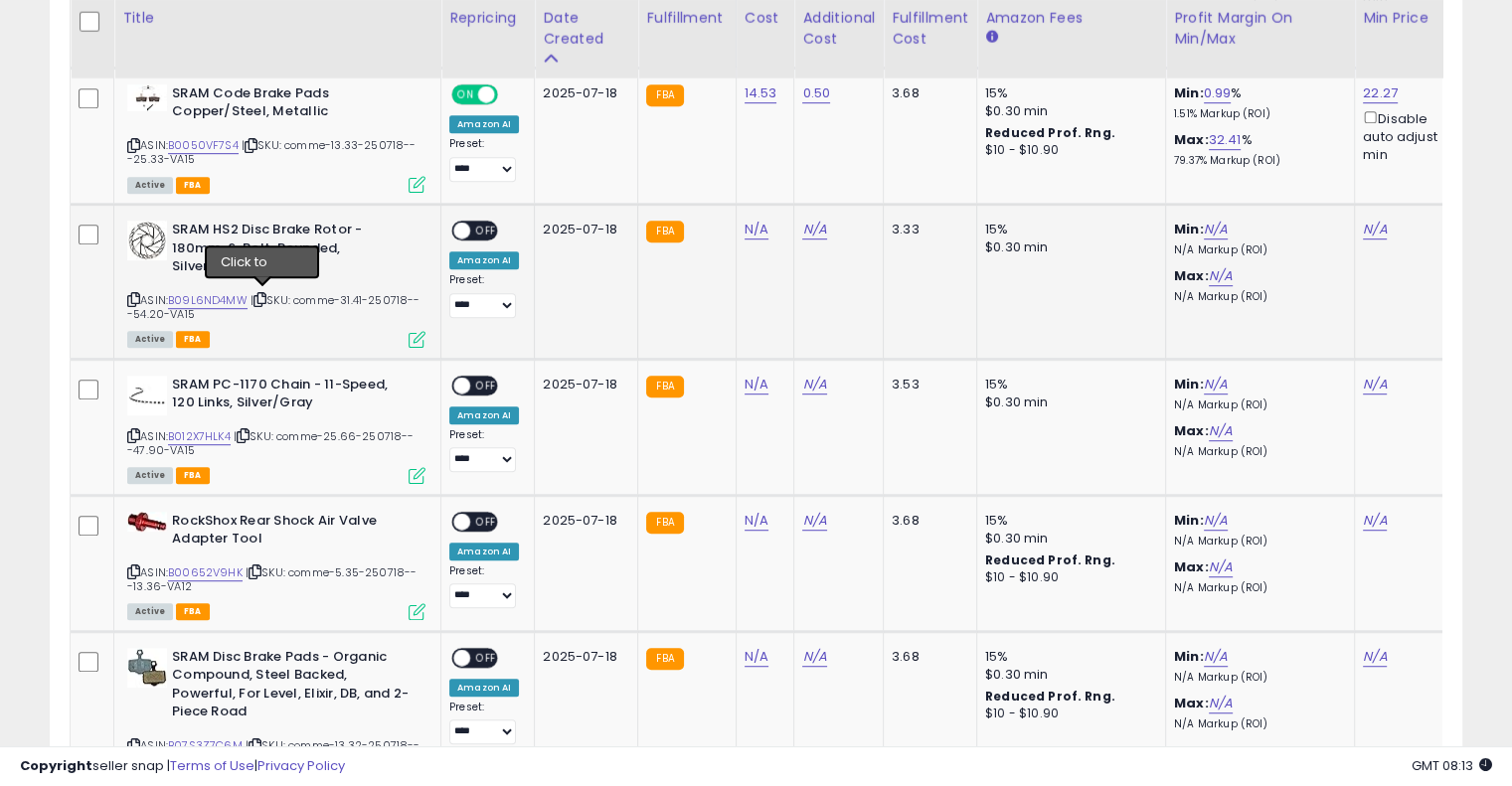click at bounding box center [259, 299] 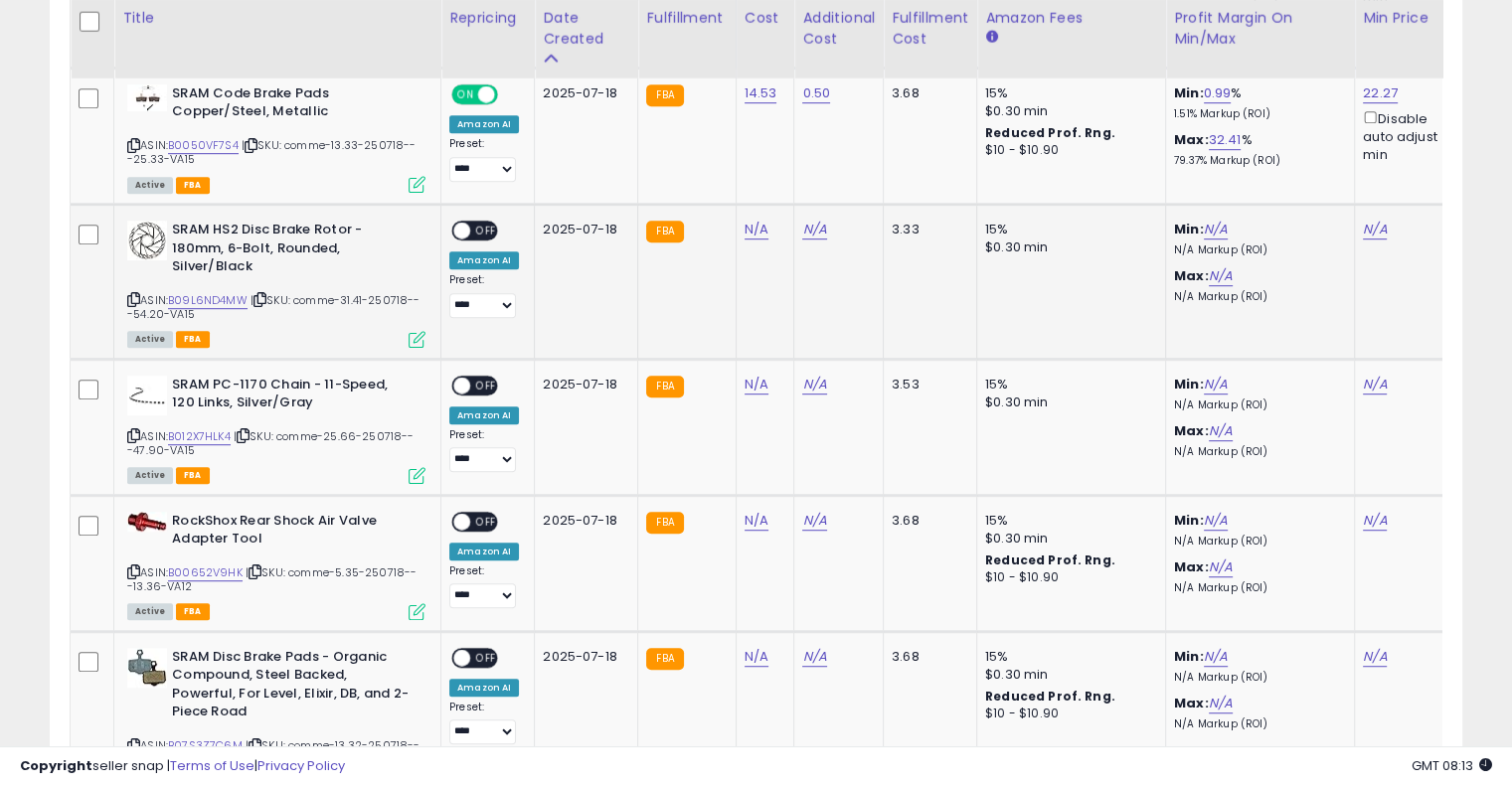 click at bounding box center (259, 299) 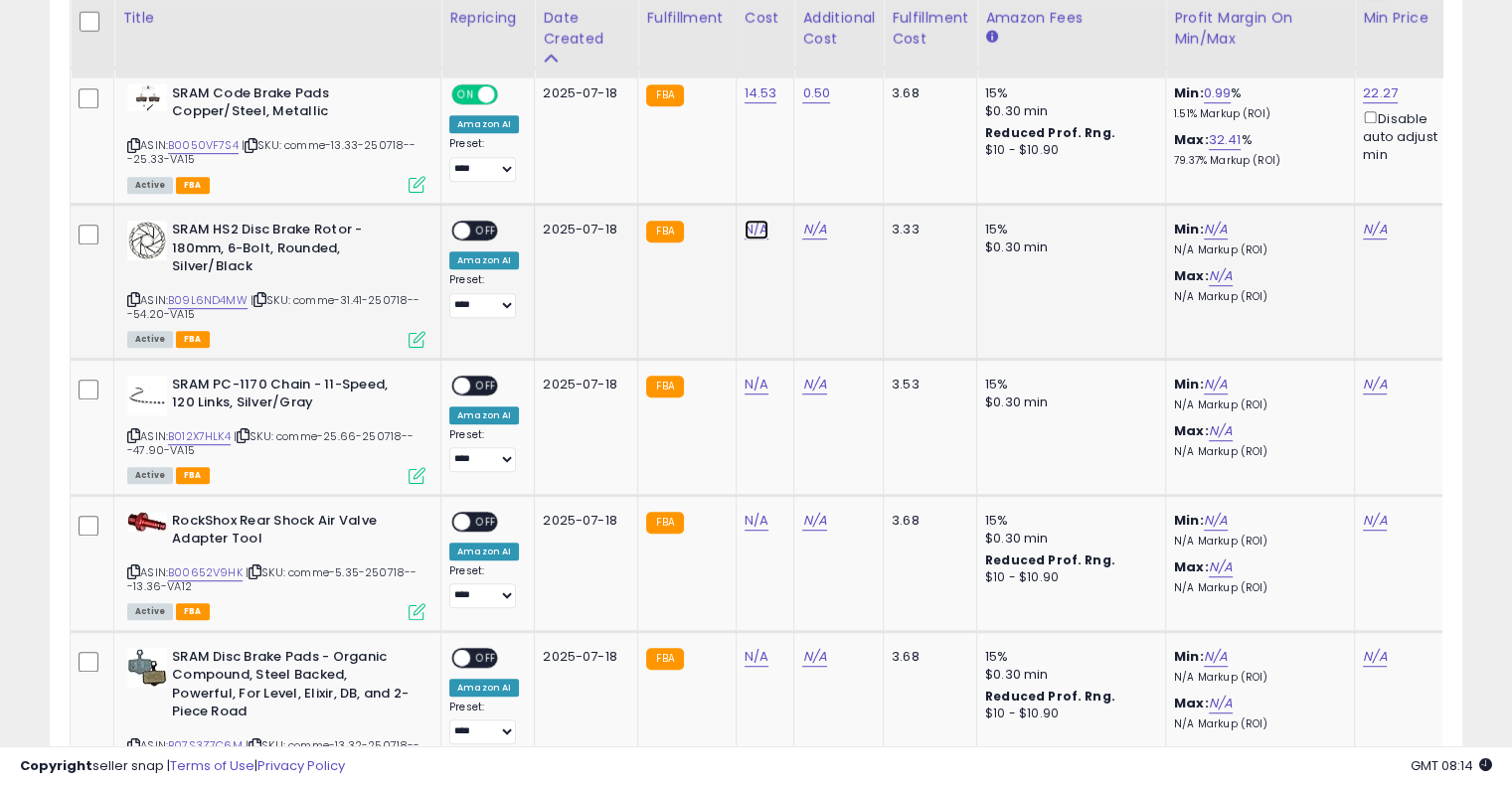 click on "N/A" at bounding box center (756, 230) 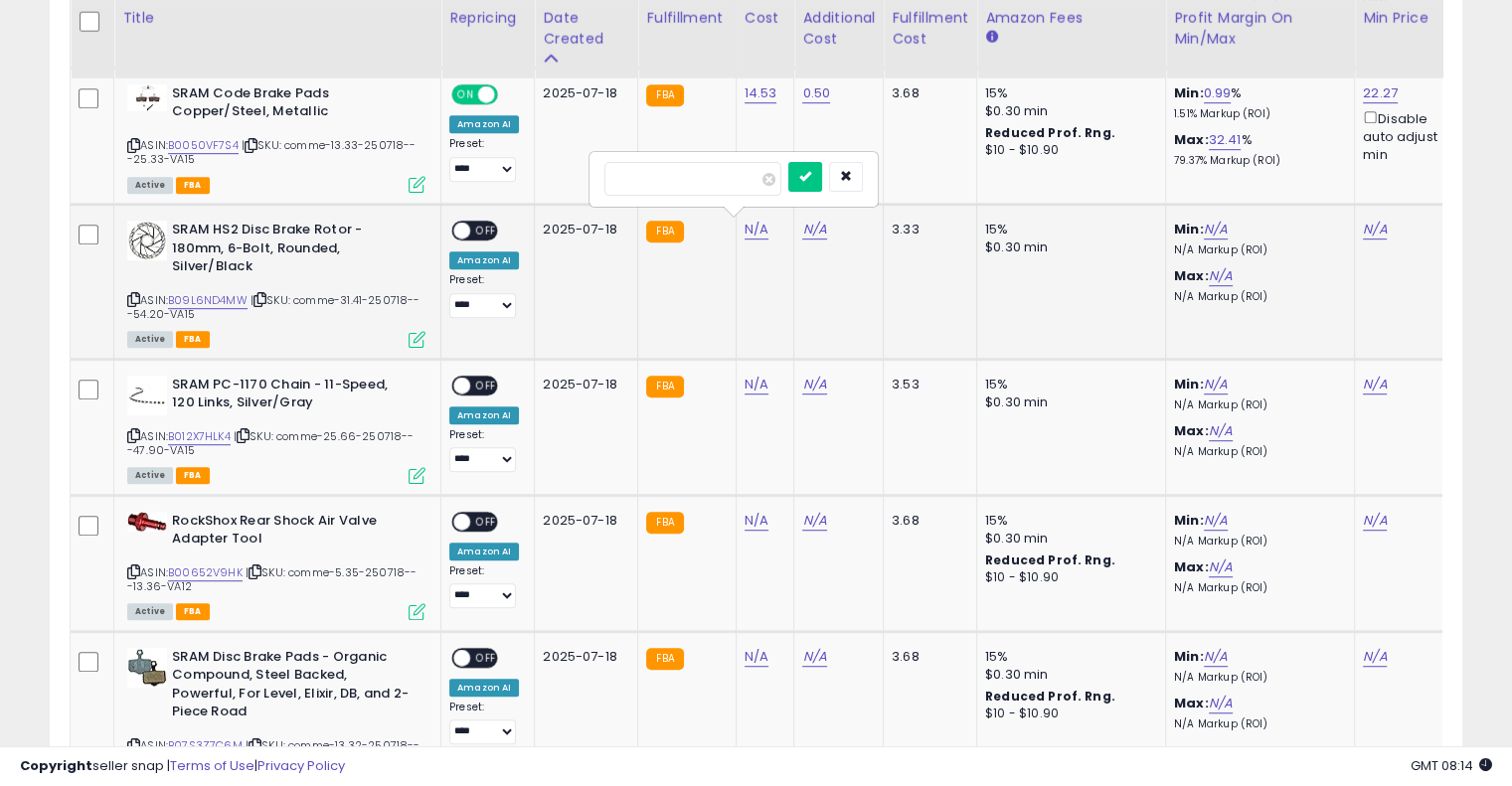type on "*****" 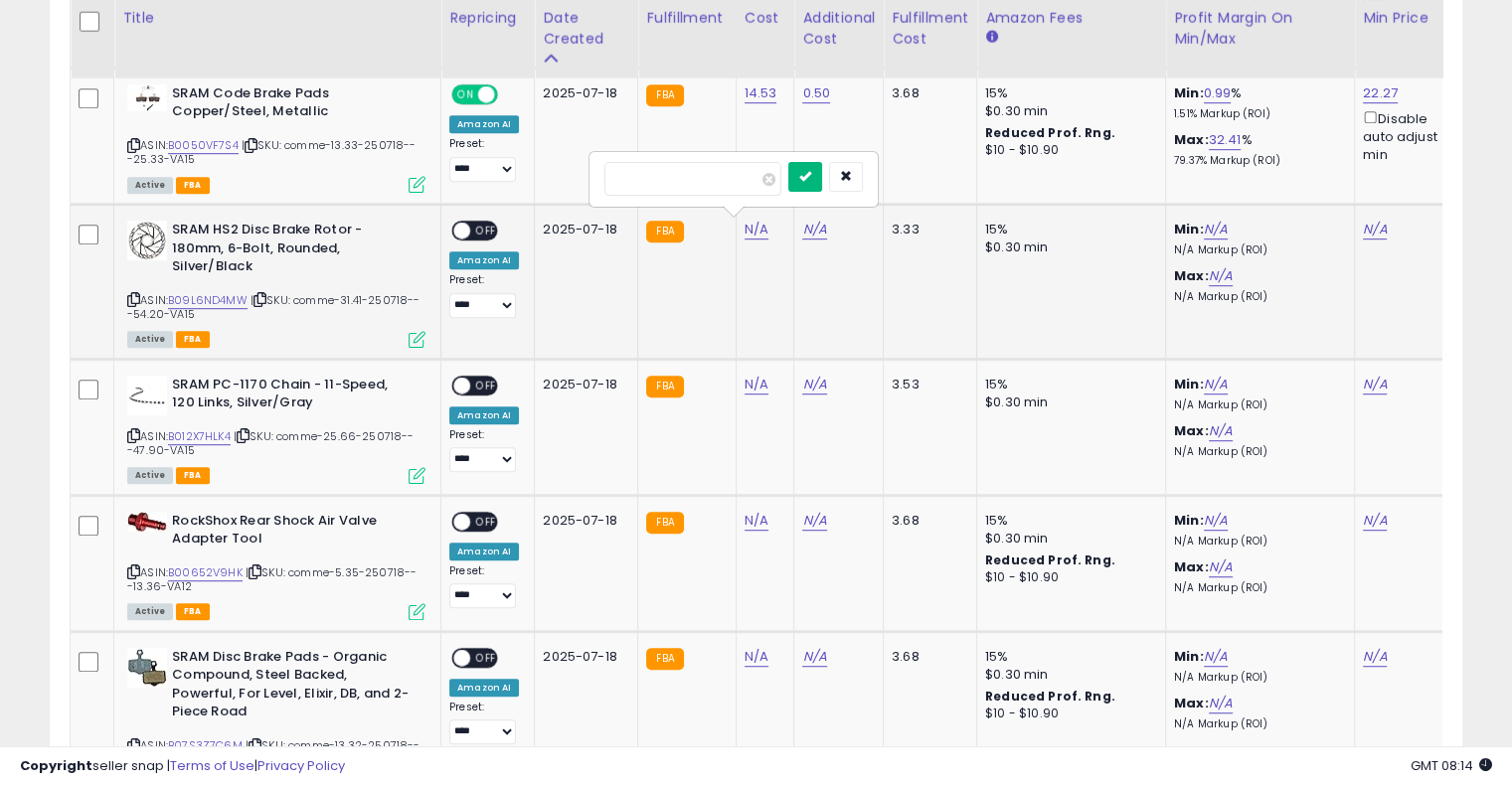 click at bounding box center (805, 176) 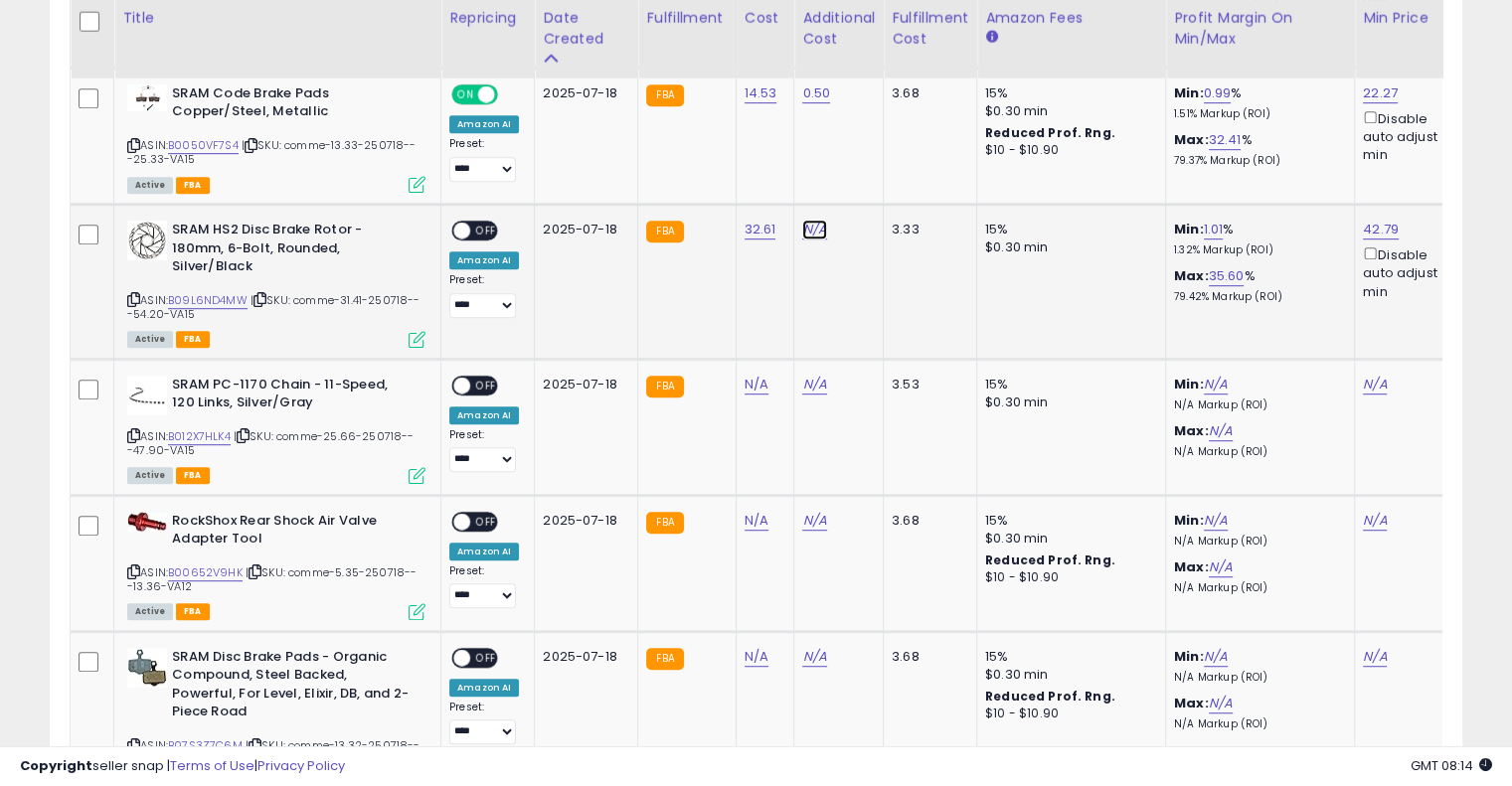 click on "N/A" at bounding box center [814, 230] 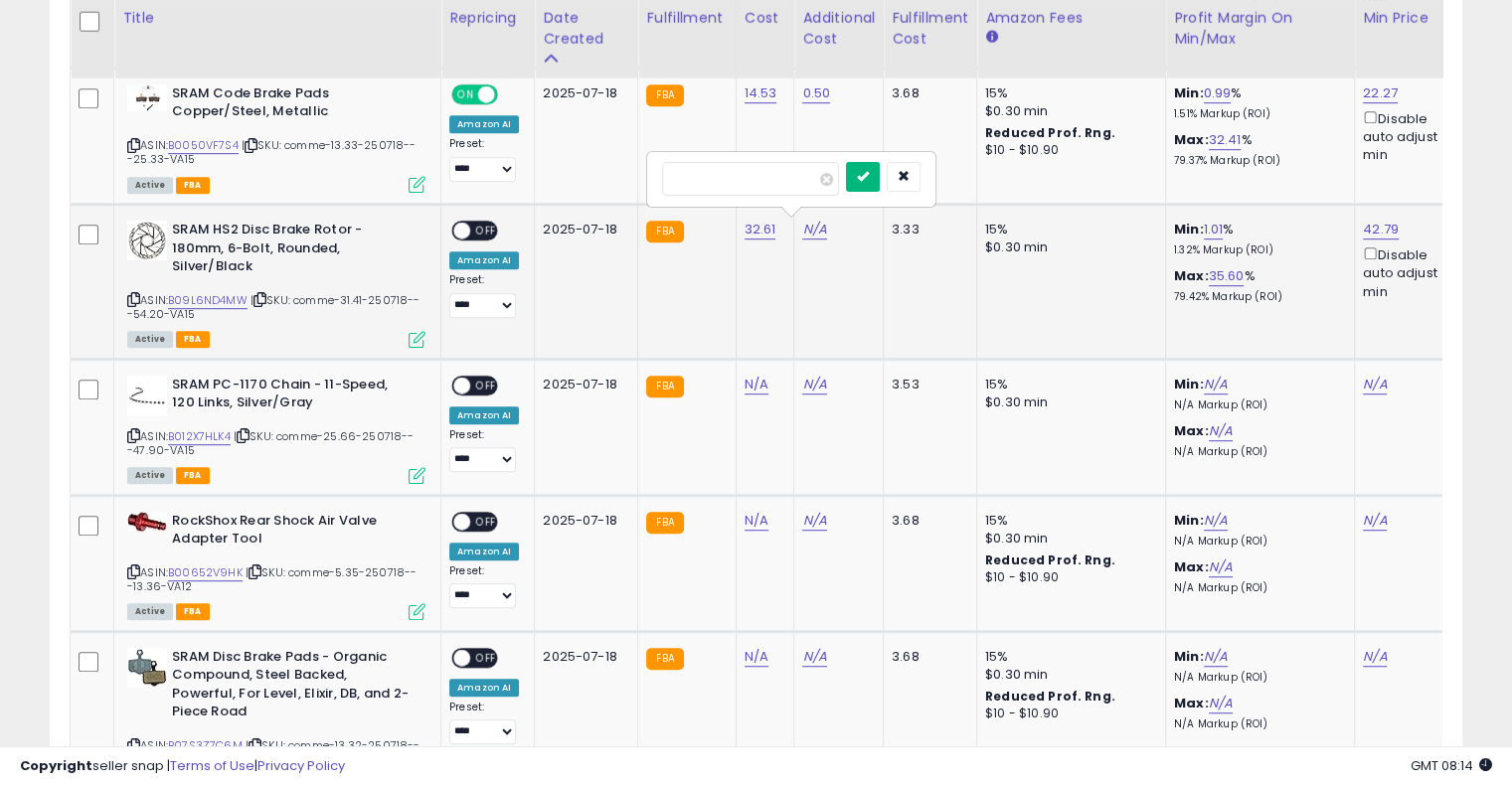type on "****" 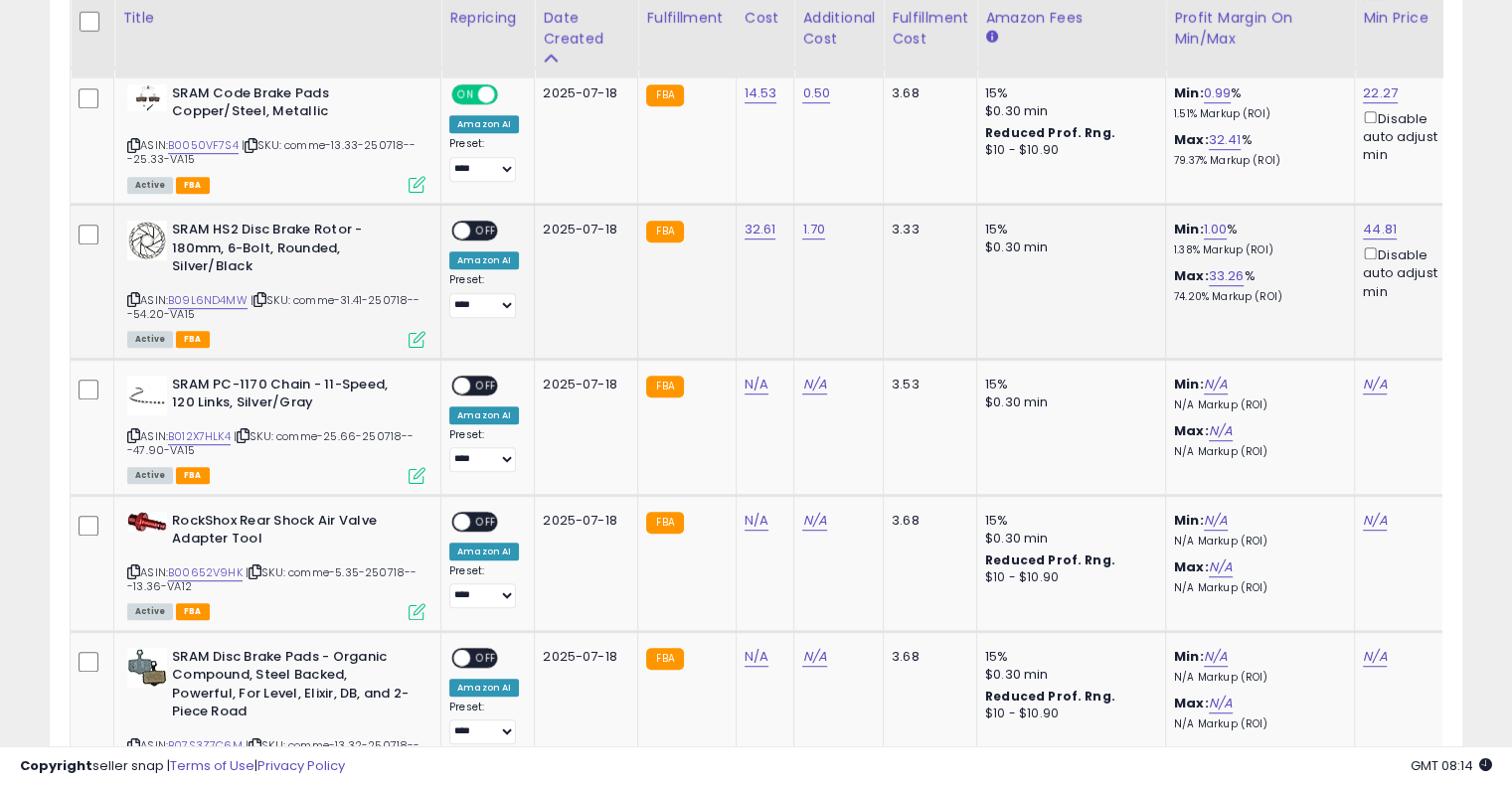 click on "OFF" at bounding box center (486, 231) 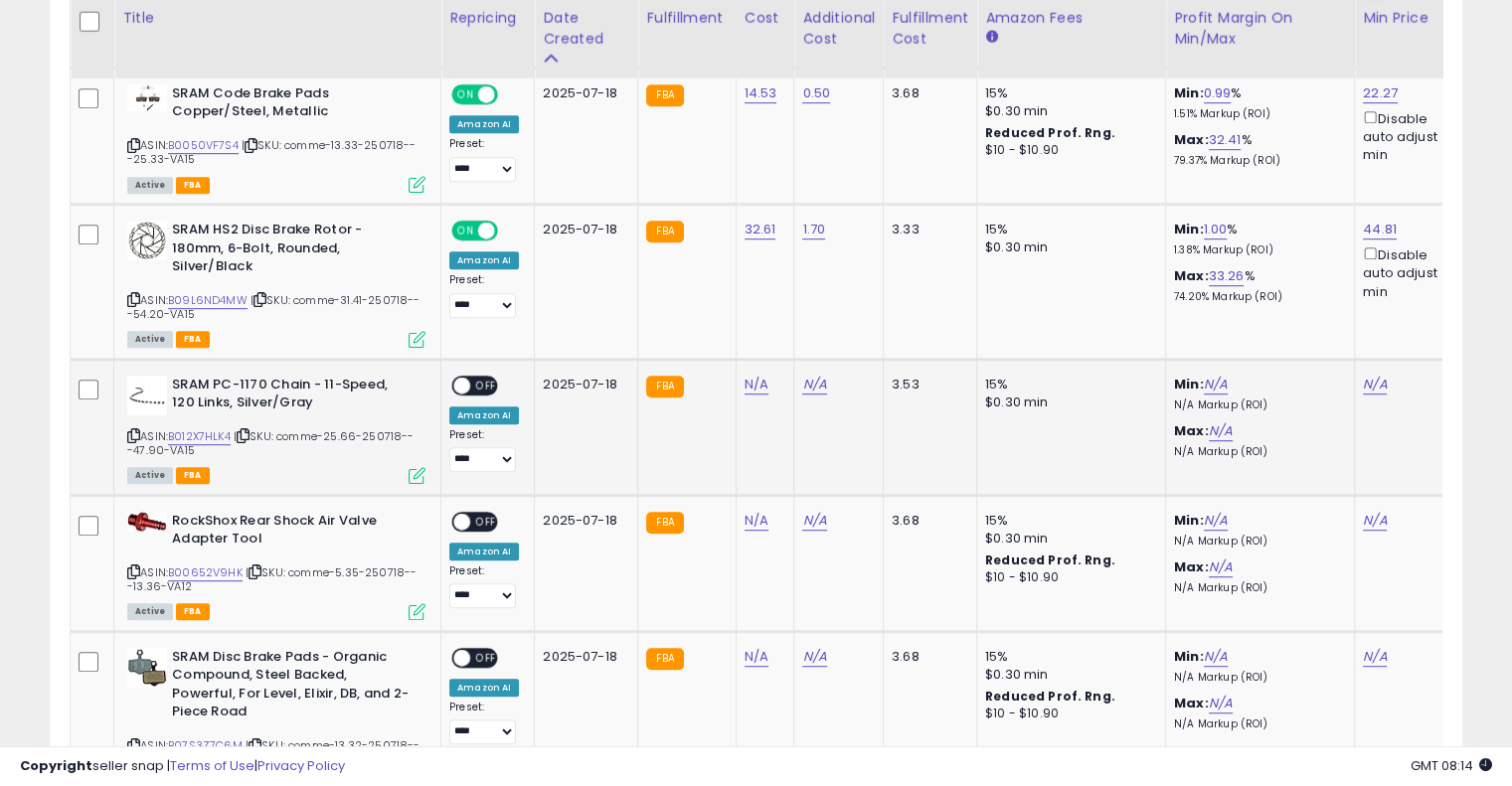 click at bounding box center [243, 435] 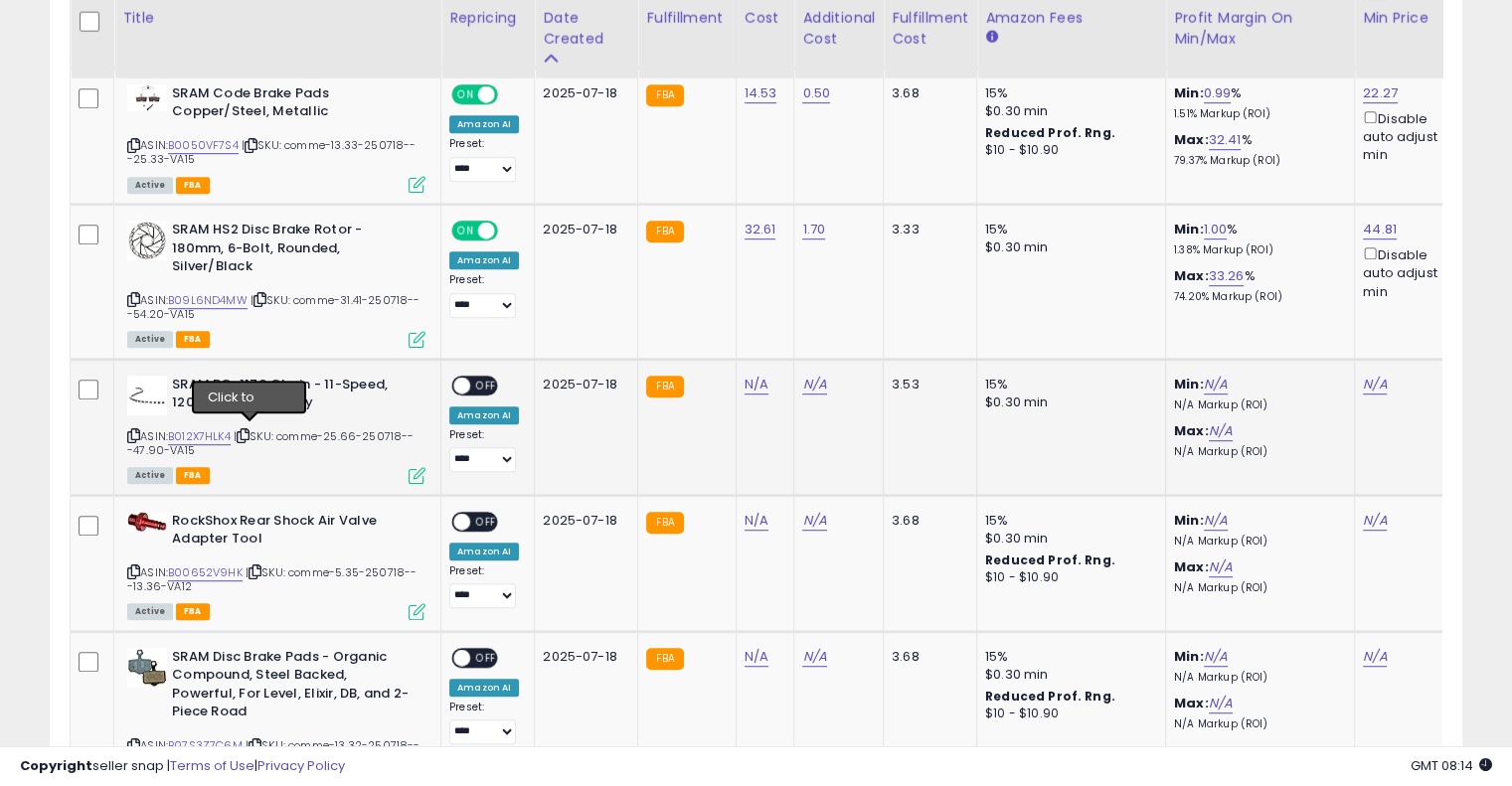 click at bounding box center (243, 435) 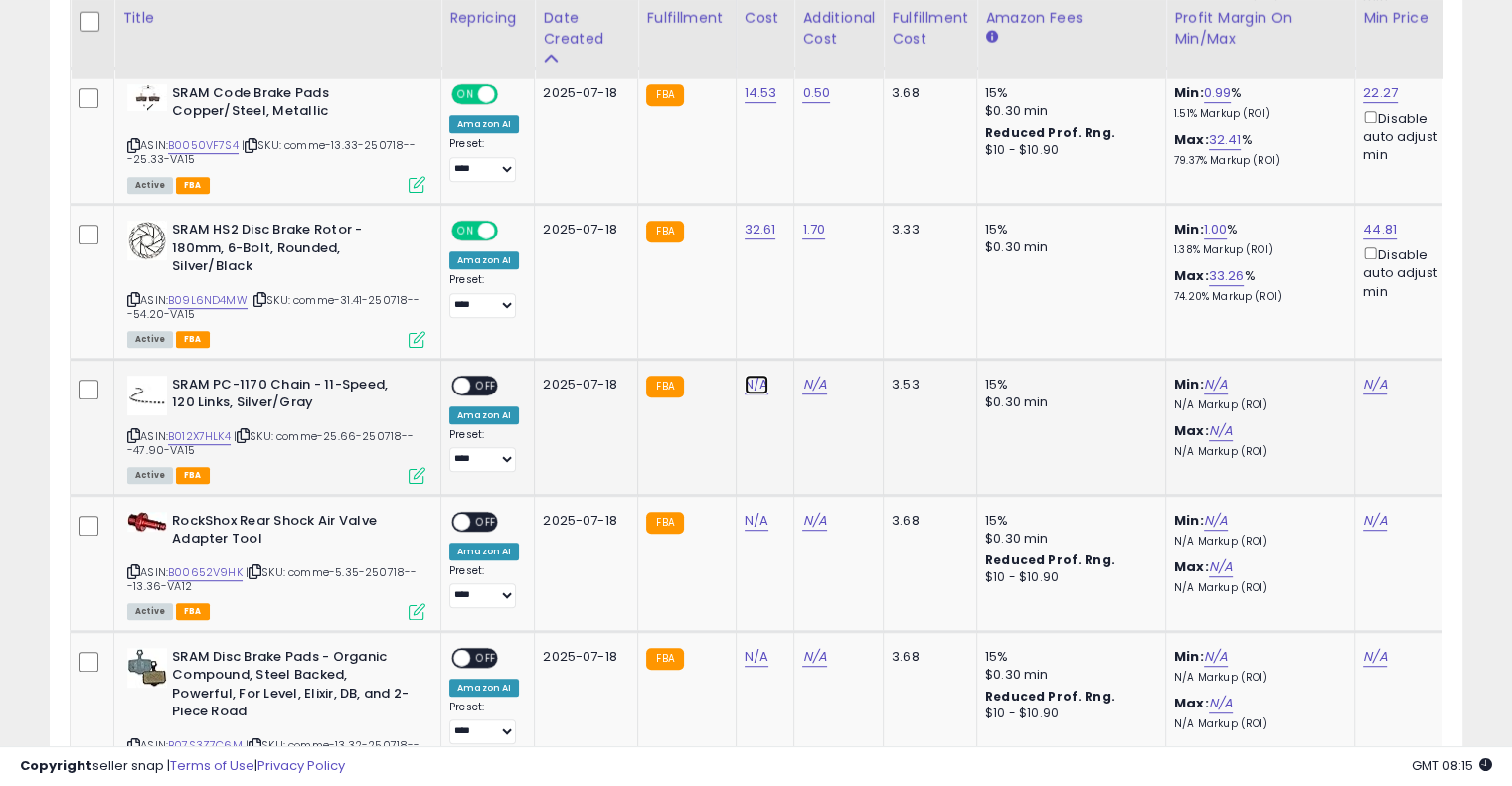 click on "N/A" at bounding box center [756, 385] 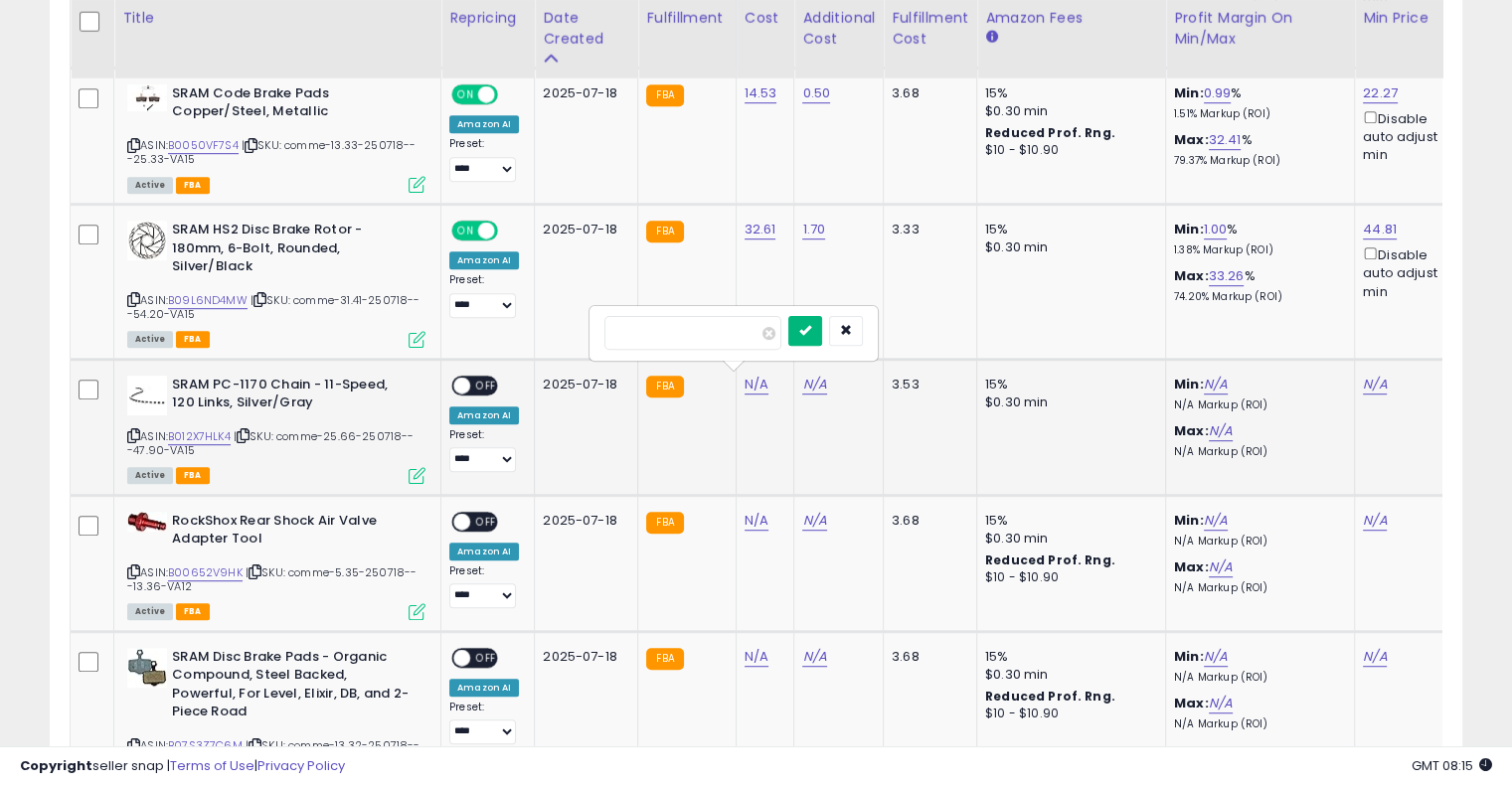 type on "*****" 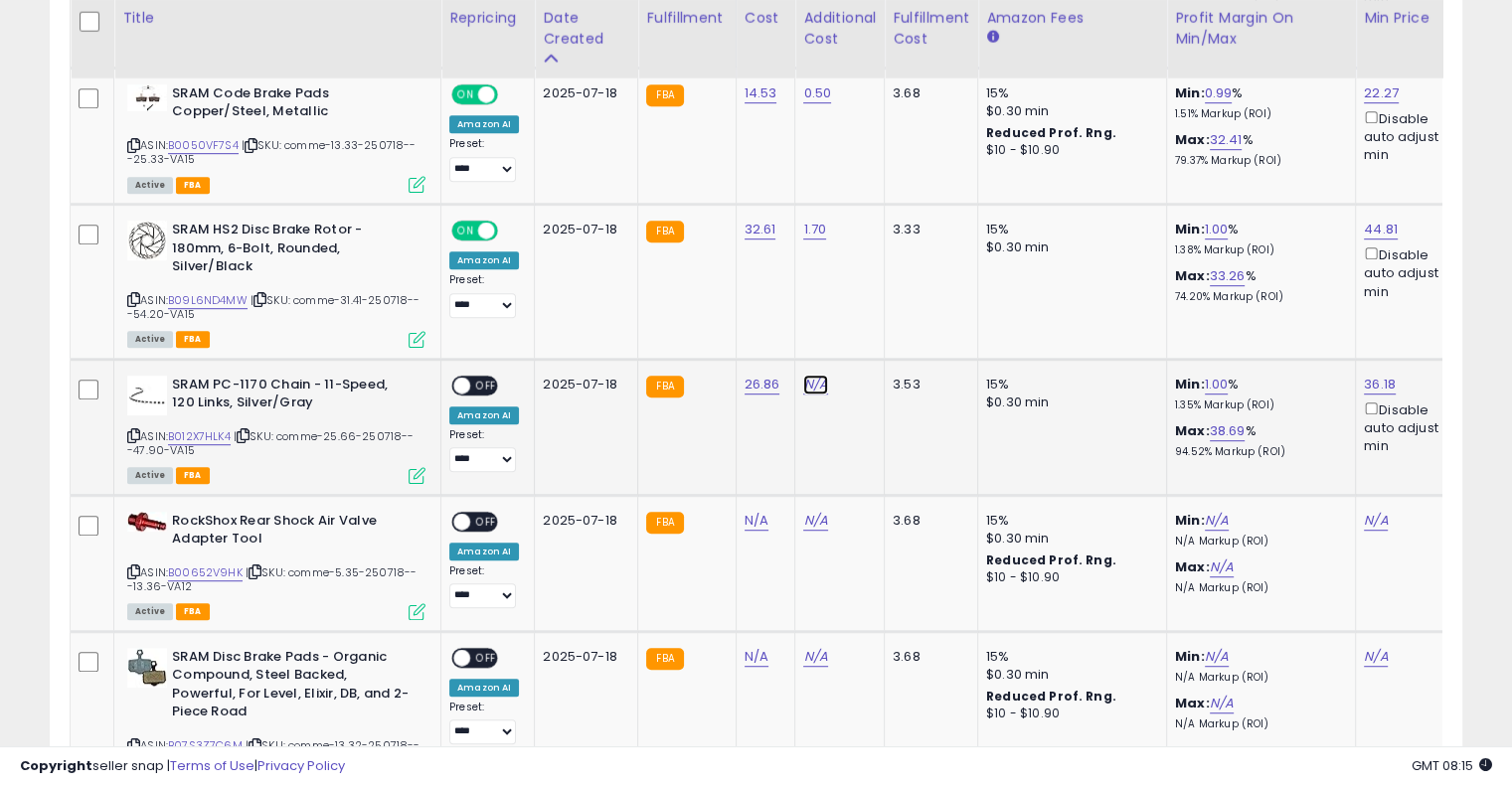 click on "N/A" at bounding box center [815, 385] 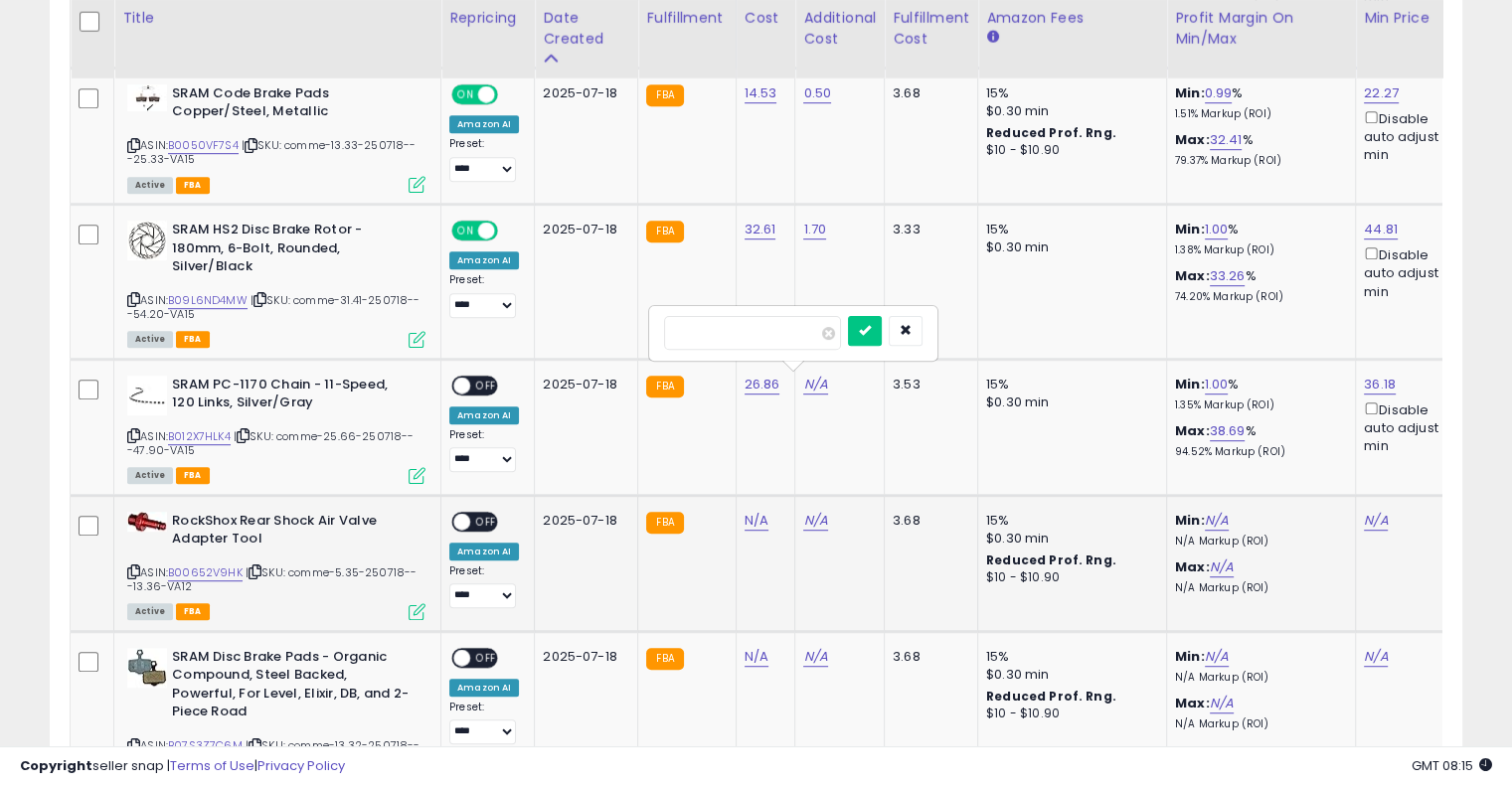 type on "****" 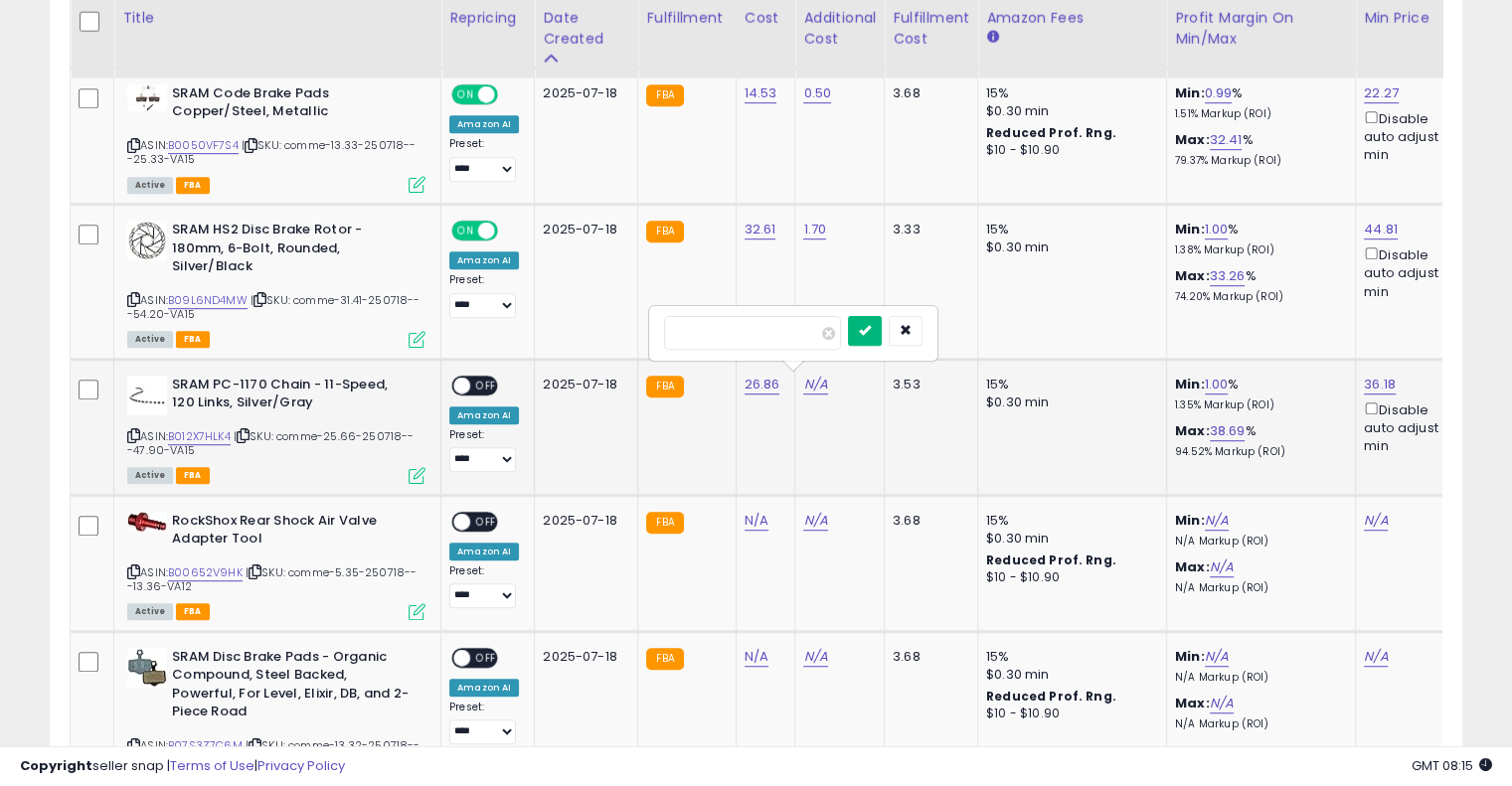 click at bounding box center [865, 330] 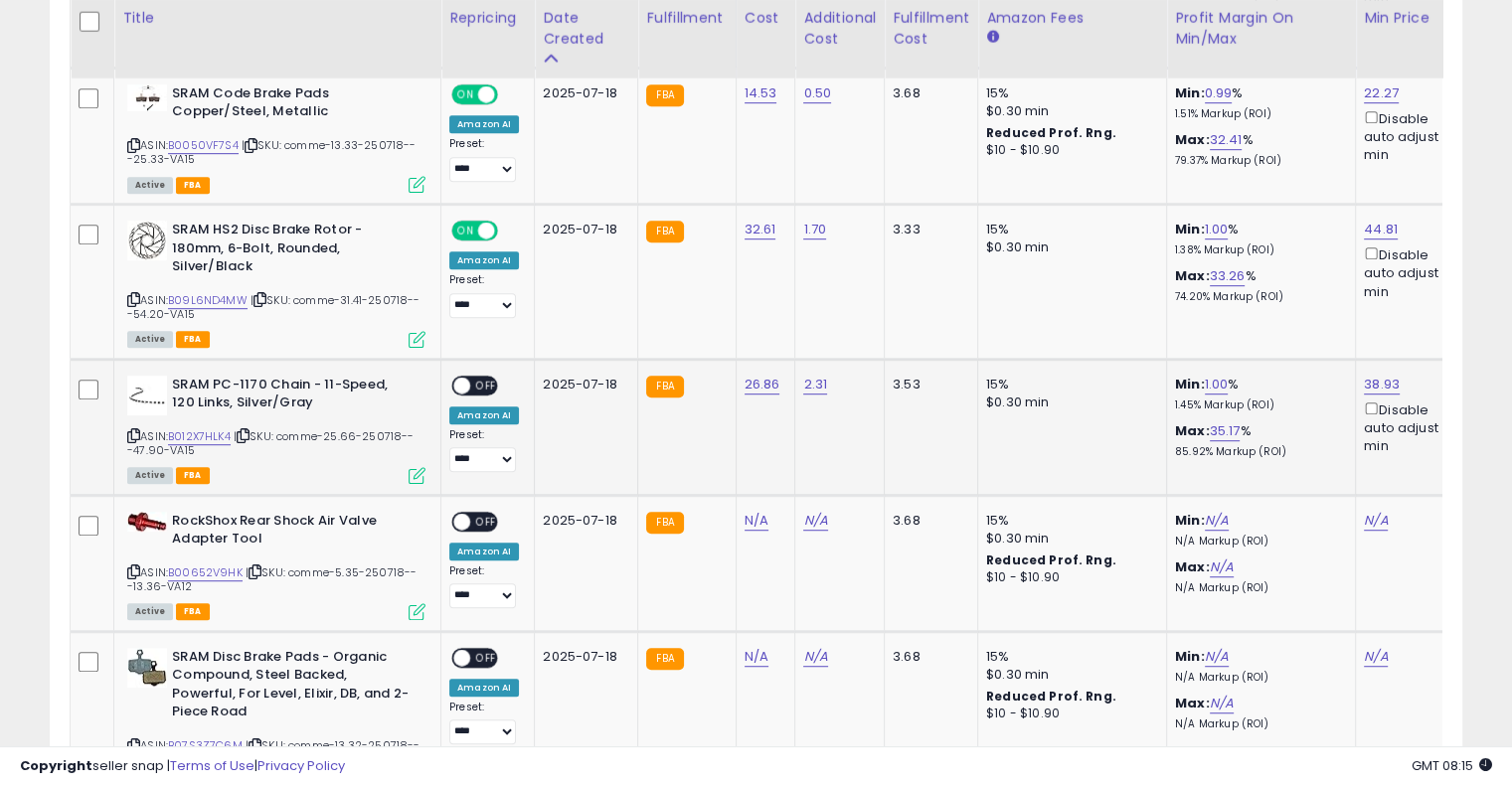 click on "OFF" at bounding box center [486, 385] 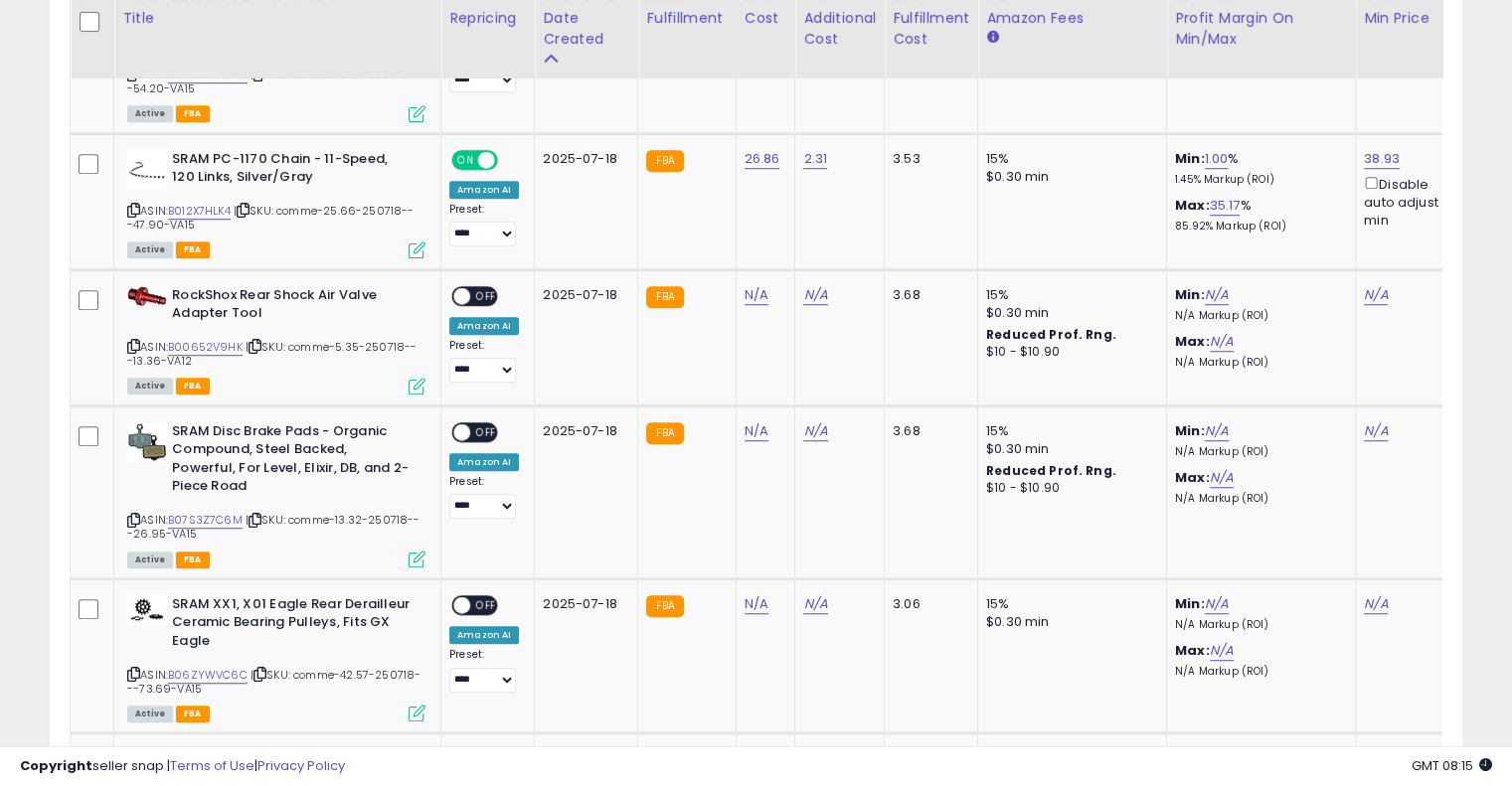 scroll, scrollTop: 1312, scrollLeft: 0, axis: vertical 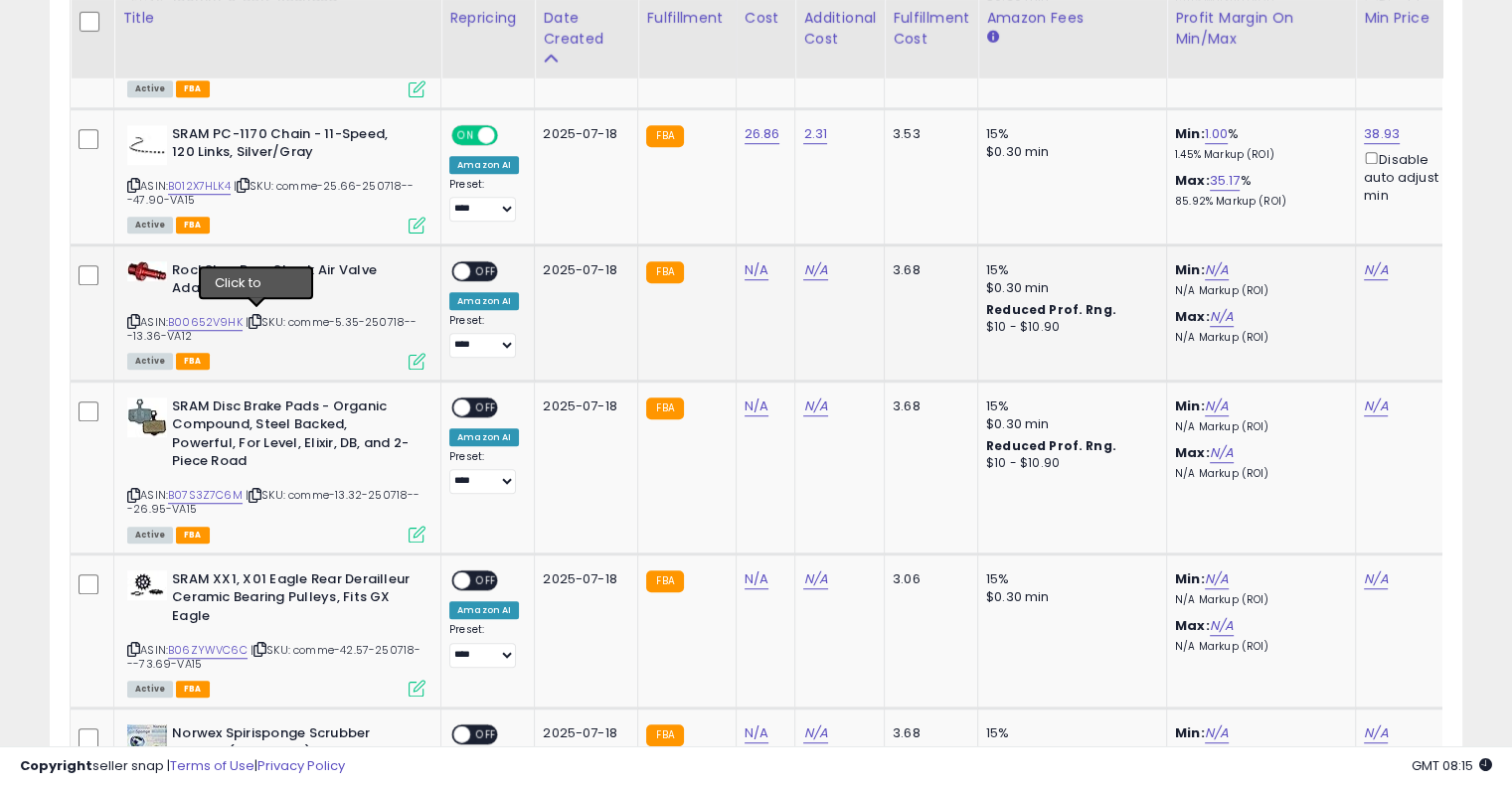 click at bounding box center [254, 321] 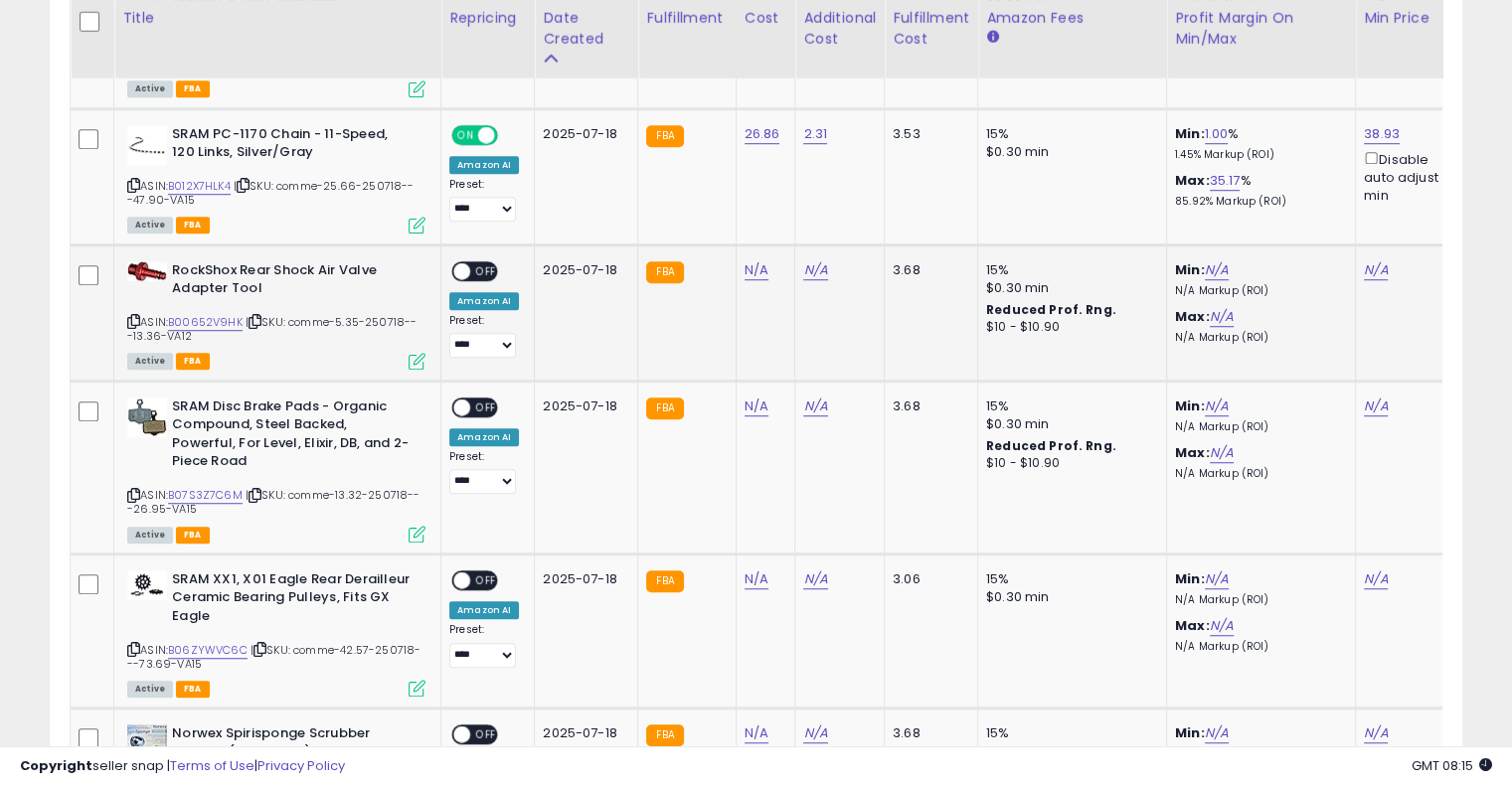 click at bounding box center (254, 321) 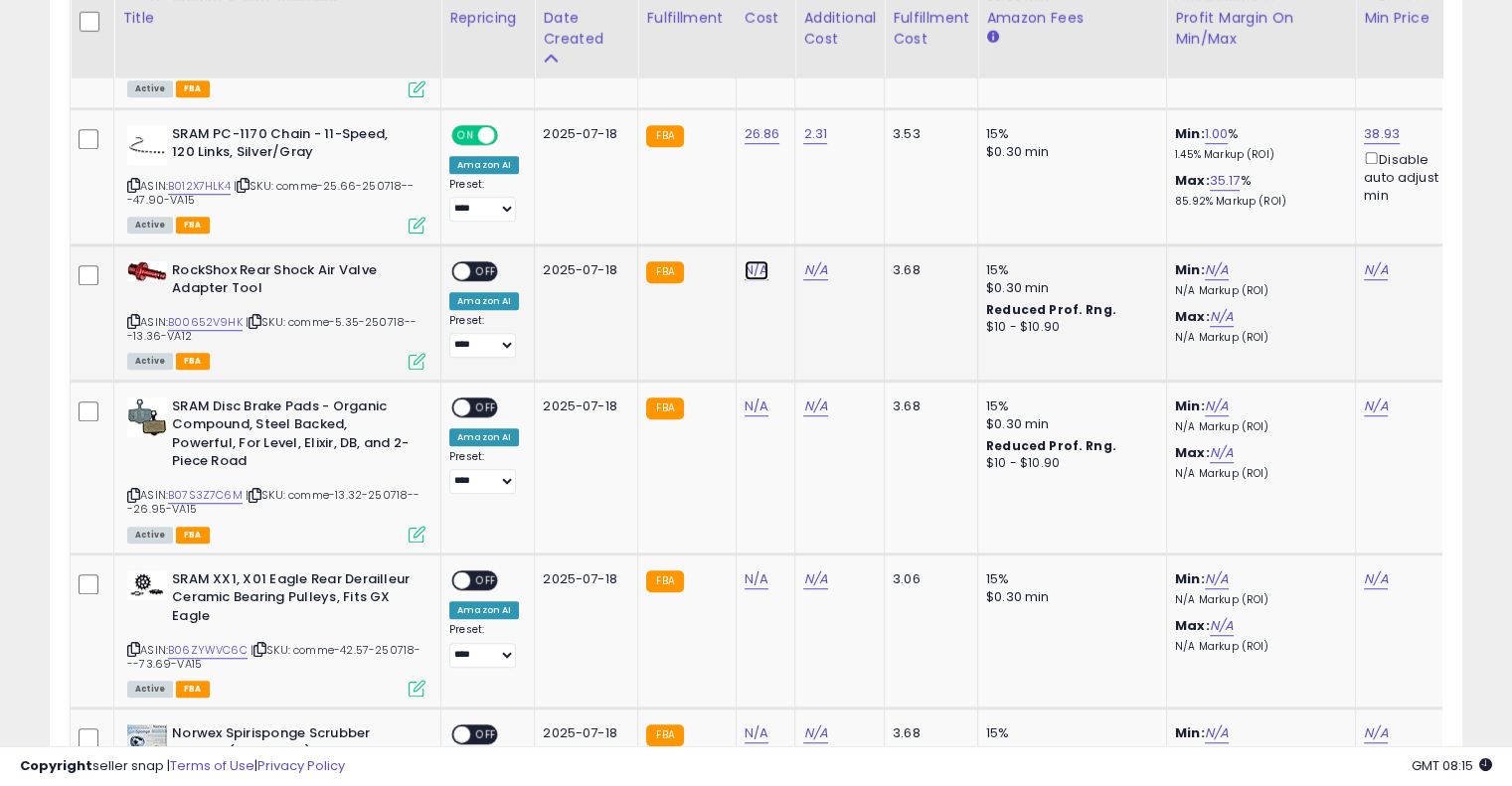 click on "N/A" at bounding box center (756, 270) 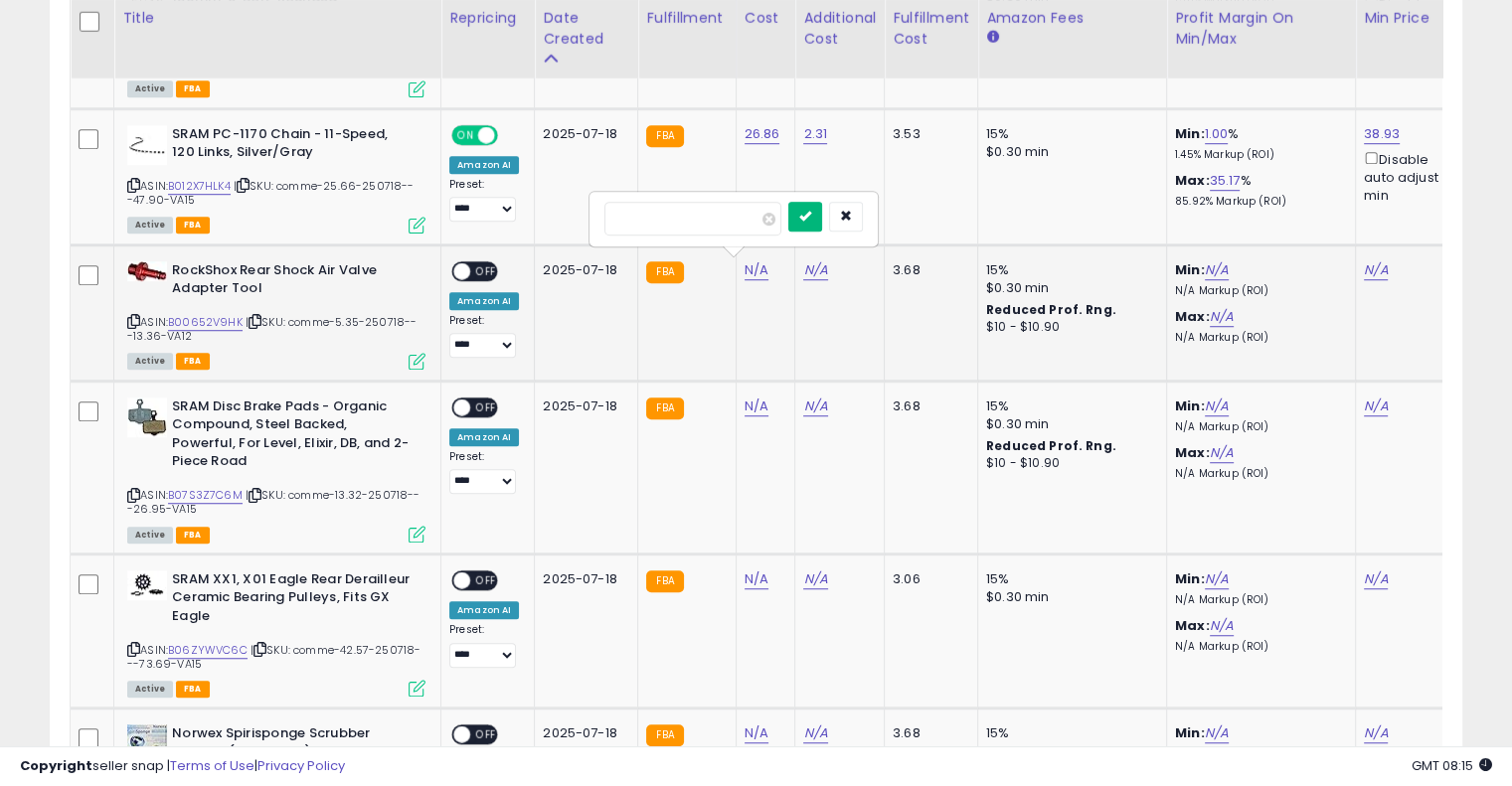 type on "****" 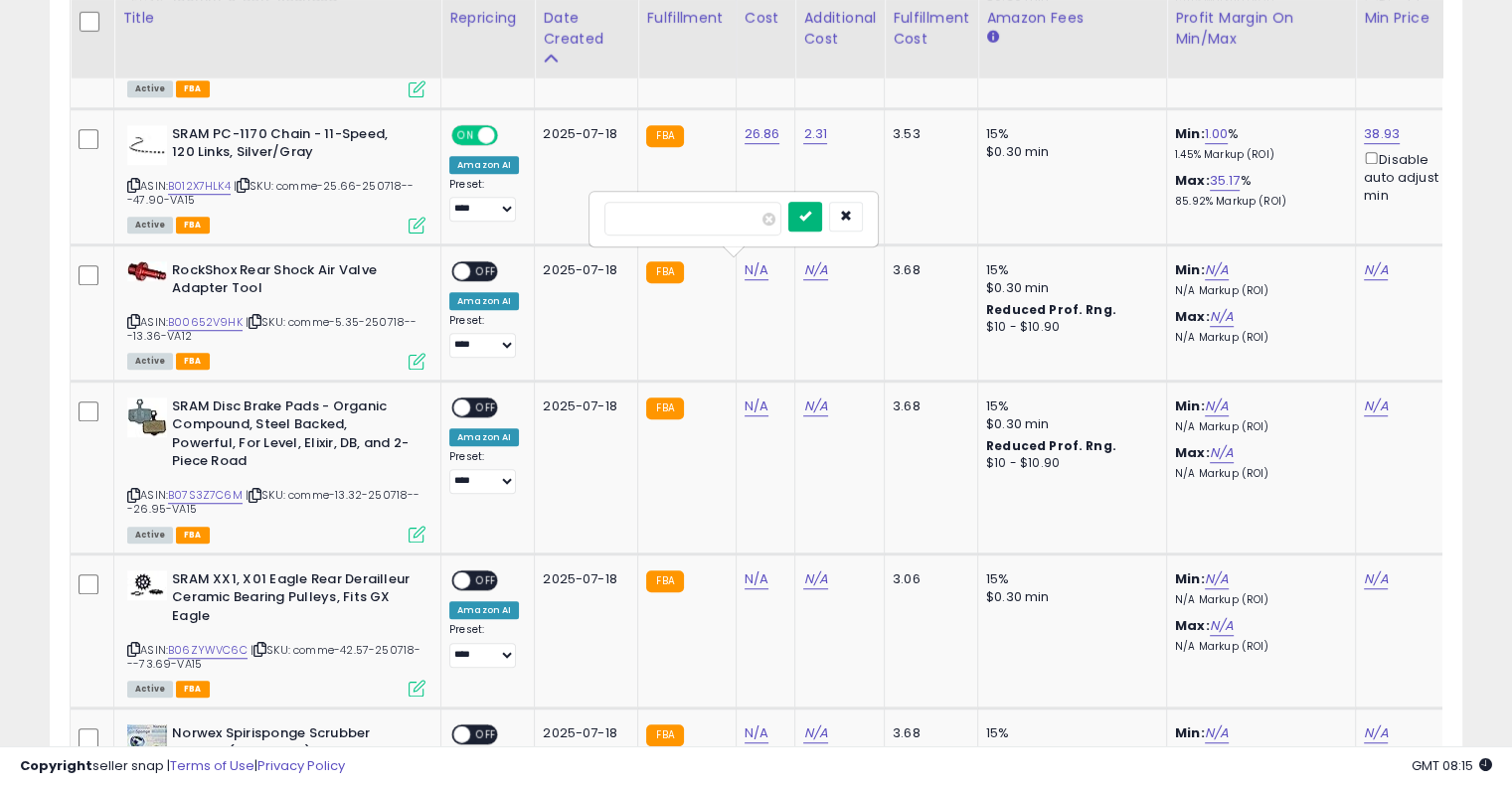 drag, startPoint x: 829, startPoint y: 212, endPoint x: 776, endPoint y: 180, distance: 61.91123 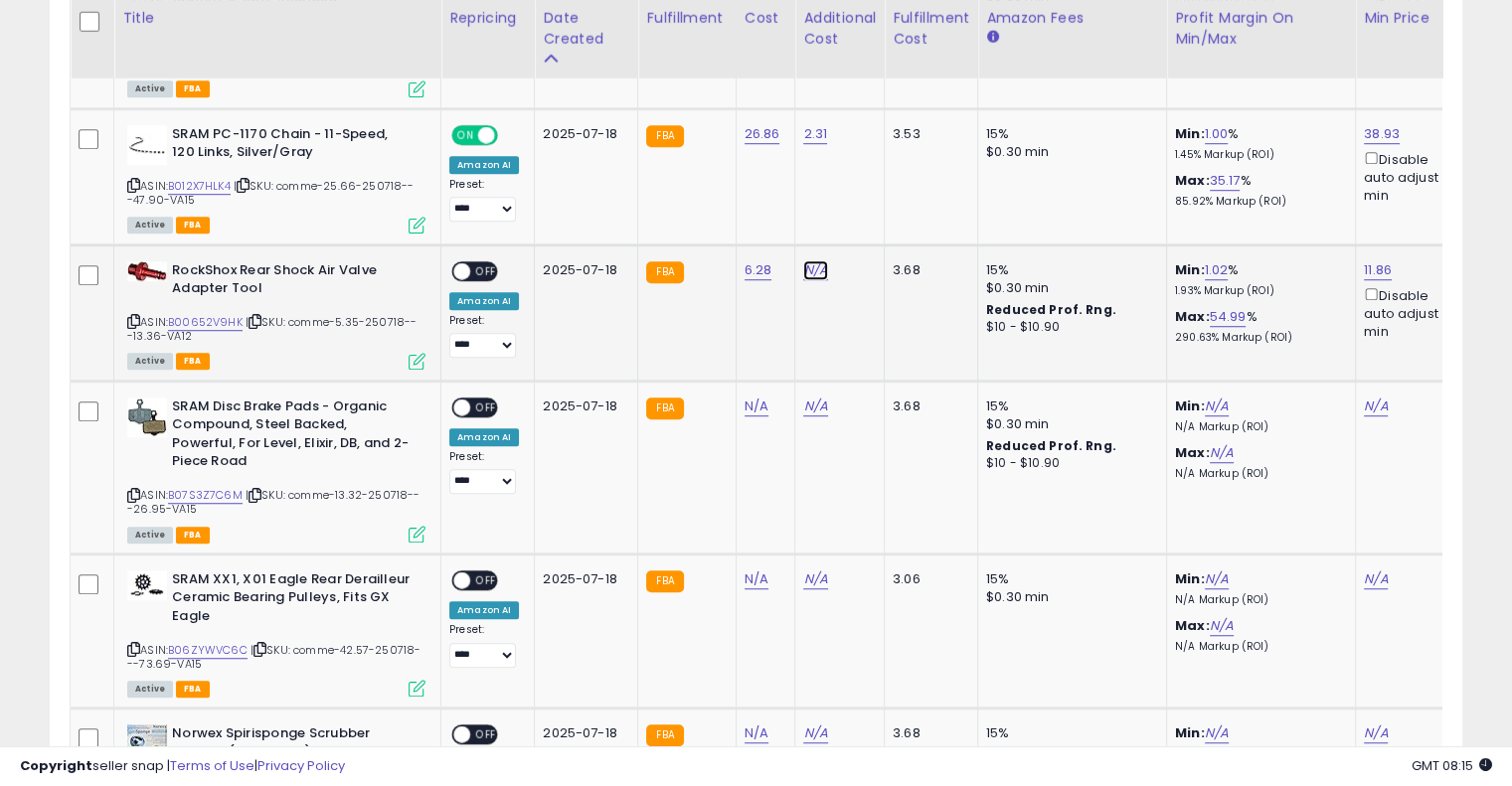 click on "N/A" at bounding box center [815, 270] 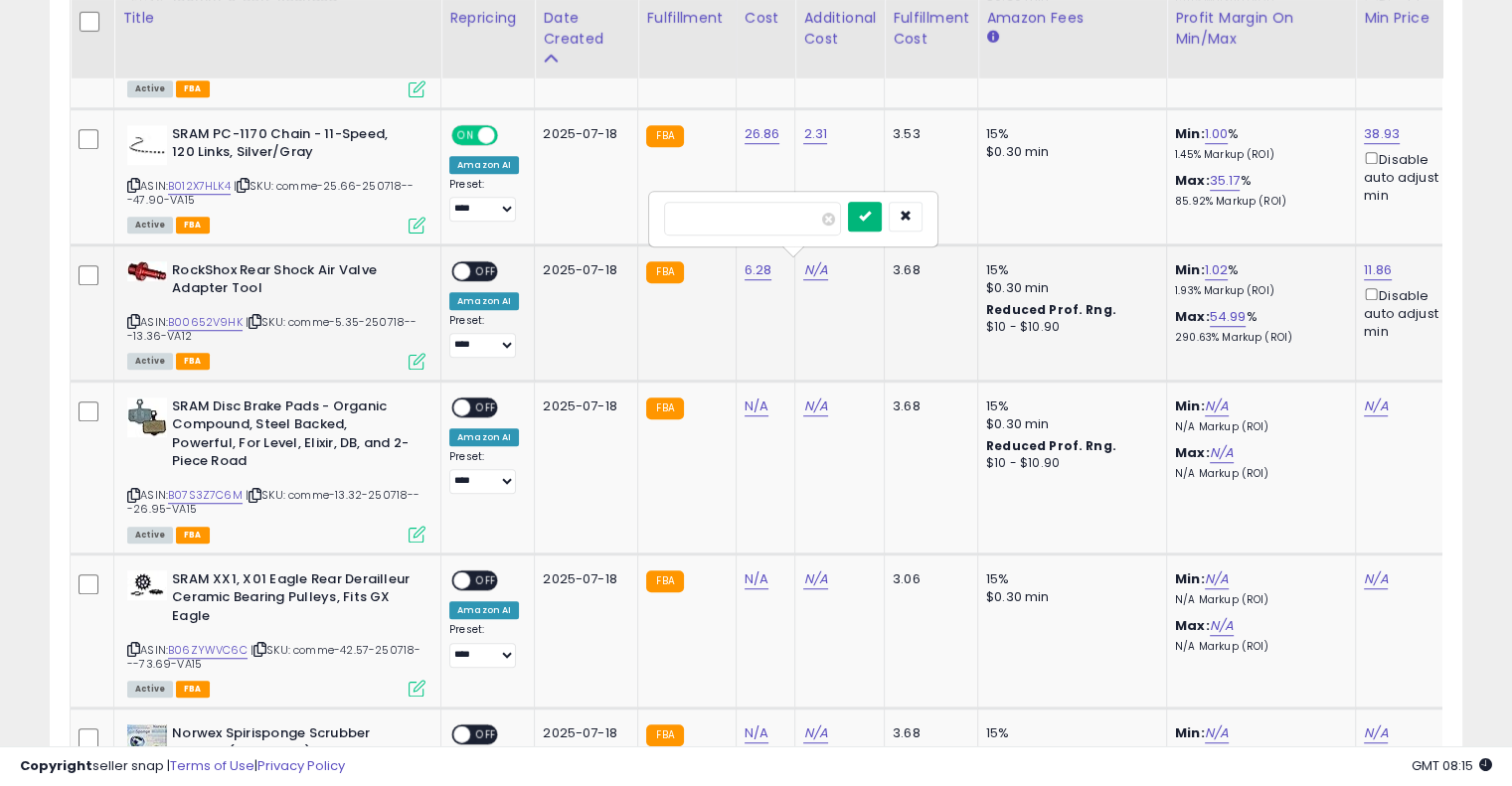 type on "****" 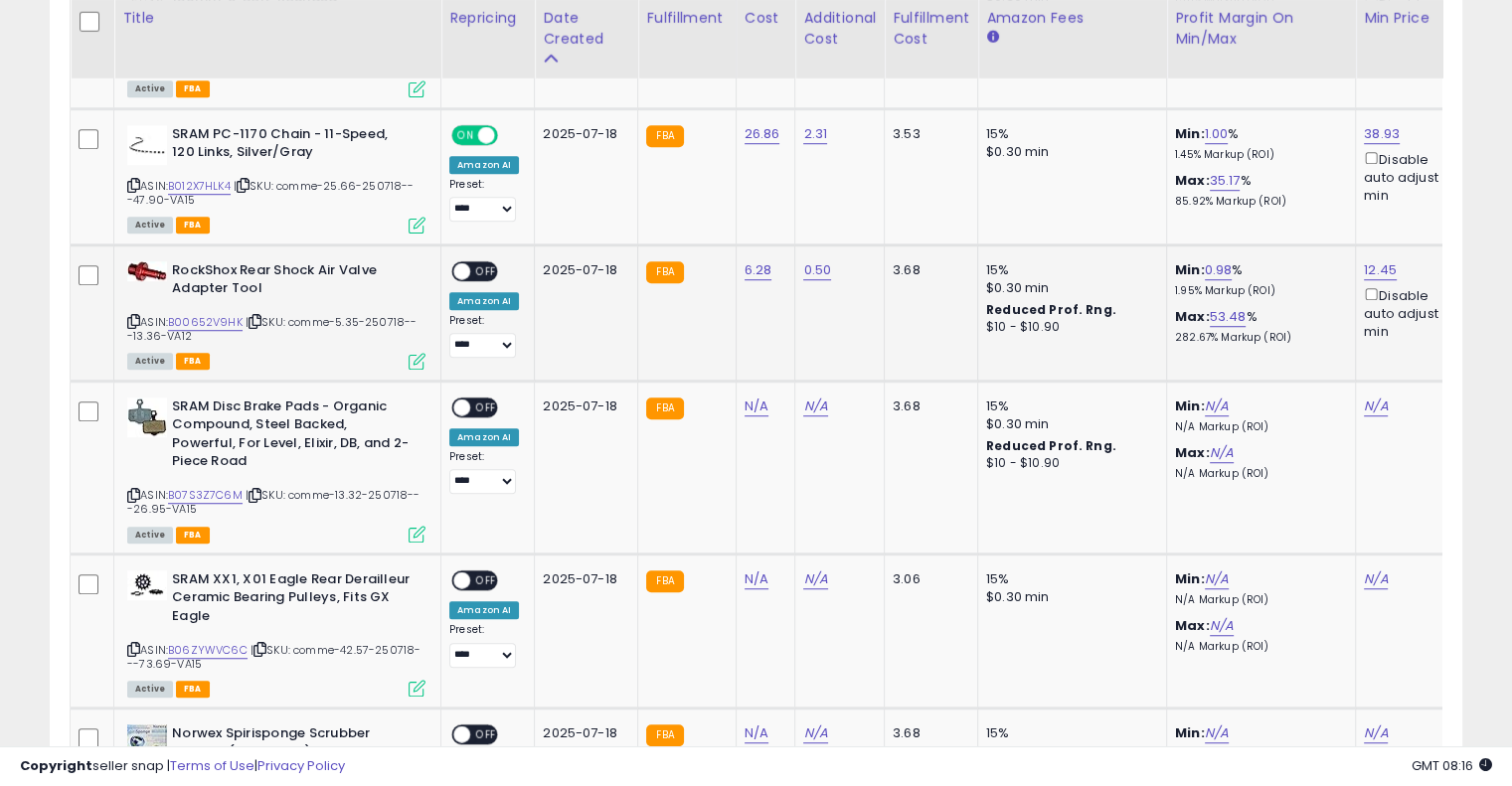 click on "OFF" at bounding box center (486, 270) 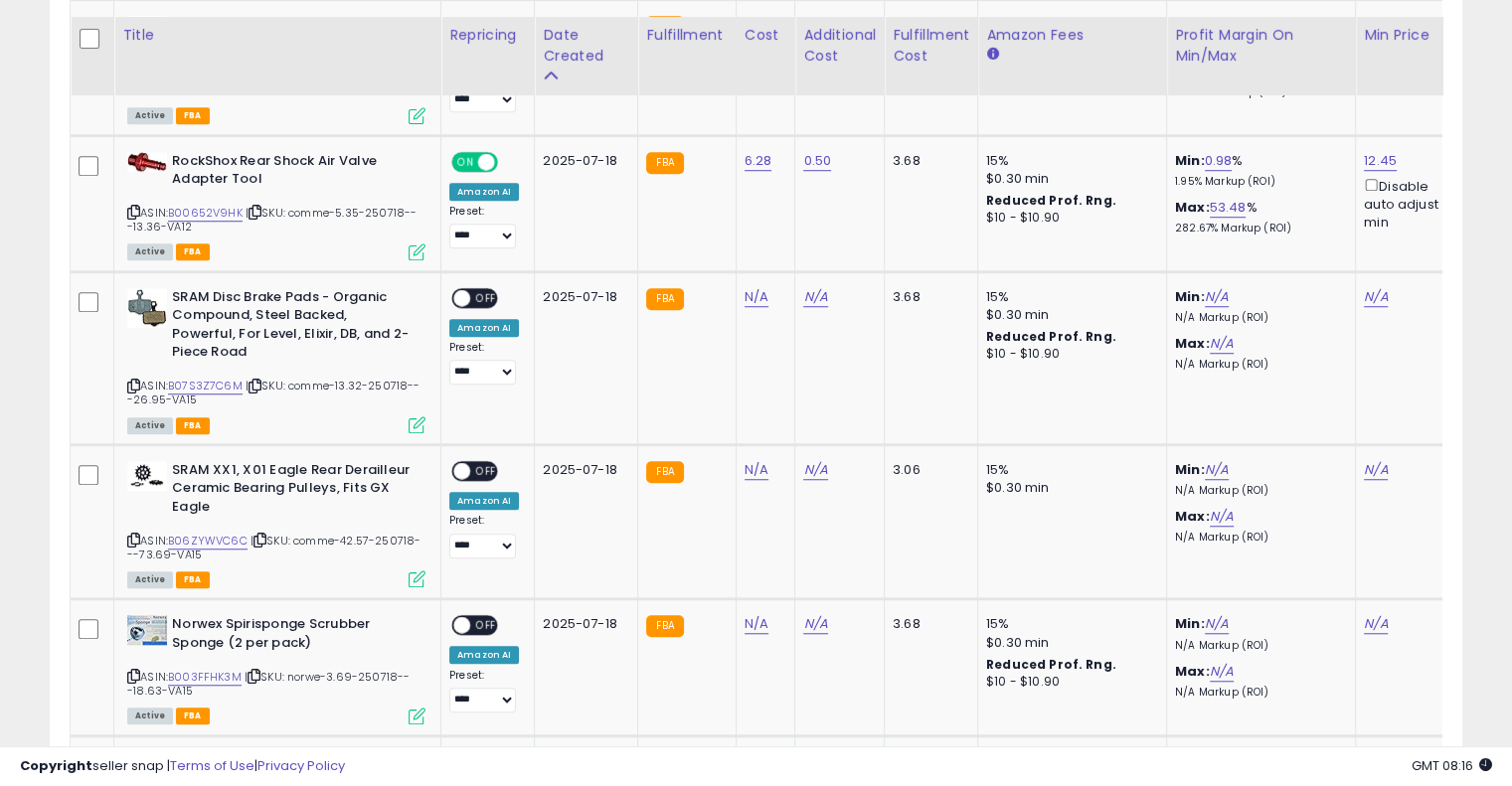 scroll, scrollTop: 1438, scrollLeft: 0, axis: vertical 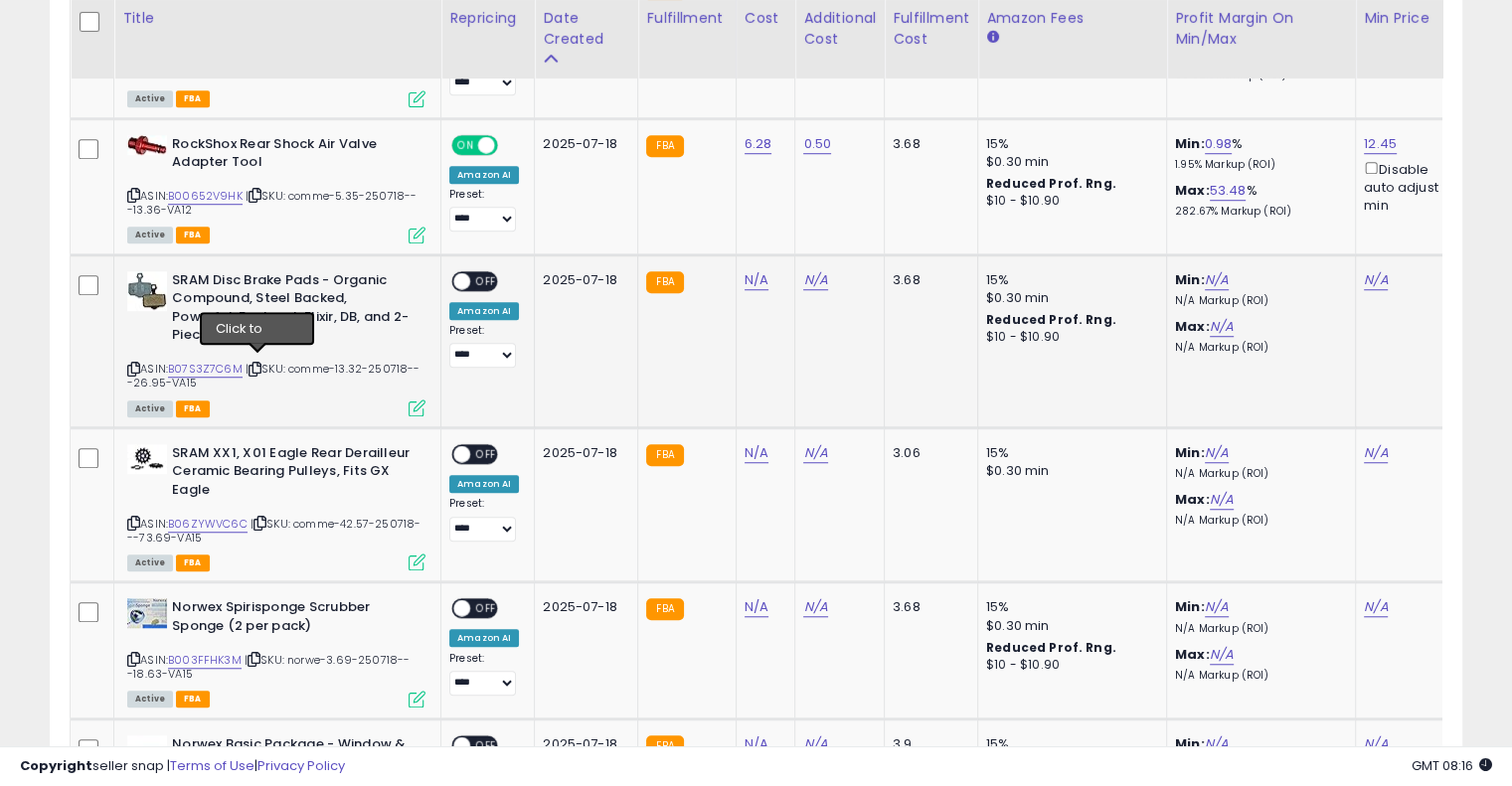 click on "ASIN:  B07S3Z7C6M    |   SKU: comme-13.32-250718---26.95-VA15 Active FBA" at bounding box center (276, 343) 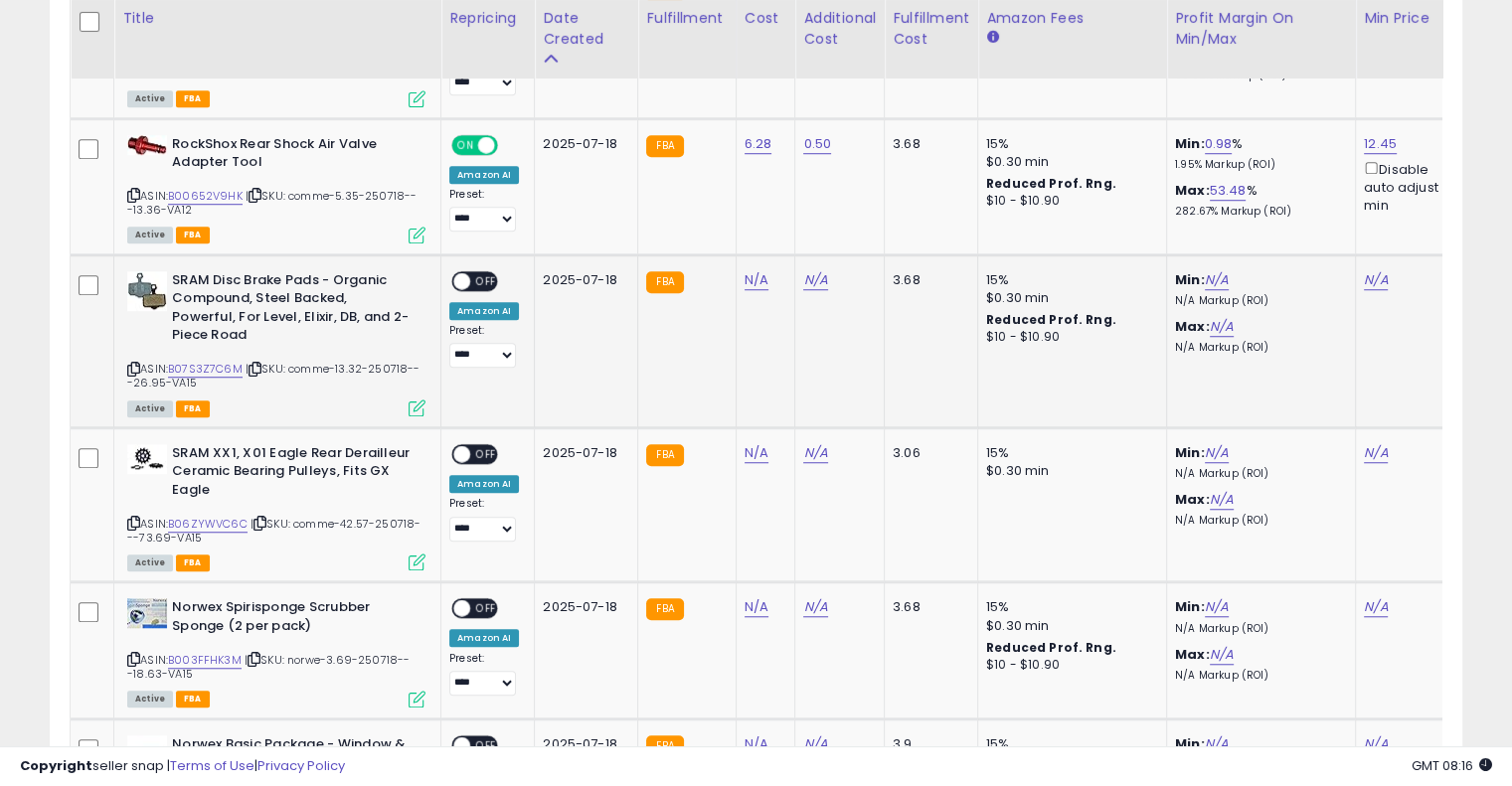 click at bounding box center (254, 369) 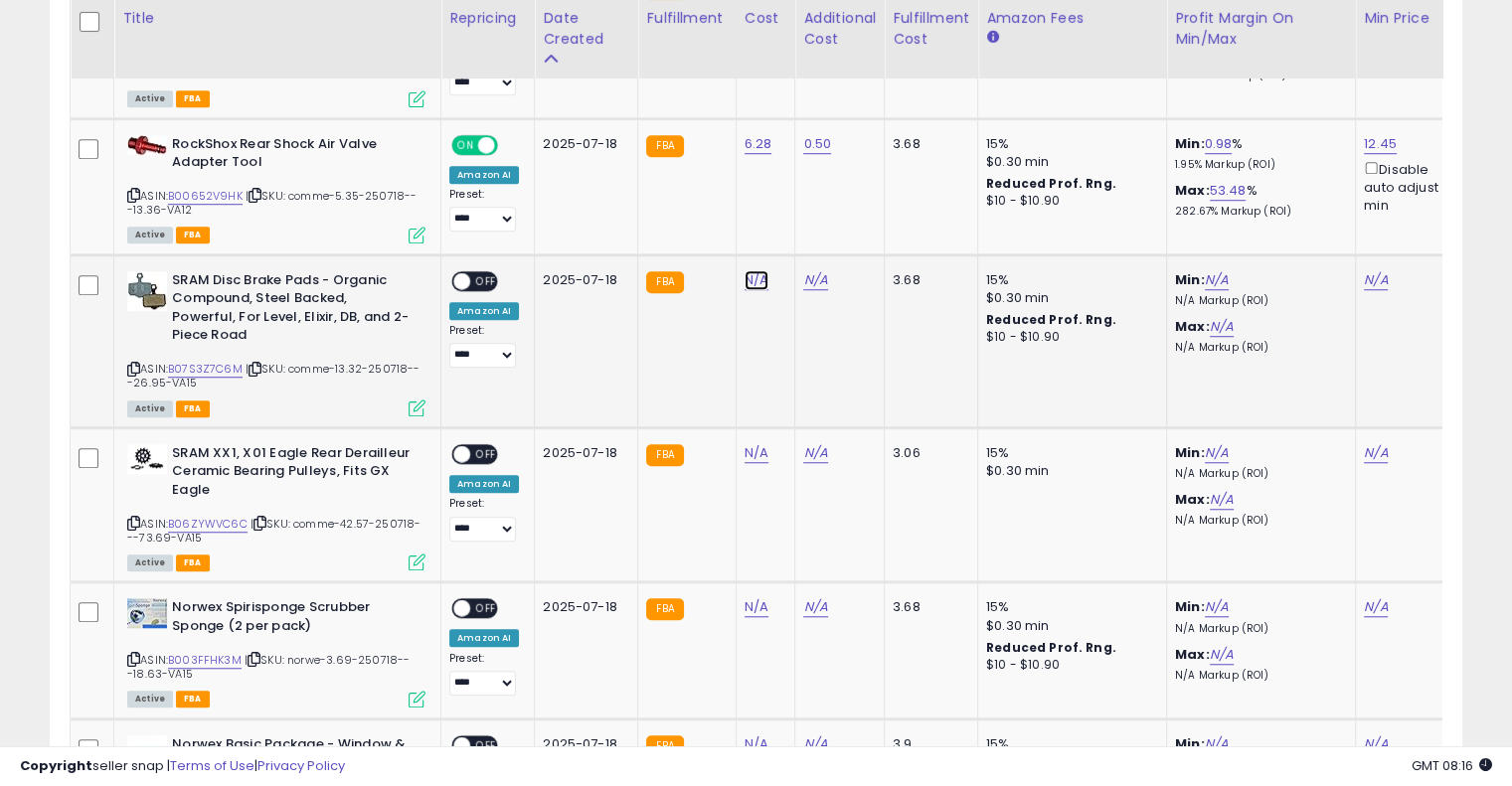 click on "N/A" at bounding box center (756, 280) 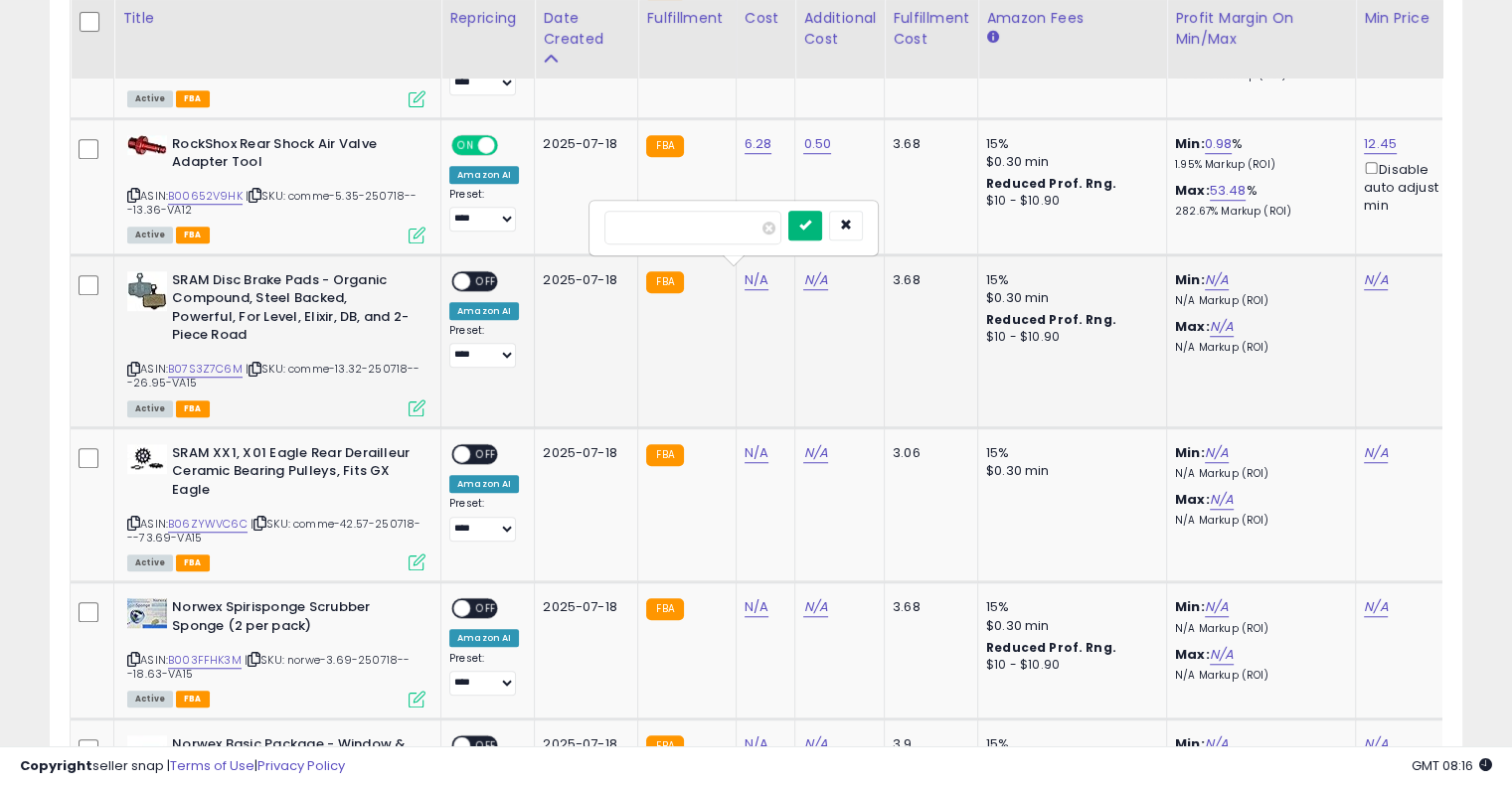 type on "*****" 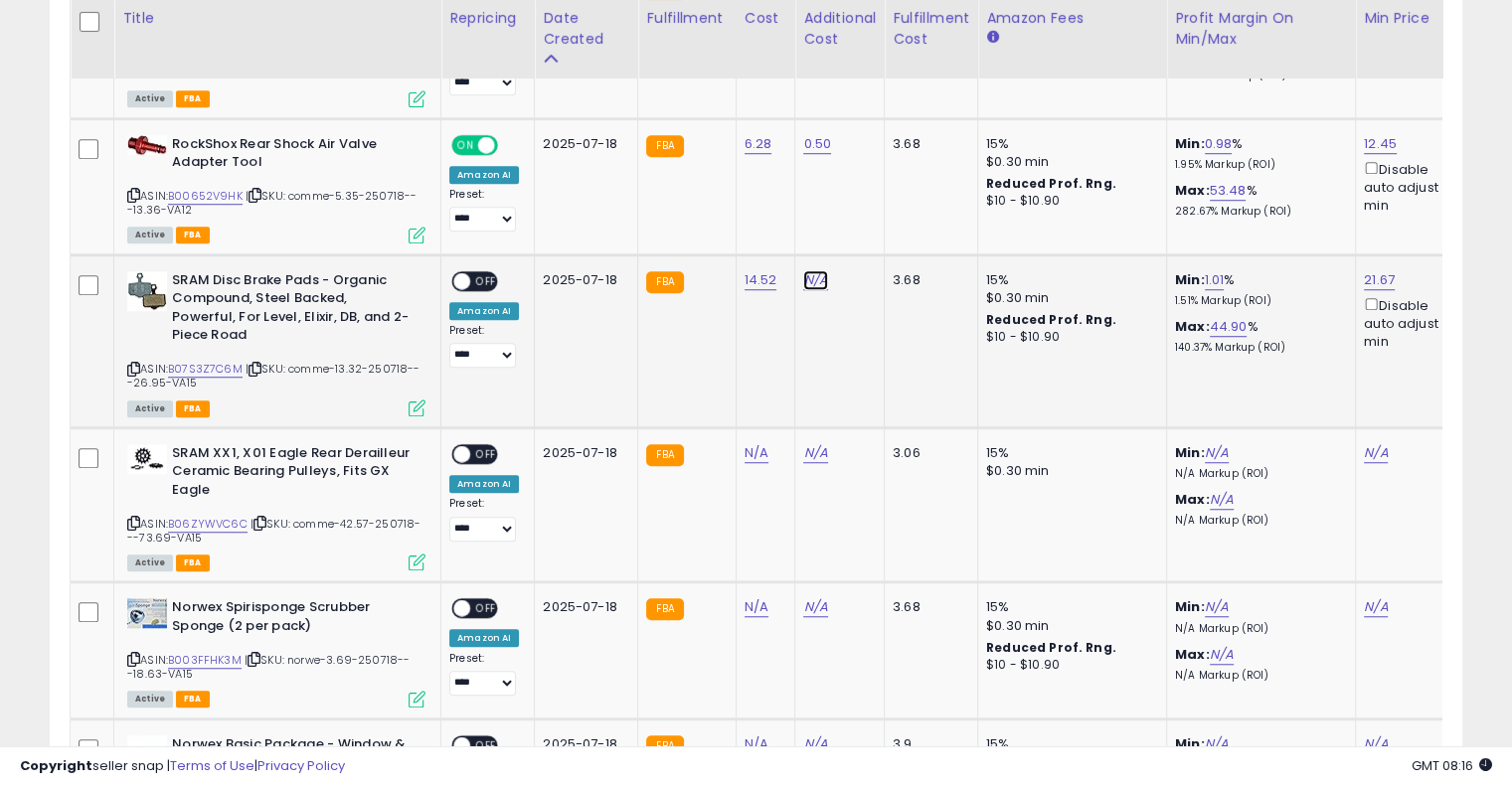 click on "N/A" at bounding box center [815, 280] 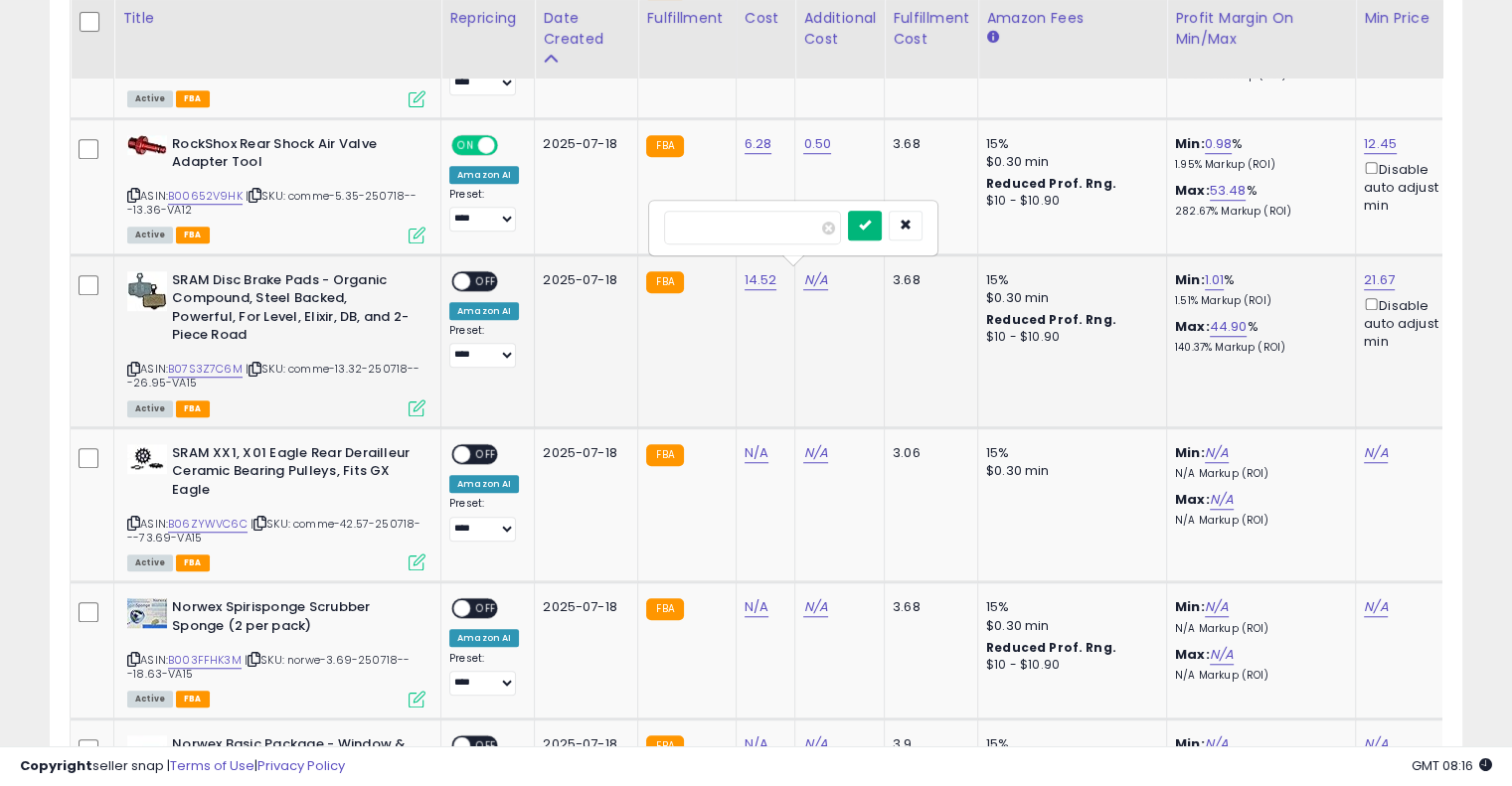 type on "****" 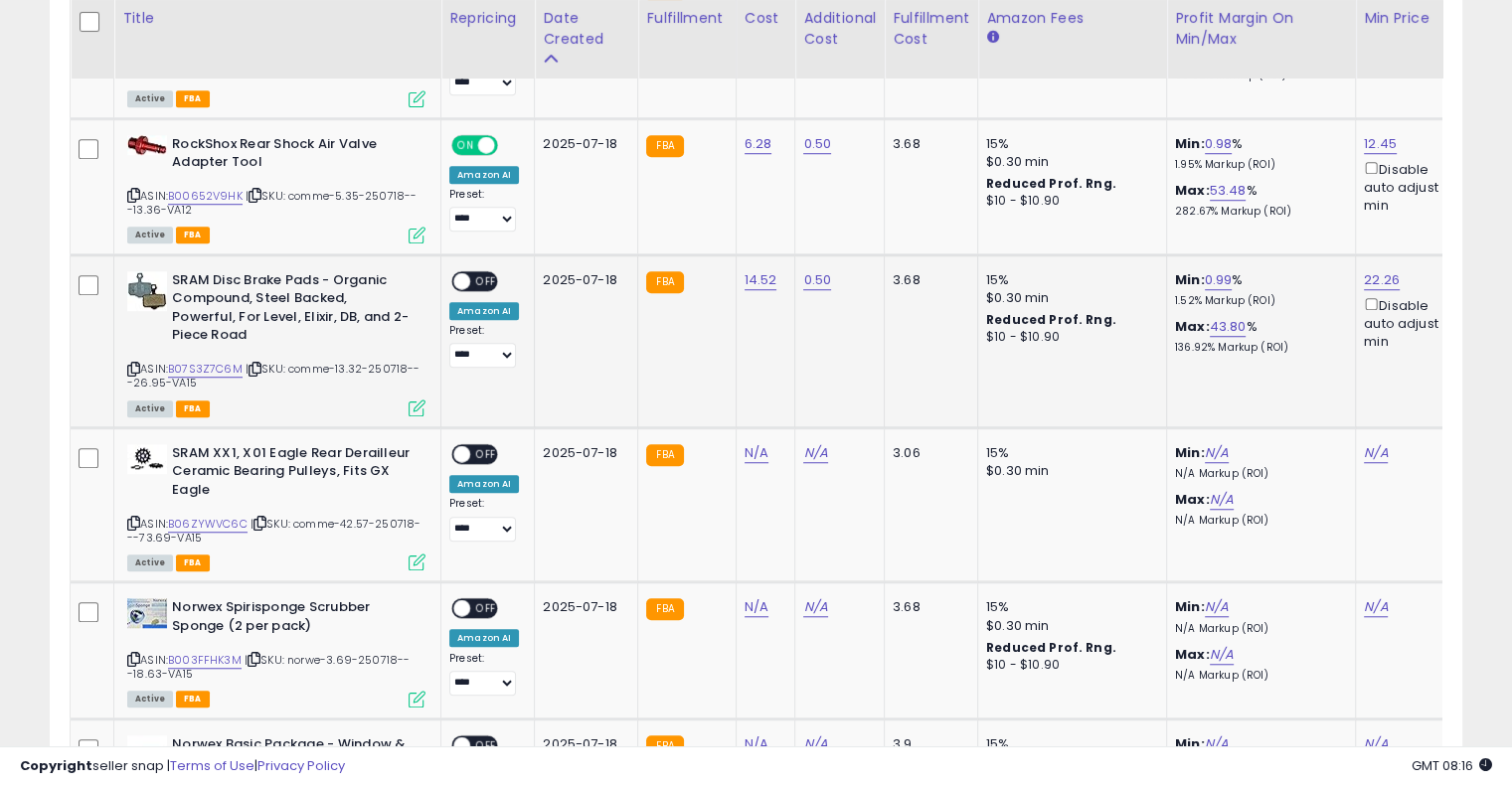 click on "**********" at bounding box center [484, 320] 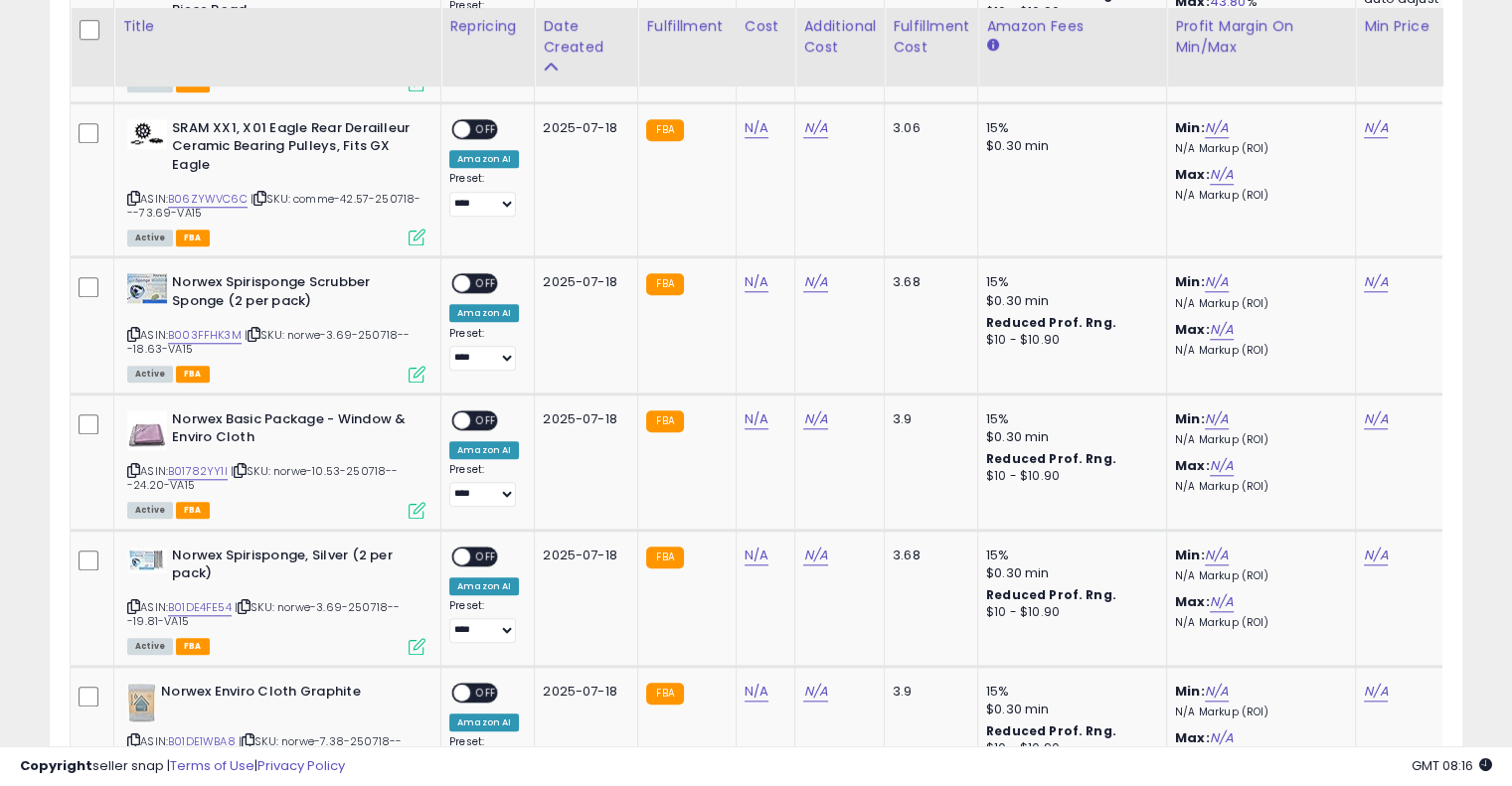 scroll, scrollTop: 1771, scrollLeft: 0, axis: vertical 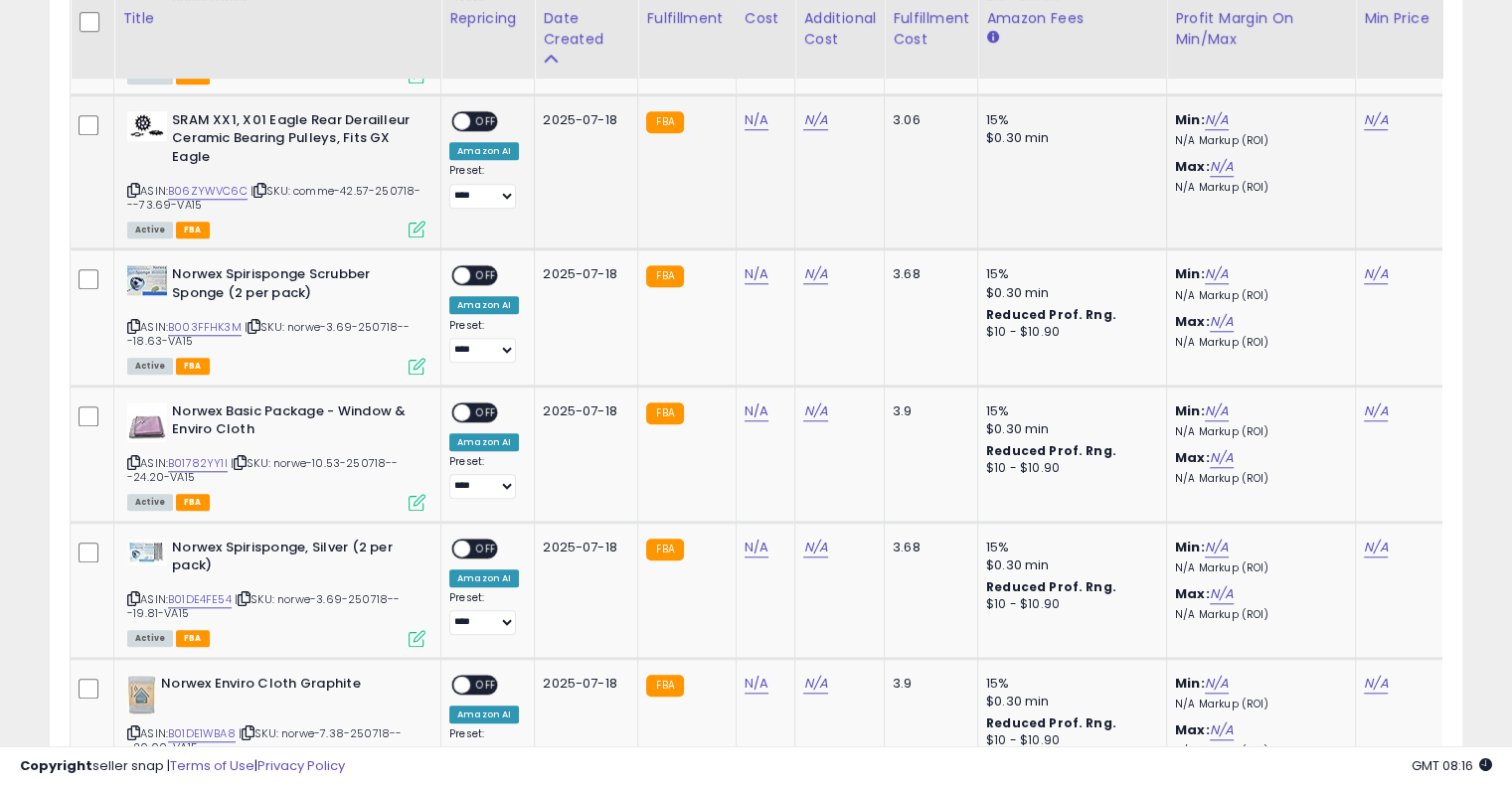 click at bounding box center (259, 190) 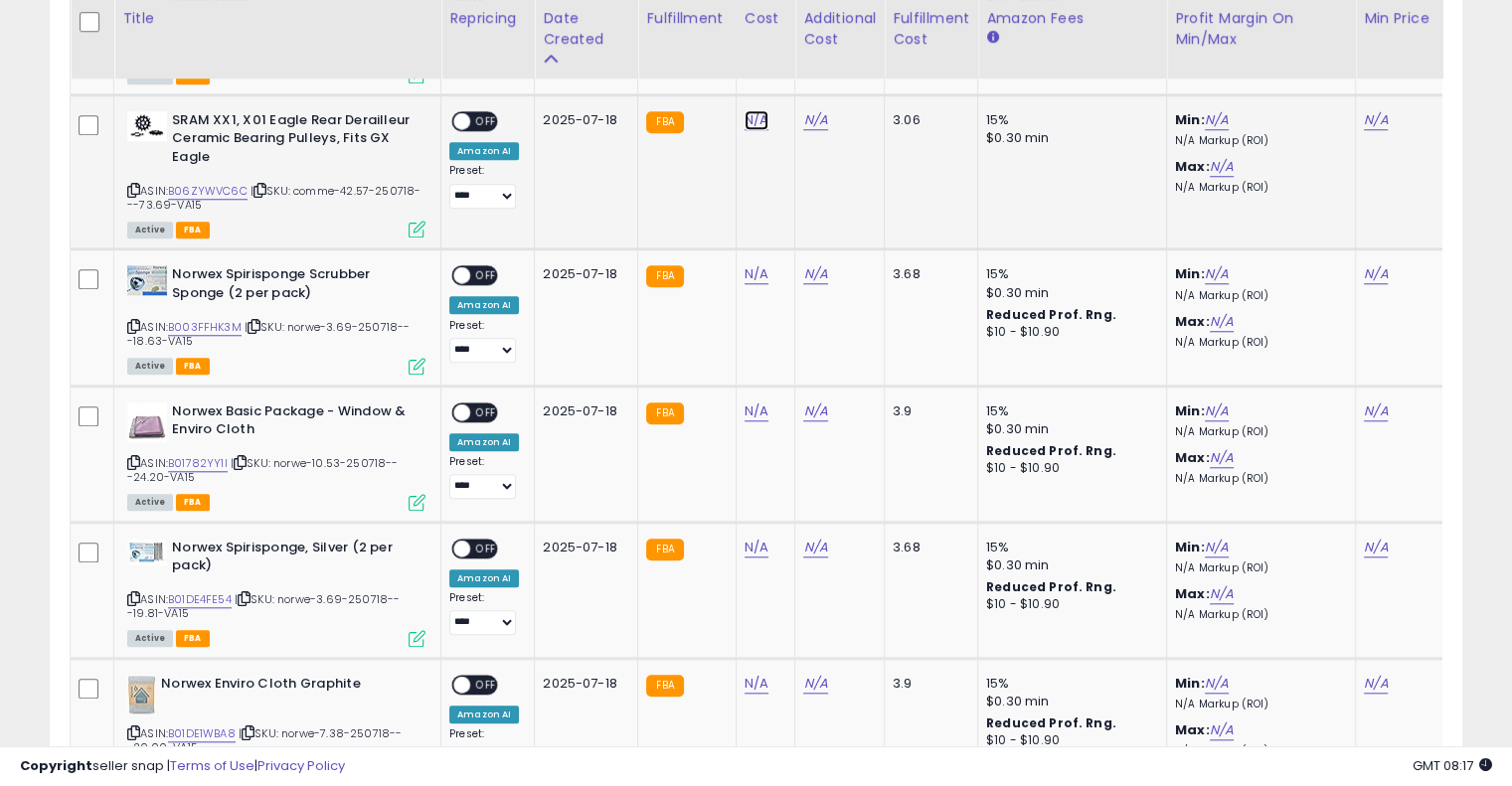 click on "N/A" at bounding box center (756, 120) 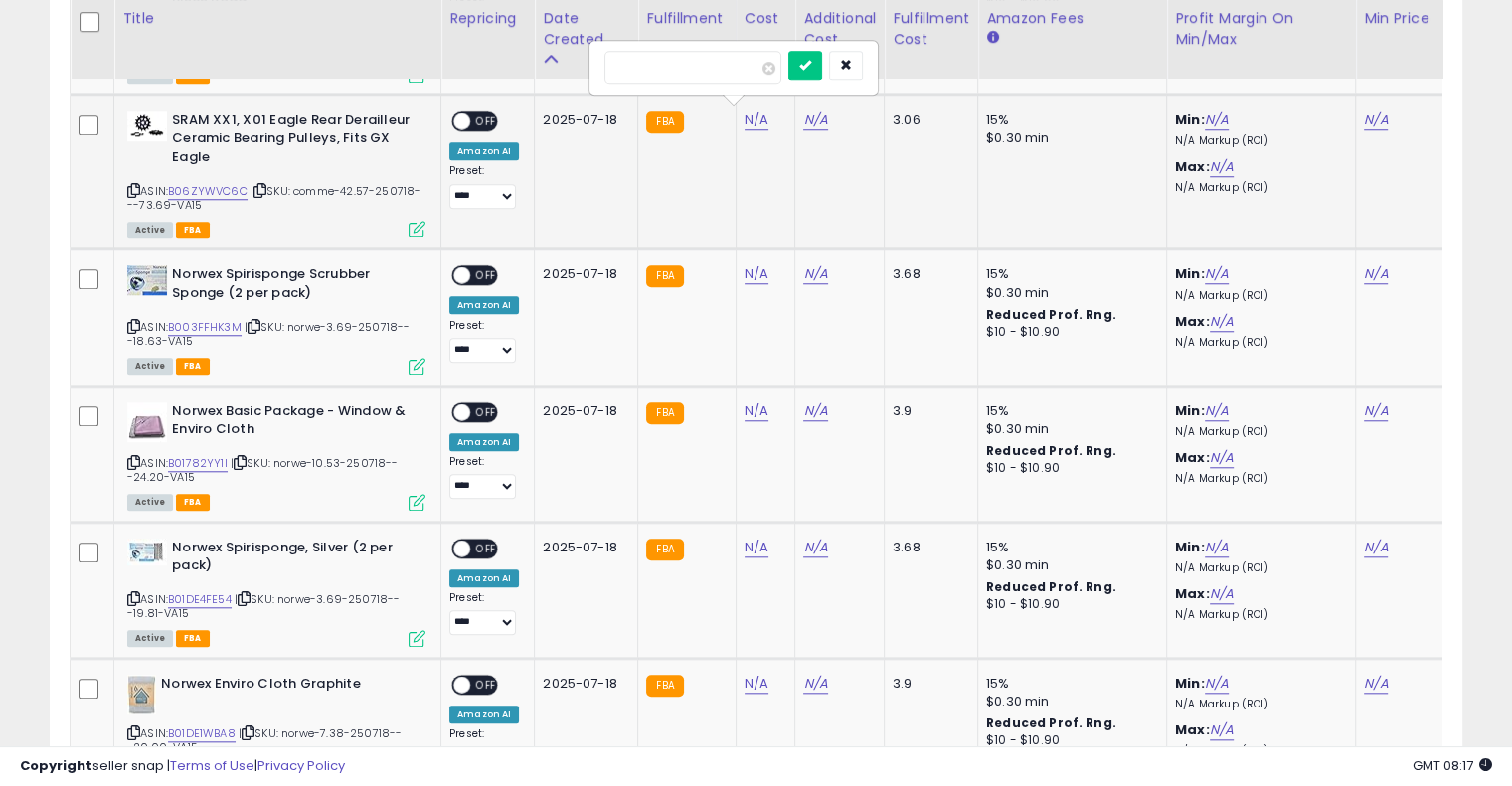 type on "****" 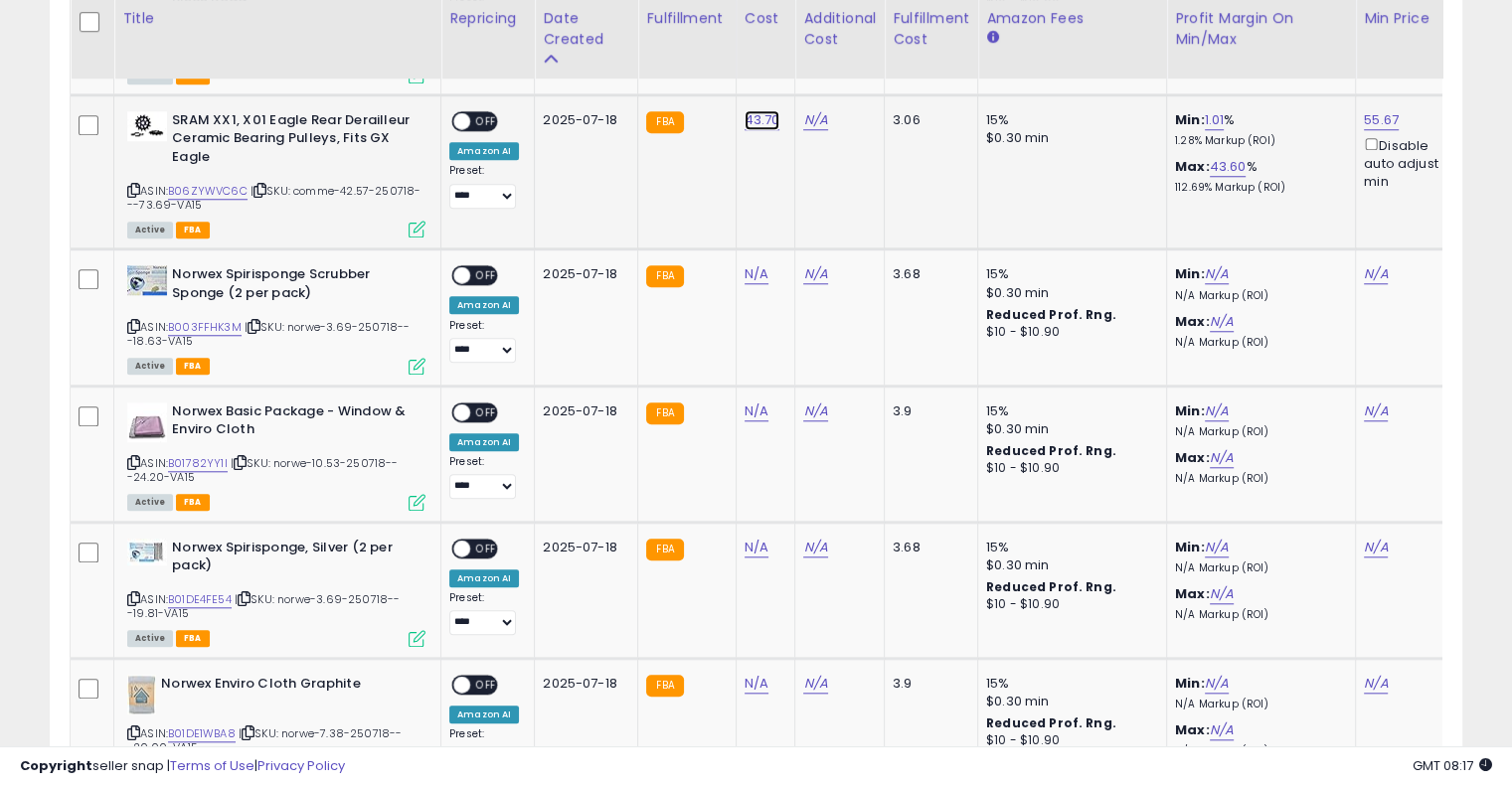 click on "43.70" at bounding box center [762, 120] 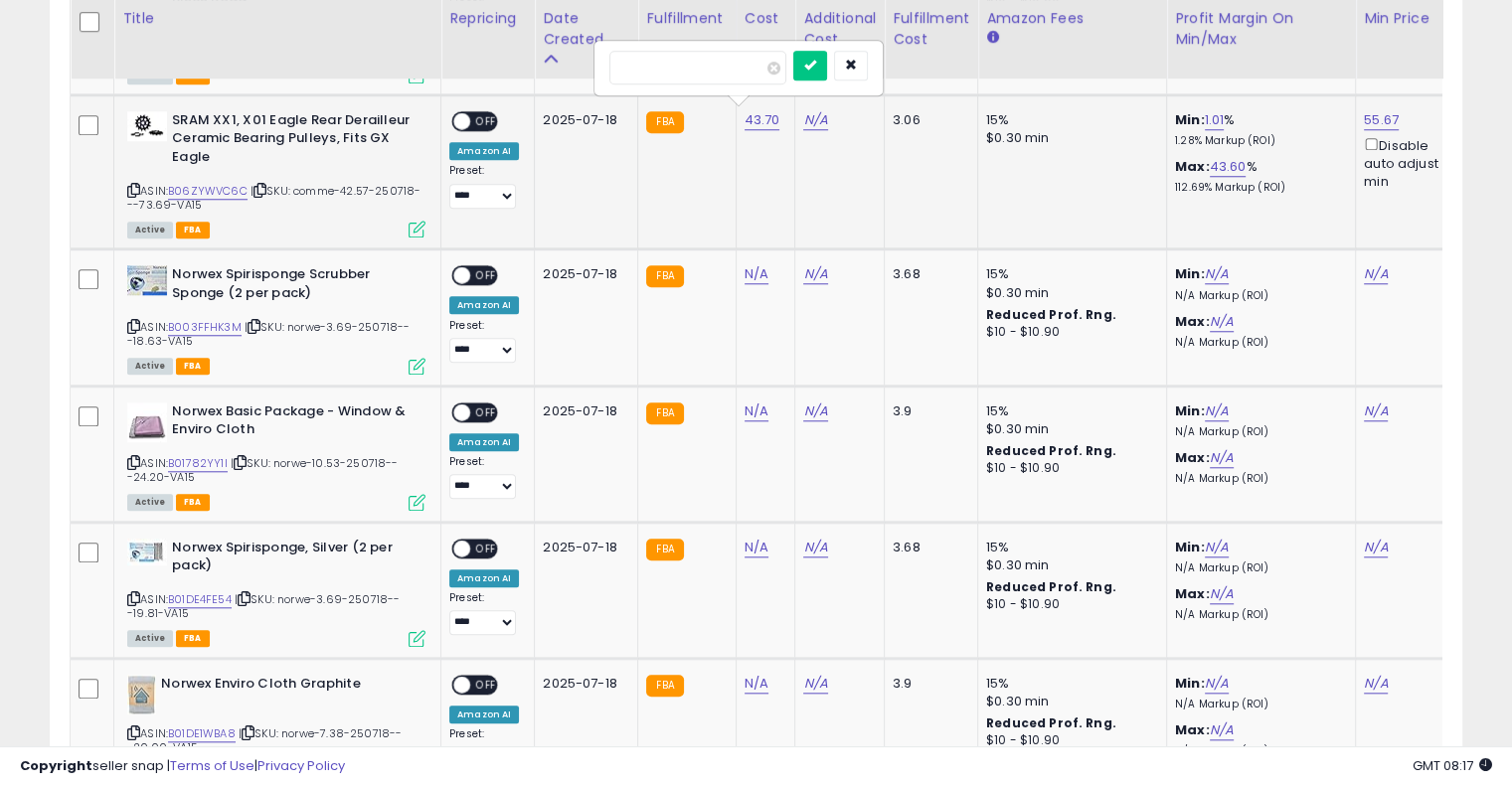 type on "*****" 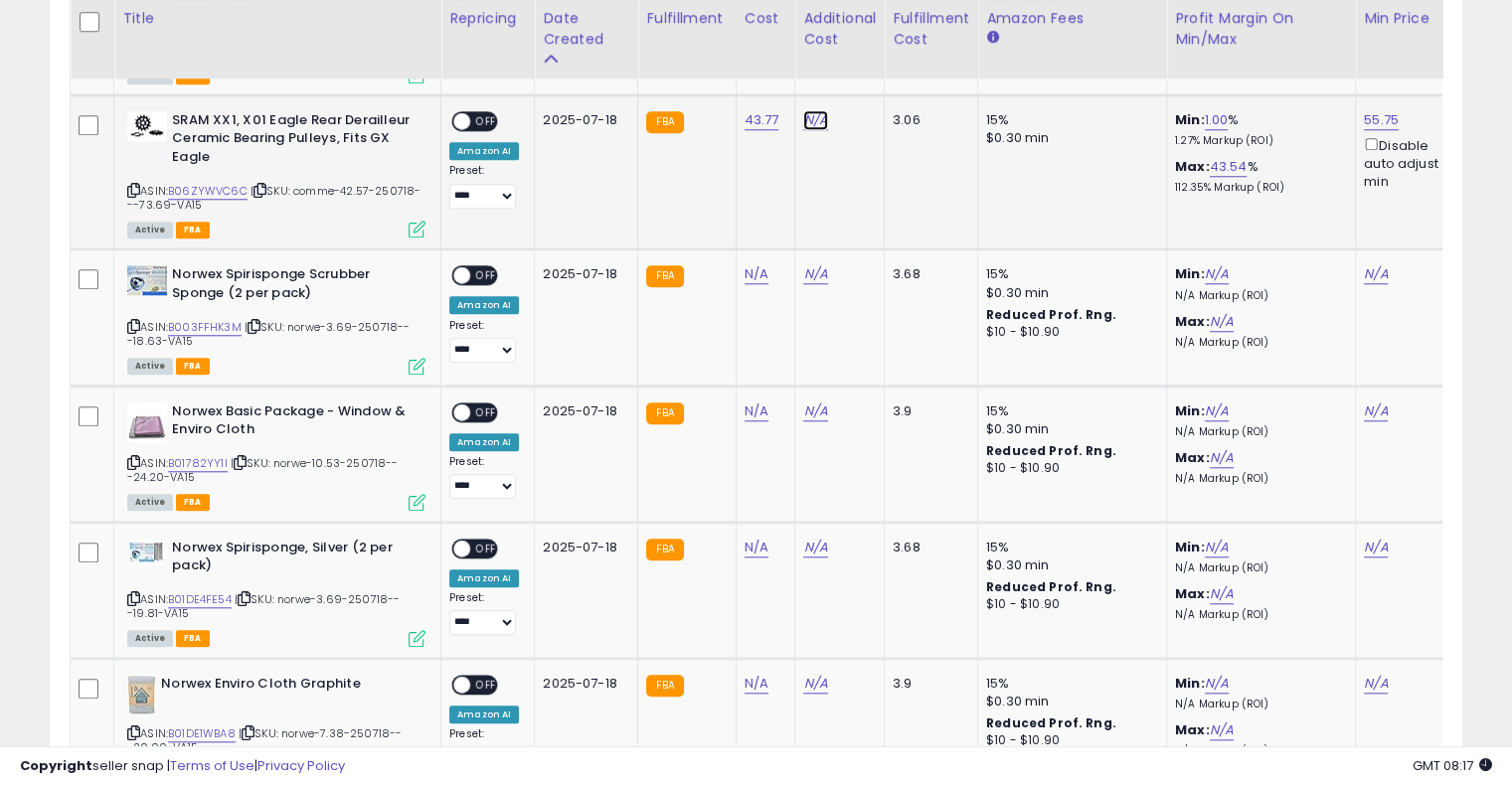 click on "N/A" at bounding box center (815, 120) 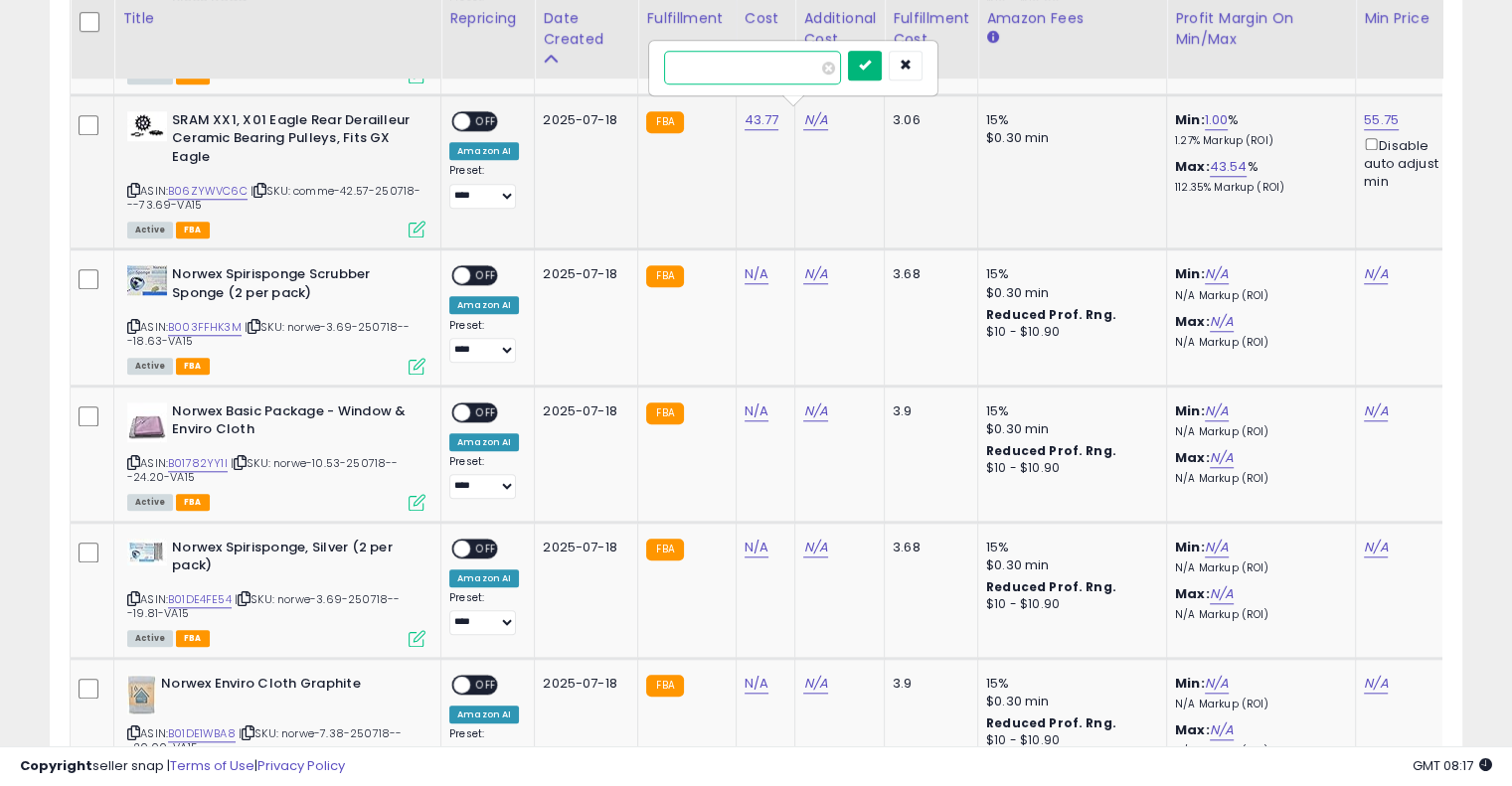 type on "****" 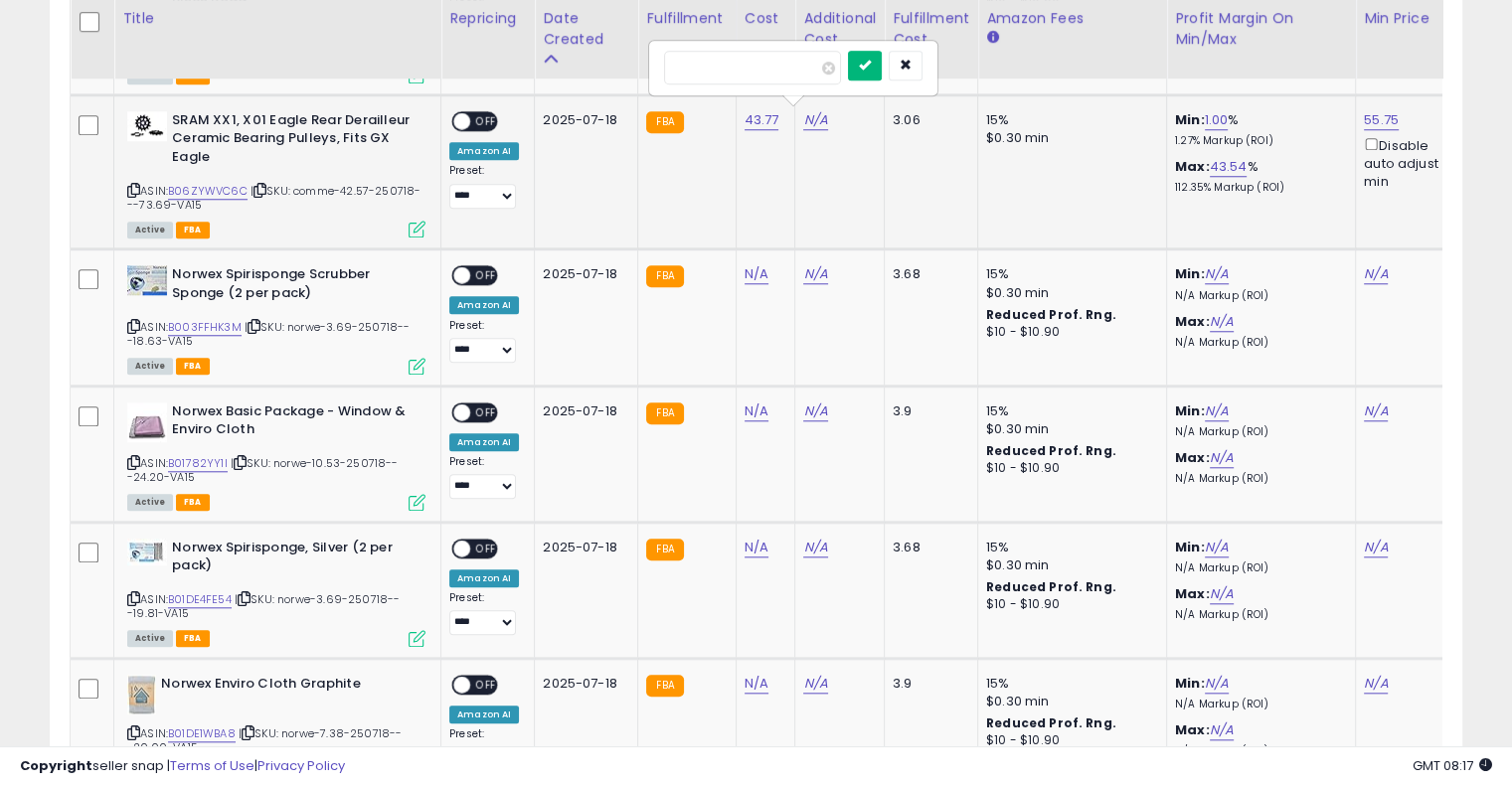 click at bounding box center (865, 65) 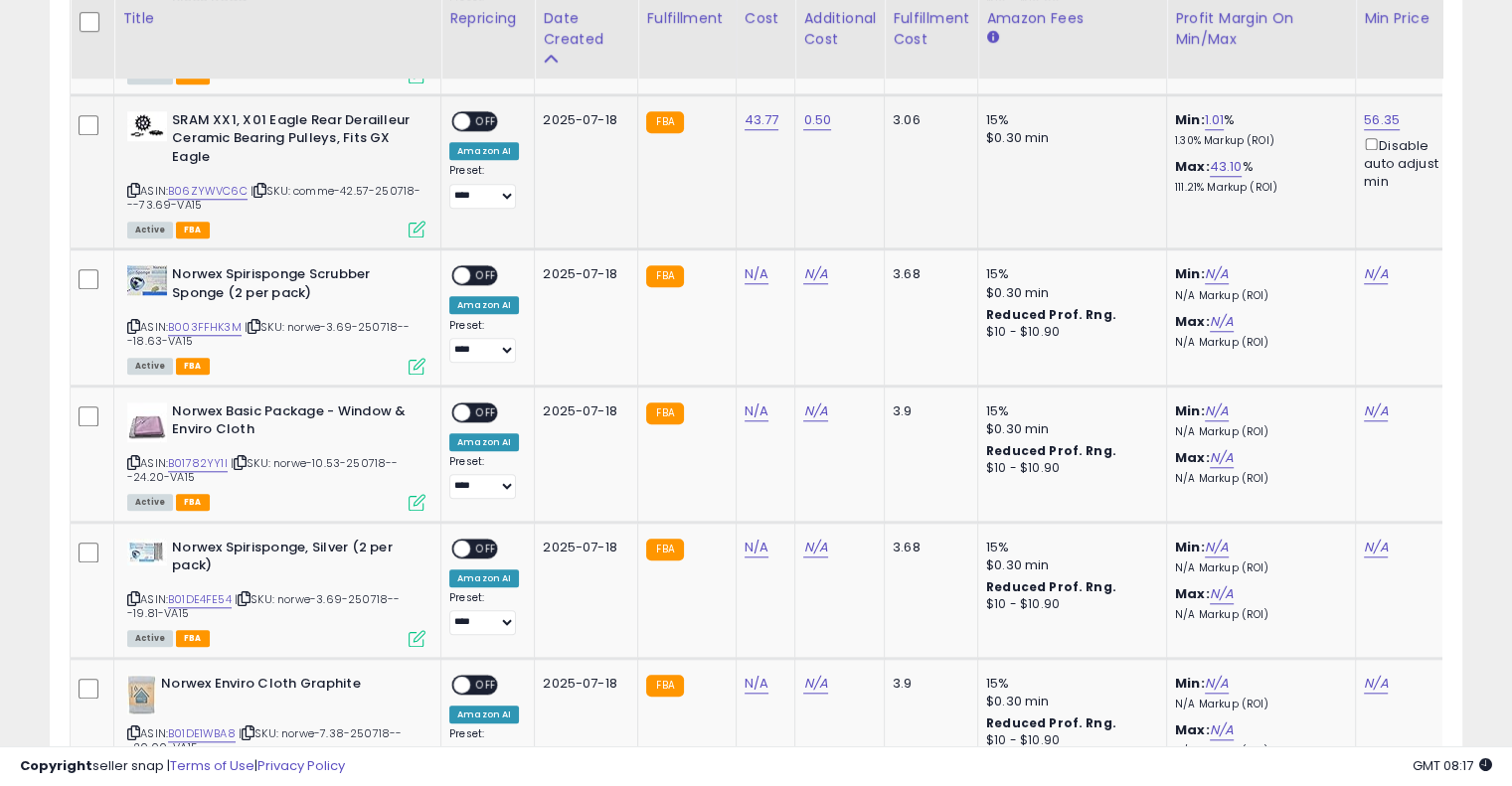 drag, startPoint x: 470, startPoint y: 106, endPoint x: 815, endPoint y: 244, distance: 371.57637 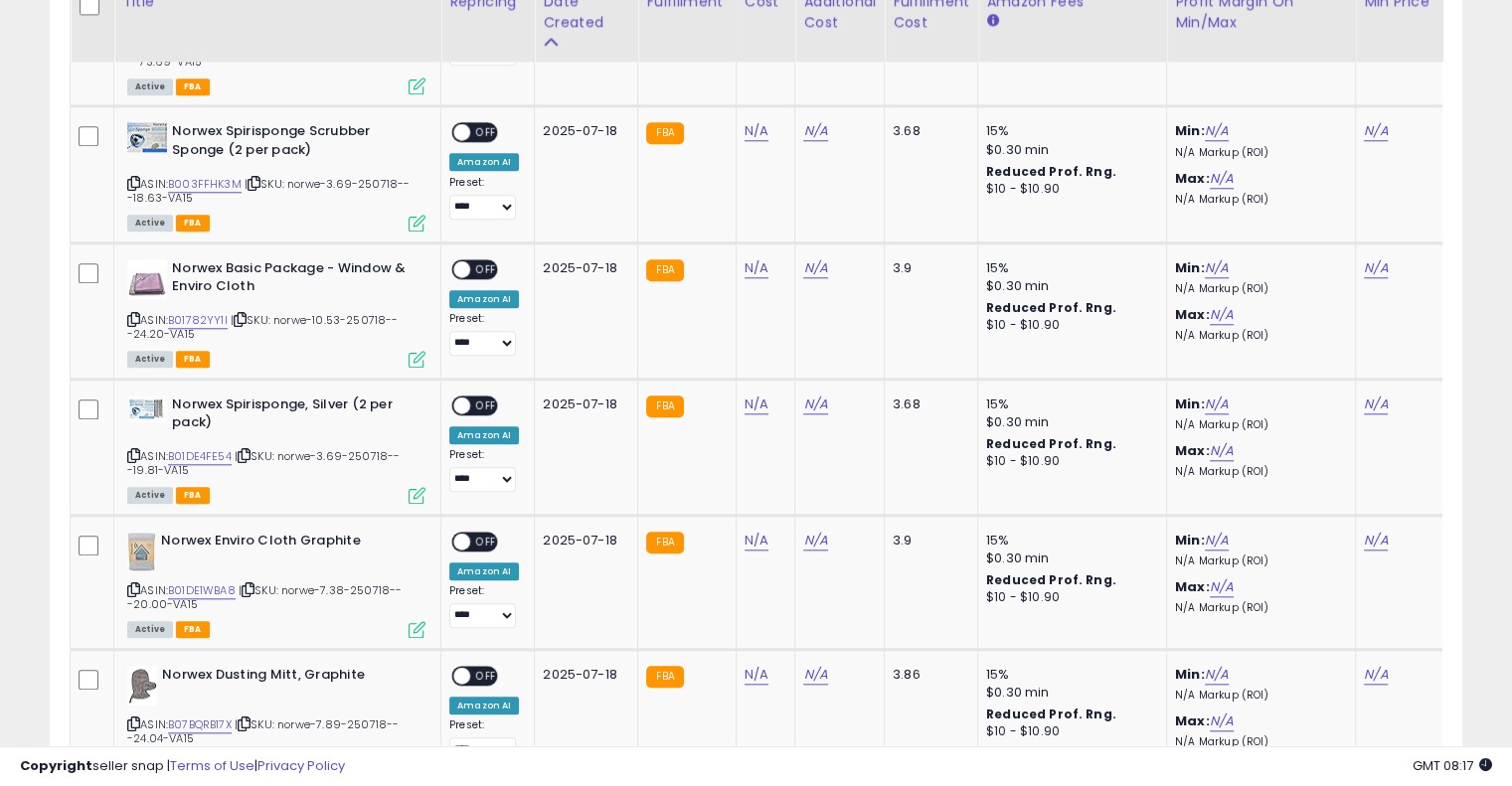 scroll, scrollTop: 1923, scrollLeft: 0, axis: vertical 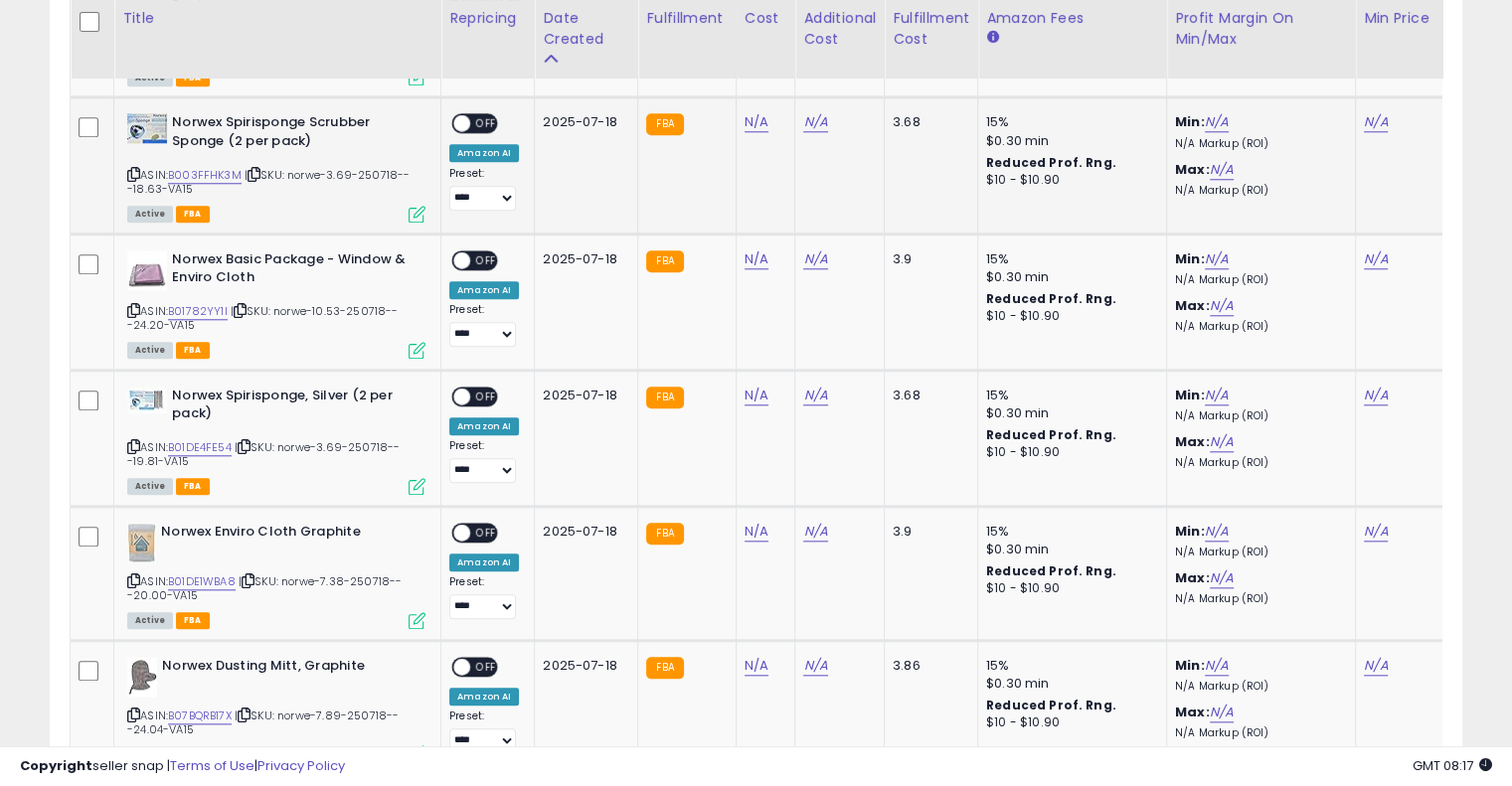 click at bounding box center (253, 174) 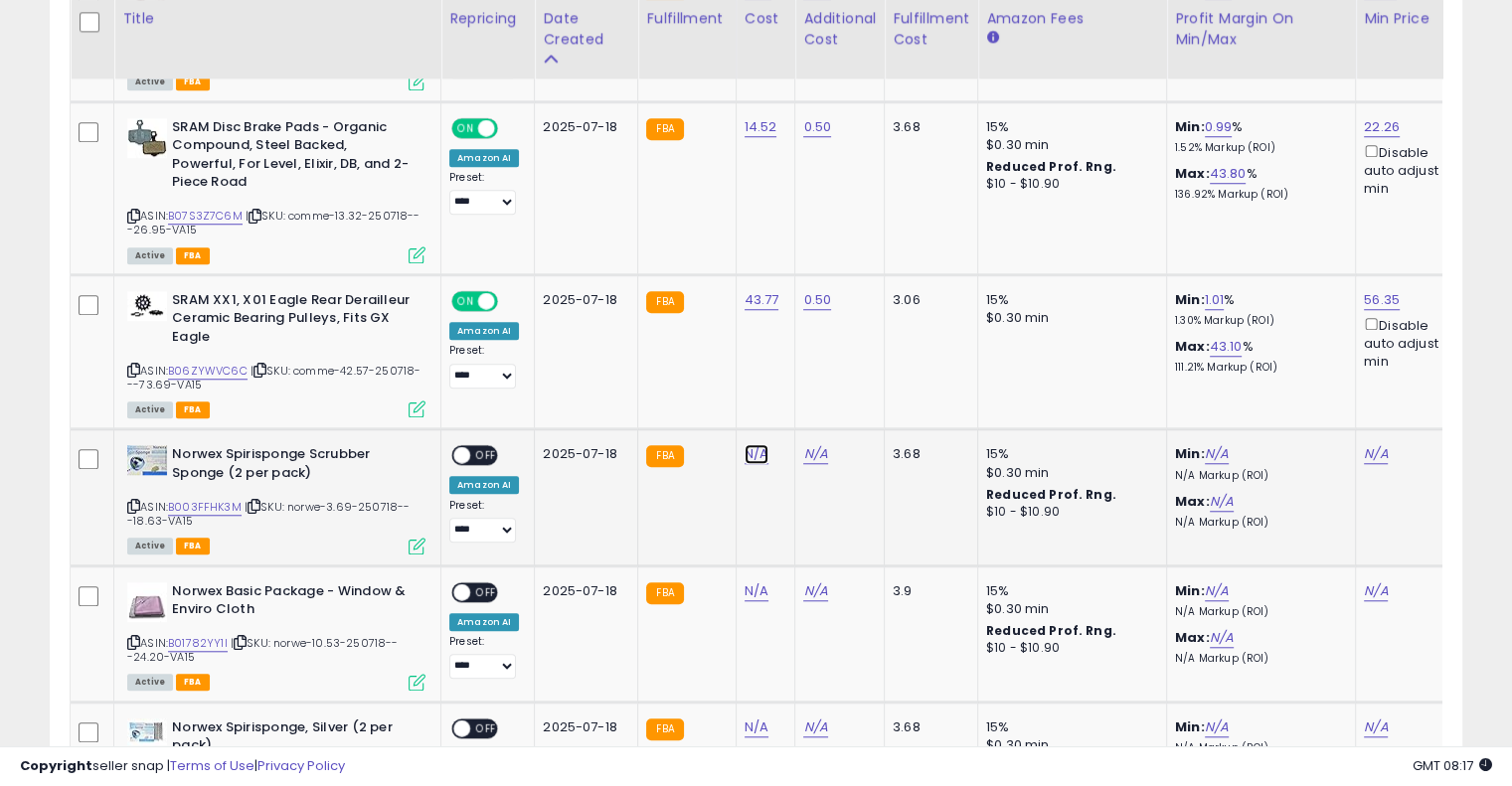 click on "N/A" at bounding box center (756, 454) 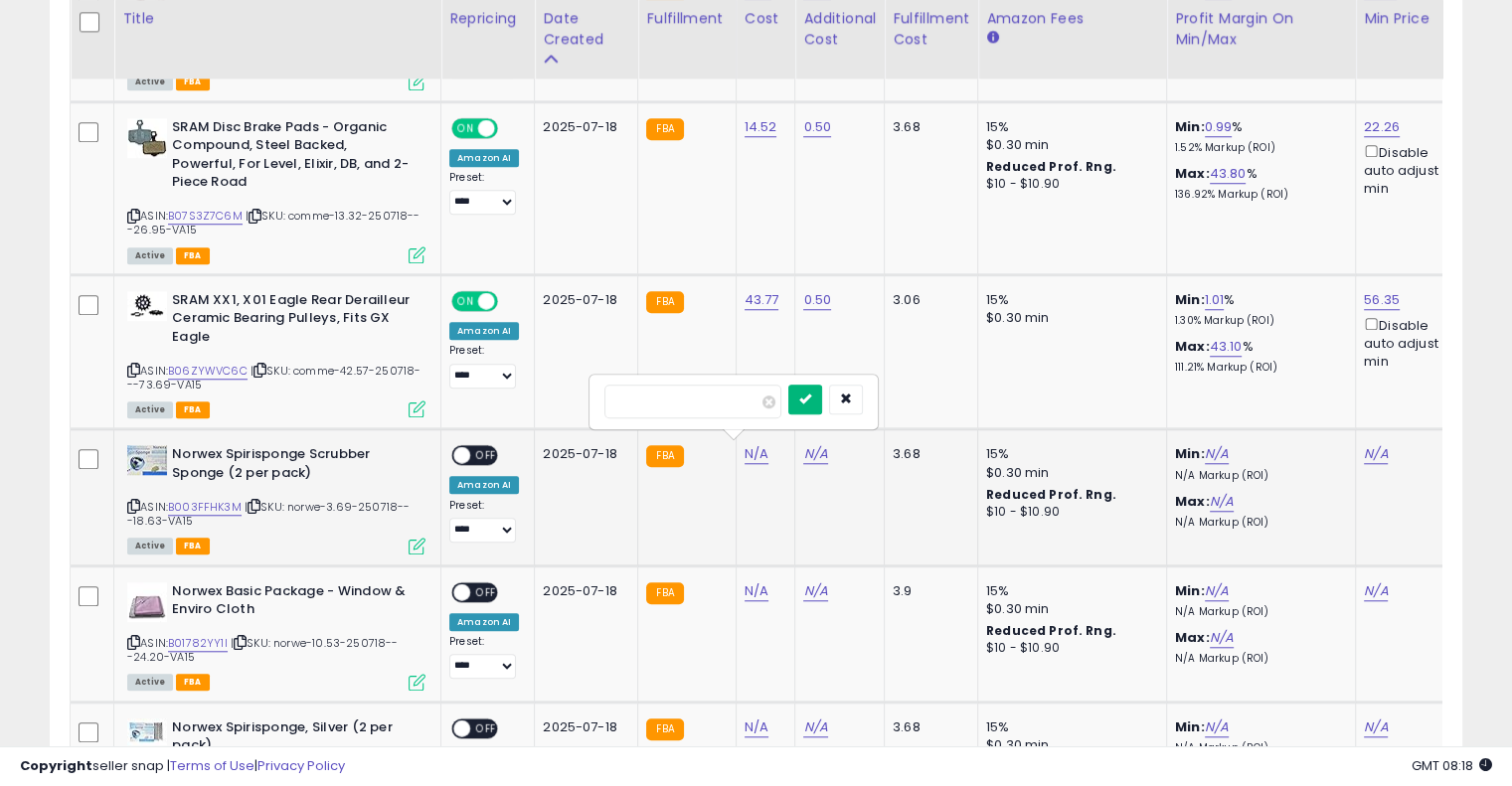 type on "****" 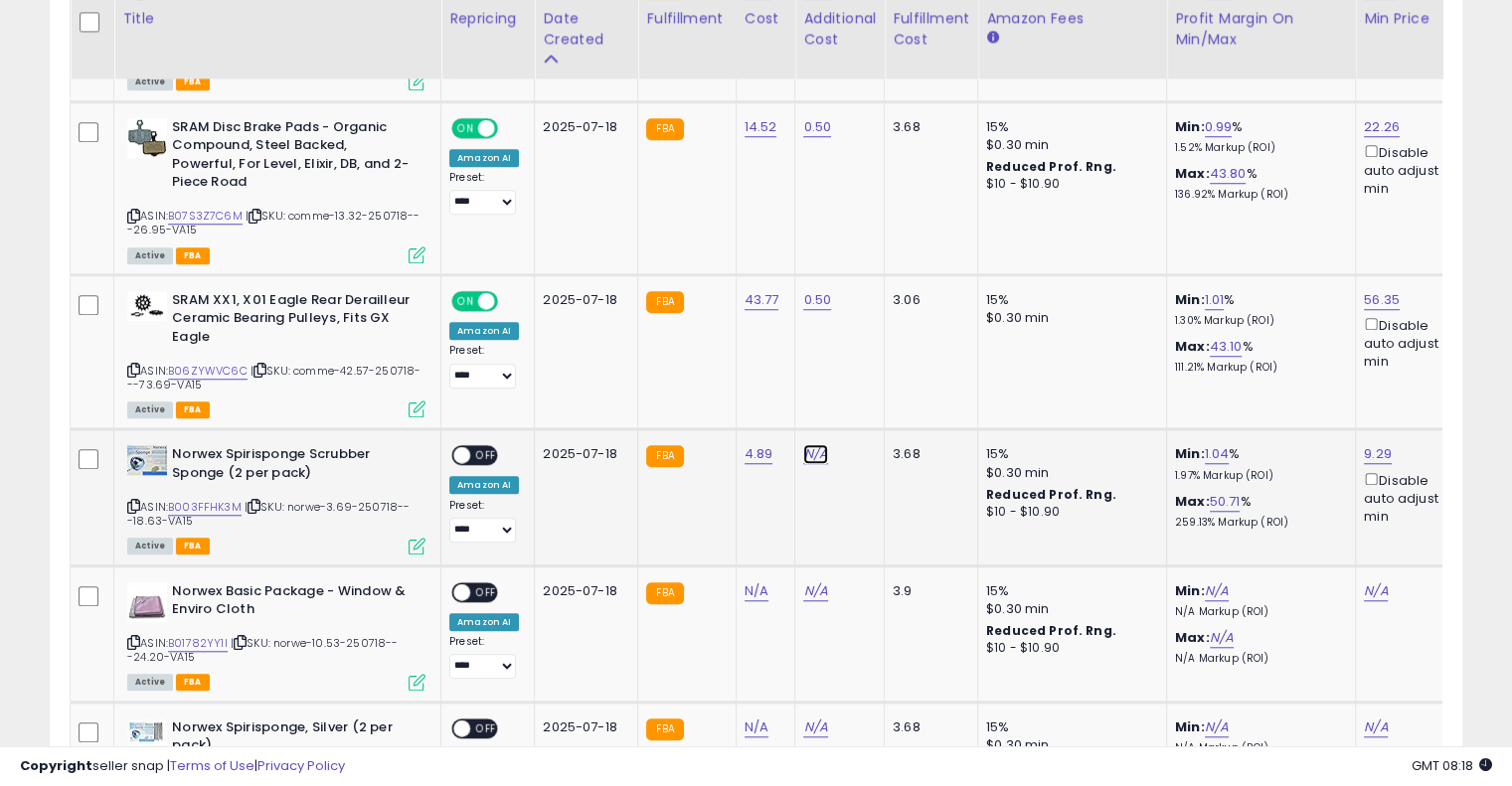 click on "N/A" at bounding box center (815, 454) 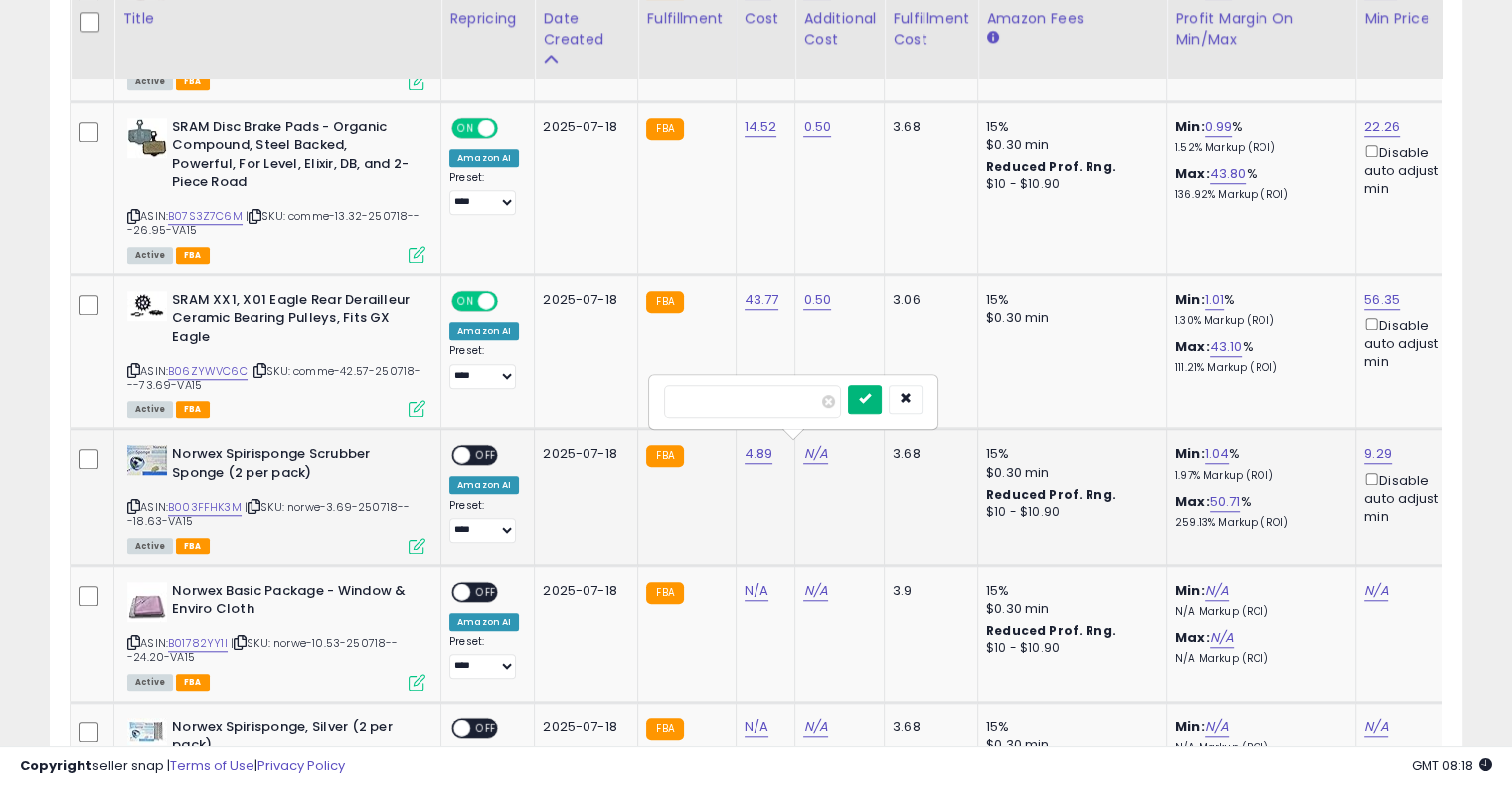 type on "****" 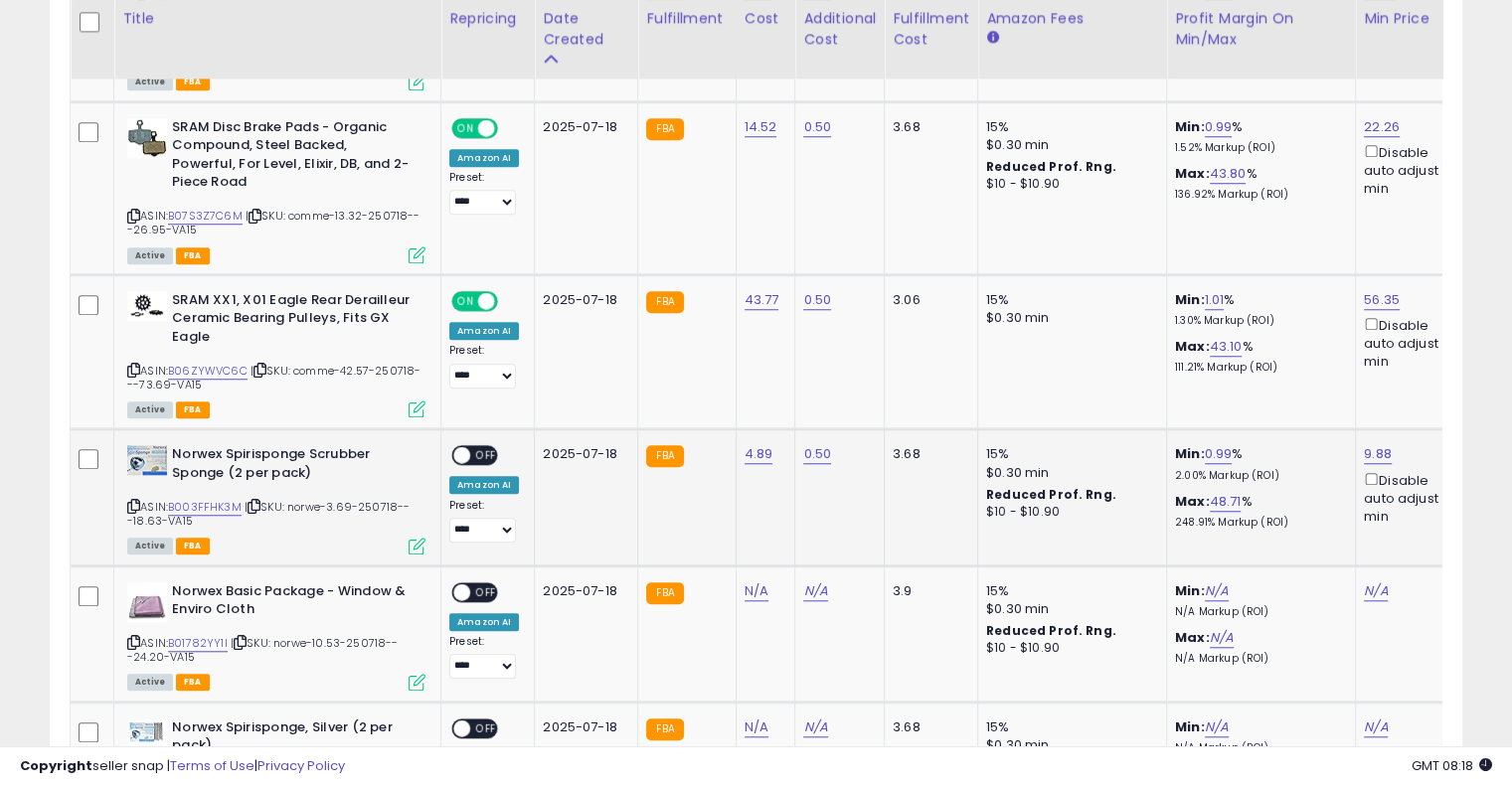 click on "OFF" at bounding box center [486, 455] 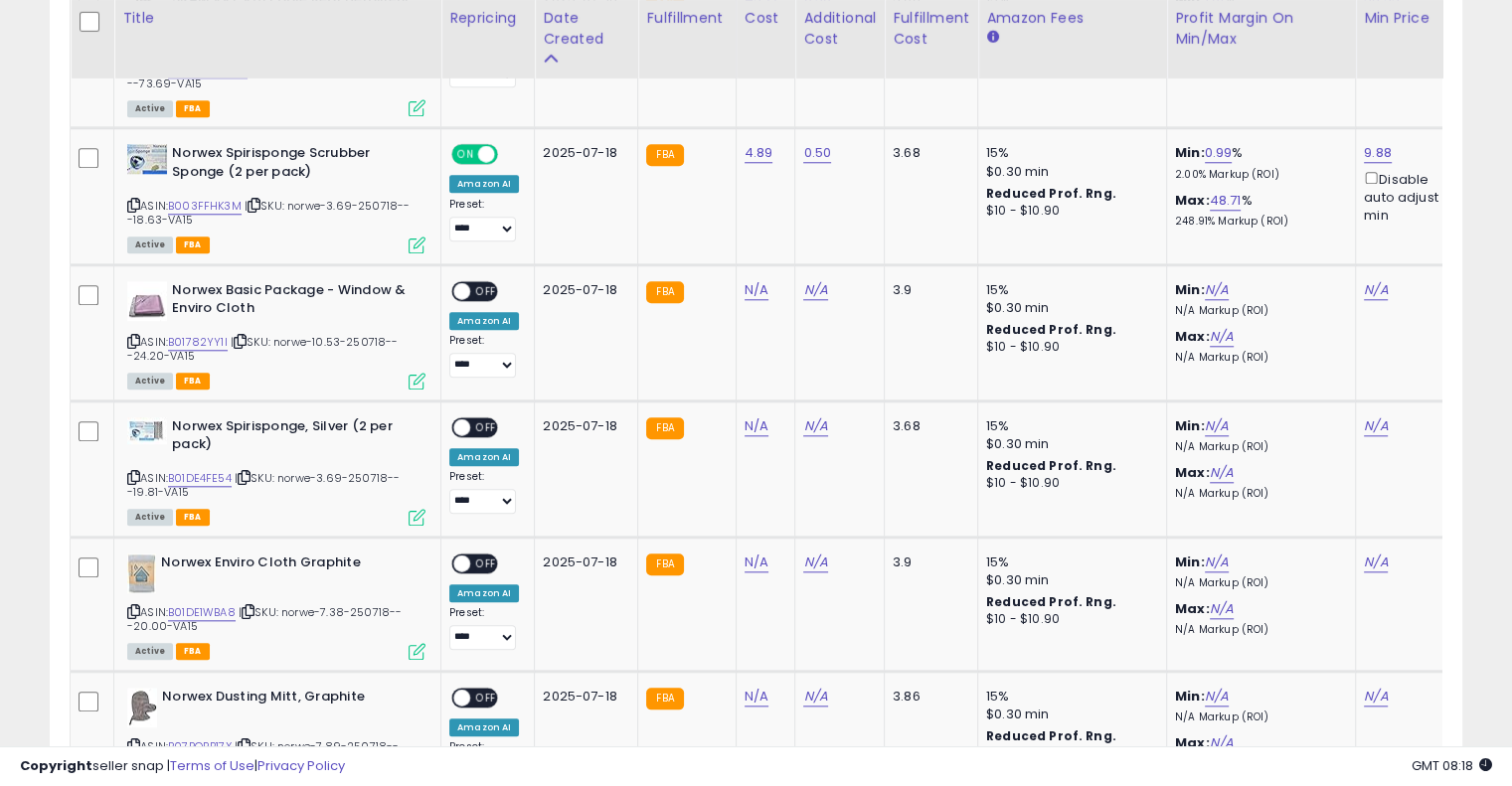 scroll, scrollTop: 1908, scrollLeft: 0, axis: vertical 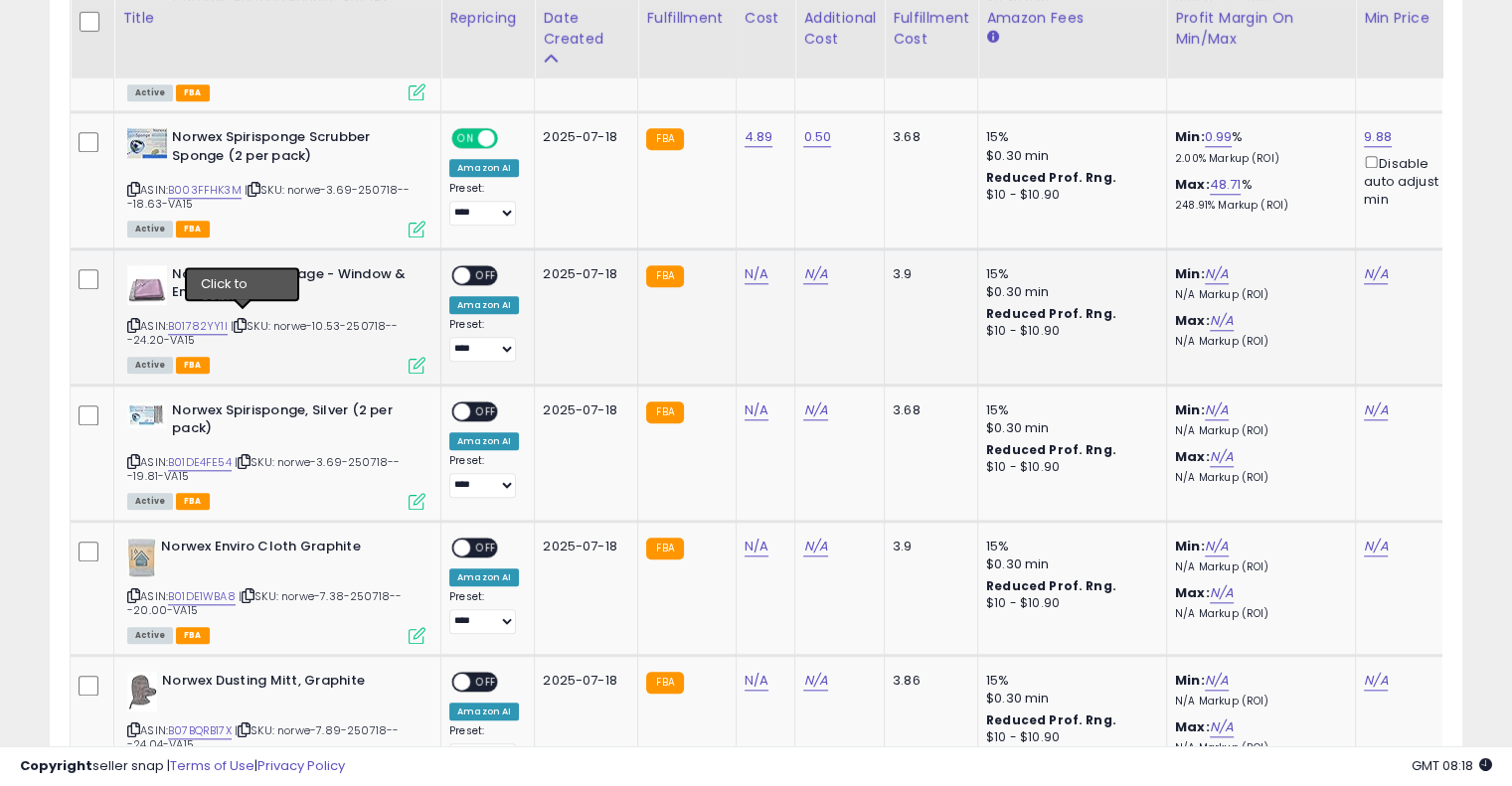 click at bounding box center [240, 325] 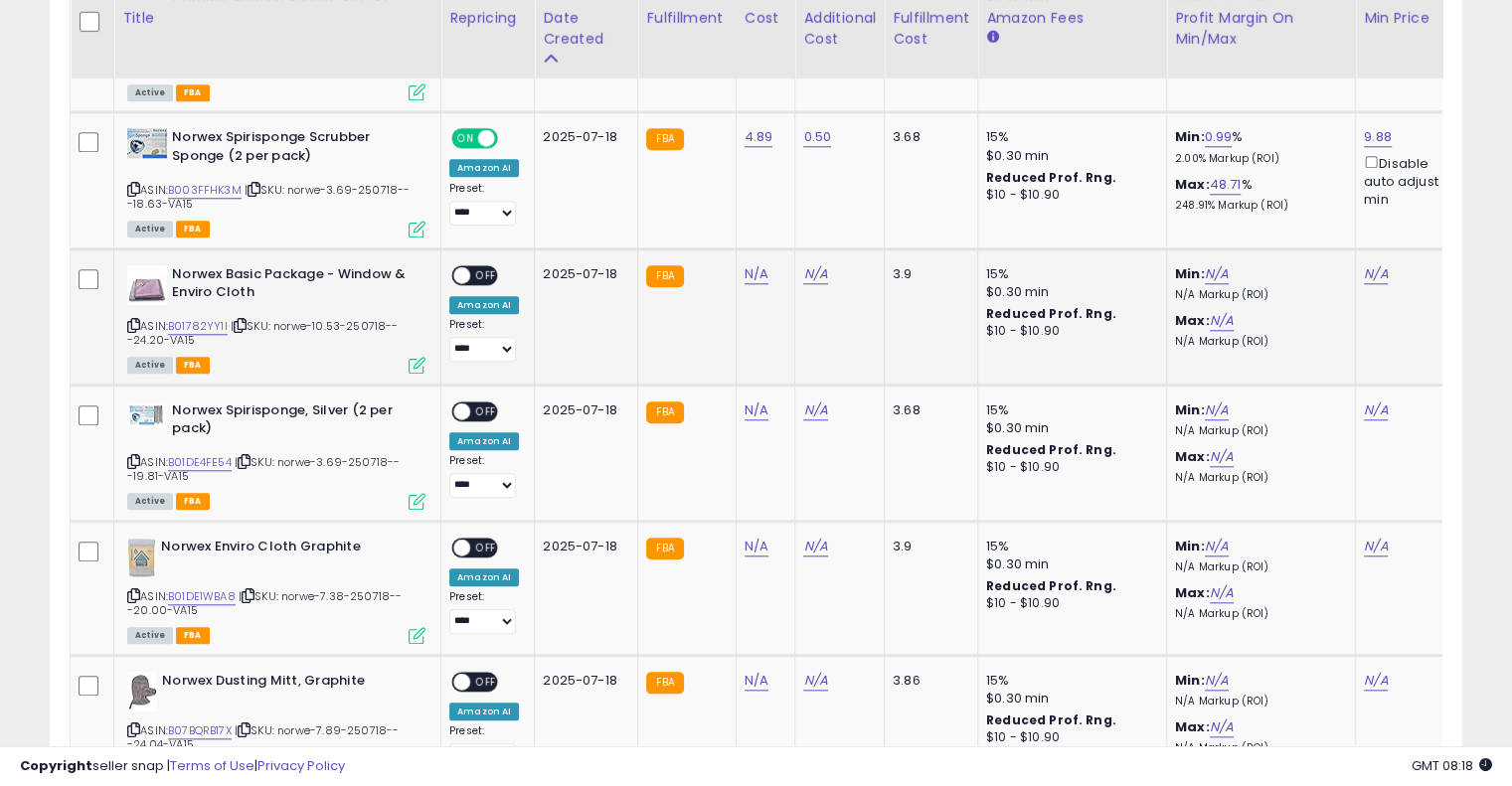 click at bounding box center (240, 325) 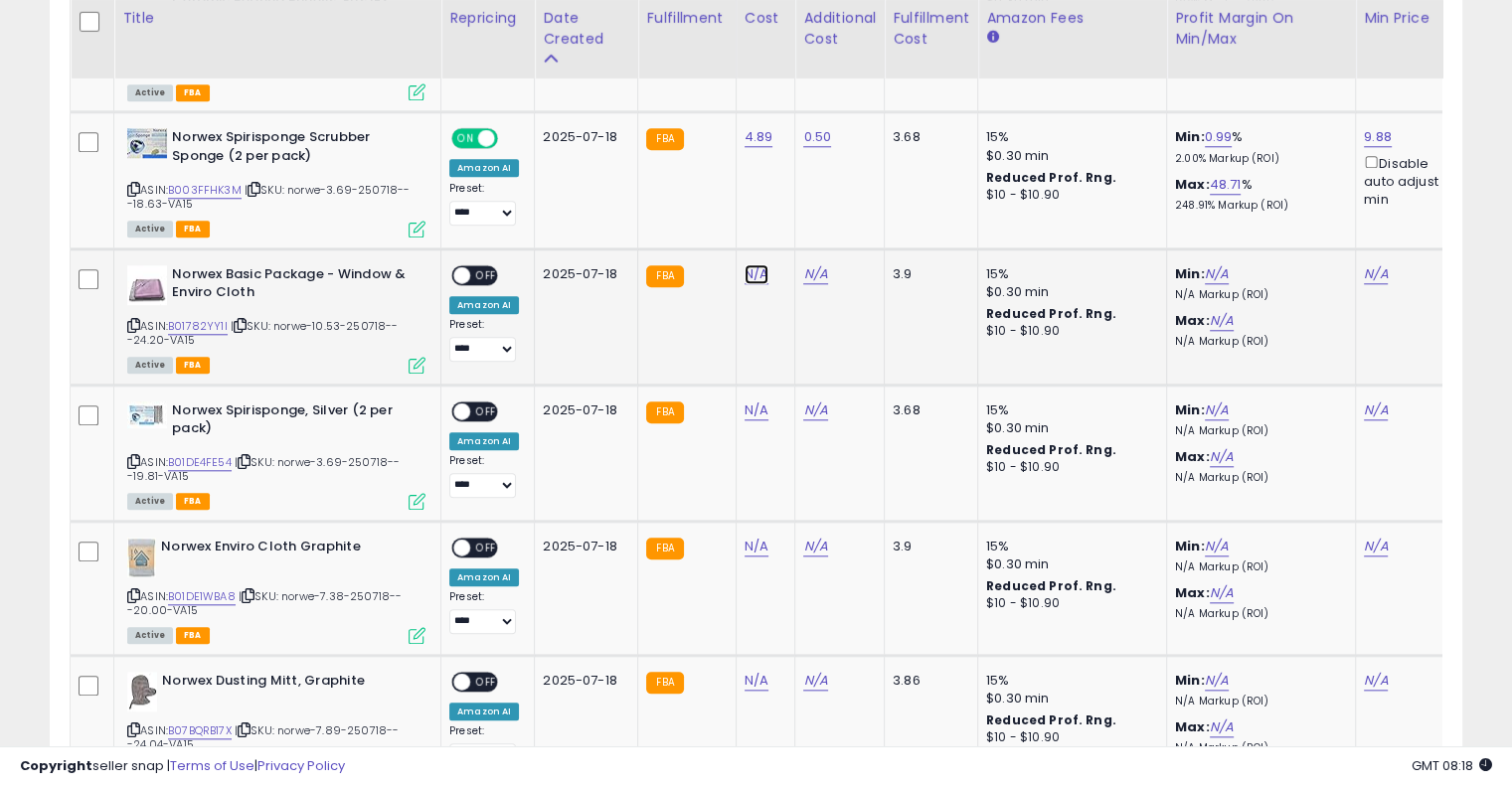 click on "N/A" at bounding box center (756, 274) 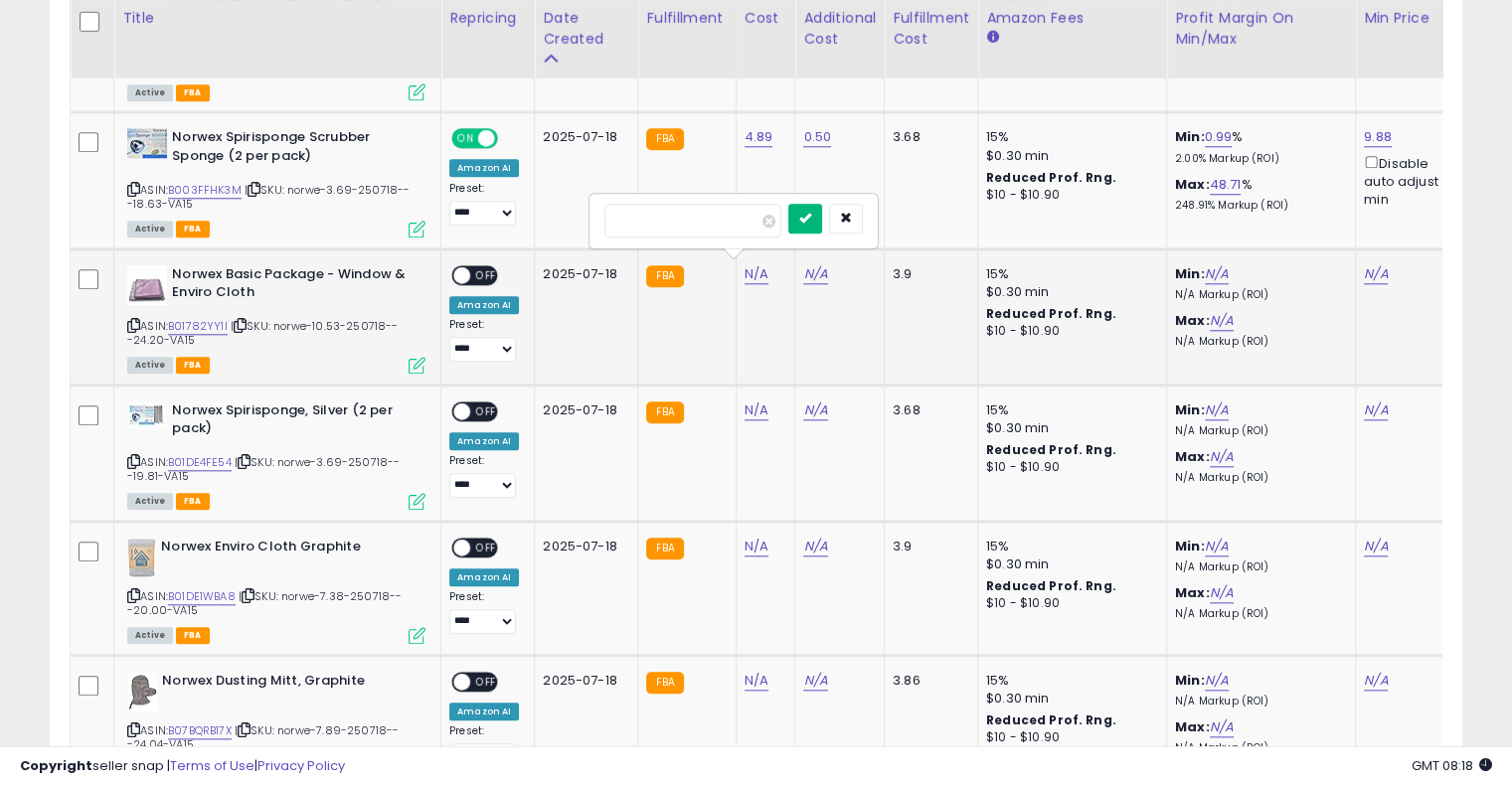 type on "*****" 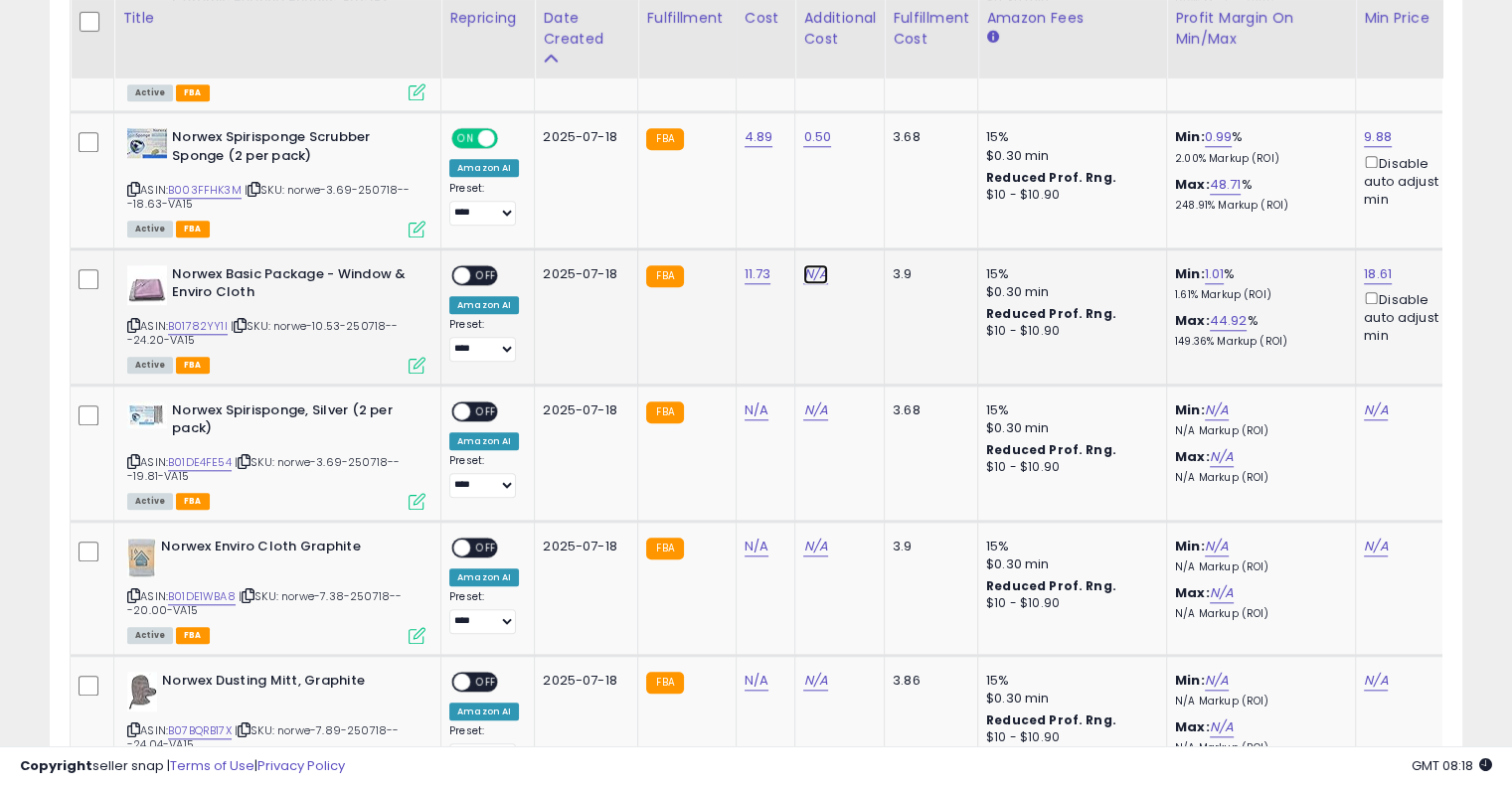 click on "N/A" at bounding box center (815, 274) 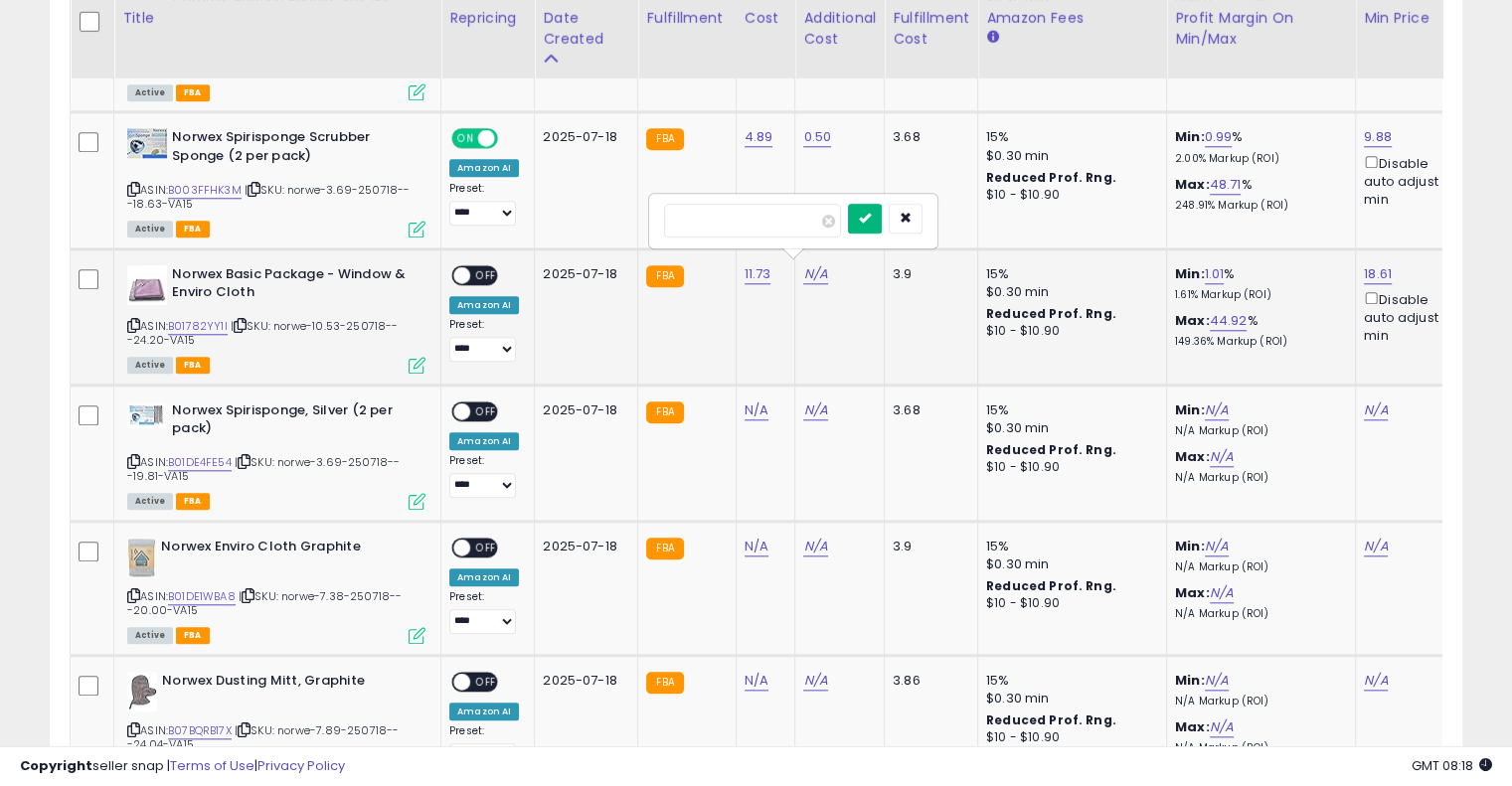 type on "****" 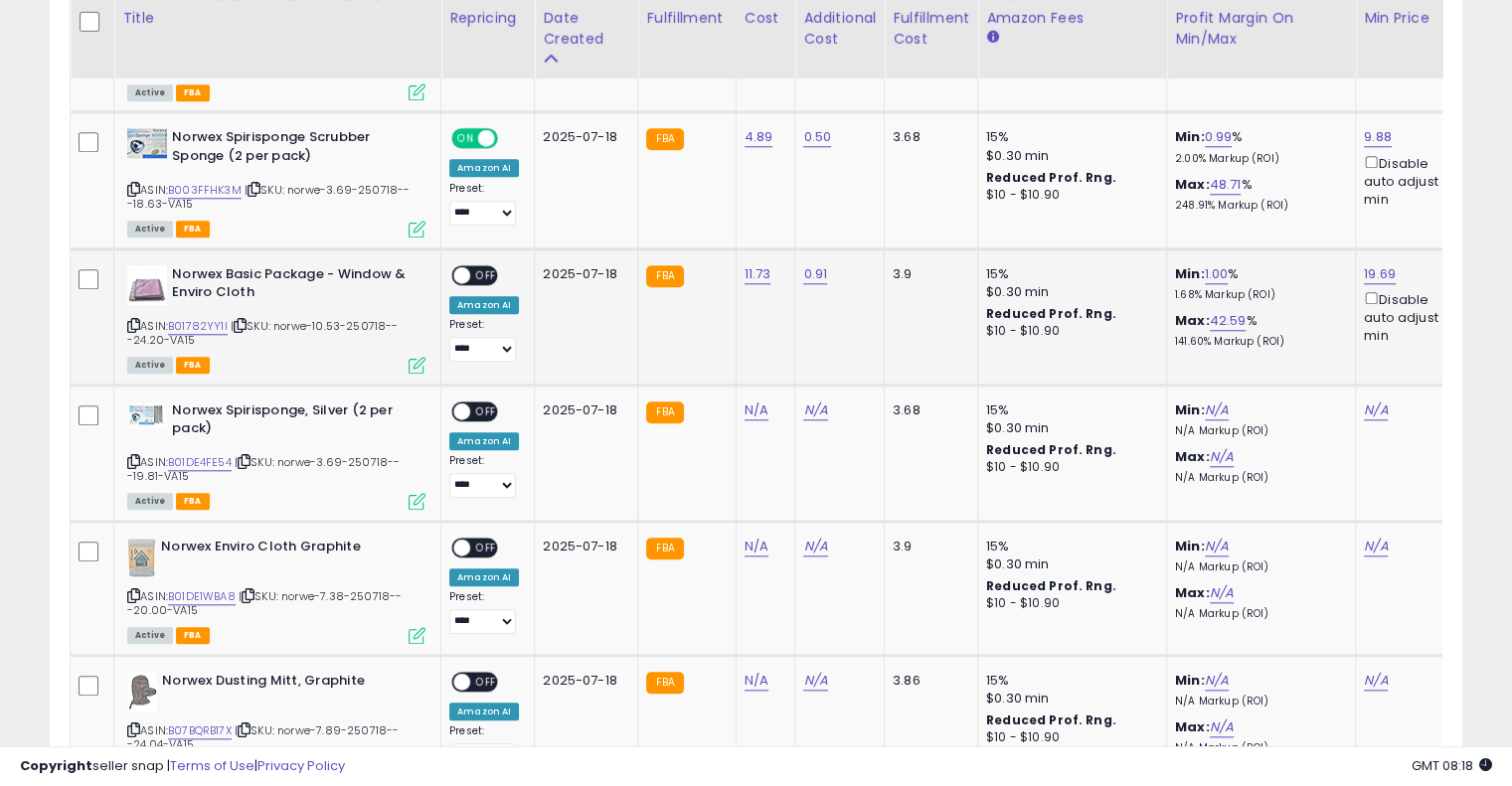 drag, startPoint x: 478, startPoint y: 270, endPoint x: 557, endPoint y: 286, distance: 80.60397 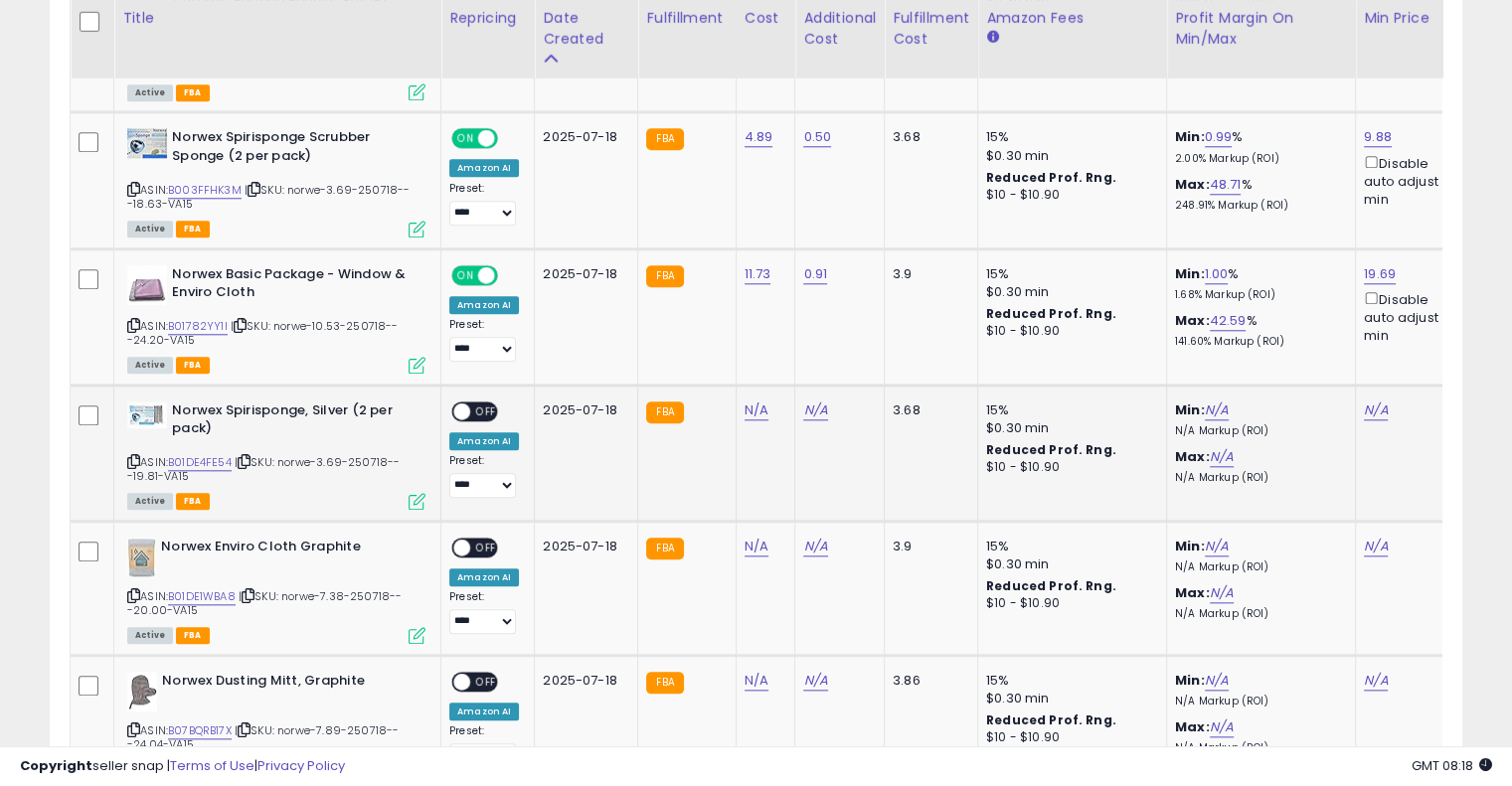 click at bounding box center (244, 461) 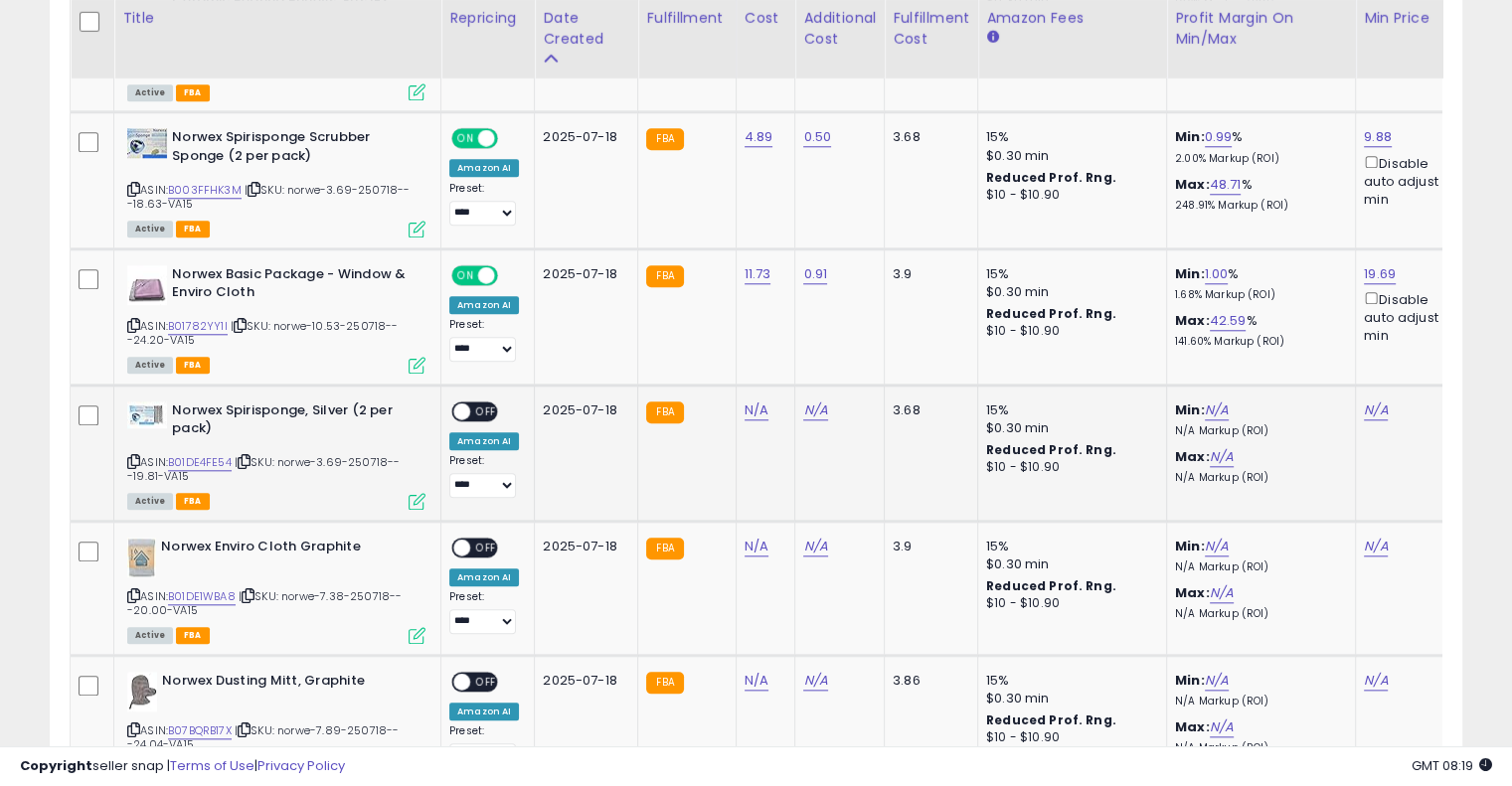 click on "N/A" 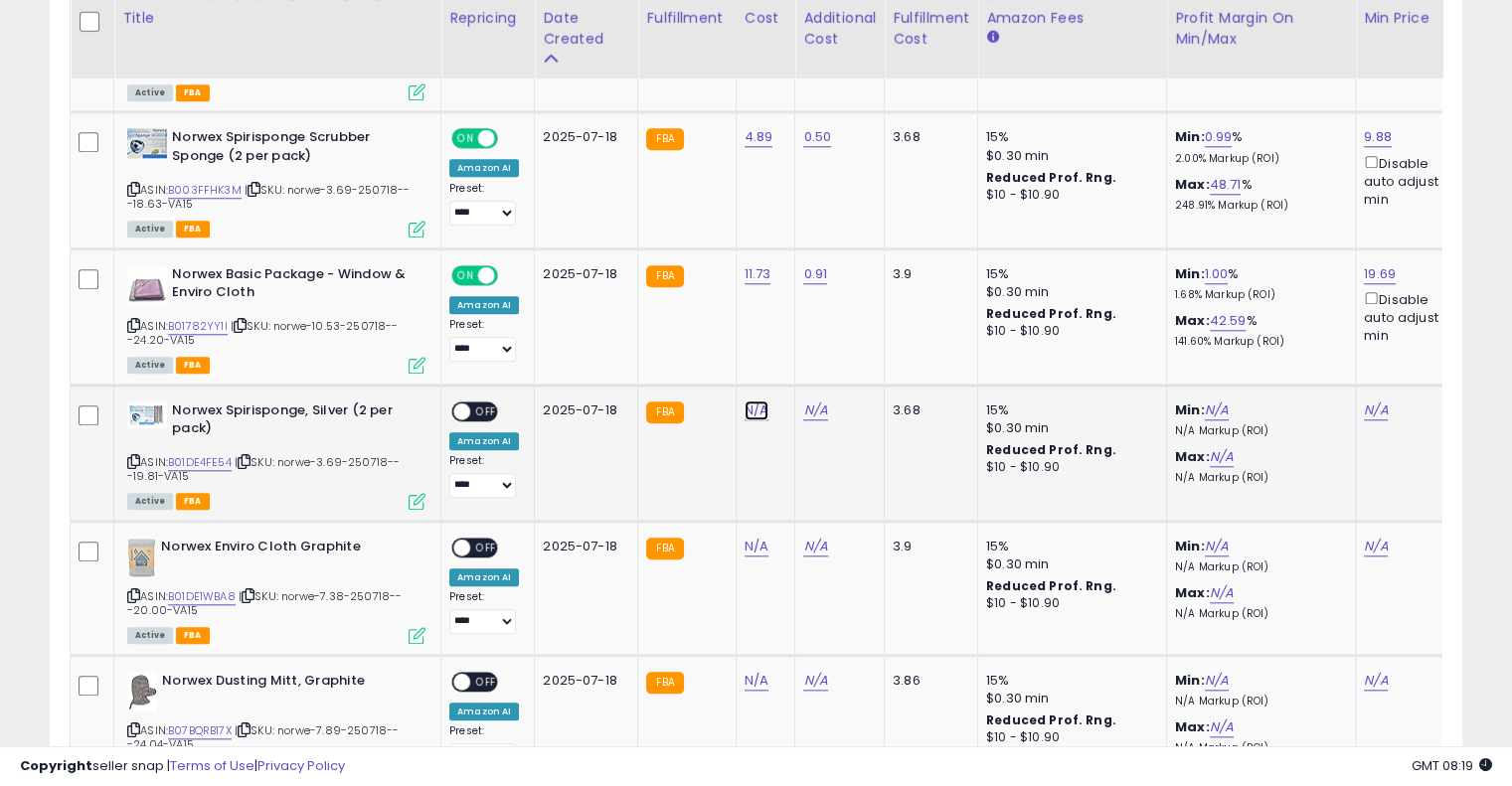 click on "N/A" at bounding box center [756, 410] 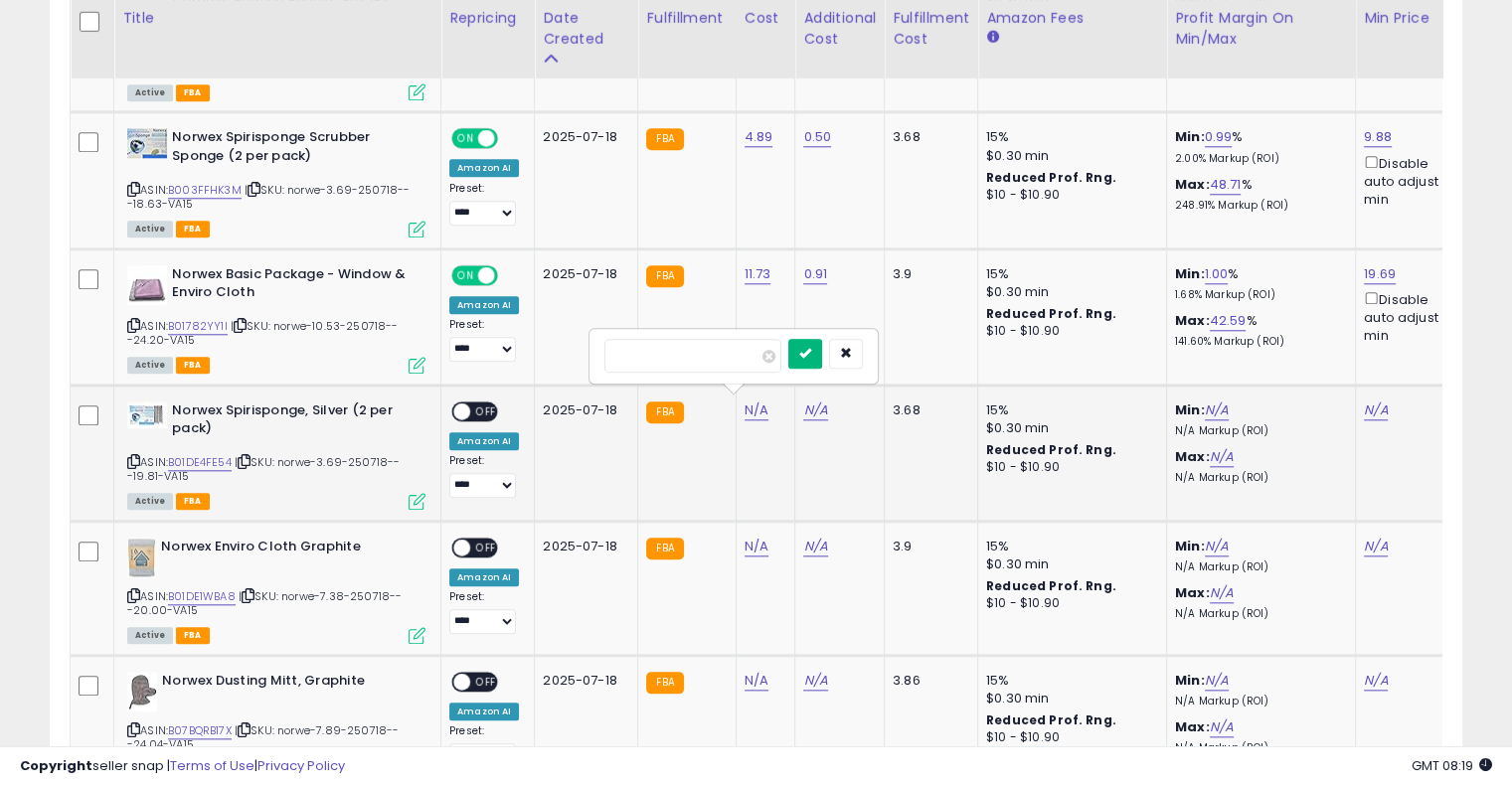 type on "****" 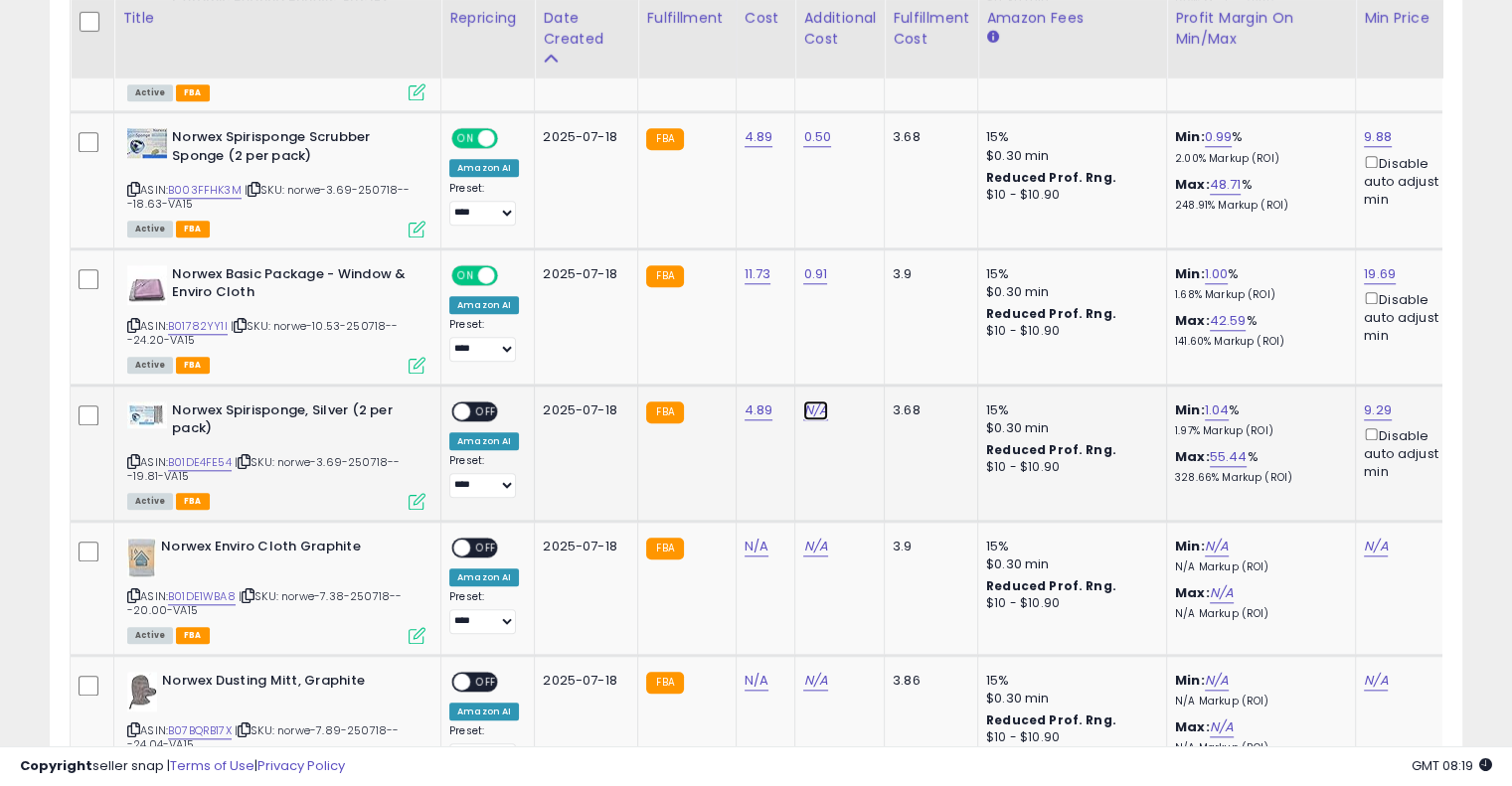 click on "N/A" at bounding box center [815, 410] 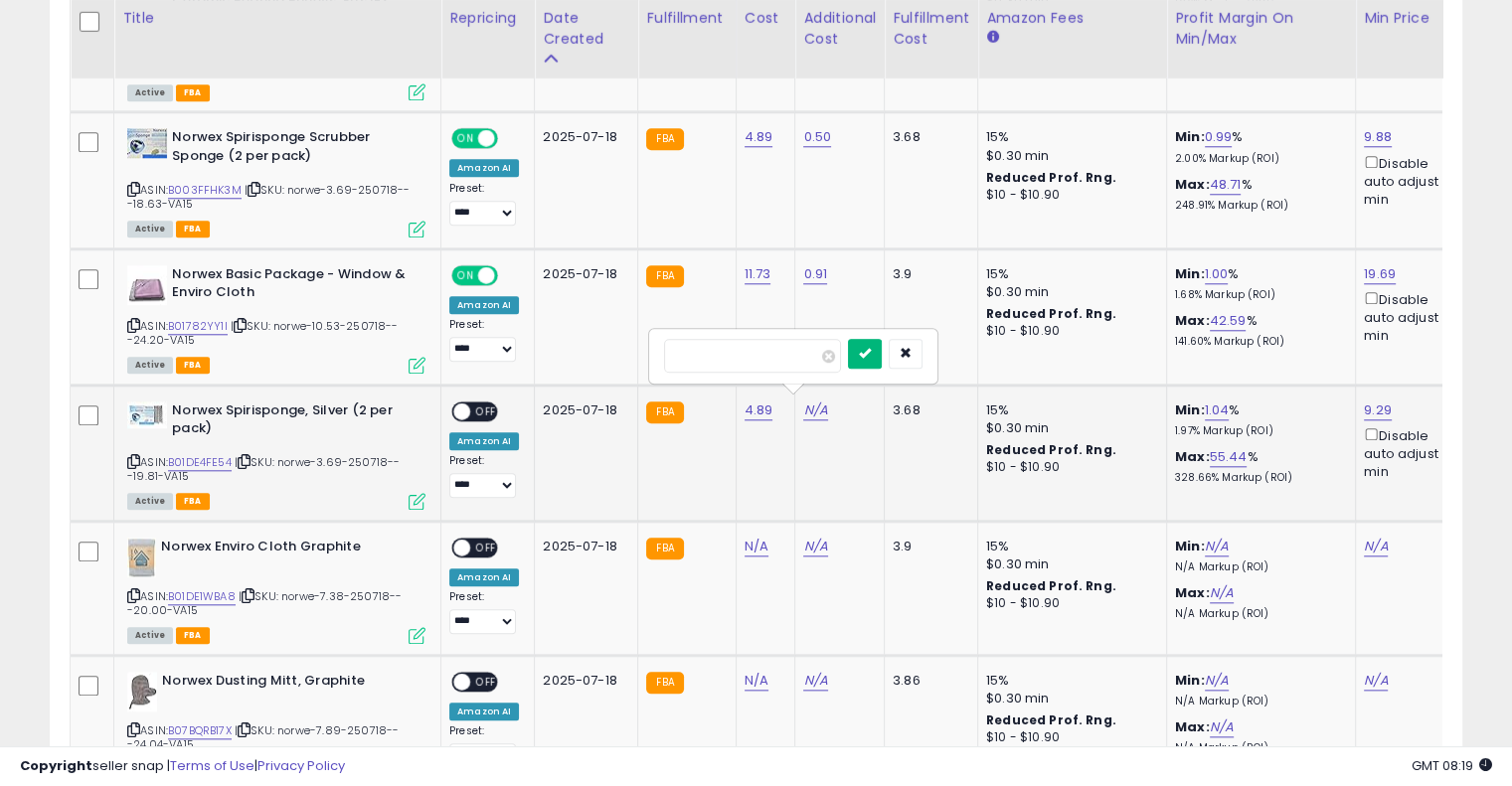 type on "****" 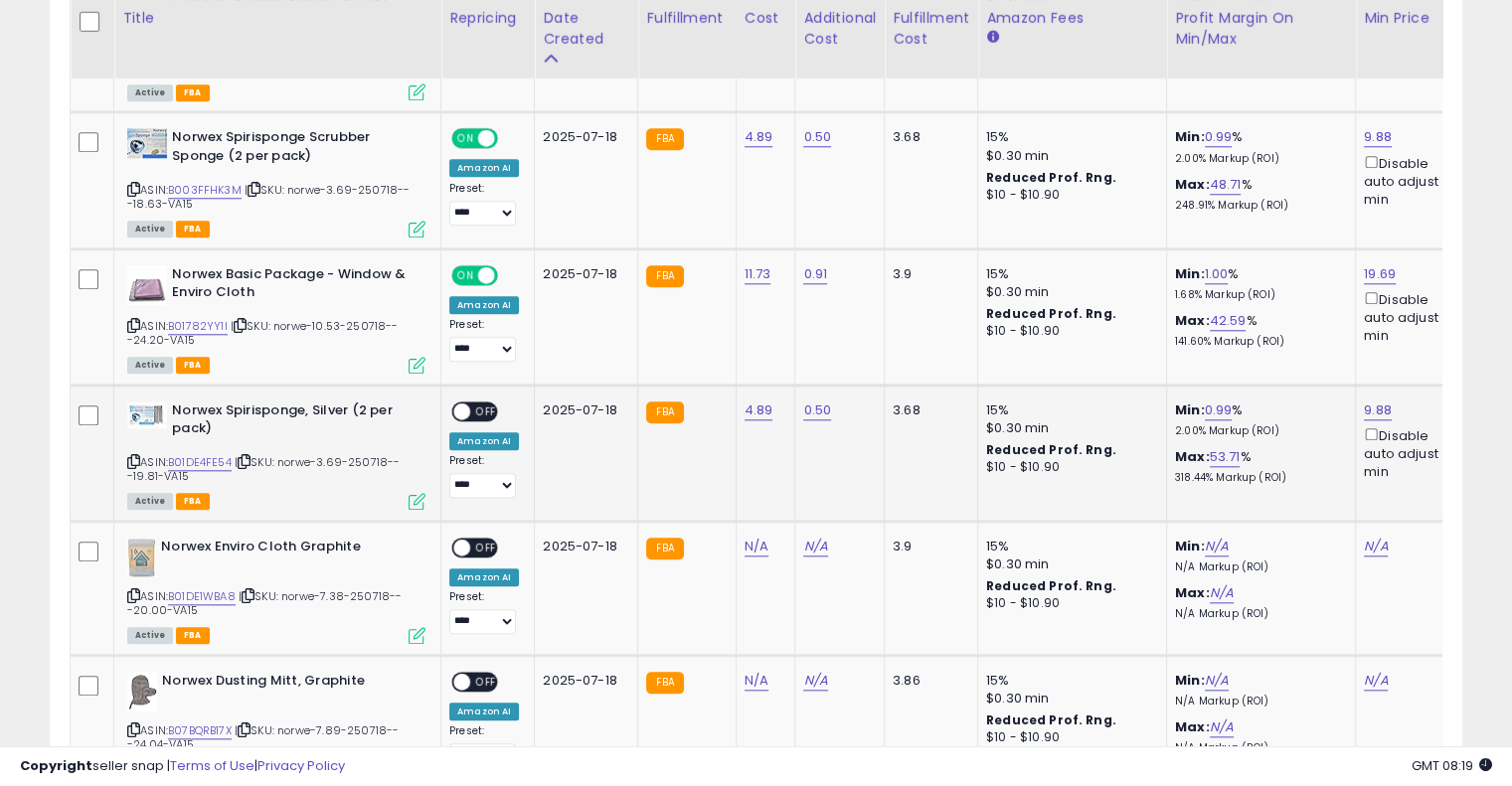 click on "OFF" at bounding box center [486, 410] 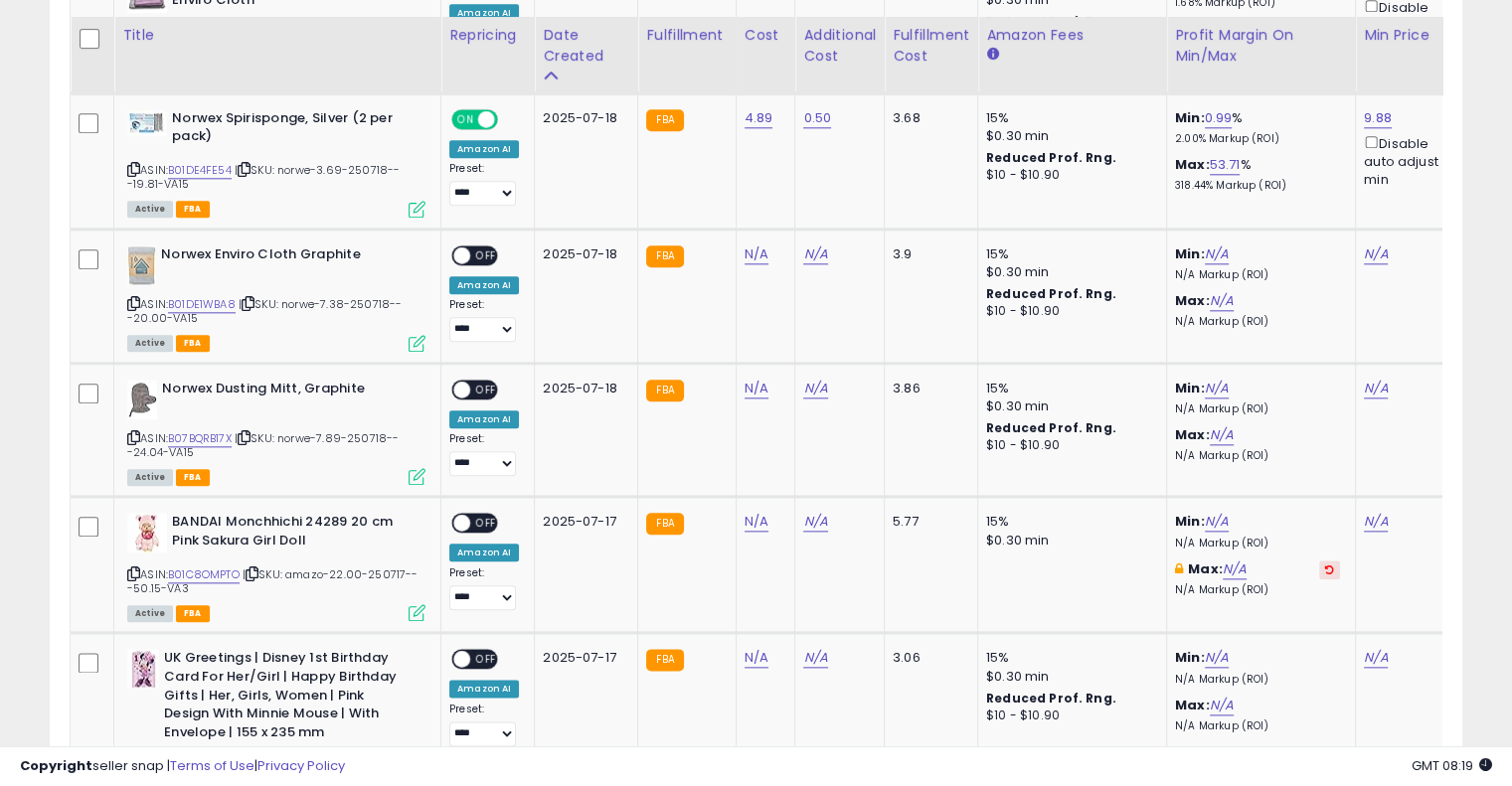 scroll, scrollTop: 2217, scrollLeft: 0, axis: vertical 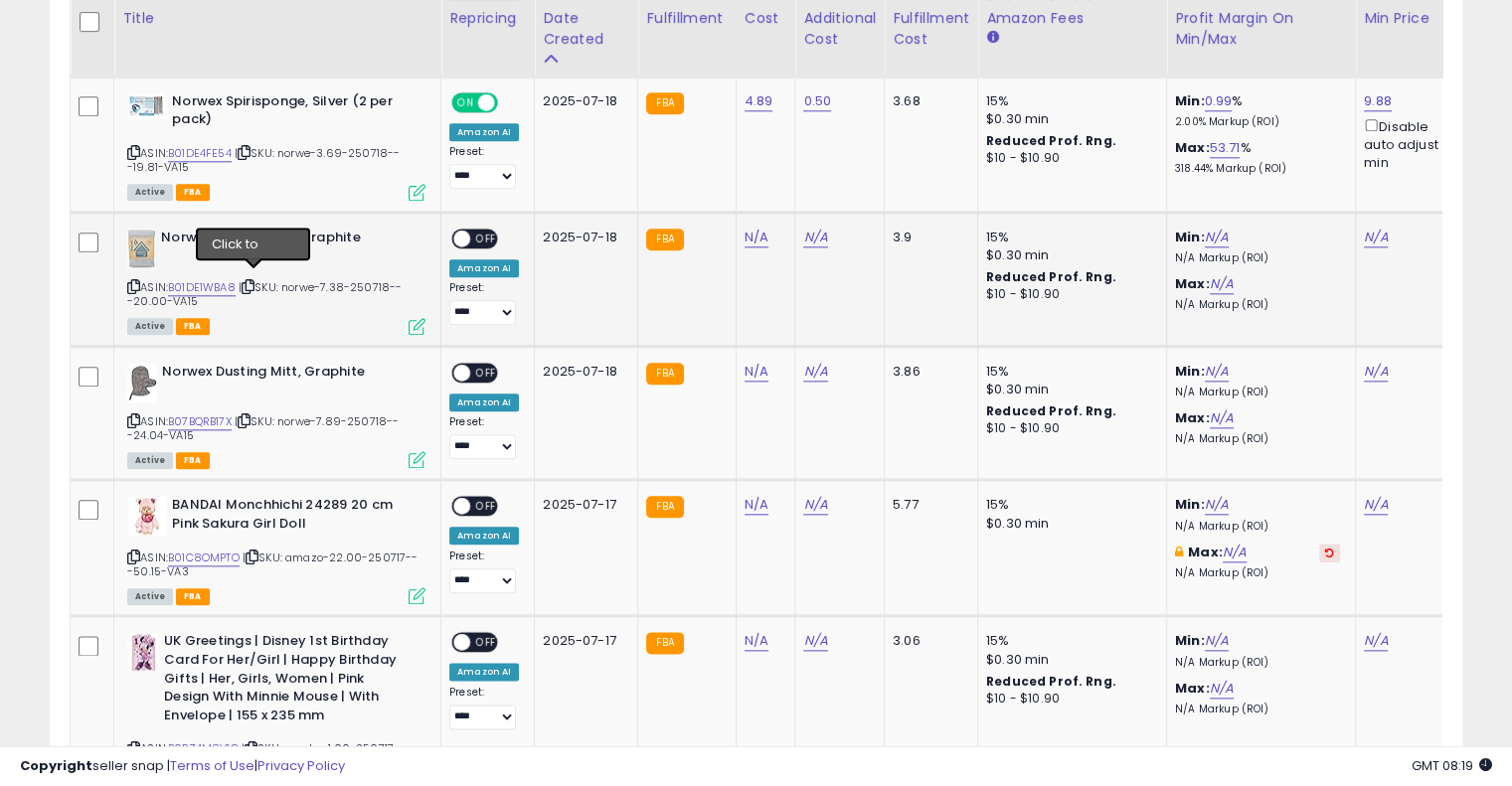 click at bounding box center (248, 286) 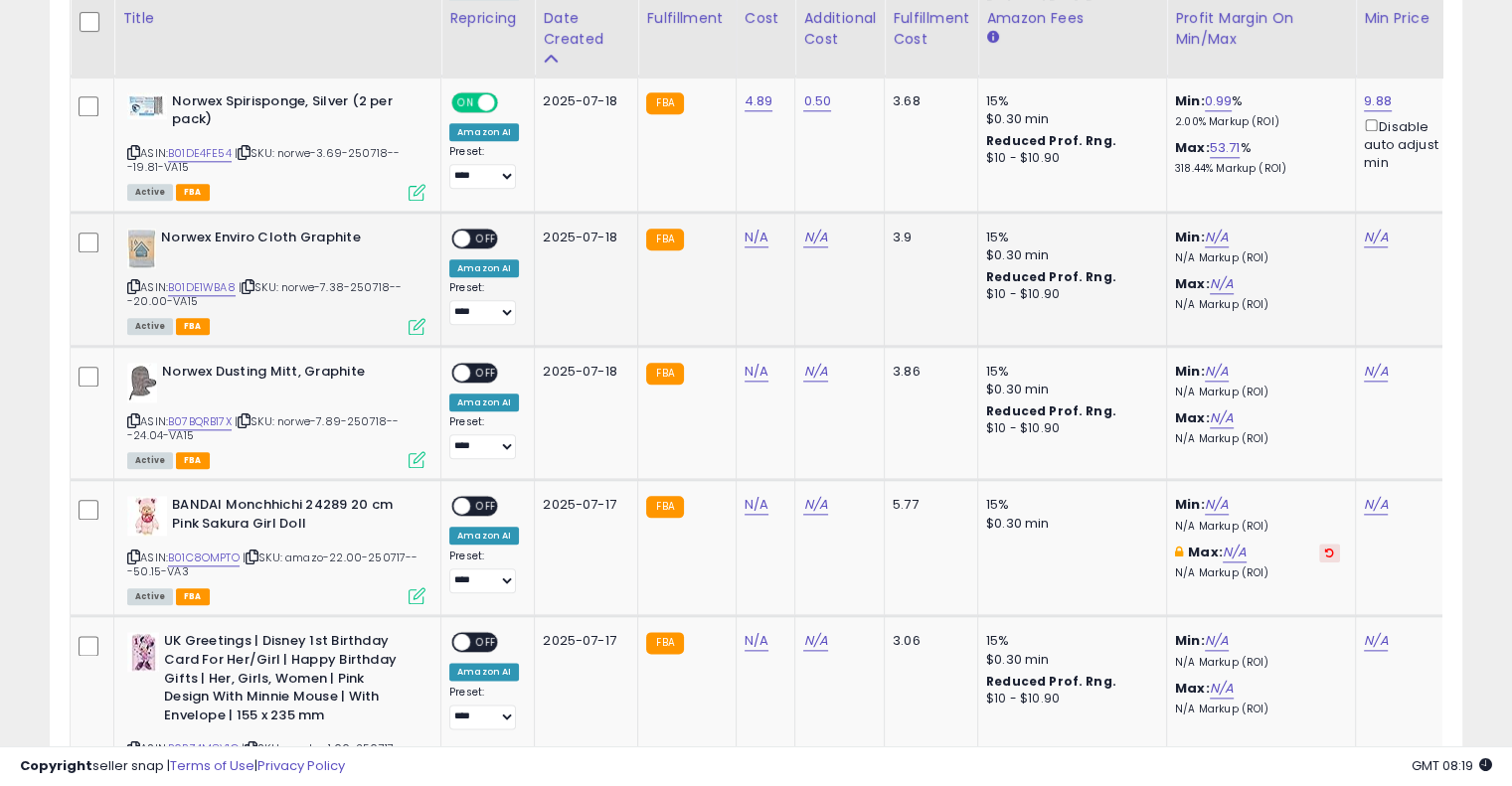 click at bounding box center (248, 286) 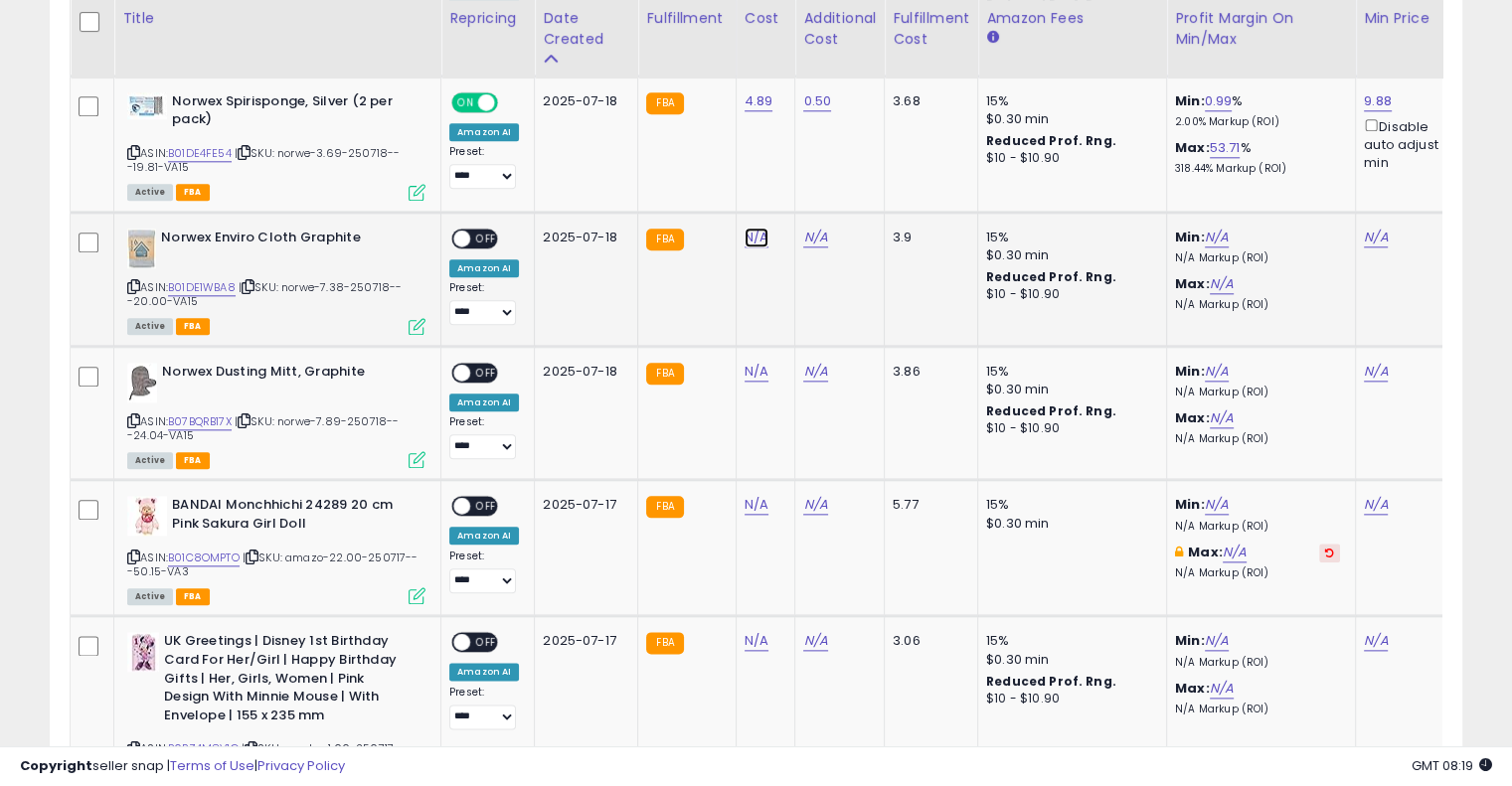 click on "N/A" at bounding box center (756, 237) 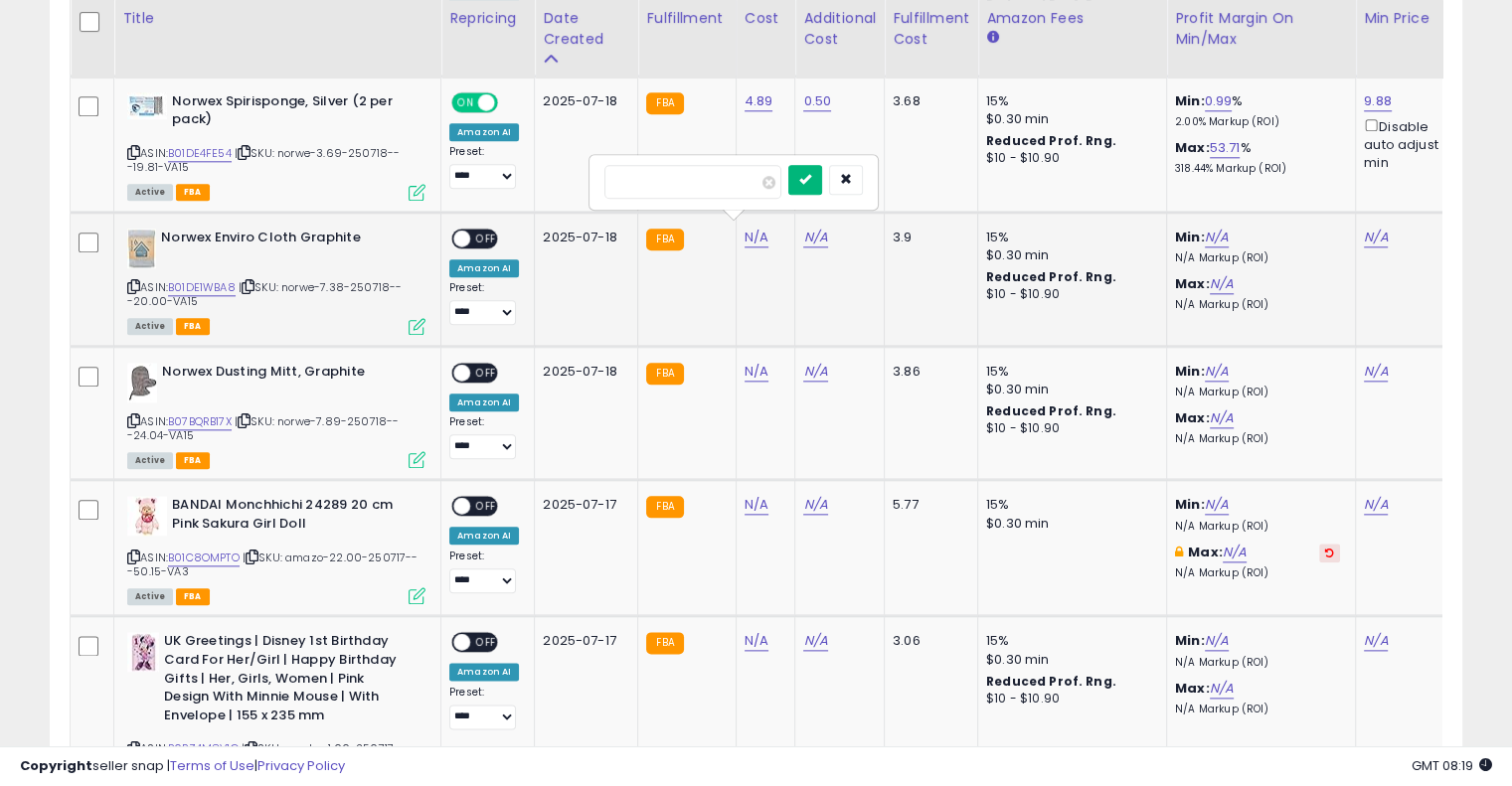 type on "****" 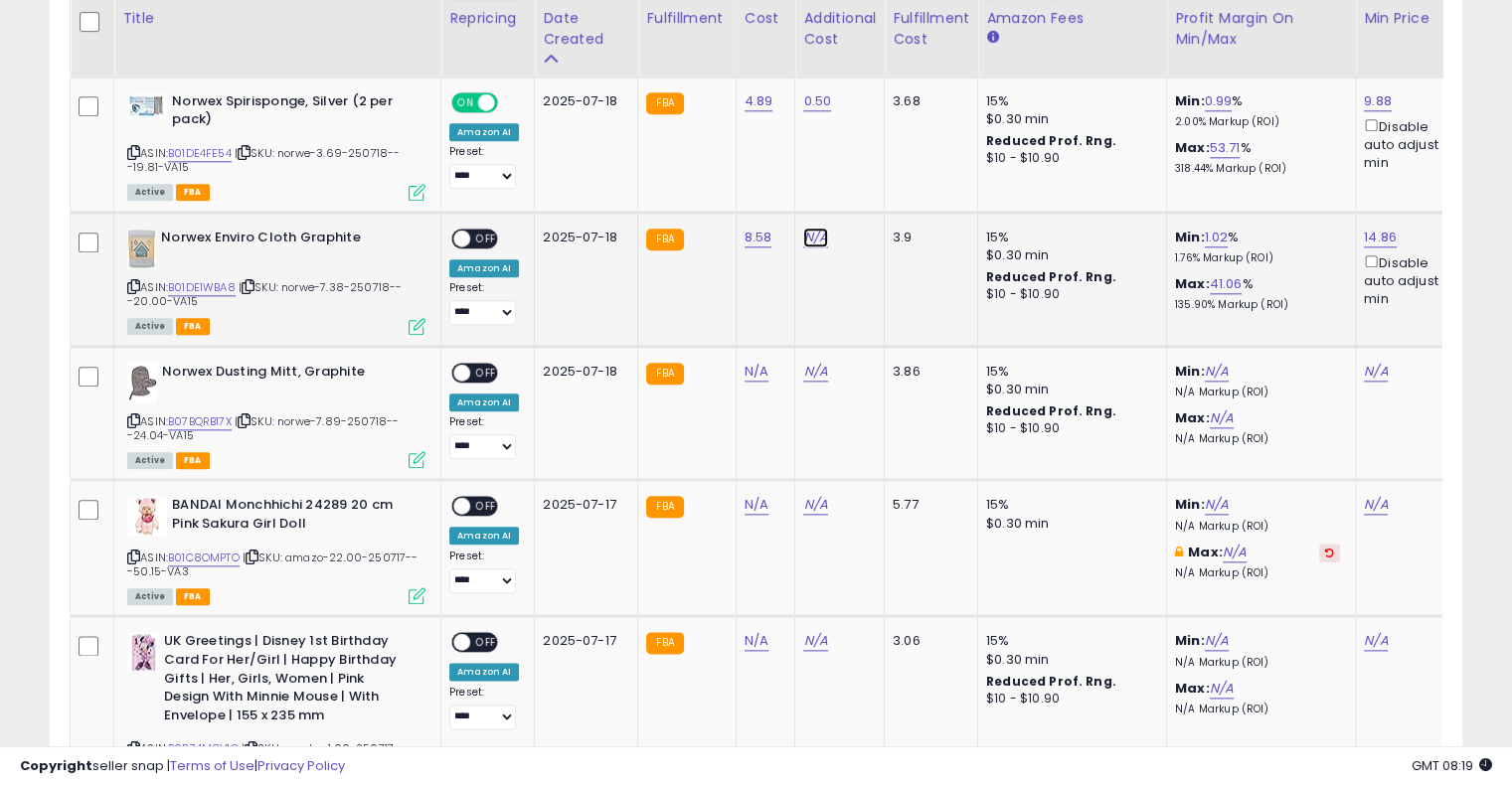 click on "N/A" at bounding box center (815, 237) 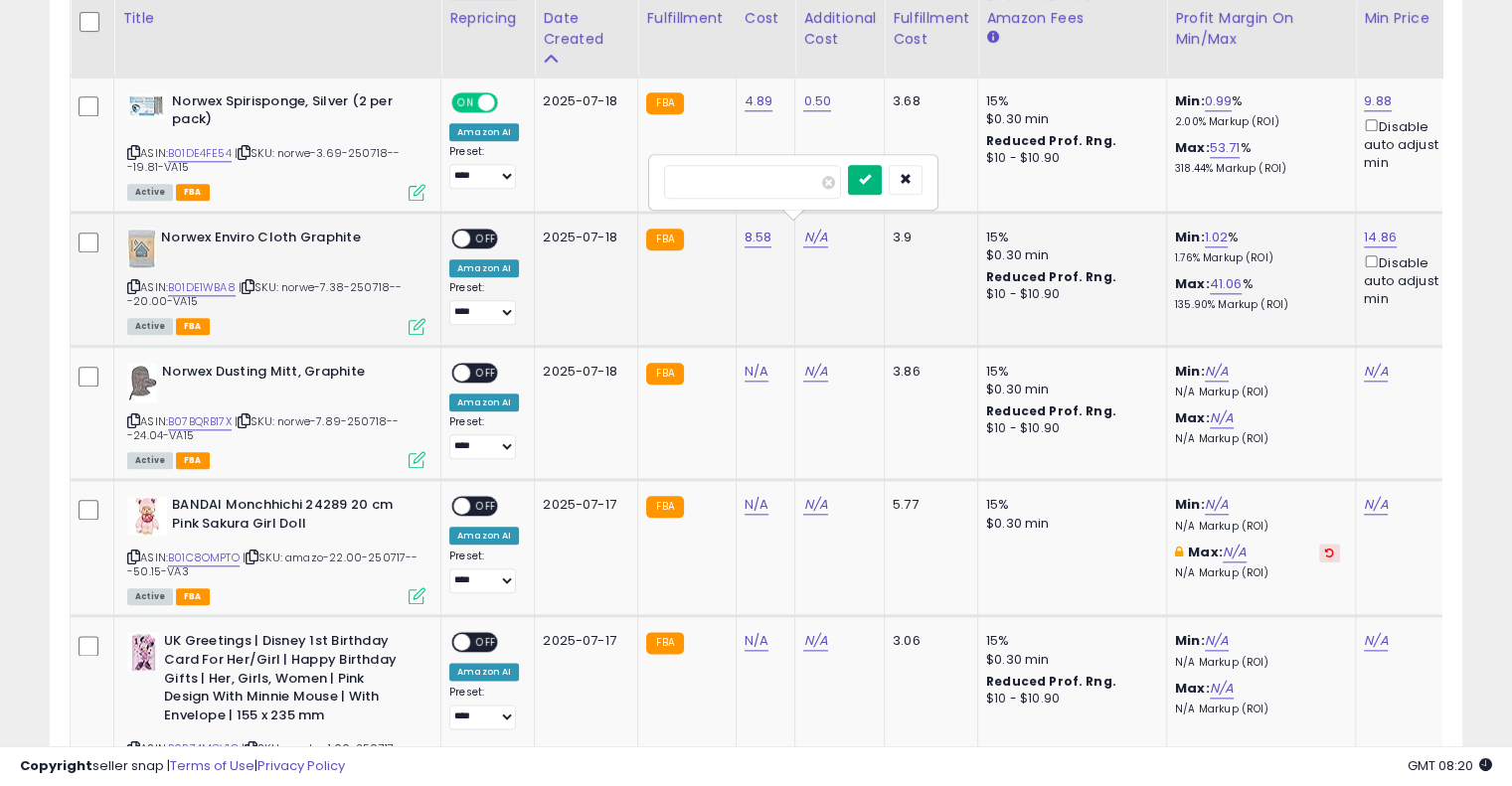 type on "****" 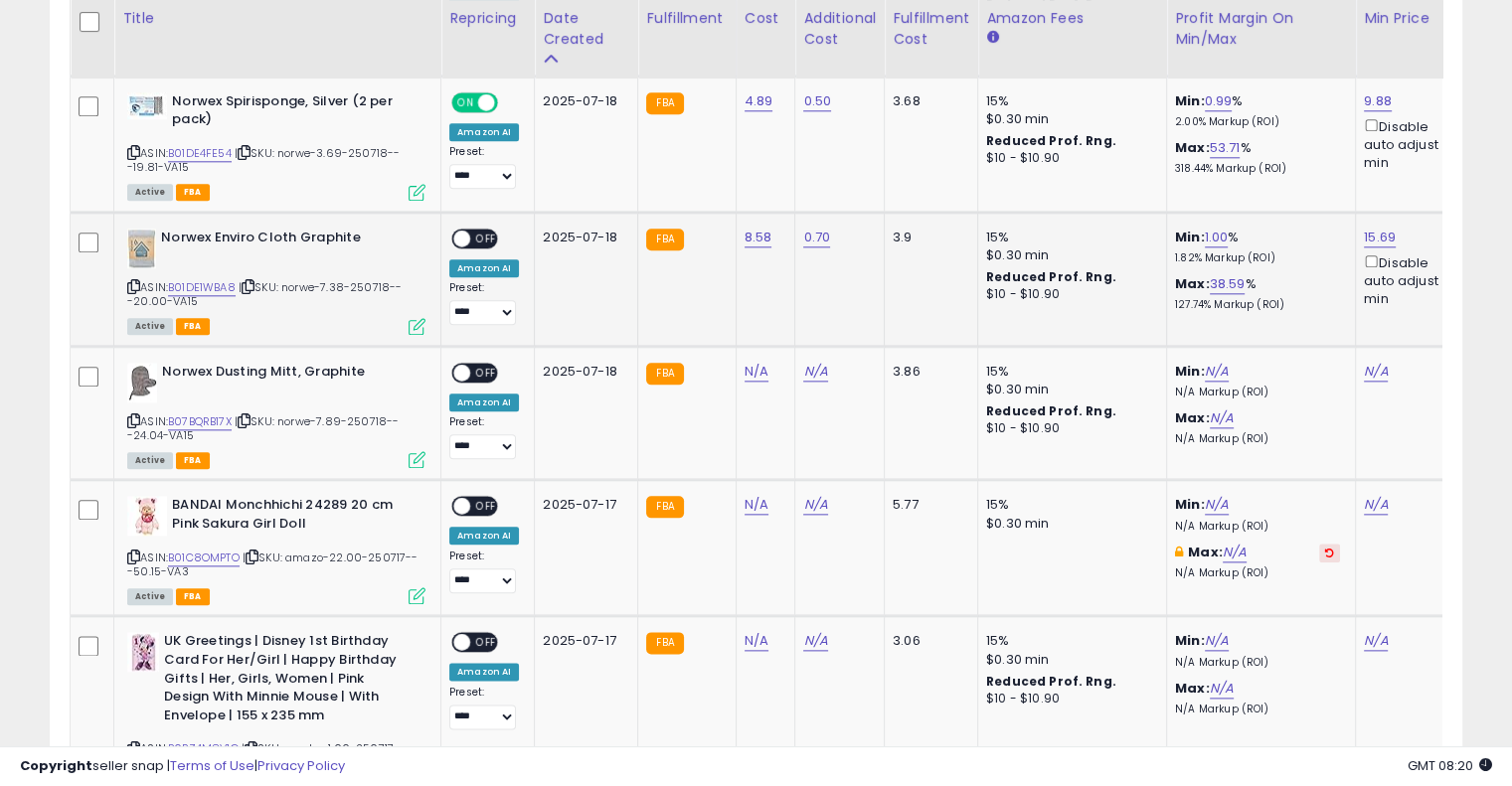 click on "OFF" at bounding box center (486, 237) 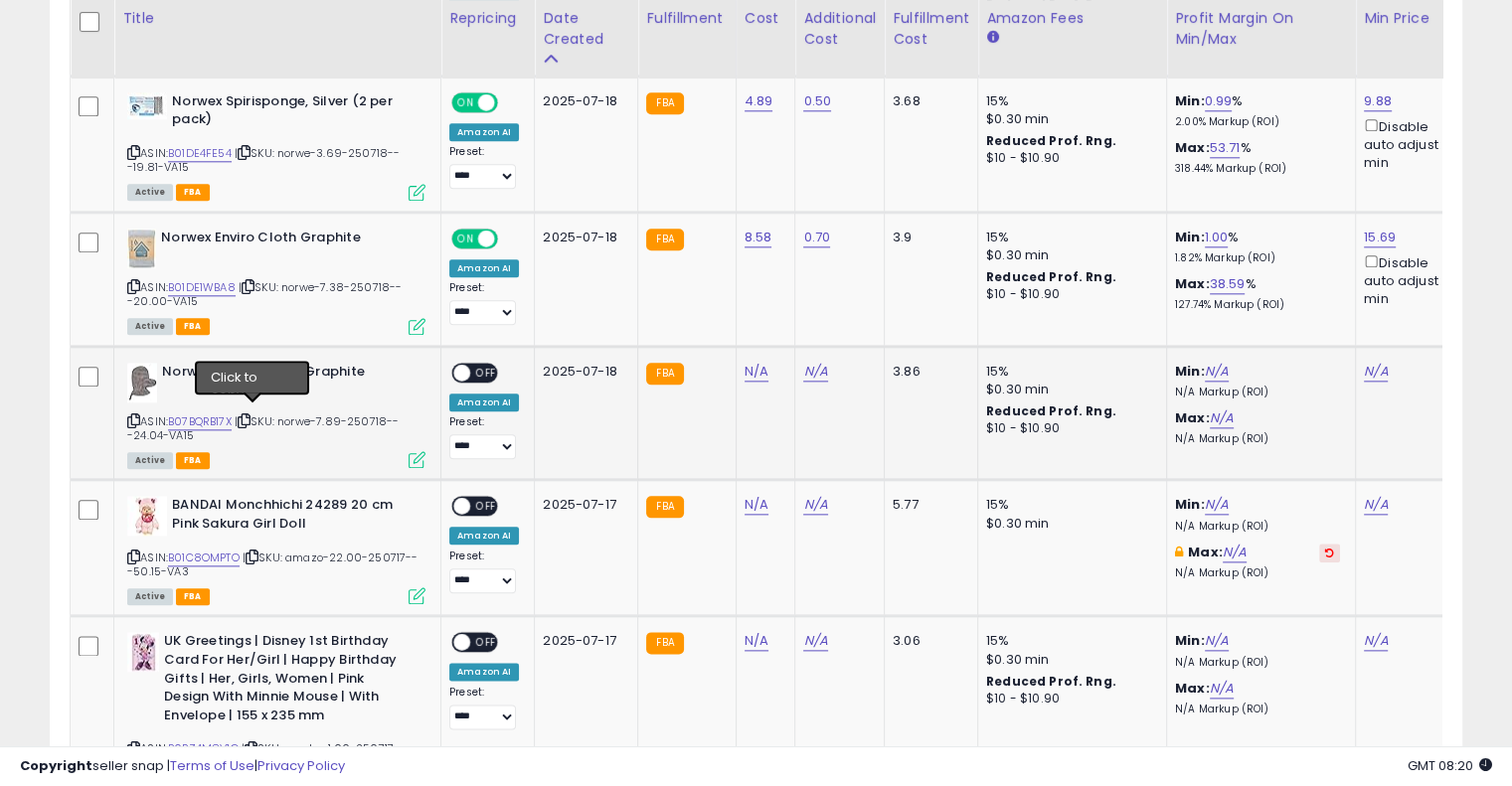 click at bounding box center [244, 420] 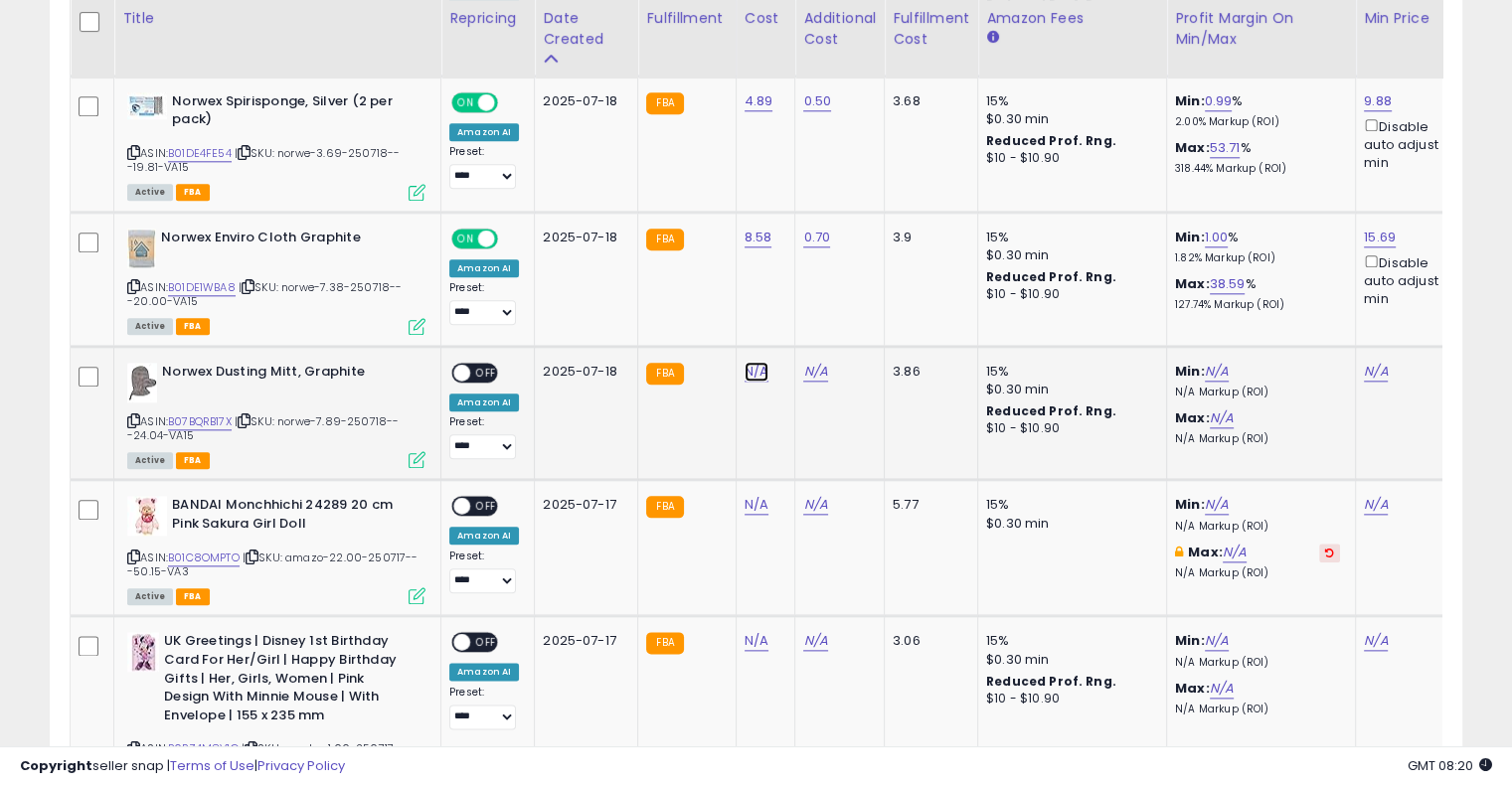 click on "N/A" at bounding box center (756, 372) 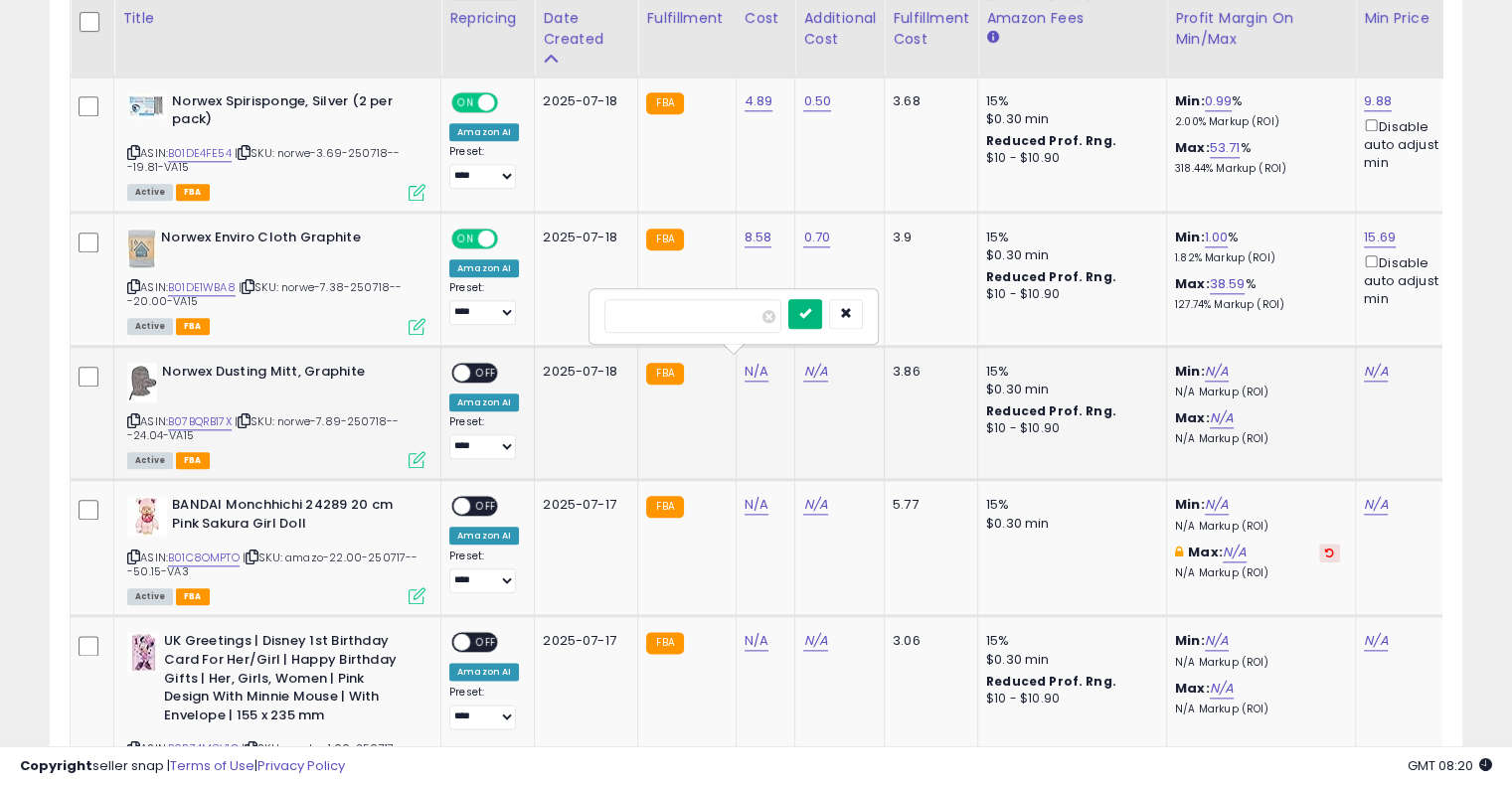 type on "****" 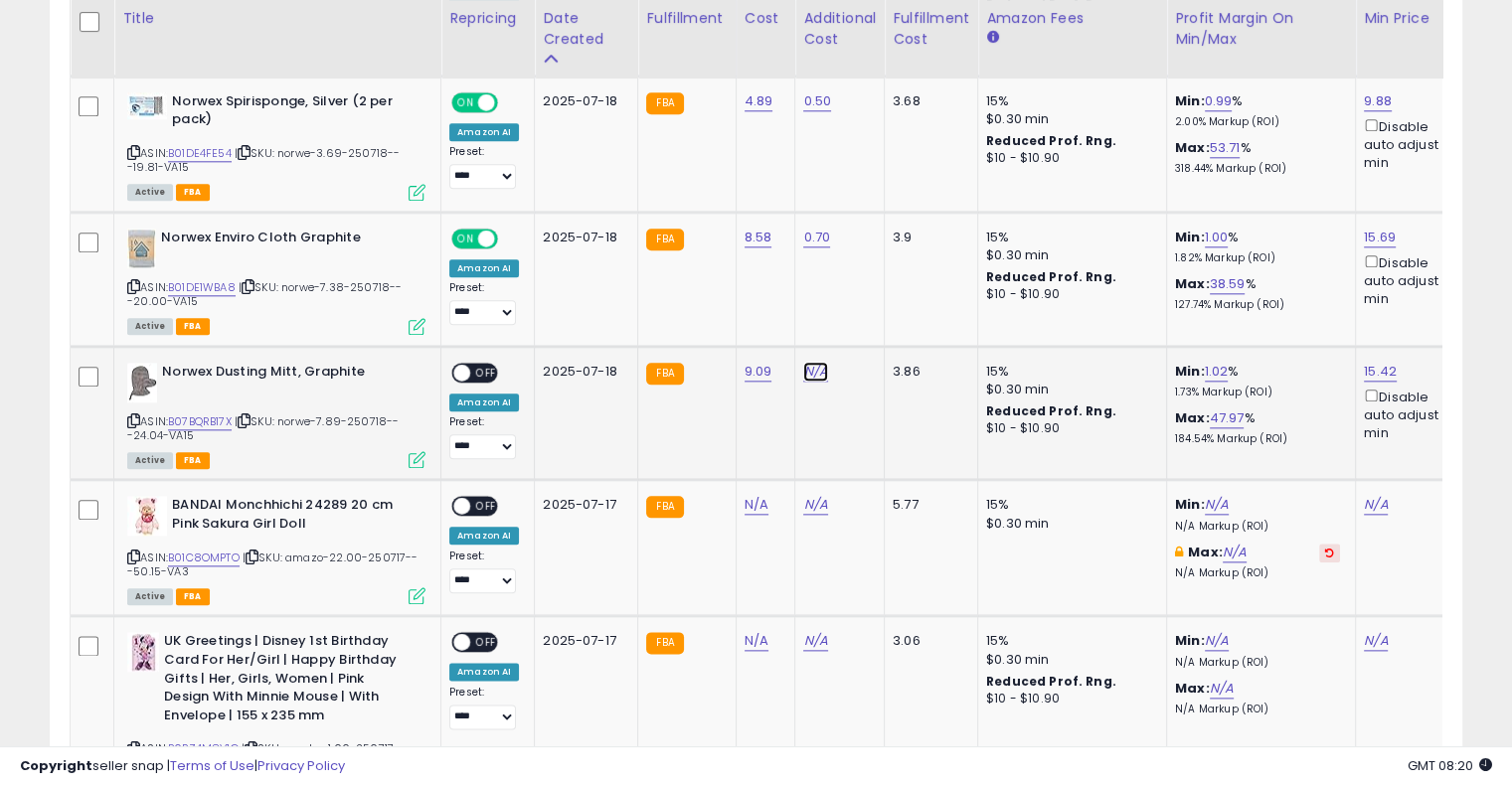 click on "N/A" at bounding box center [815, 372] 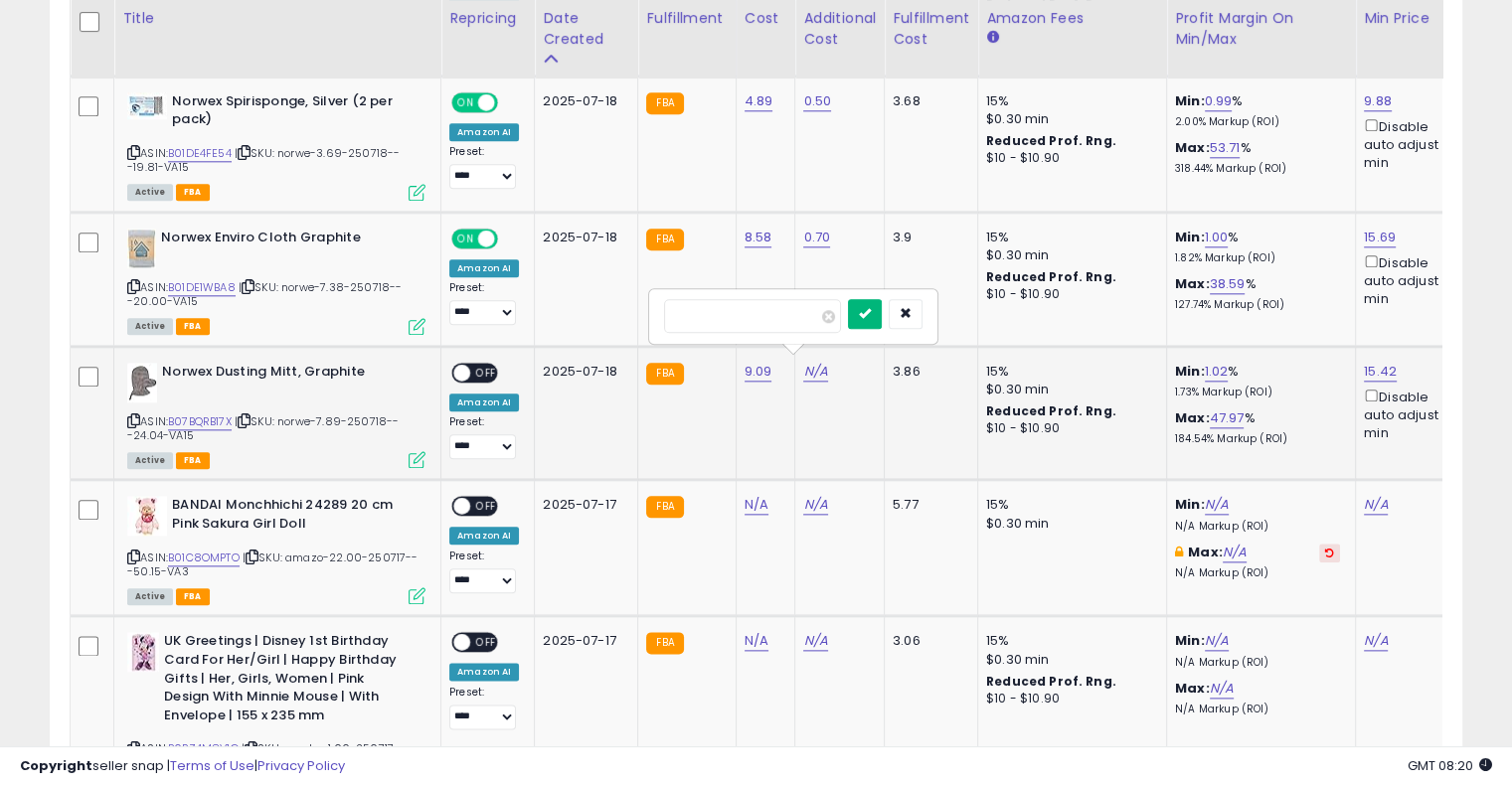 type on "****" 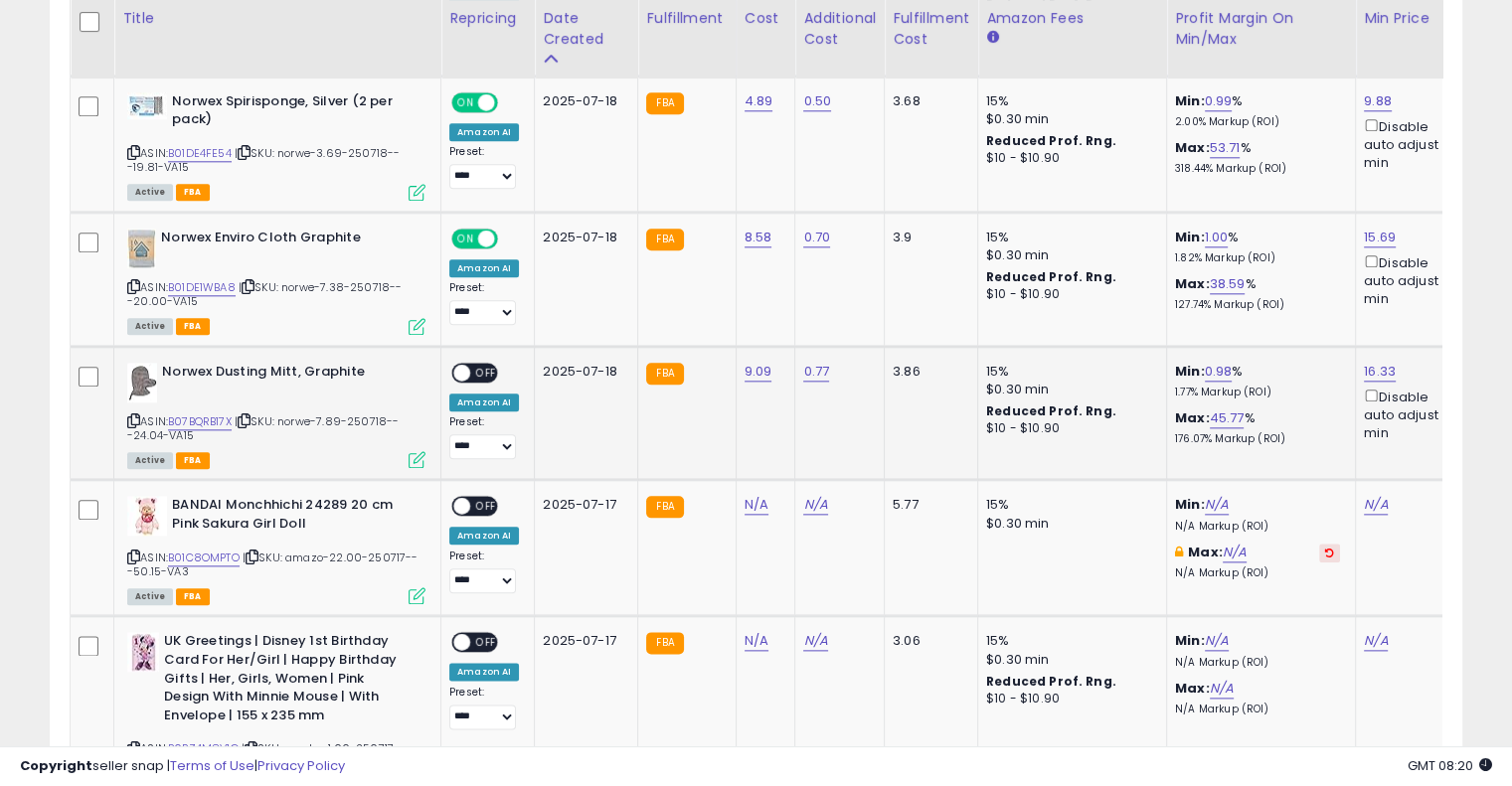 click on "OFF" at bounding box center [486, 372] 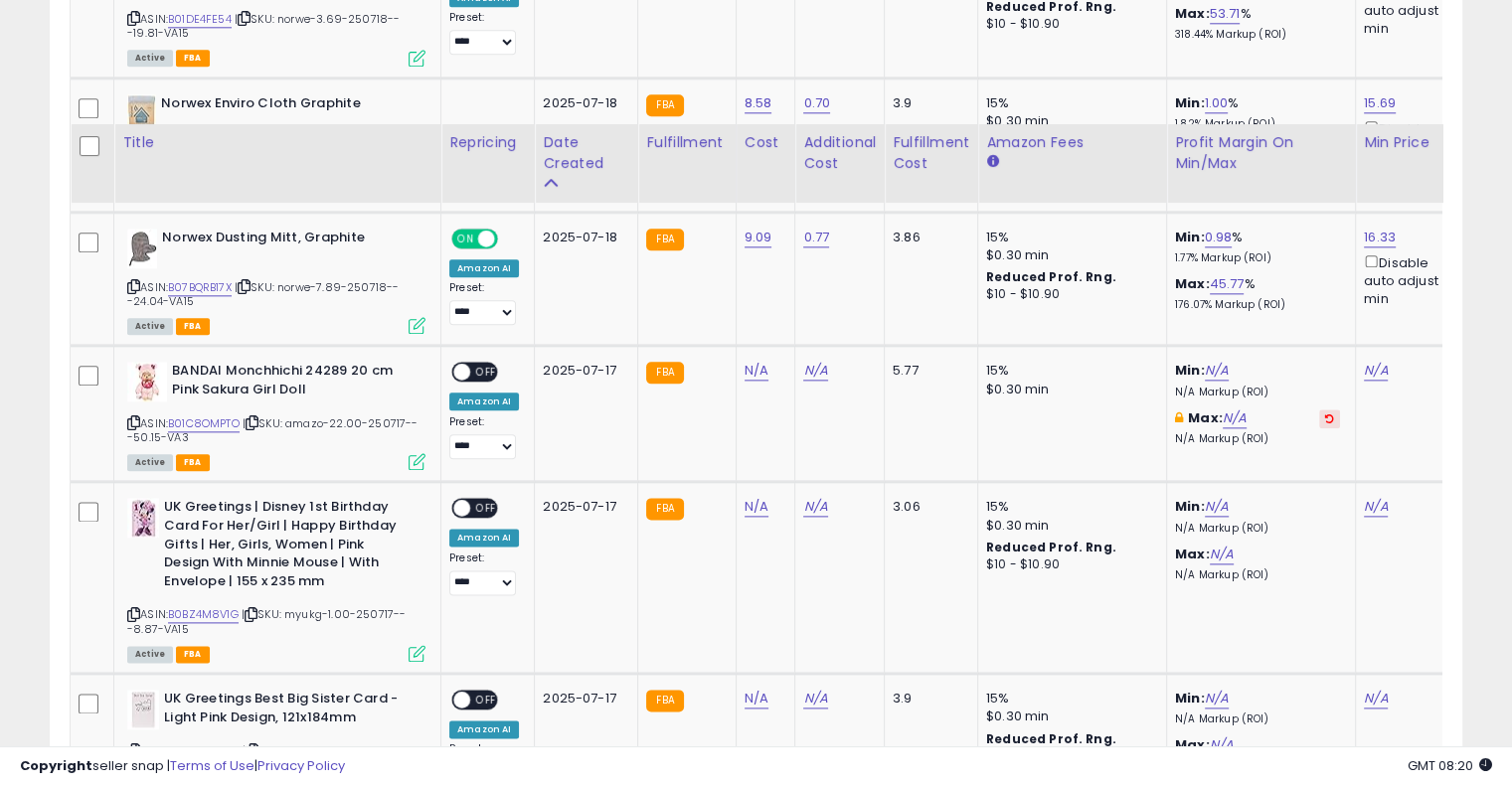 scroll, scrollTop: 2484, scrollLeft: 0, axis: vertical 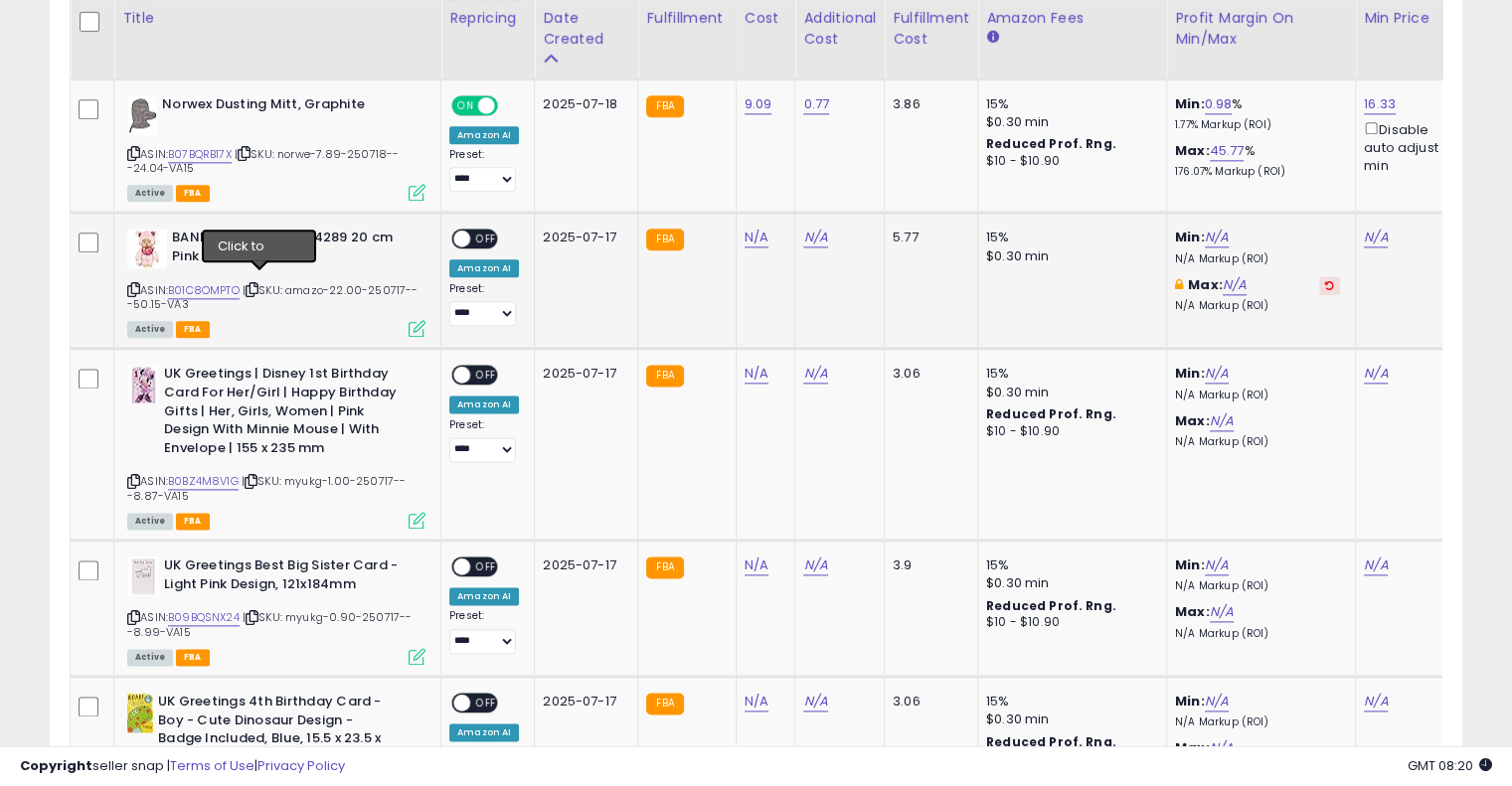 click at bounding box center (252, 289) 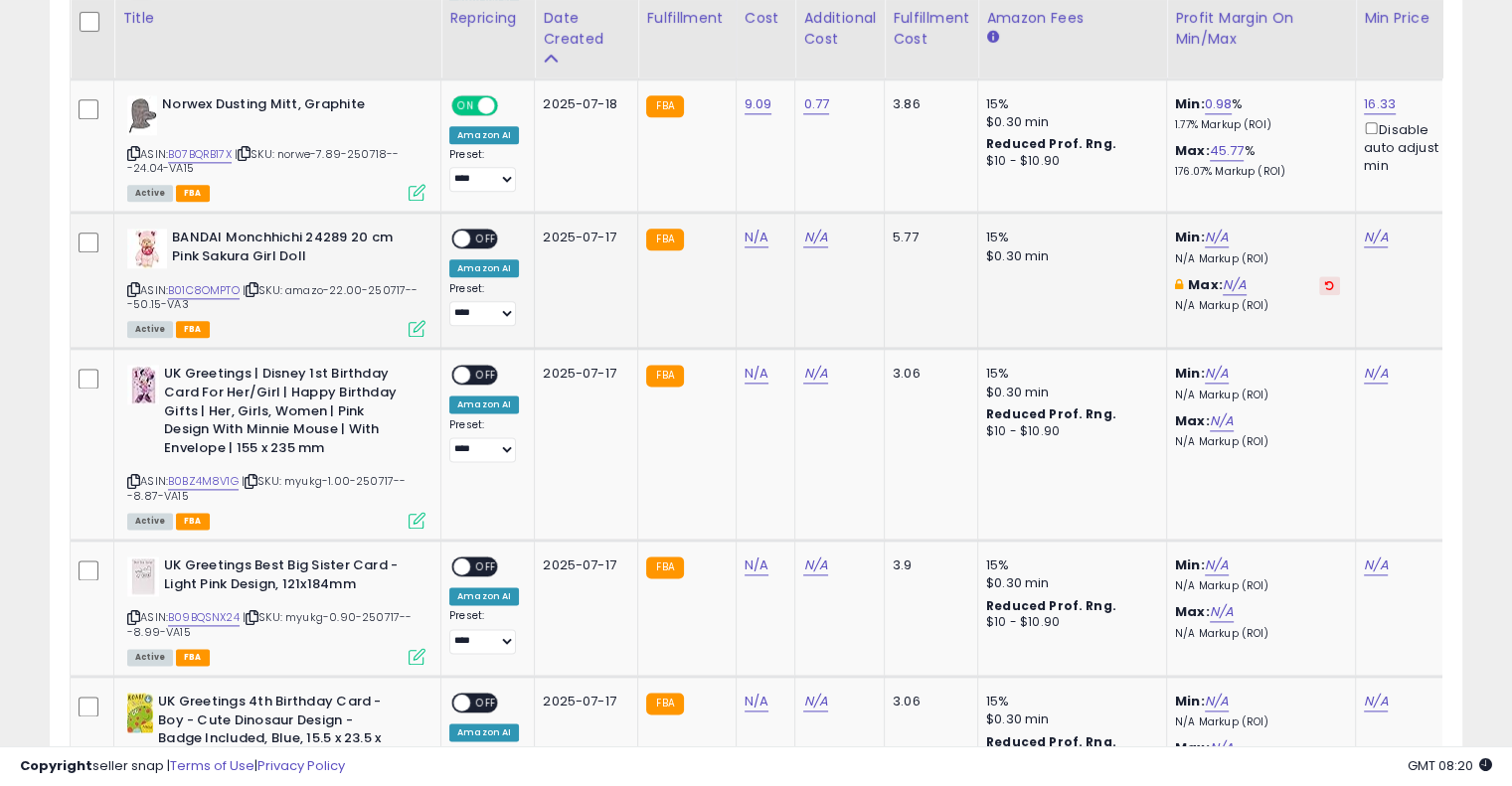 click at bounding box center [252, 289] 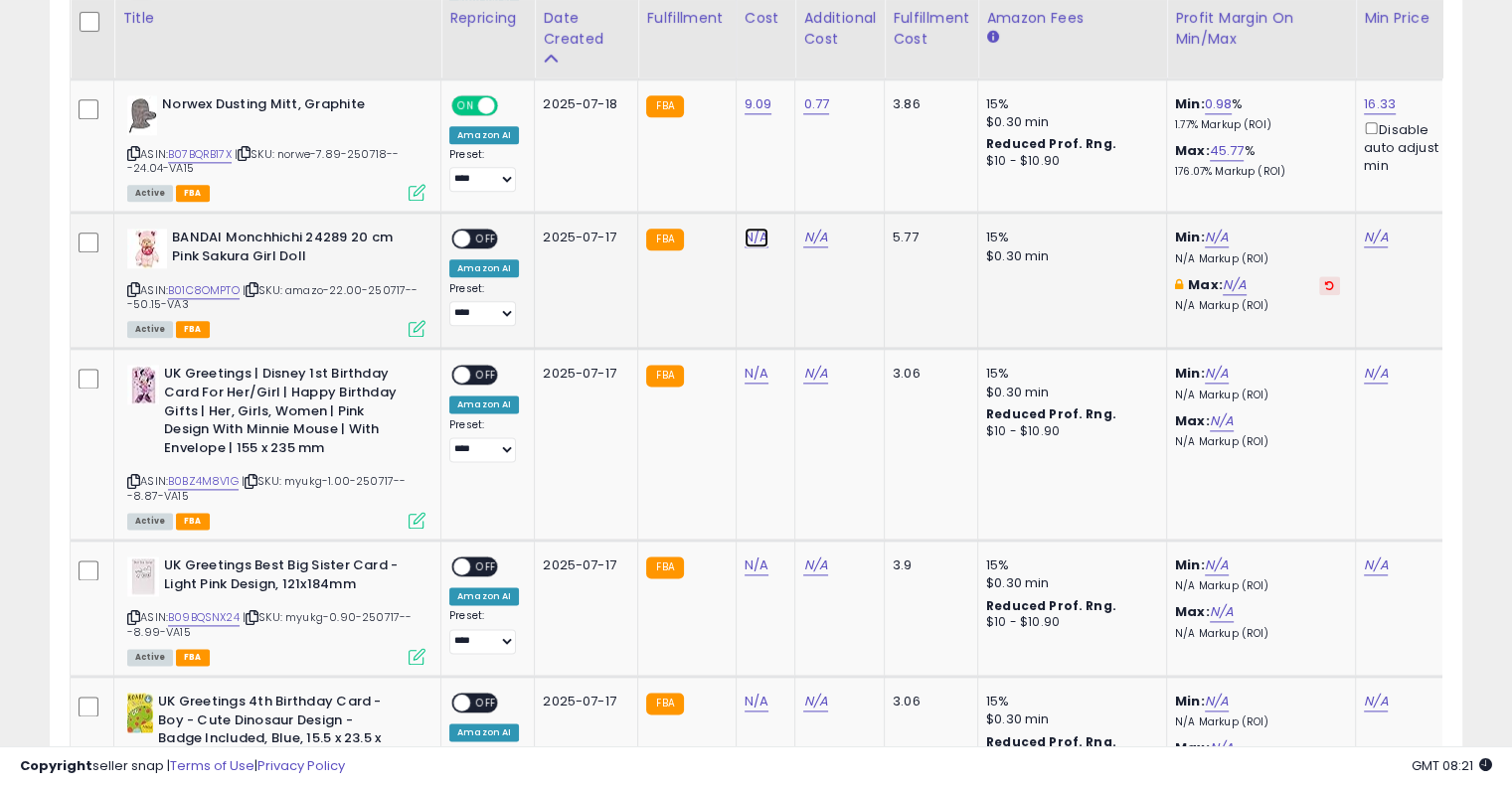 click on "N/A" at bounding box center [756, 237] 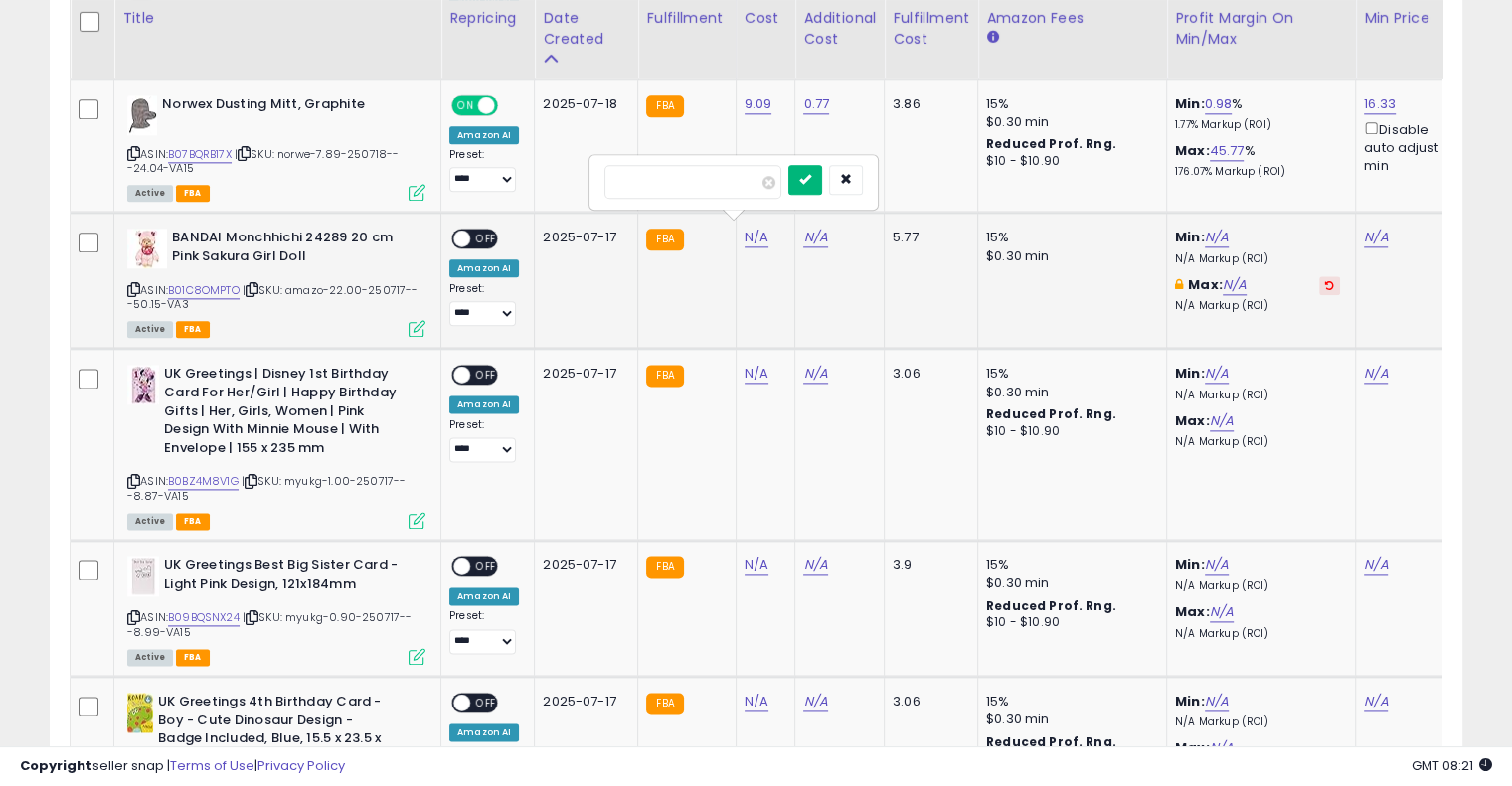 type on "****" 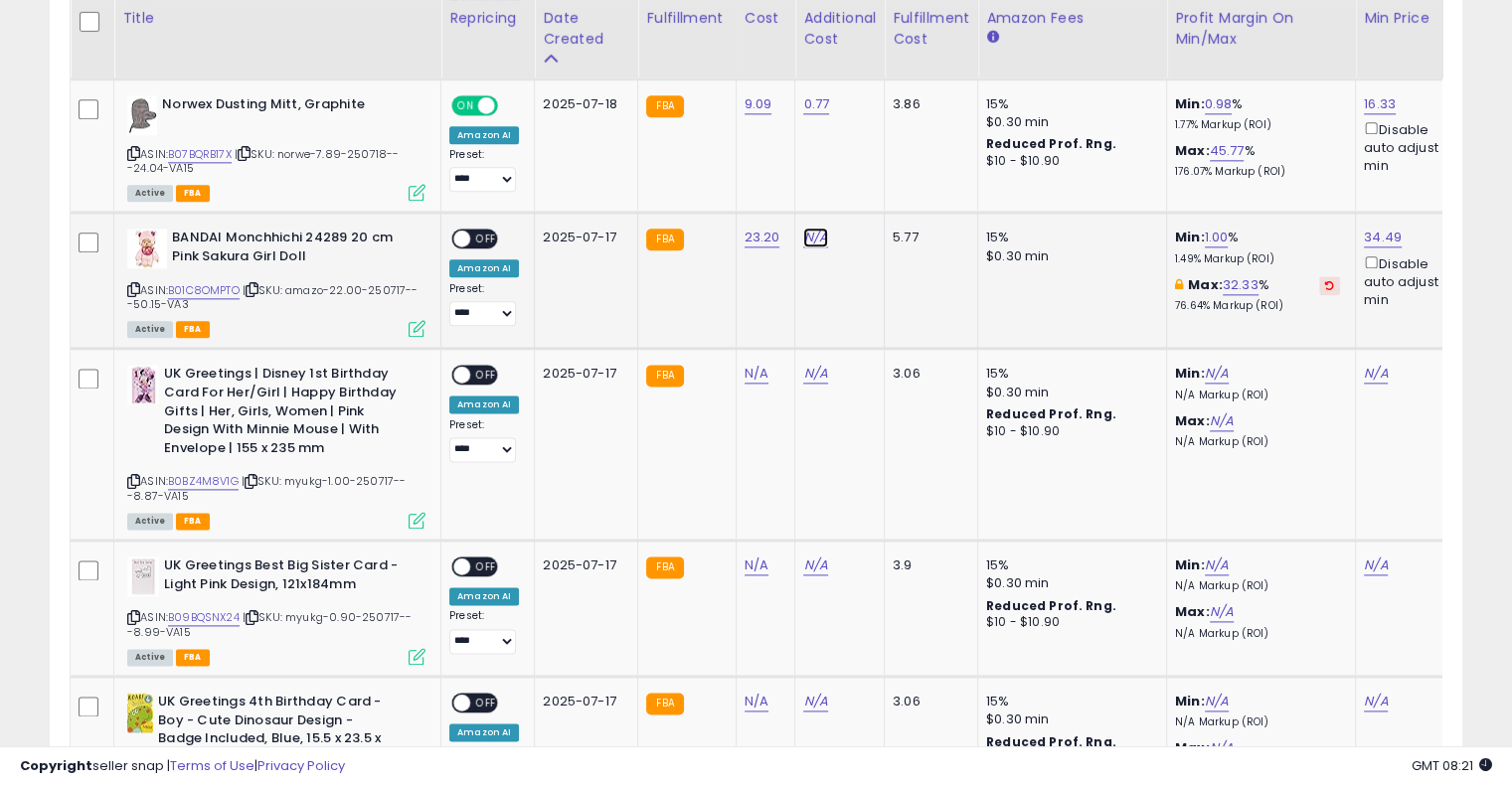 click on "N/A" at bounding box center (815, 237) 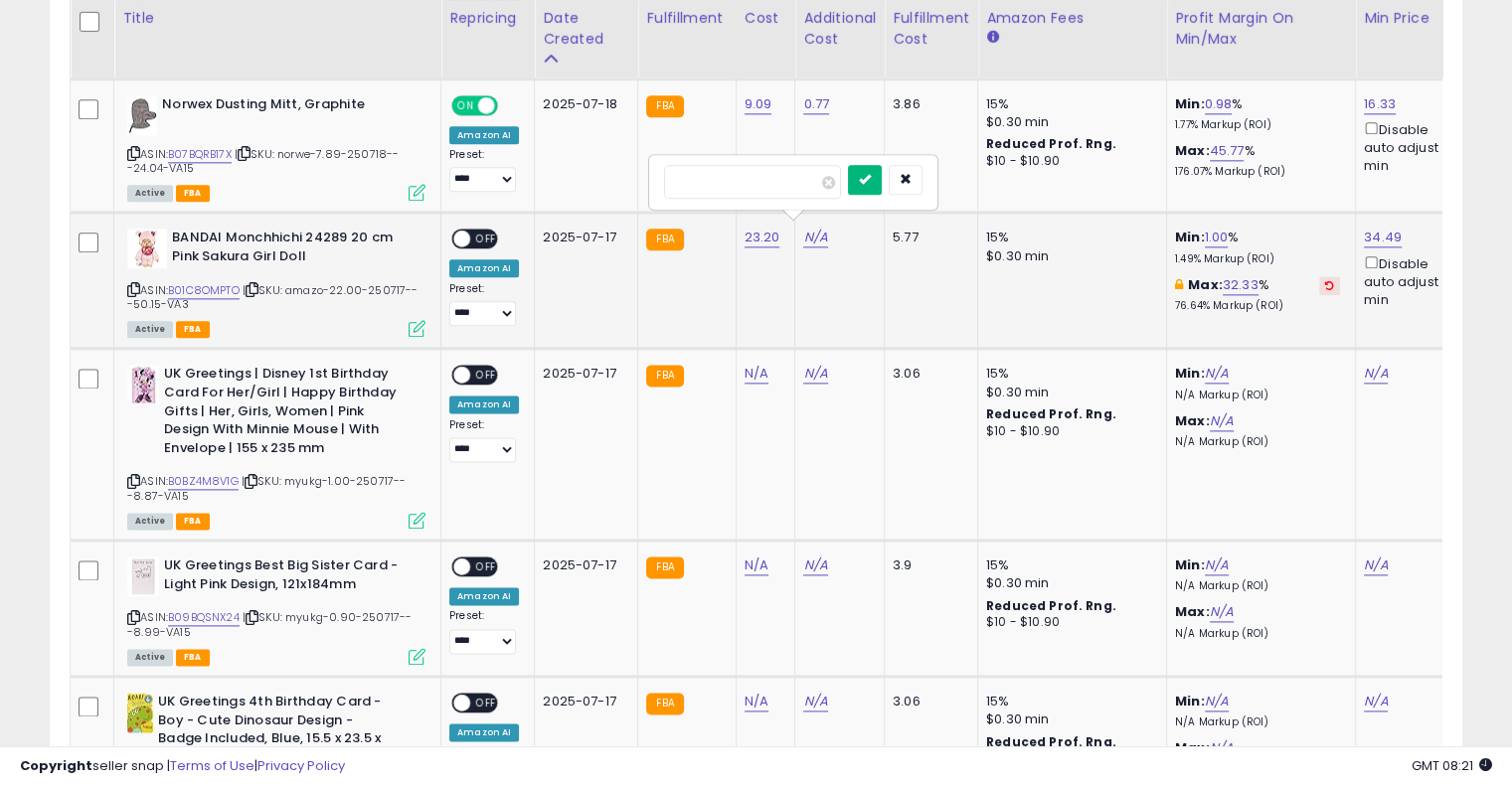 type on "****" 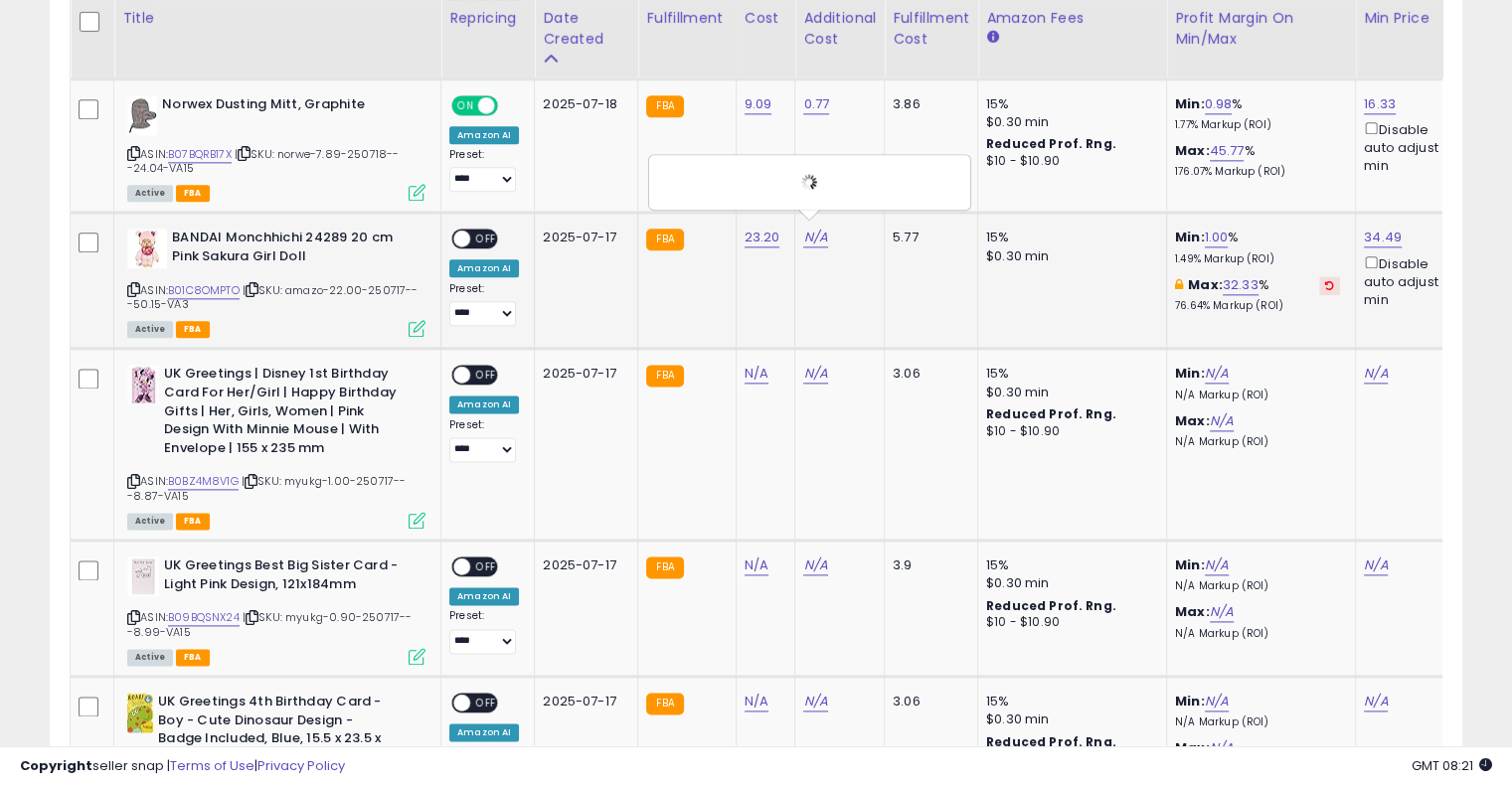 click on "OFF" at bounding box center [486, 238] 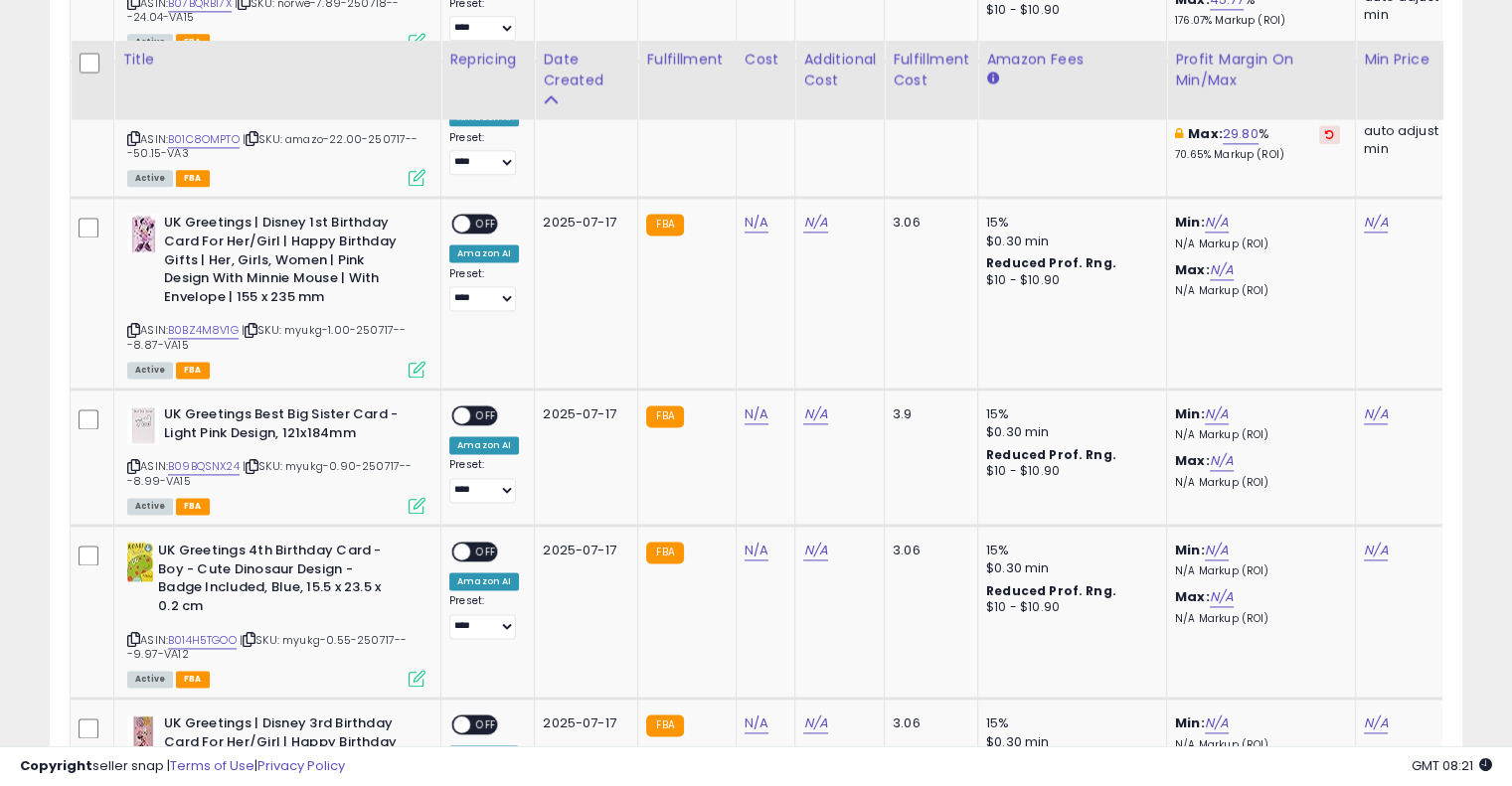 scroll, scrollTop: 2701, scrollLeft: 0, axis: vertical 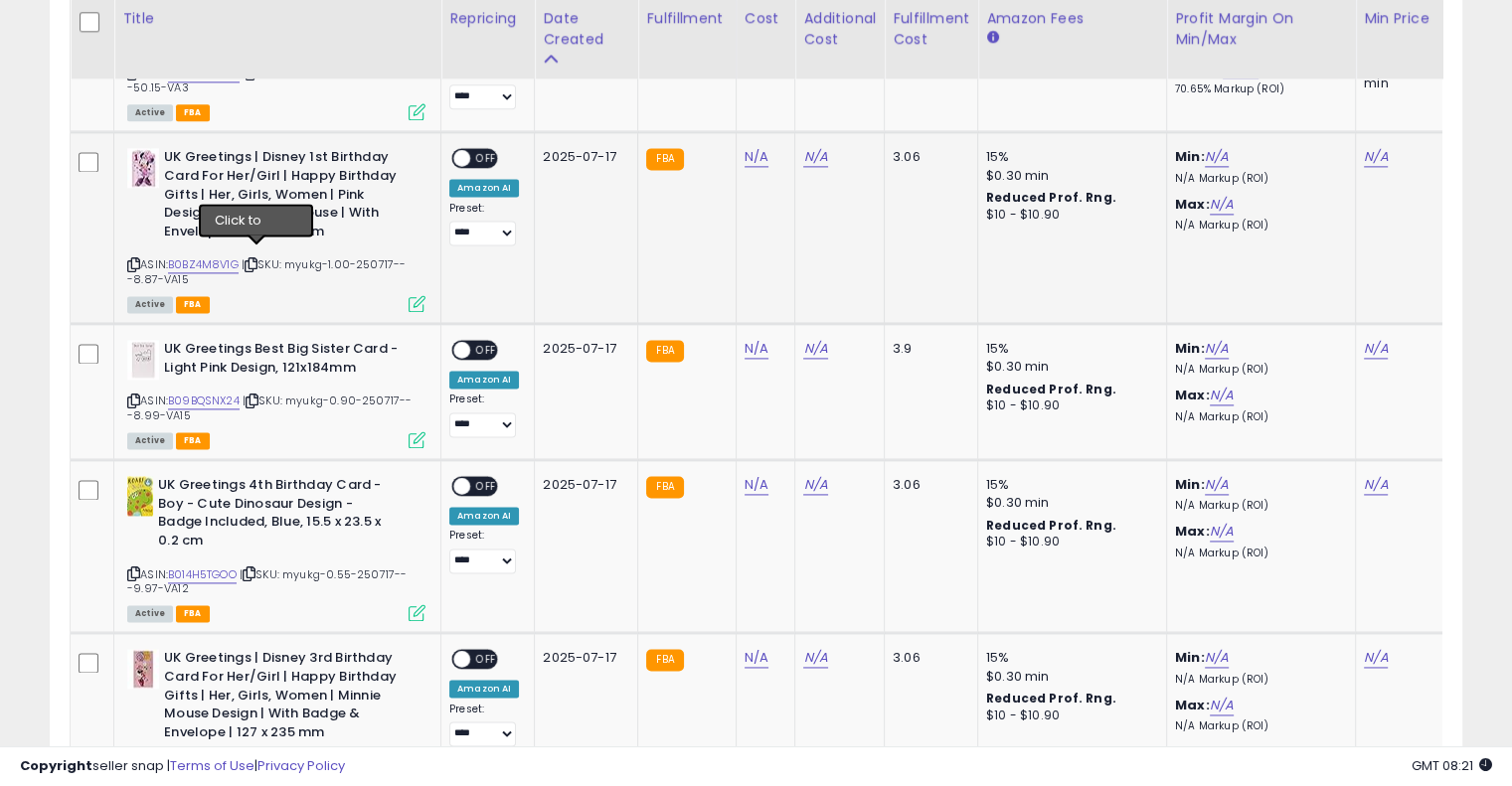 click at bounding box center (251, 264) 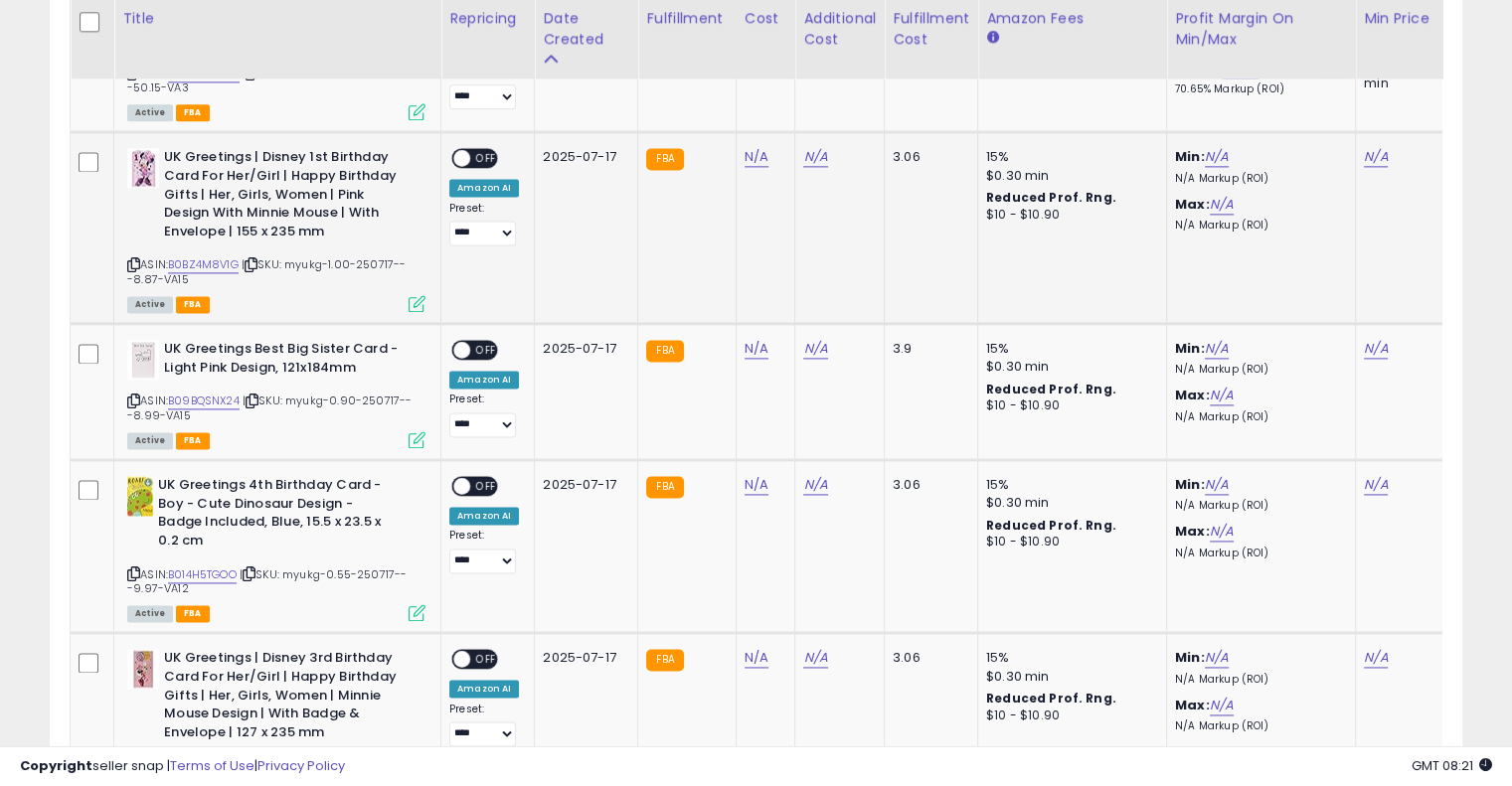 click at bounding box center (251, 264) 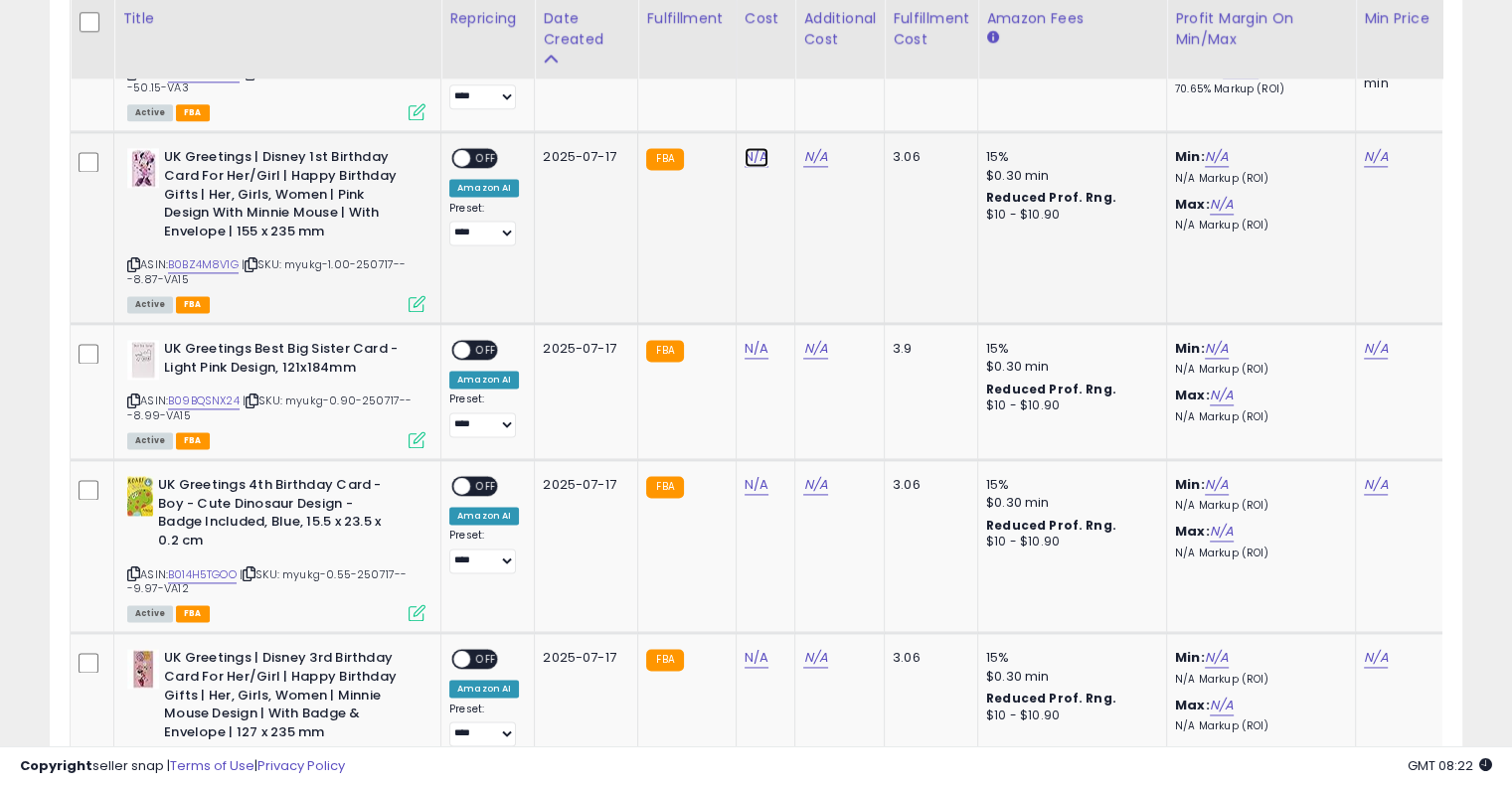 click on "N/A" at bounding box center (756, 157) 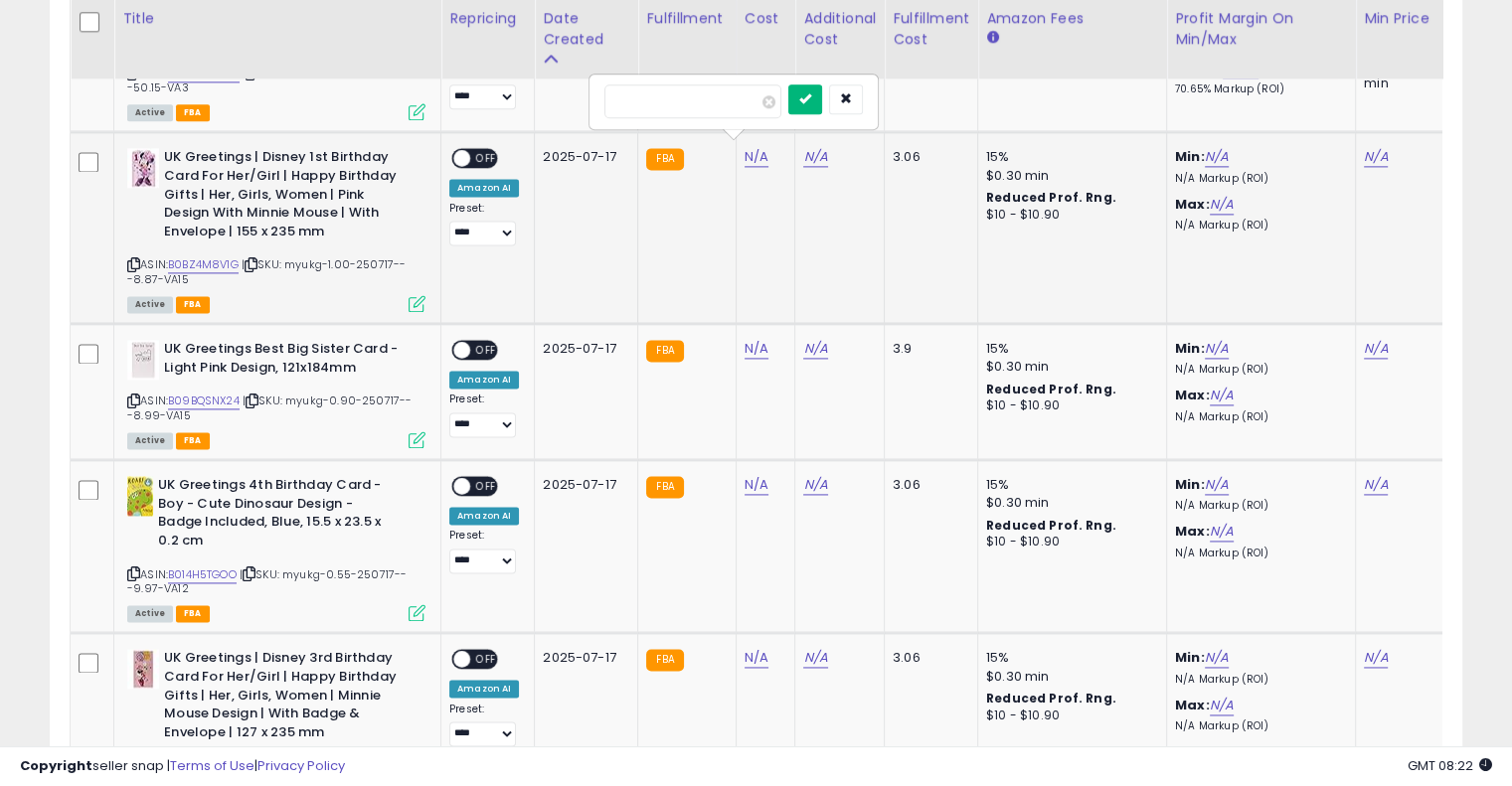 type on "***" 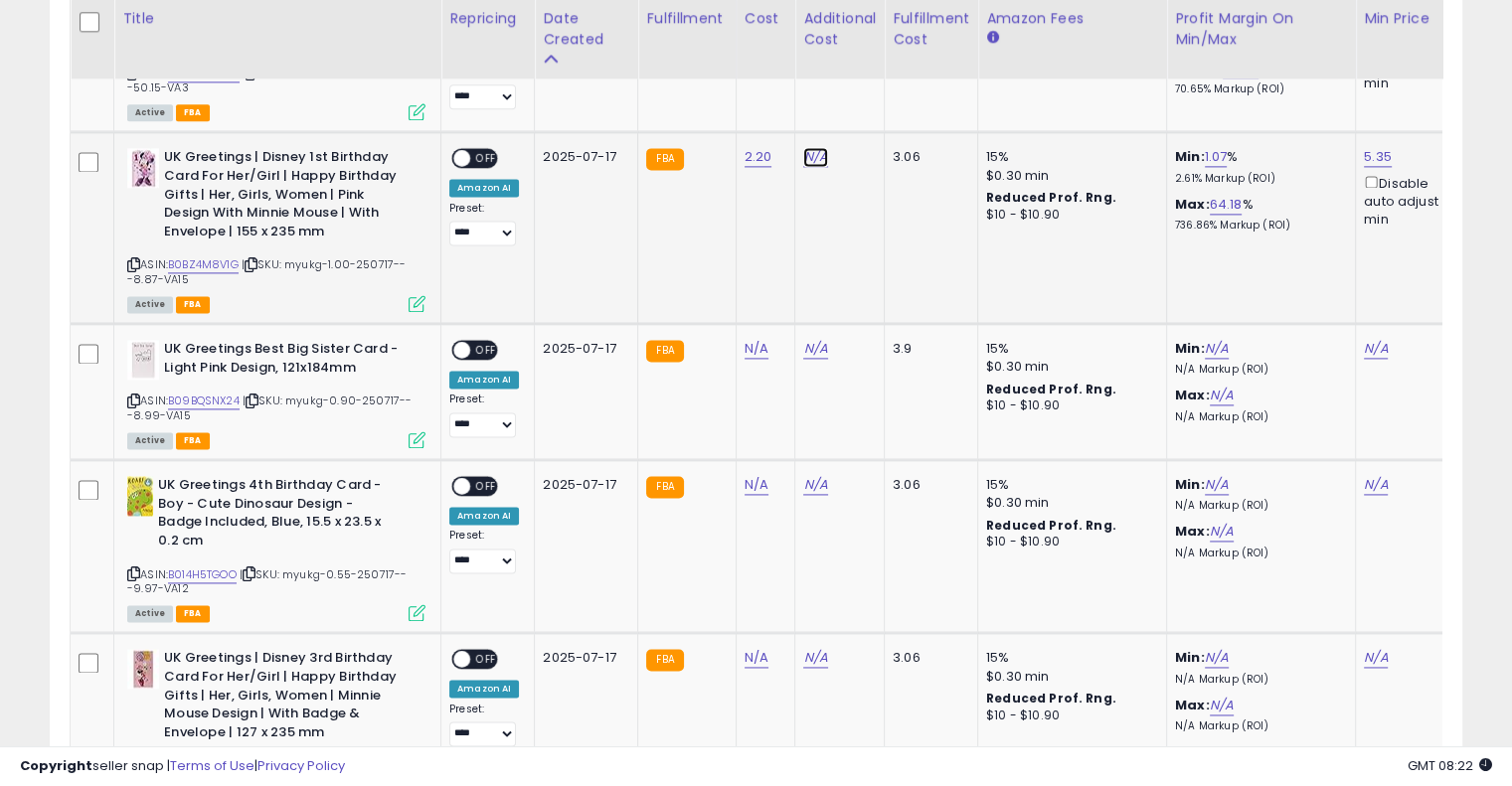 click on "N/A" at bounding box center (815, 157) 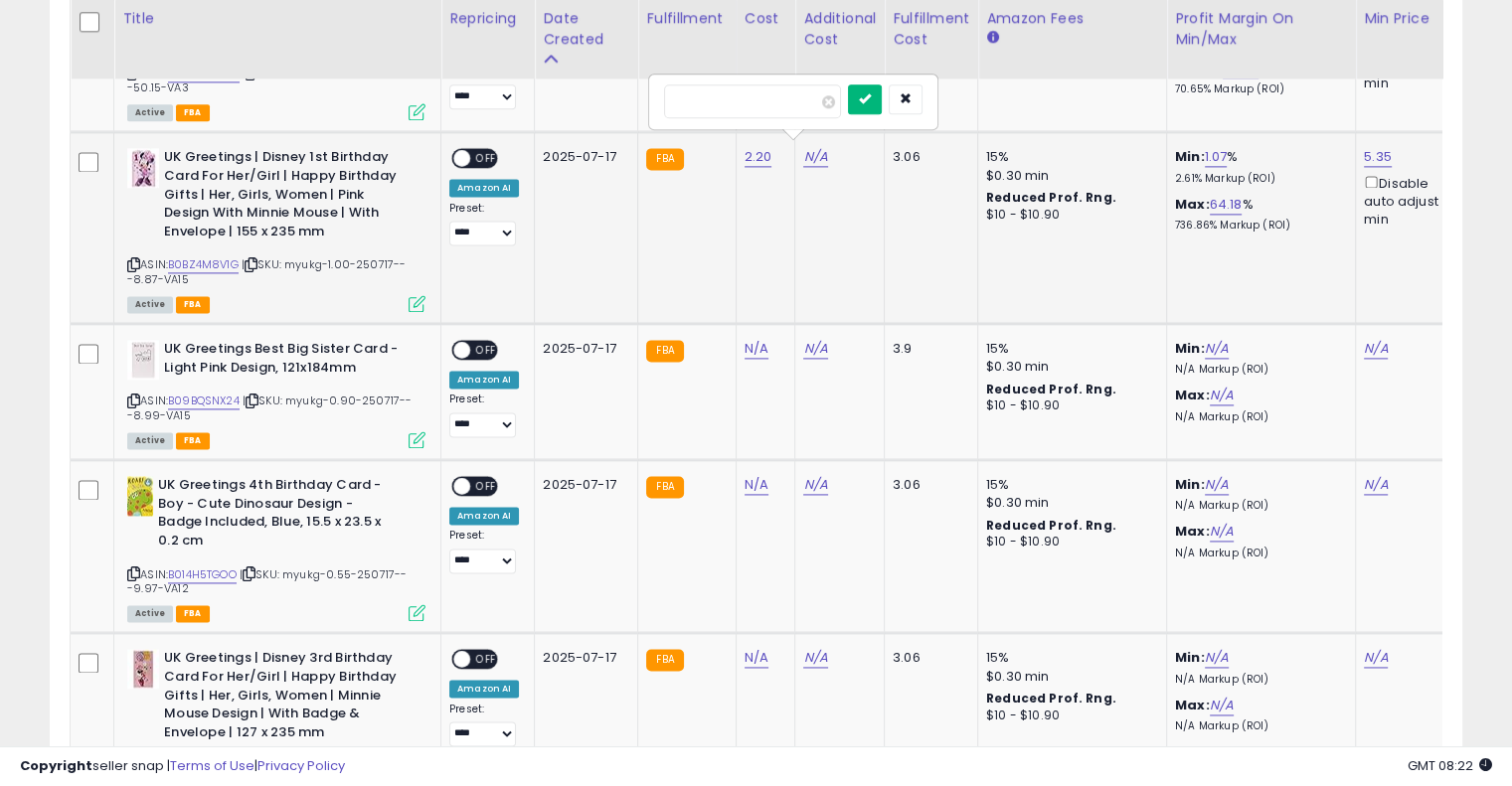 type on "****" 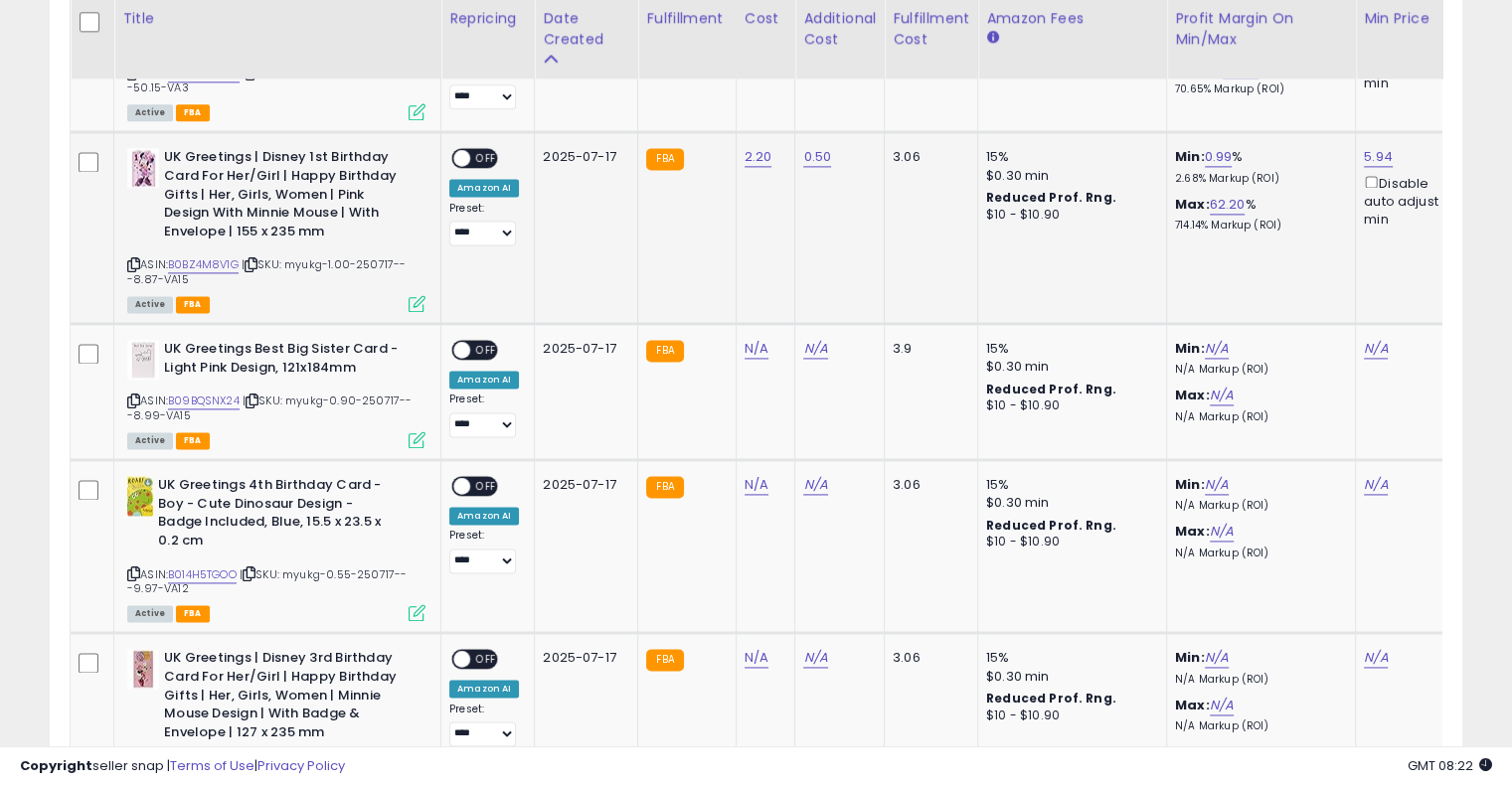 click on "OFF" at bounding box center [486, 158] 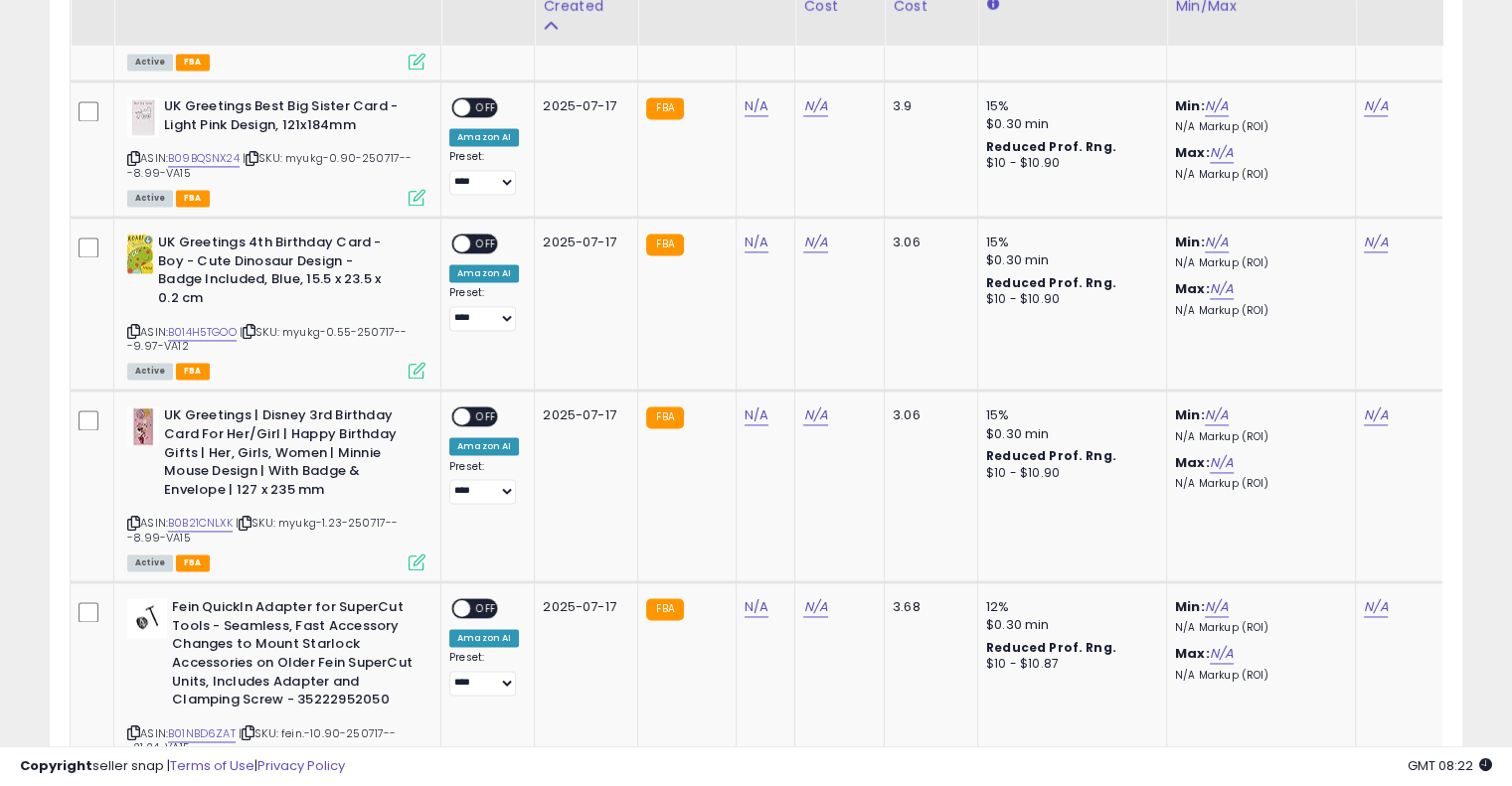 scroll, scrollTop: 2952, scrollLeft: 0, axis: vertical 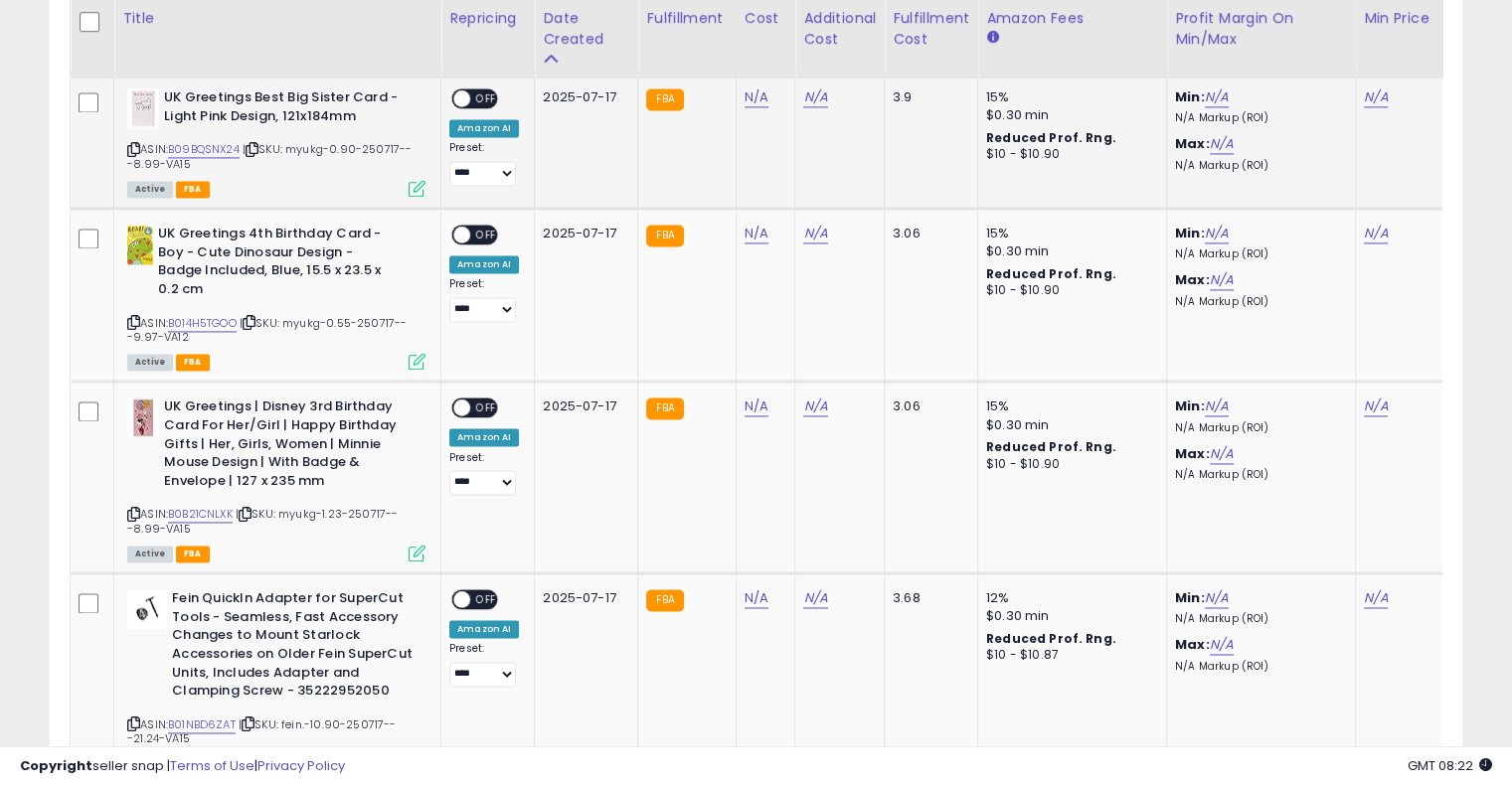 click at bounding box center (252, 149) 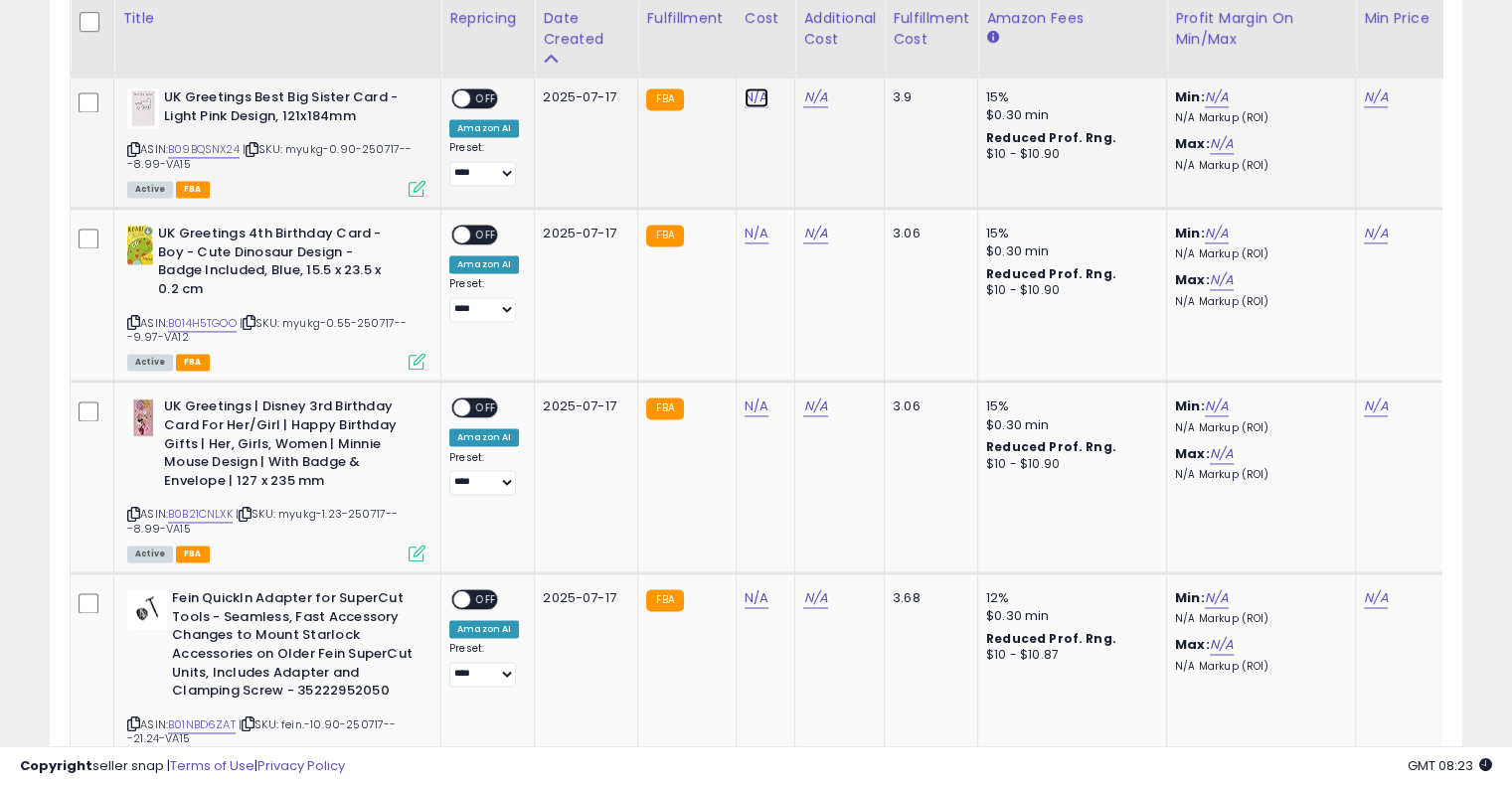 click on "N/A" at bounding box center (756, 97) 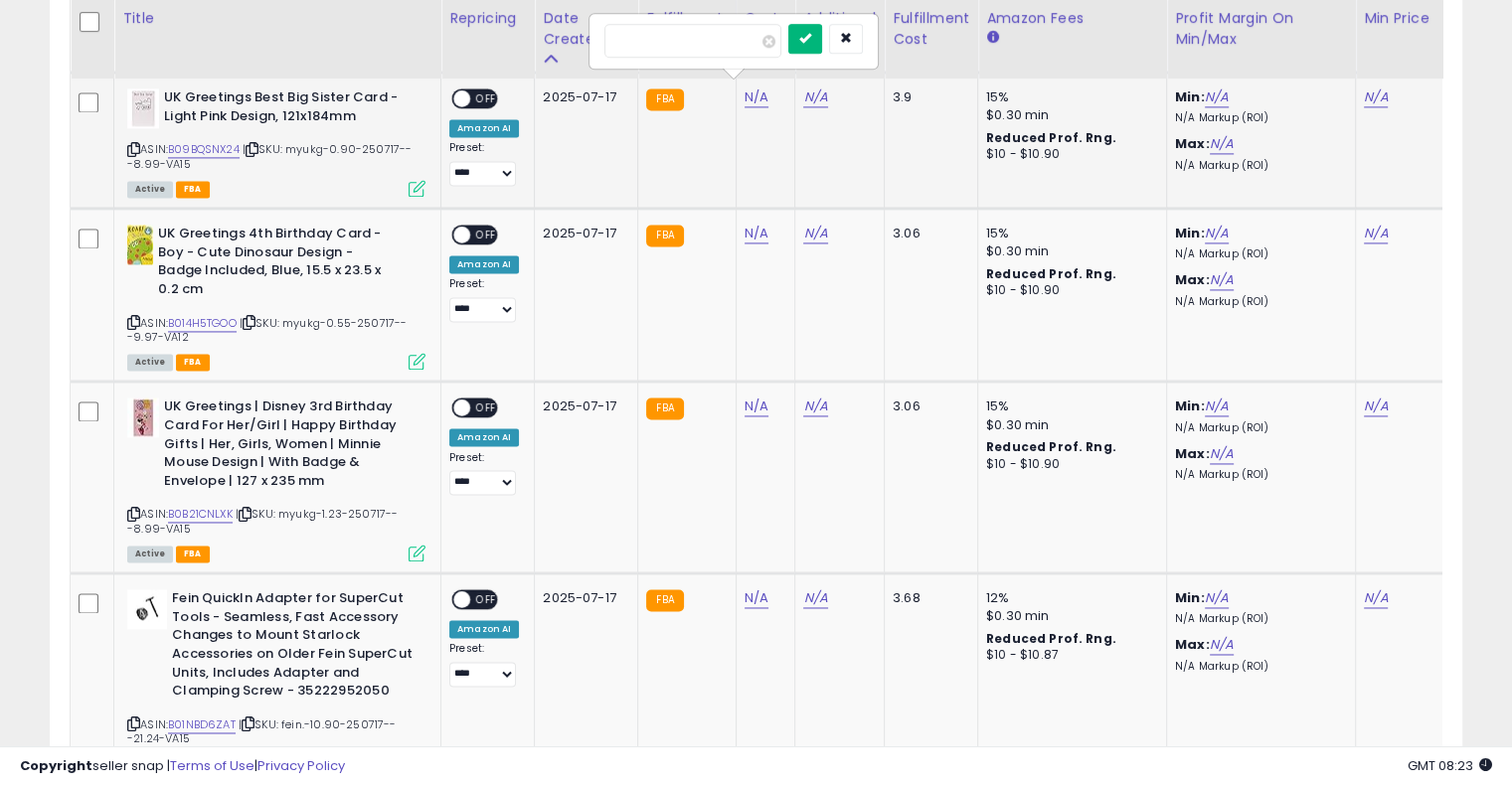 type on "***" 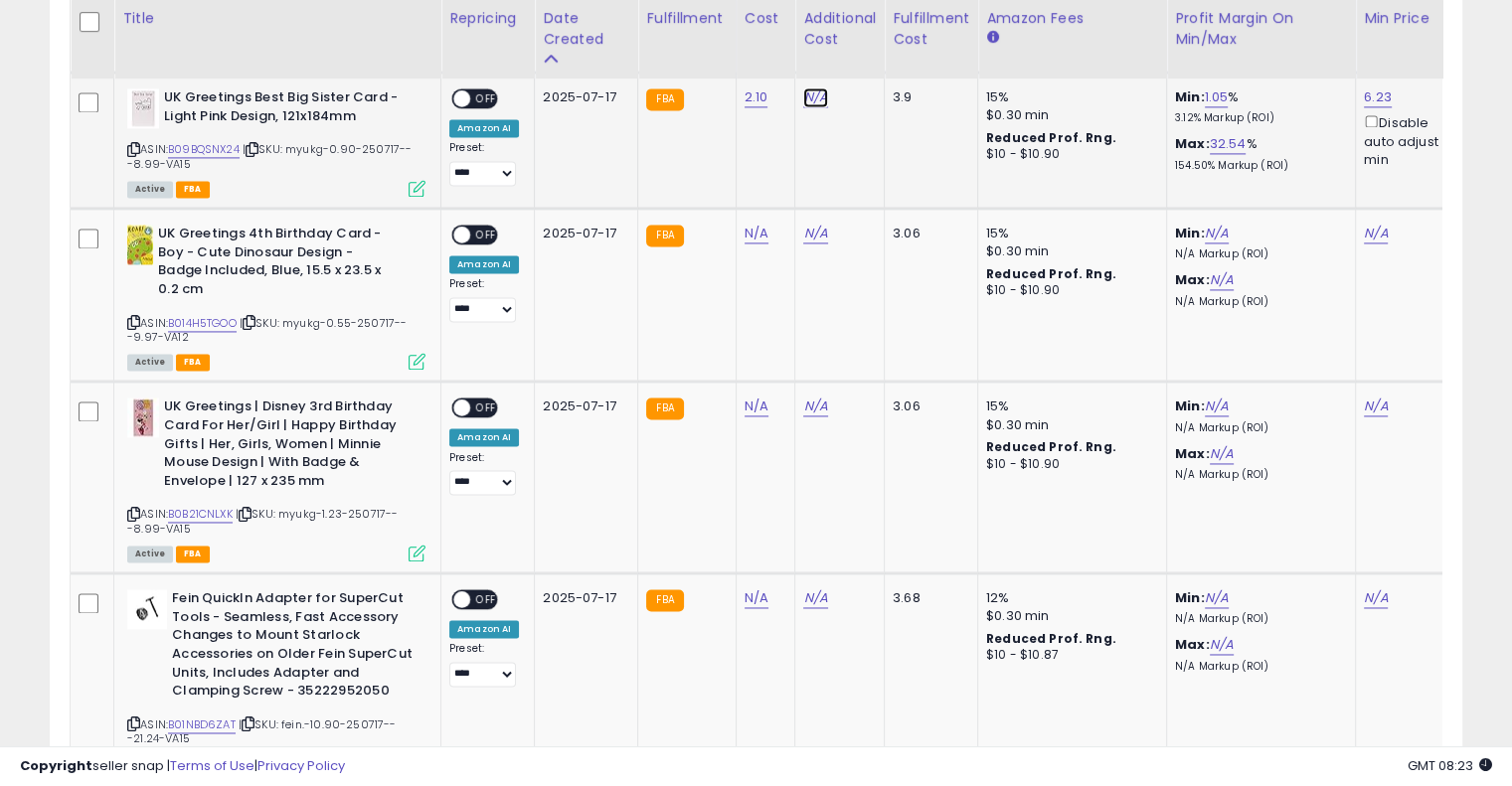 click on "N/A" at bounding box center [815, 97] 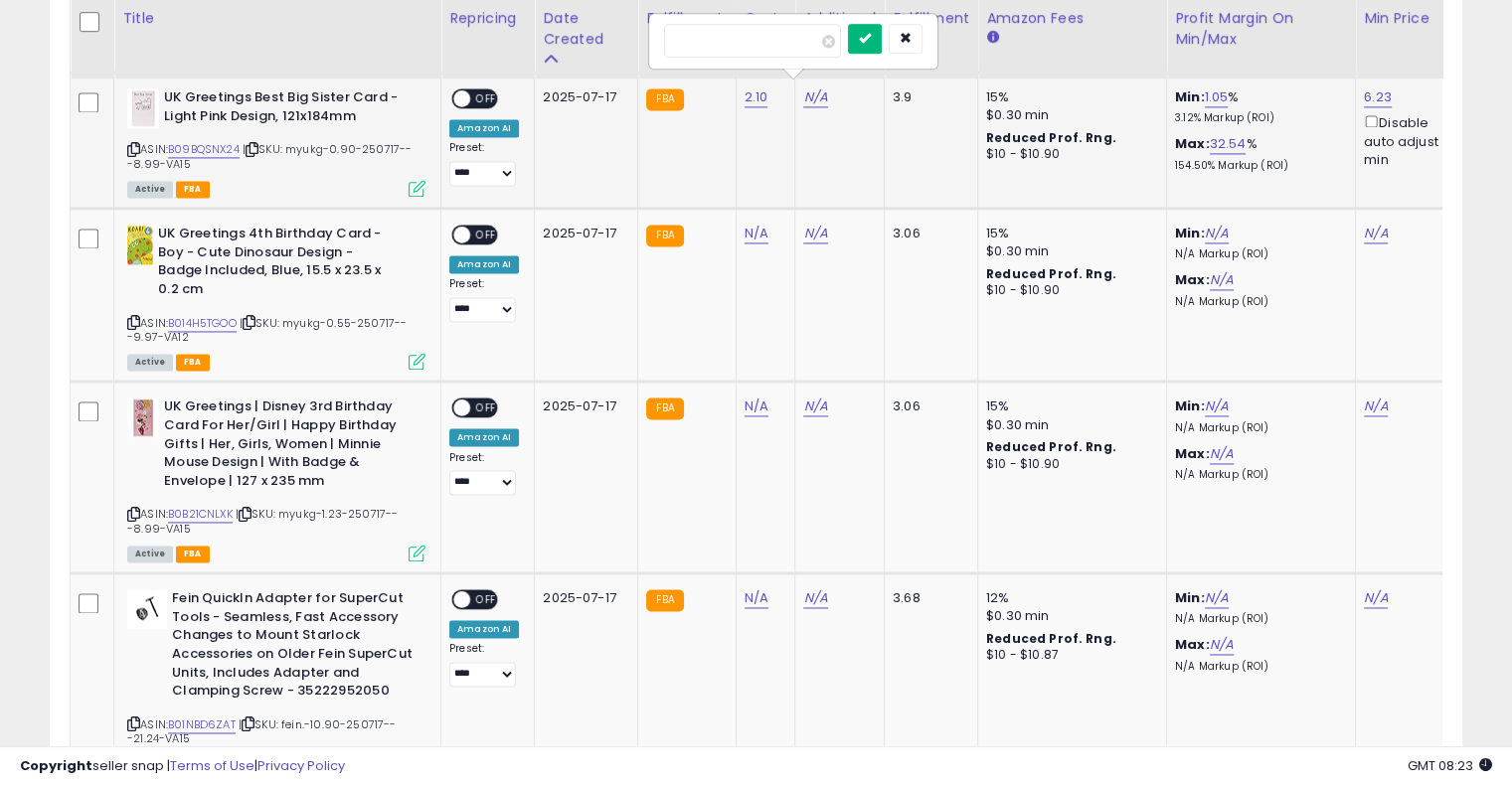 type on "****" 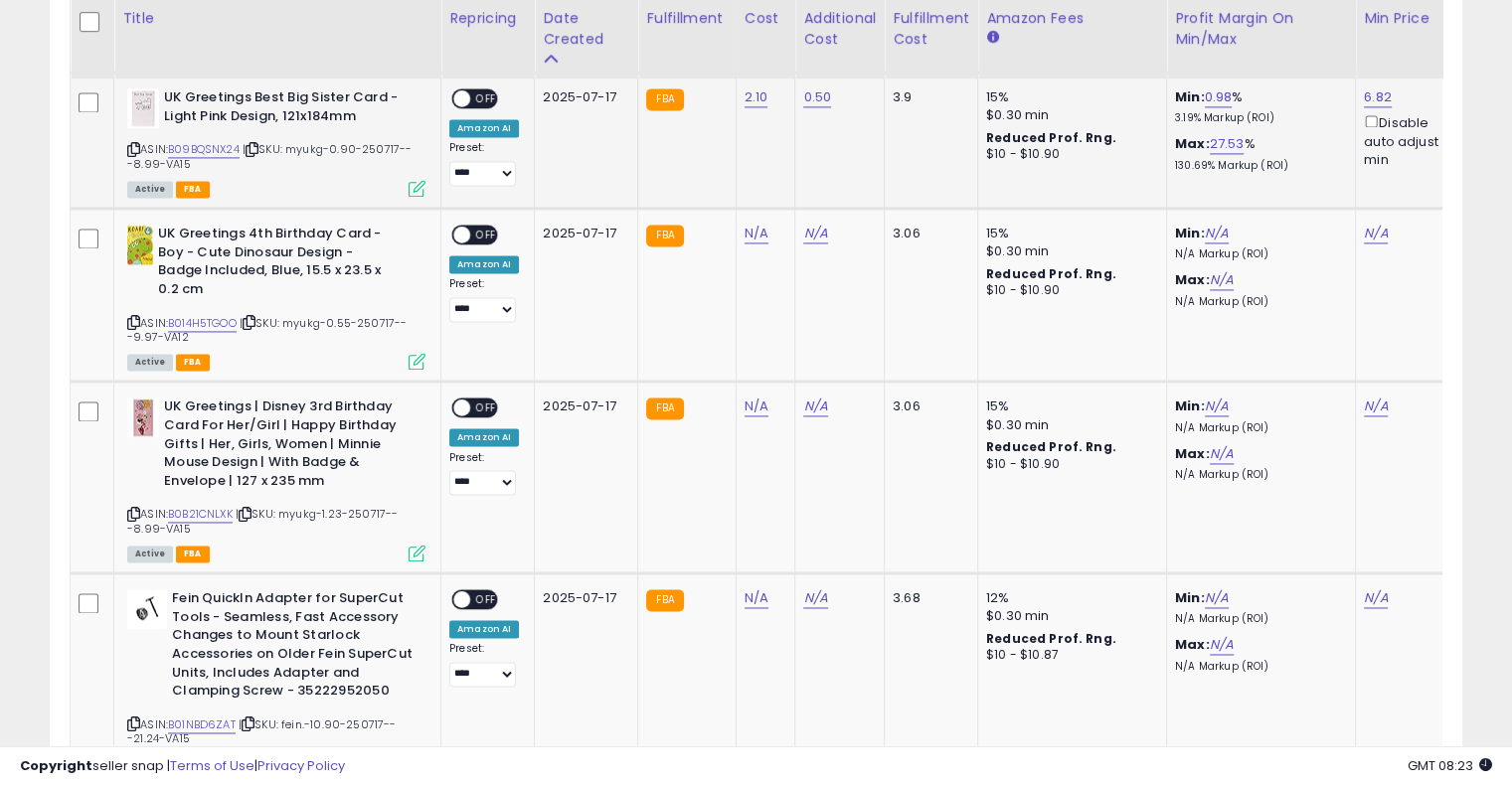 click on "OFF" at bounding box center (486, 98) 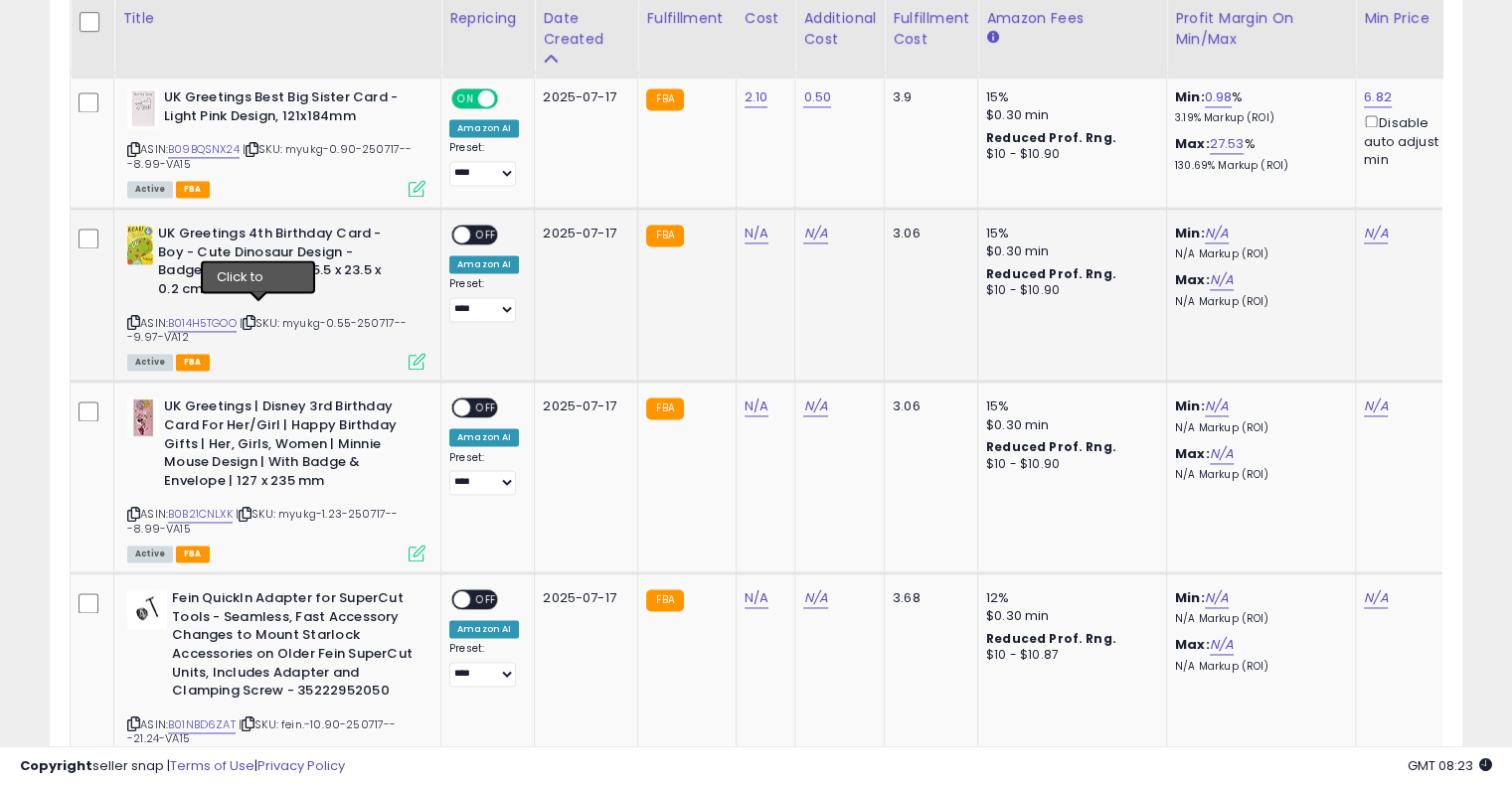 click at bounding box center (249, 322) 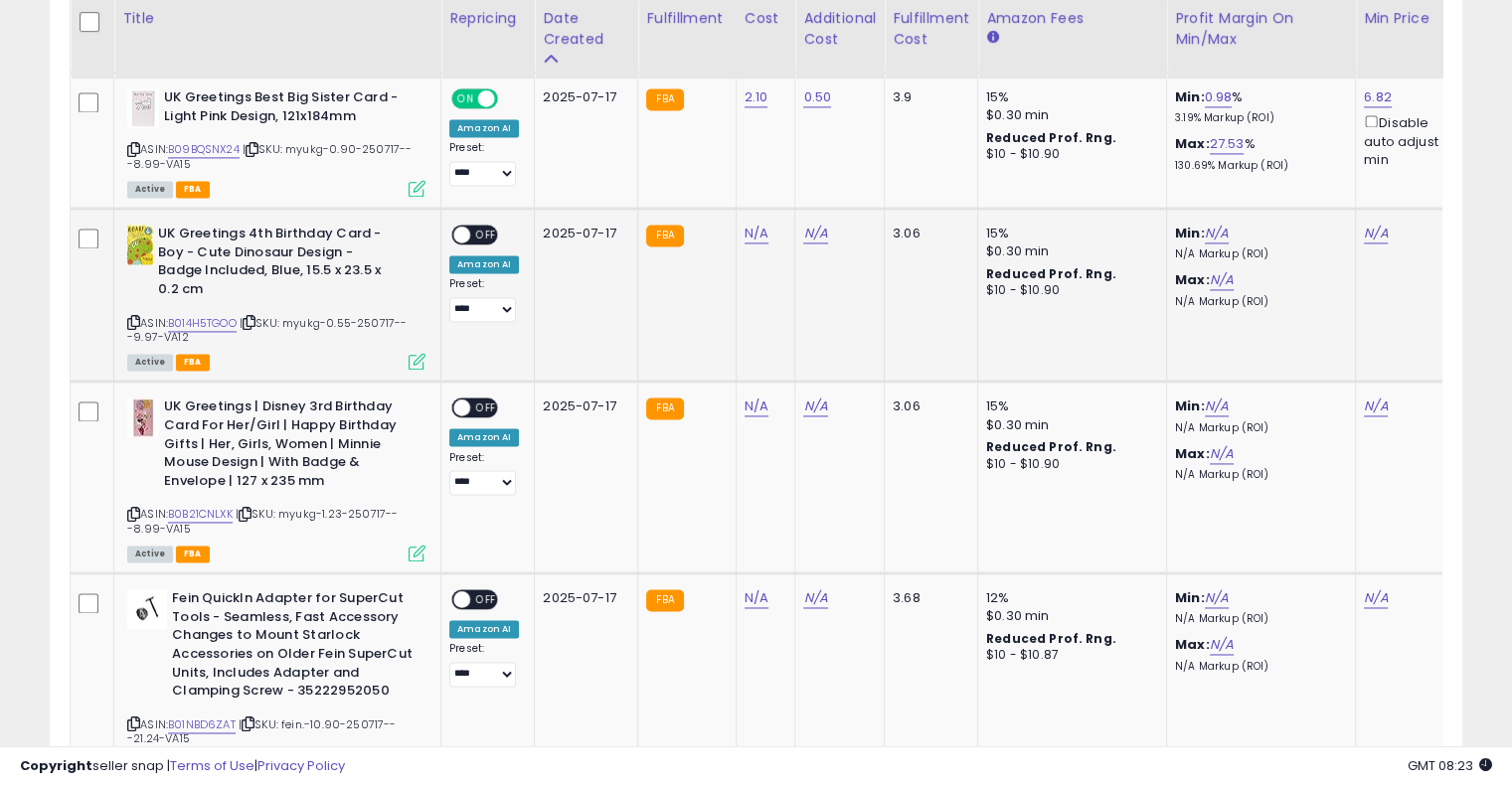 click at bounding box center [249, 322] 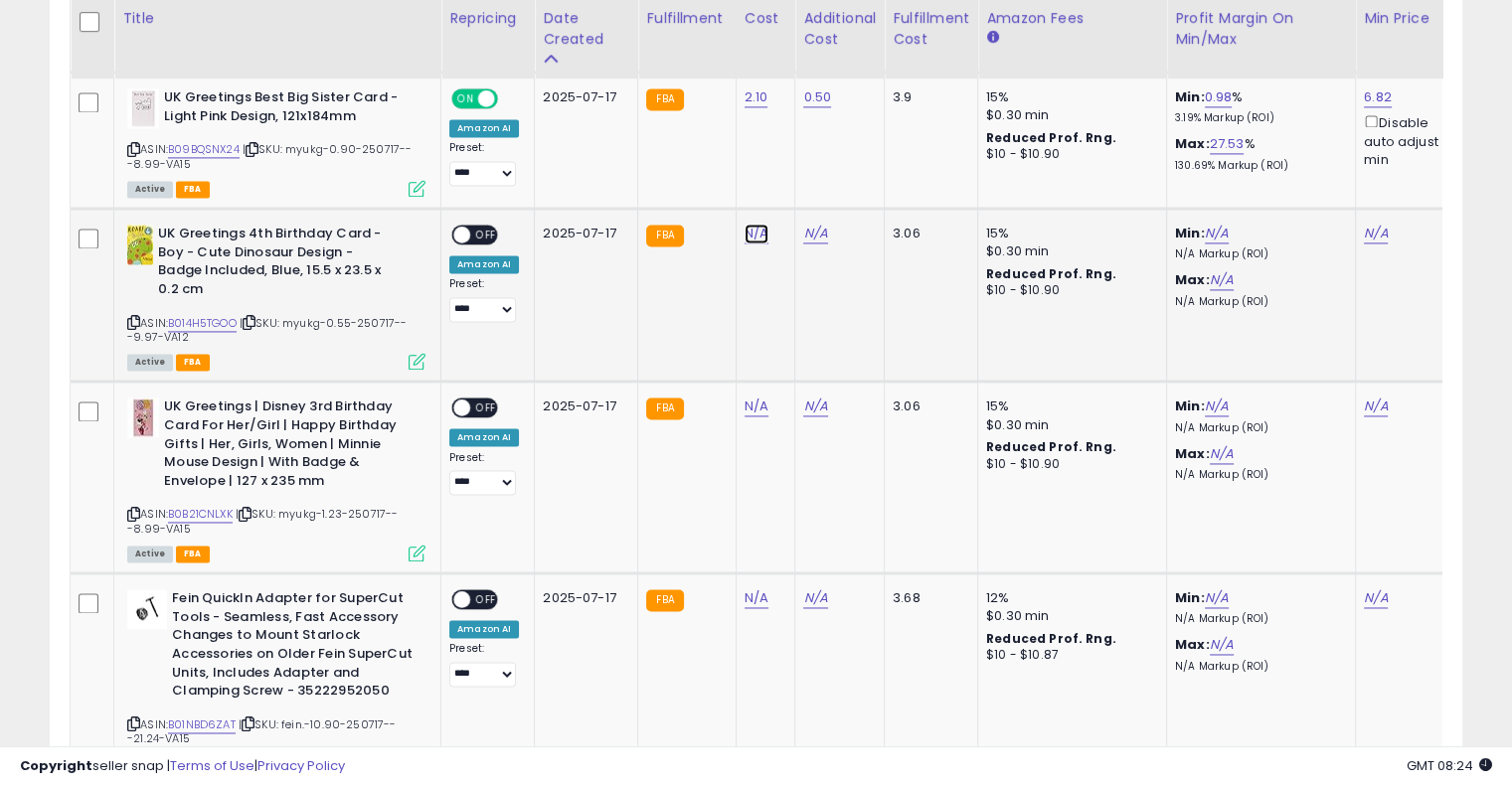 click on "N/A" at bounding box center [756, 234] 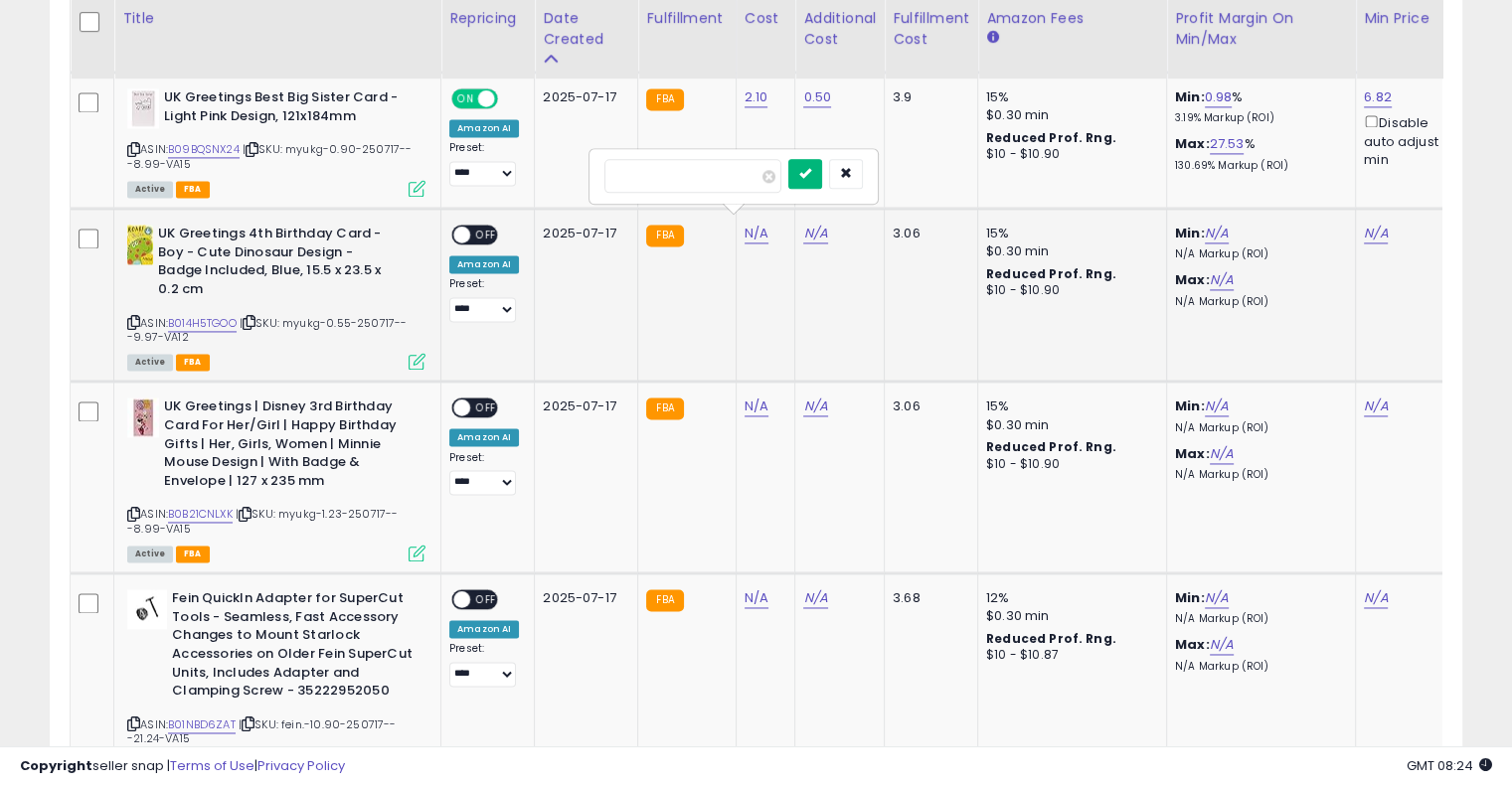 type on "****" 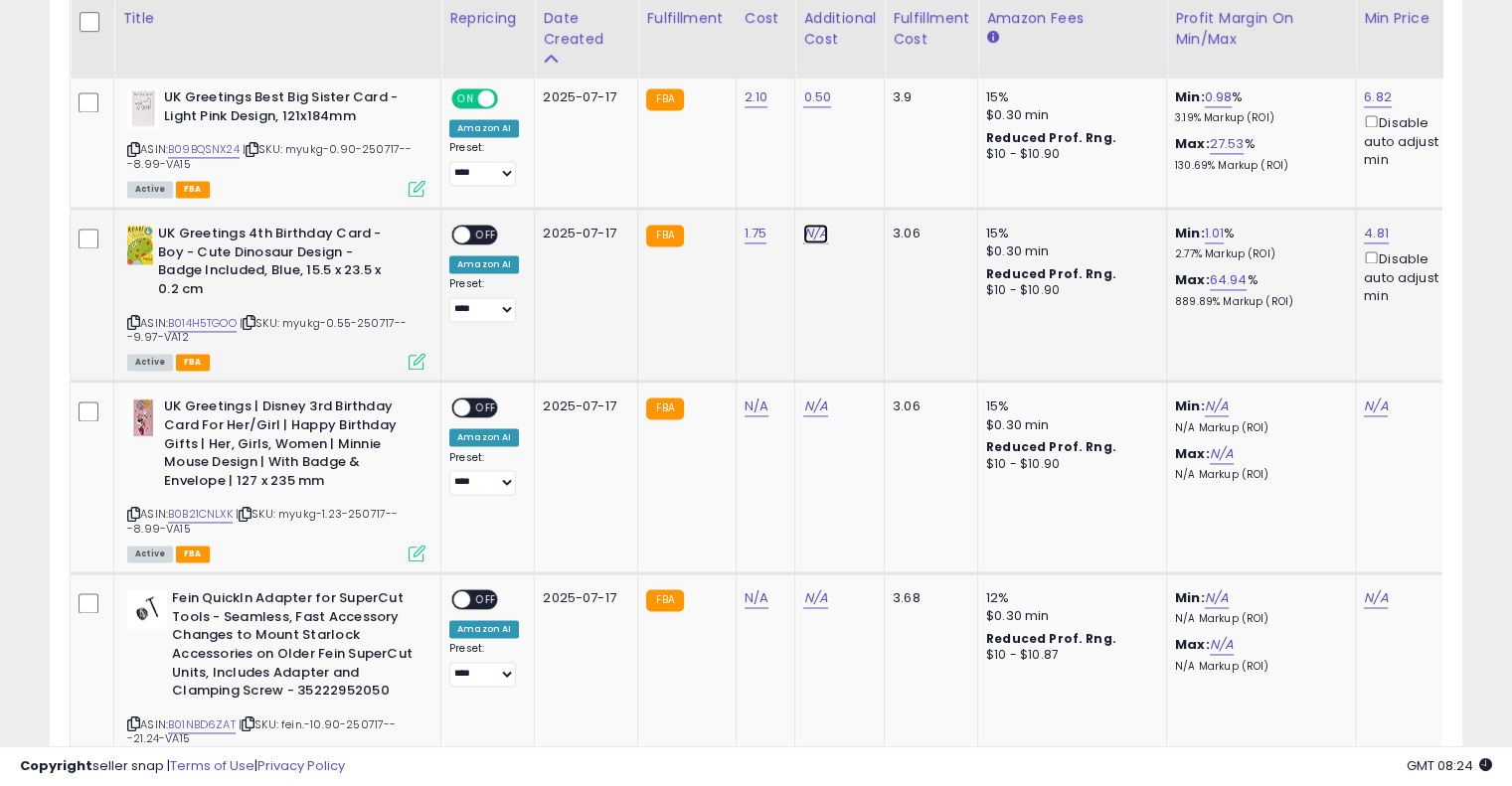 click on "N/A" at bounding box center [815, 234] 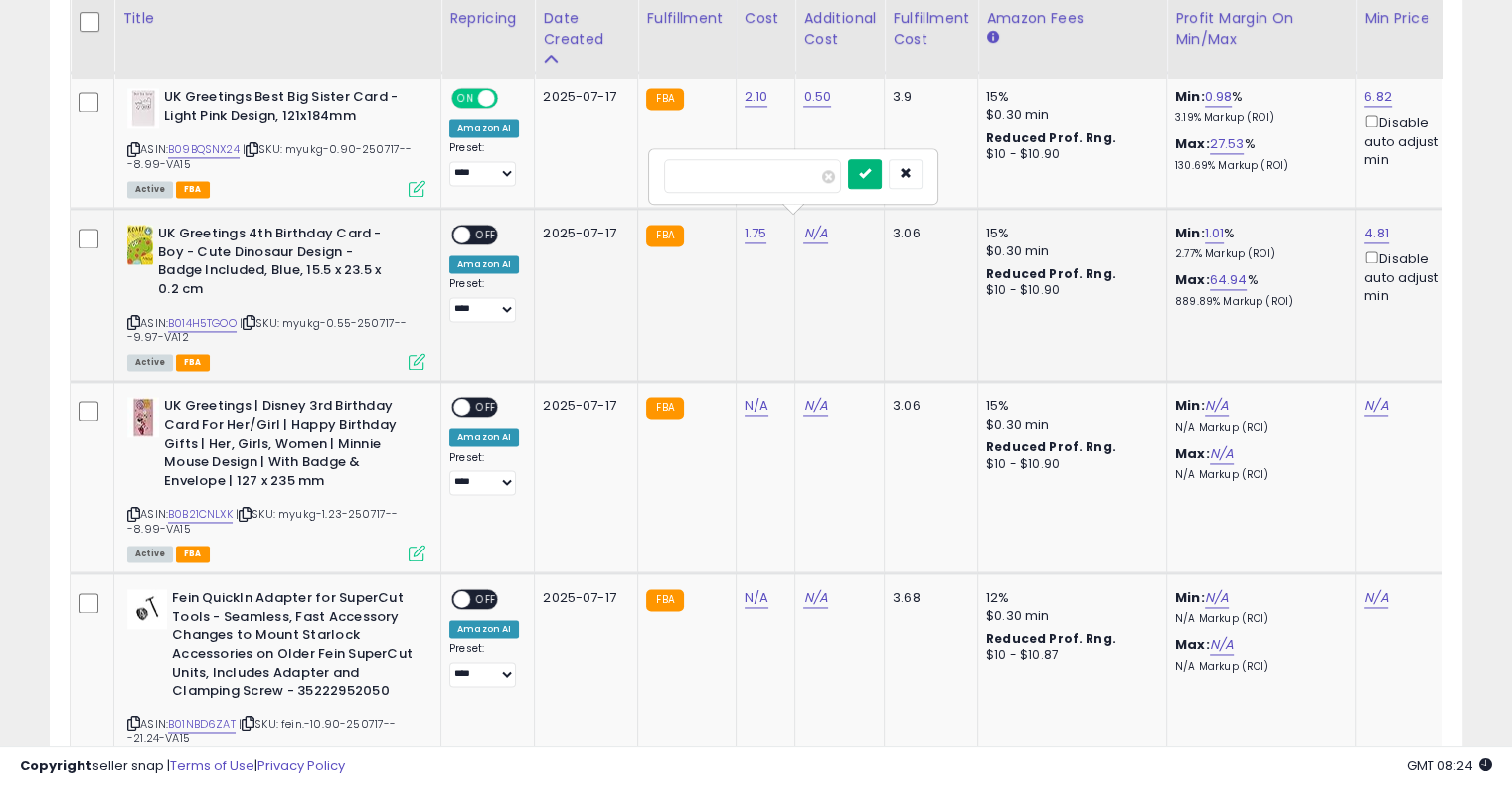 type on "****" 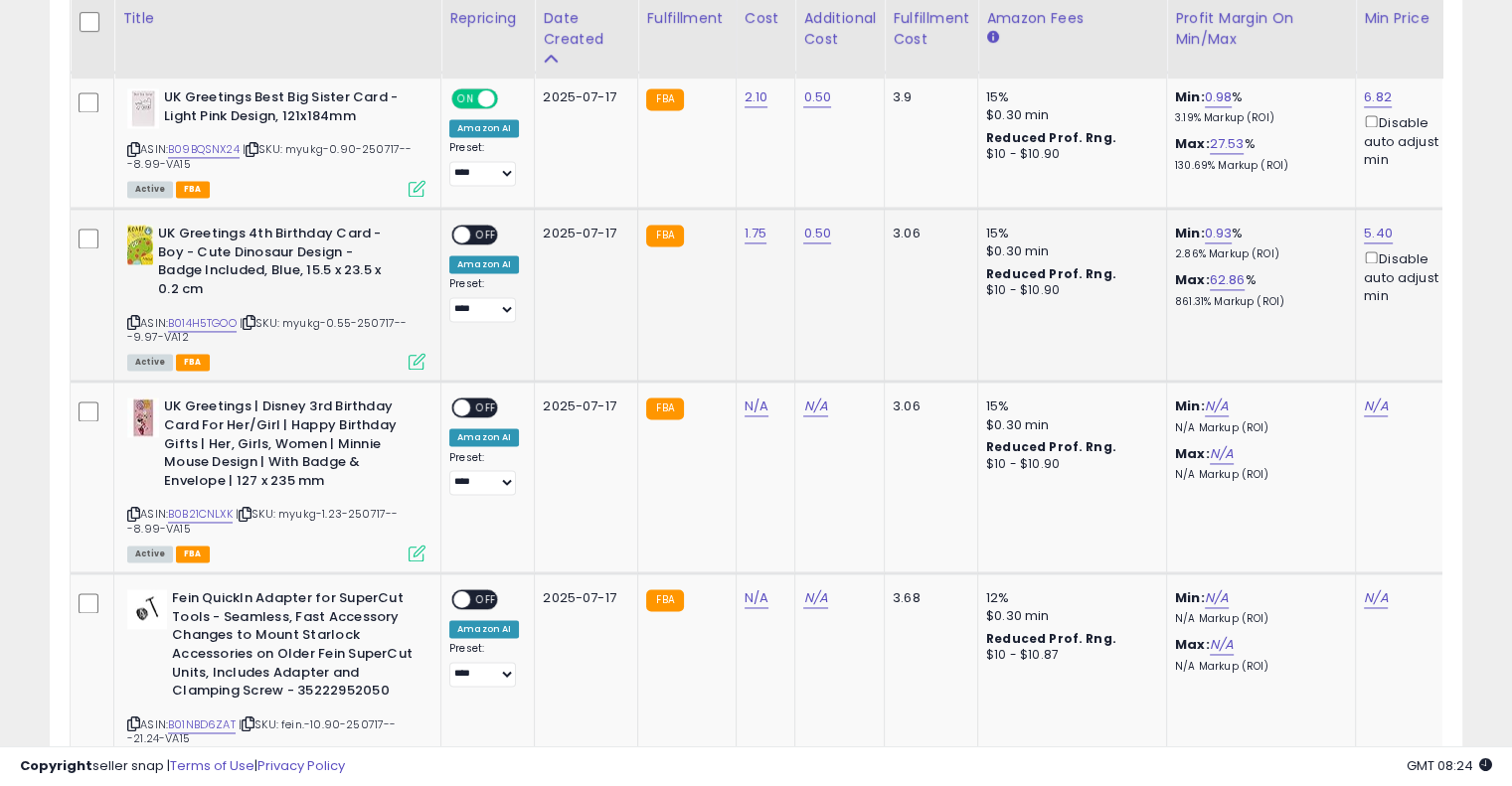 click on "OFF" at bounding box center (486, 235) 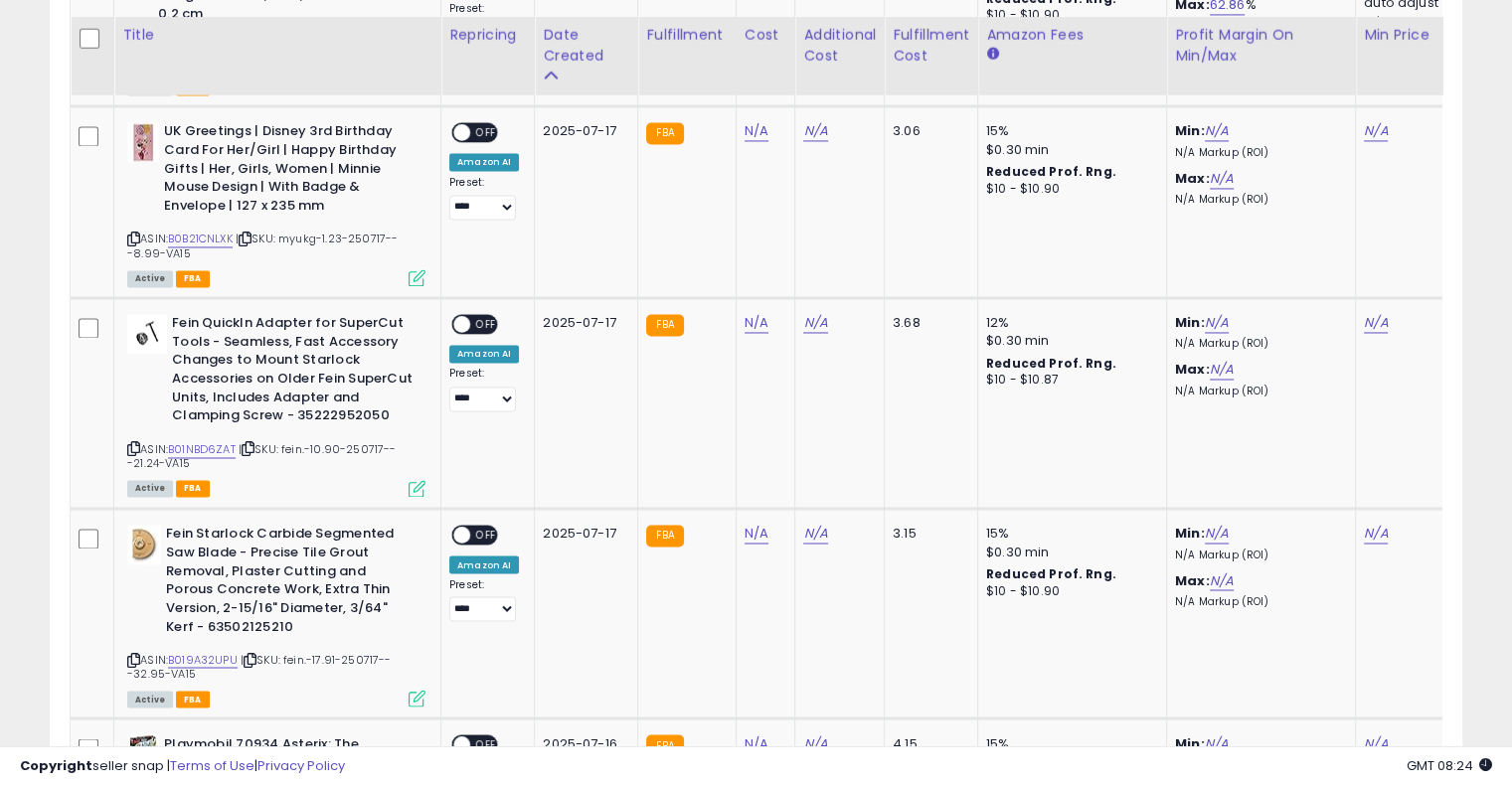 scroll, scrollTop: 3251, scrollLeft: 0, axis: vertical 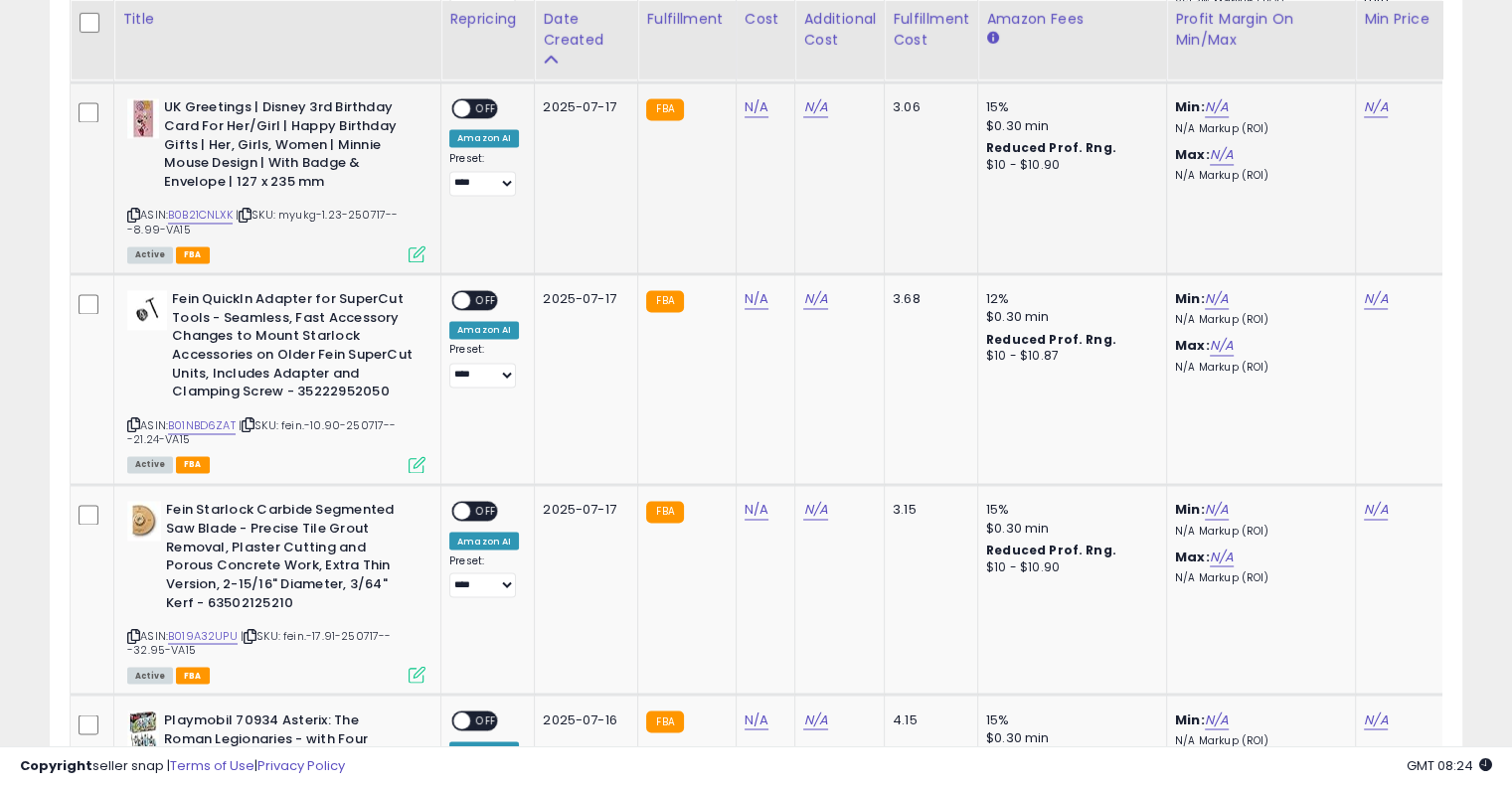 click at bounding box center (245, 215) 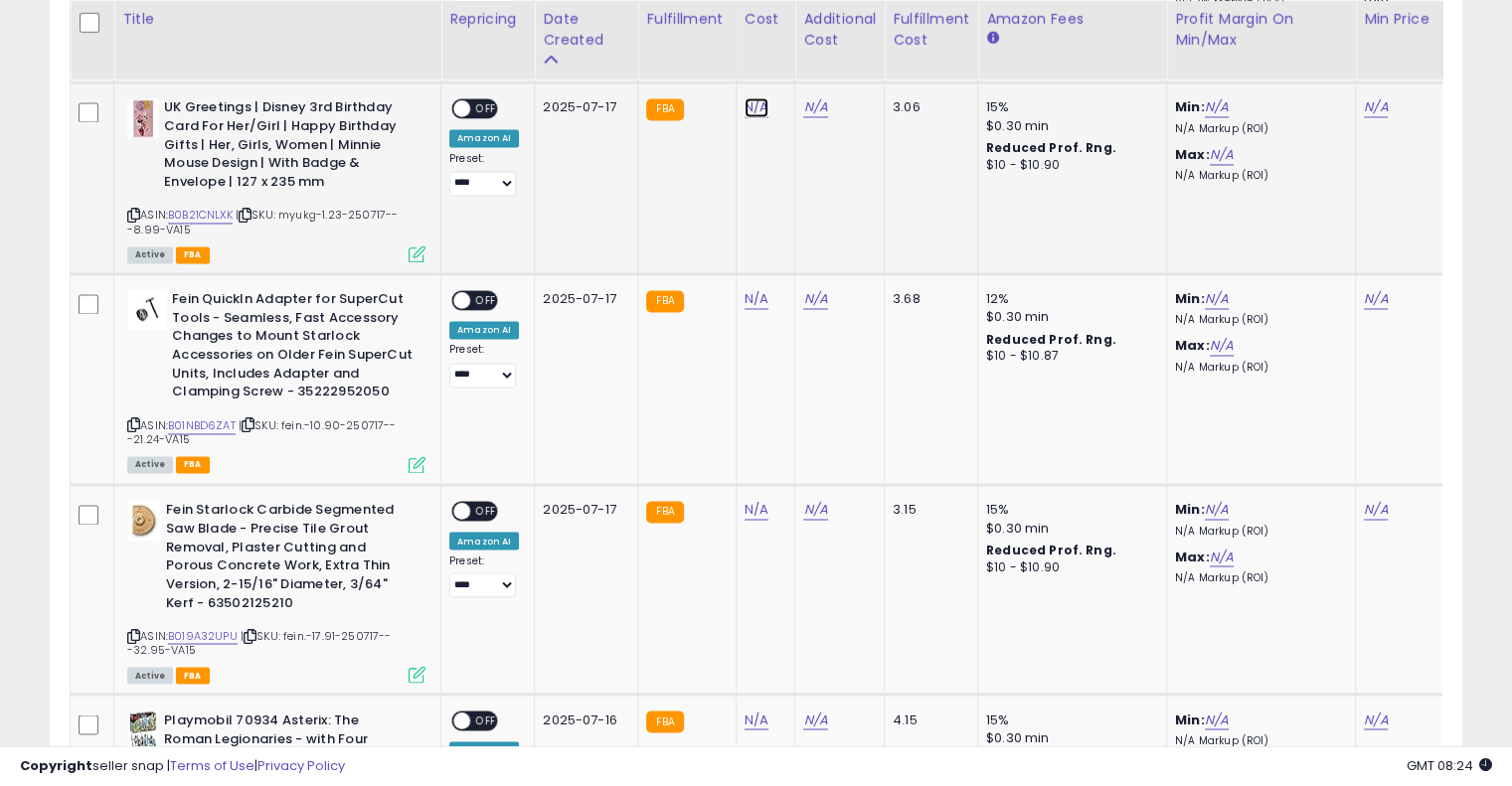 click on "N/A" at bounding box center (756, 107) 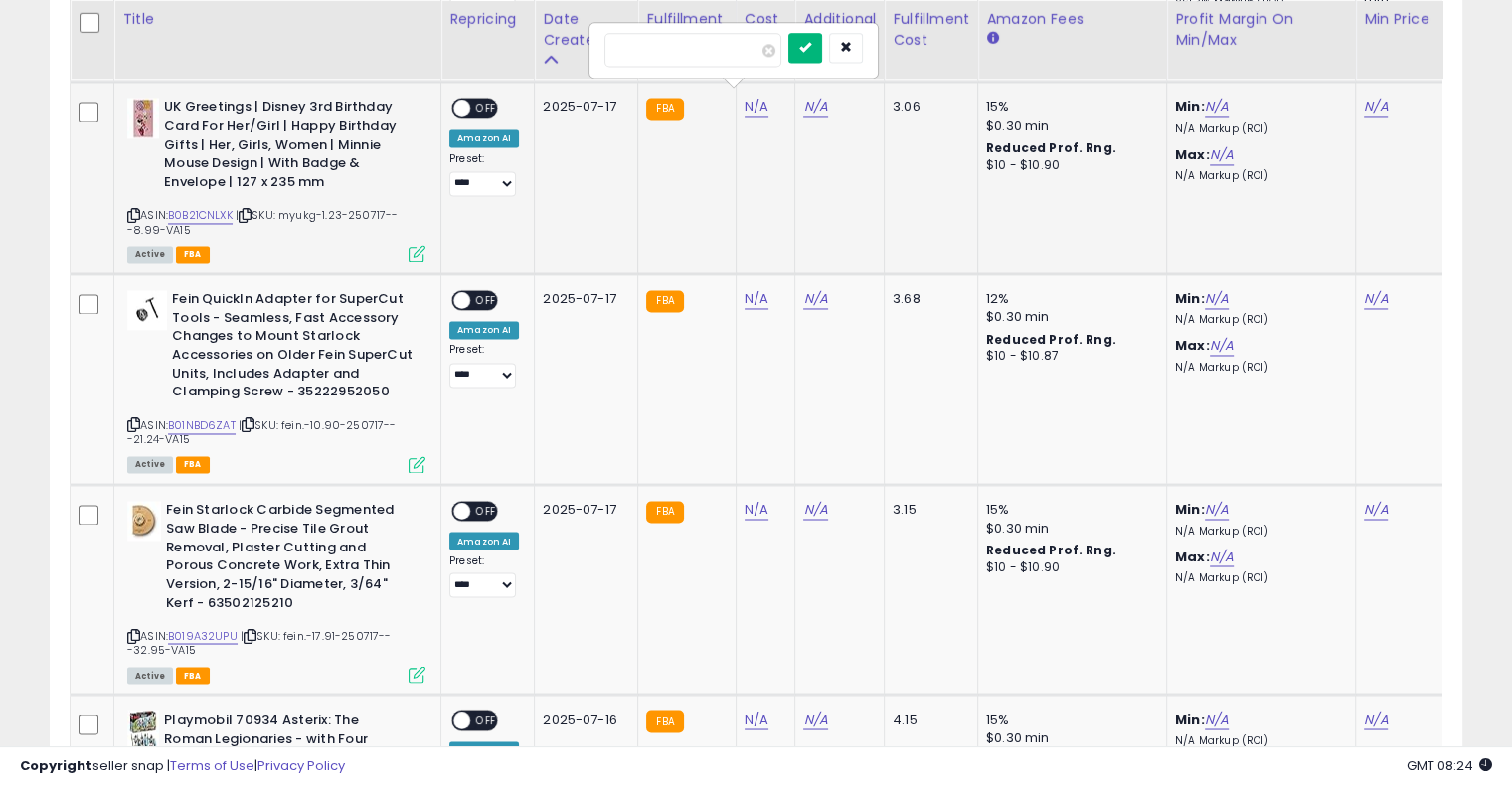 type on "****" 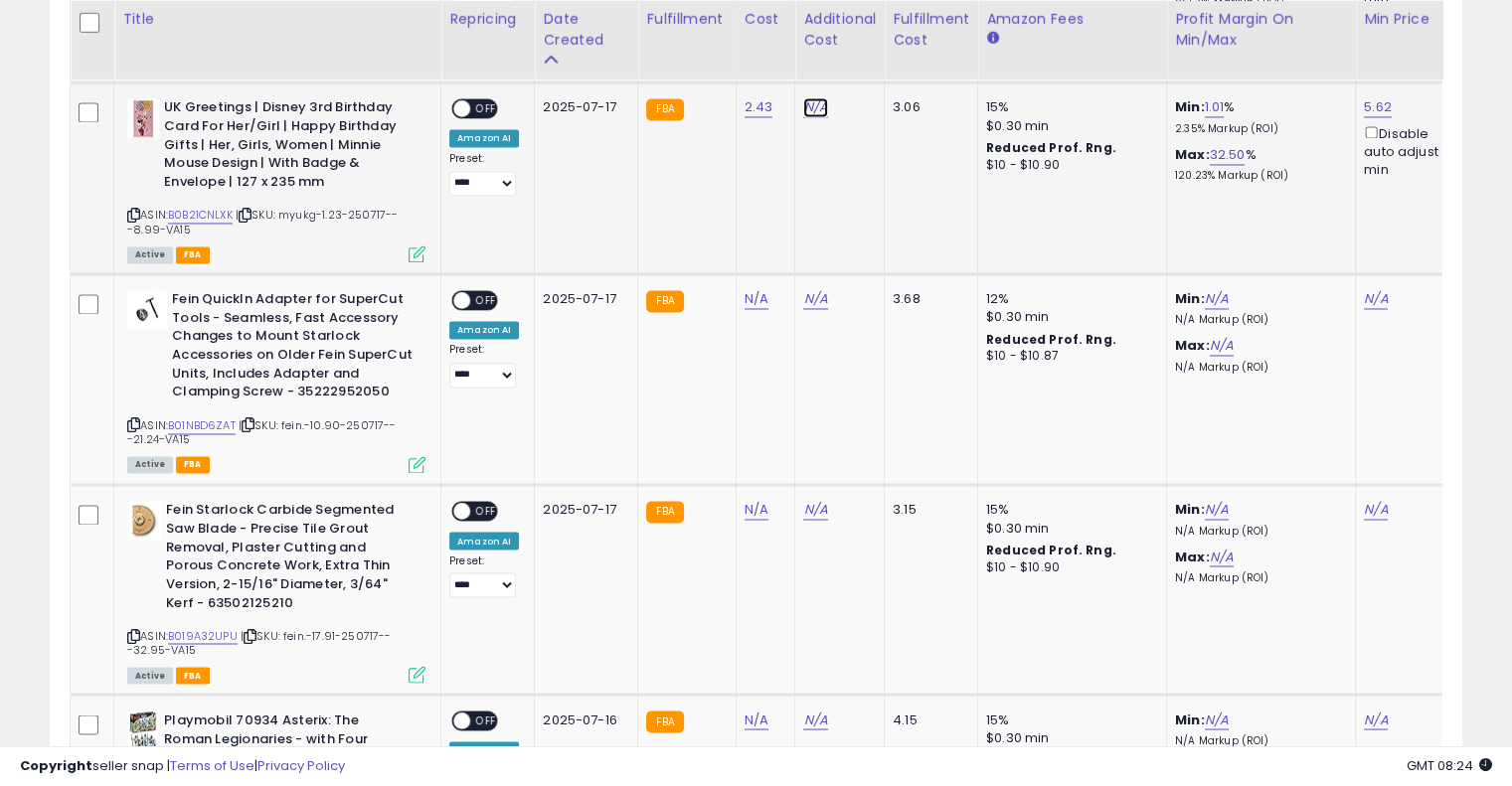 click on "N/A" at bounding box center (815, 107) 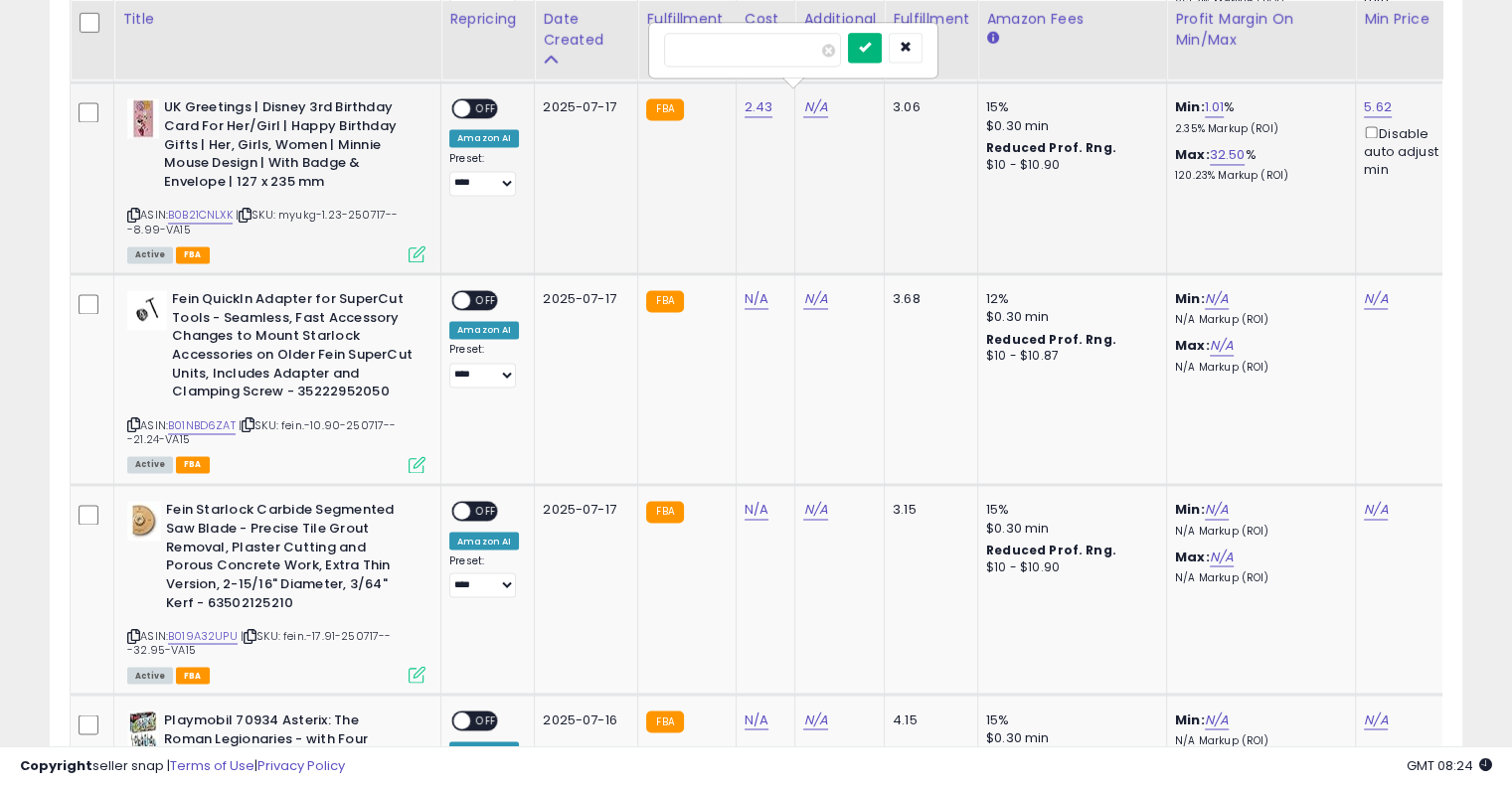 type on "****" 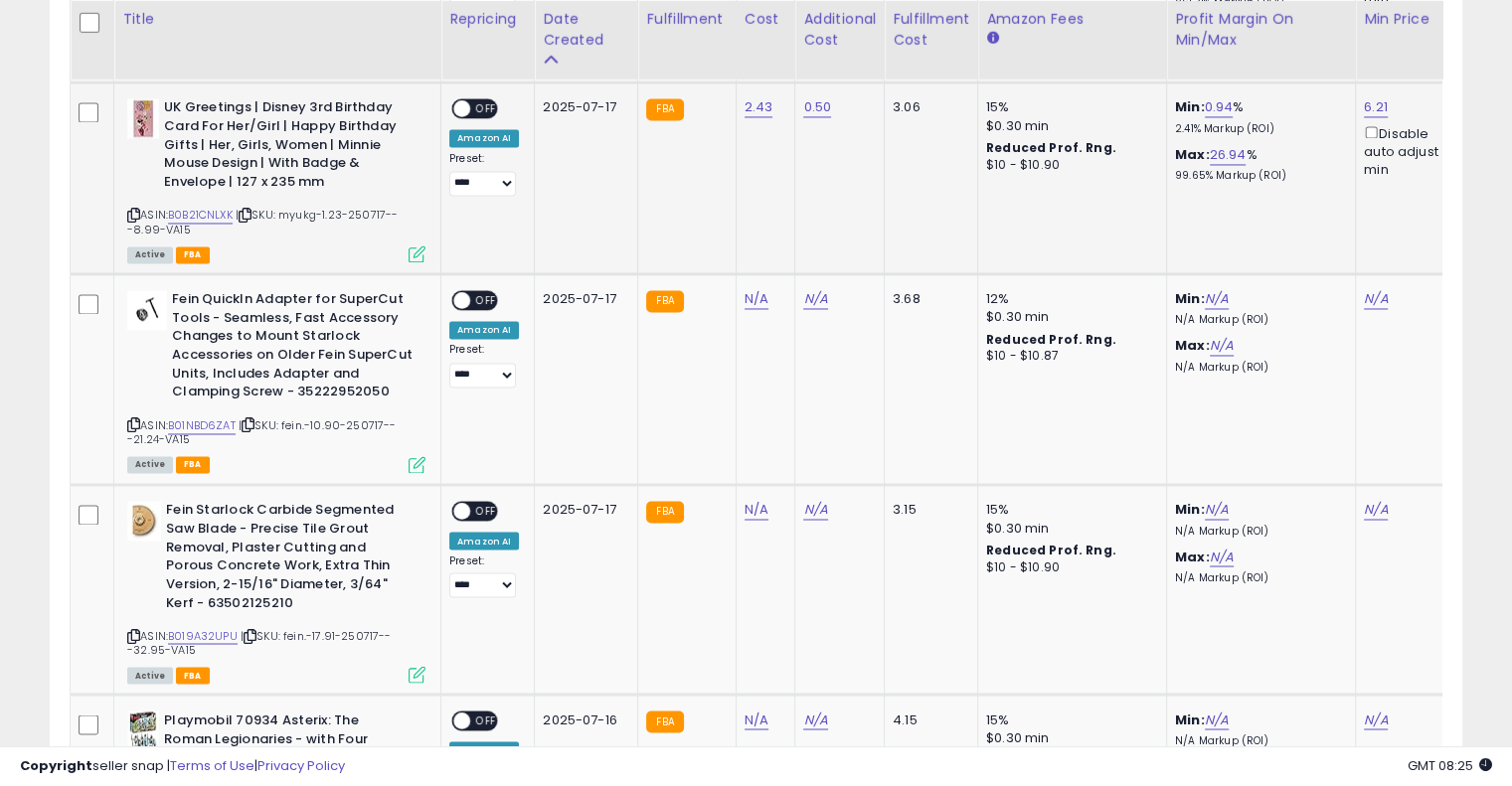 click on "OFF" at bounding box center [486, 108] 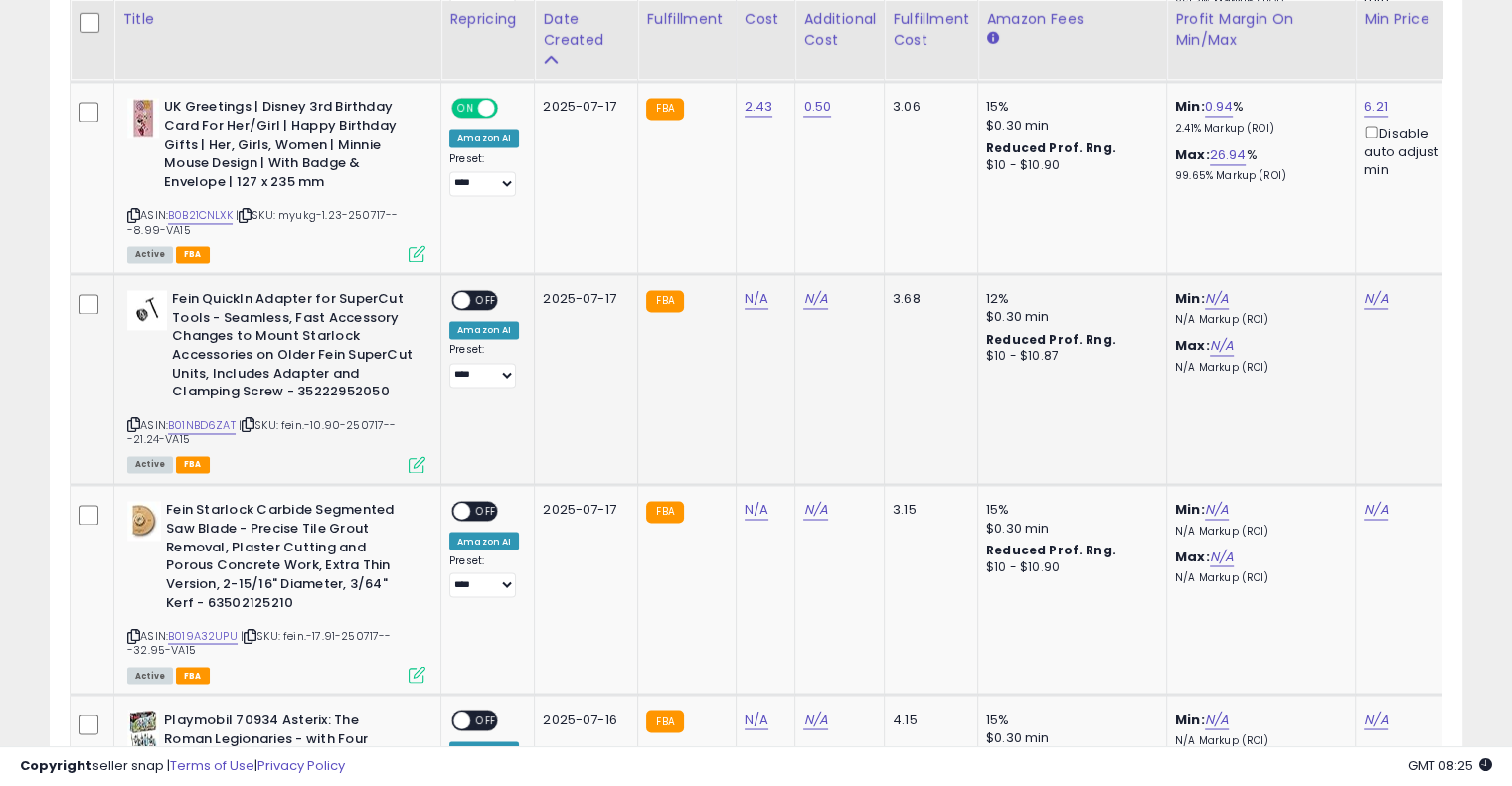 click at bounding box center [248, 424] 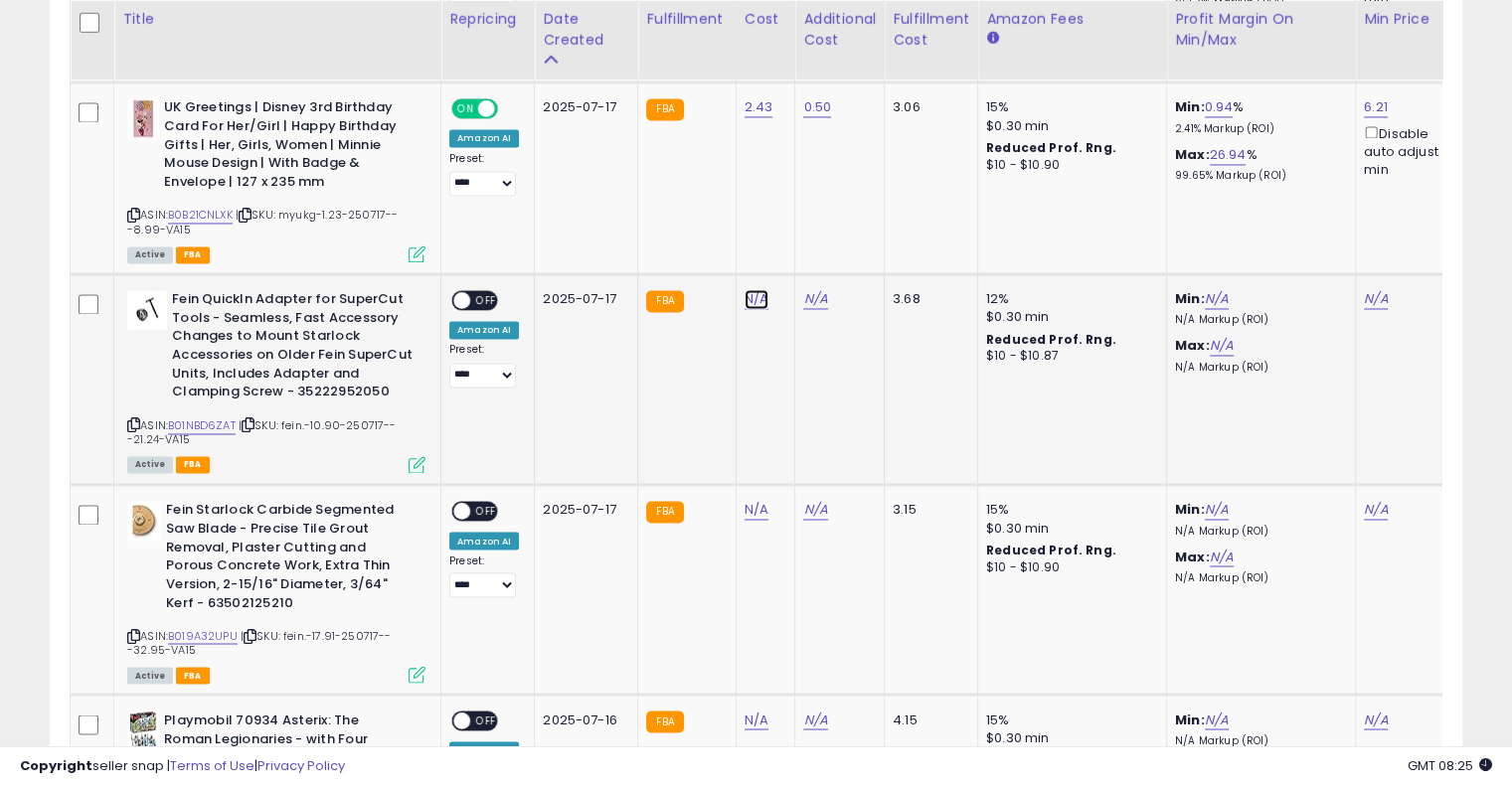 click on "N/A" at bounding box center (756, 299) 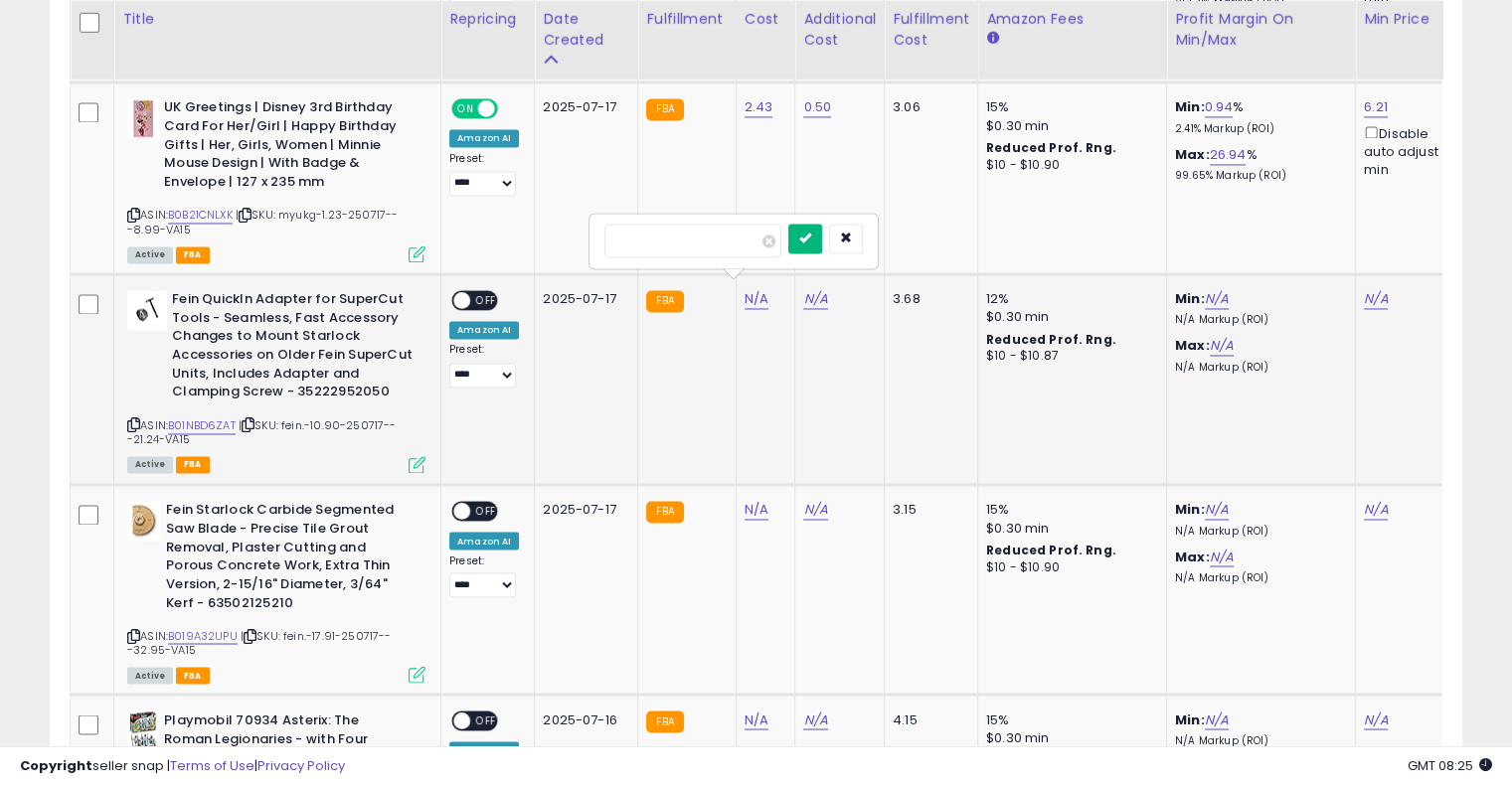 type on "****" 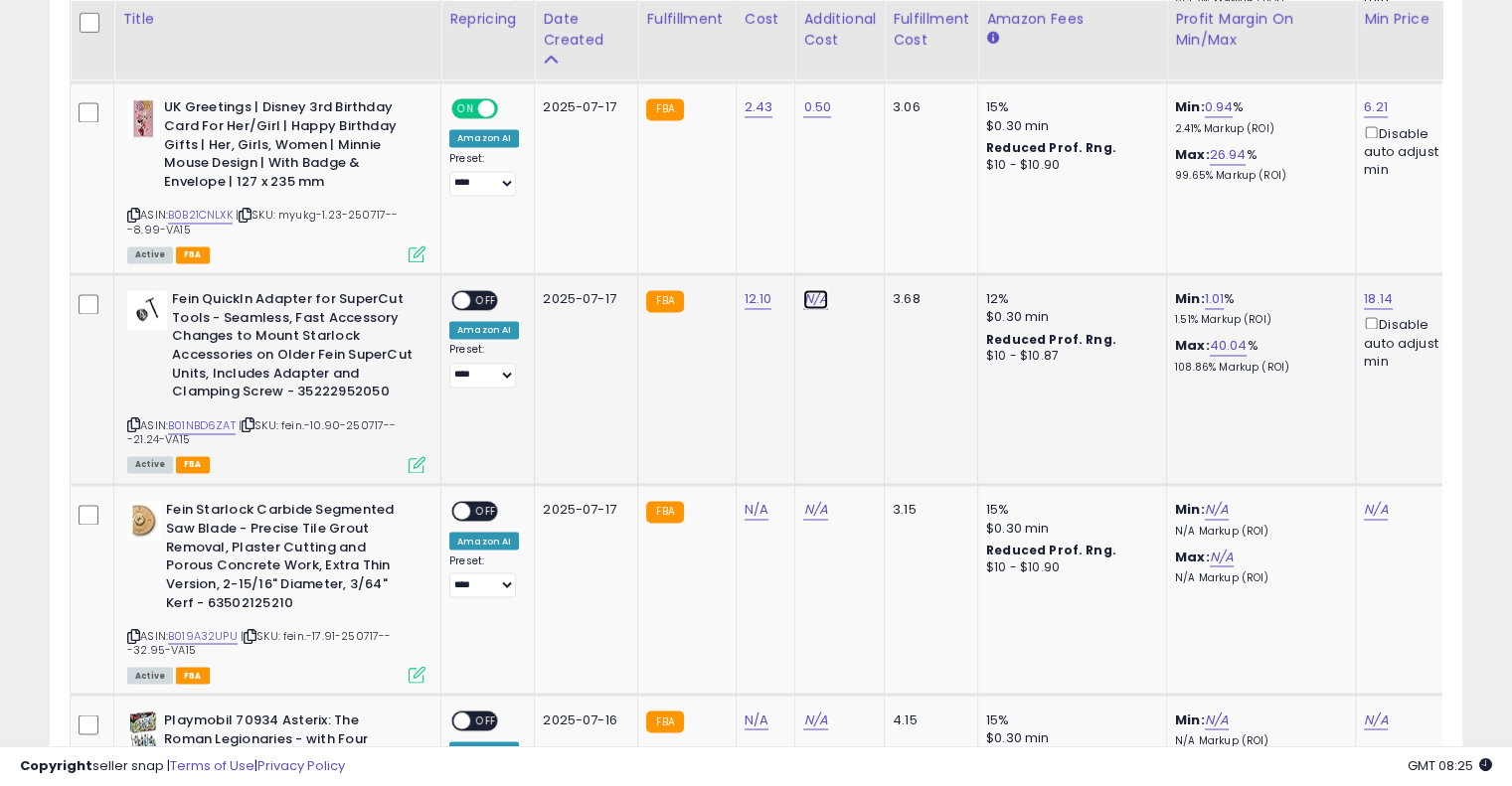 click on "N/A" at bounding box center [815, 299] 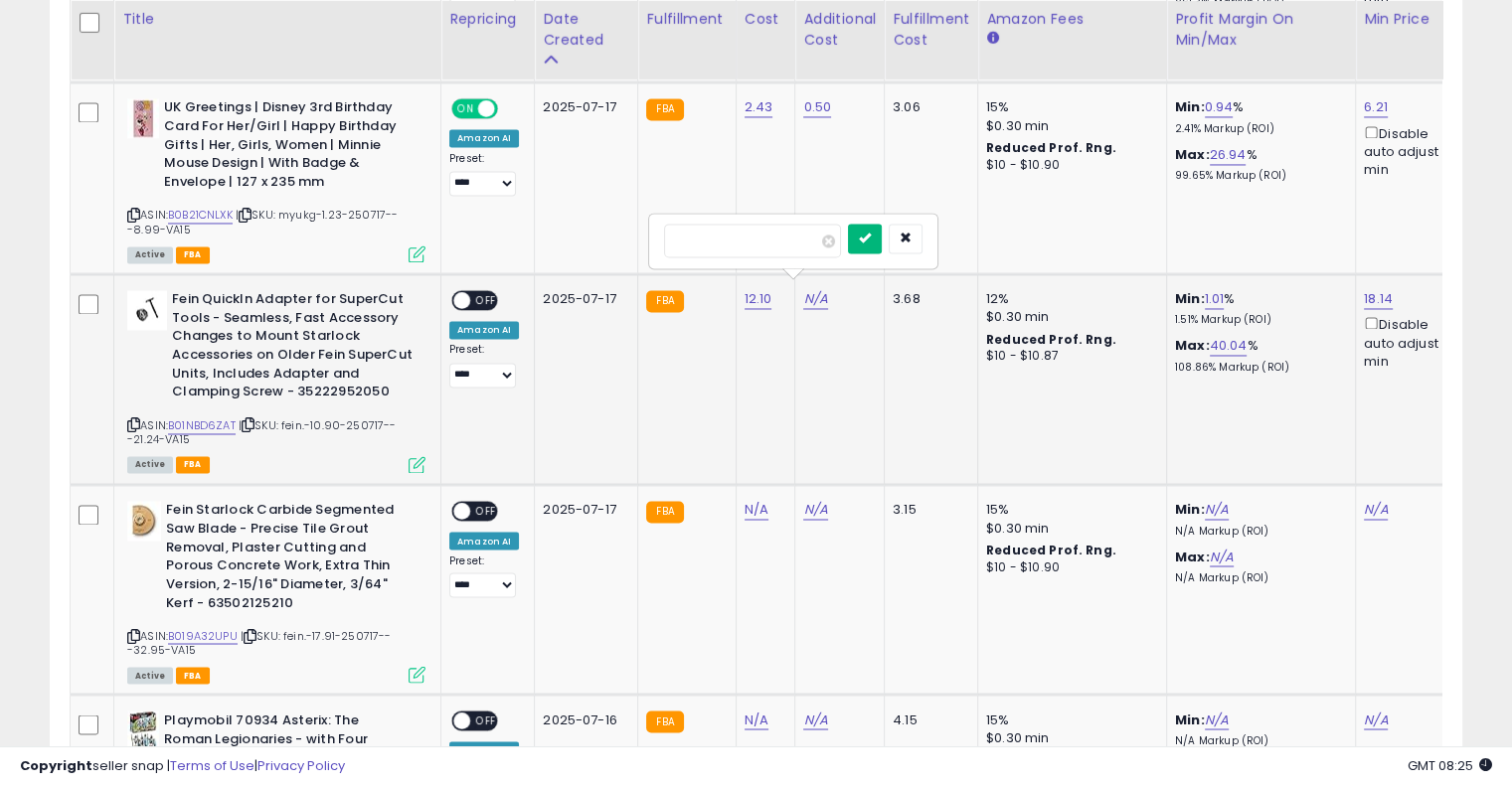 type on "****" 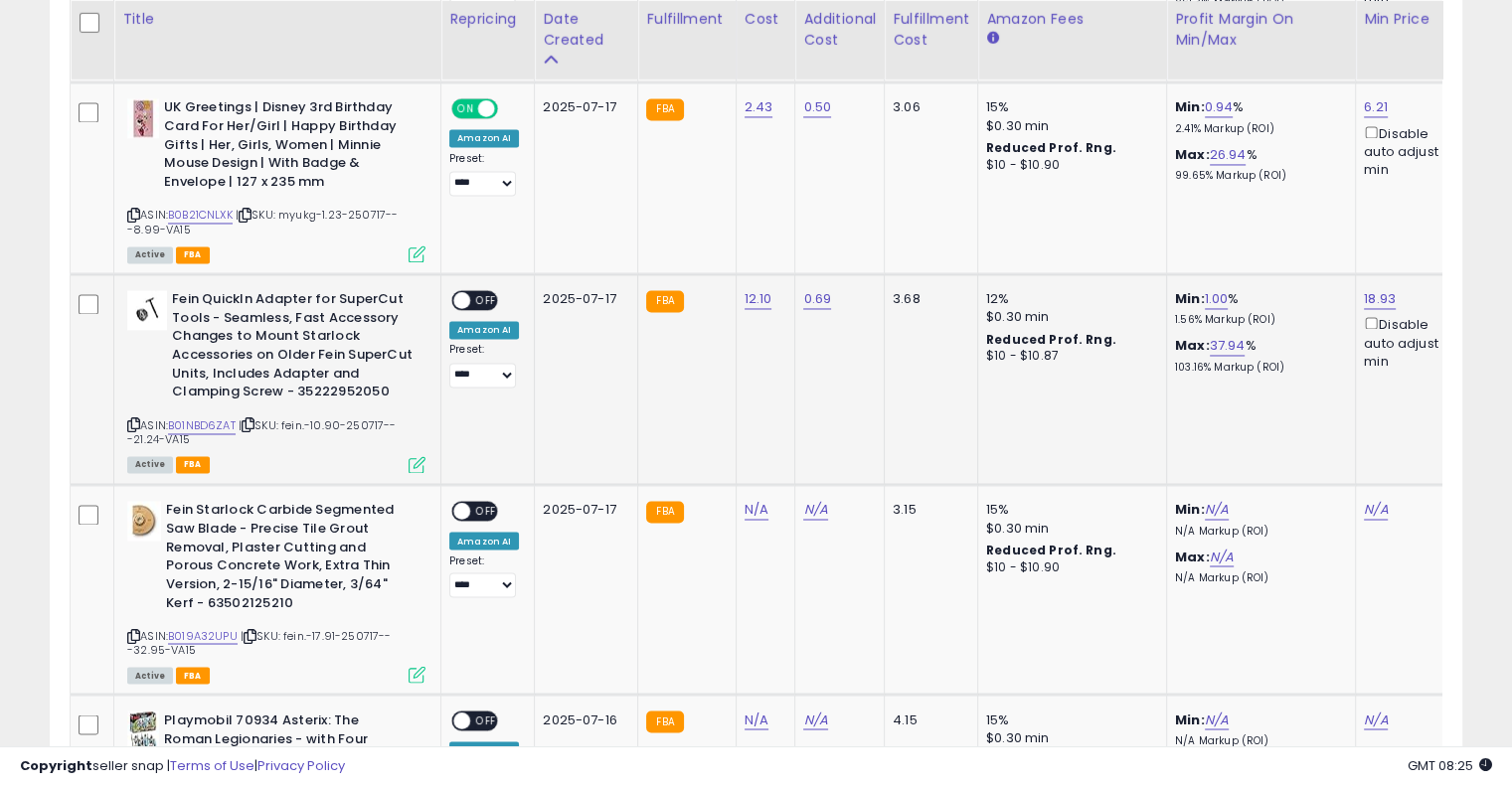 click on "OFF" at bounding box center [486, 300] 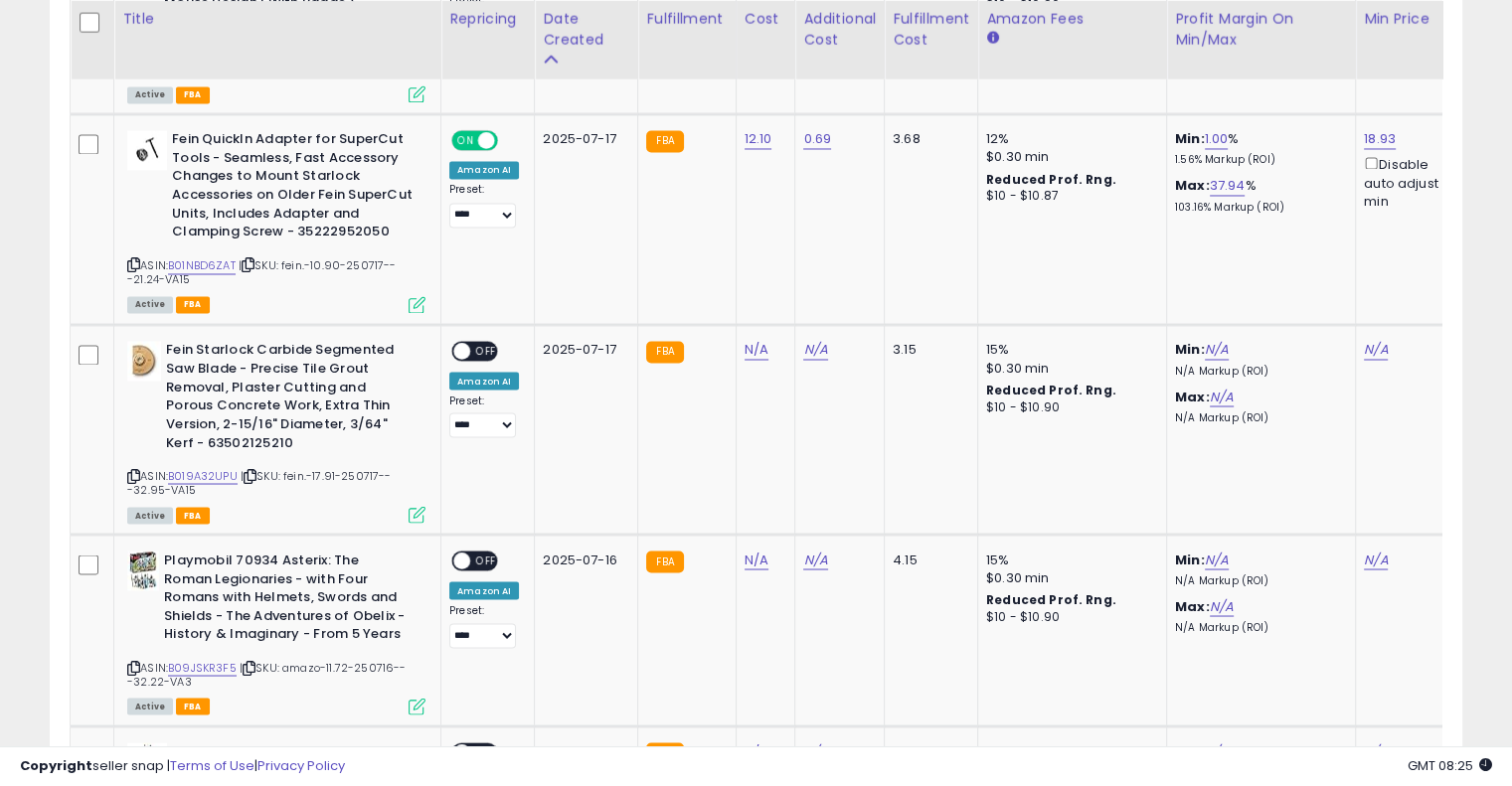scroll, scrollTop: 3428, scrollLeft: 0, axis: vertical 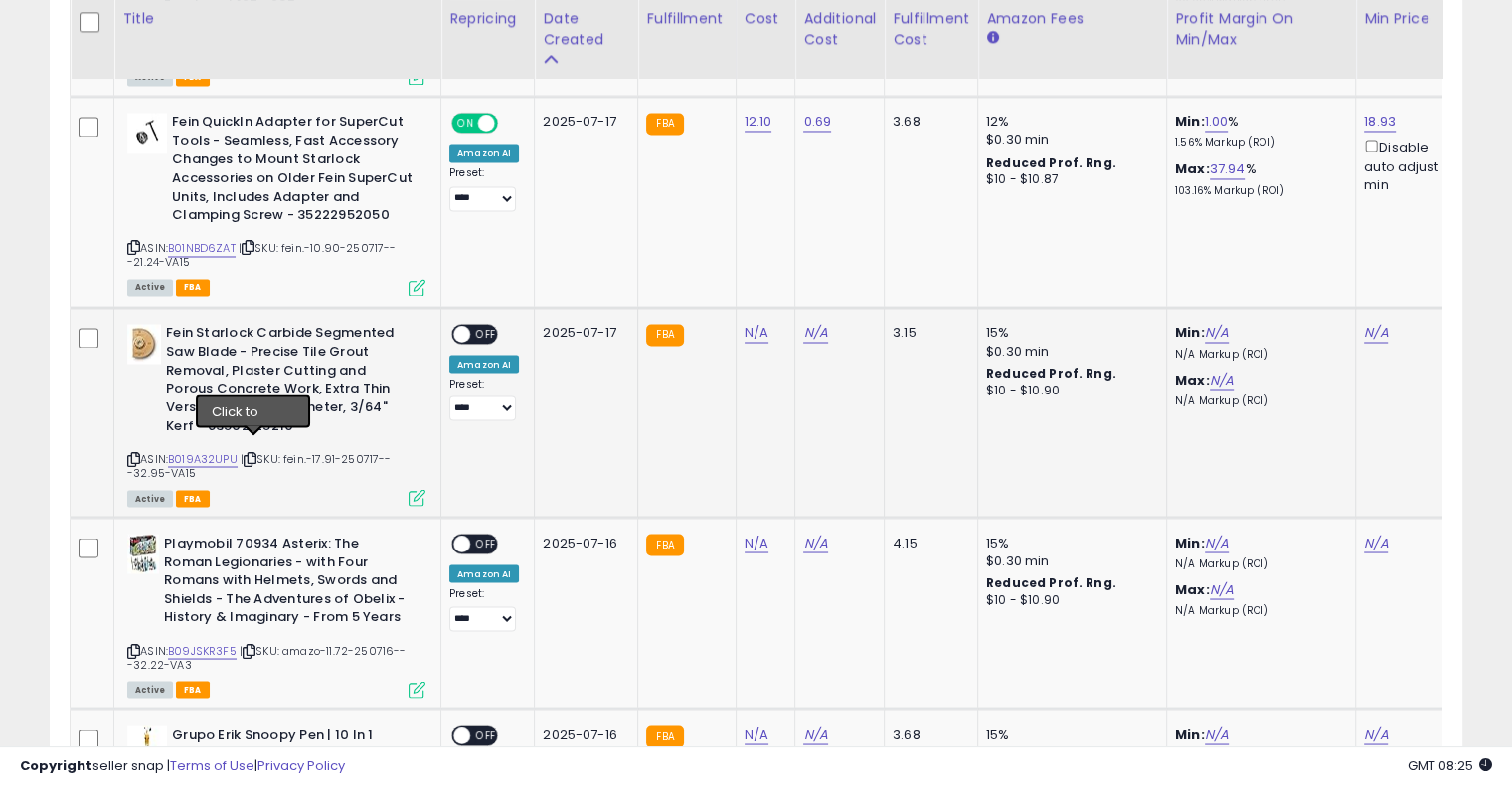 click at bounding box center [250, 458] 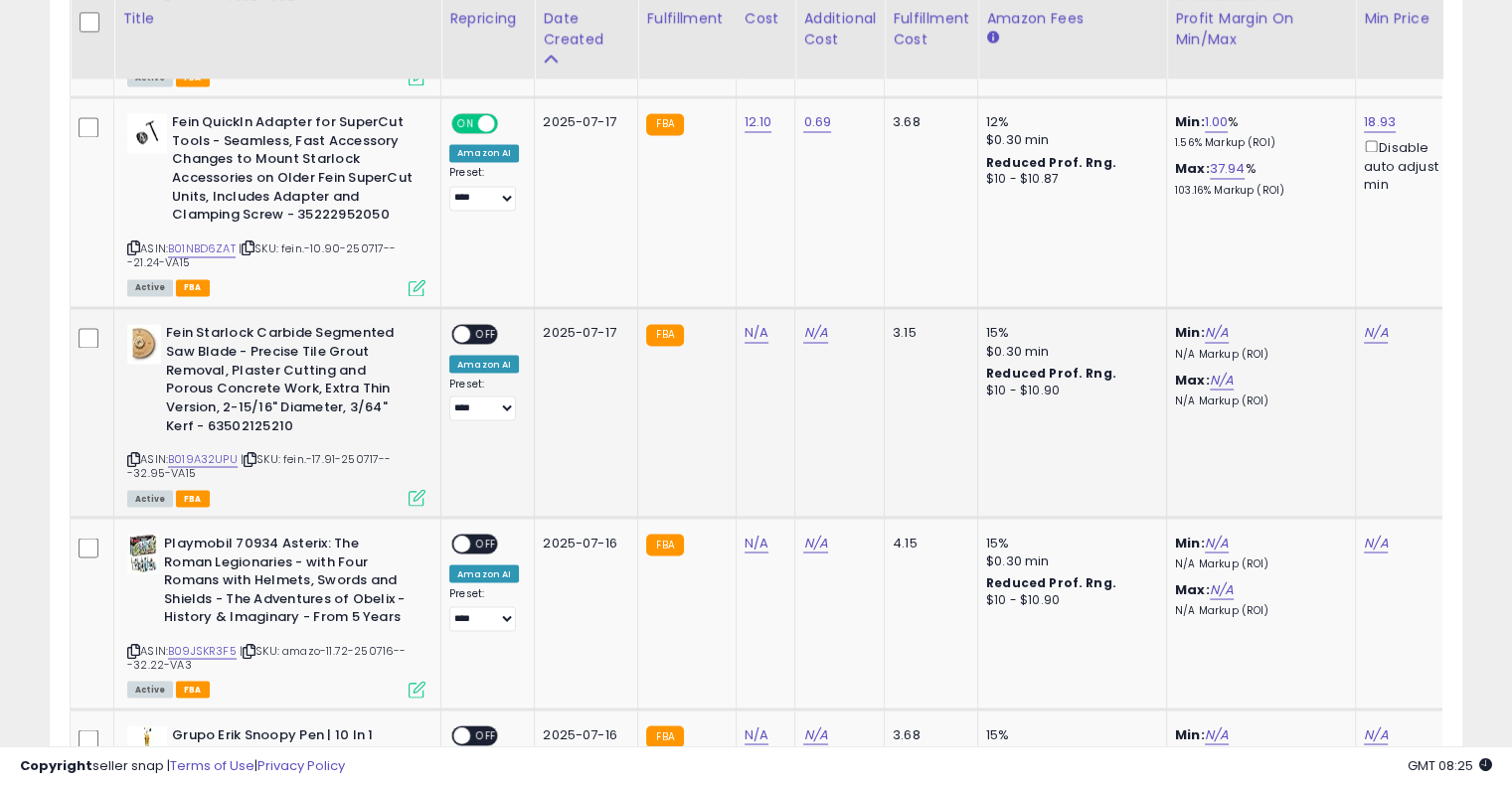 click at bounding box center [250, 458] 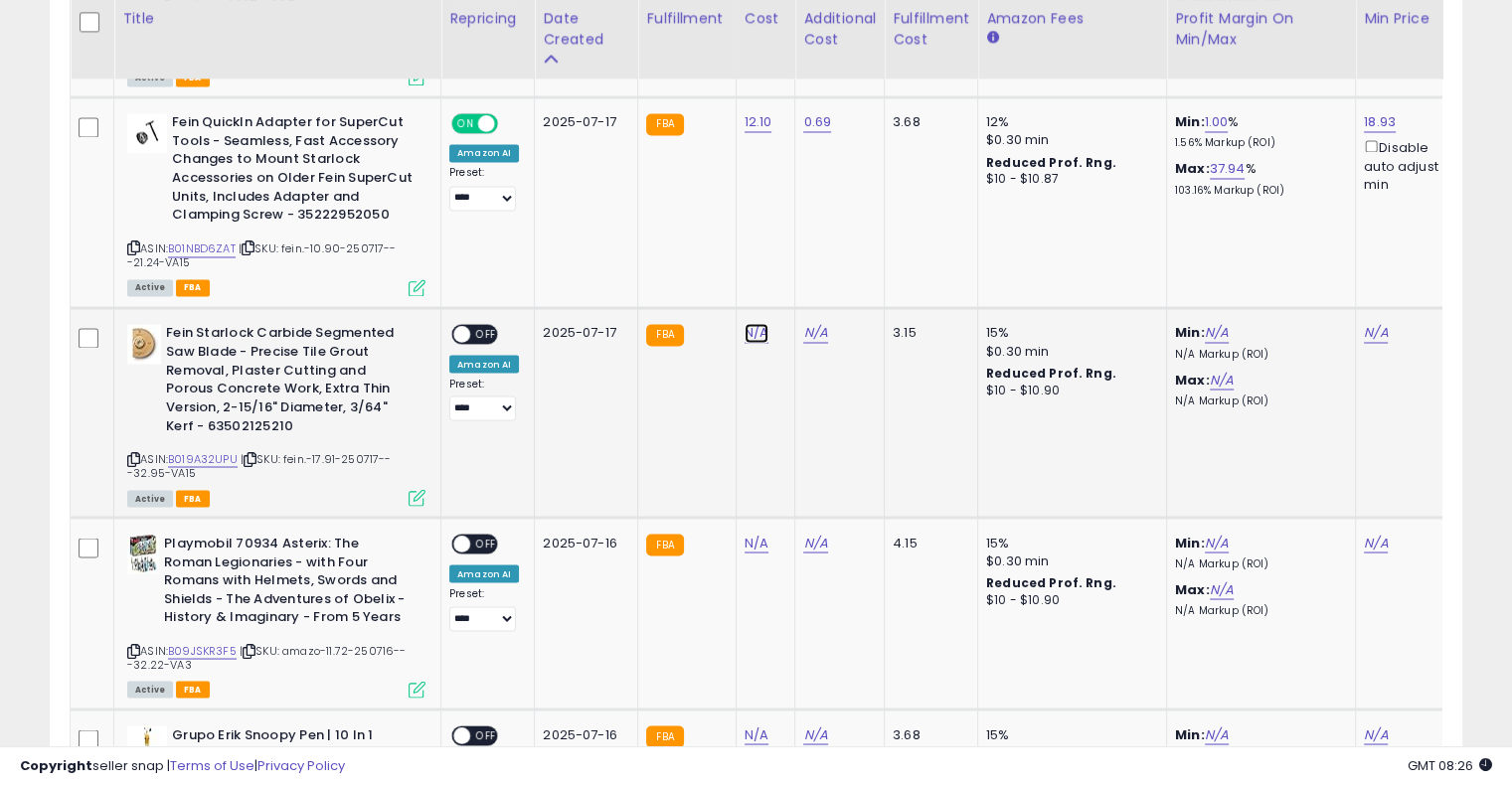 click on "N/A" at bounding box center [756, 333] 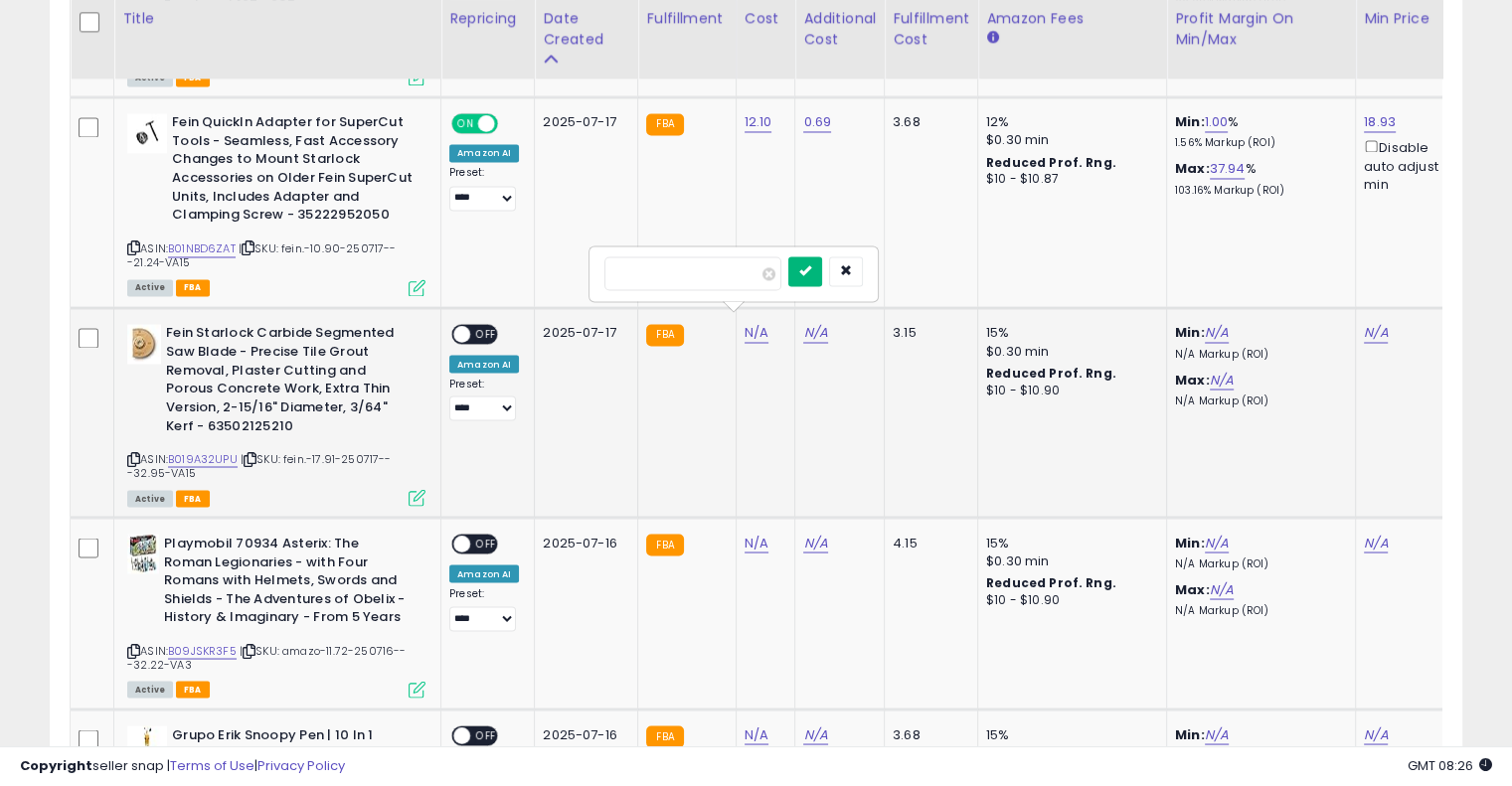 type on "*****" 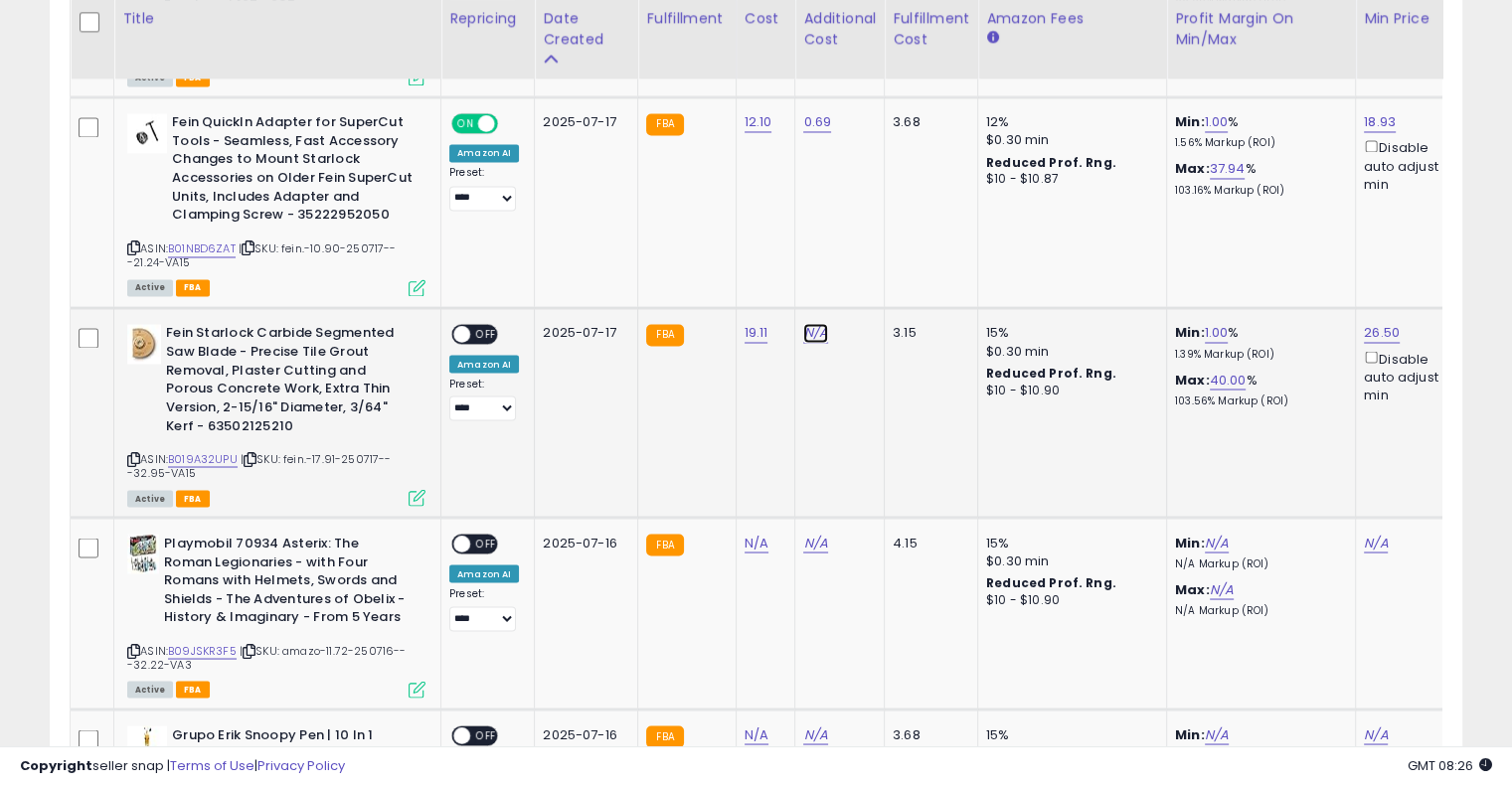 click on "N/A" at bounding box center [815, 333] 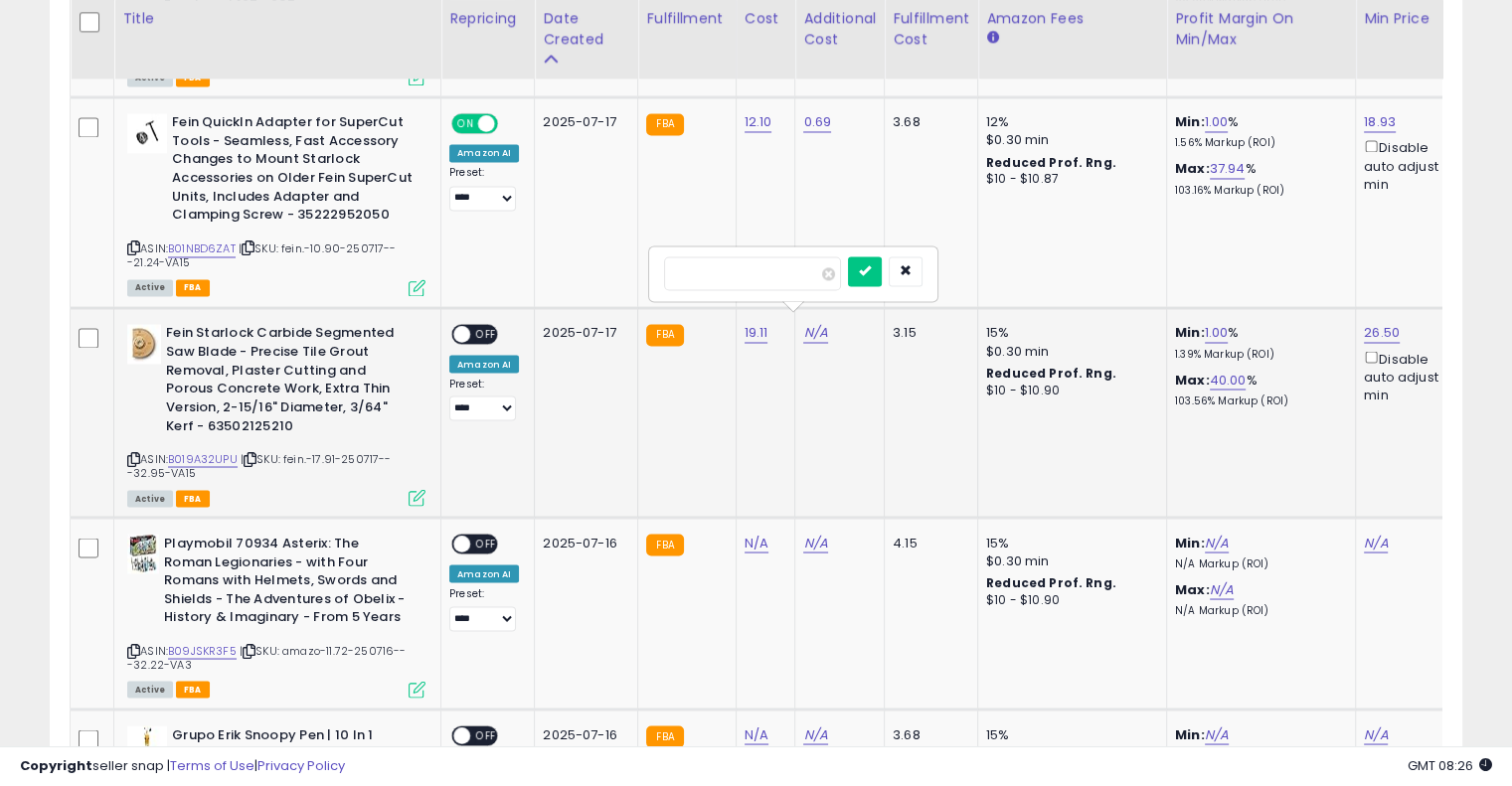 type on "****" 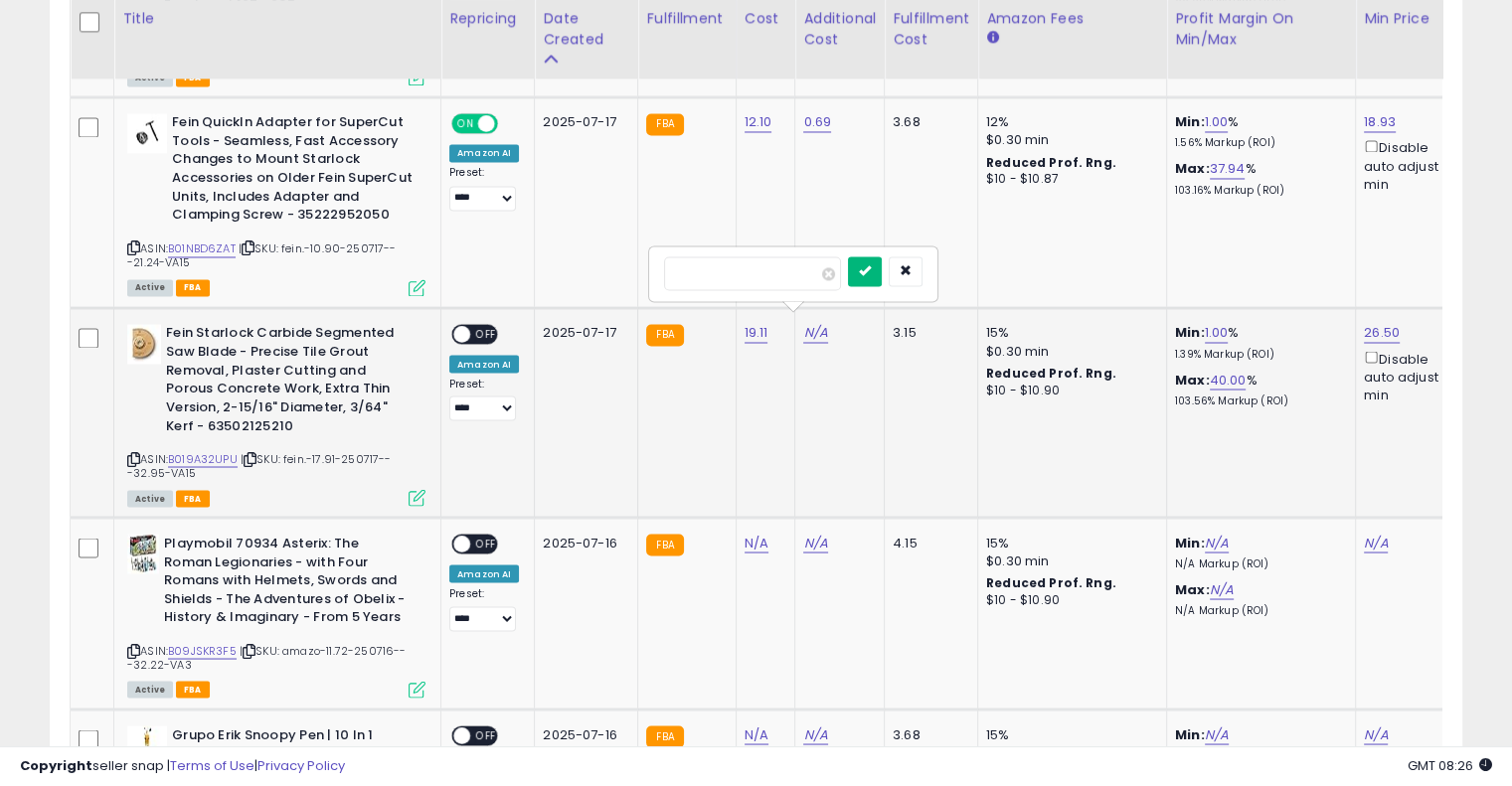 click at bounding box center (865, 271) 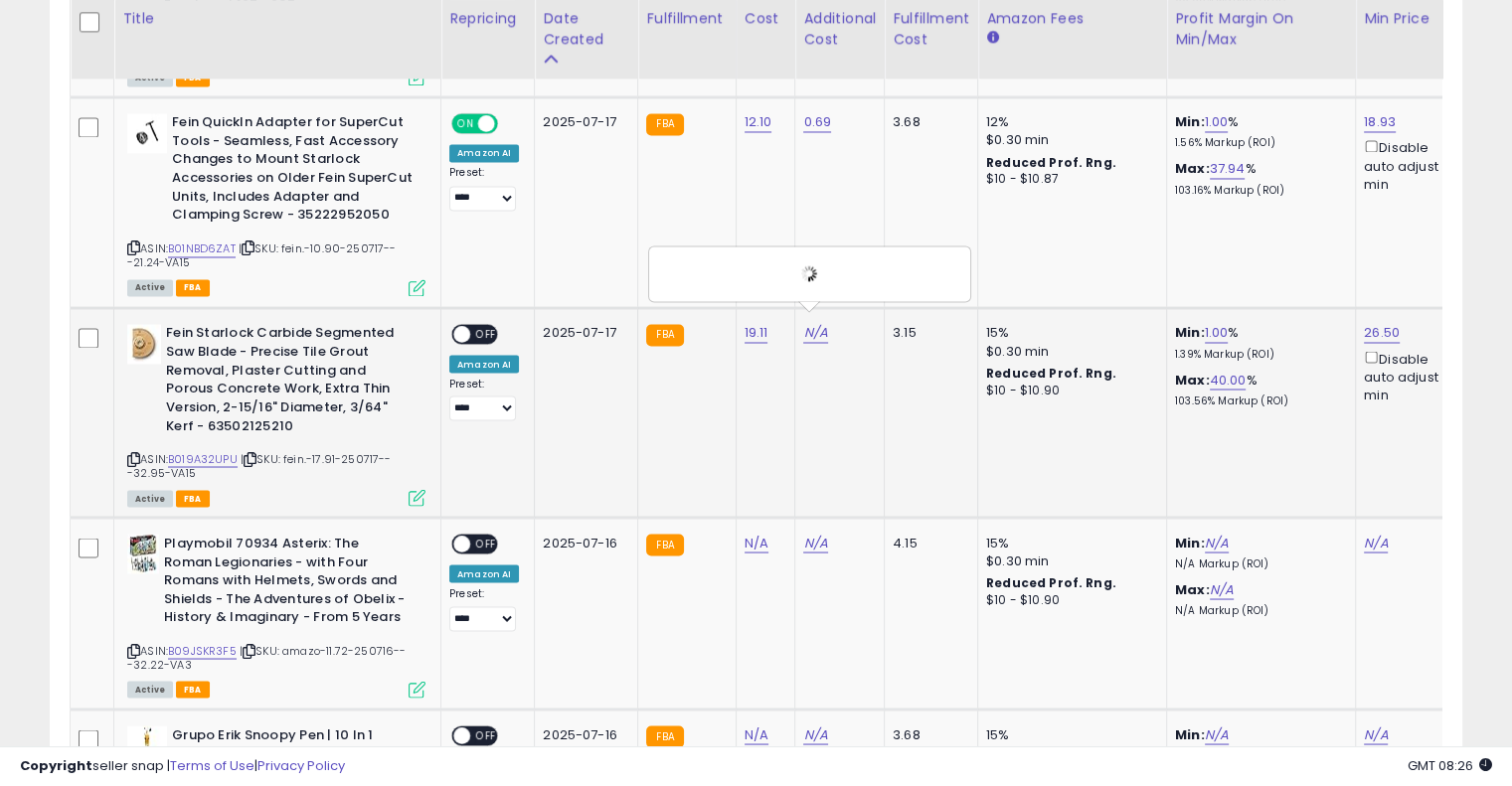 click on "OFF" at bounding box center [486, 333] 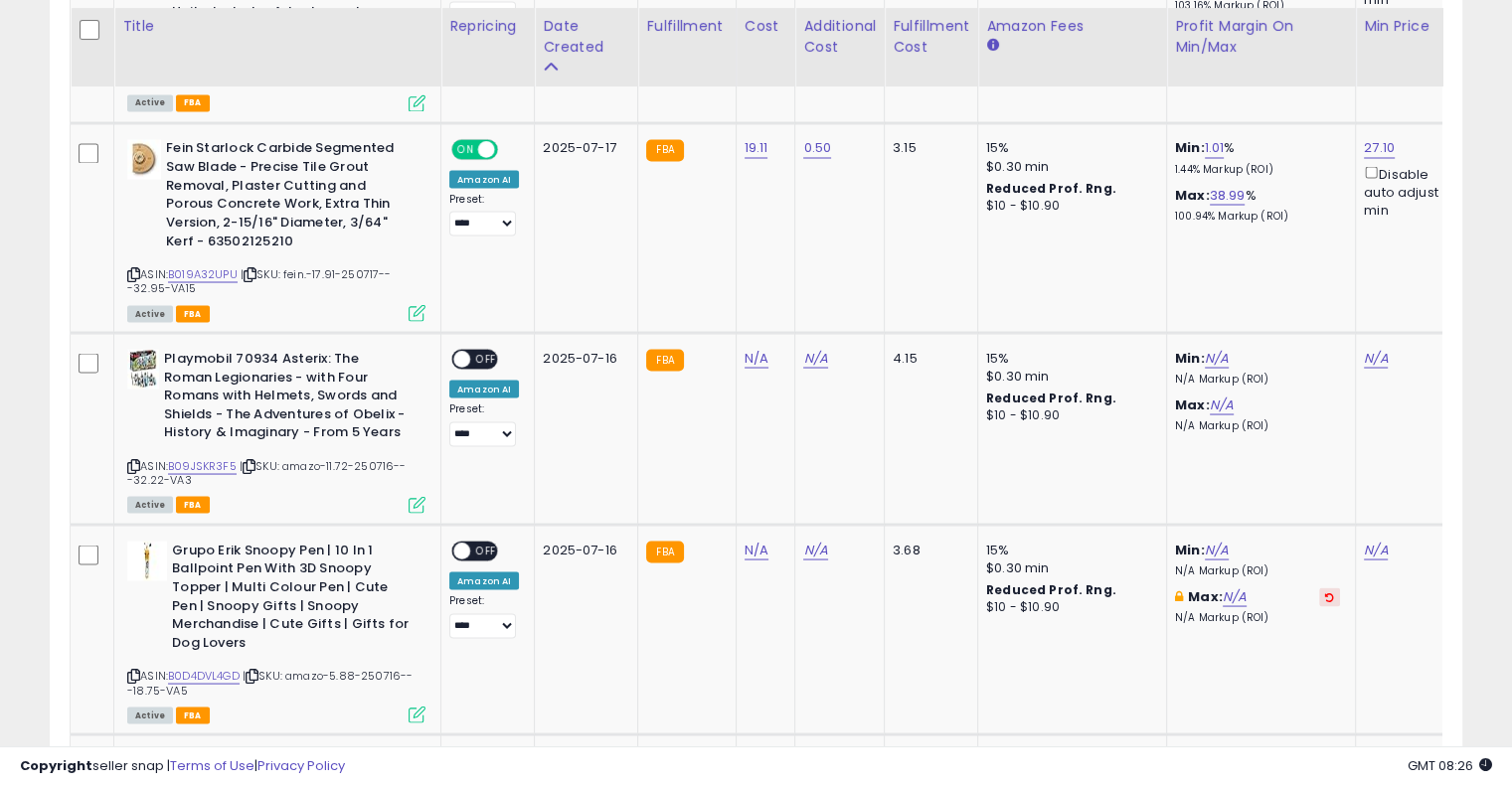 scroll, scrollTop: 3621, scrollLeft: 0, axis: vertical 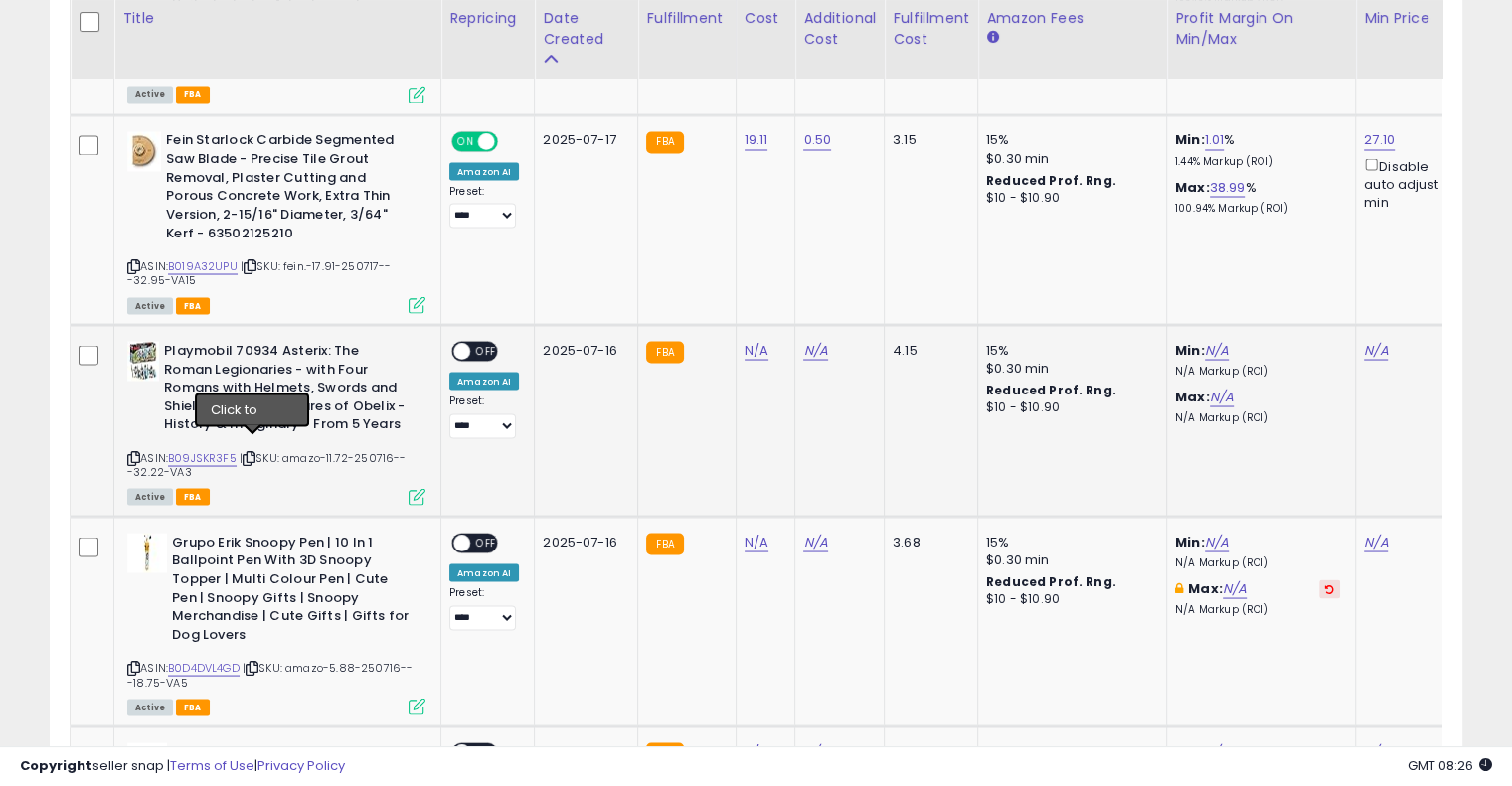 click at bounding box center [249, 457] 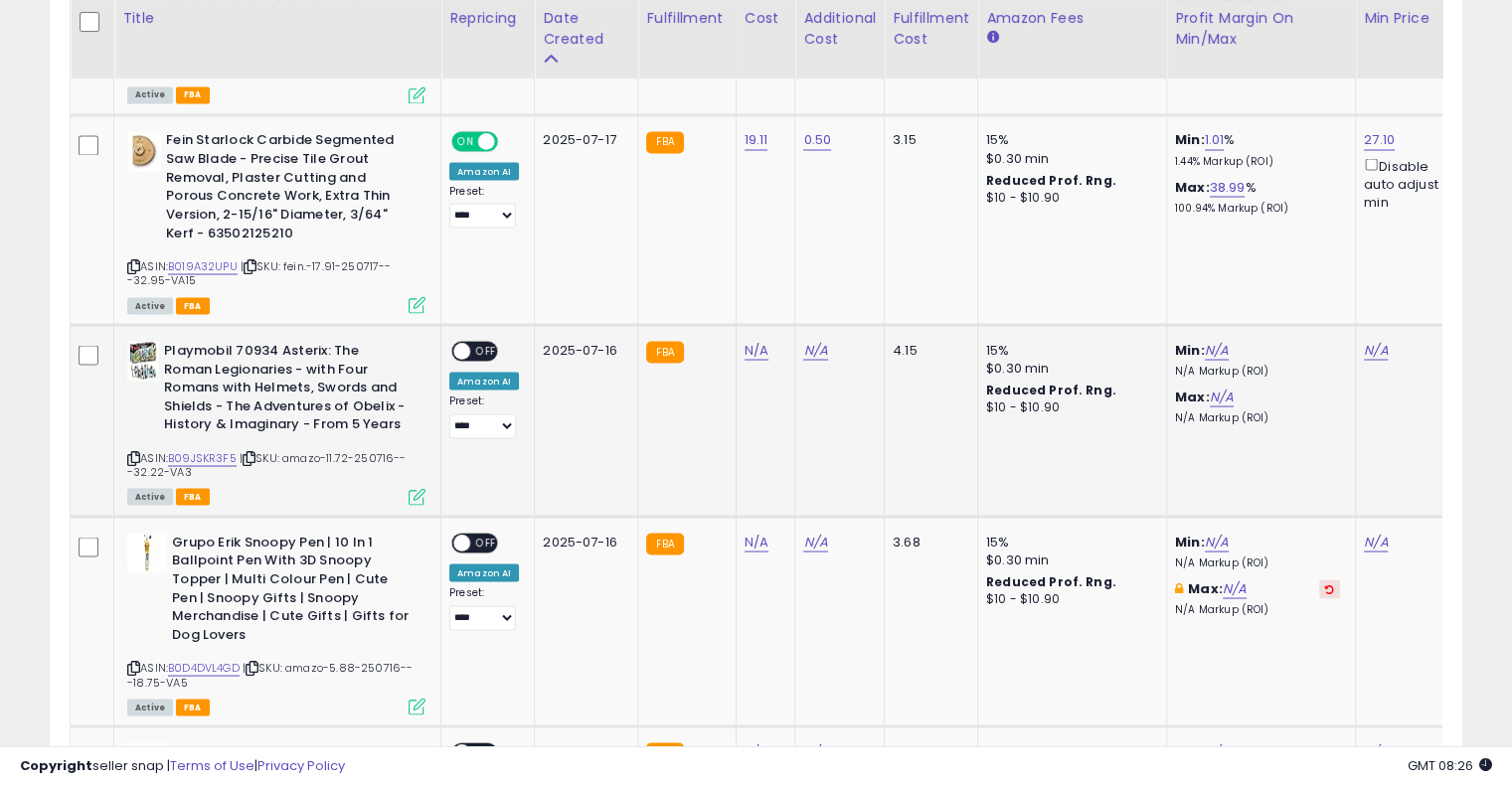 click at bounding box center (249, 457) 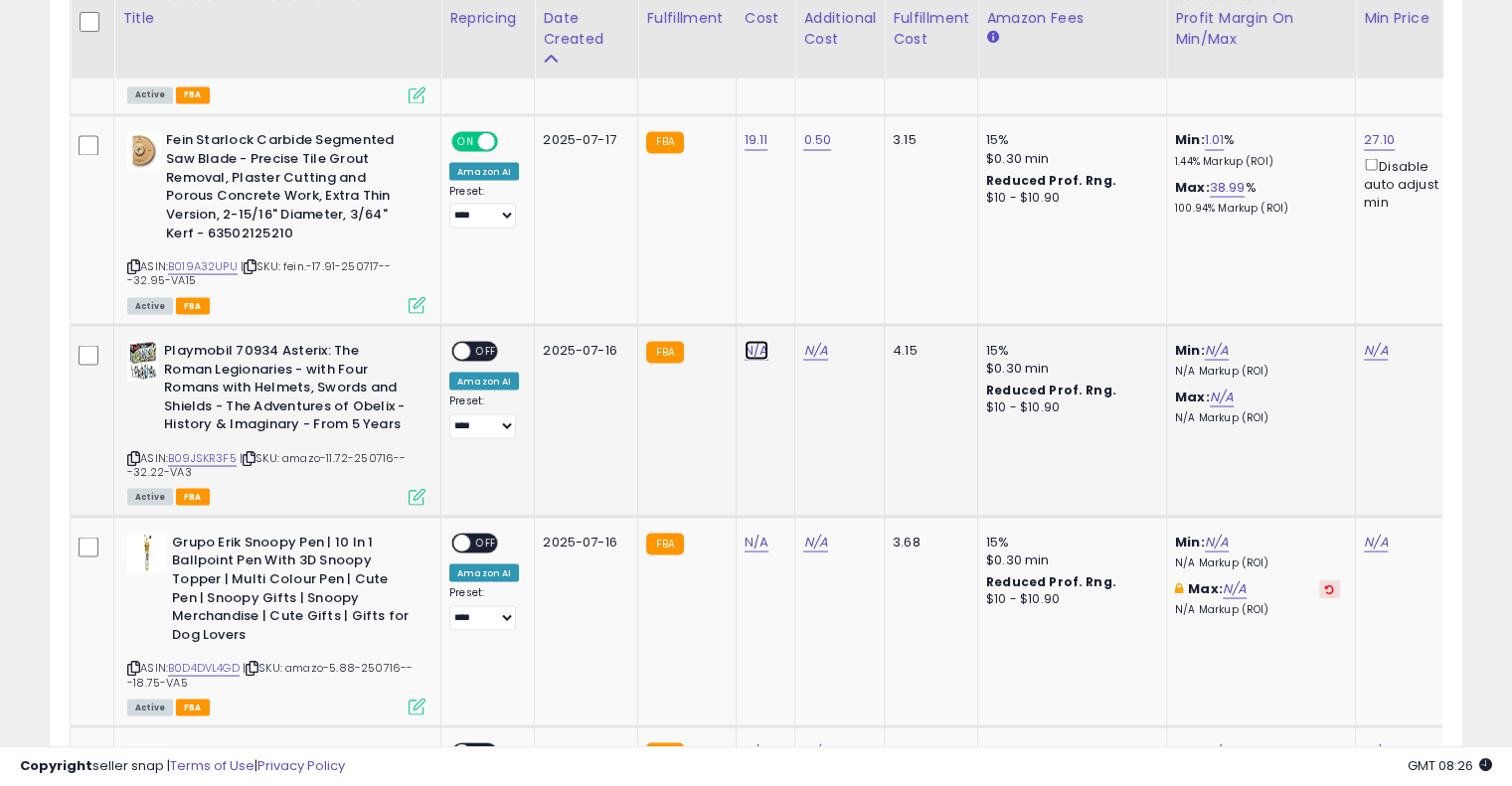 click on "N/A" at bounding box center [756, 350] 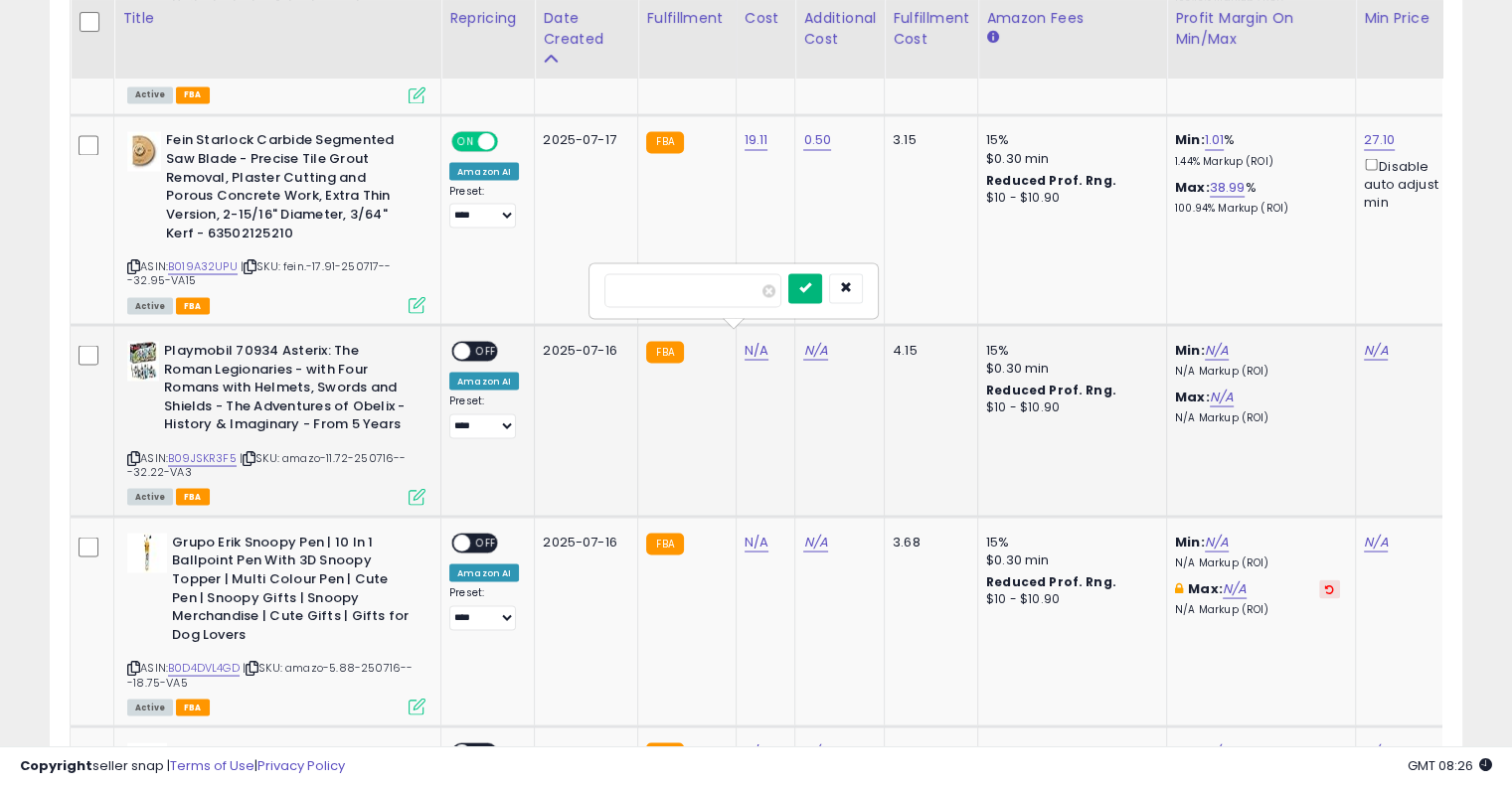 type on "*****" 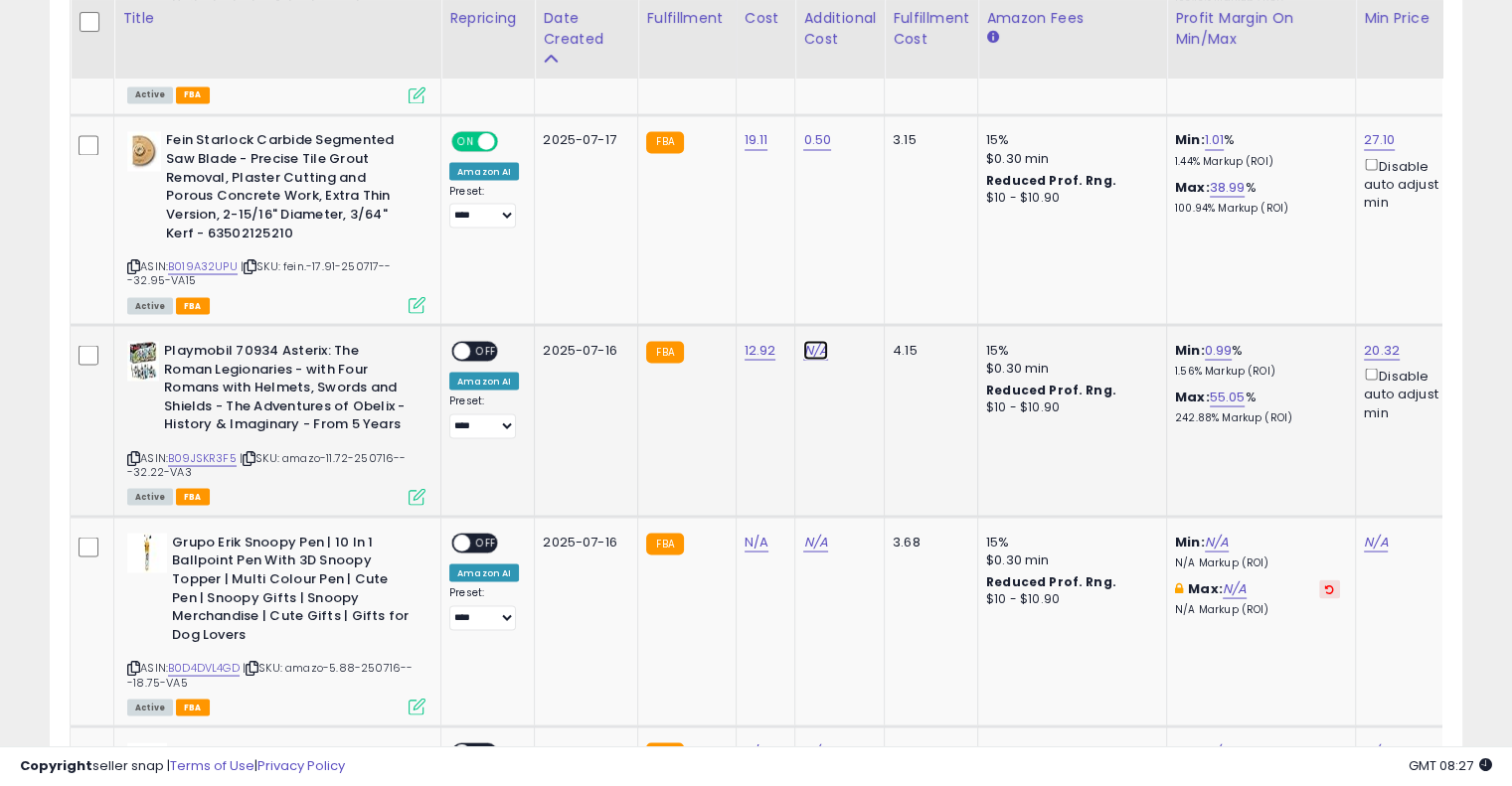 click on "N/A" at bounding box center [815, 350] 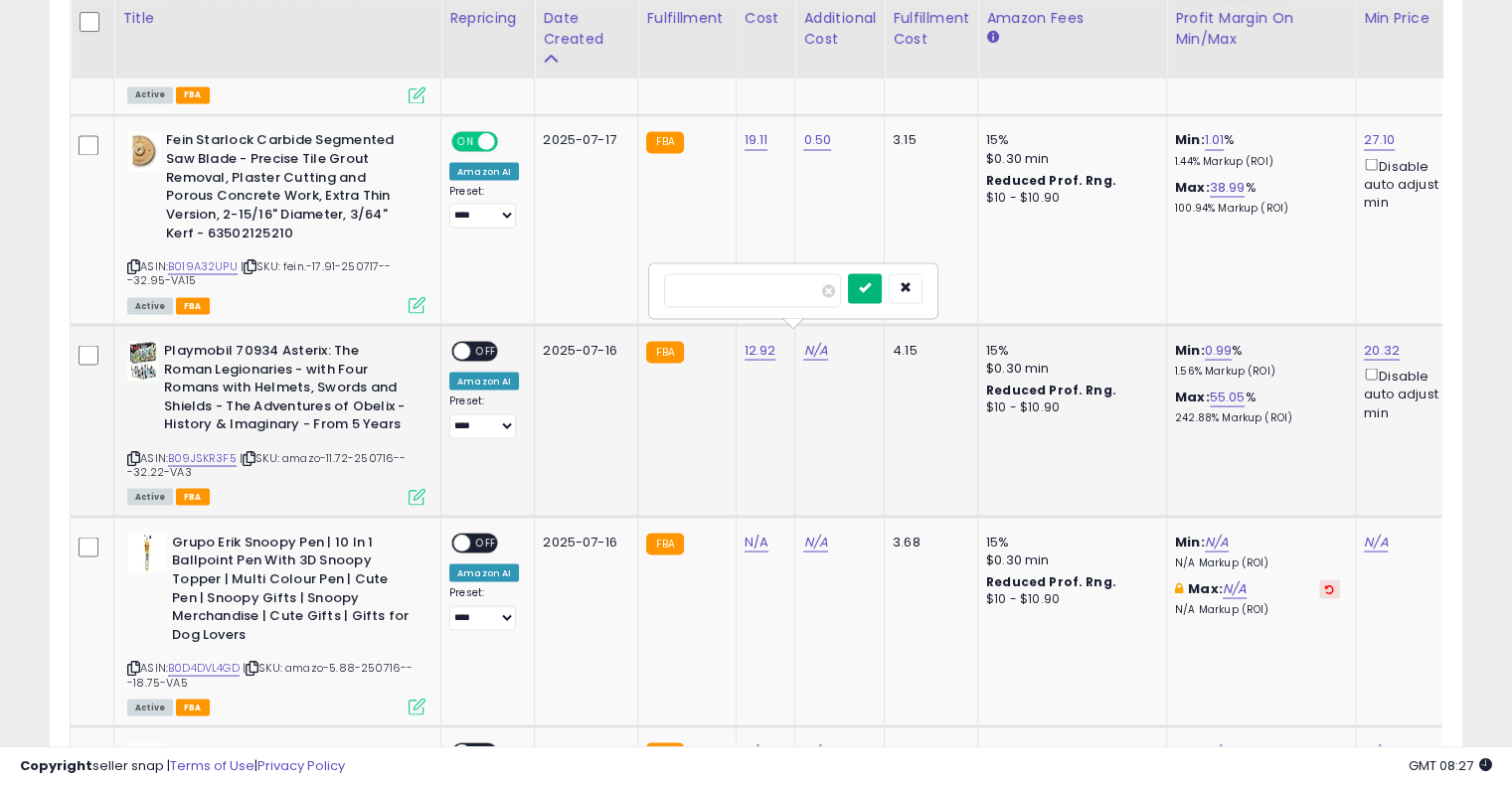 type on "****" 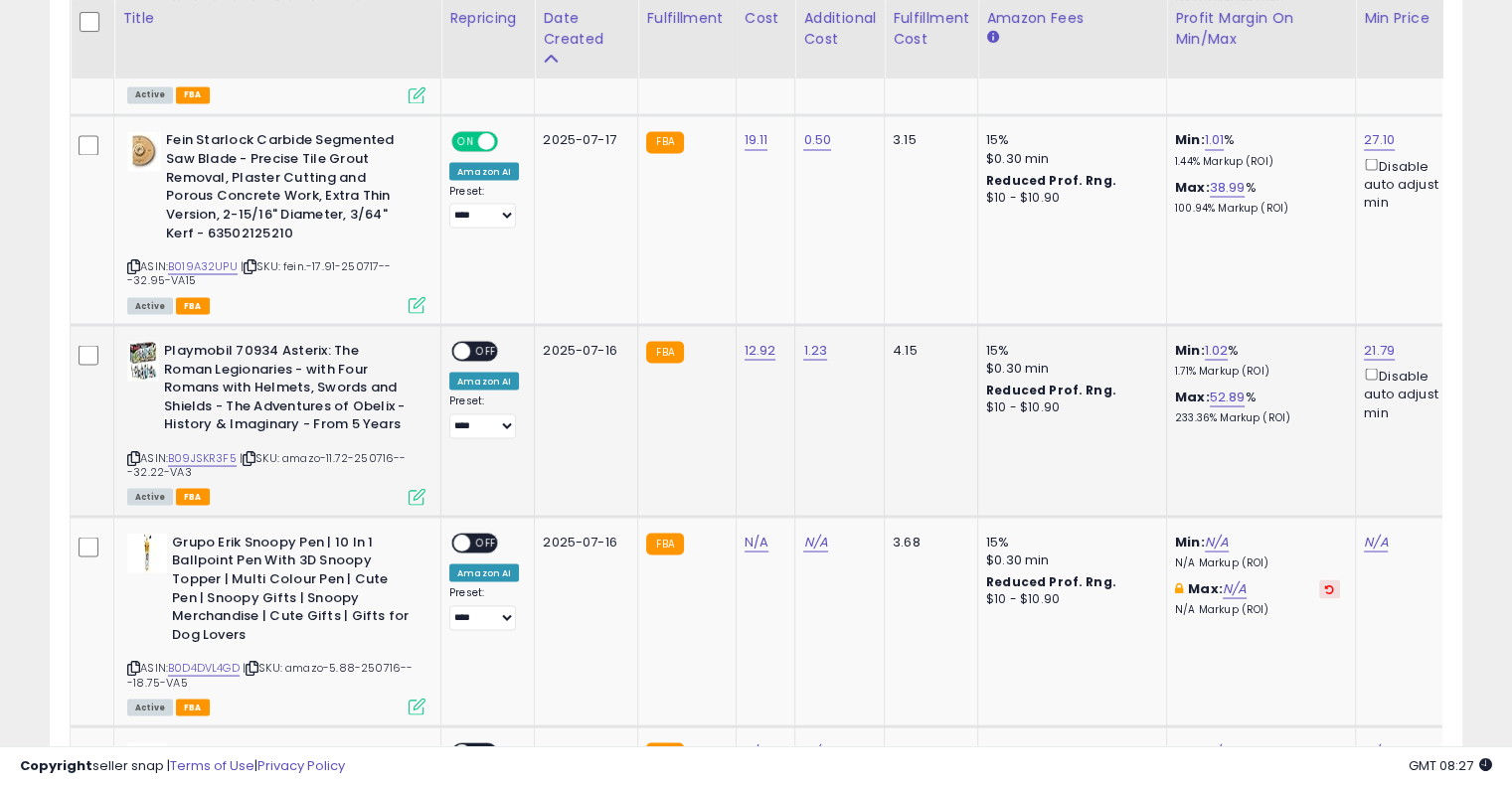 click on "OFF" at bounding box center (486, 351) 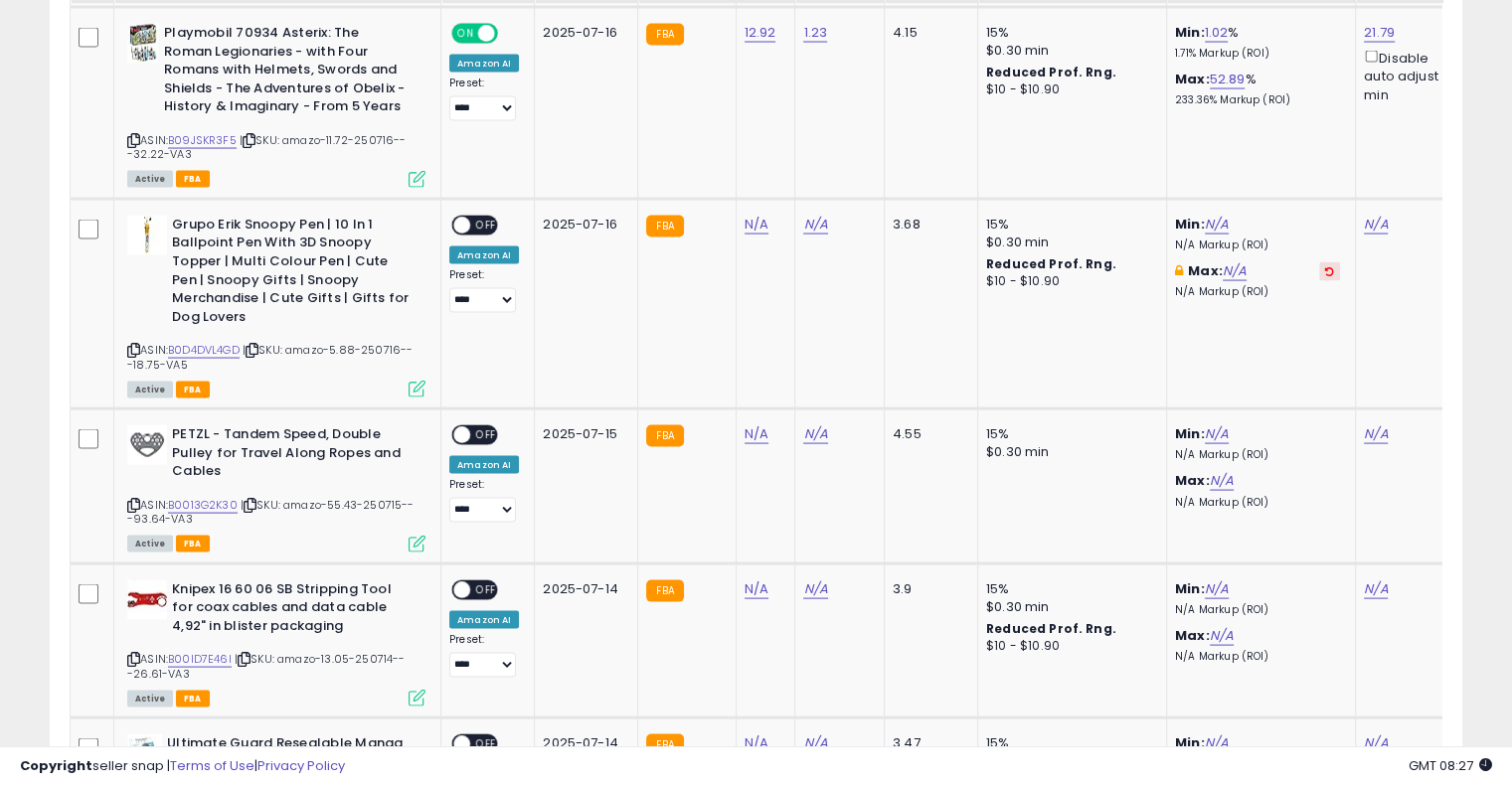 scroll, scrollTop: 3854, scrollLeft: 0, axis: vertical 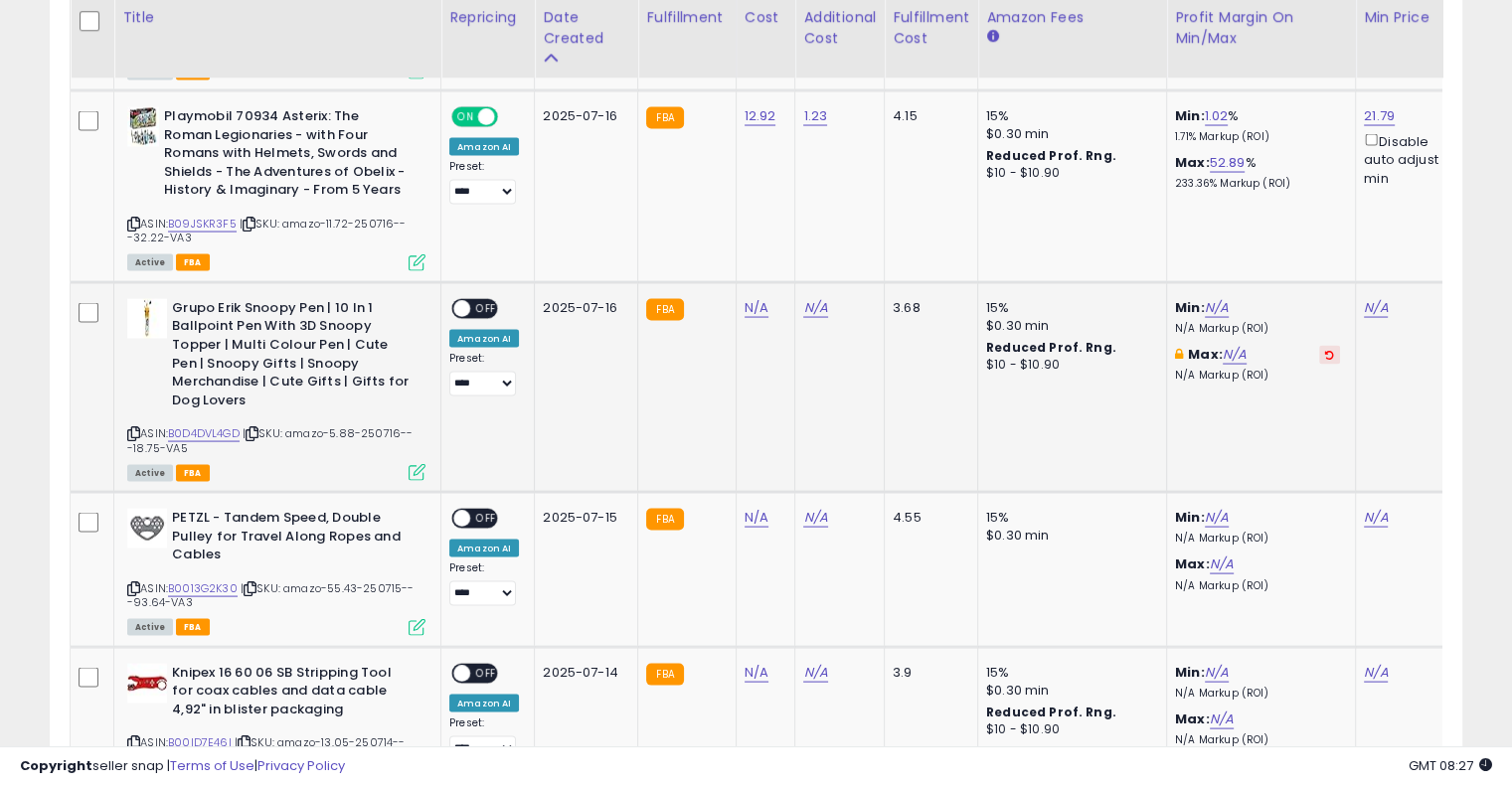 click at bounding box center (252, 433) 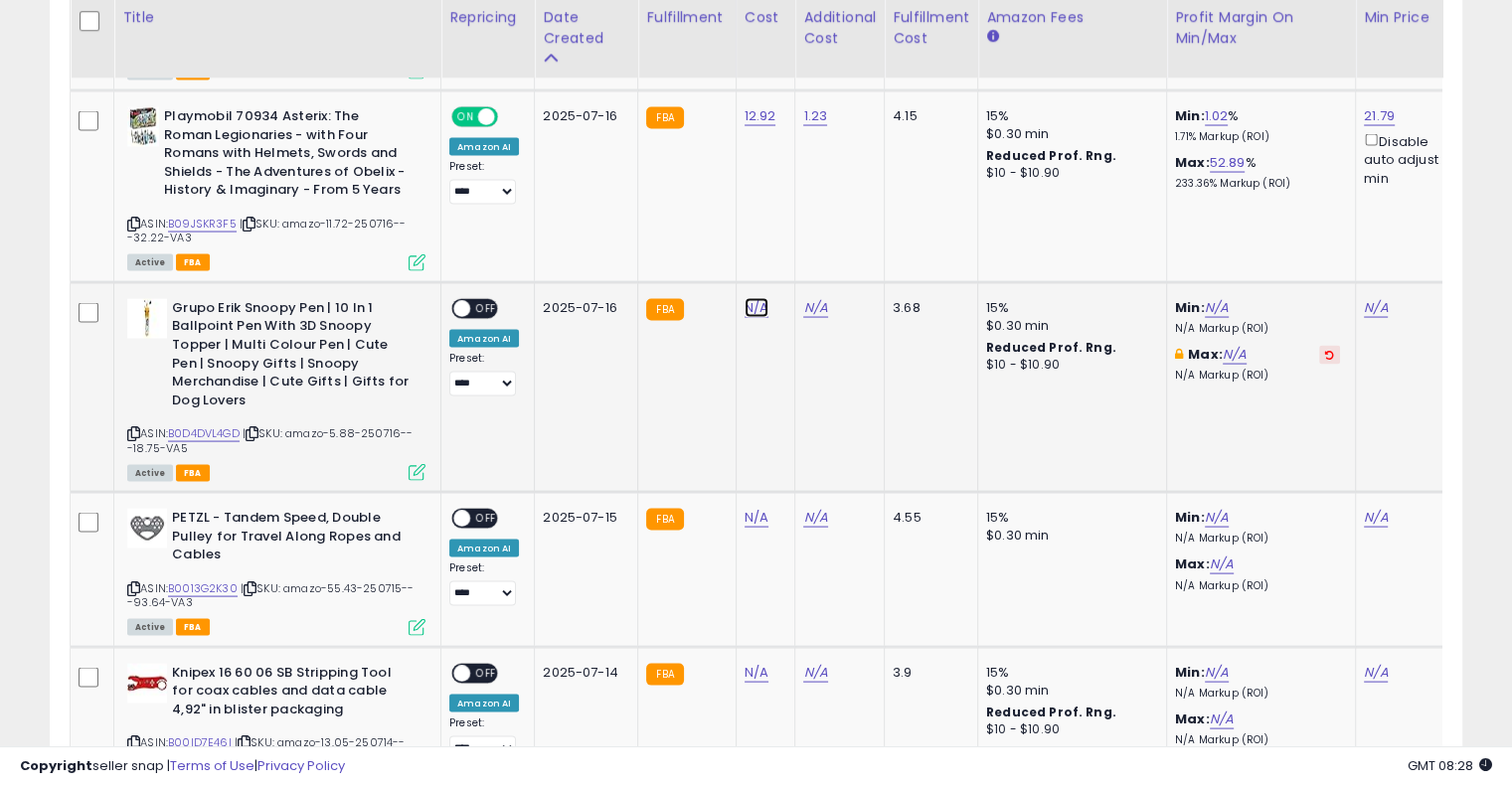 click on "N/A" at bounding box center [756, 308] 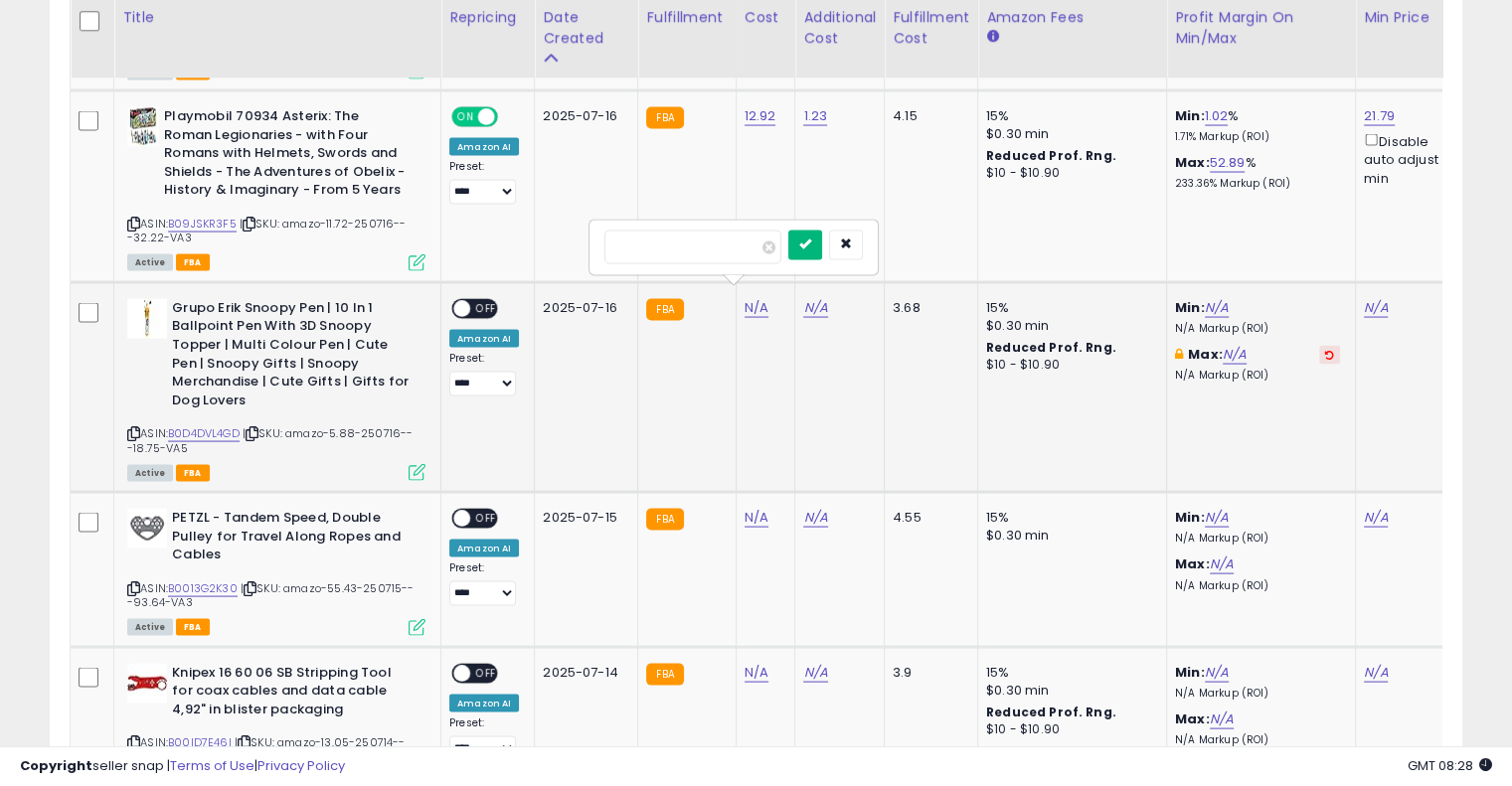 type on "****" 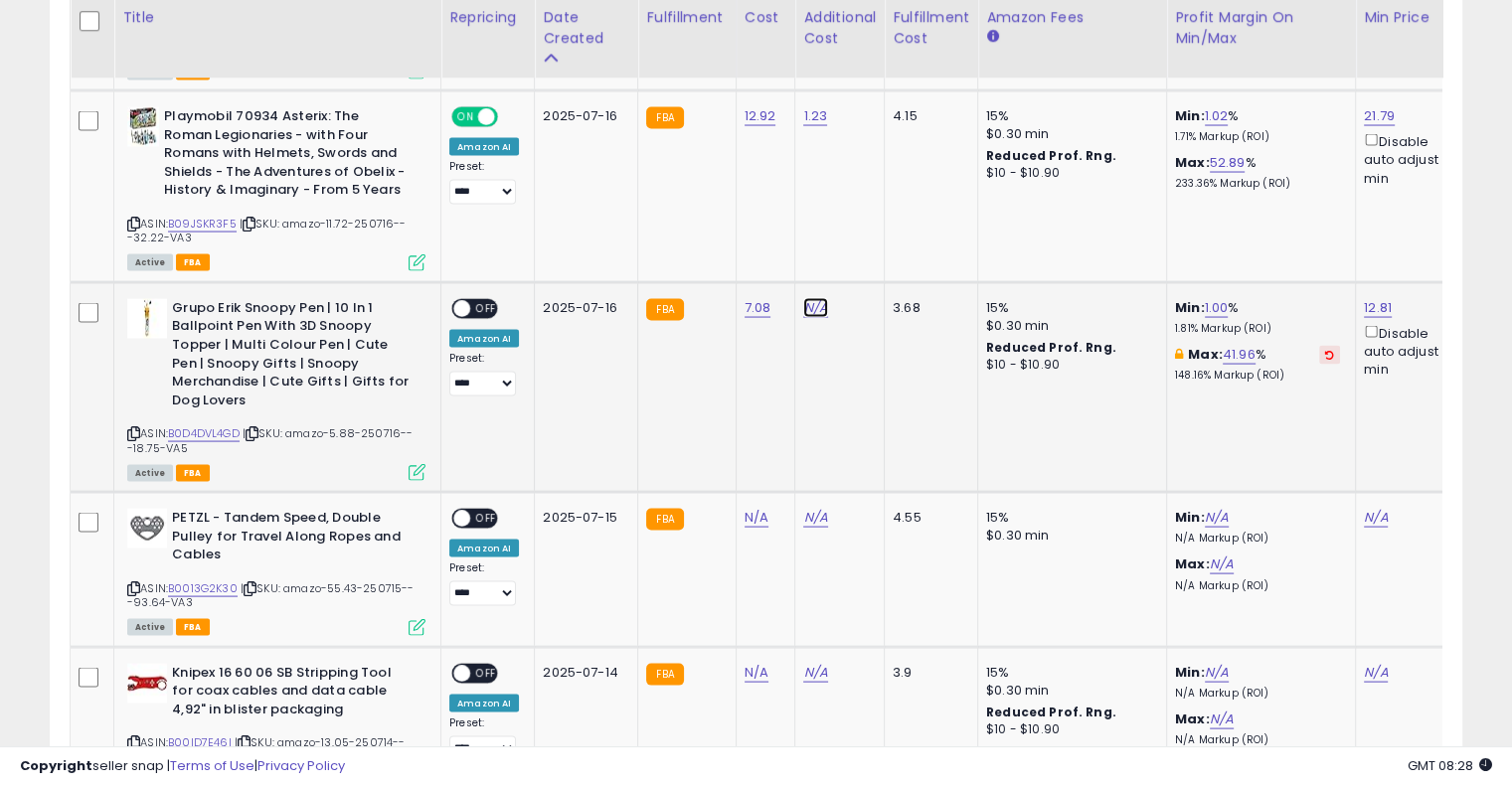 click on "N/A" at bounding box center [815, 308] 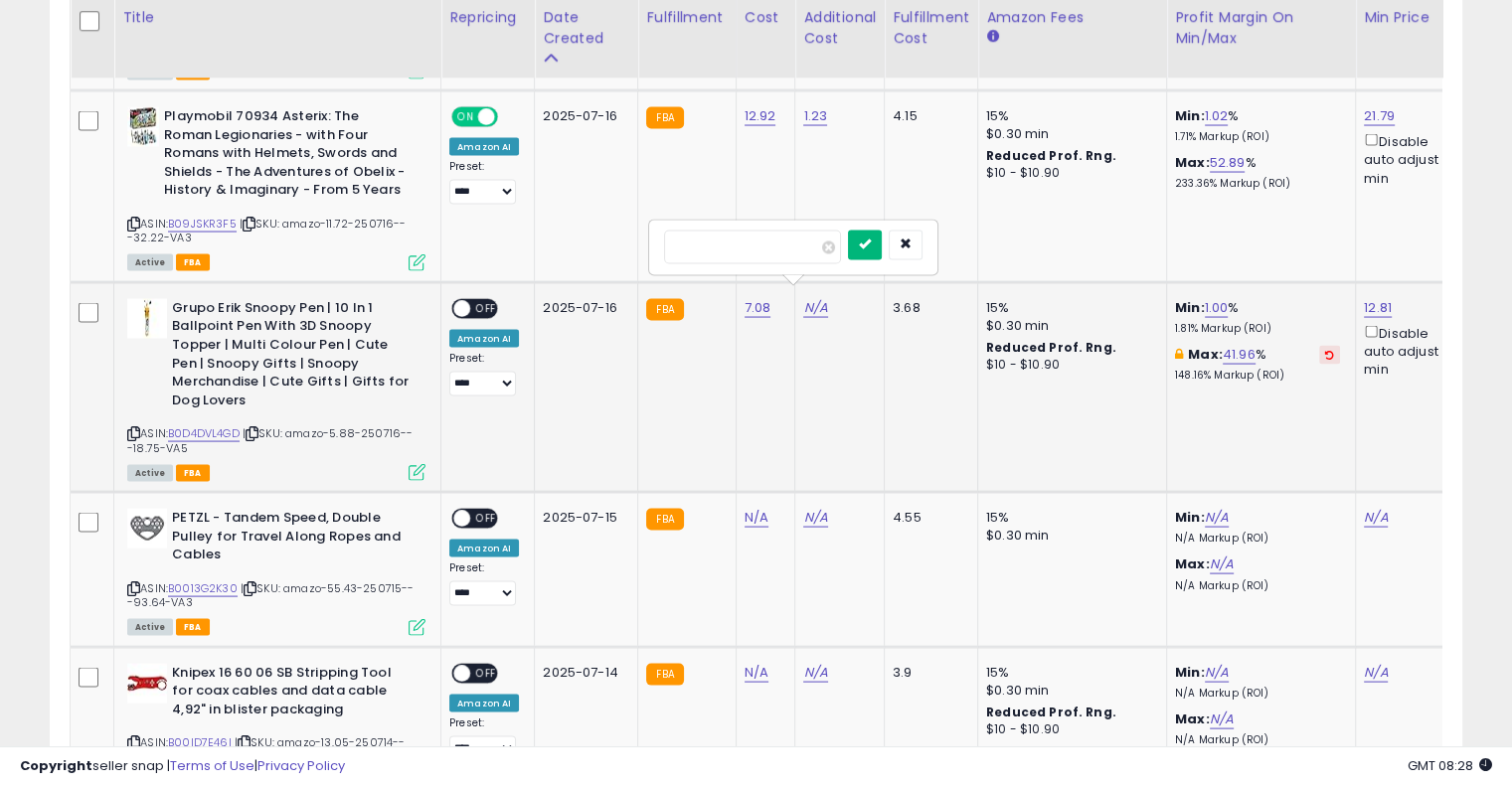 type on "****" 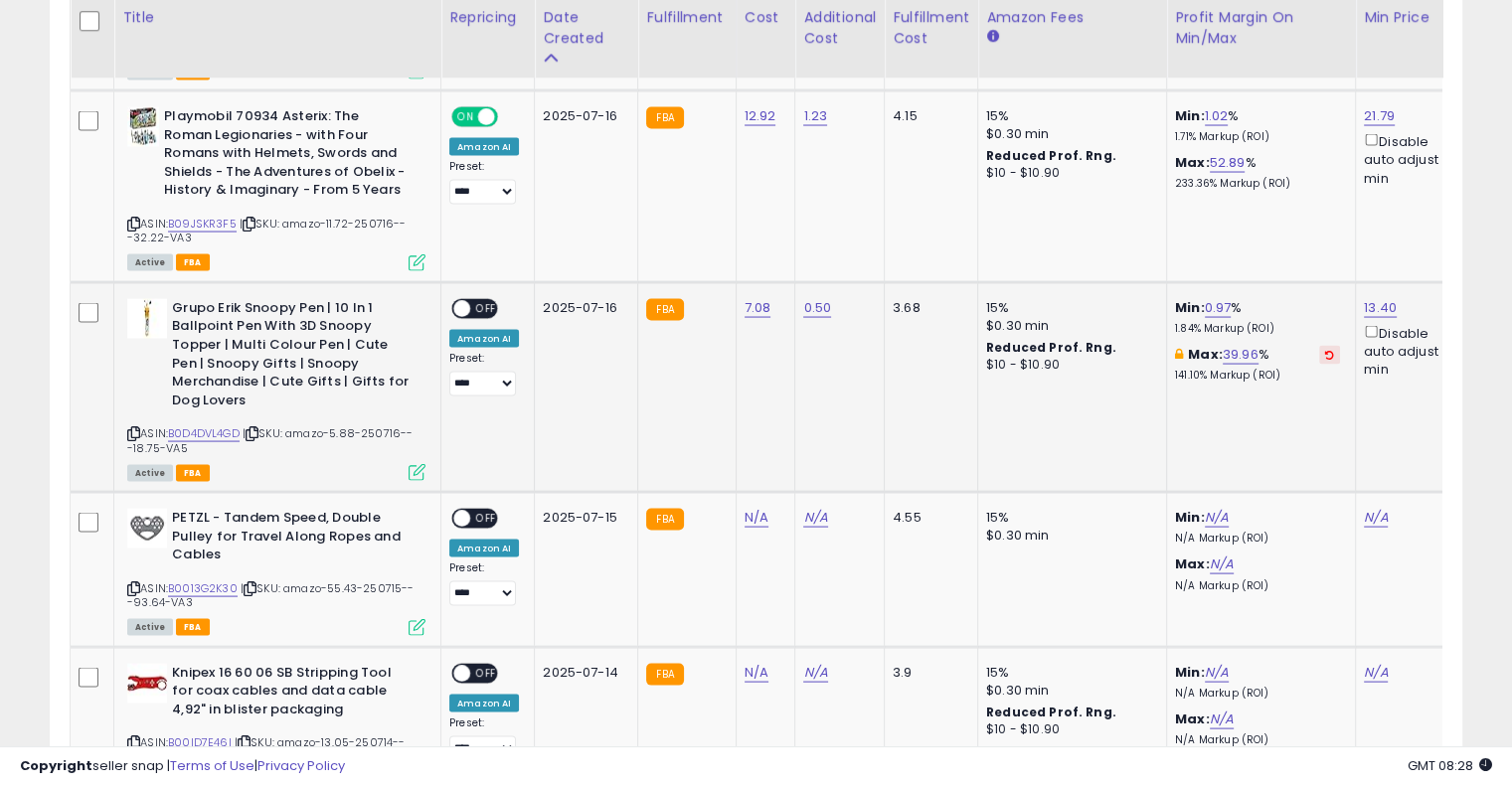 click on "OFF" at bounding box center (486, 308) 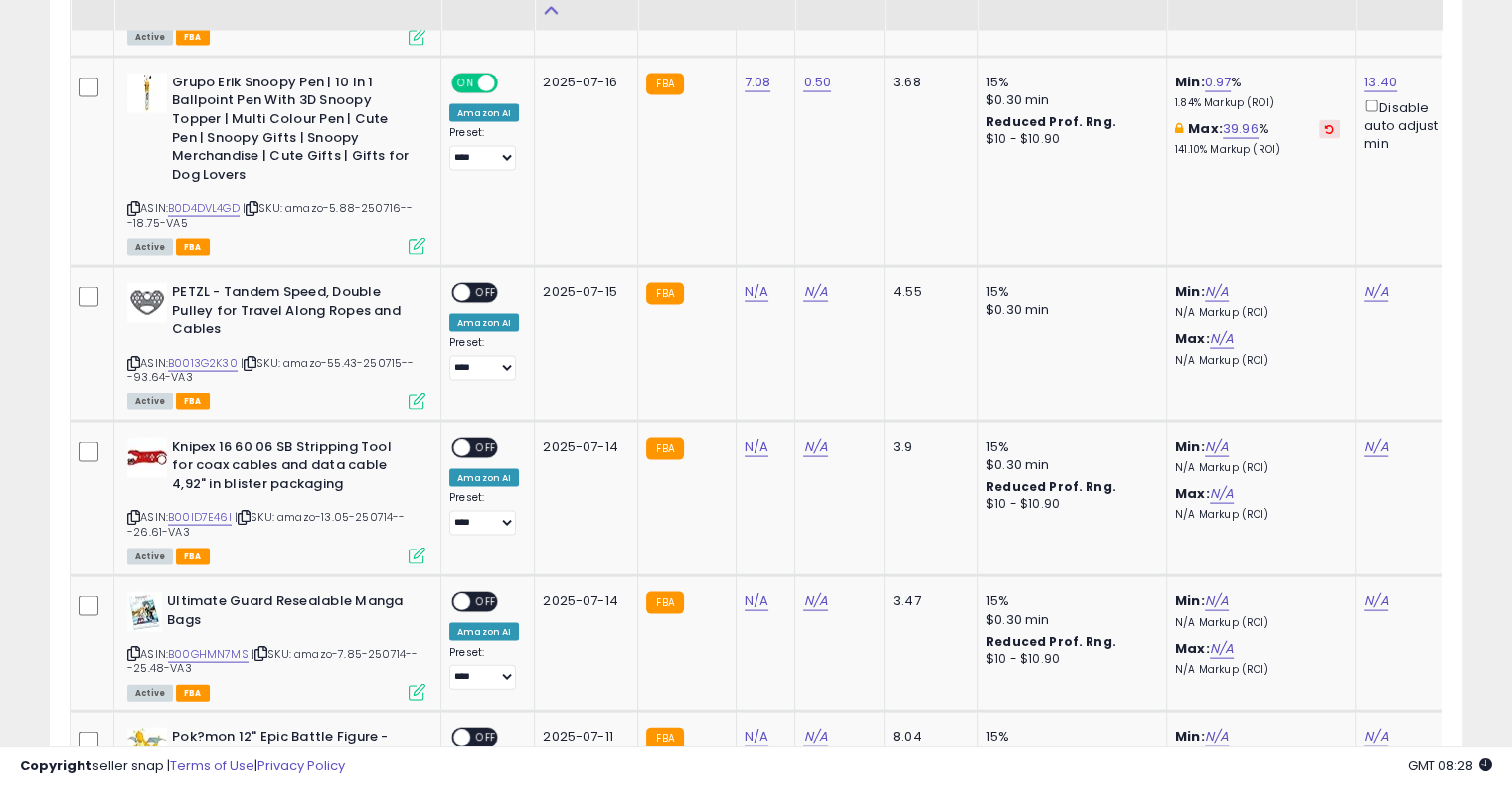 scroll, scrollTop: 3983, scrollLeft: 0, axis: vertical 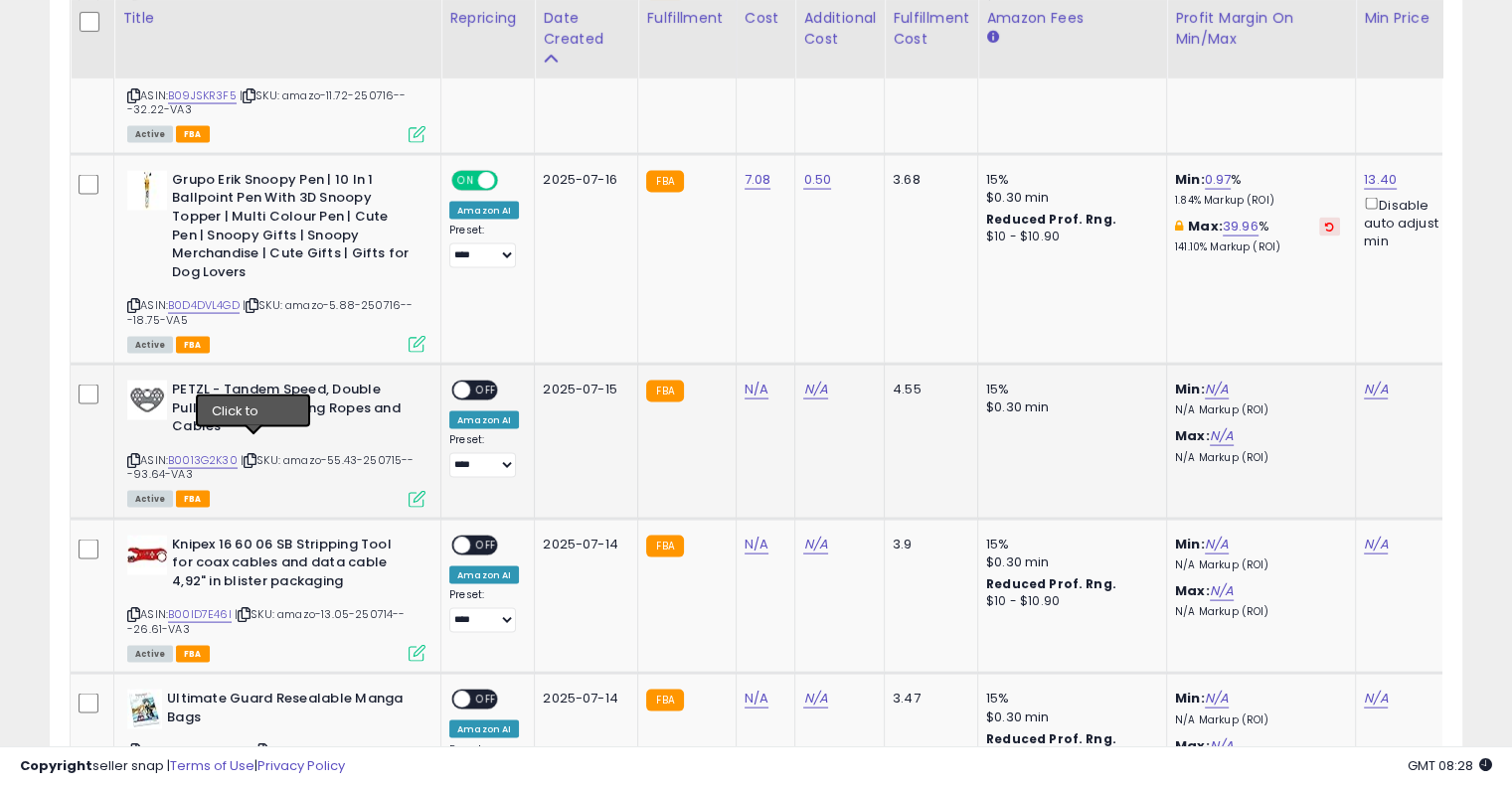click at bounding box center [250, 460] 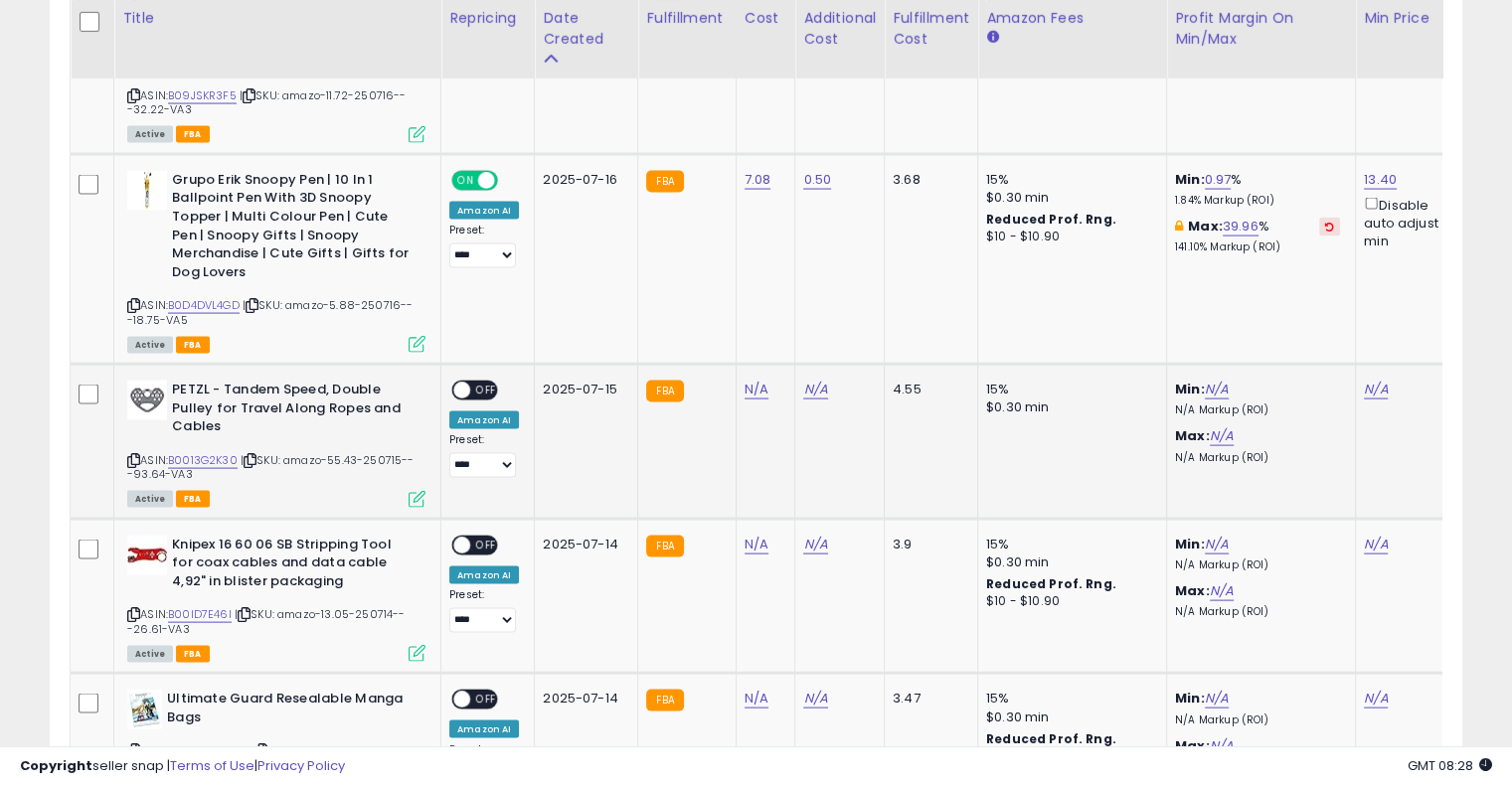 click at bounding box center (250, 460) 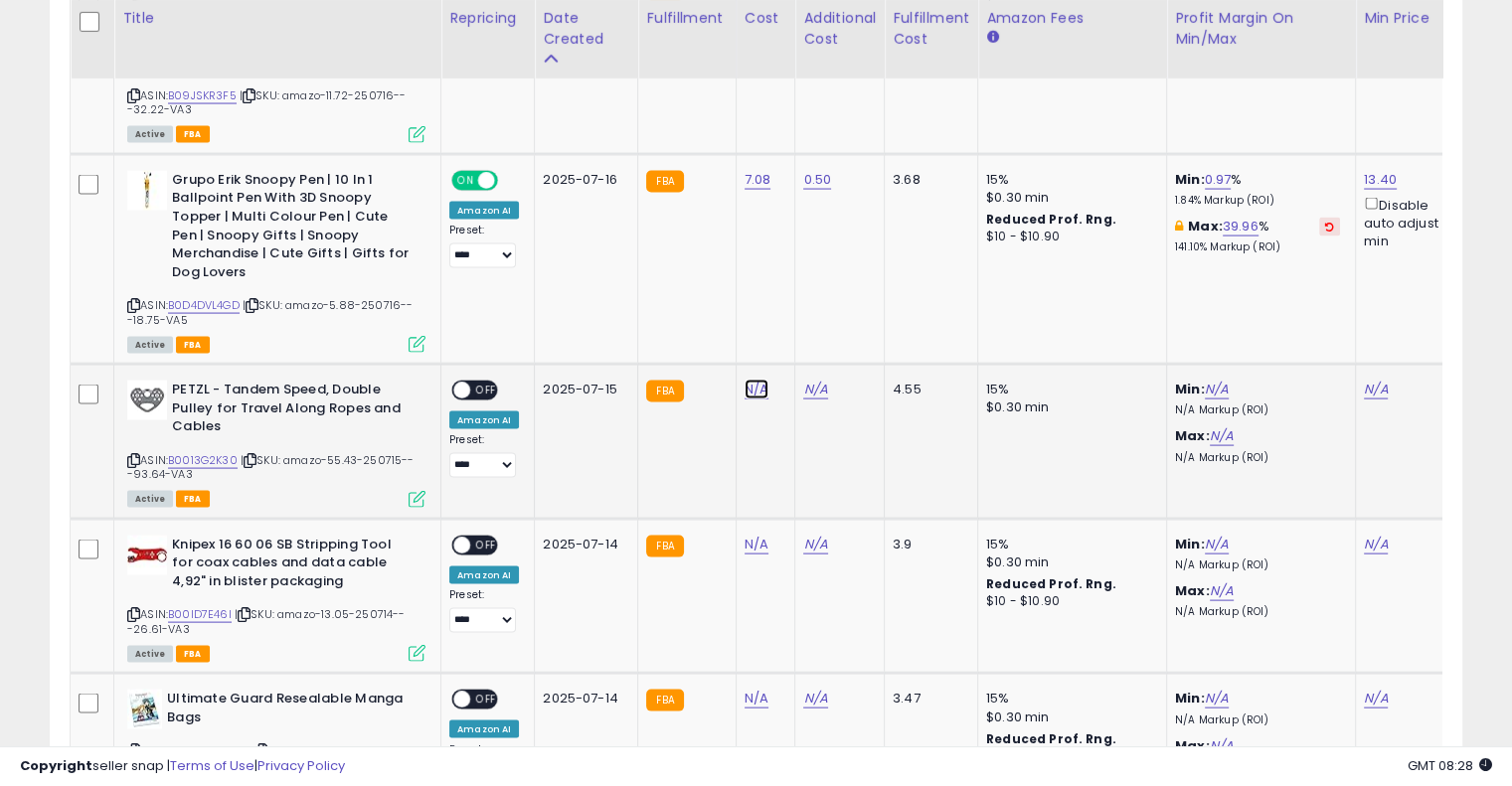 click on "N/A" at bounding box center (756, 390) 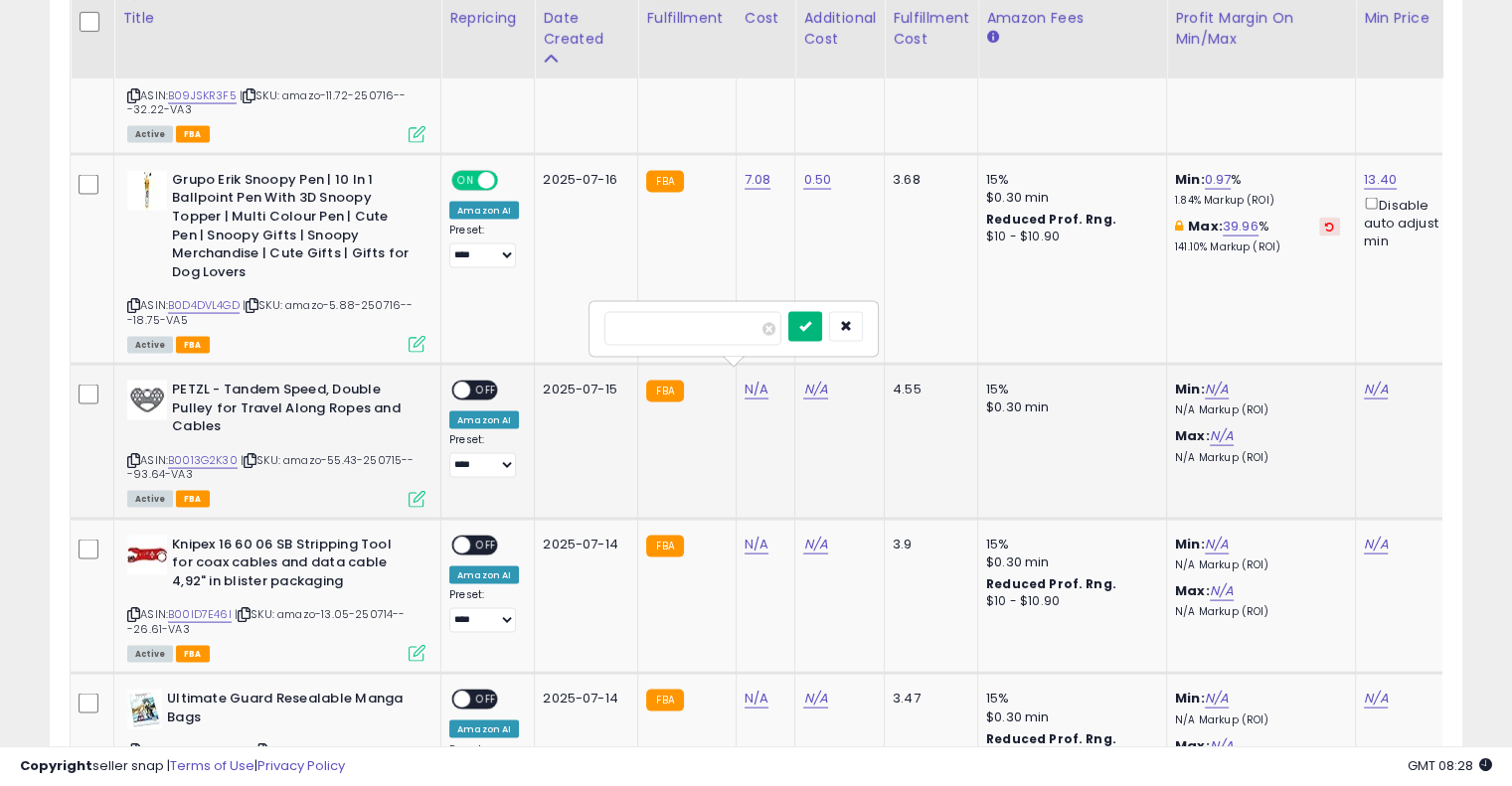 type on "*****" 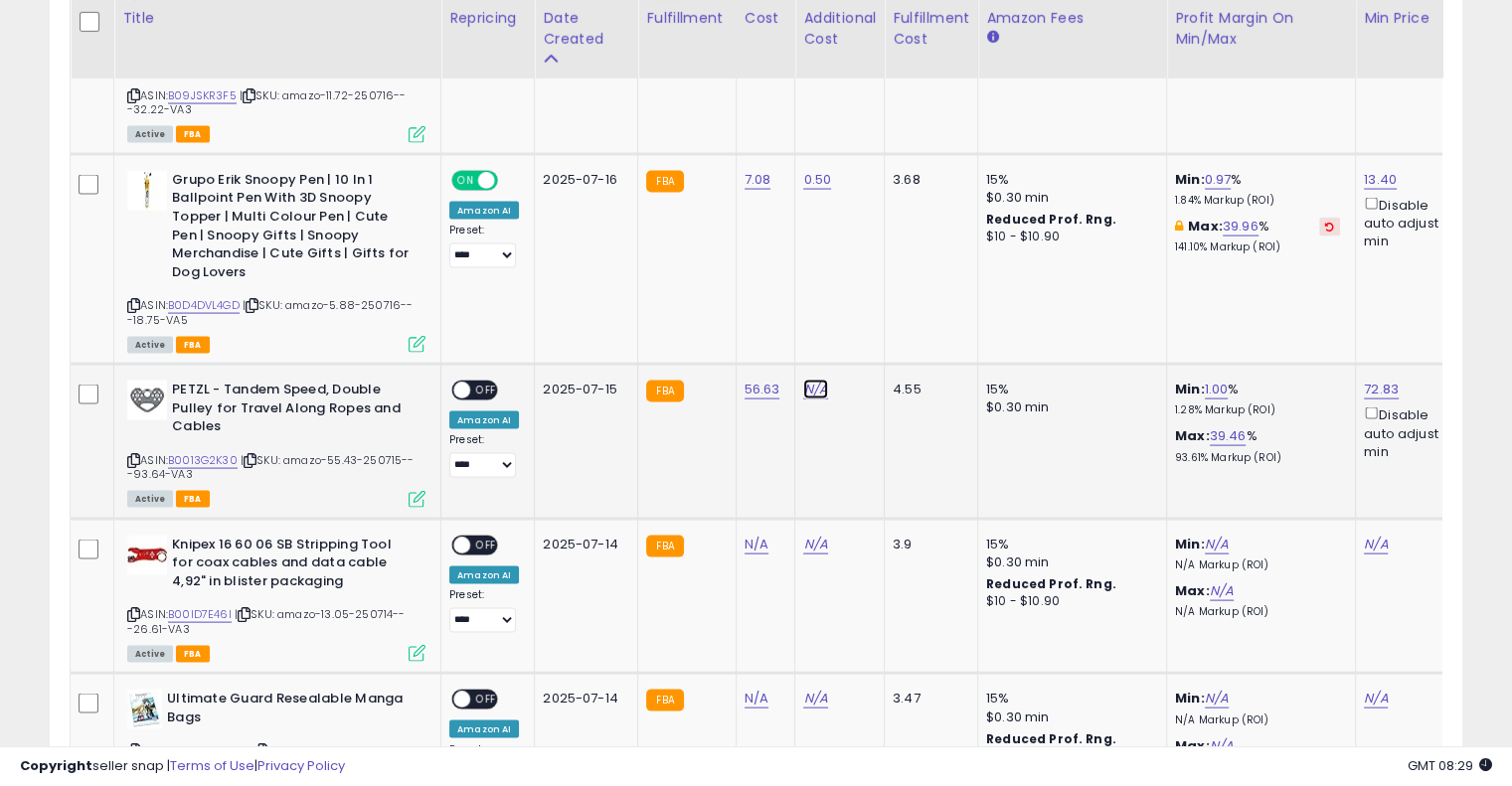 click on "N/A" at bounding box center [815, 390] 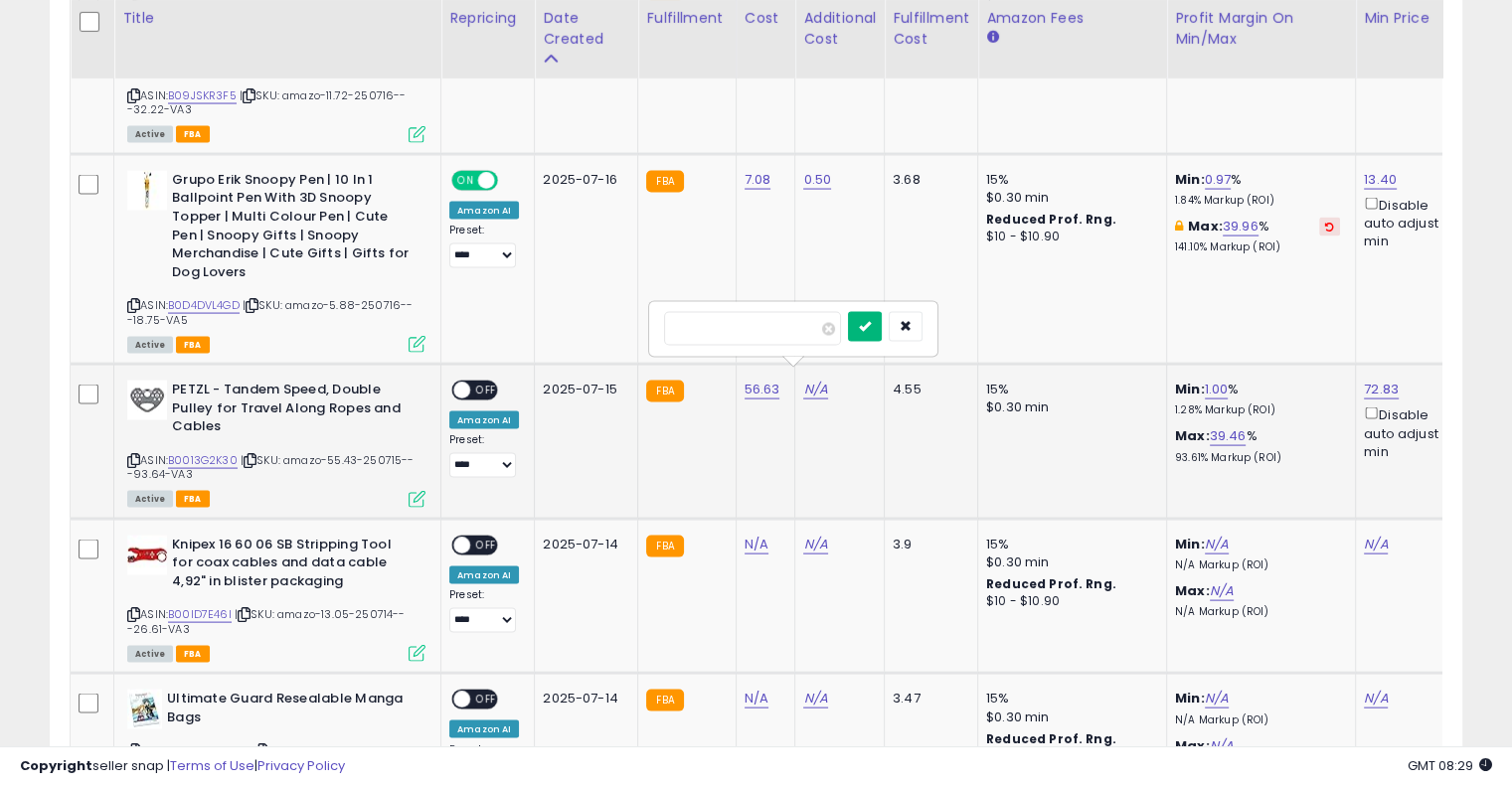 type on "****" 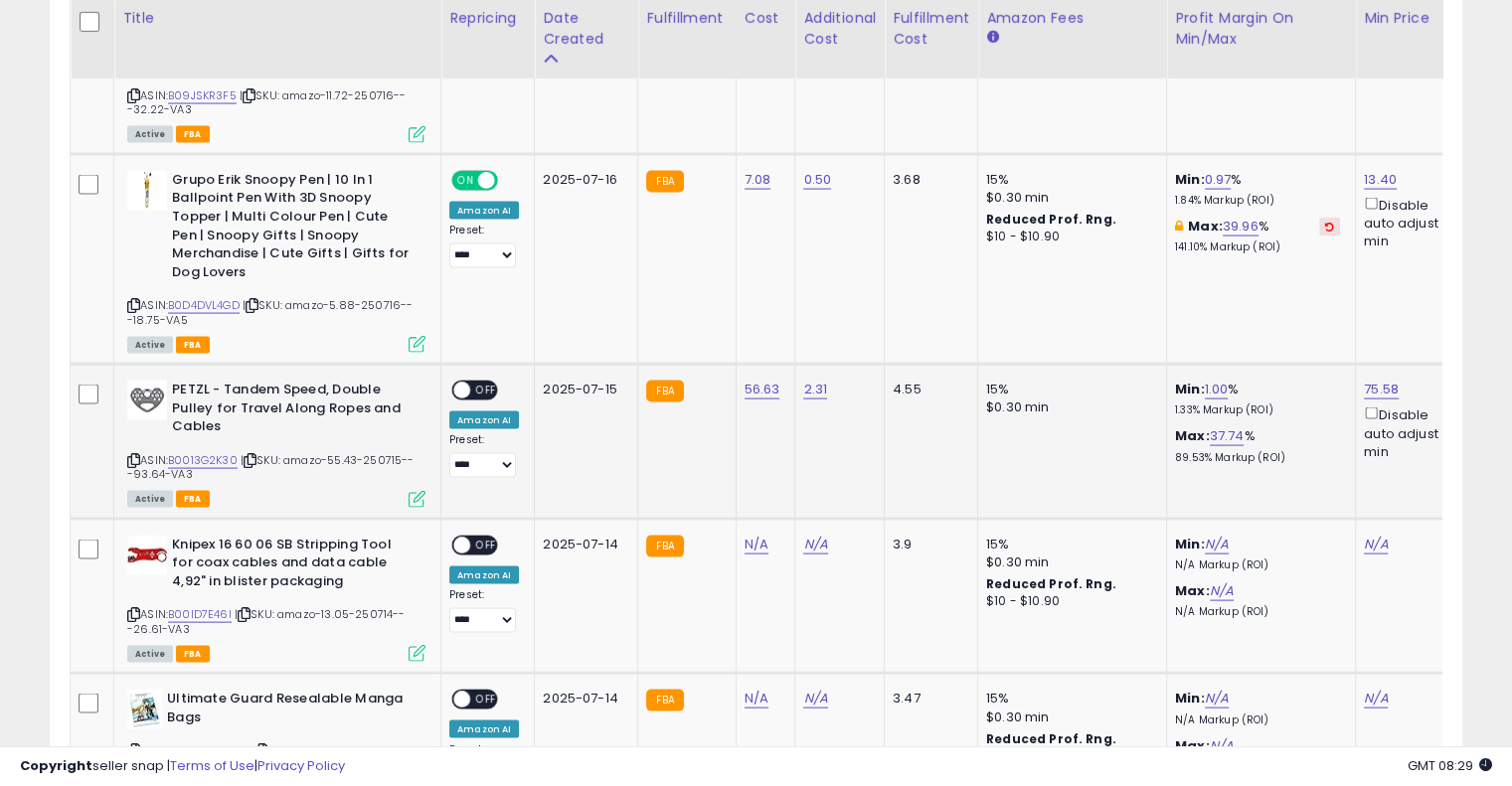 click on "OFF" at bounding box center (486, 391) 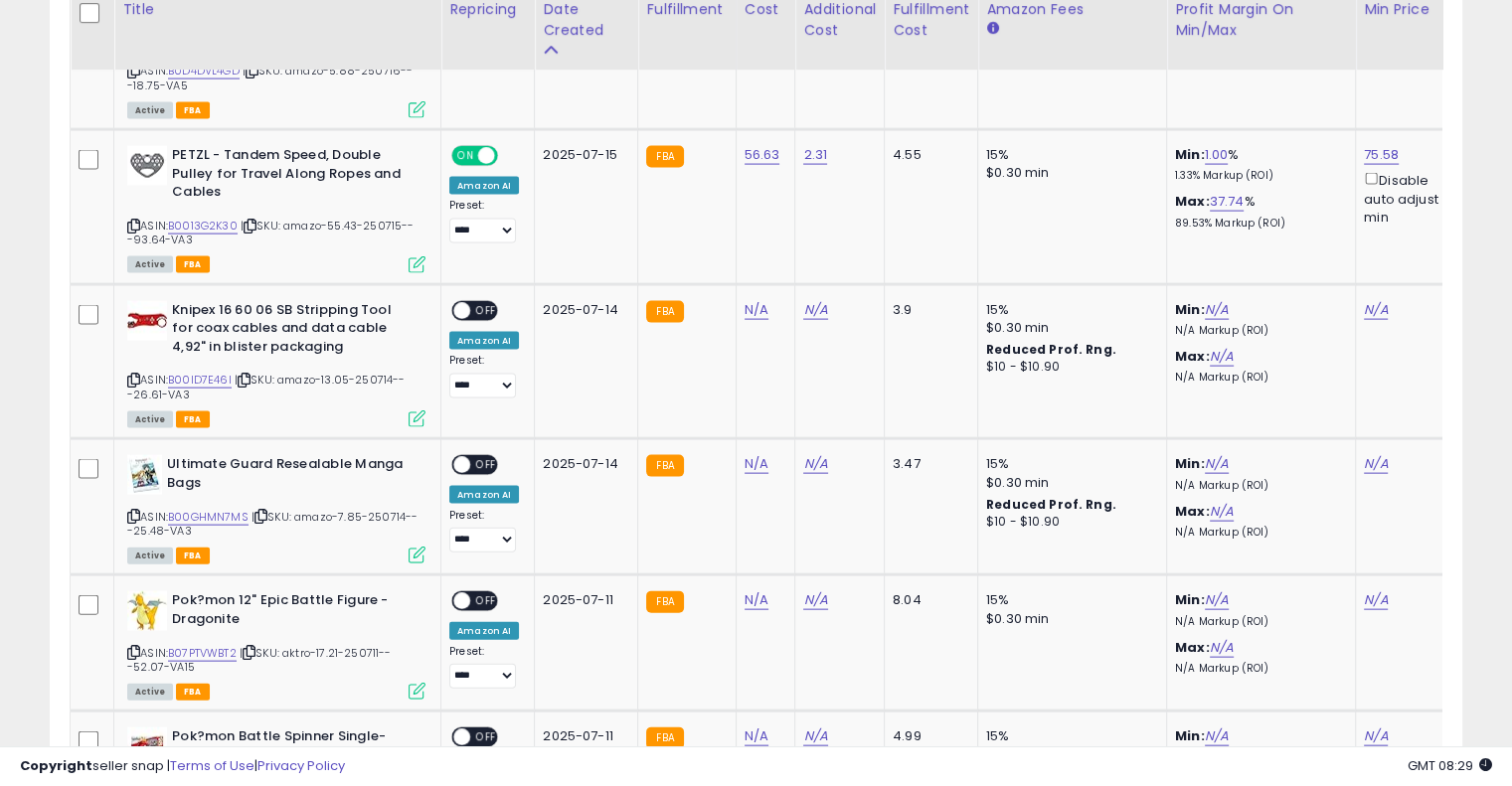 scroll, scrollTop: 4225, scrollLeft: 0, axis: vertical 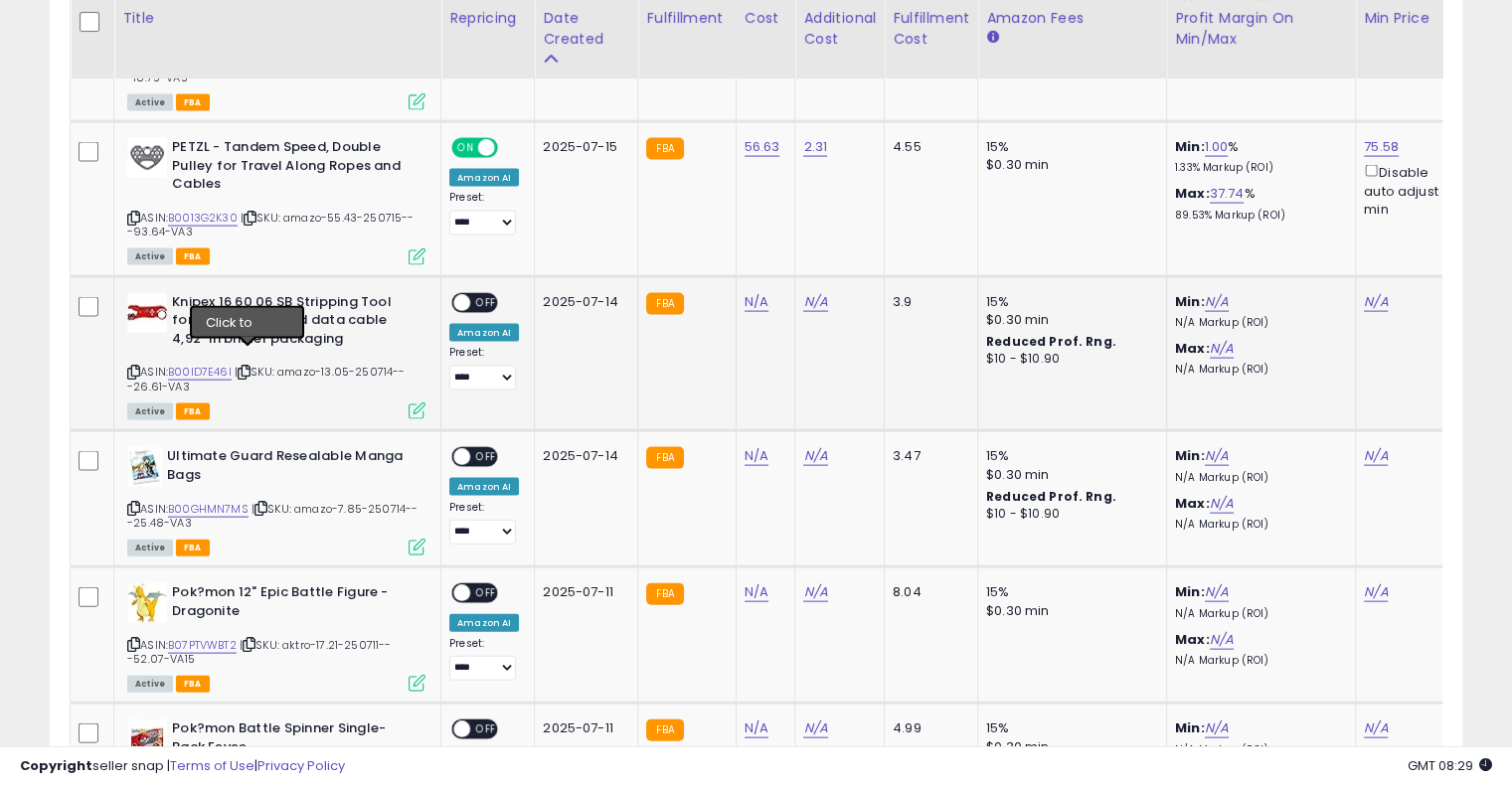 click at bounding box center [244, 372] 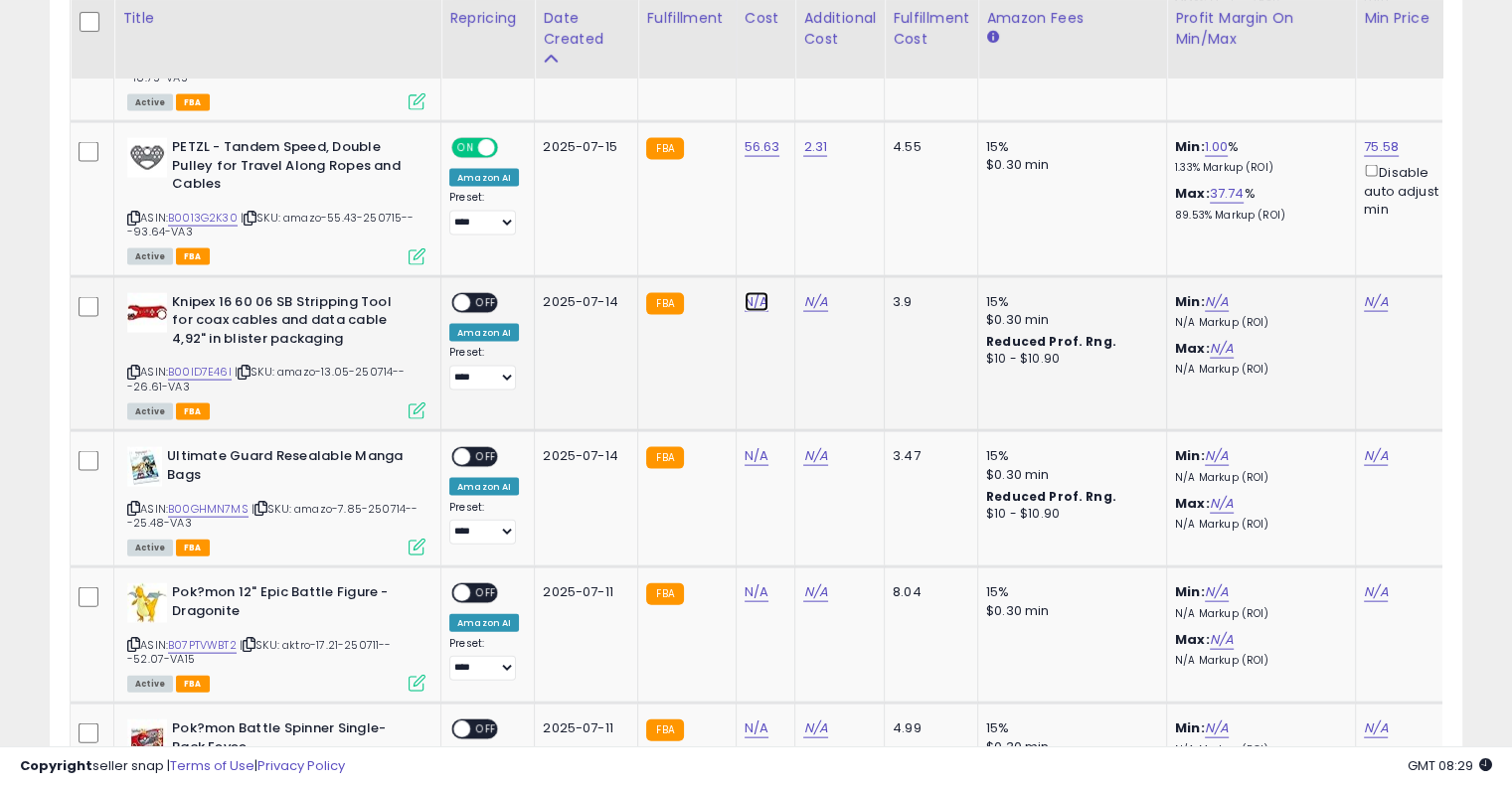 click on "N/A" at bounding box center (756, 302) 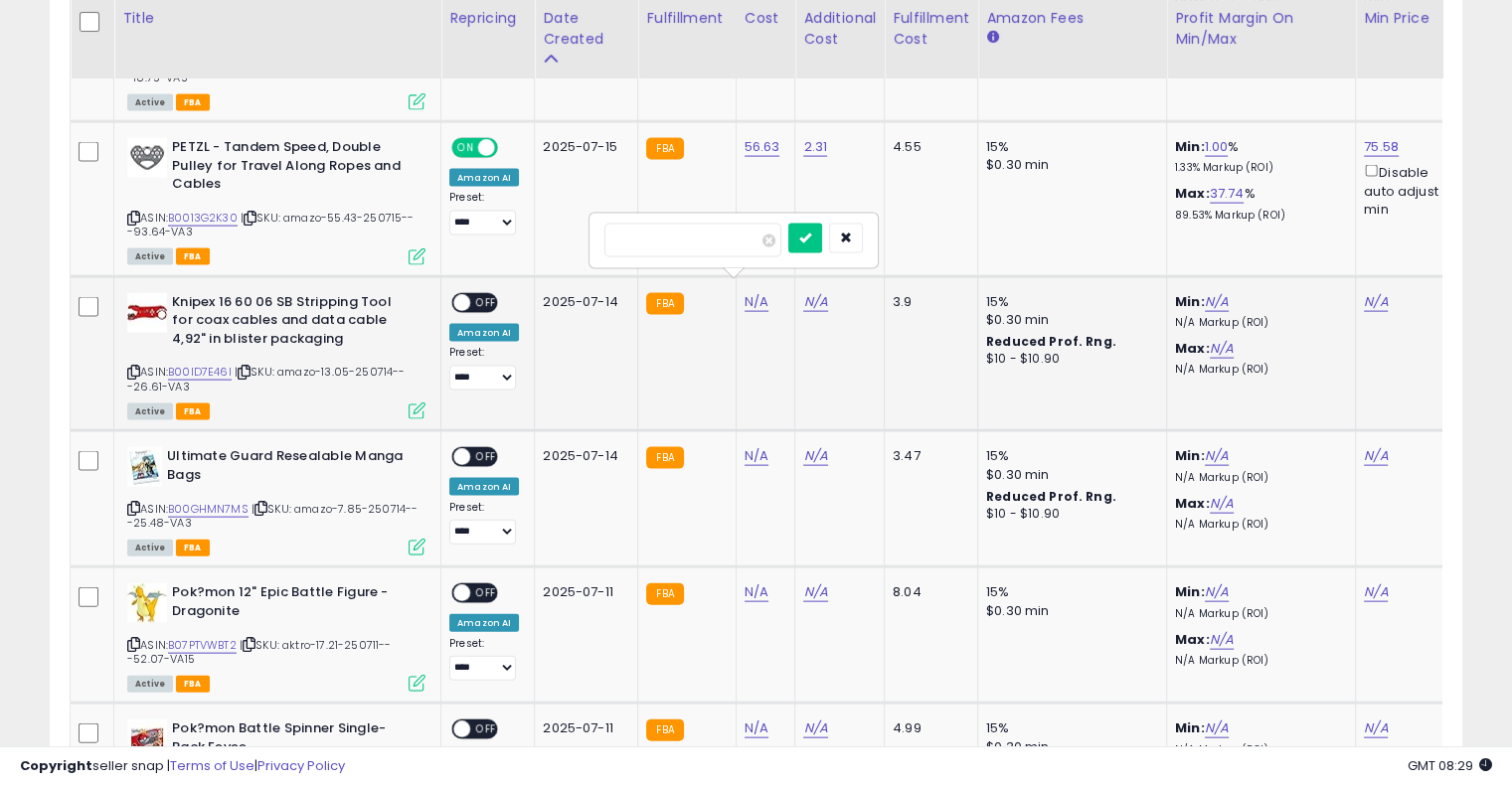 type on "*****" 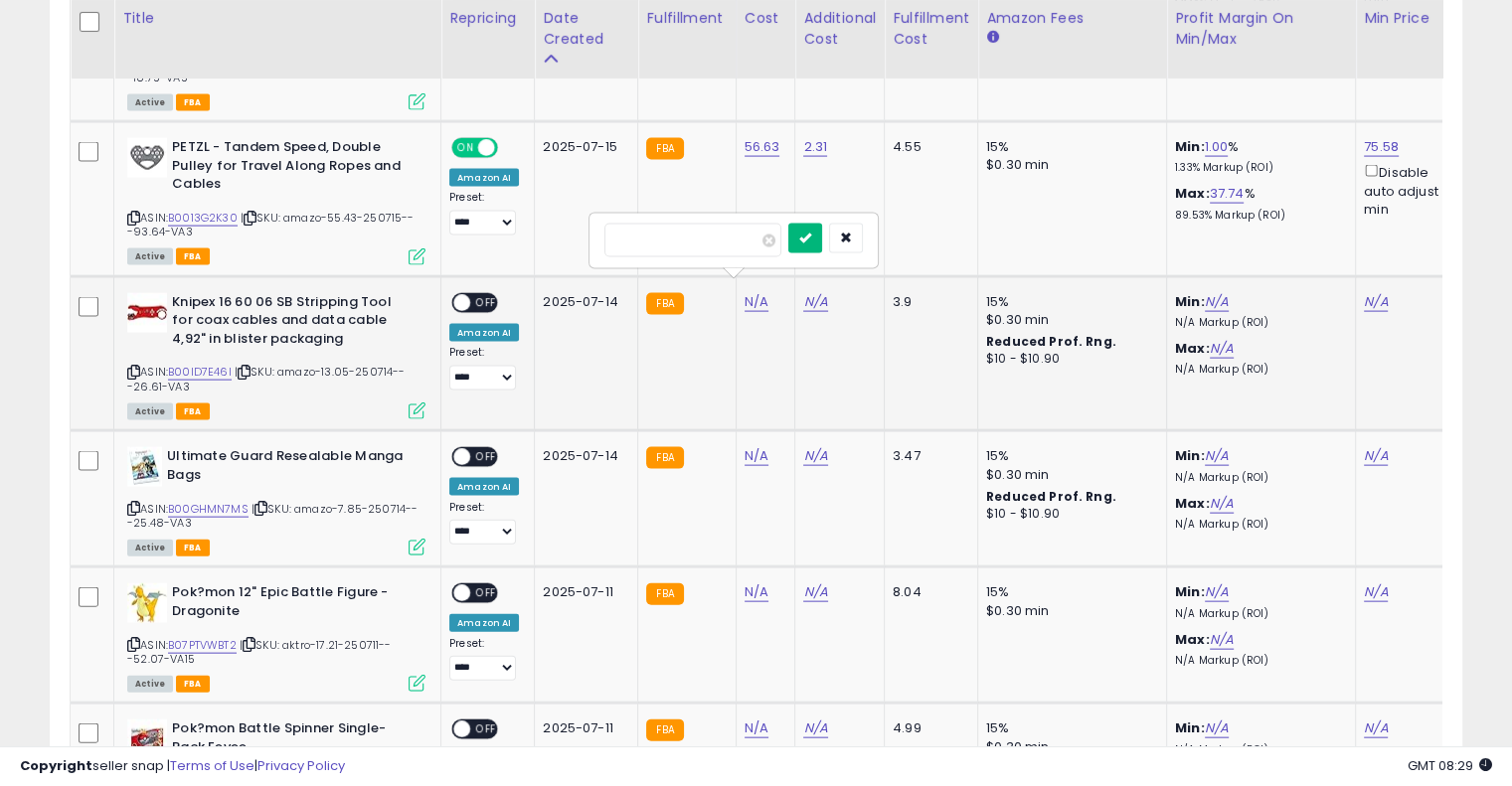 click at bounding box center (805, 237) 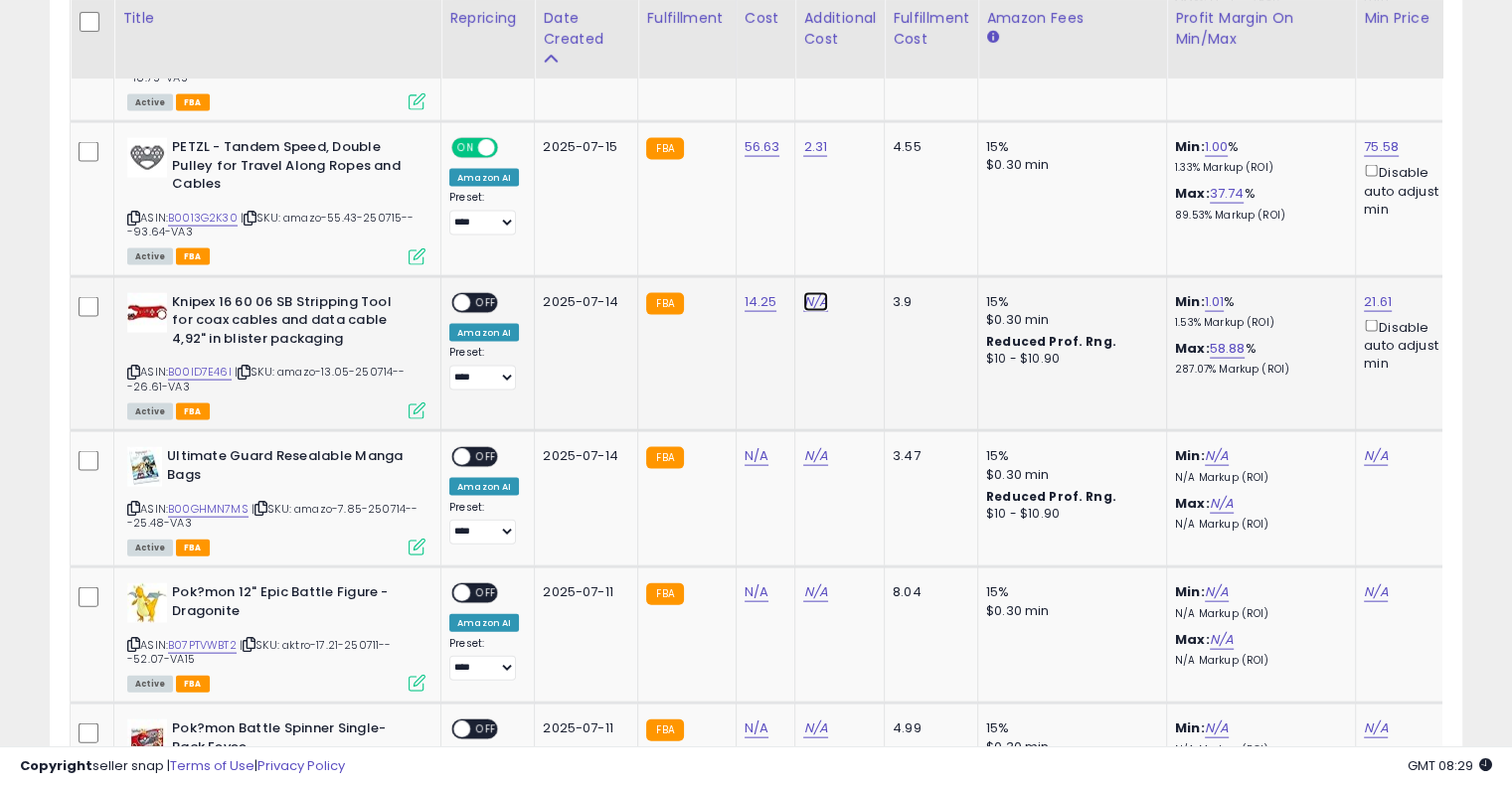 click on "N/A" at bounding box center (815, 302) 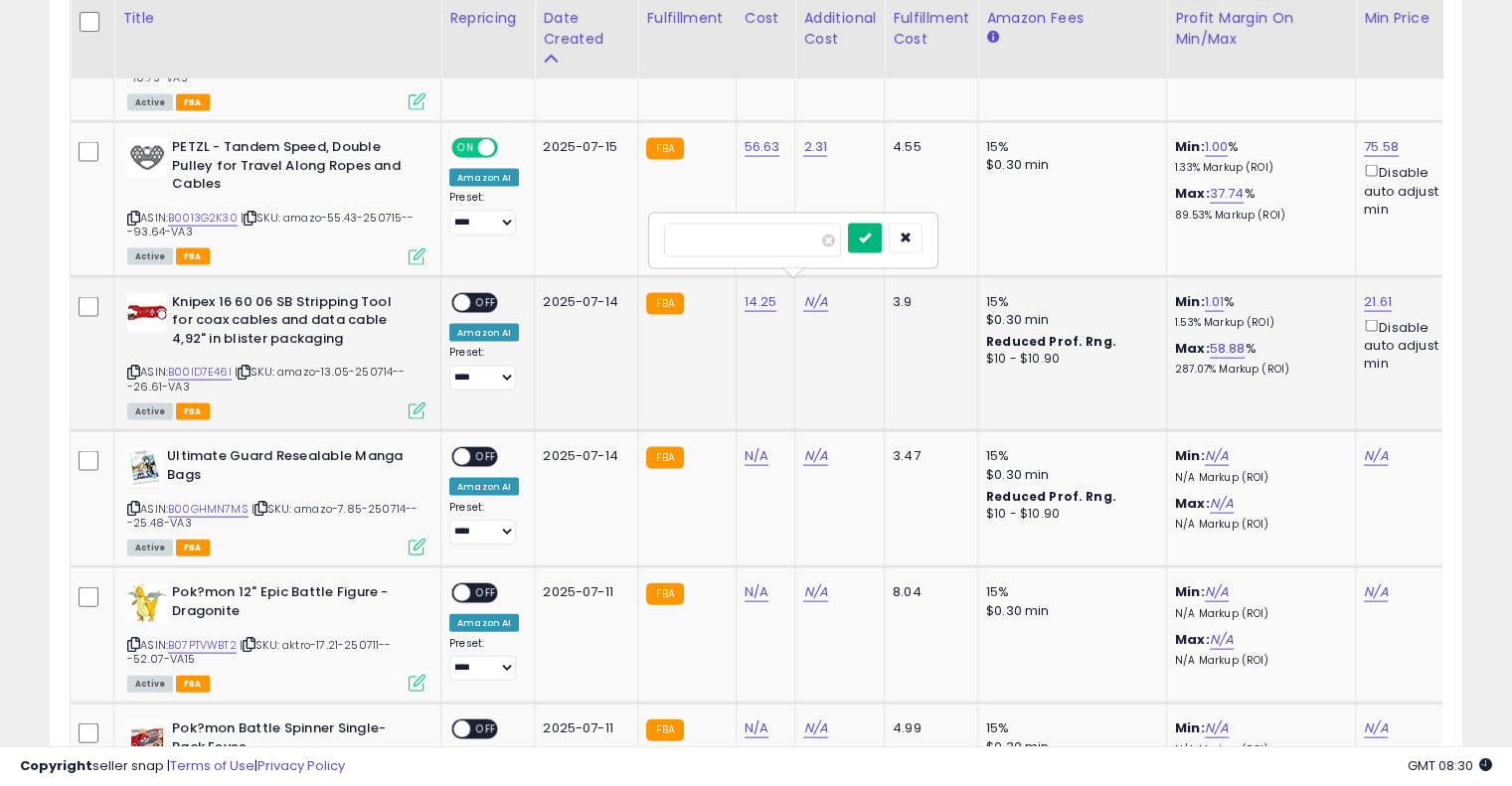 type on "****" 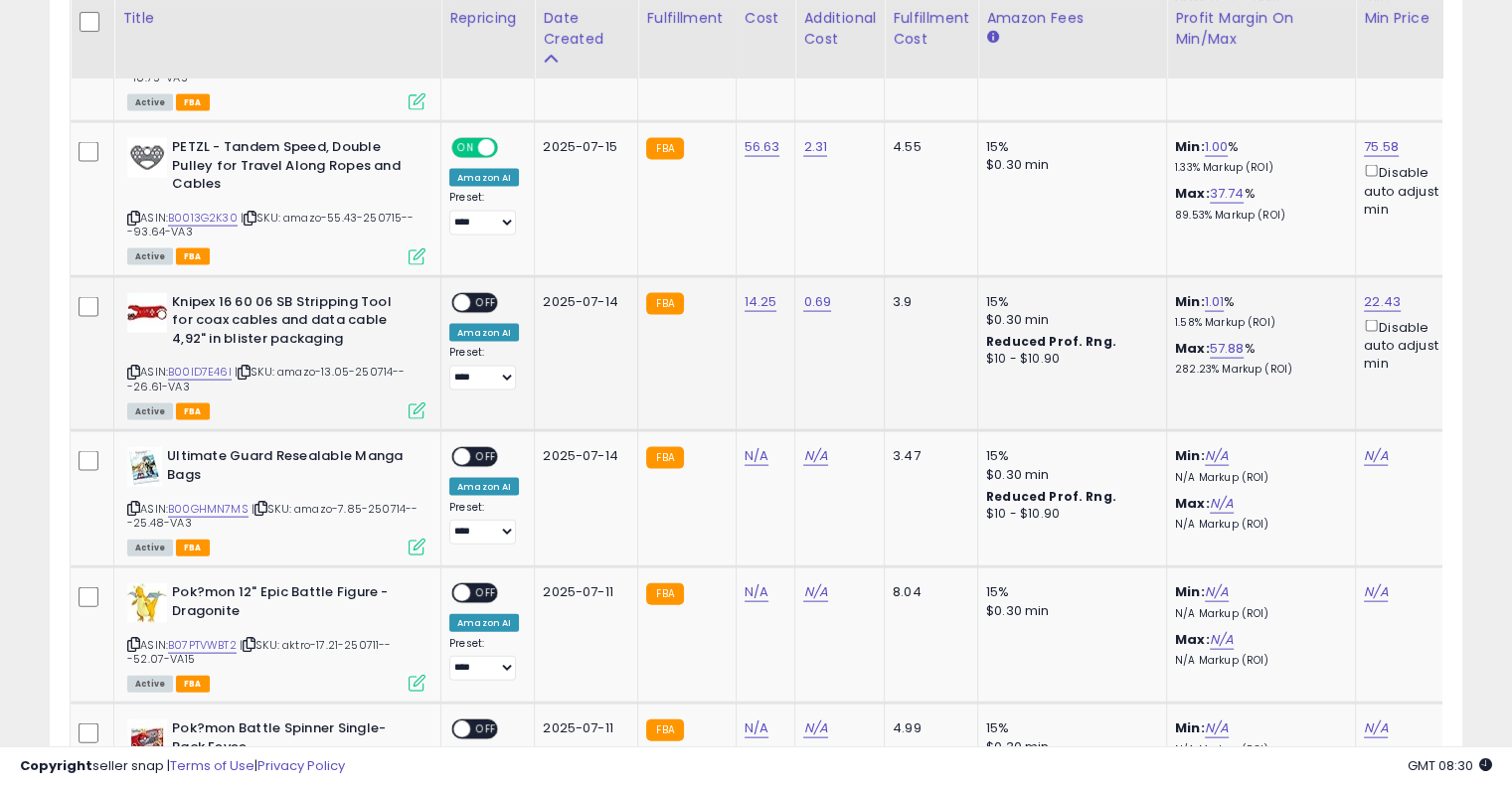 click on "OFF" at bounding box center (486, 302) 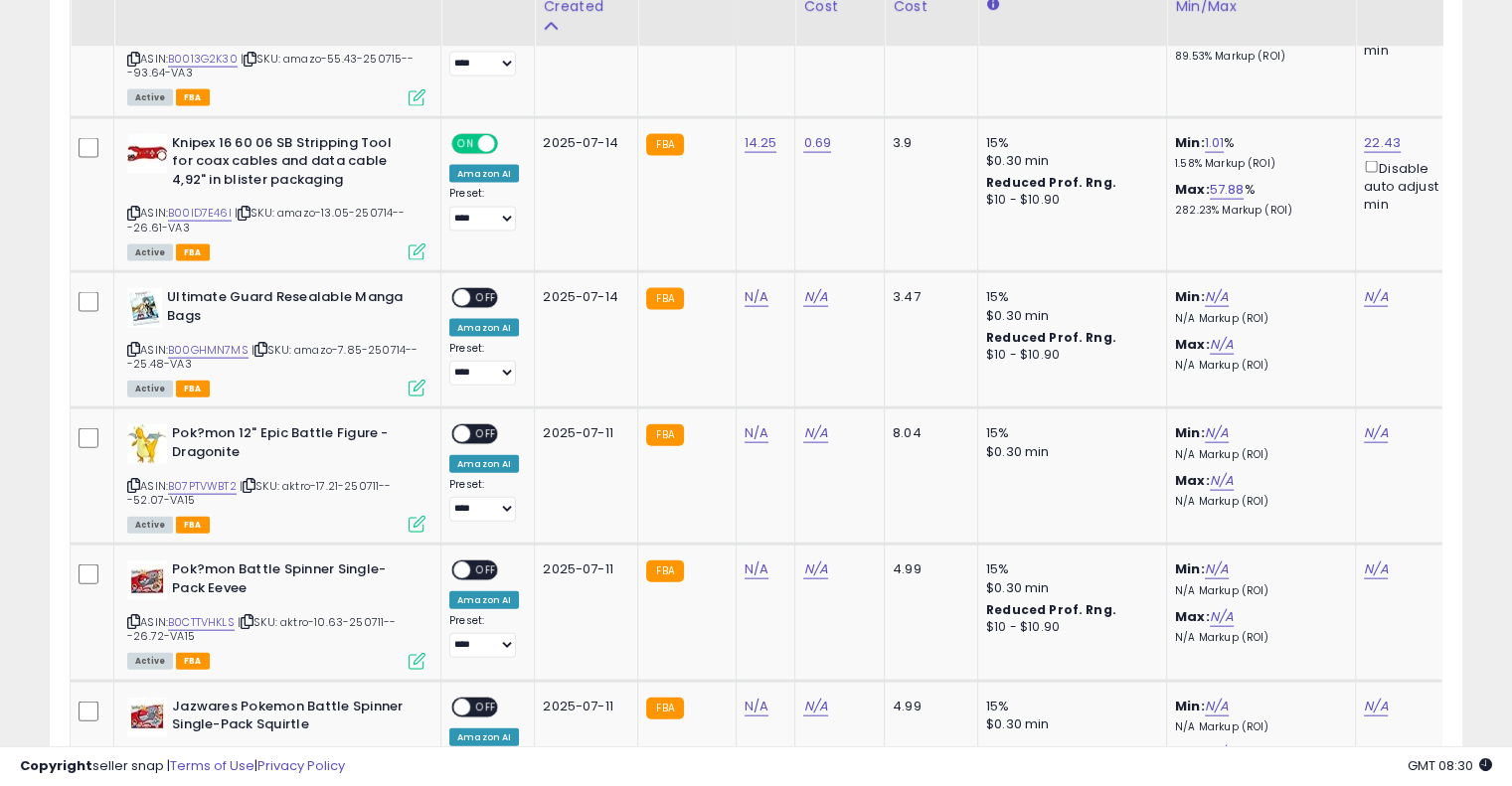 scroll, scrollTop: 4393, scrollLeft: 0, axis: vertical 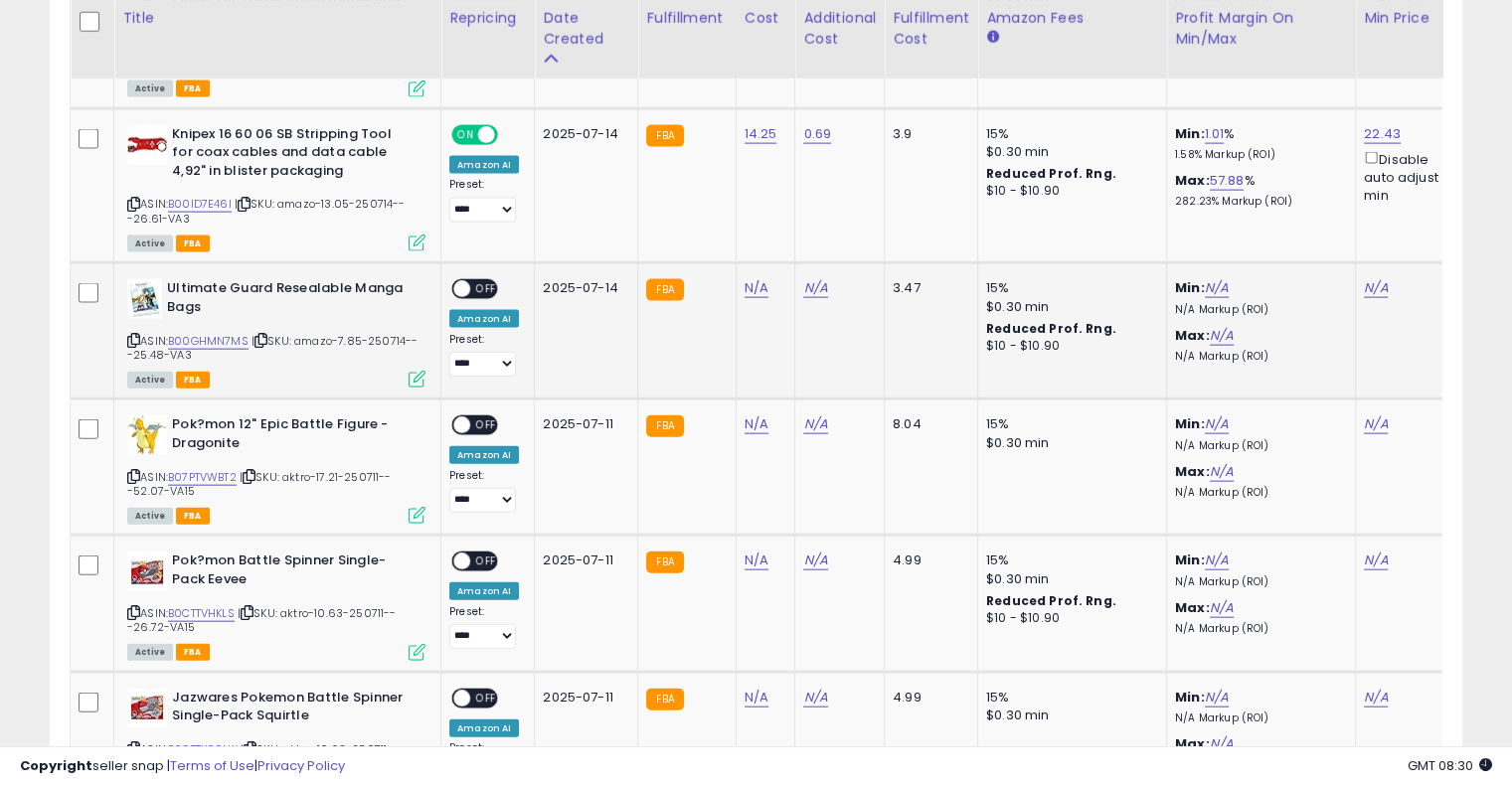 click at bounding box center [260, 340] 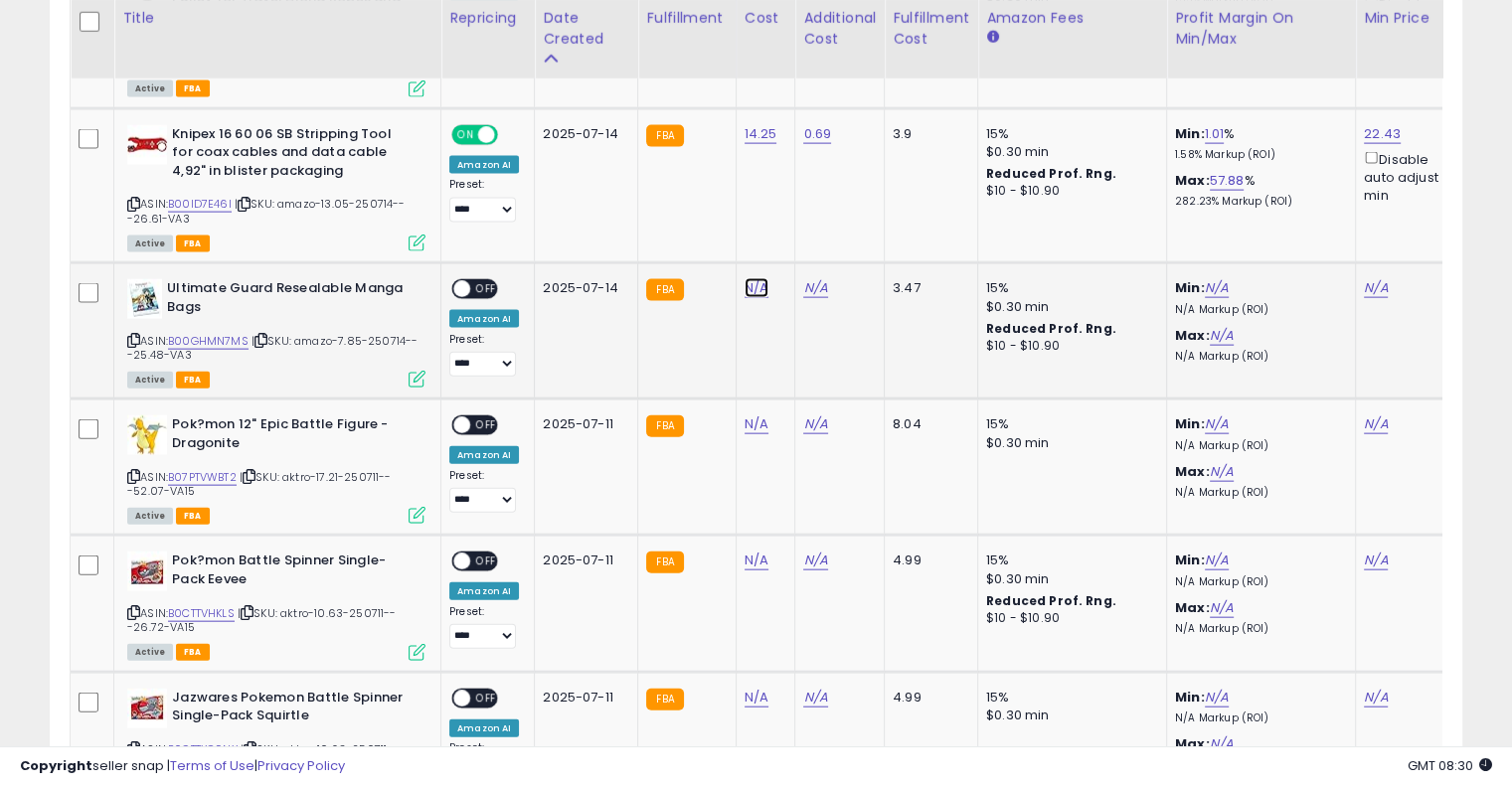 drag, startPoint x: 748, startPoint y: 269, endPoint x: 887, endPoint y: 349, distance: 160.37768 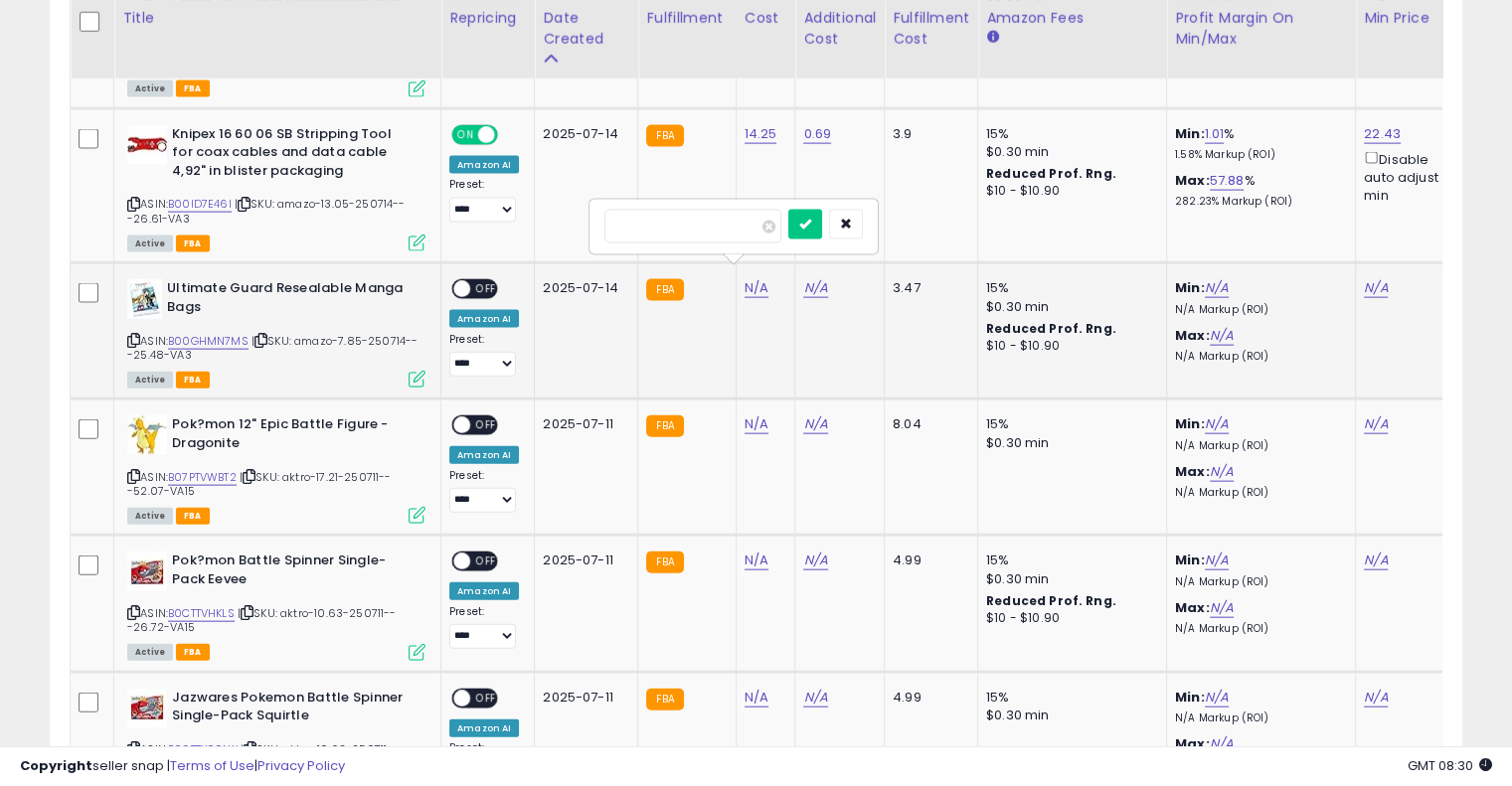 type on "****" 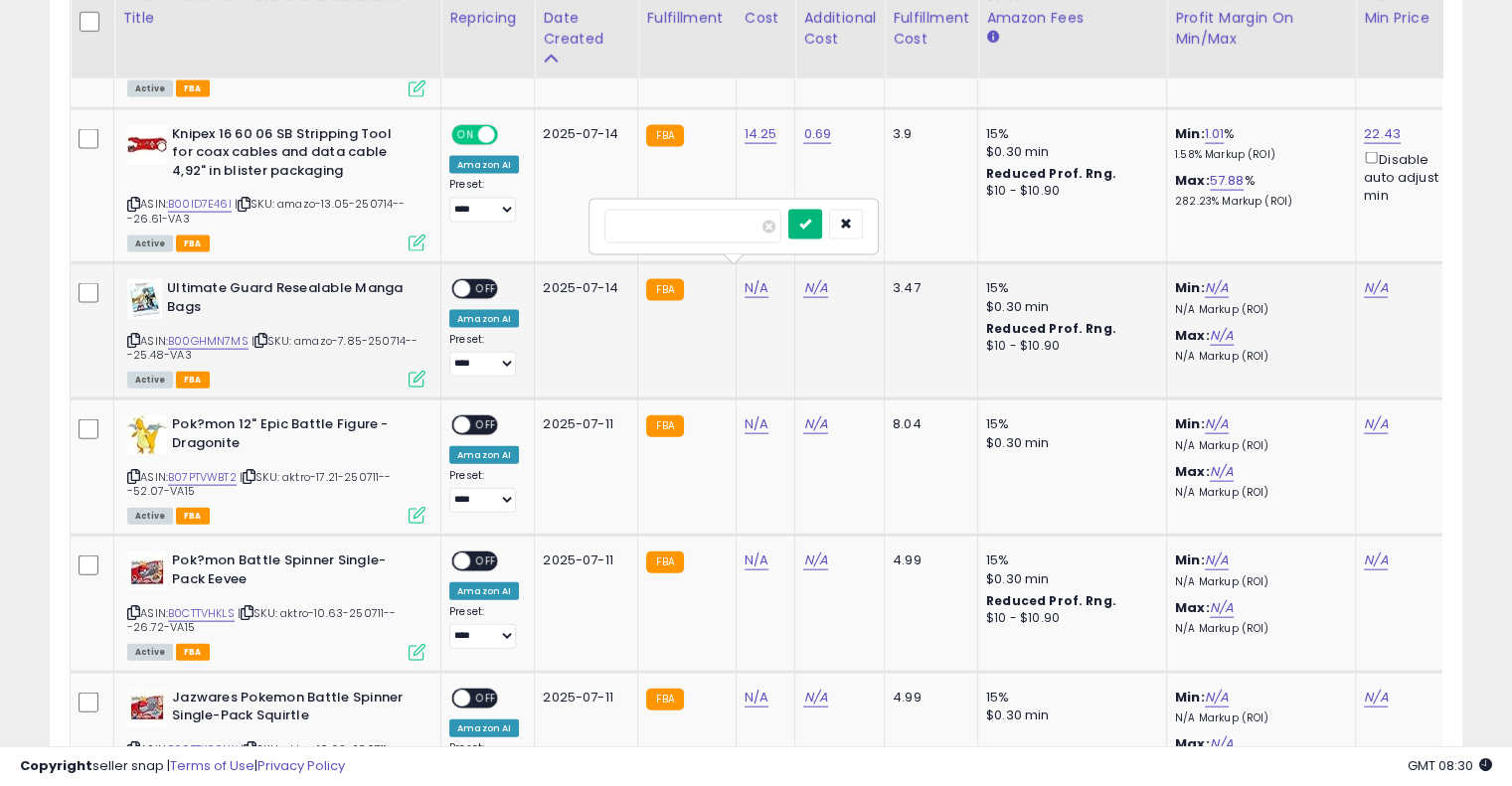 click at bounding box center (805, 225) 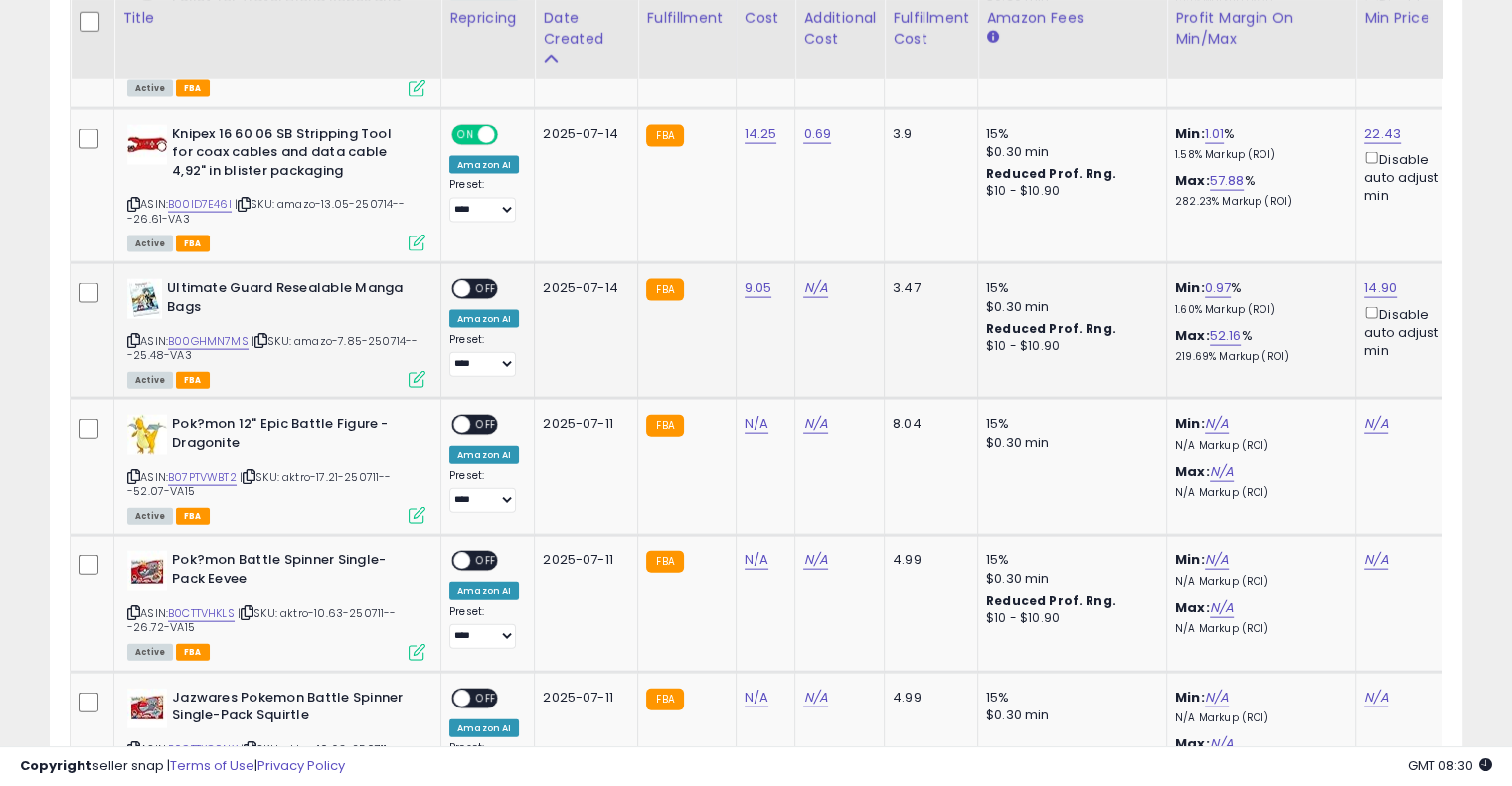 drag, startPoint x: 827, startPoint y: 269, endPoint x: 812, endPoint y: 270, distance: 15.033296 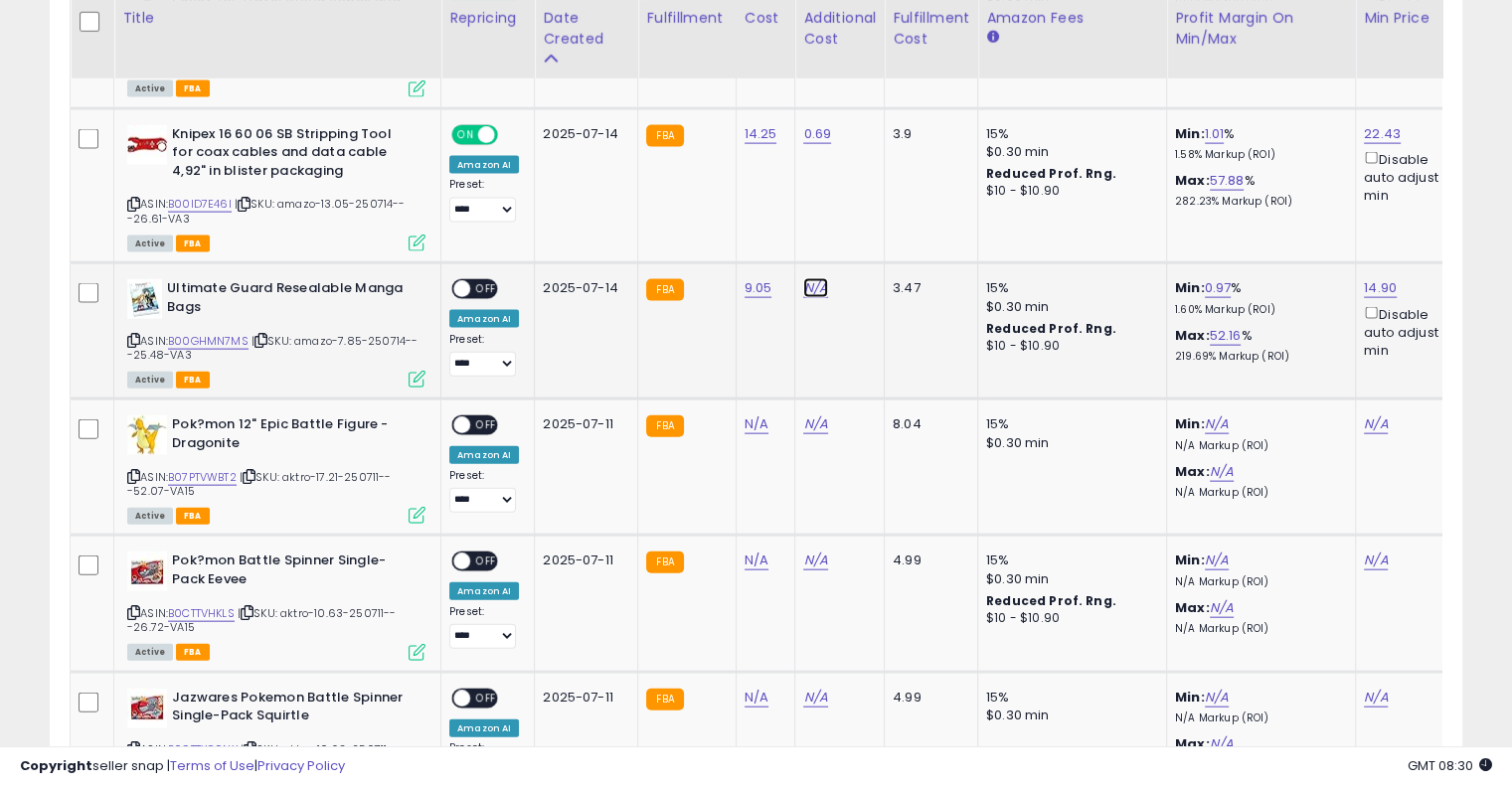 click on "N/A" at bounding box center [815, 288] 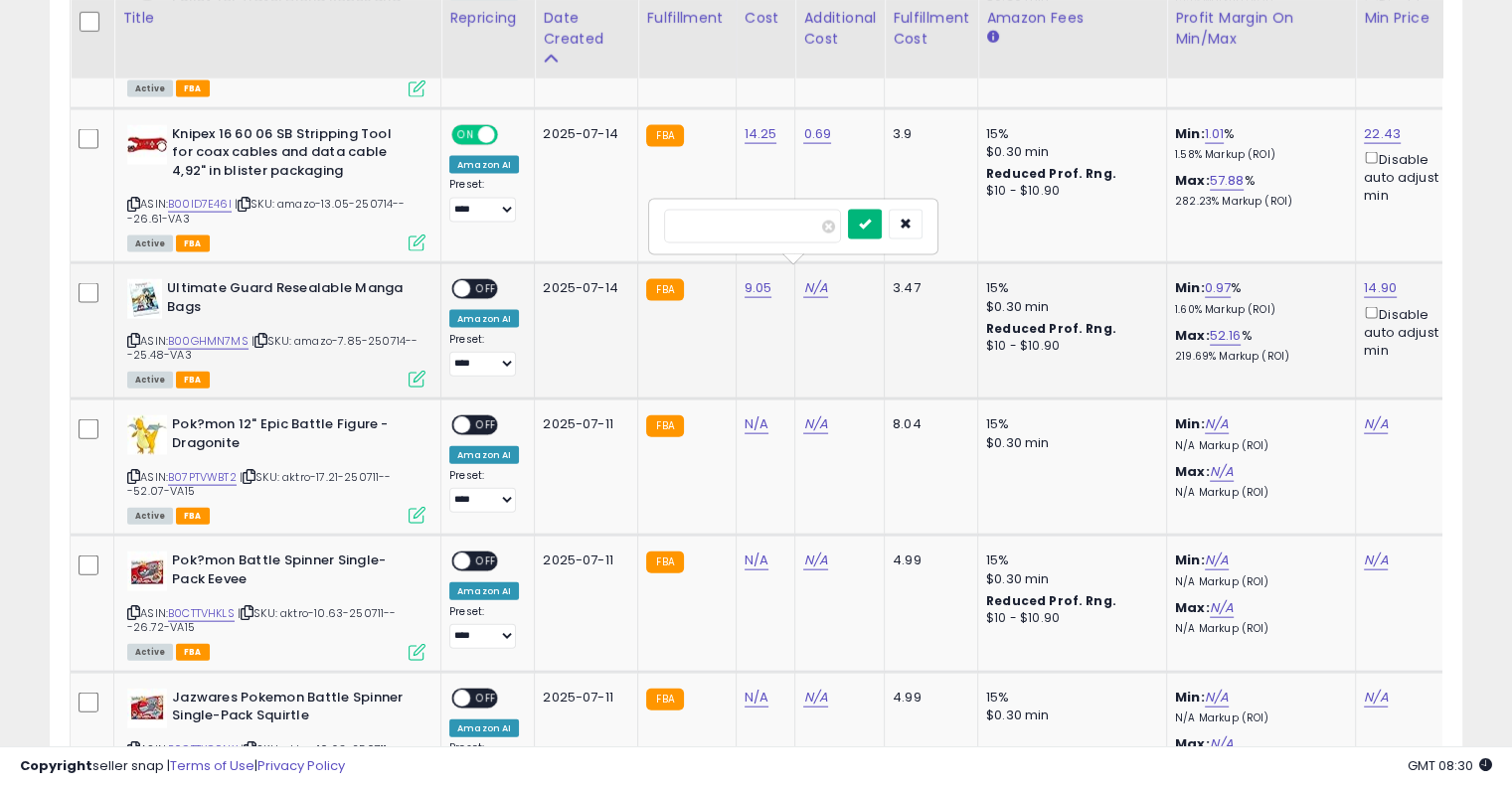 type on "****" 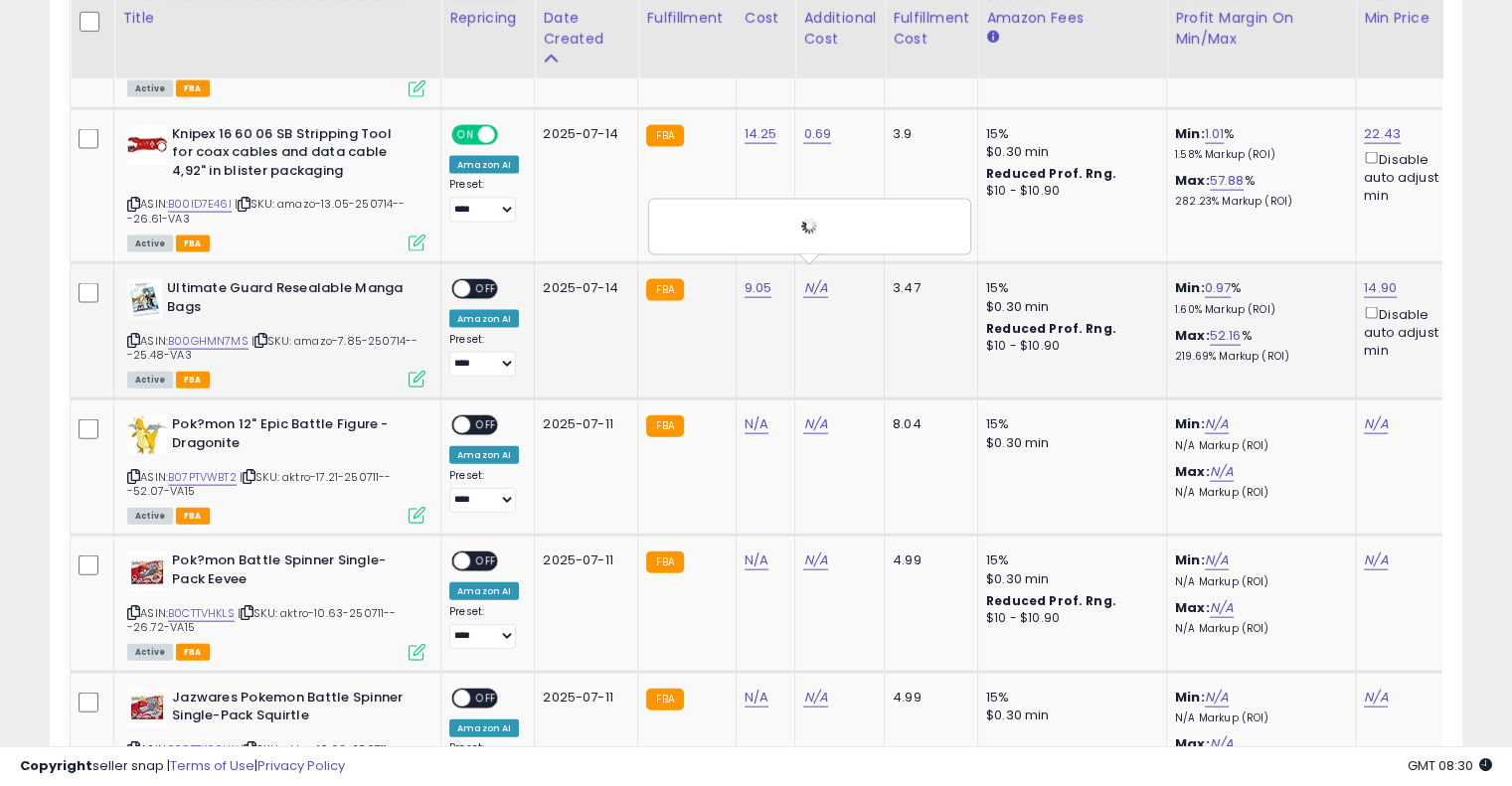click on "OFF" at bounding box center [486, 289] 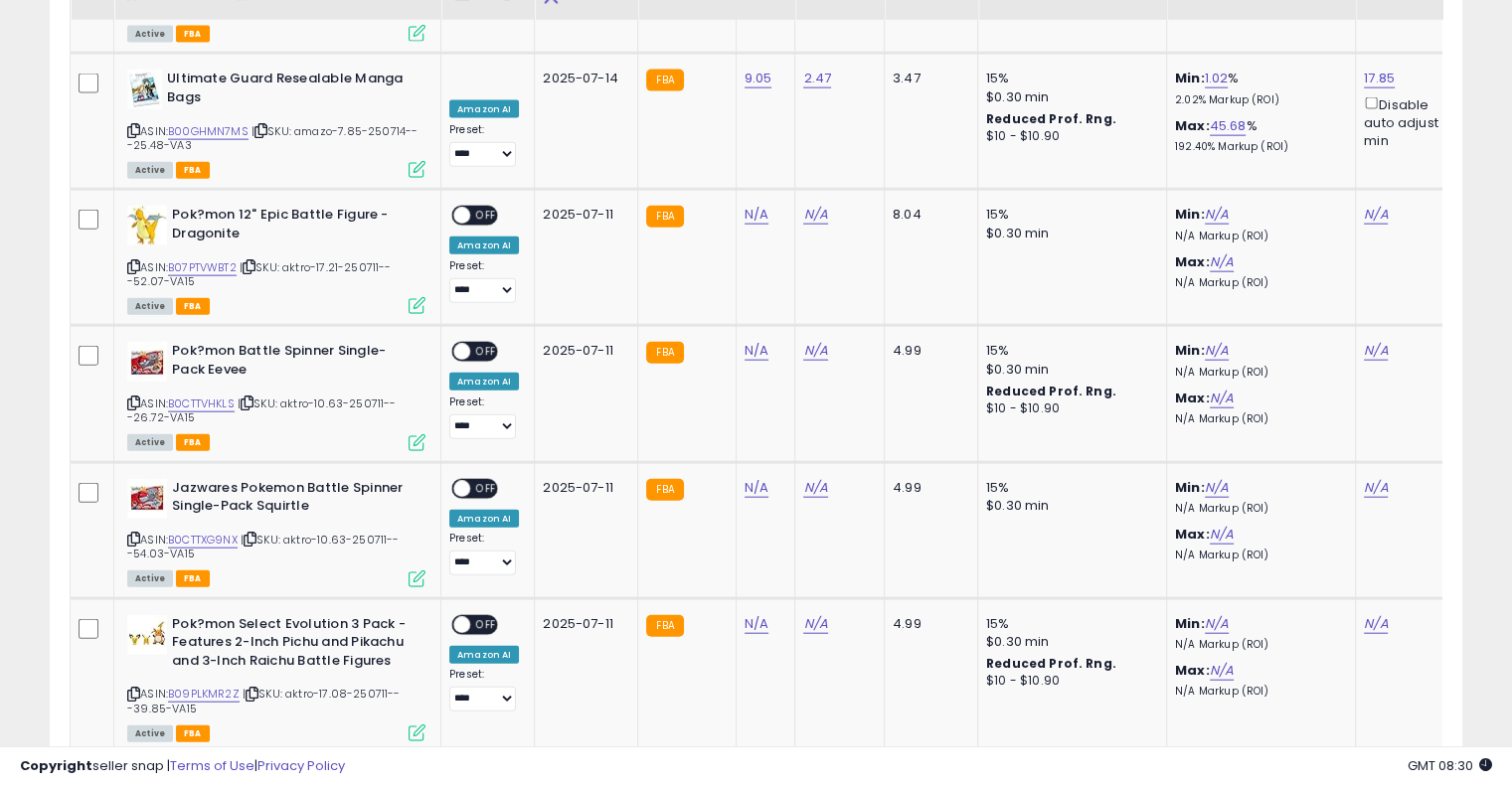 scroll, scrollTop: 4511, scrollLeft: 0, axis: vertical 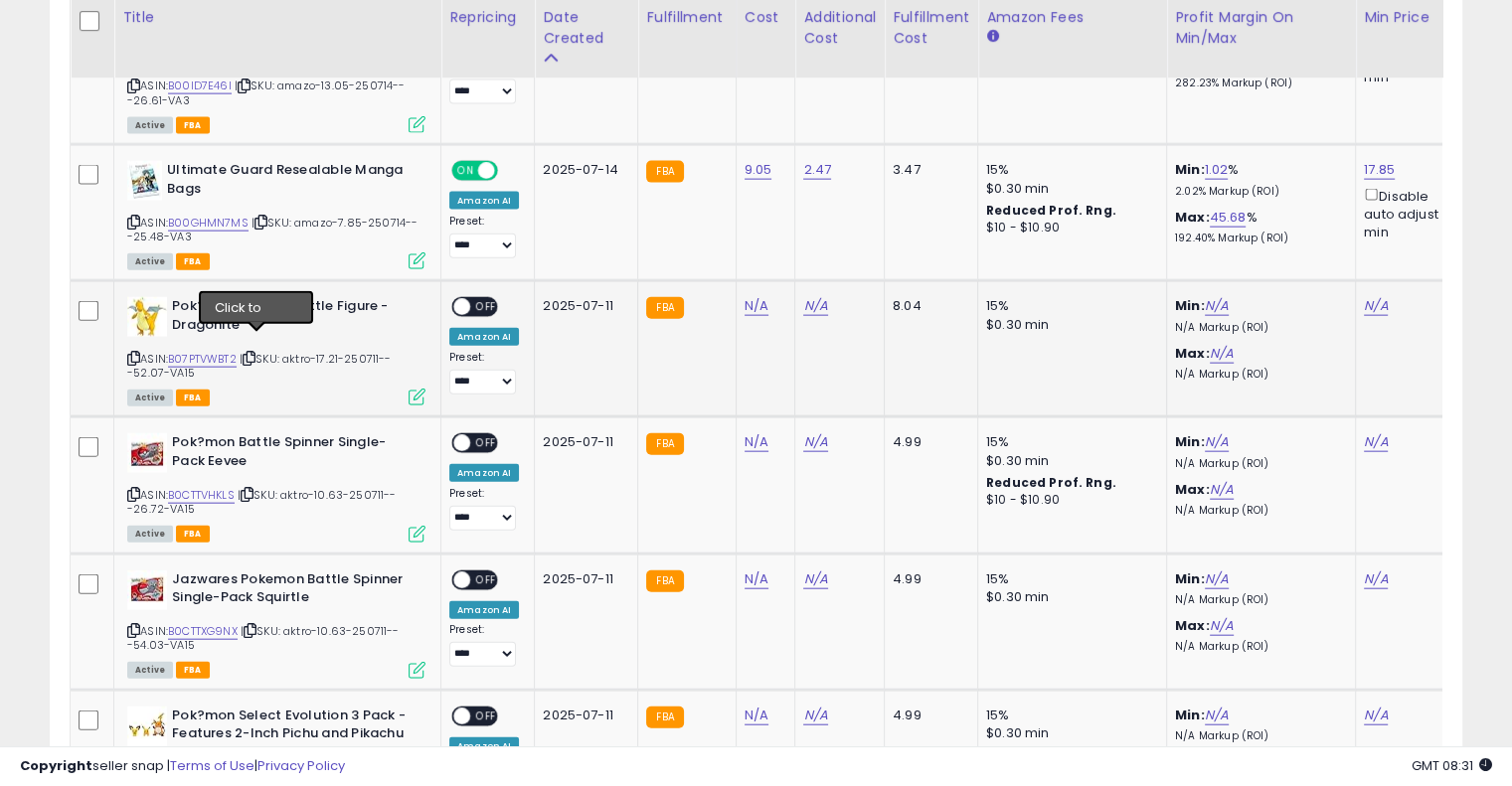 click at bounding box center (249, 358) 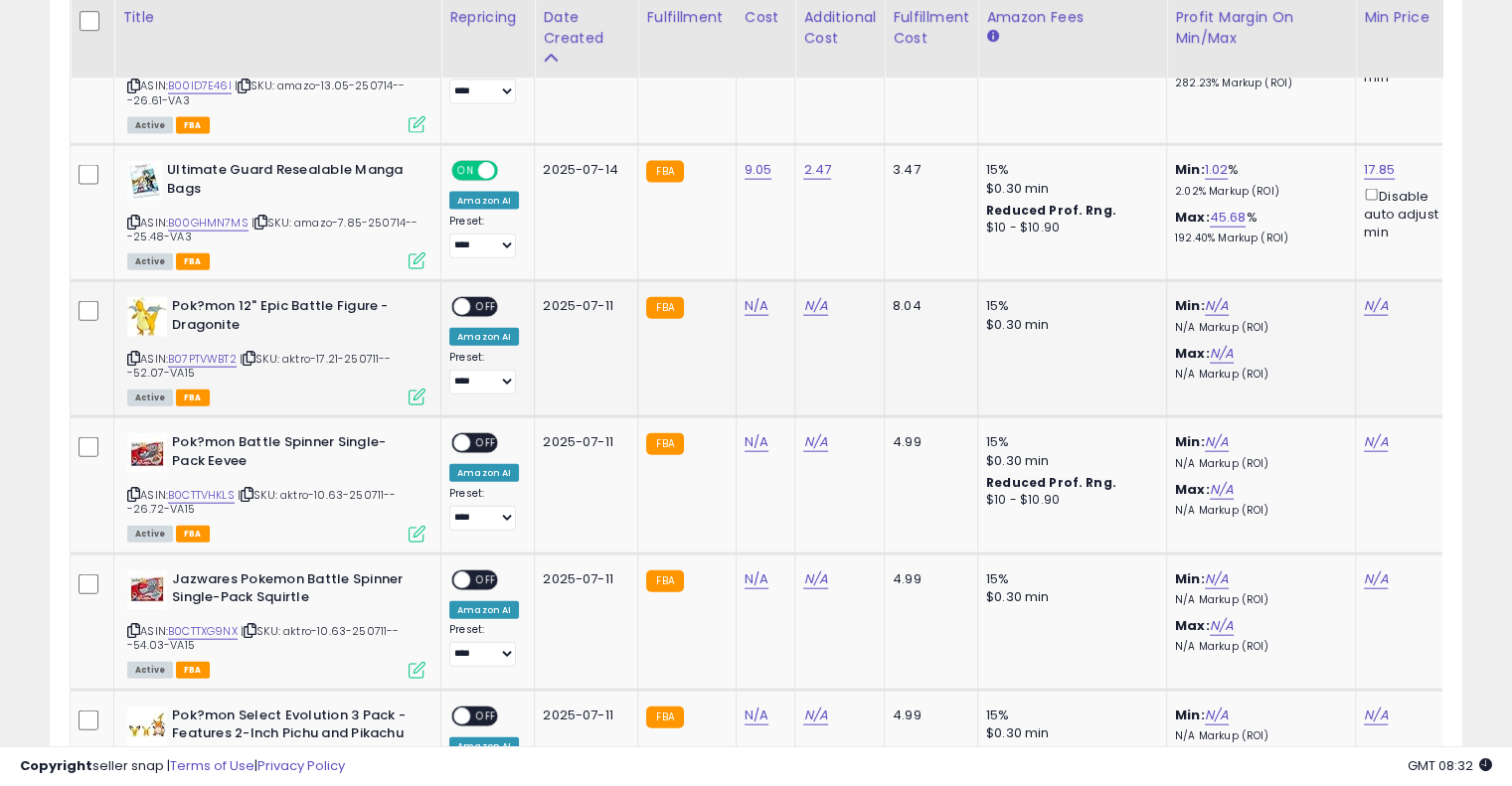 click on "N/A" at bounding box center [762, 306] 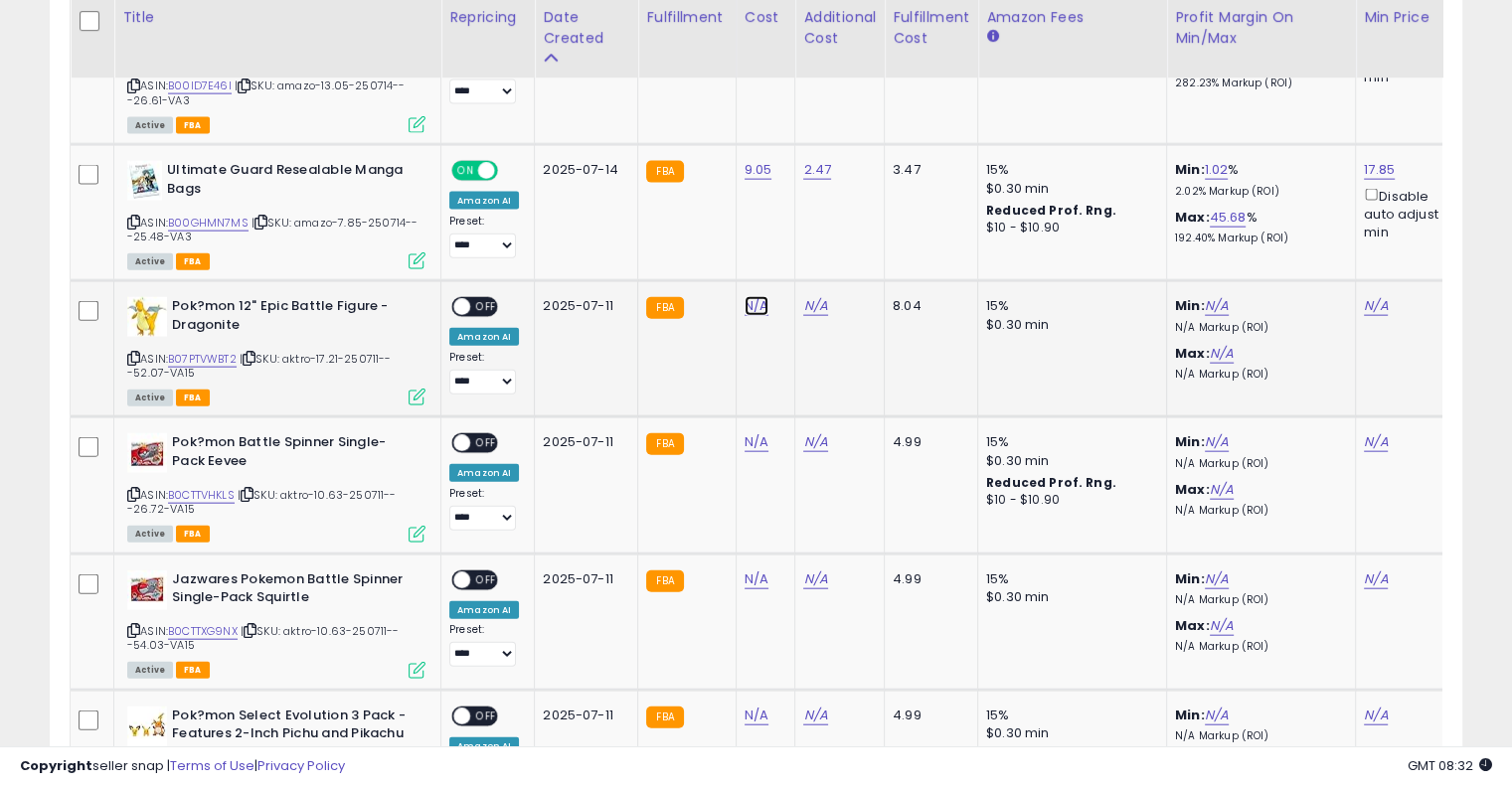 click on "N/A" at bounding box center [756, 306] 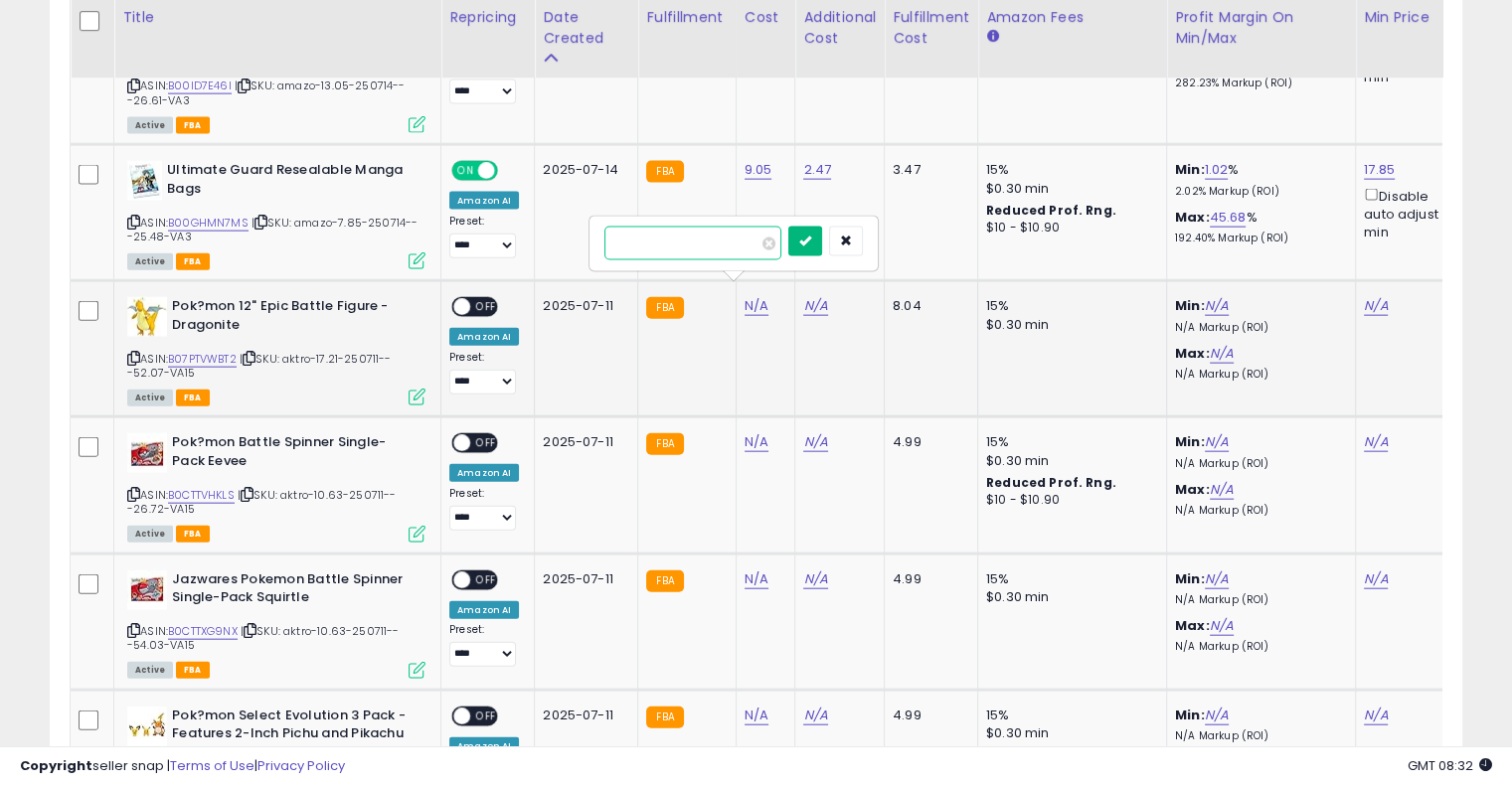 type on "*****" 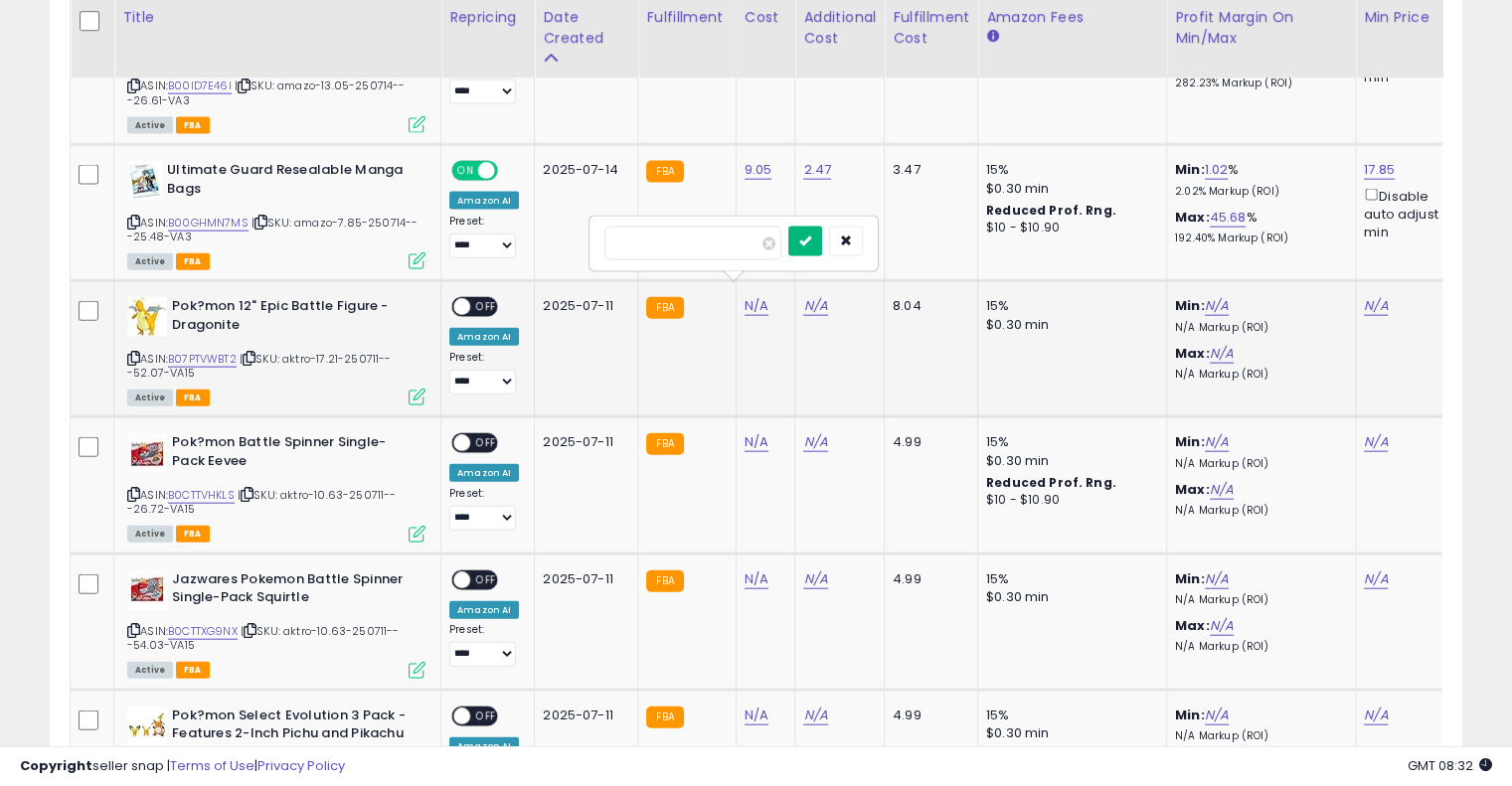 click at bounding box center (805, 241) 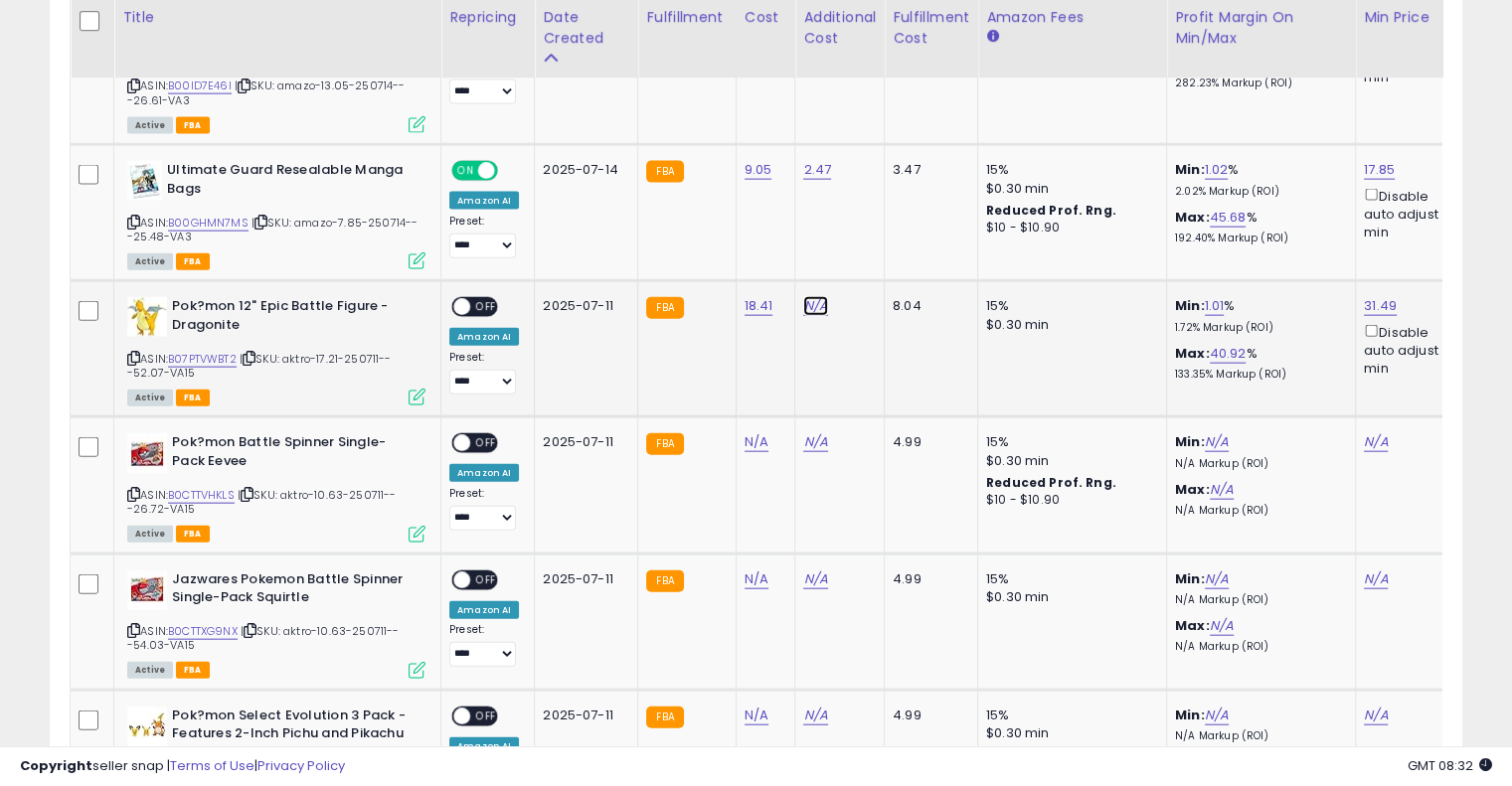 click on "N/A" at bounding box center [815, 306] 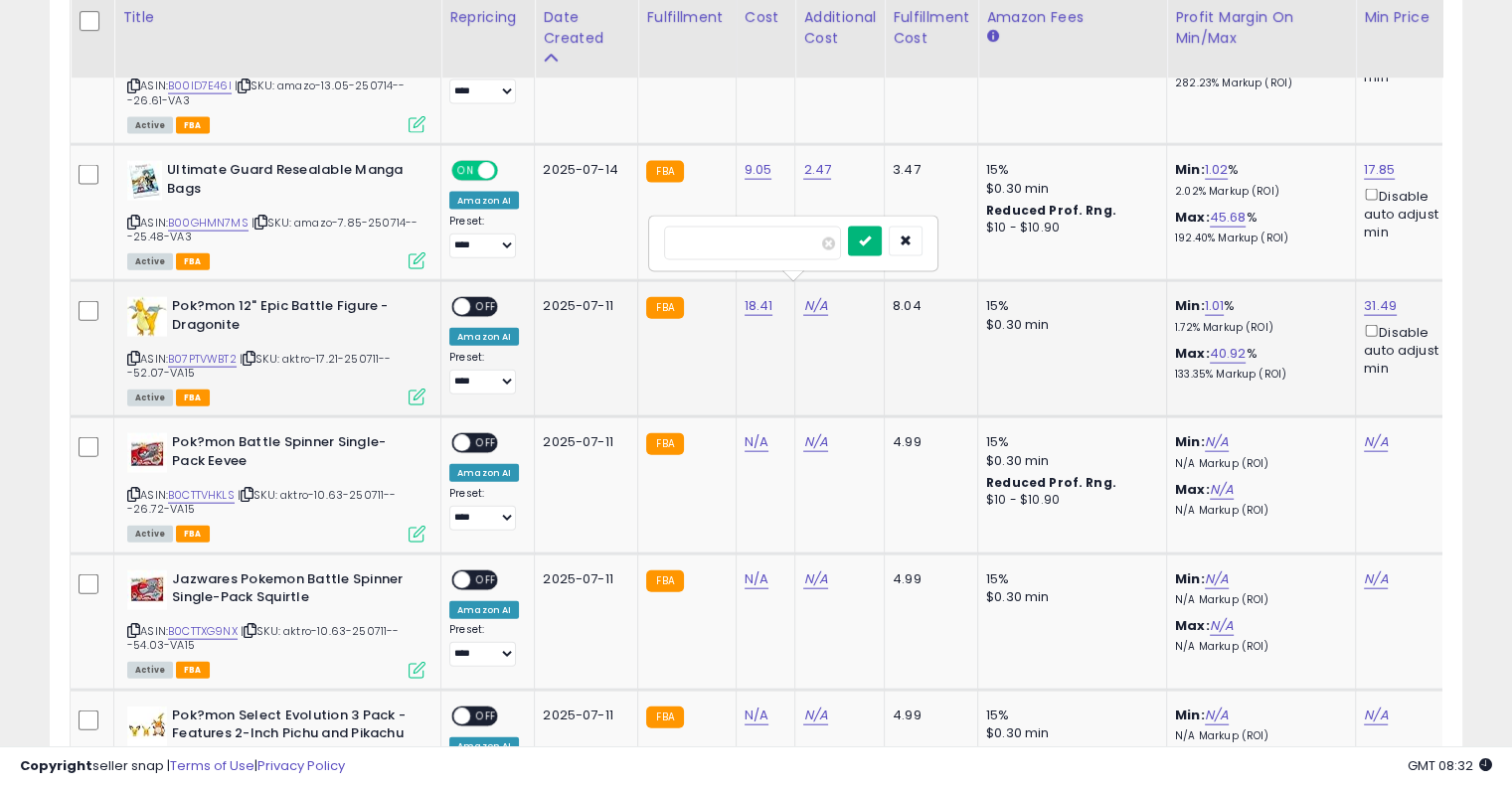 type on "****" 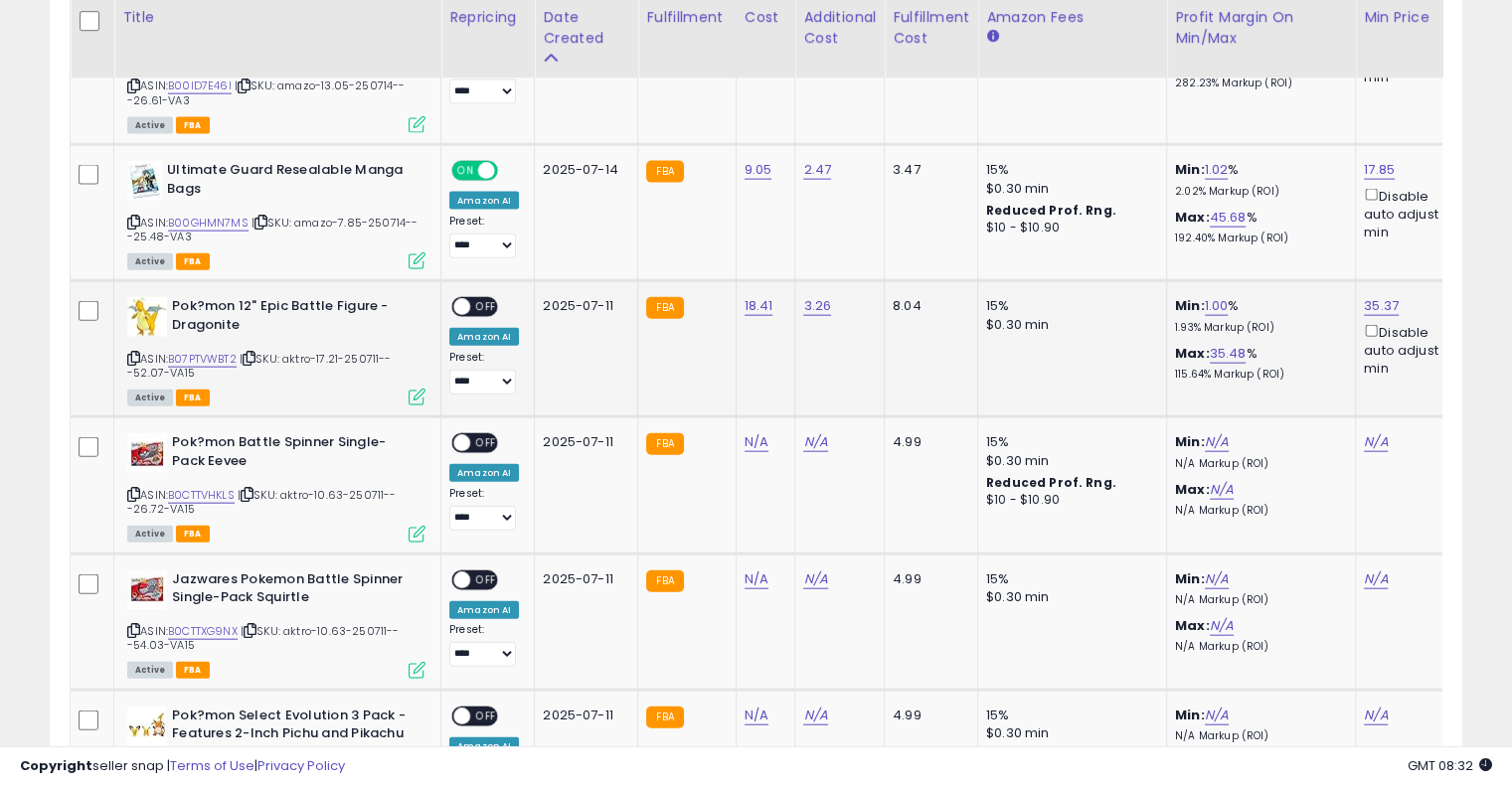 drag, startPoint x: 478, startPoint y: 291, endPoint x: 662, endPoint y: 322, distance: 186.59314 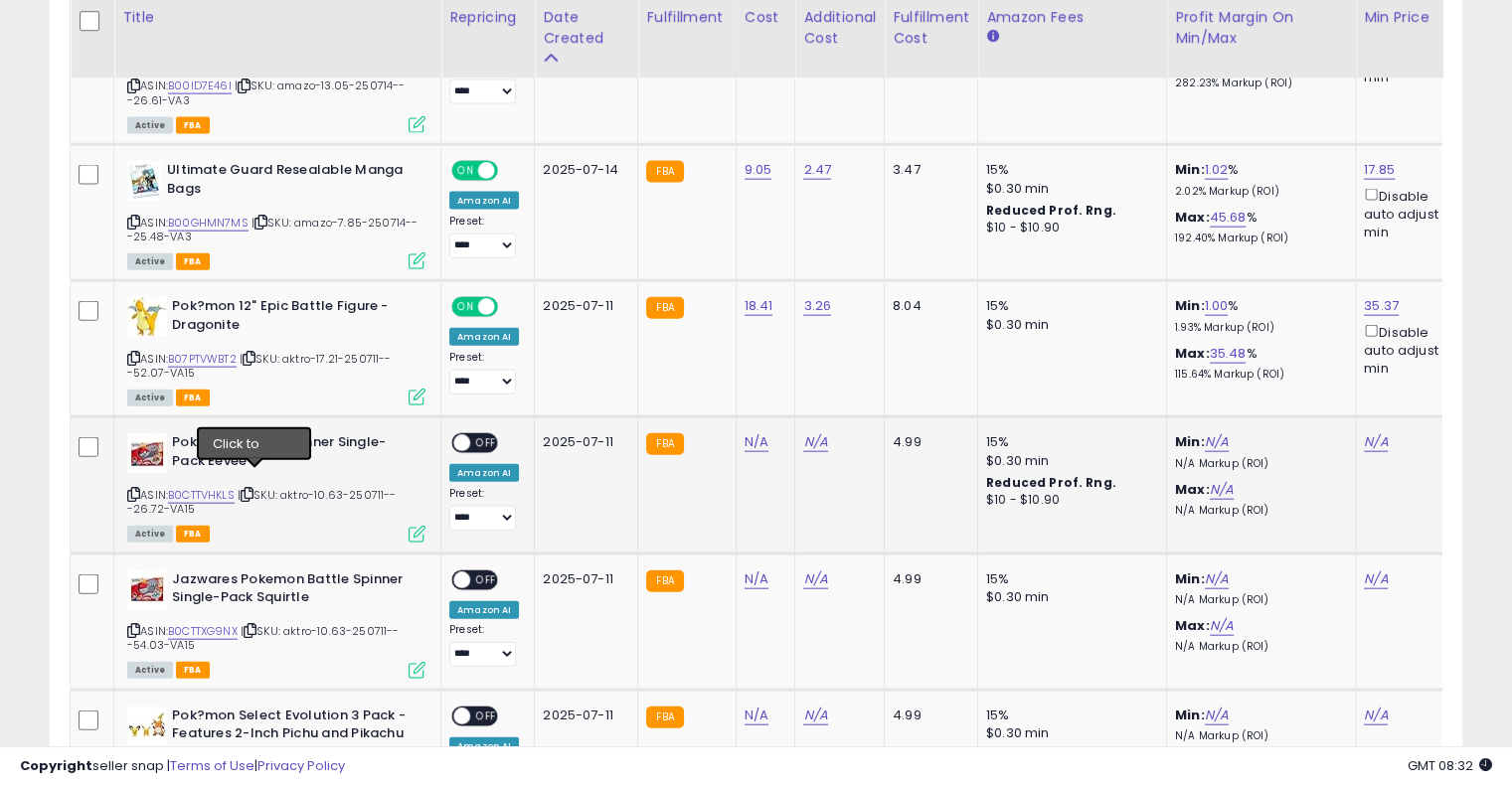click at bounding box center [247, 494] 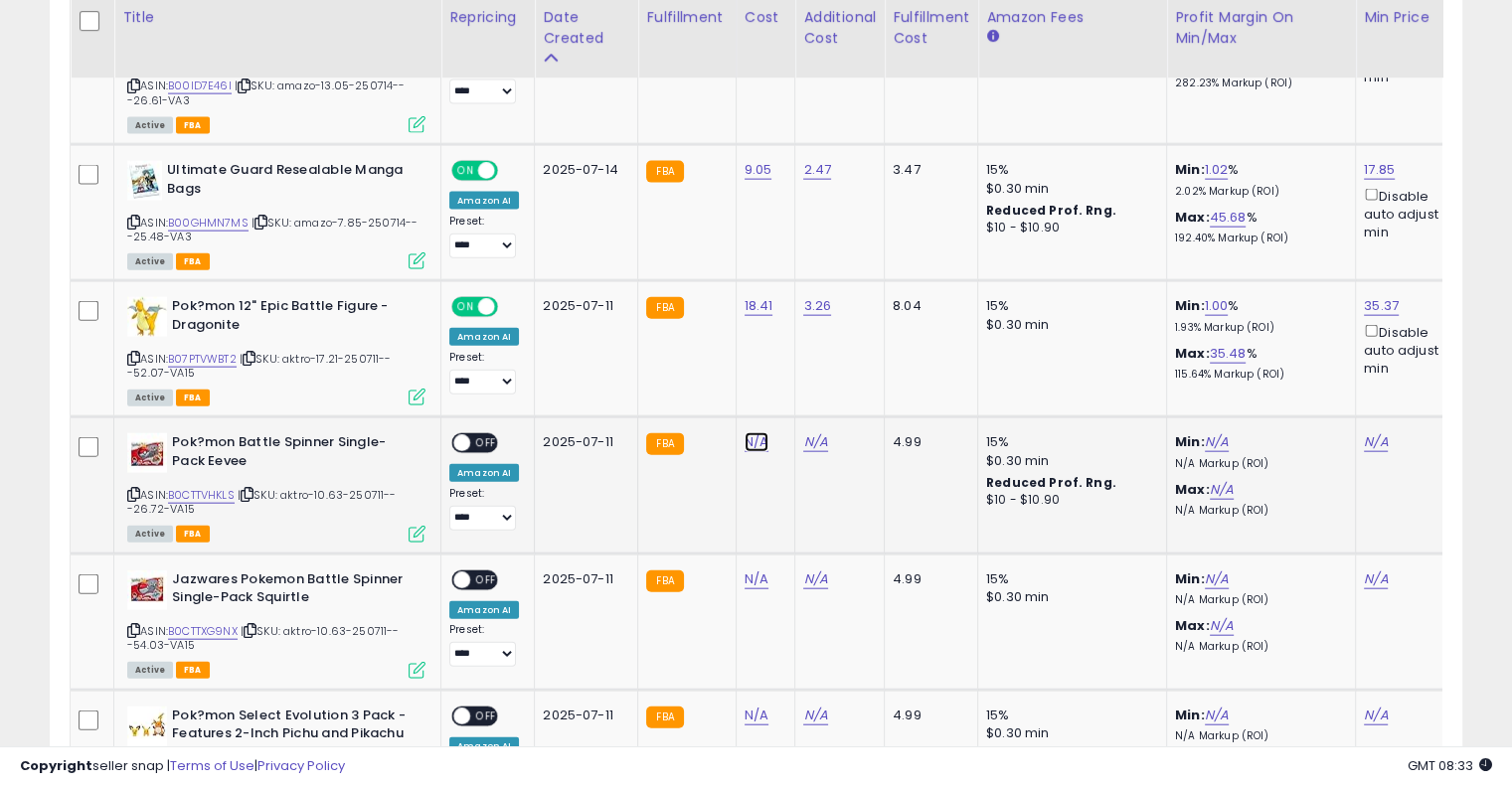 click on "N/A" at bounding box center [756, 442] 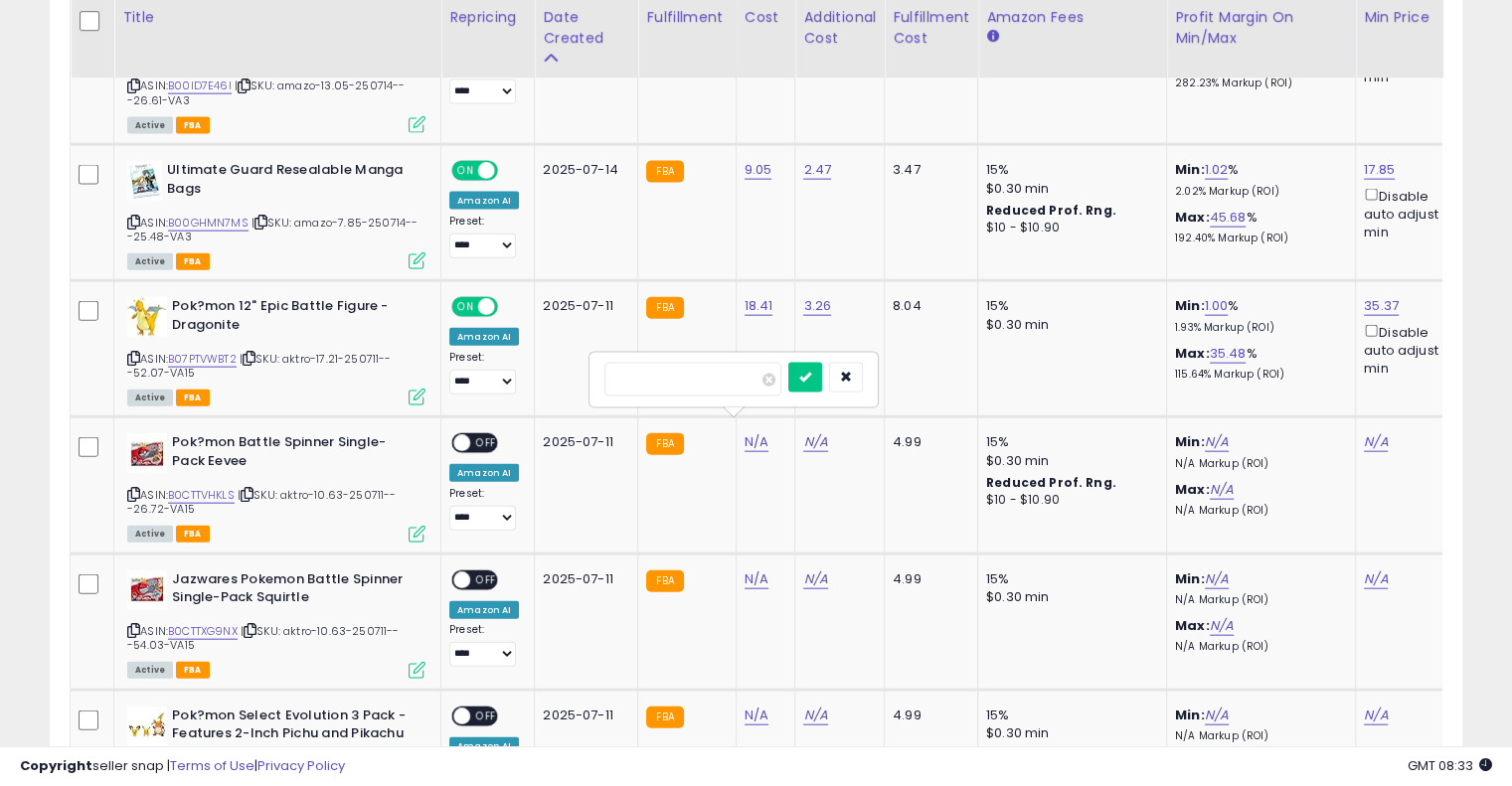 type on "*****" 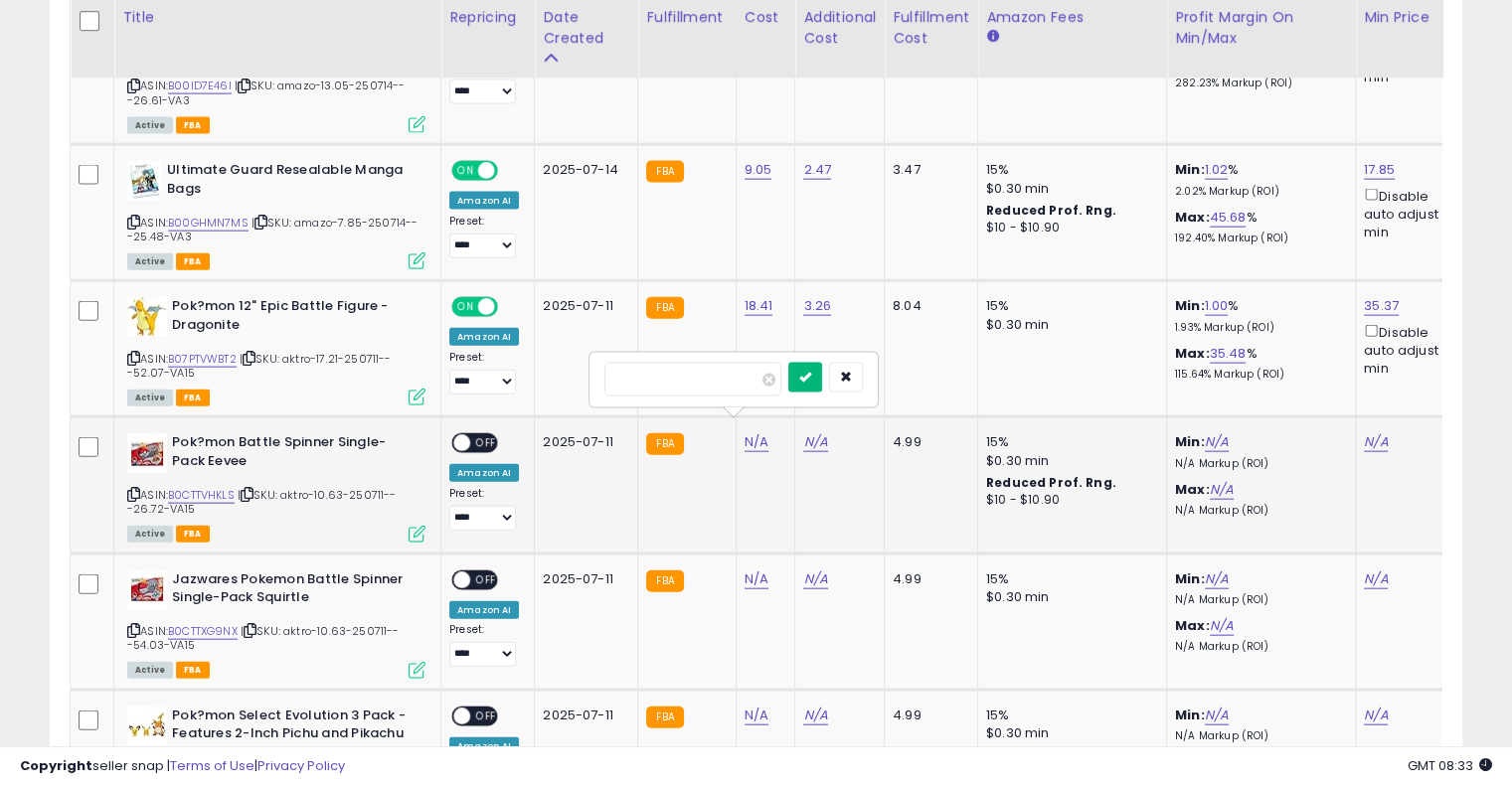 click at bounding box center [805, 378] 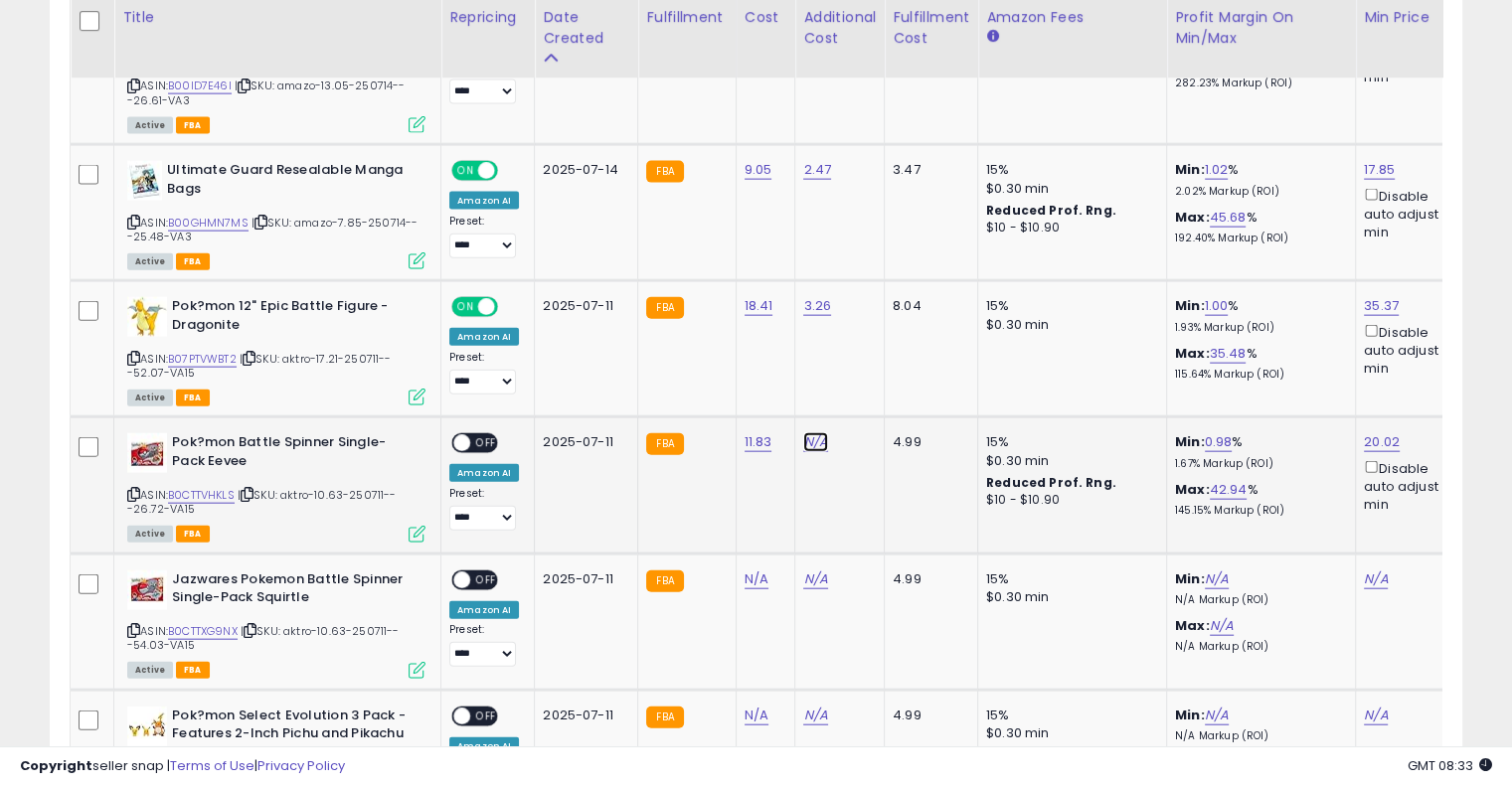 click on "N/A" at bounding box center (815, 442) 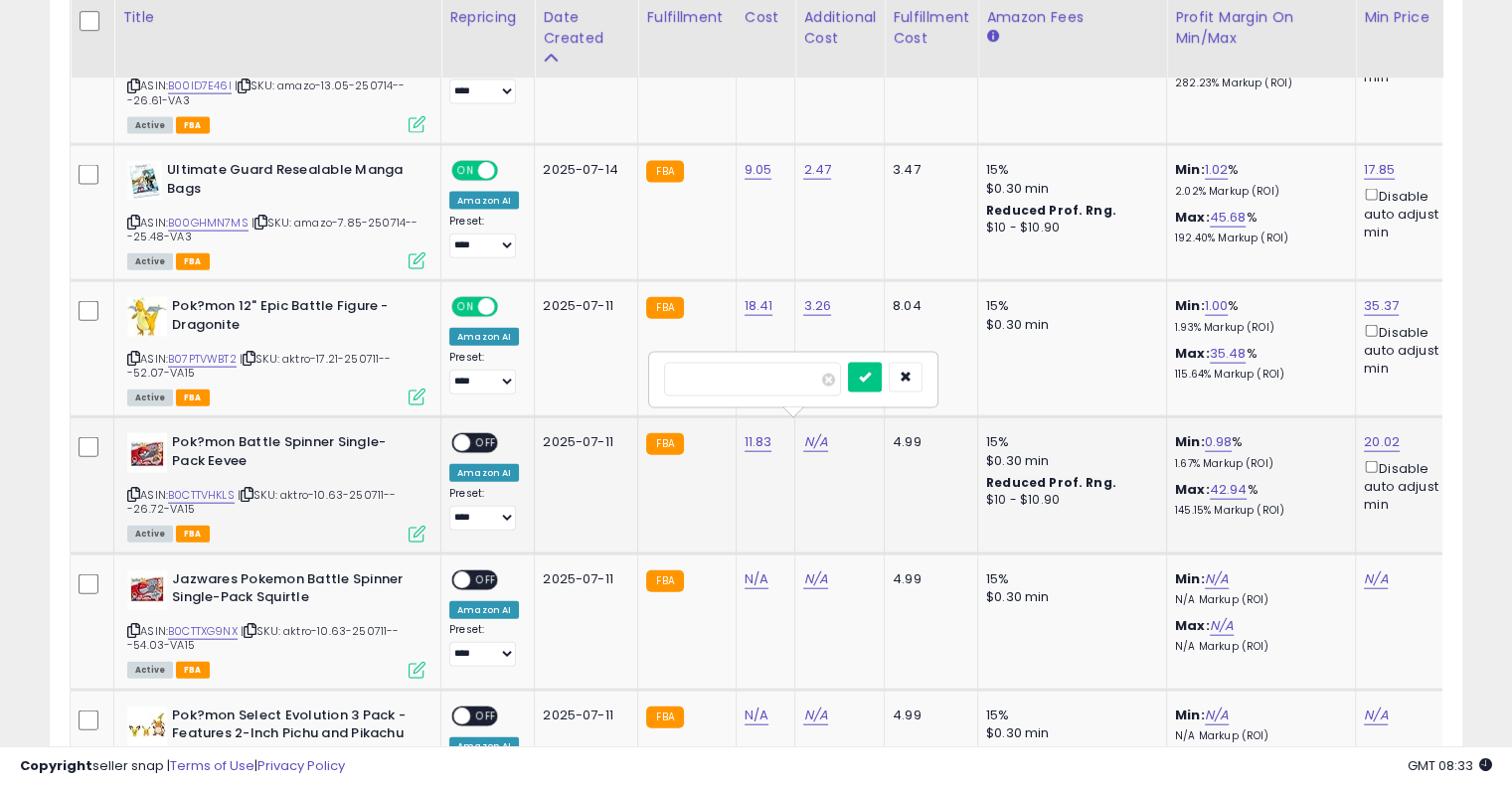 type on "*" 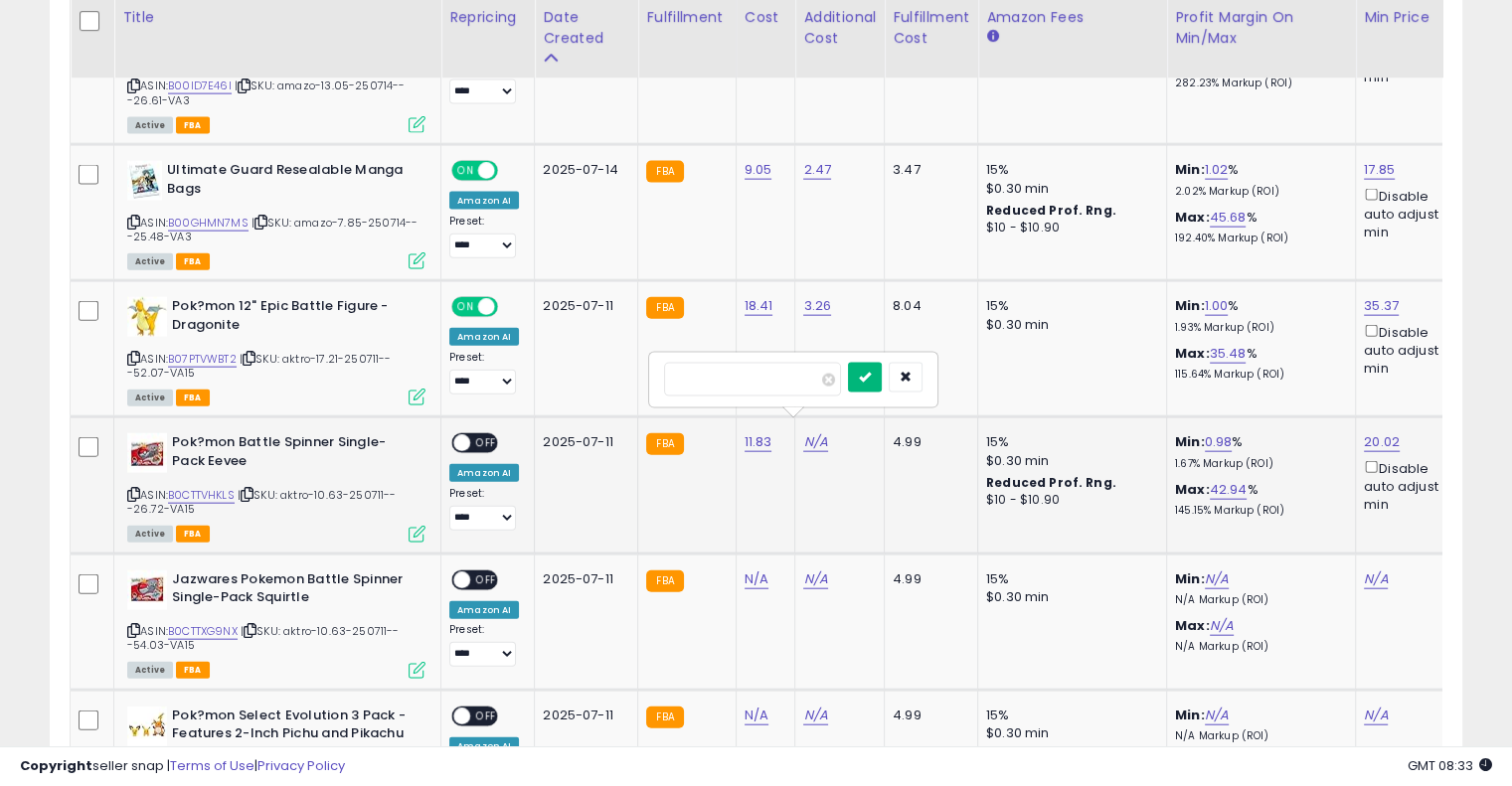 type on "****" 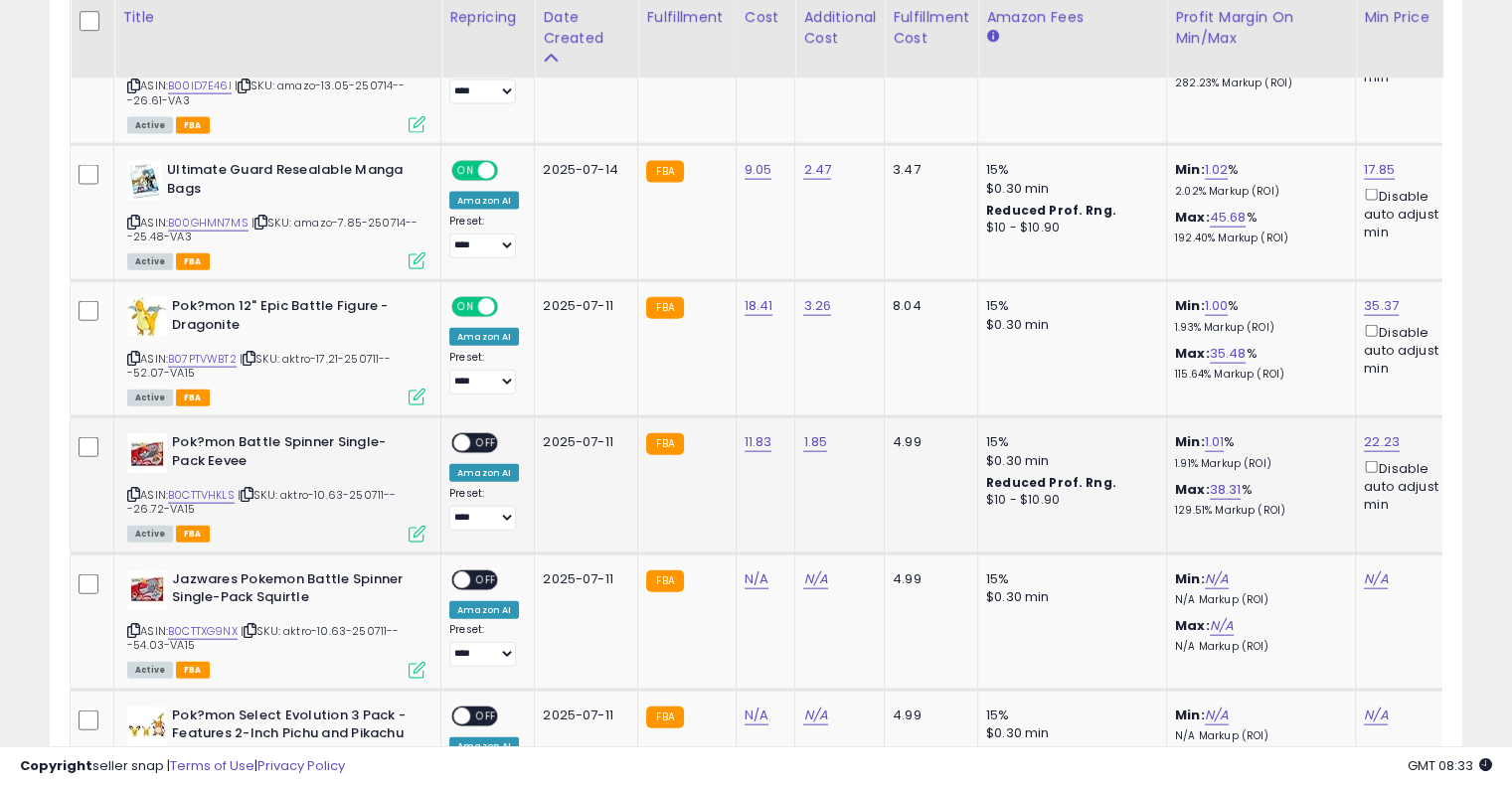 click on "OFF" at bounding box center (486, 443) 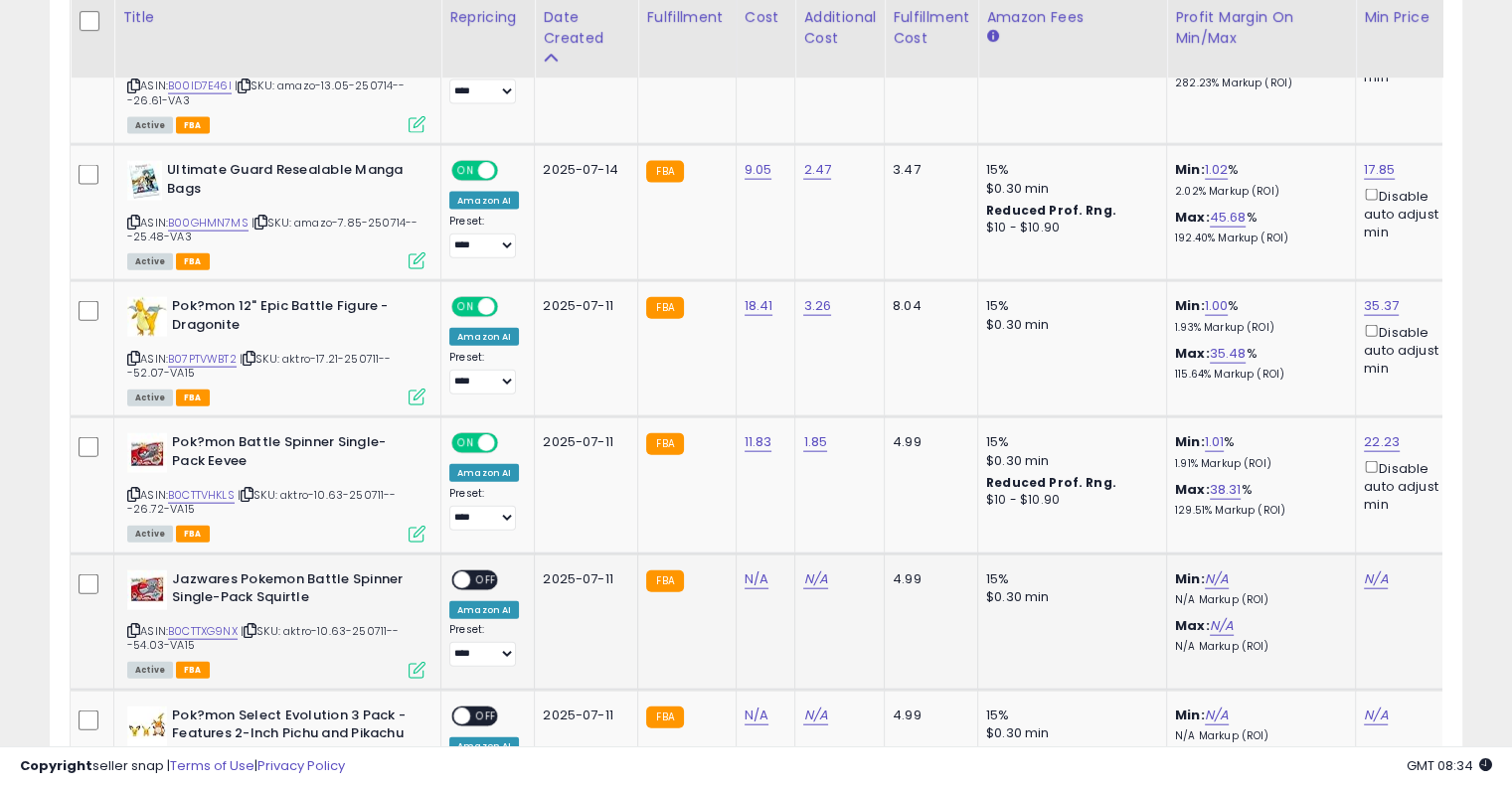 click at bounding box center (250, 630) 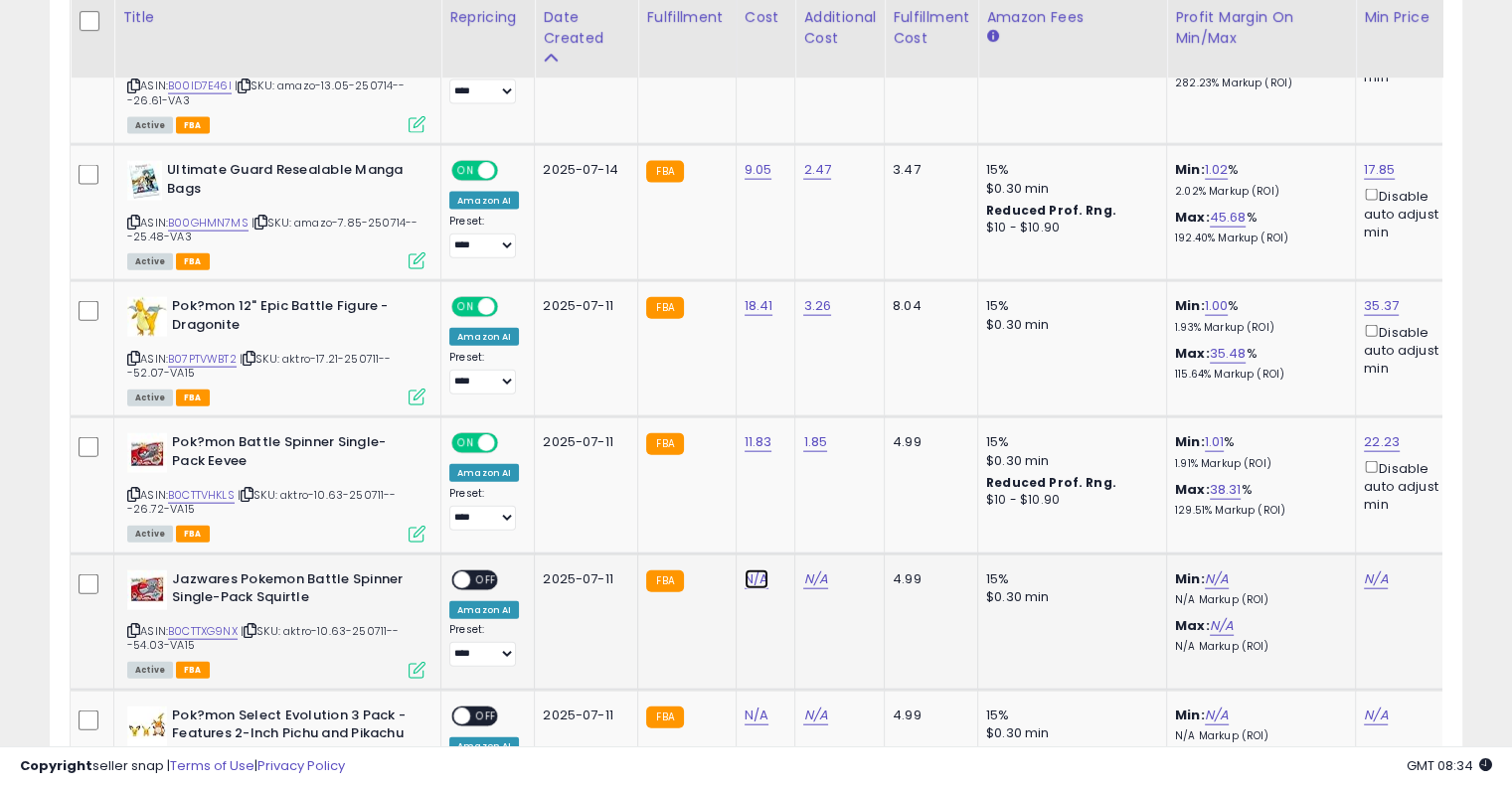 click on "N/A" at bounding box center (756, 579) 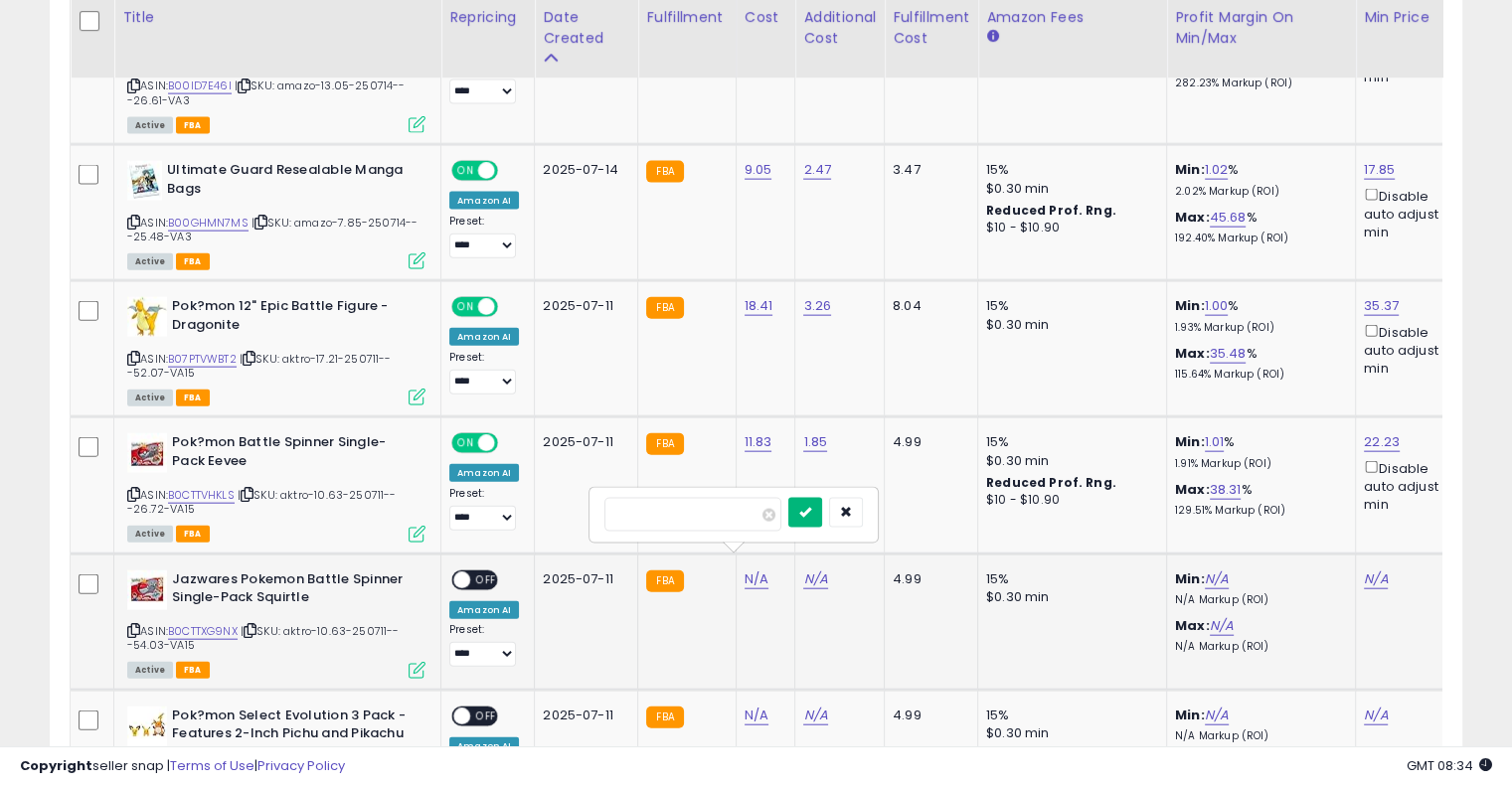 type on "*****" 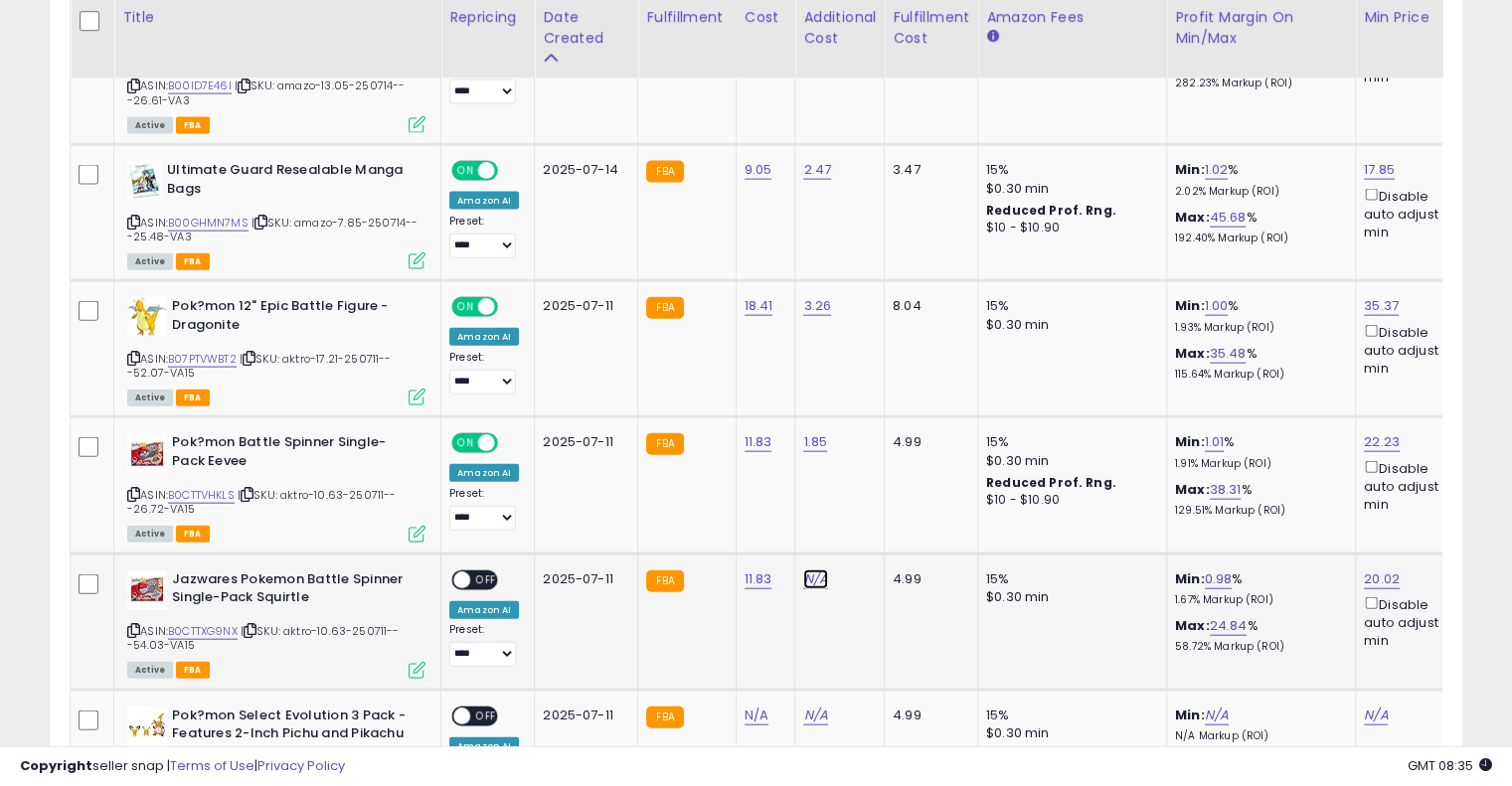 click on "N/A" at bounding box center [815, 579] 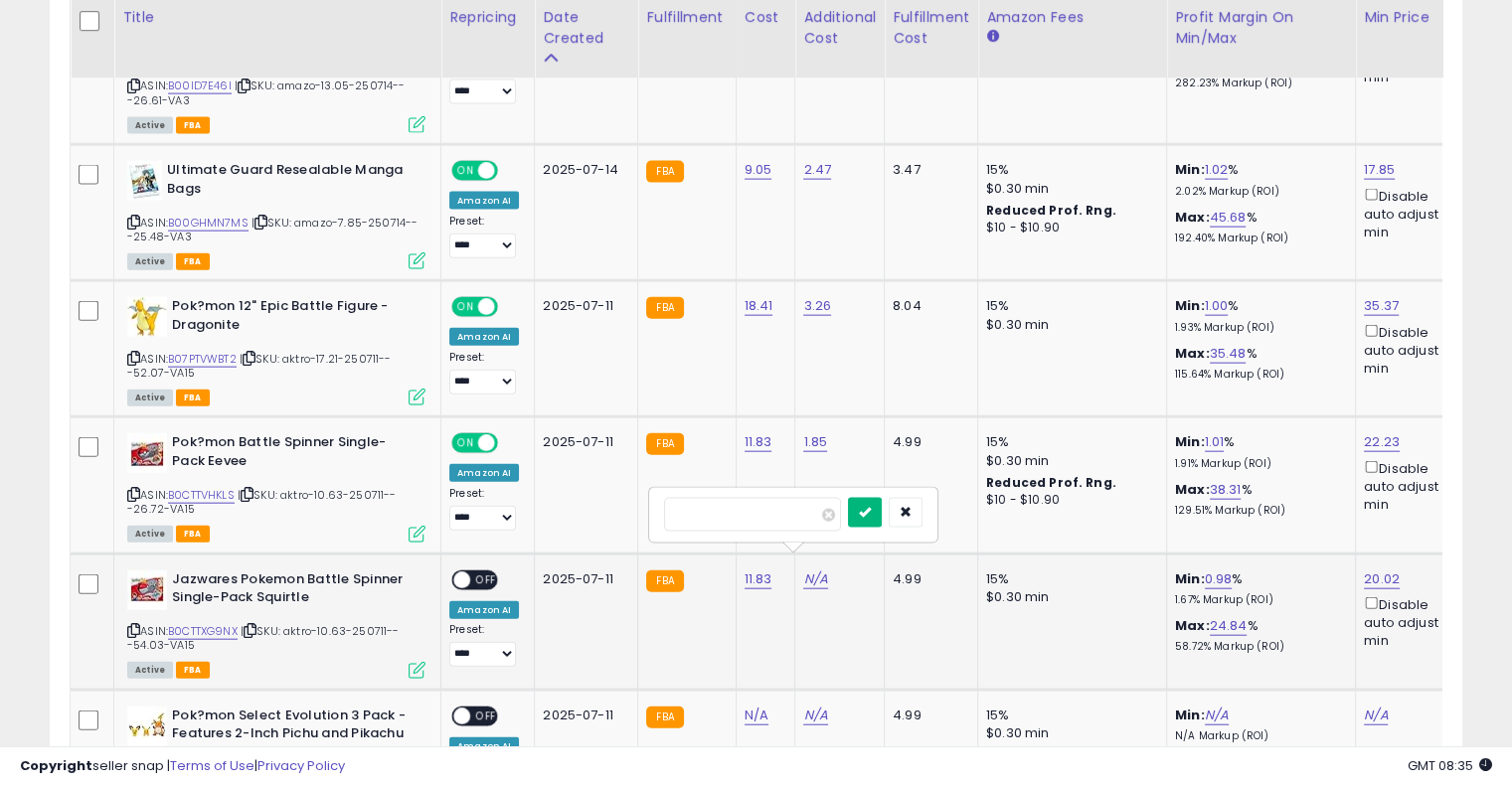 type on "****" 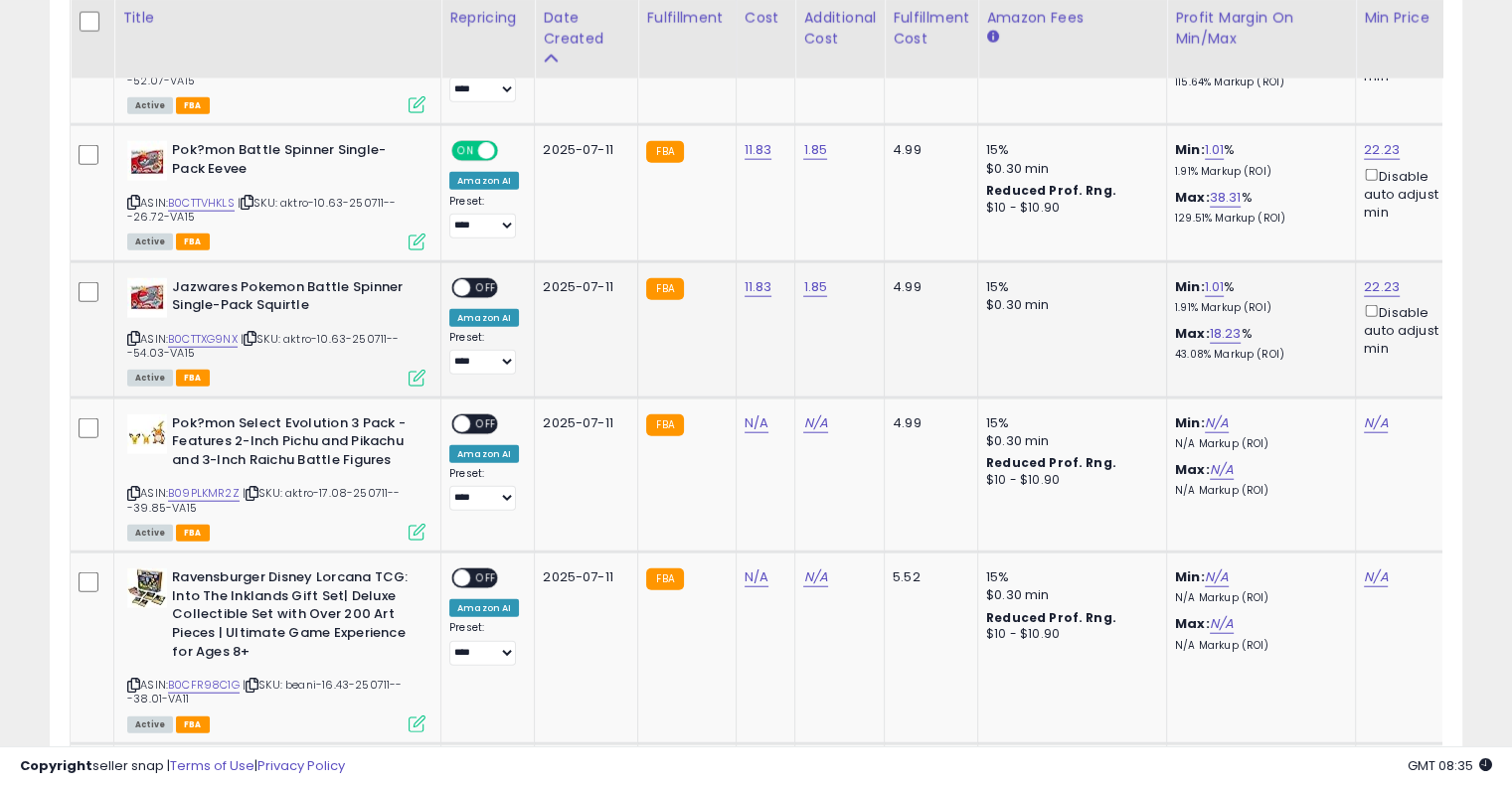 scroll, scrollTop: 4811, scrollLeft: 0, axis: vertical 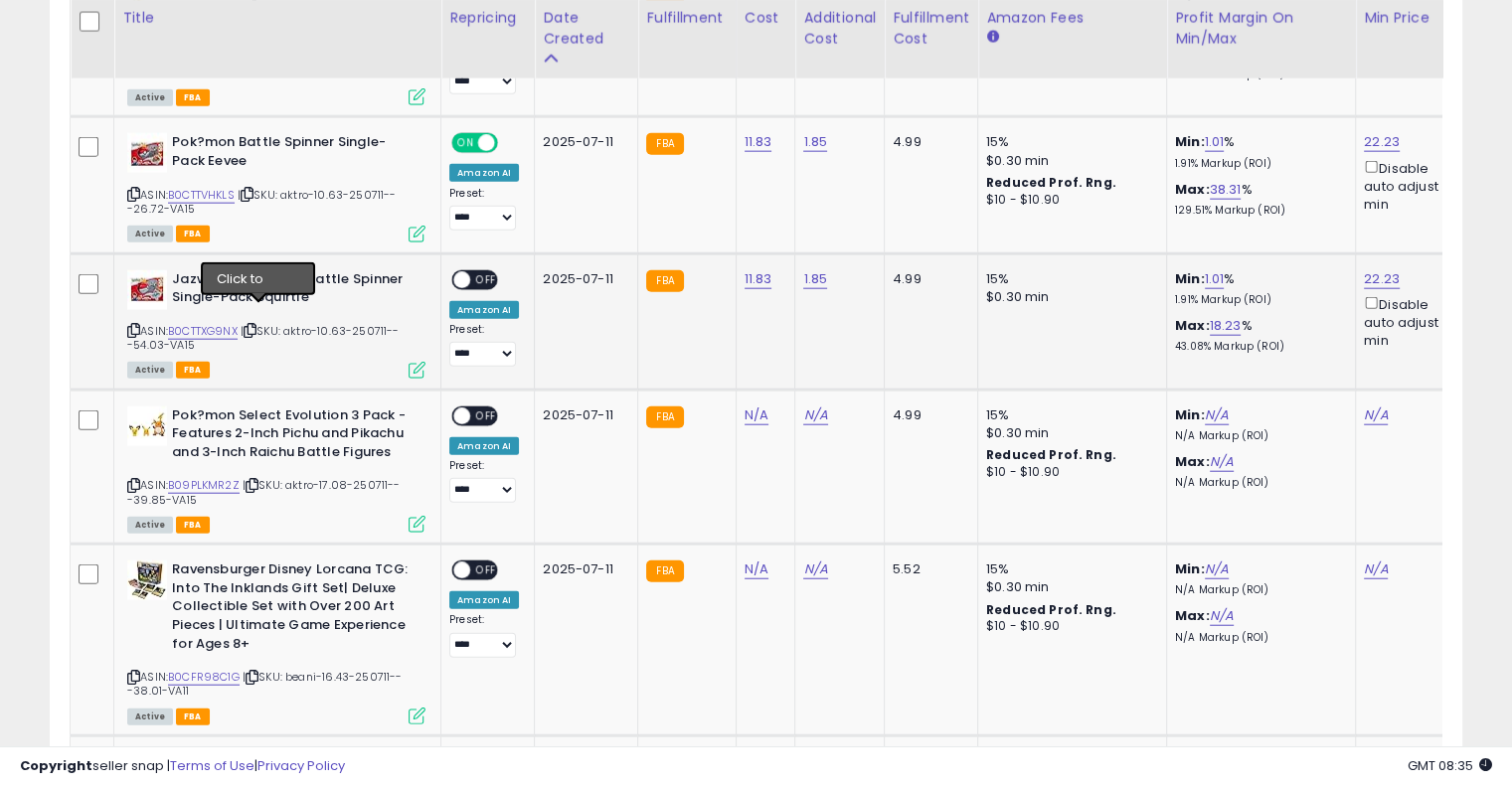 click at bounding box center [250, 330] 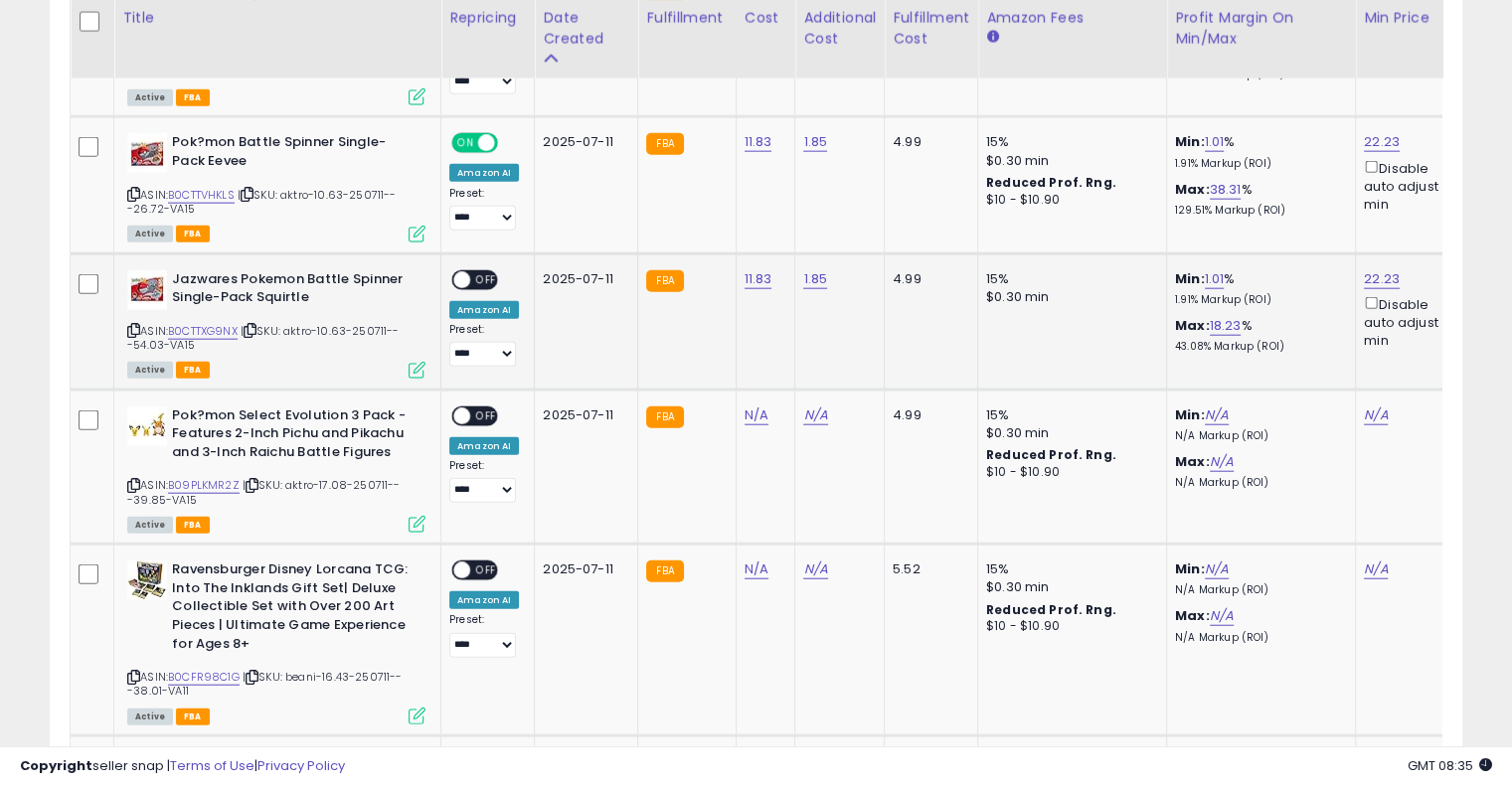 click on "OFF" at bounding box center [486, 279] 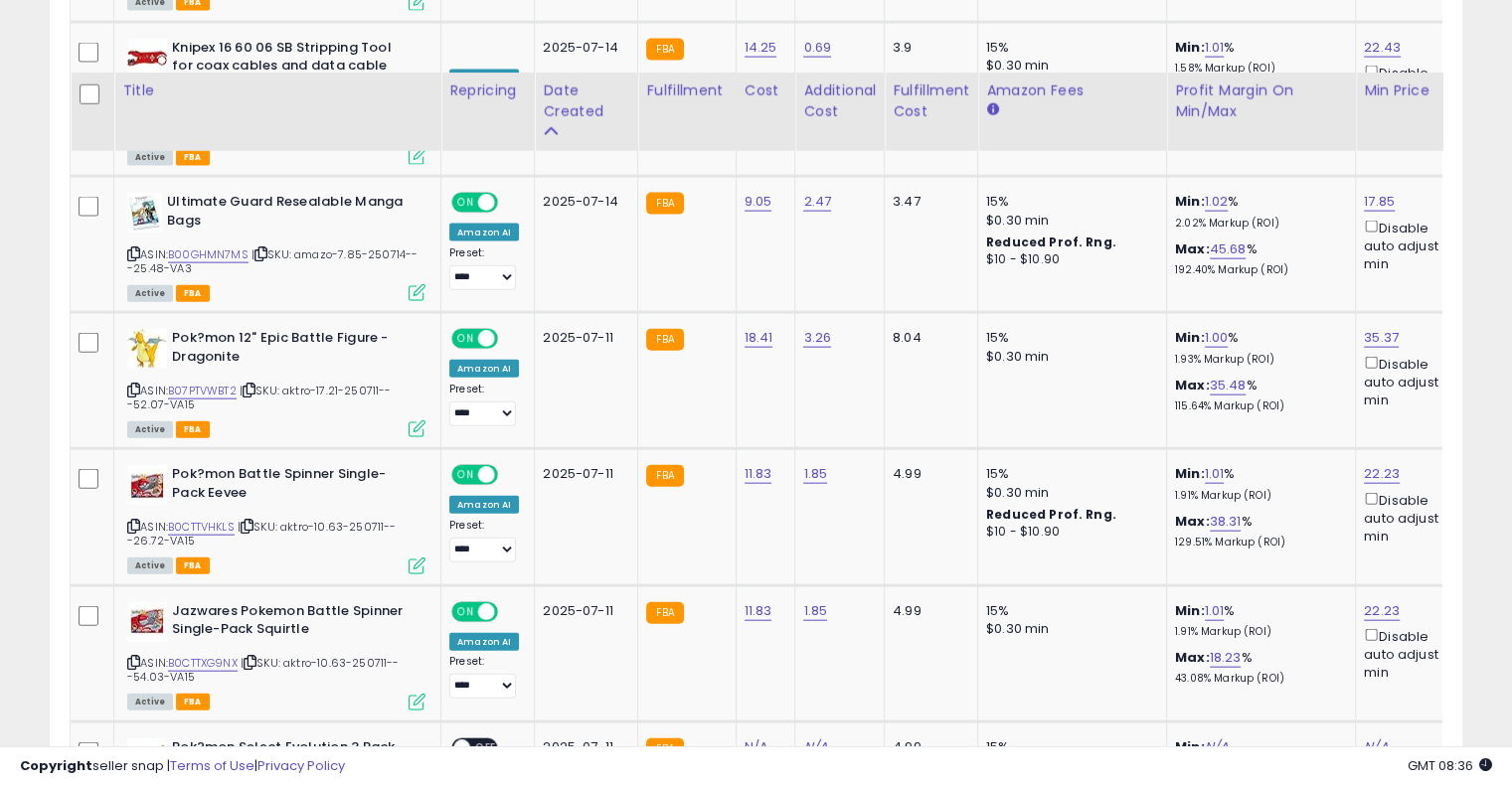 scroll, scrollTop: 4811, scrollLeft: 0, axis: vertical 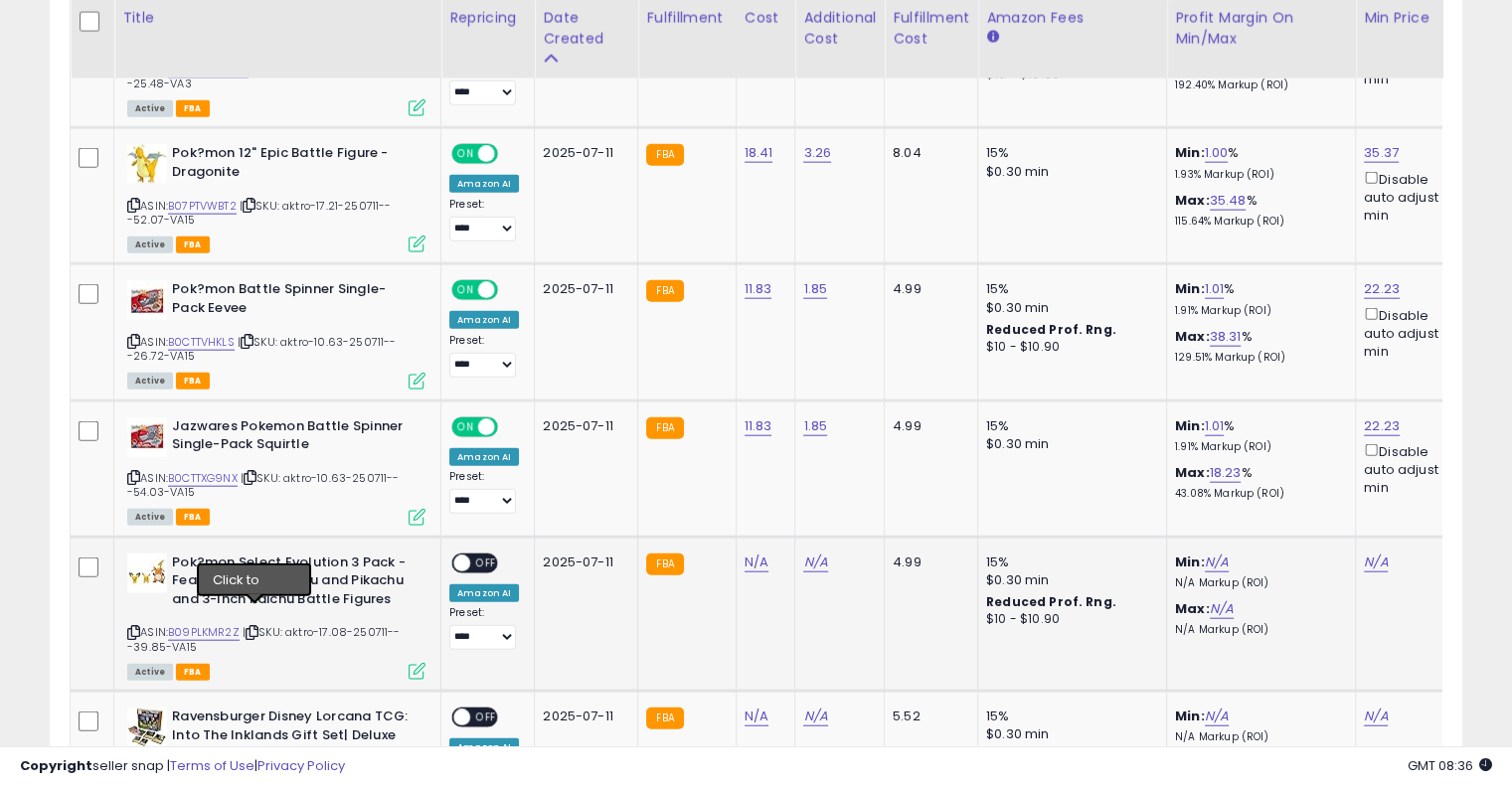 click at bounding box center (252, 632) 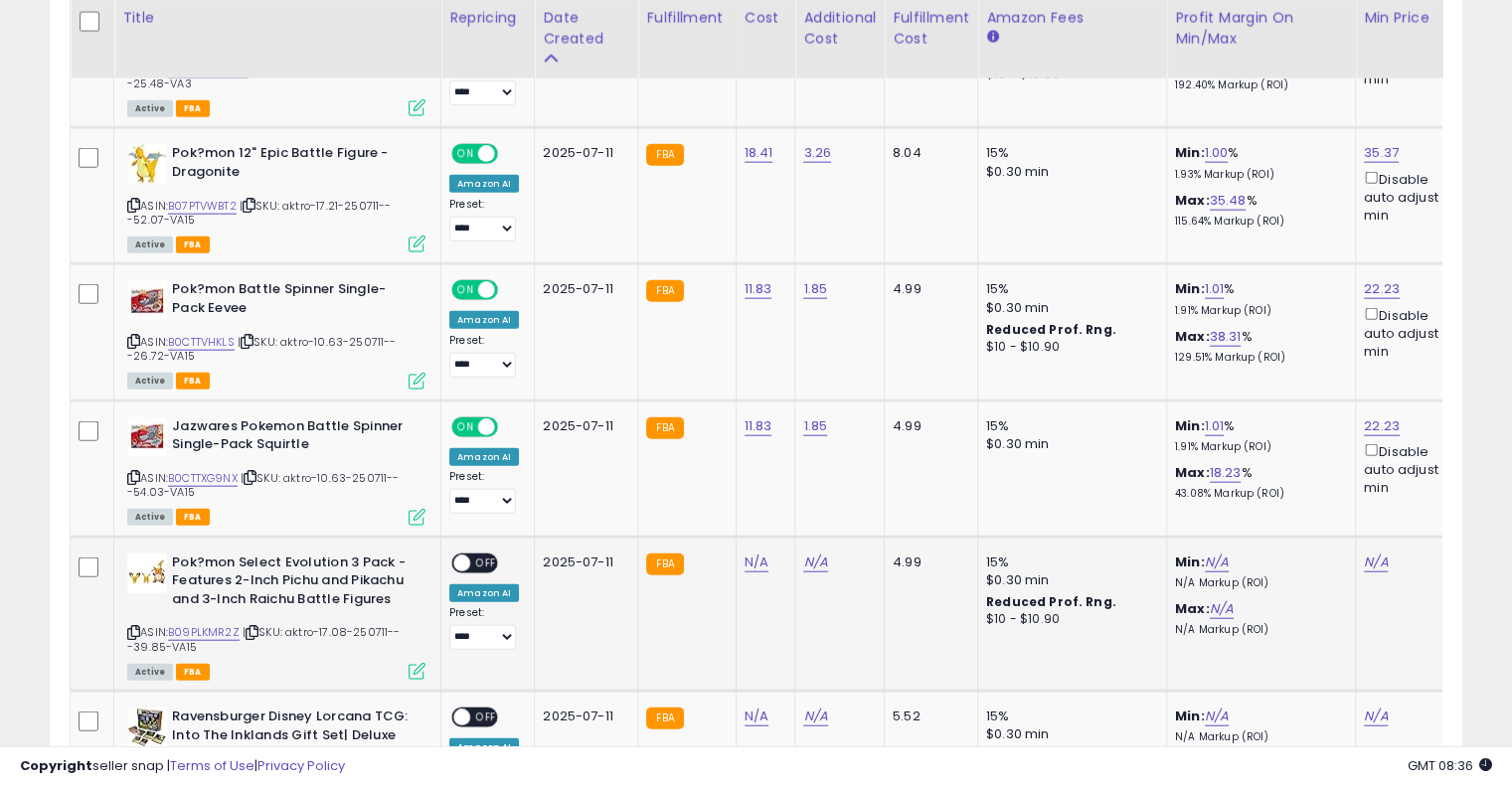 click at bounding box center (252, 632) 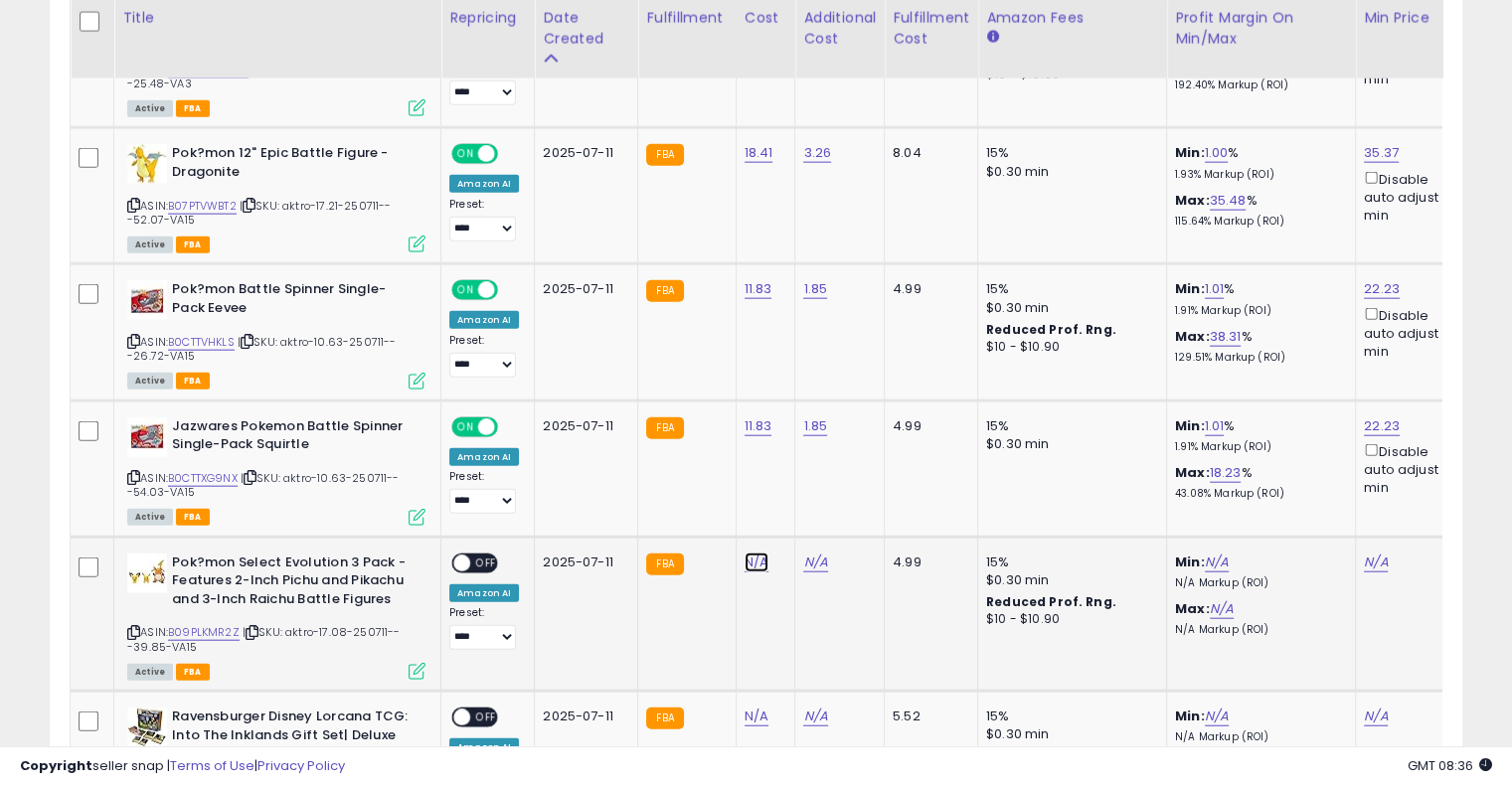 click on "N/A" at bounding box center [756, 562] 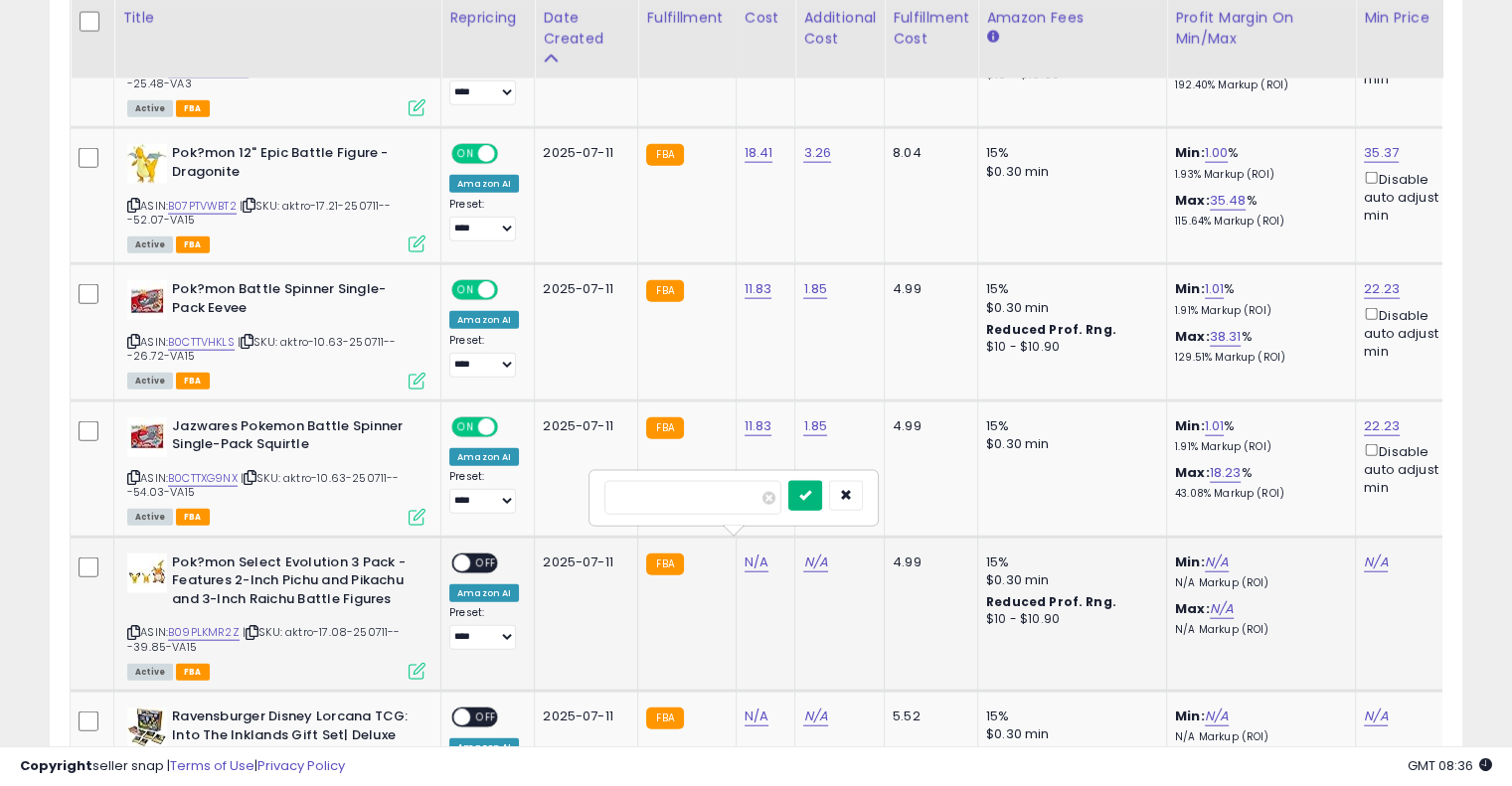 type on "*****" 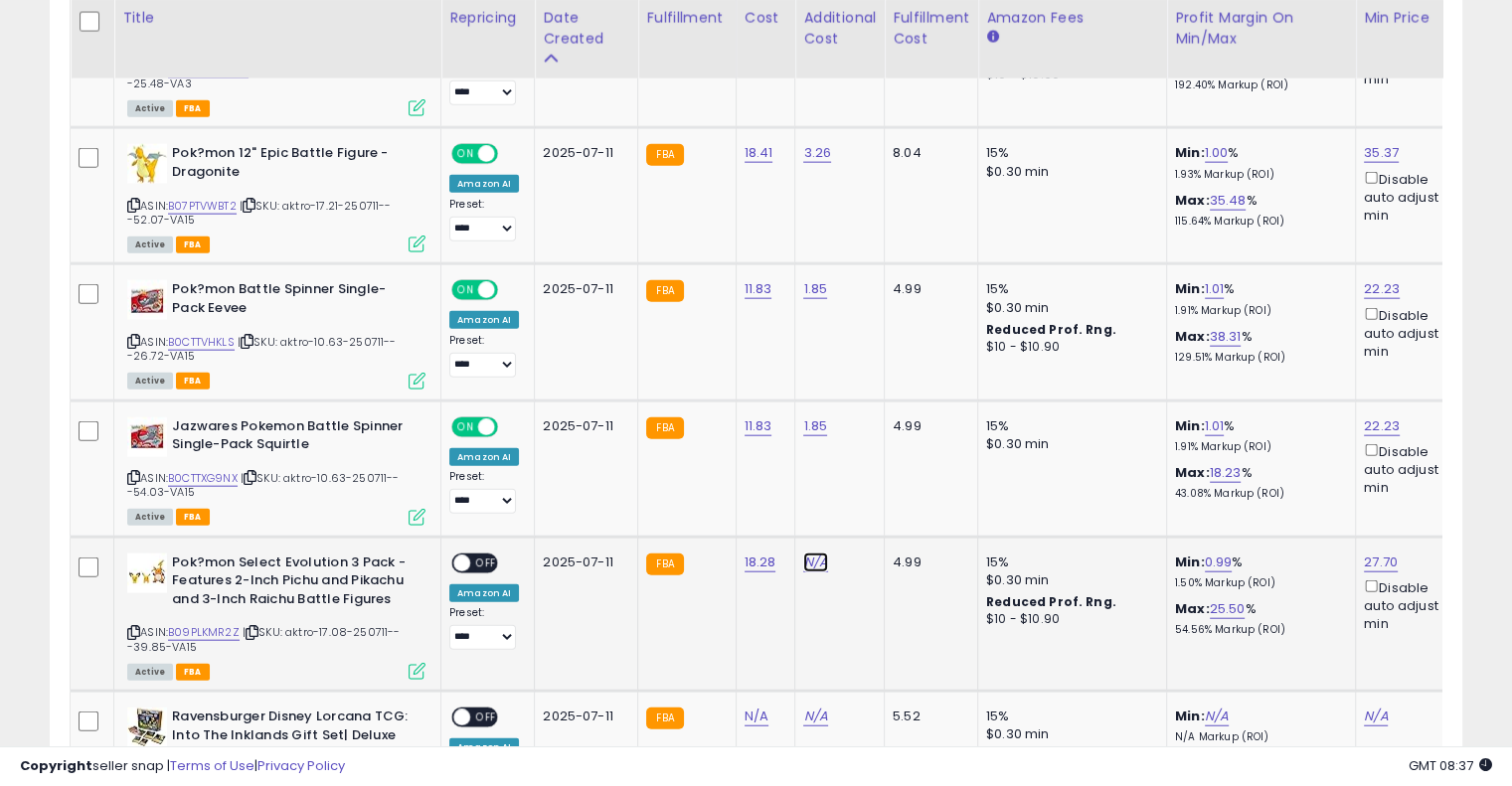 click on "N/A" at bounding box center [815, 562] 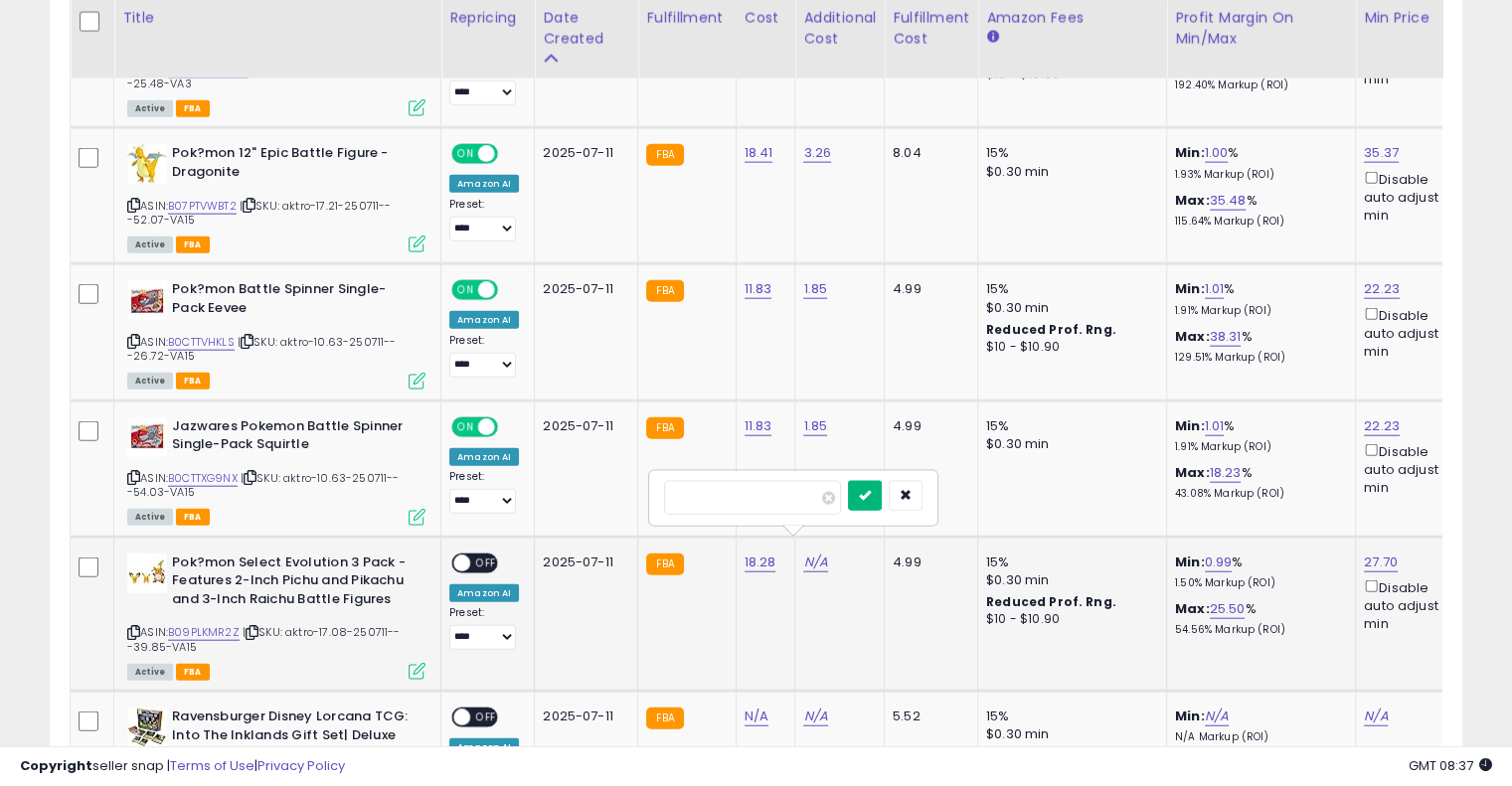 type on "****" 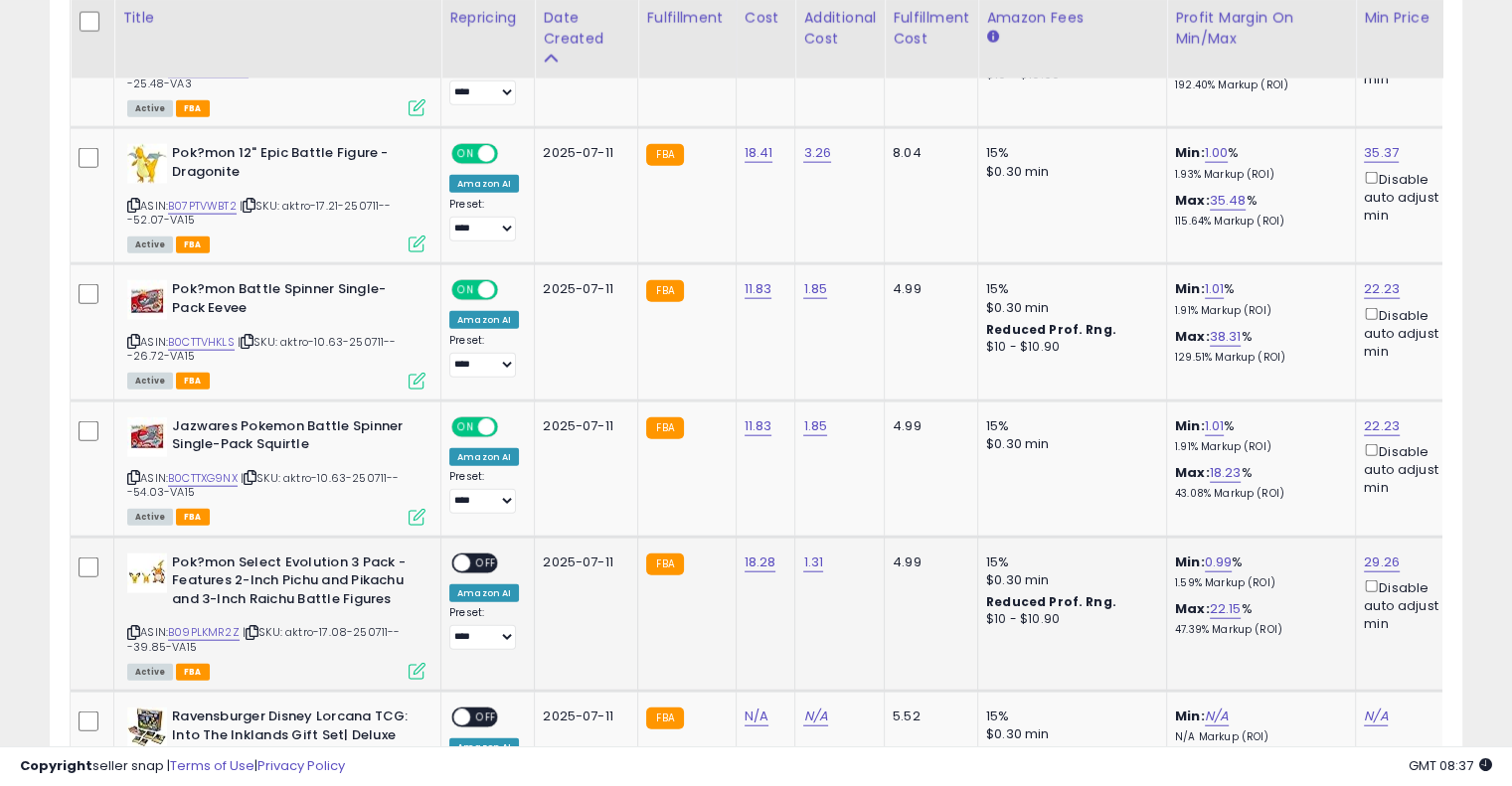 click on "OFF" at bounding box center [486, 562] 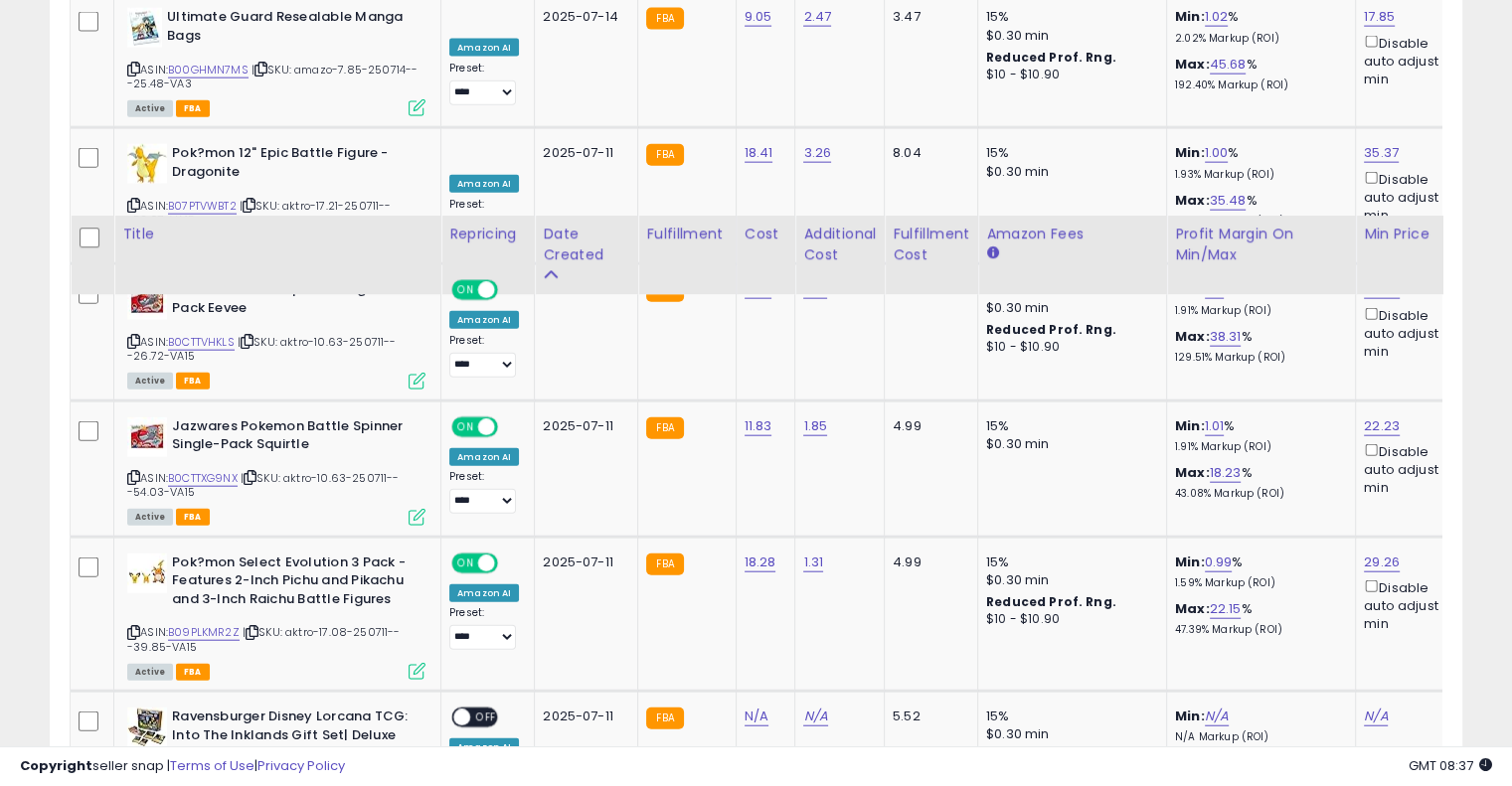 scroll, scrollTop: 4996, scrollLeft: 0, axis: vertical 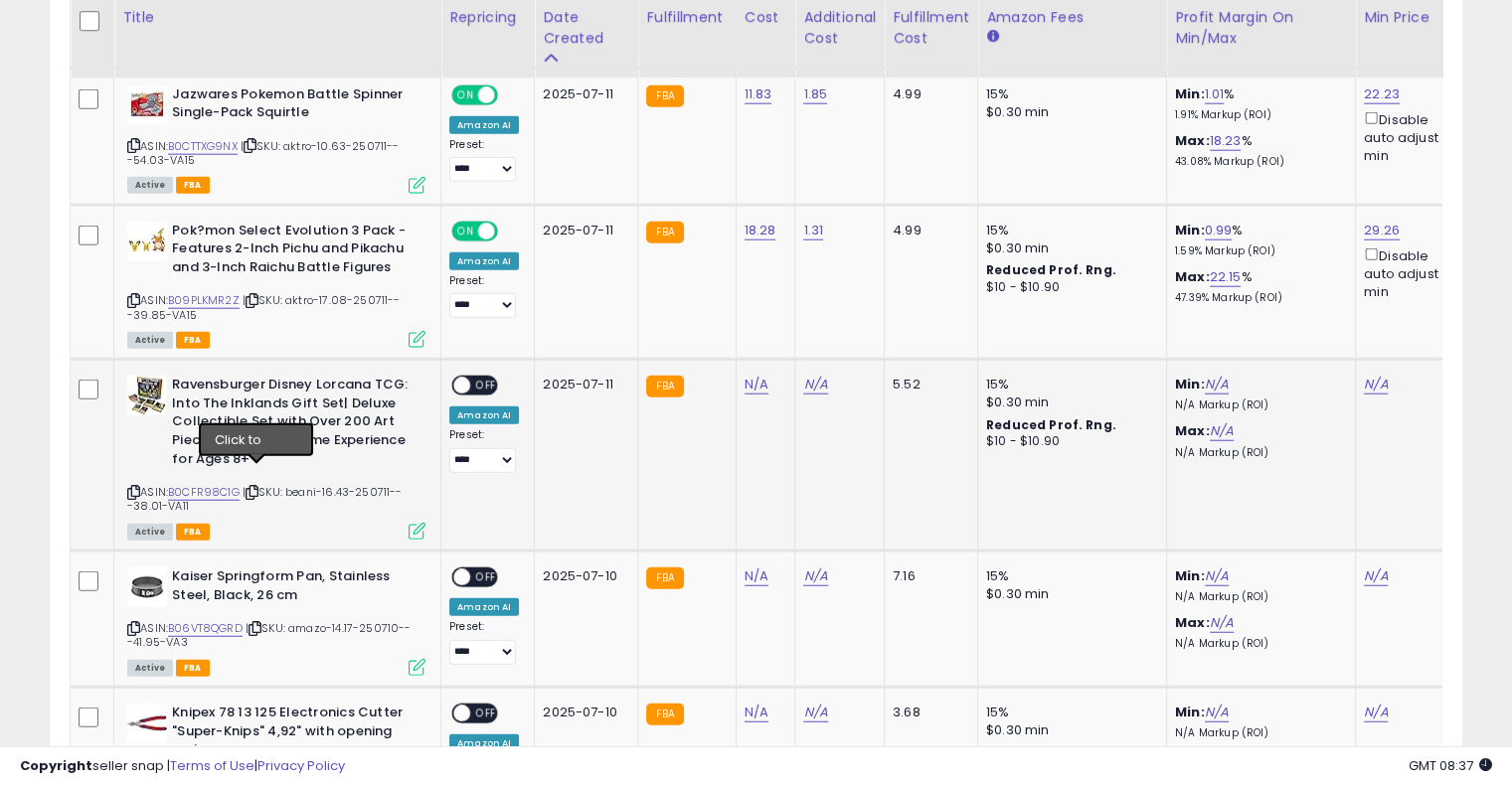 click at bounding box center (252, 492) 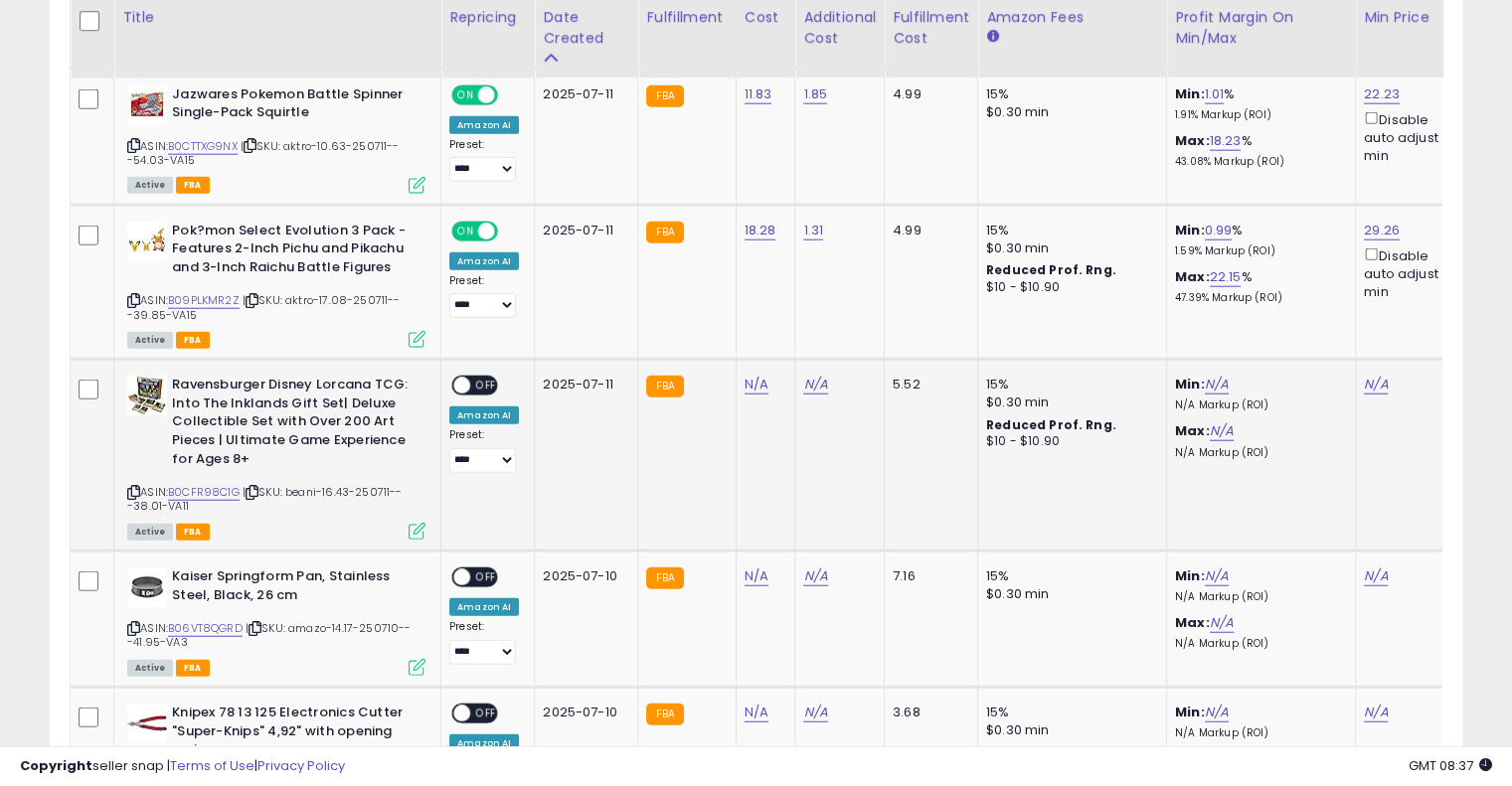 click at bounding box center (252, 492) 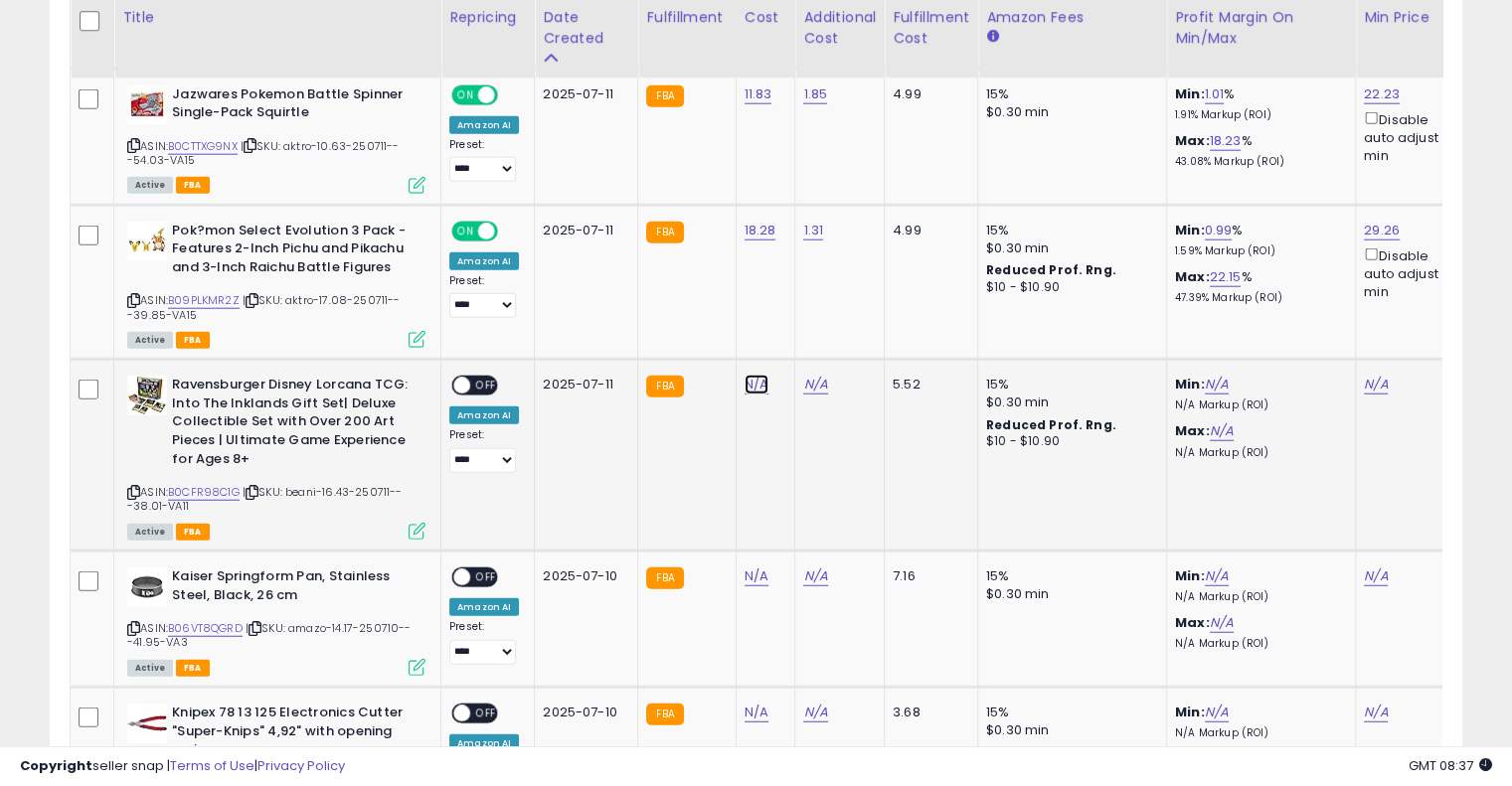 click on "N/A" at bounding box center (756, 385) 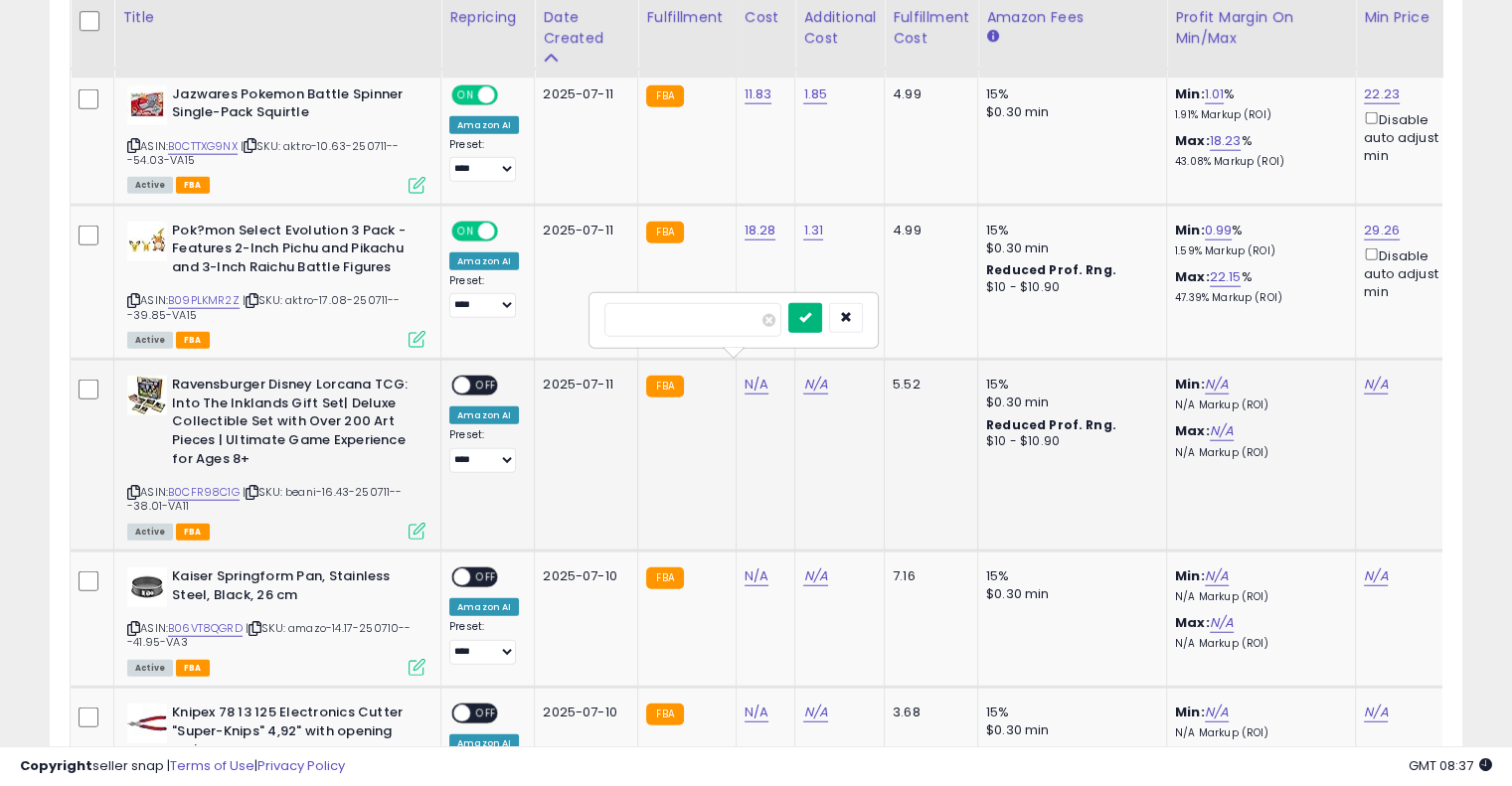 type on "*****" 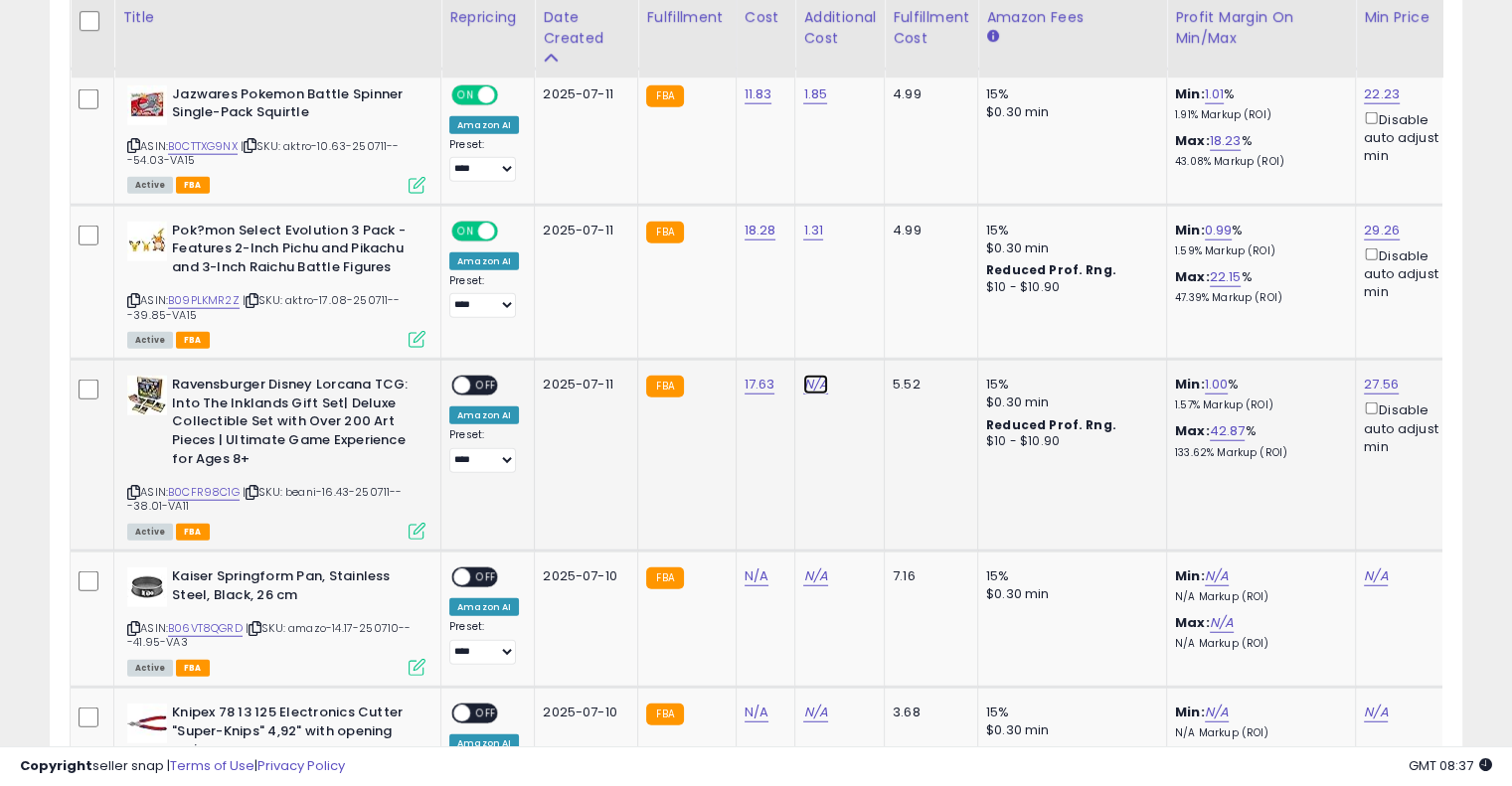 click on "N/A" at bounding box center [815, 385] 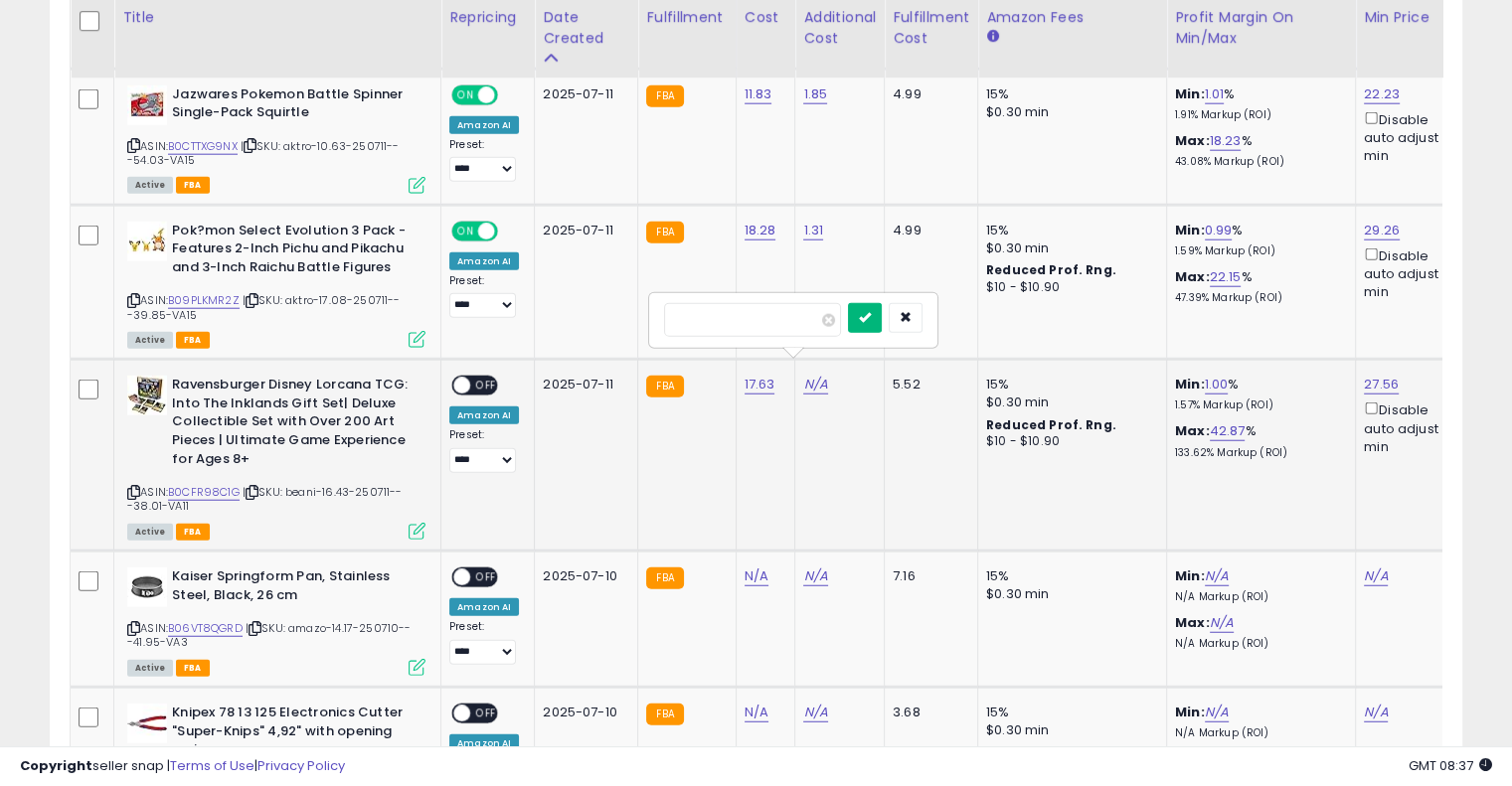 type on "****" 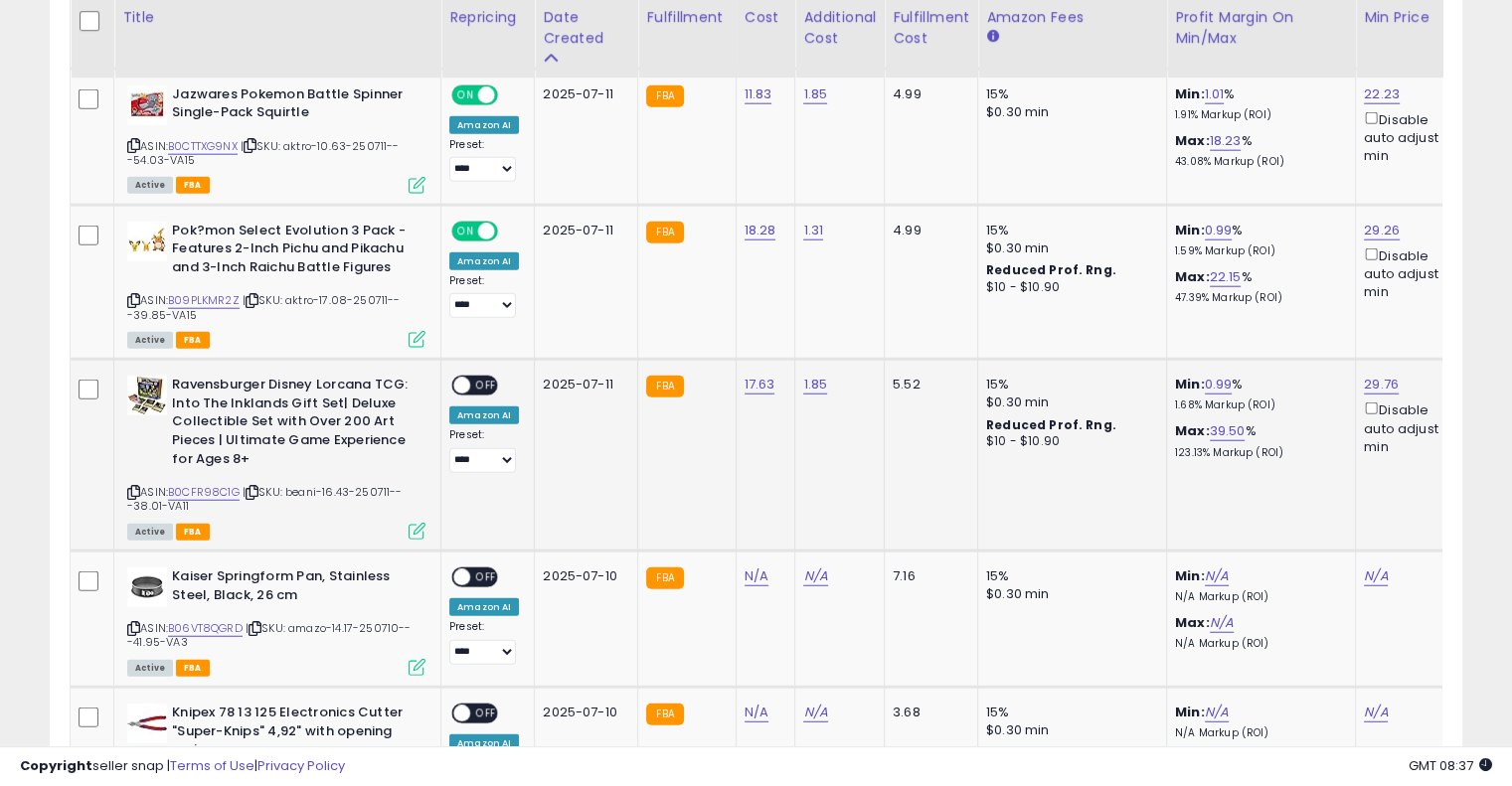 click on "OFF" at bounding box center (486, 386) 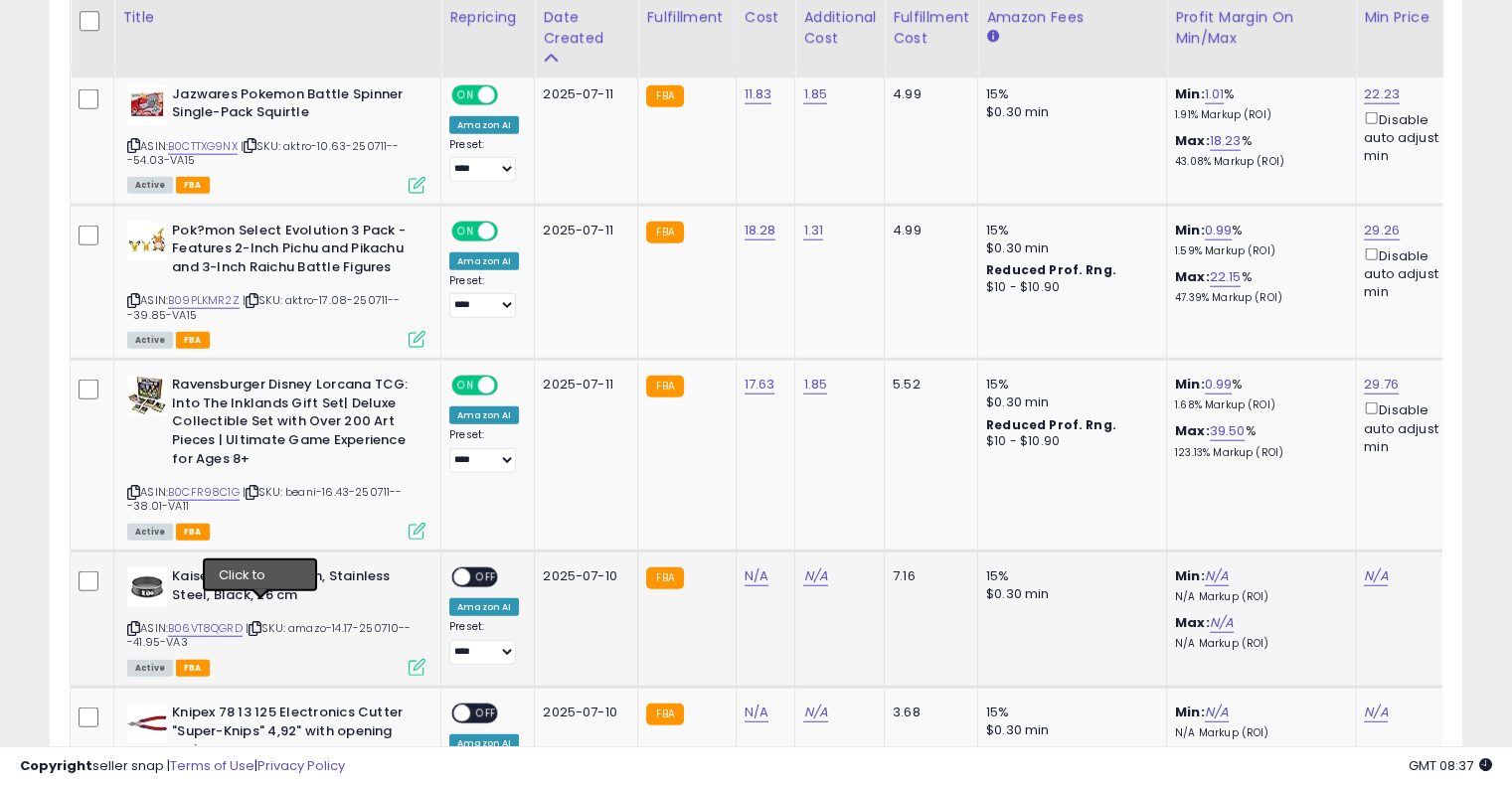 click at bounding box center (254, 628) 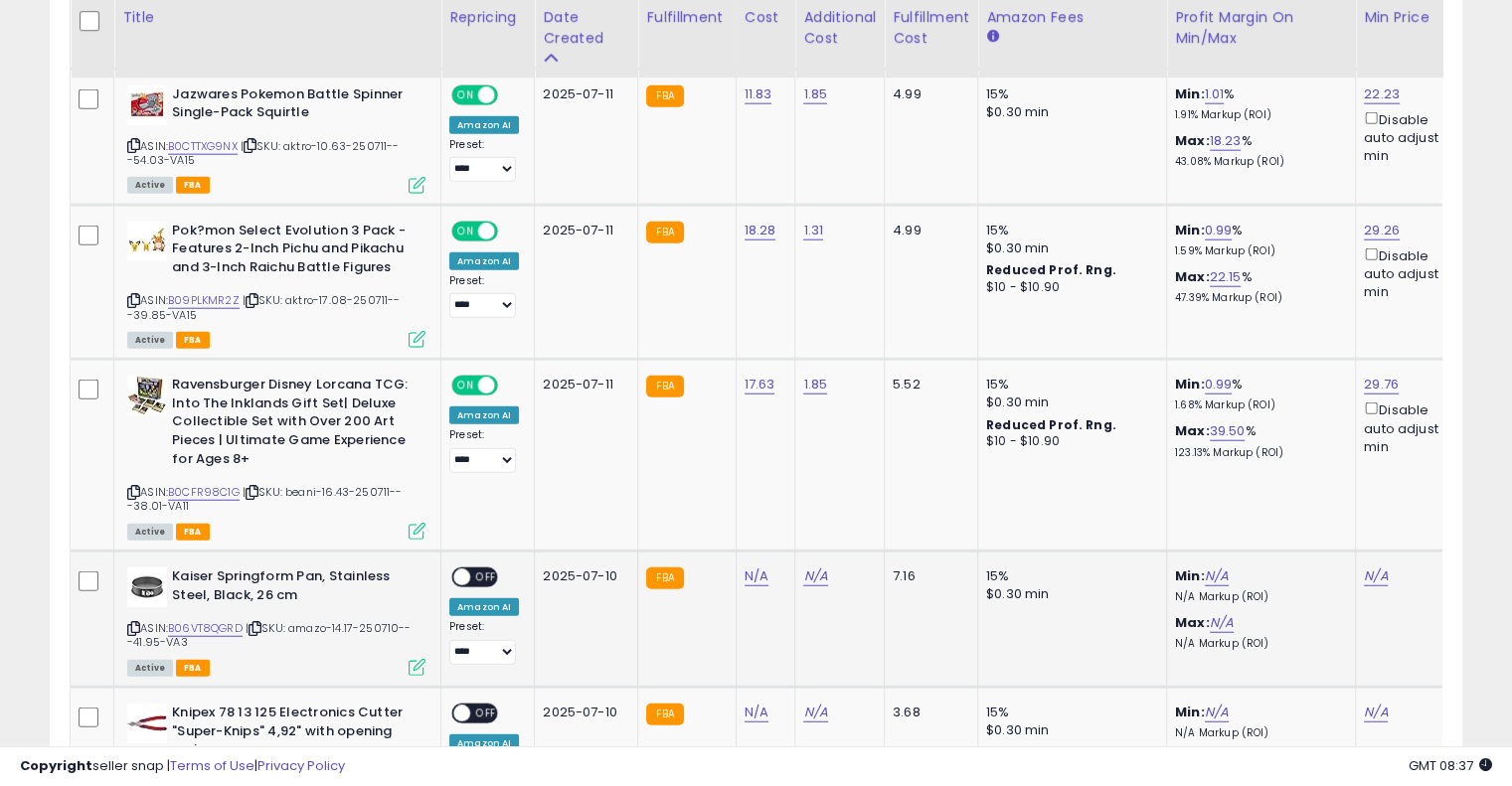 click at bounding box center [254, 628] 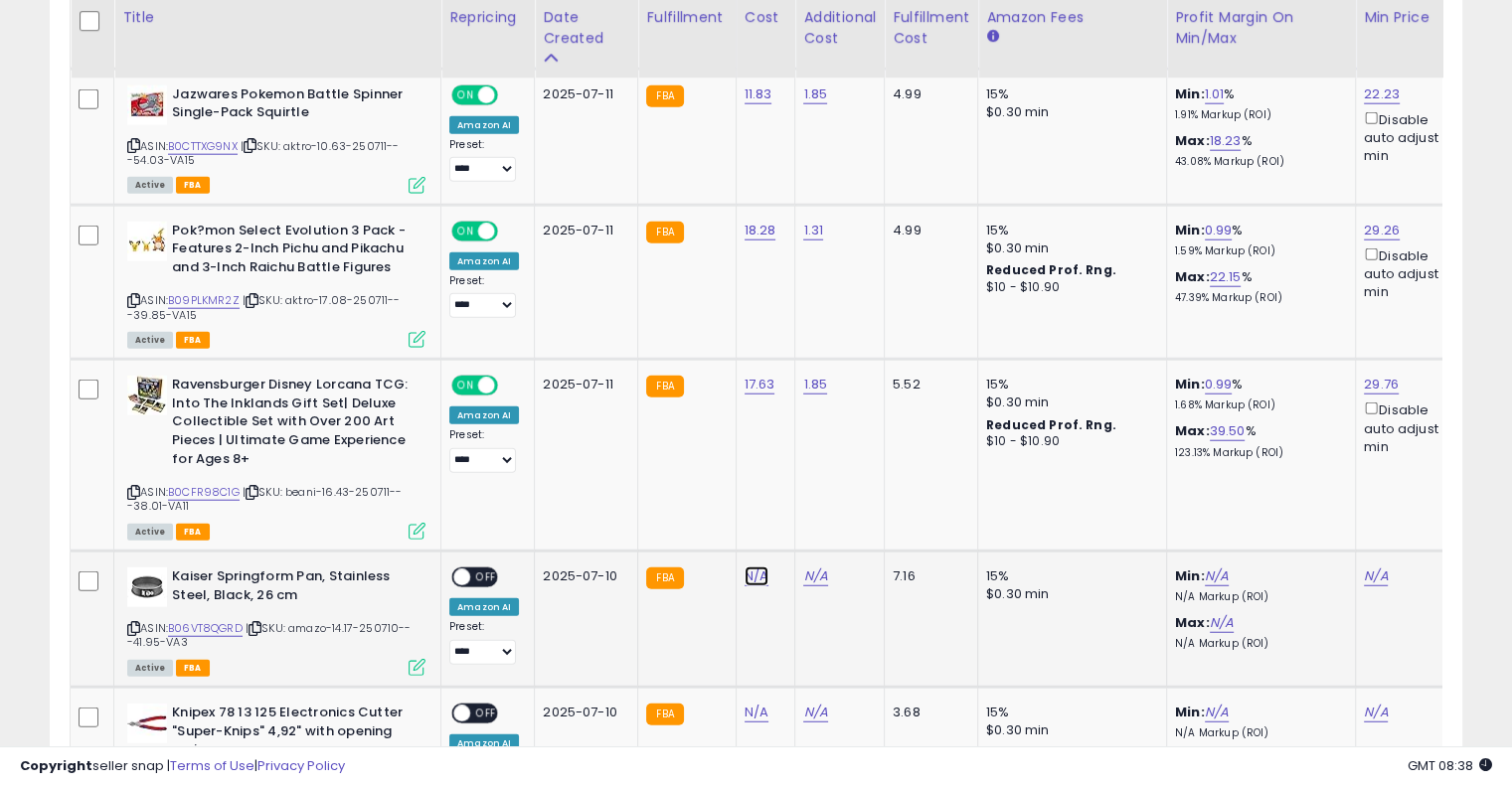 click on "N/A" at bounding box center [756, 576] 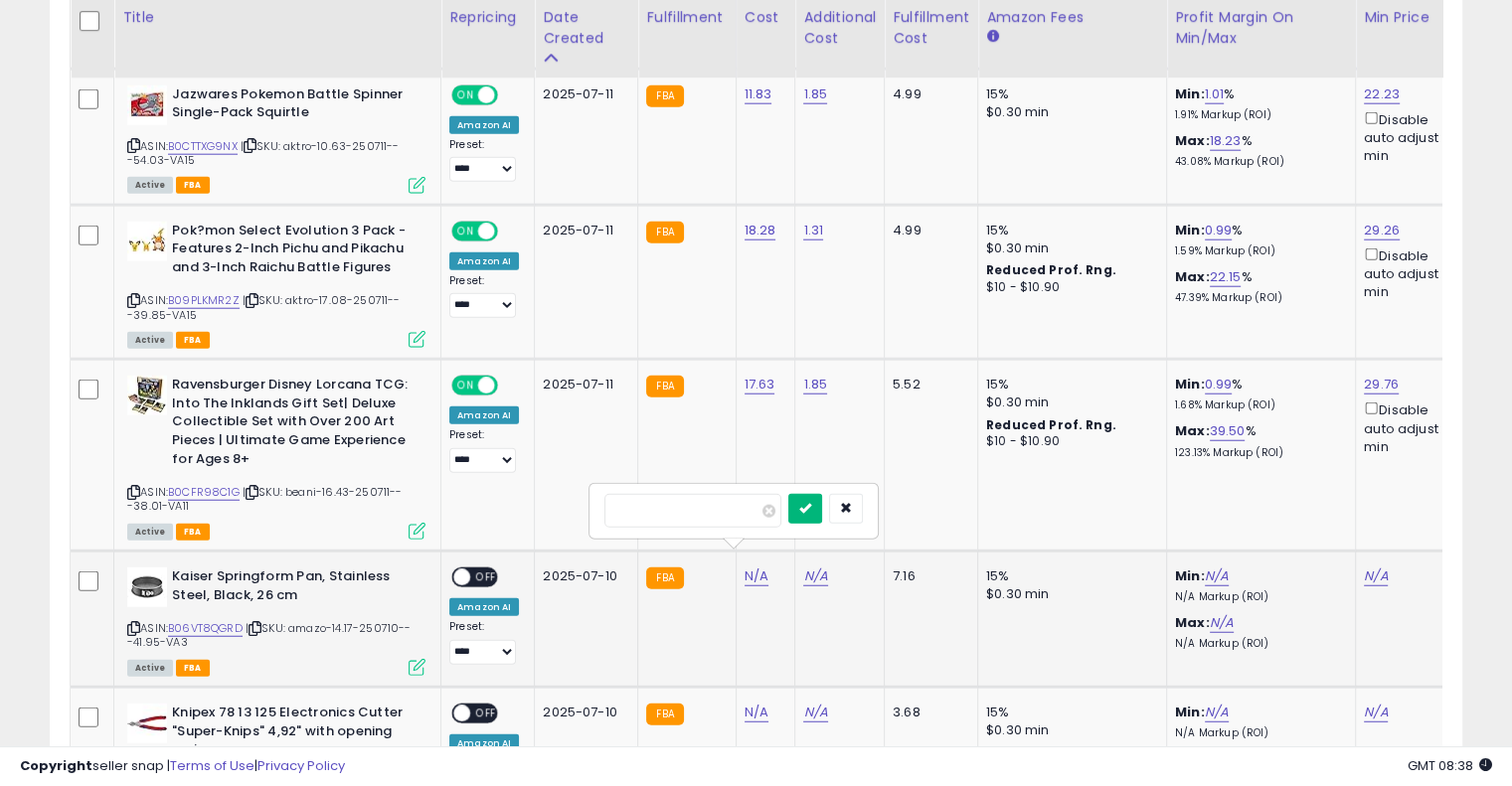 type on "*****" 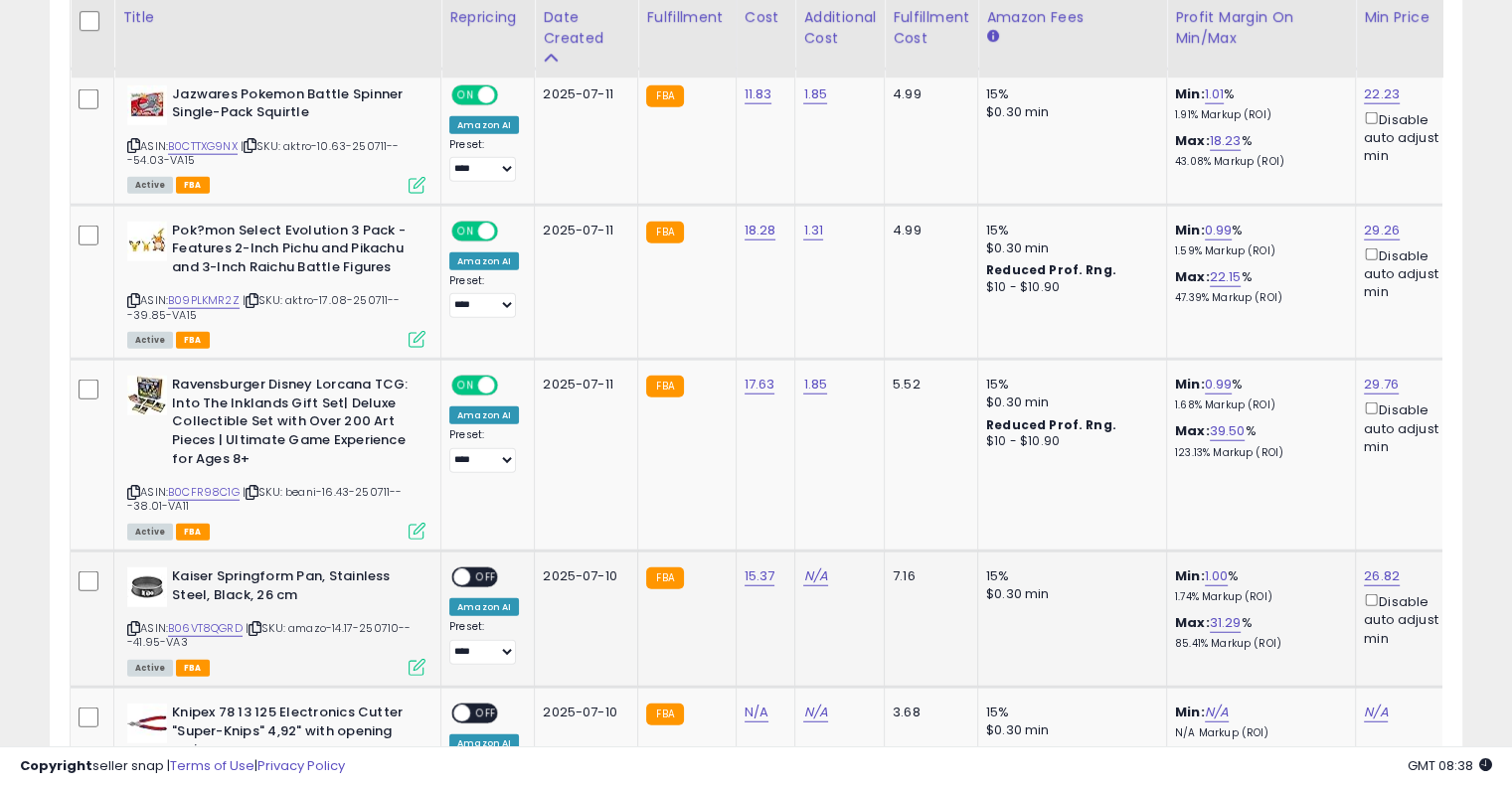 click on "N/A" 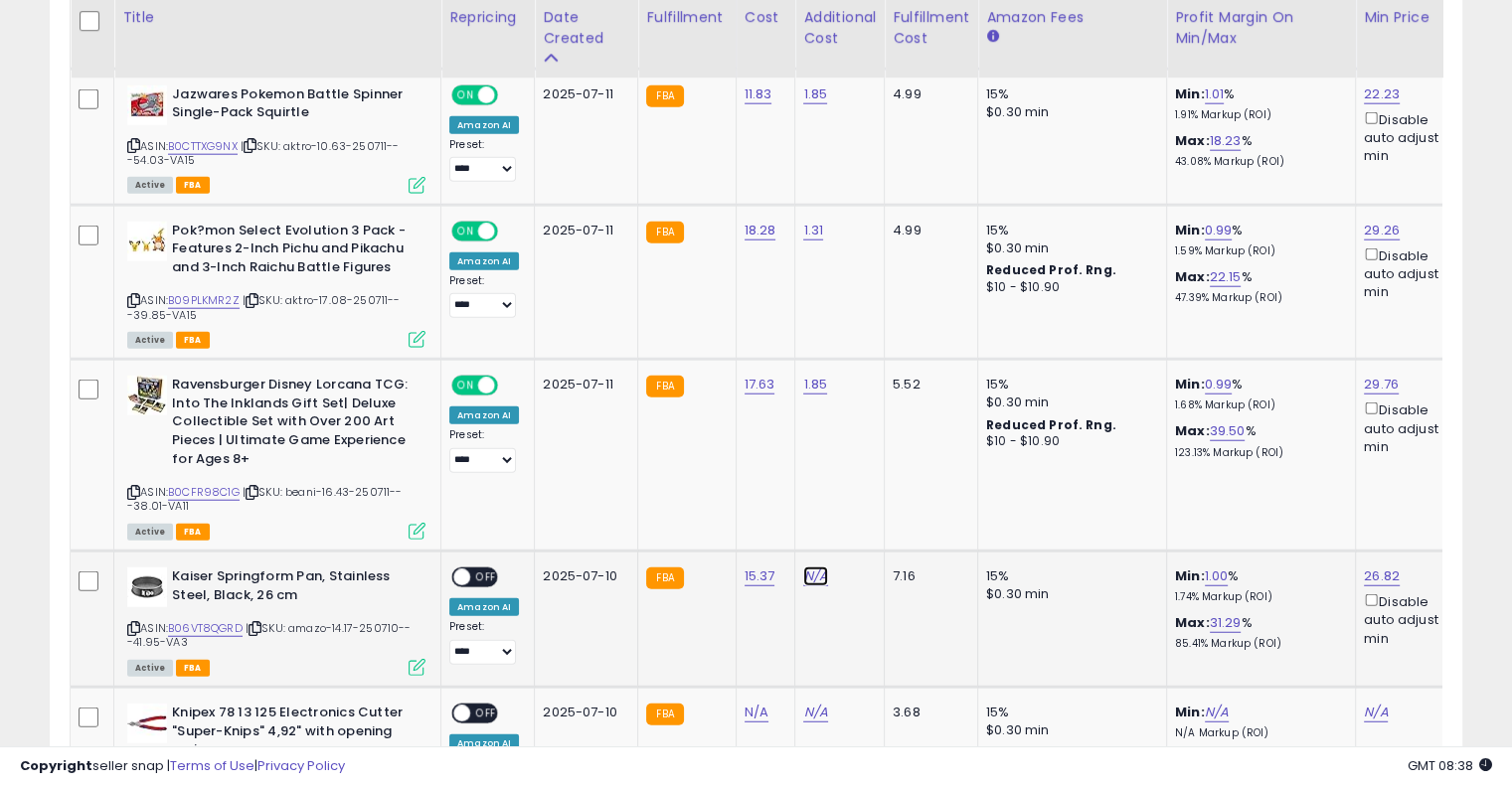 click on "N/A" at bounding box center (815, 576) 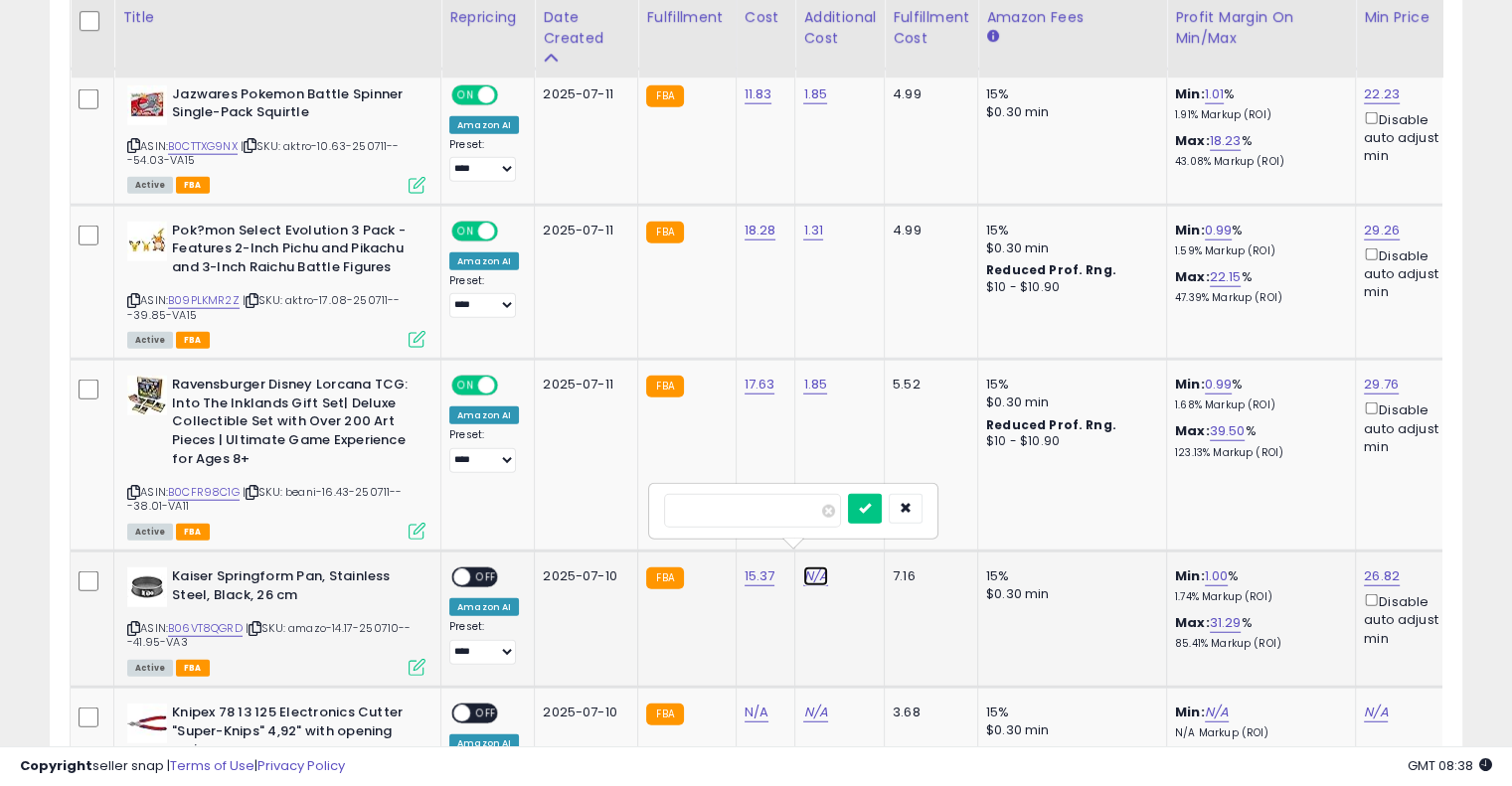 click on "N/A" at bounding box center (815, 576) 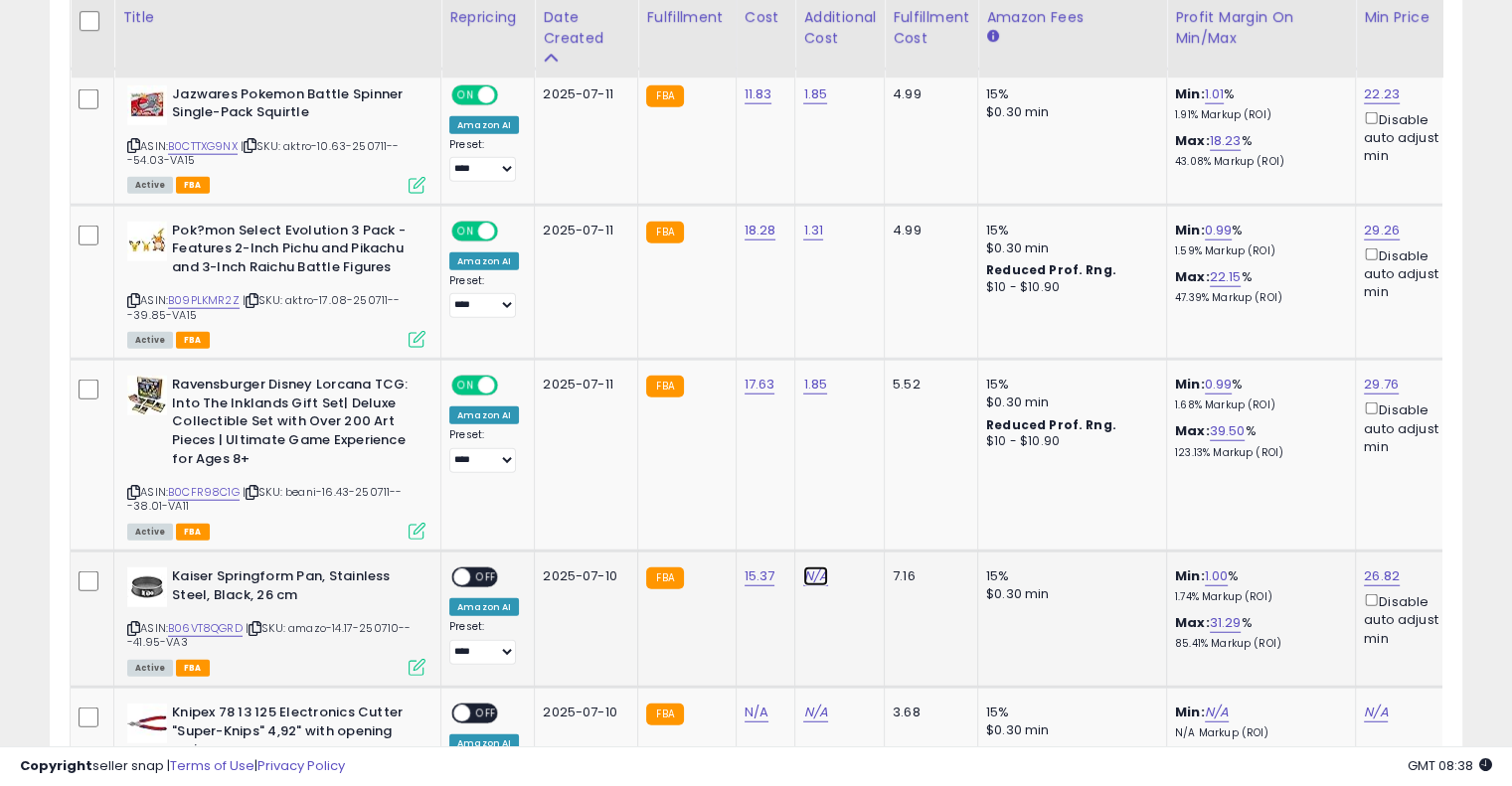 click on "N/A" at bounding box center (815, 576) 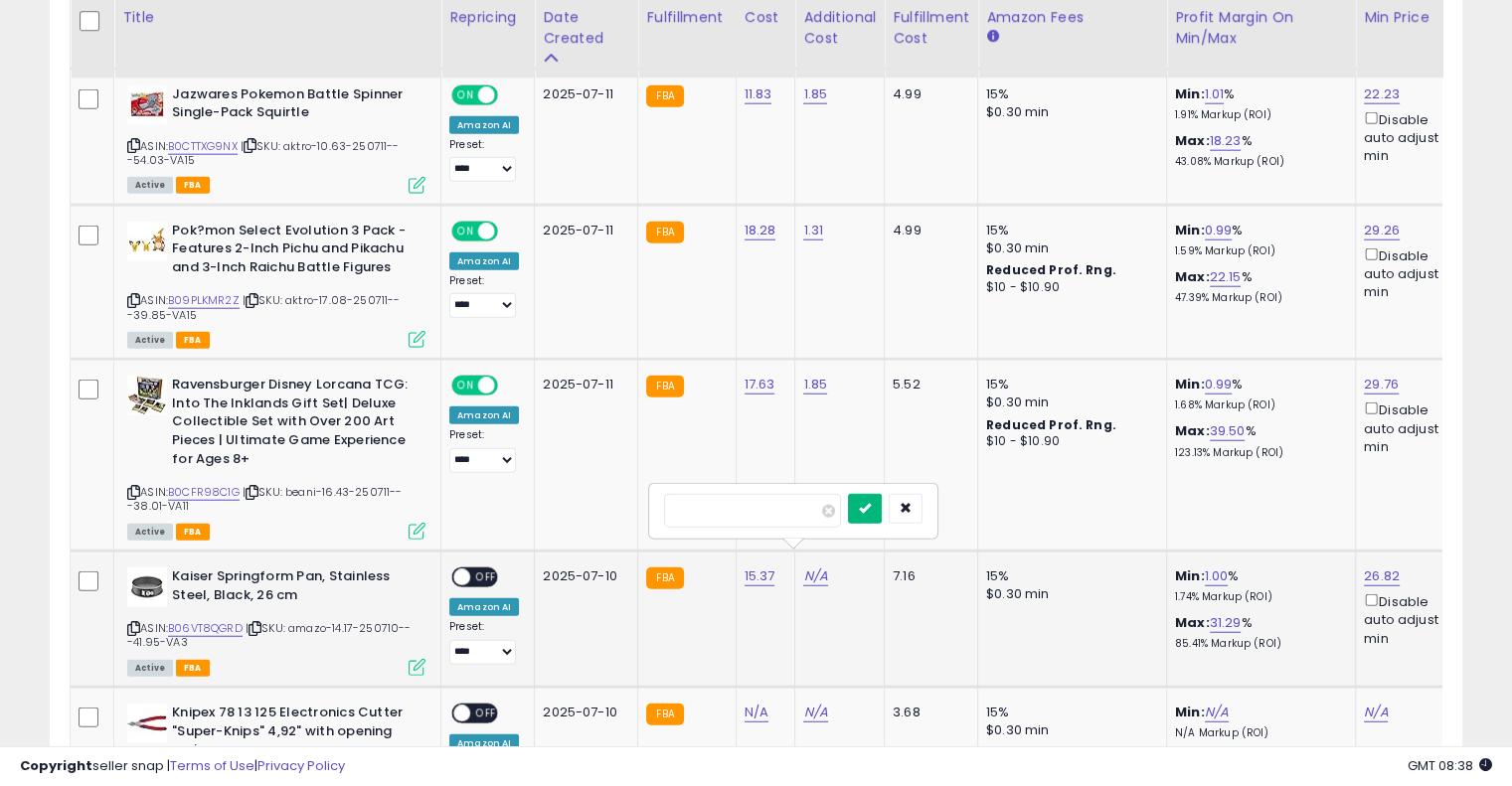 type on "****" 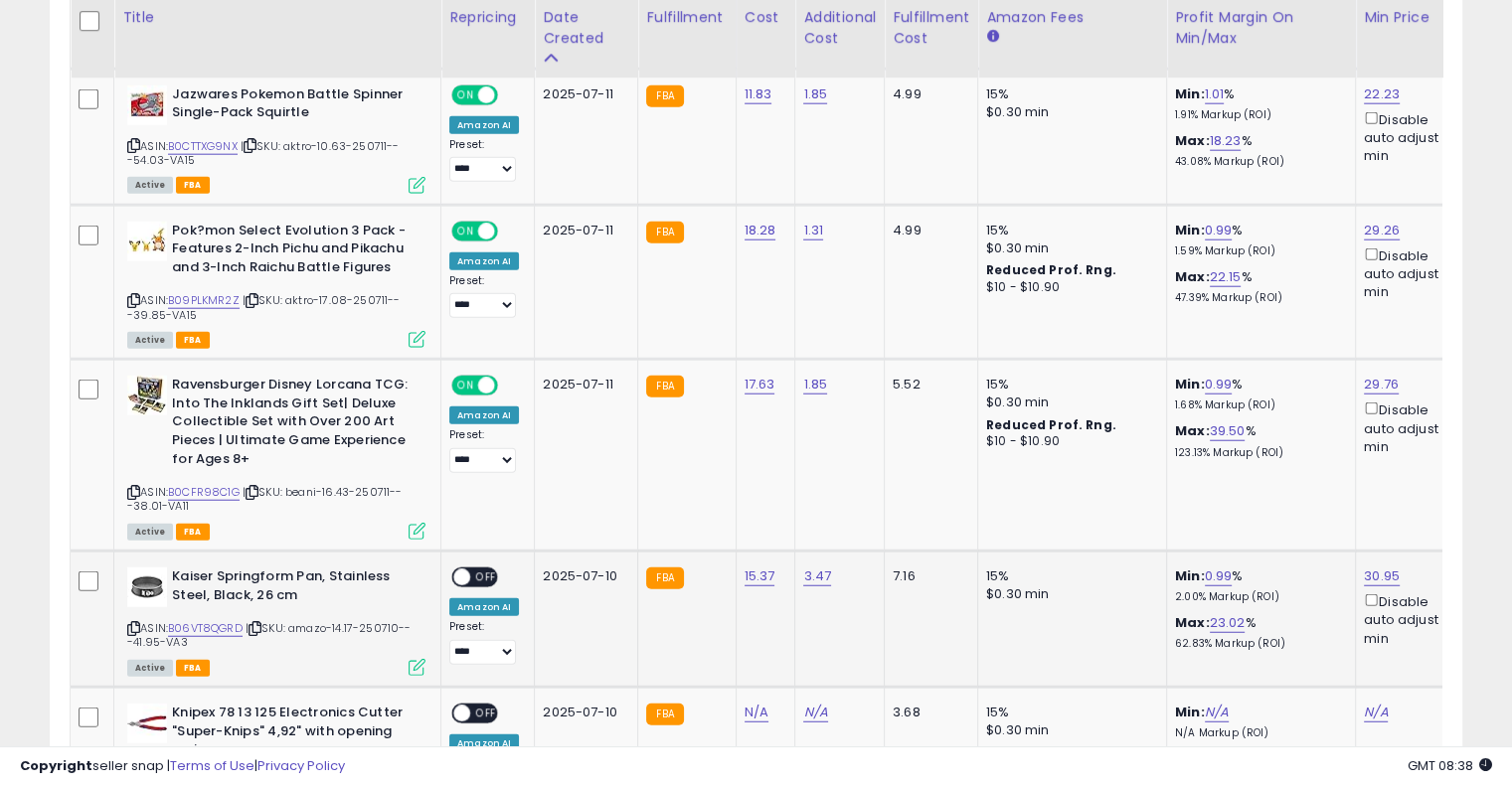 click on "OFF" at bounding box center [486, 577] 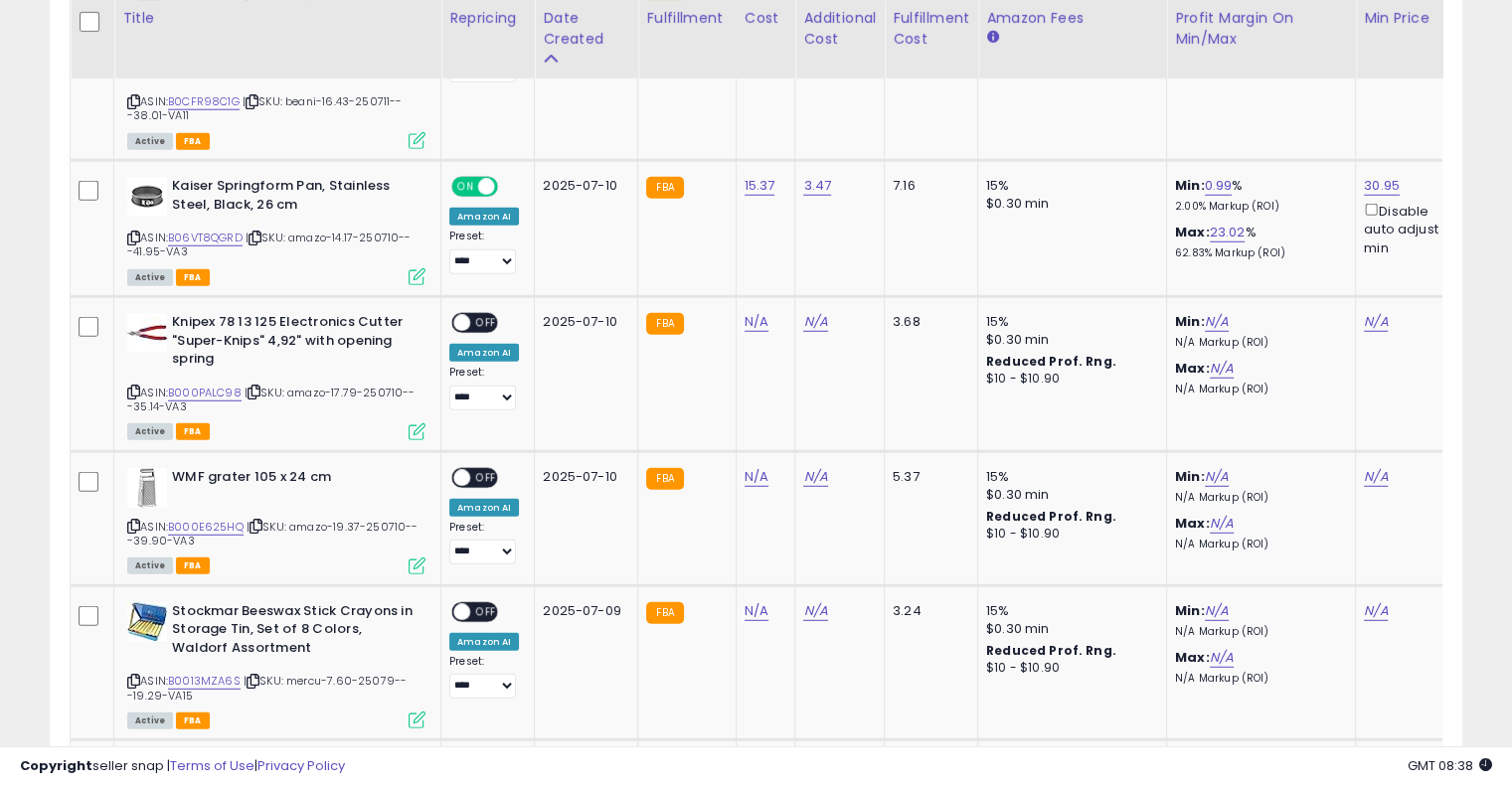 scroll, scrollTop: 5396, scrollLeft: 0, axis: vertical 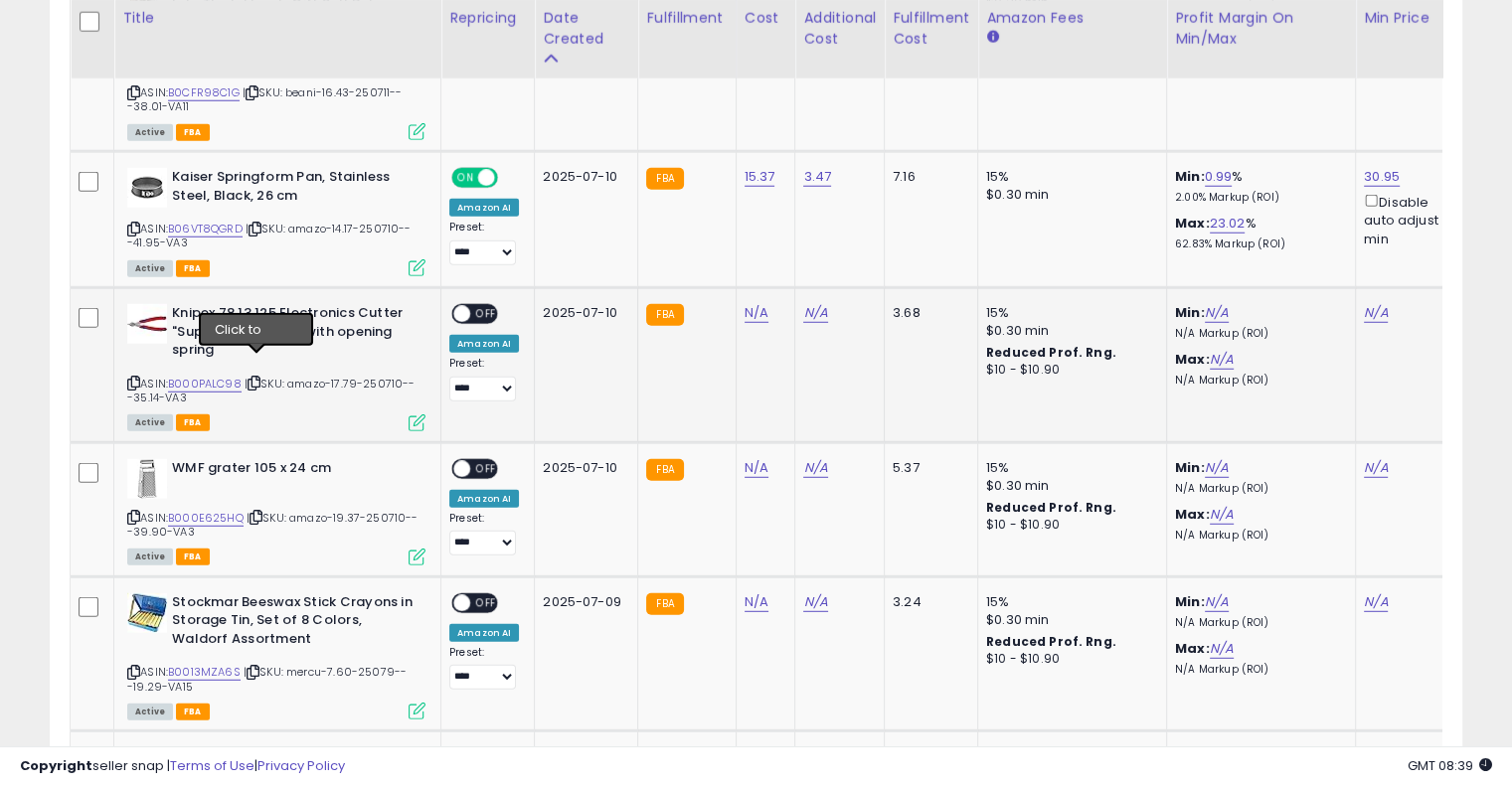 click at bounding box center (253, 383) 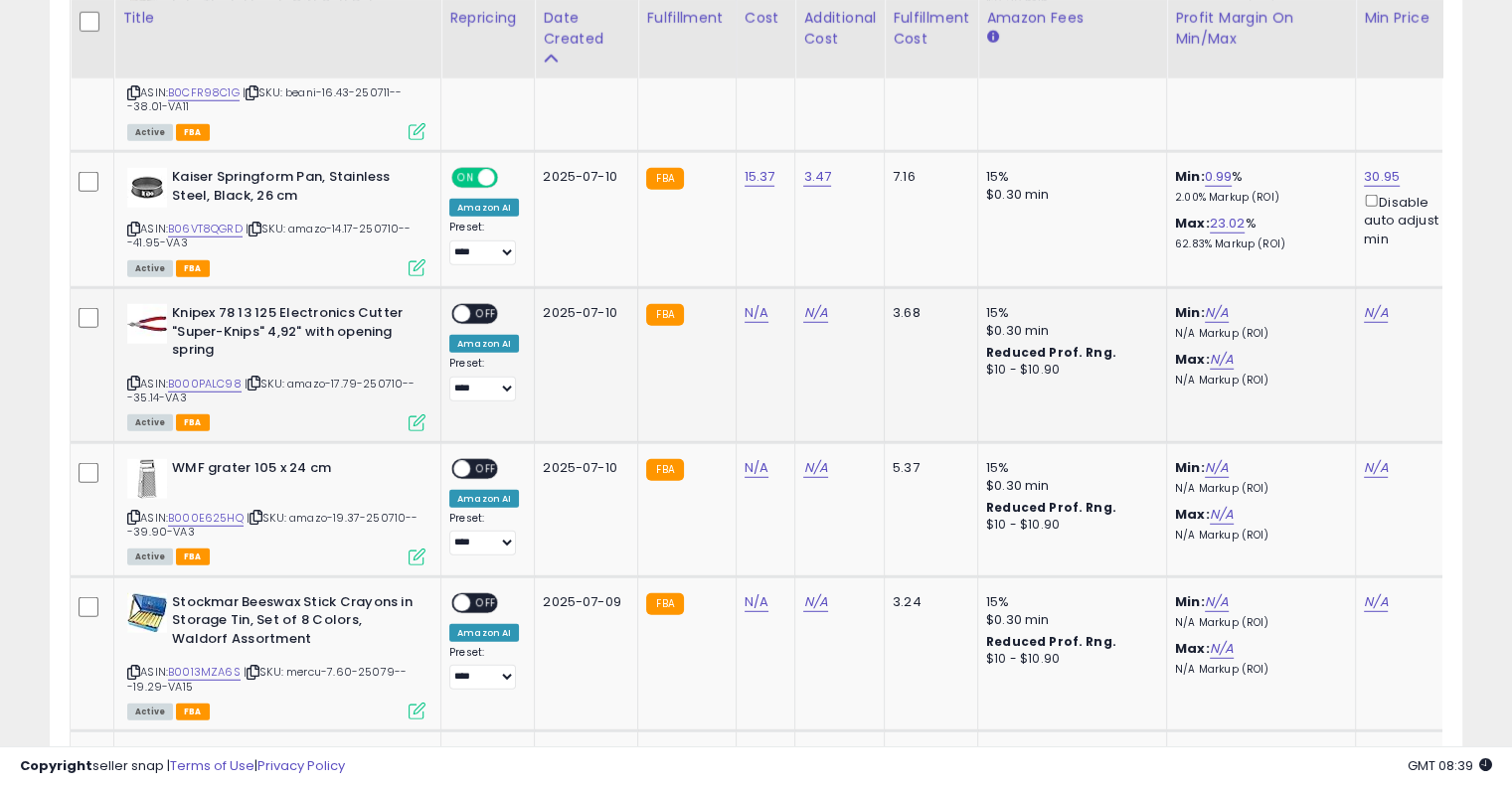 click at bounding box center (253, 383) 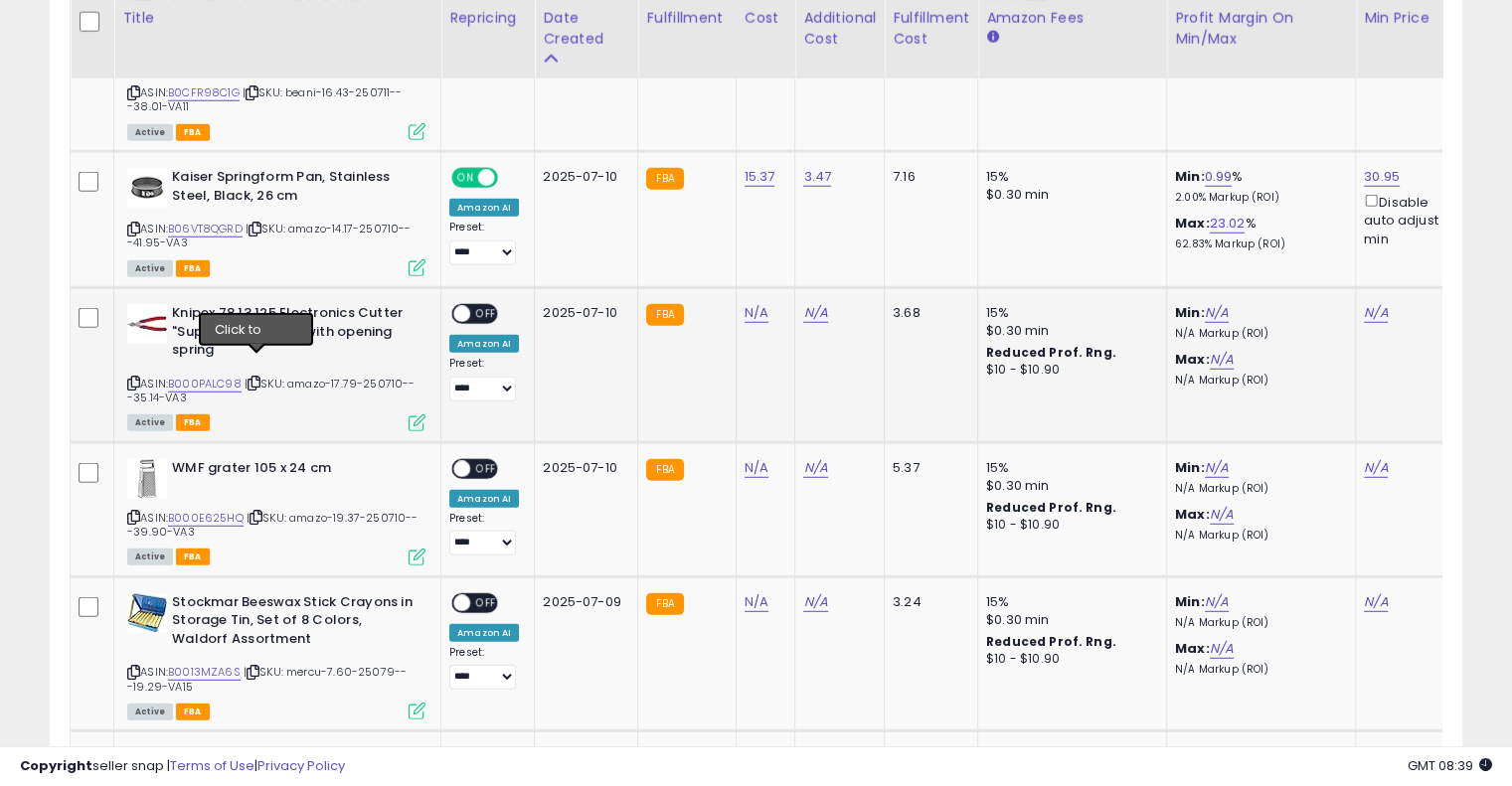 click at bounding box center [253, 383] 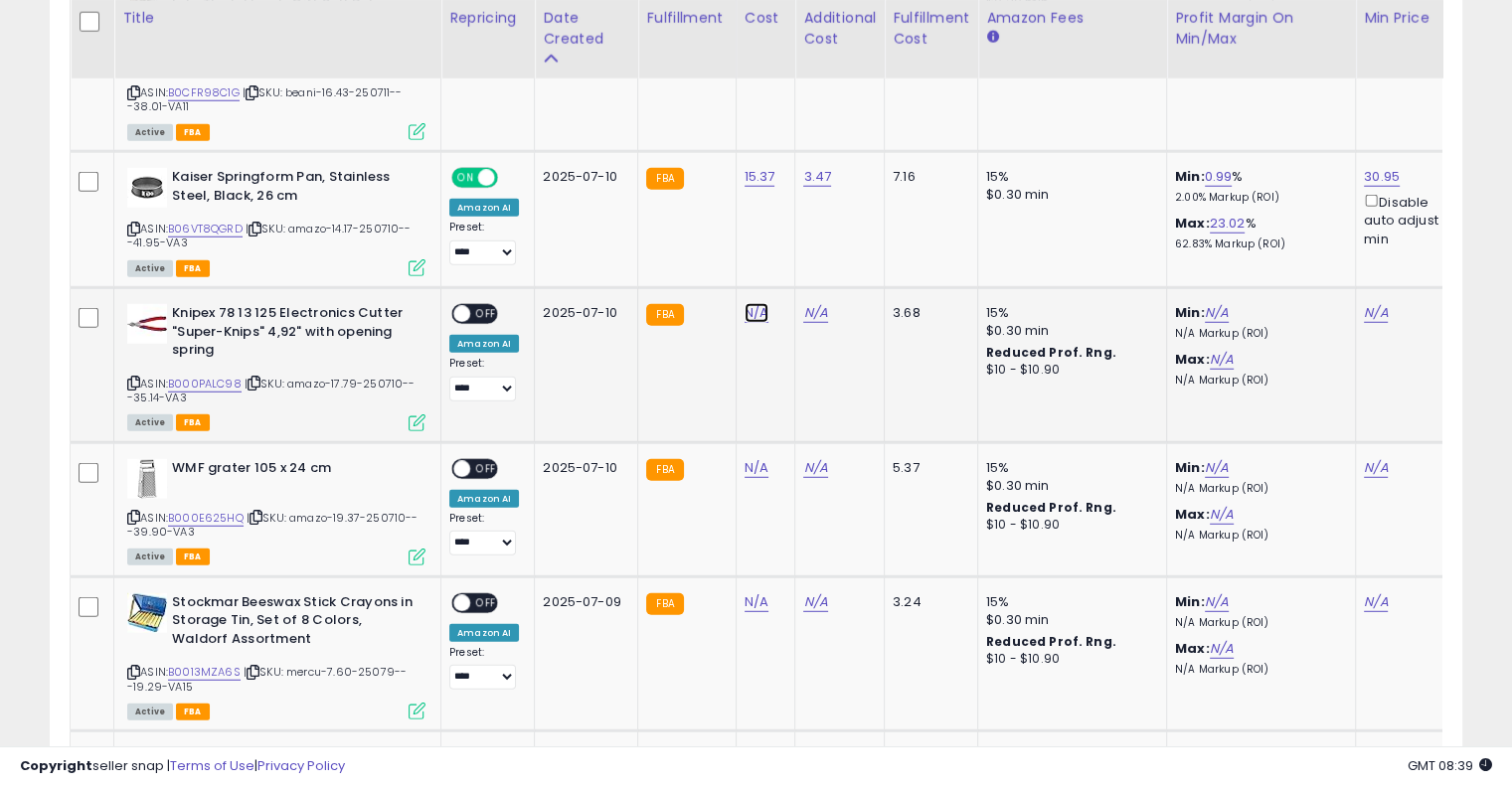 click on "N/A" at bounding box center (756, 313) 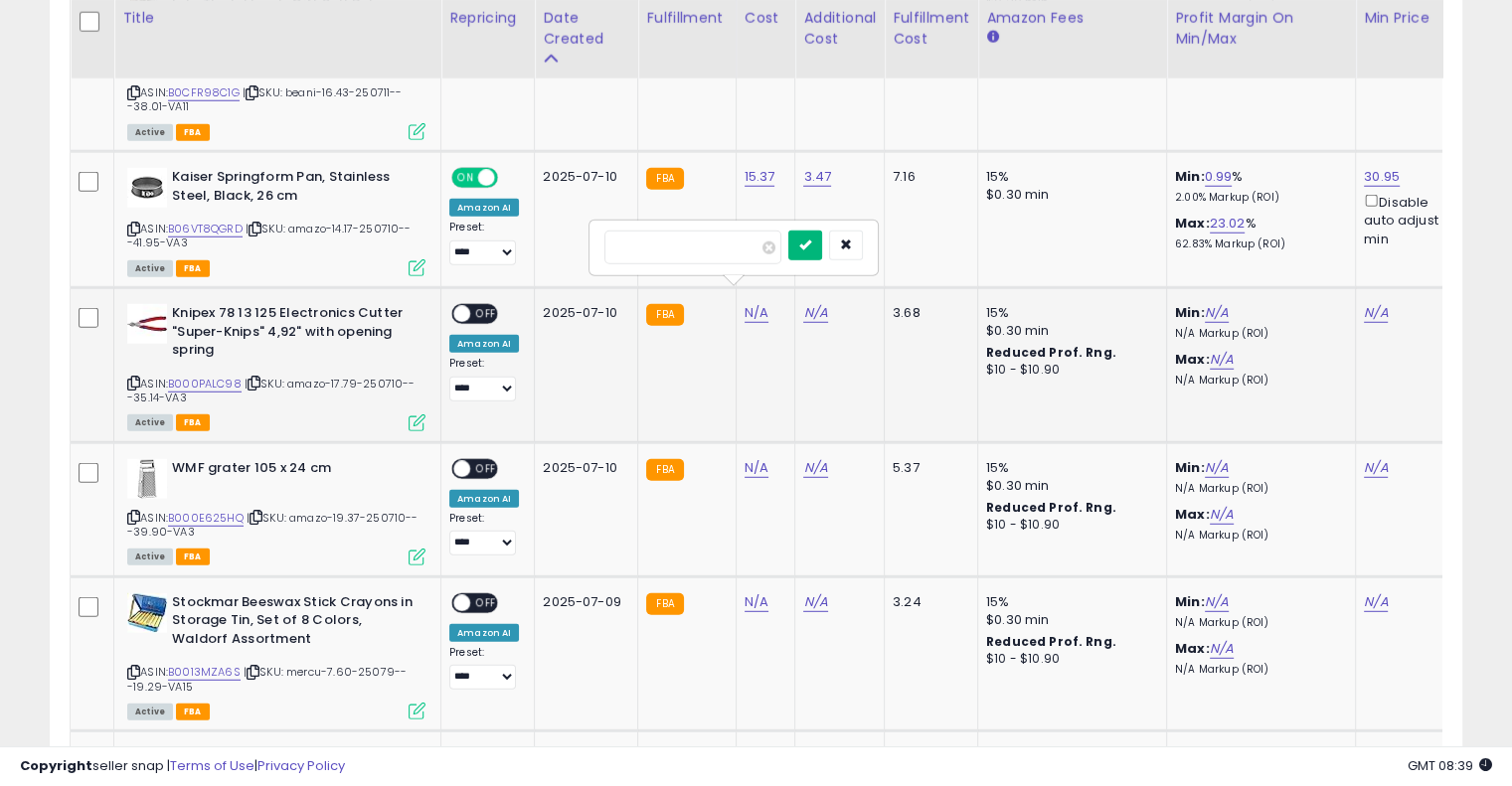 type on "*****" 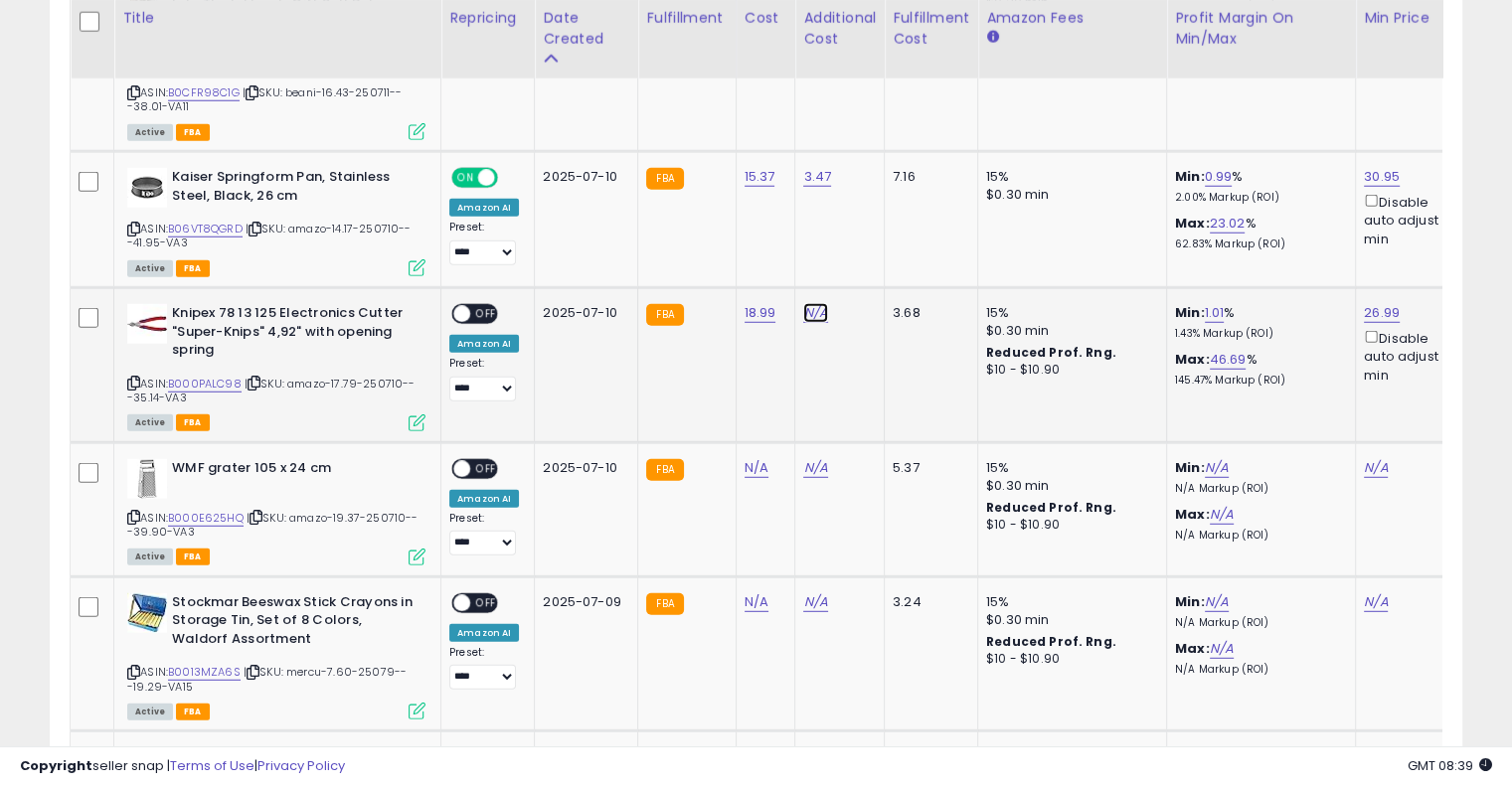 click on "N/A" at bounding box center (815, 313) 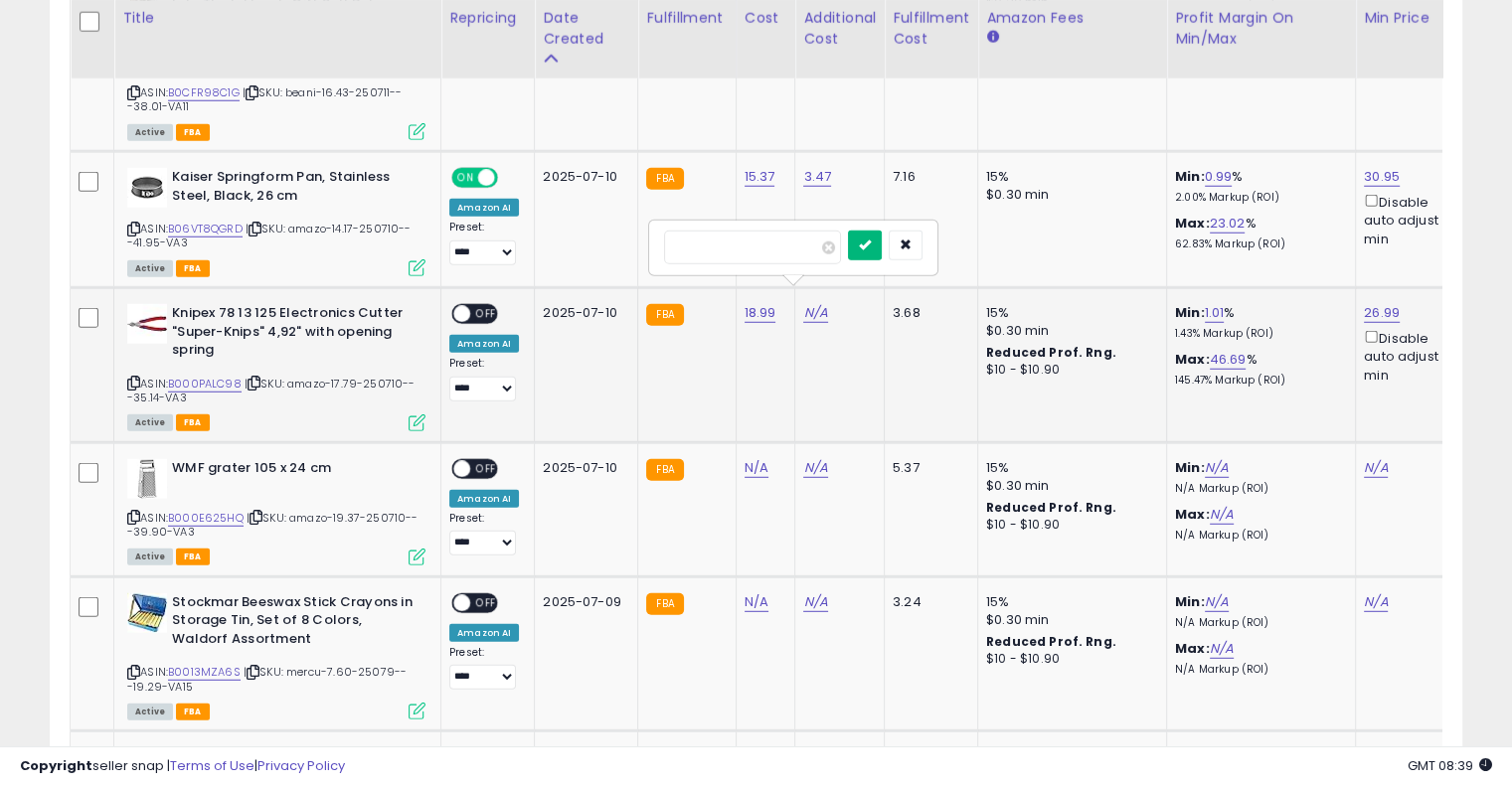 type on "****" 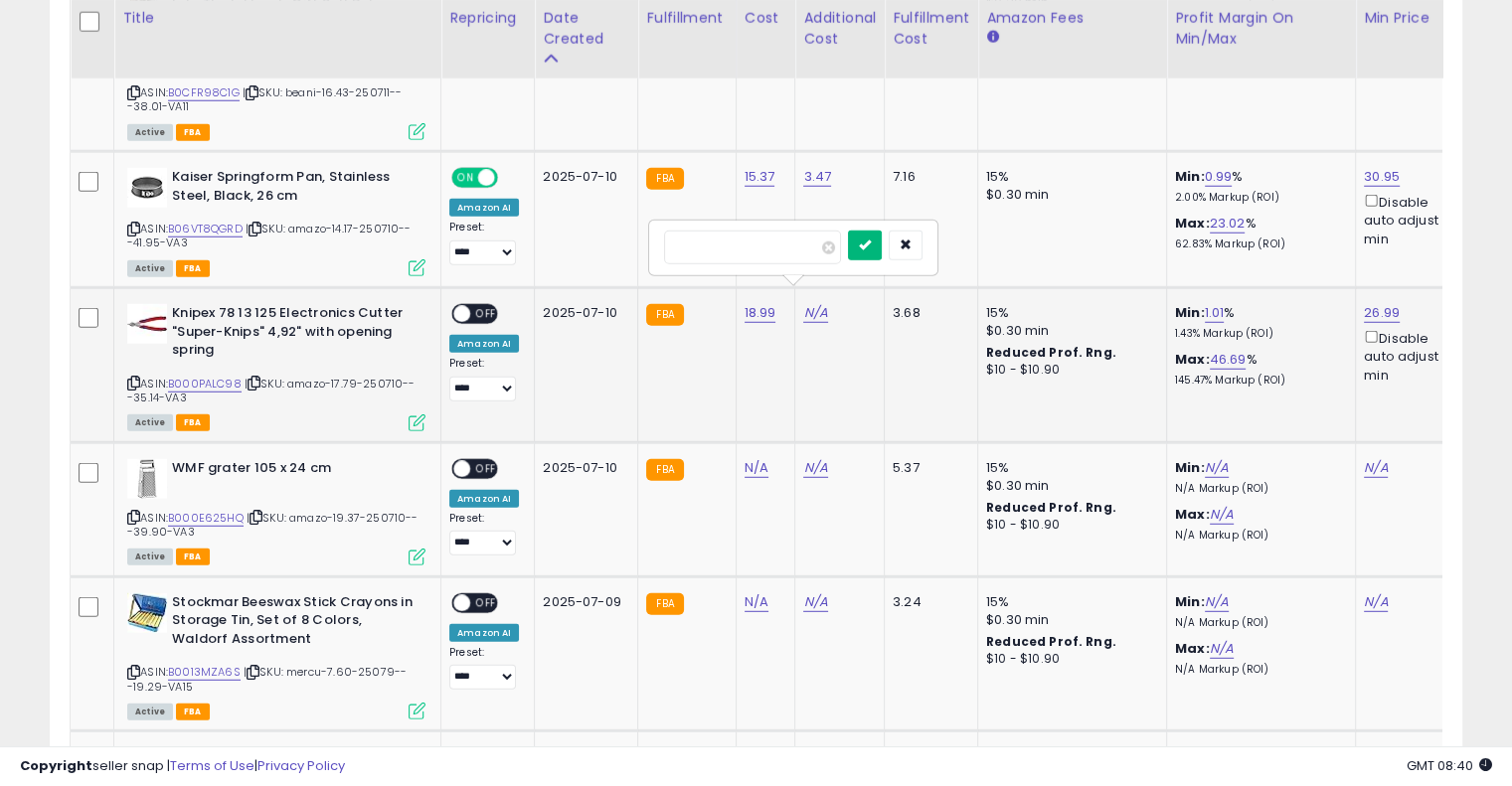 click at bounding box center (865, 244) 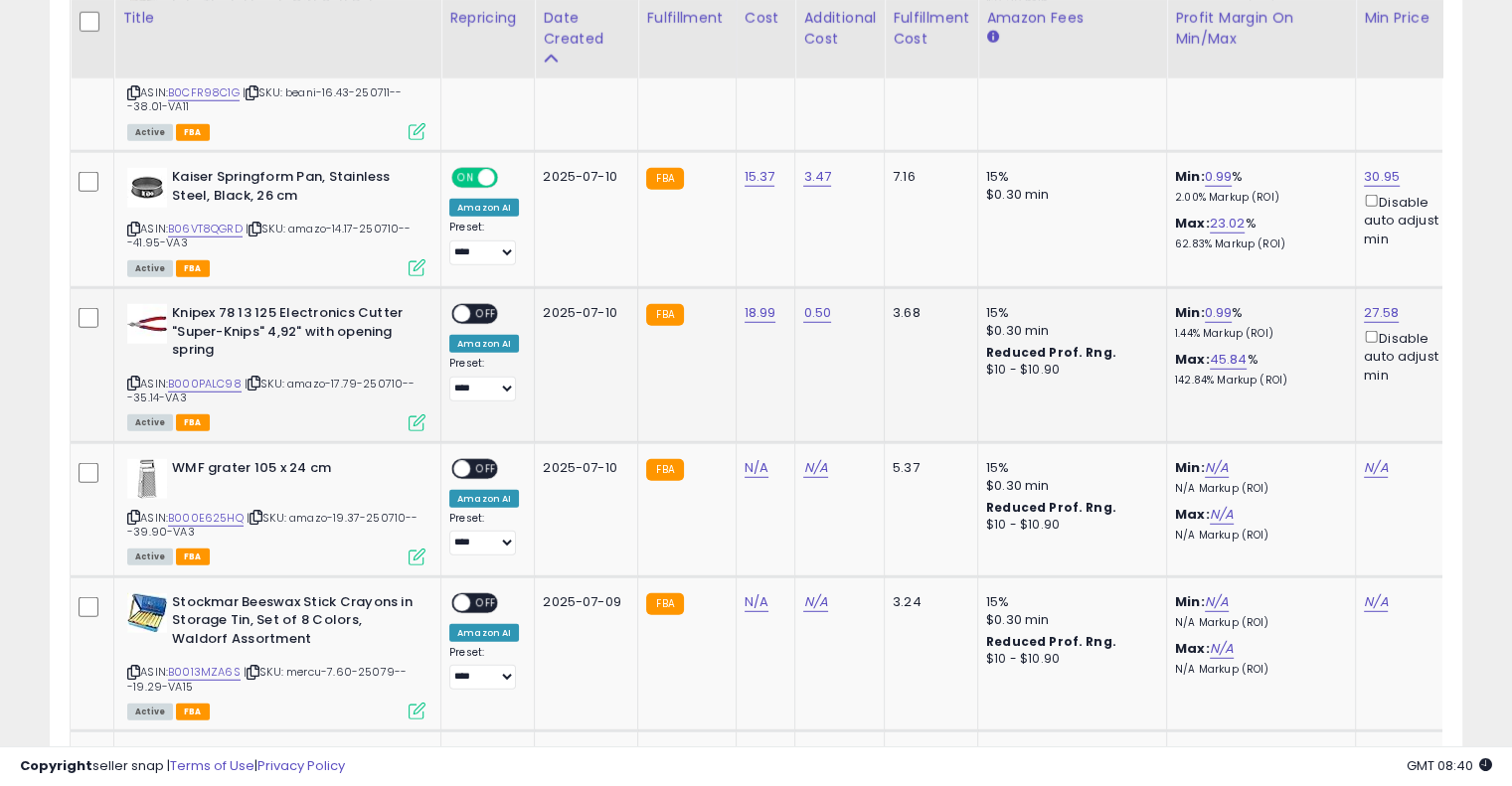 click on "OFF" at bounding box center (486, 314) 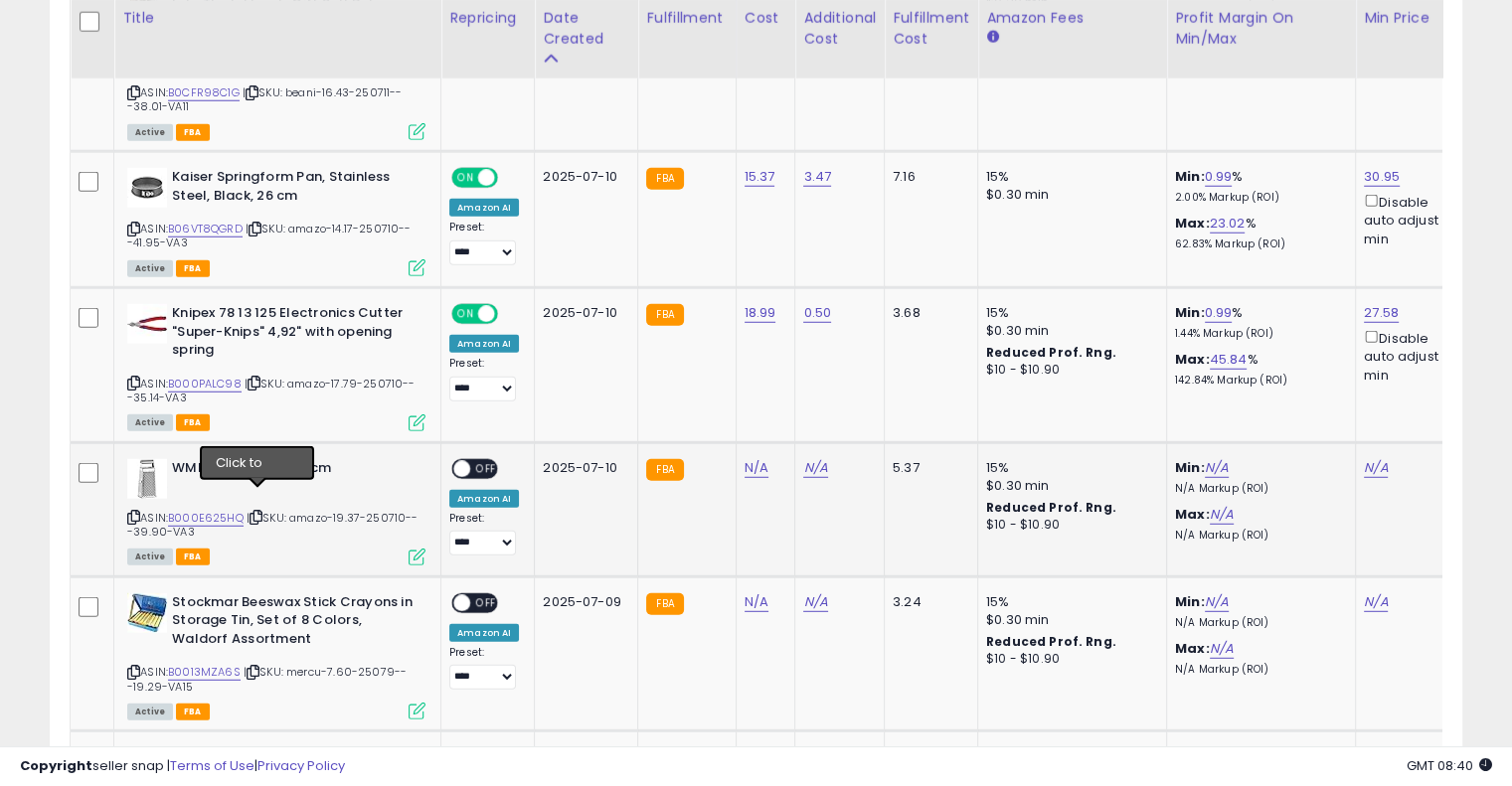 click at bounding box center (255, 517) 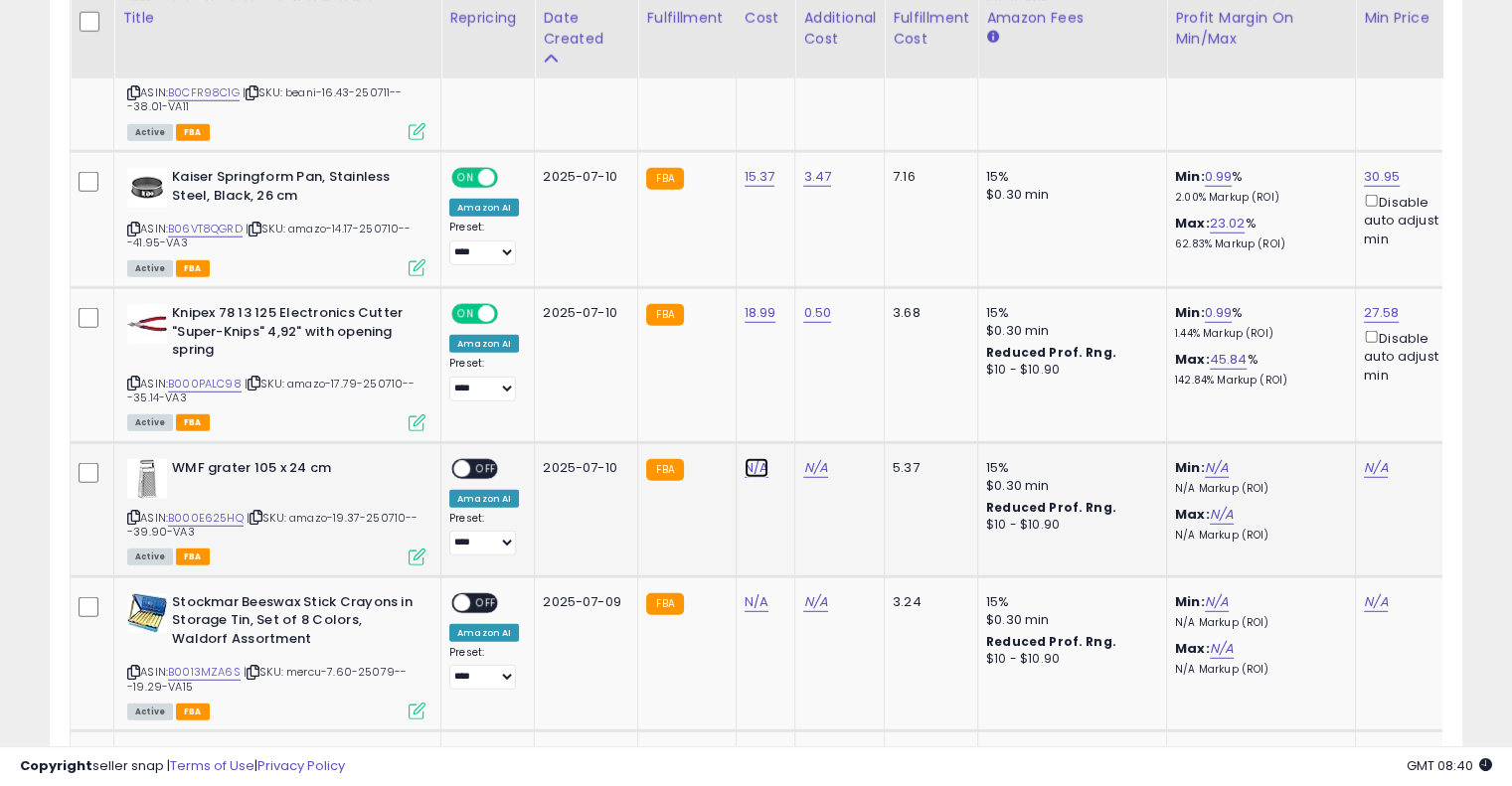 click on "N/A" at bounding box center [756, 468] 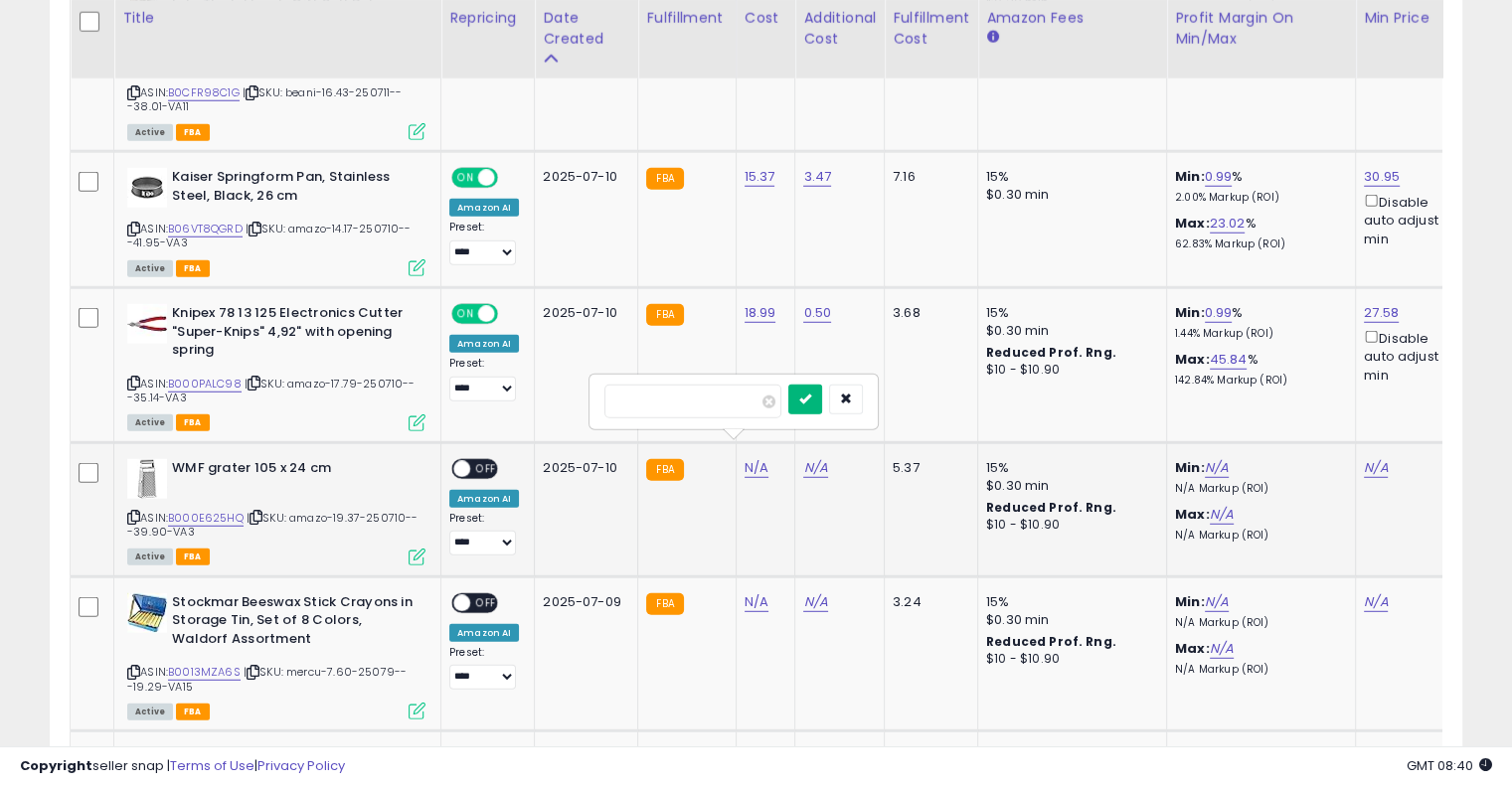 type on "*****" 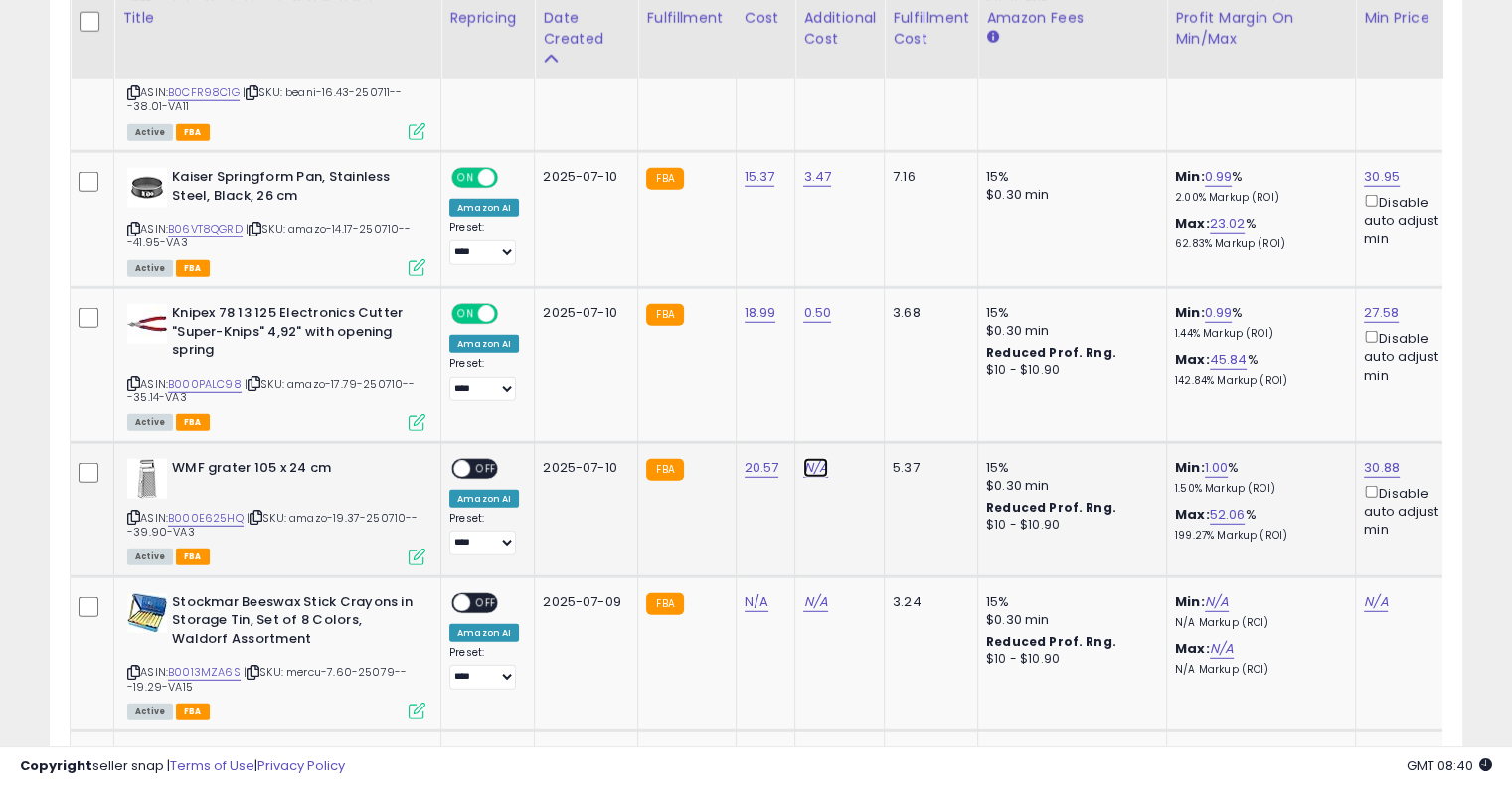 click on "N/A" at bounding box center (815, 468) 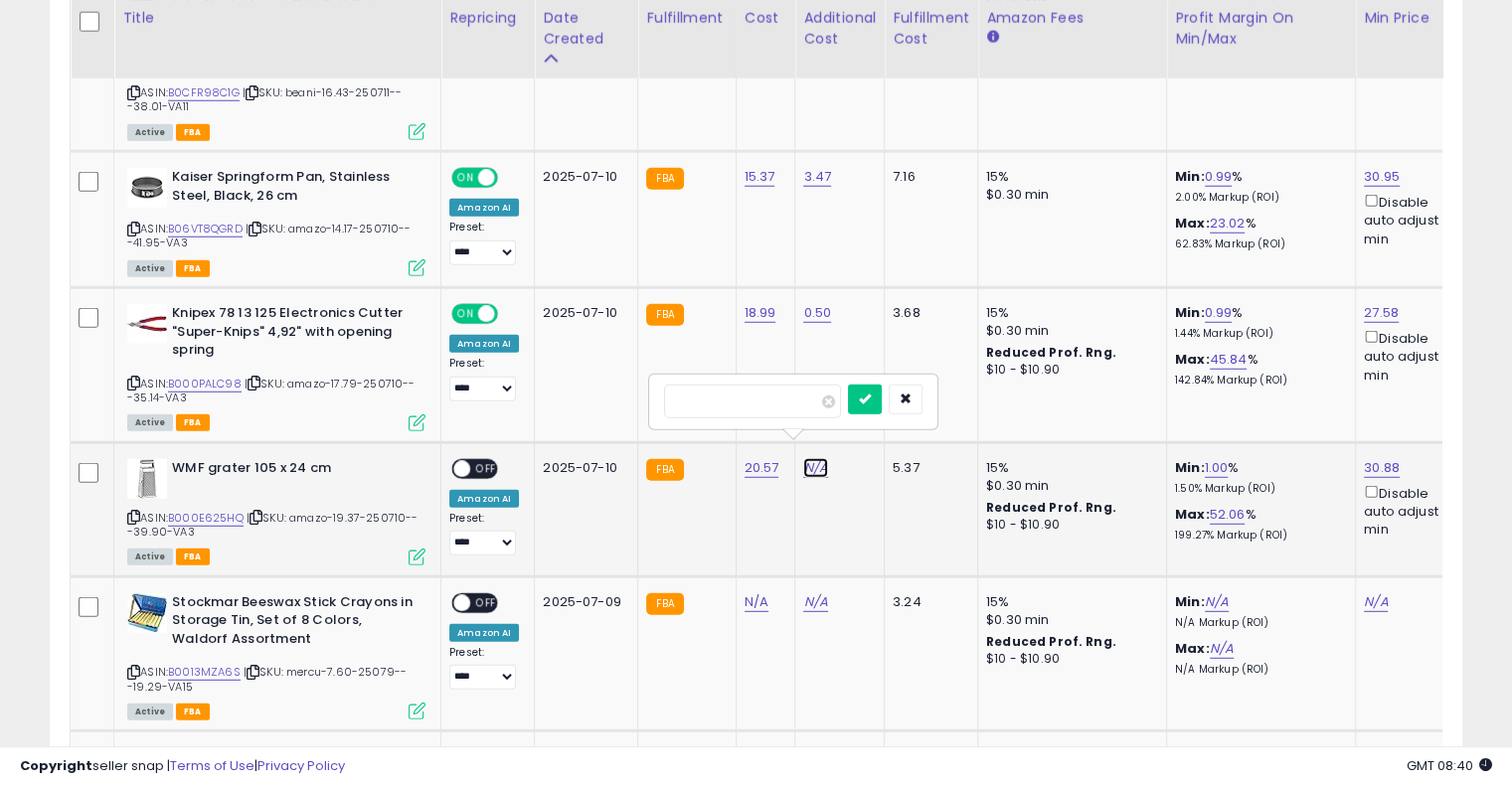 click on "N/A" at bounding box center [815, 468] 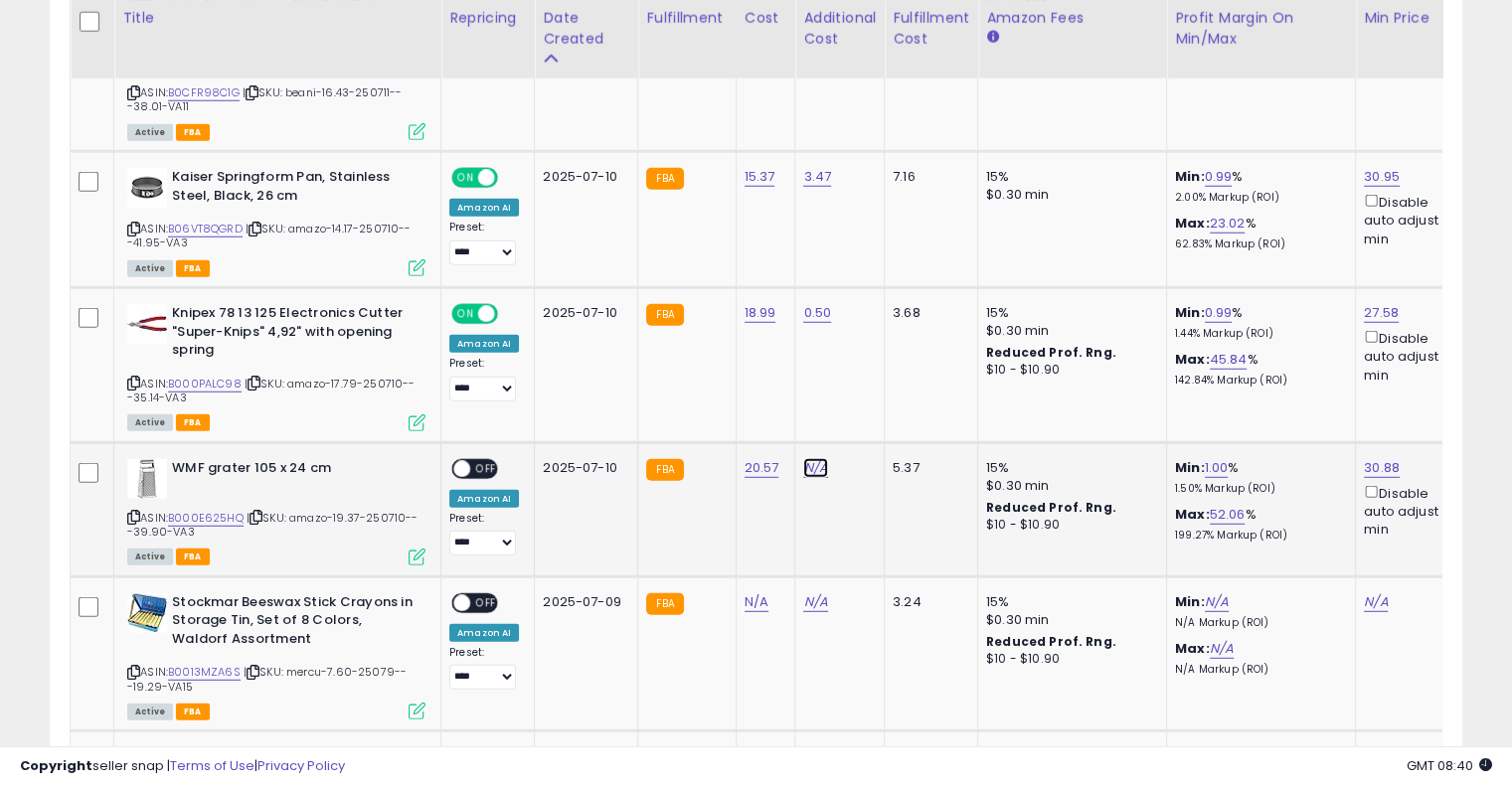 click on "N/A" at bounding box center [815, 468] 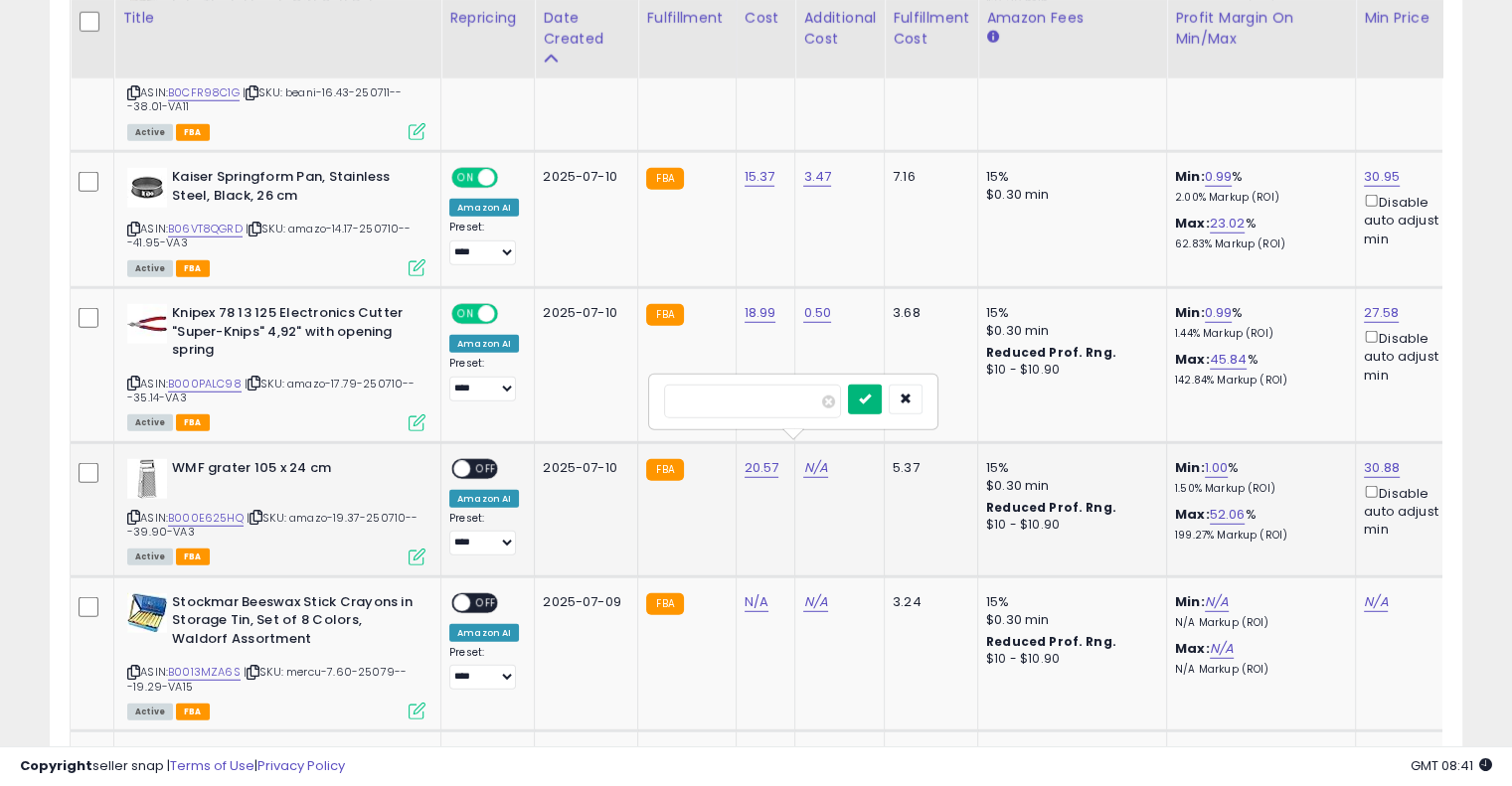 type on "****" 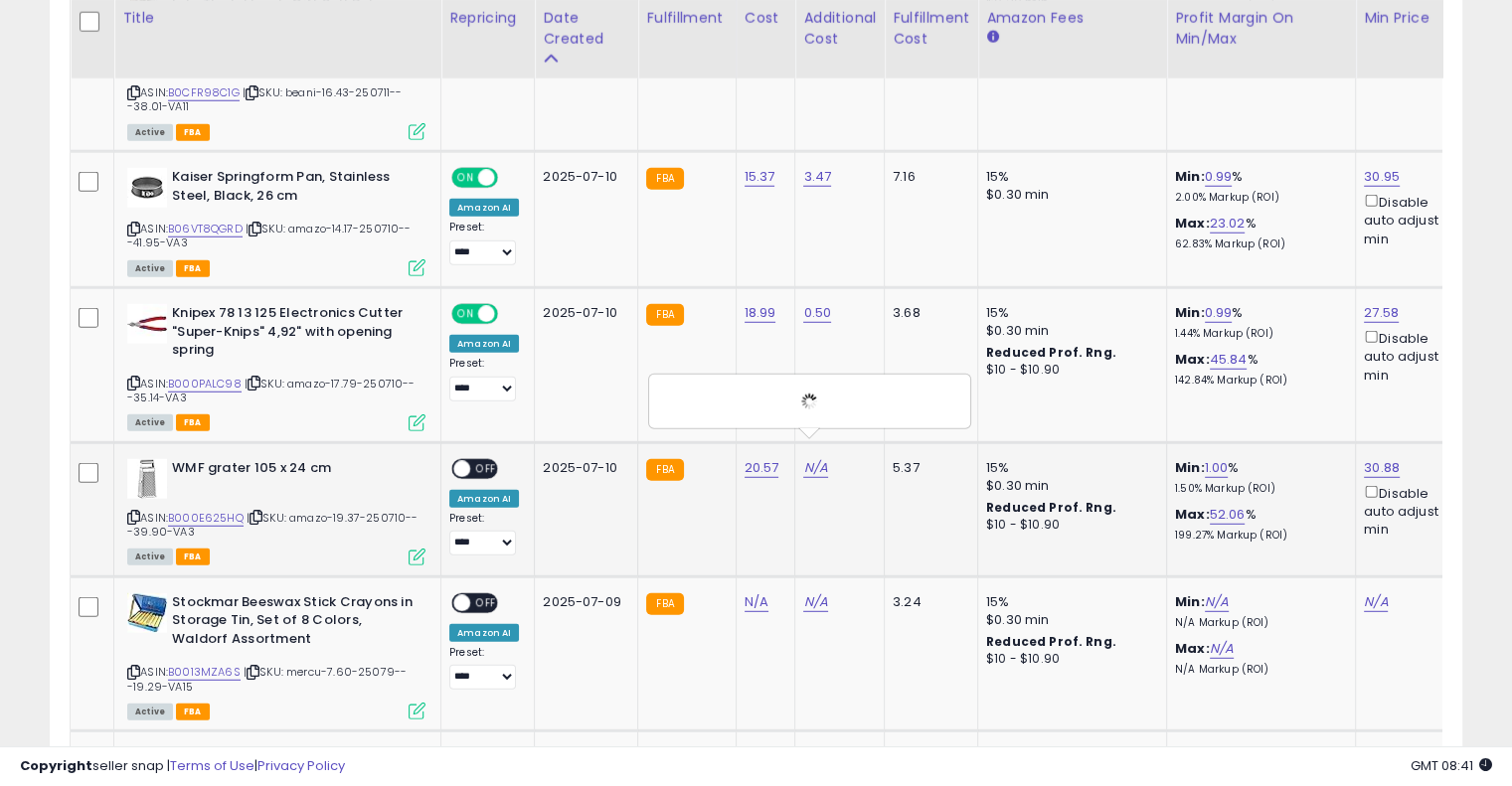 click on "OFF" at bounding box center (486, 468) 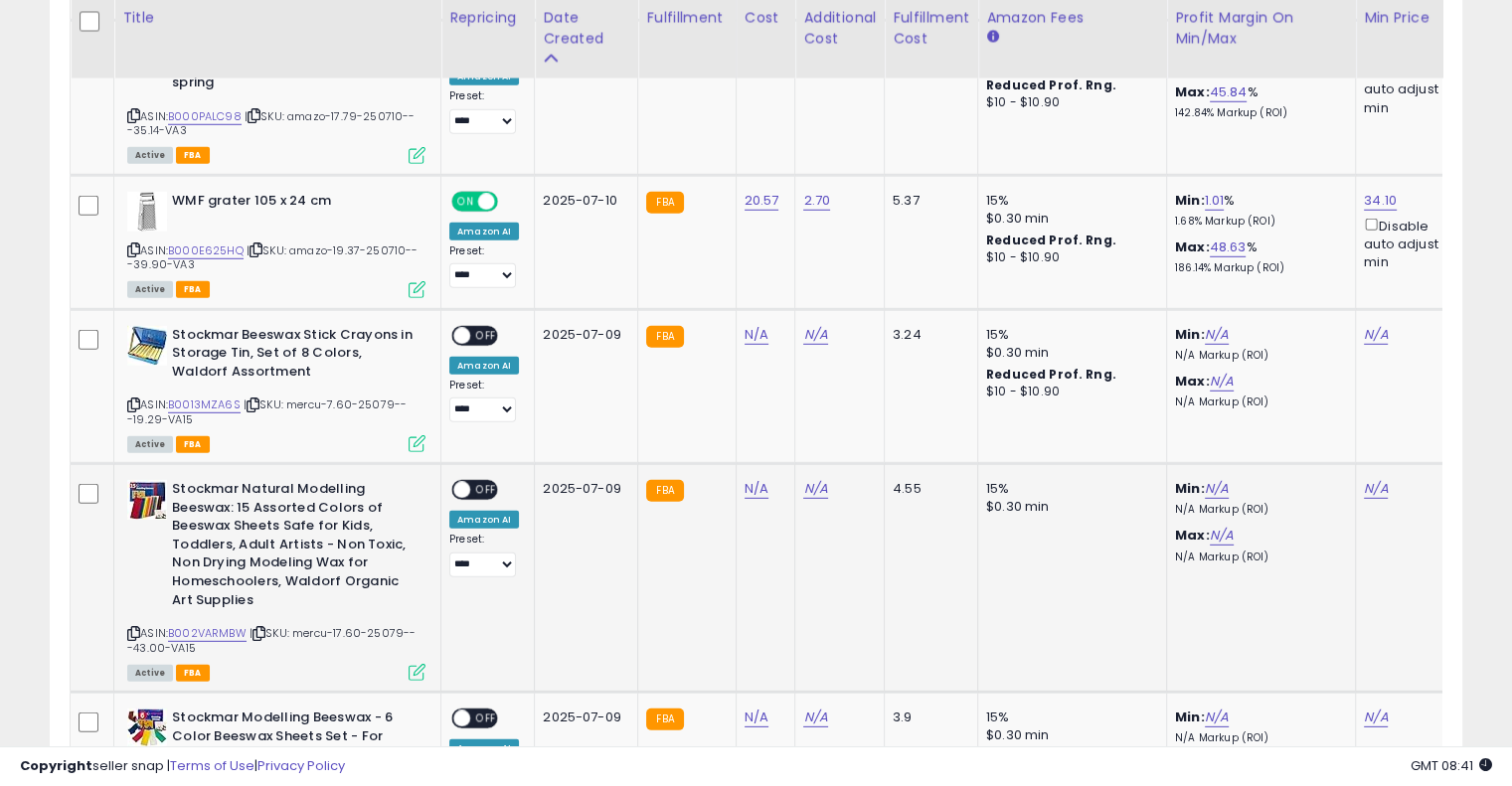 scroll, scrollTop: 5654, scrollLeft: 0, axis: vertical 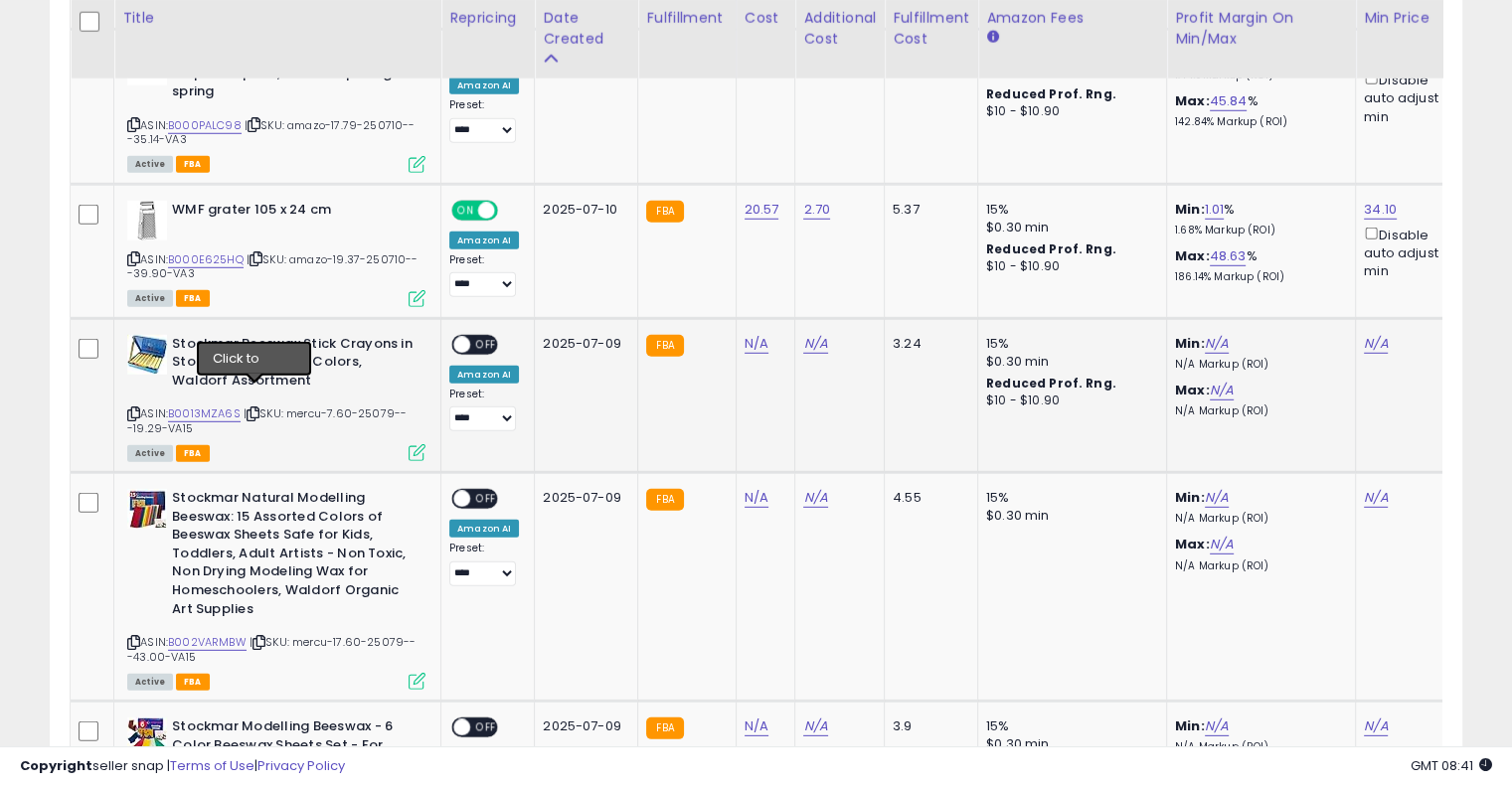 click at bounding box center (252, 413) 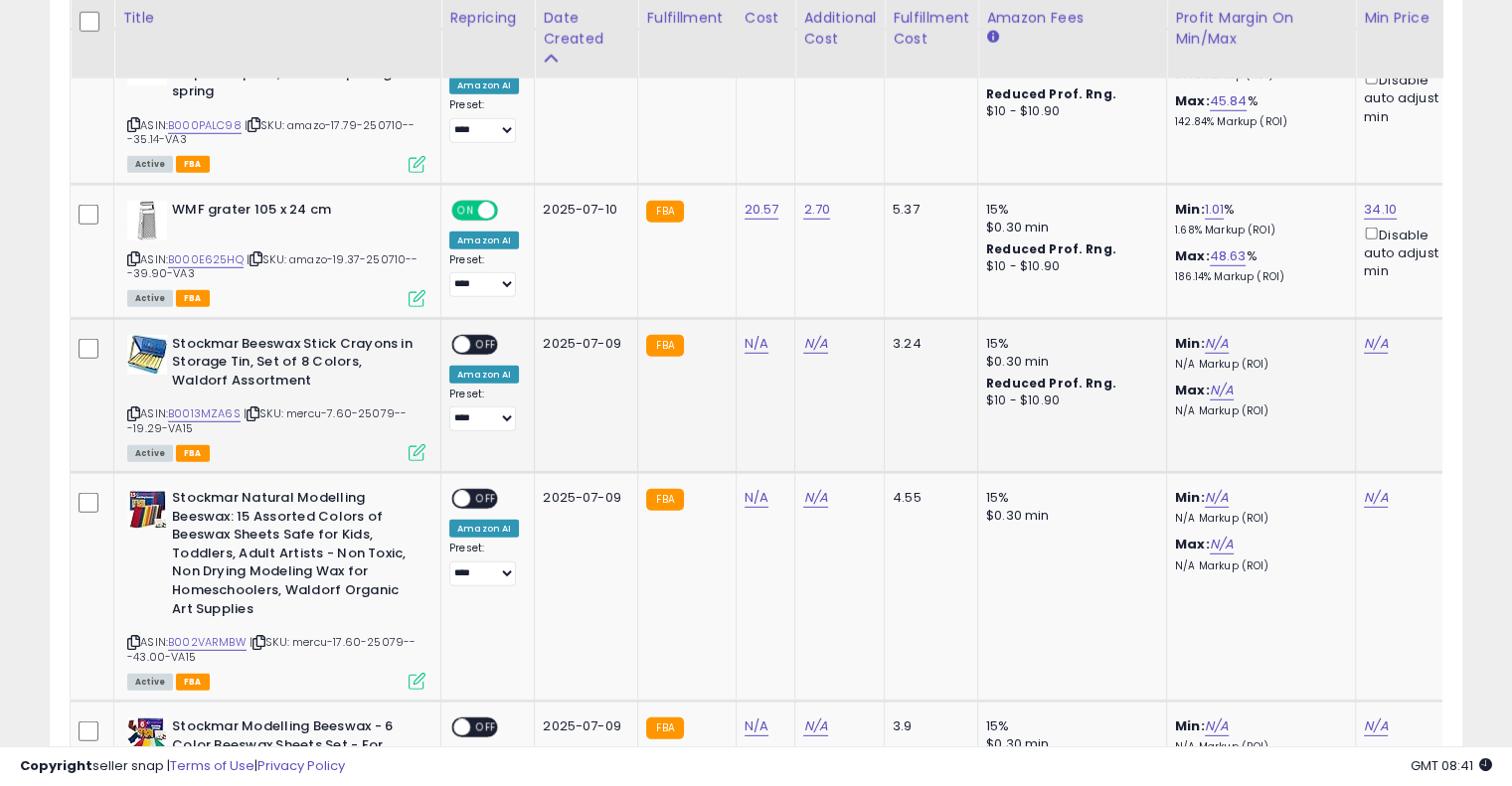 click at bounding box center (252, 413) 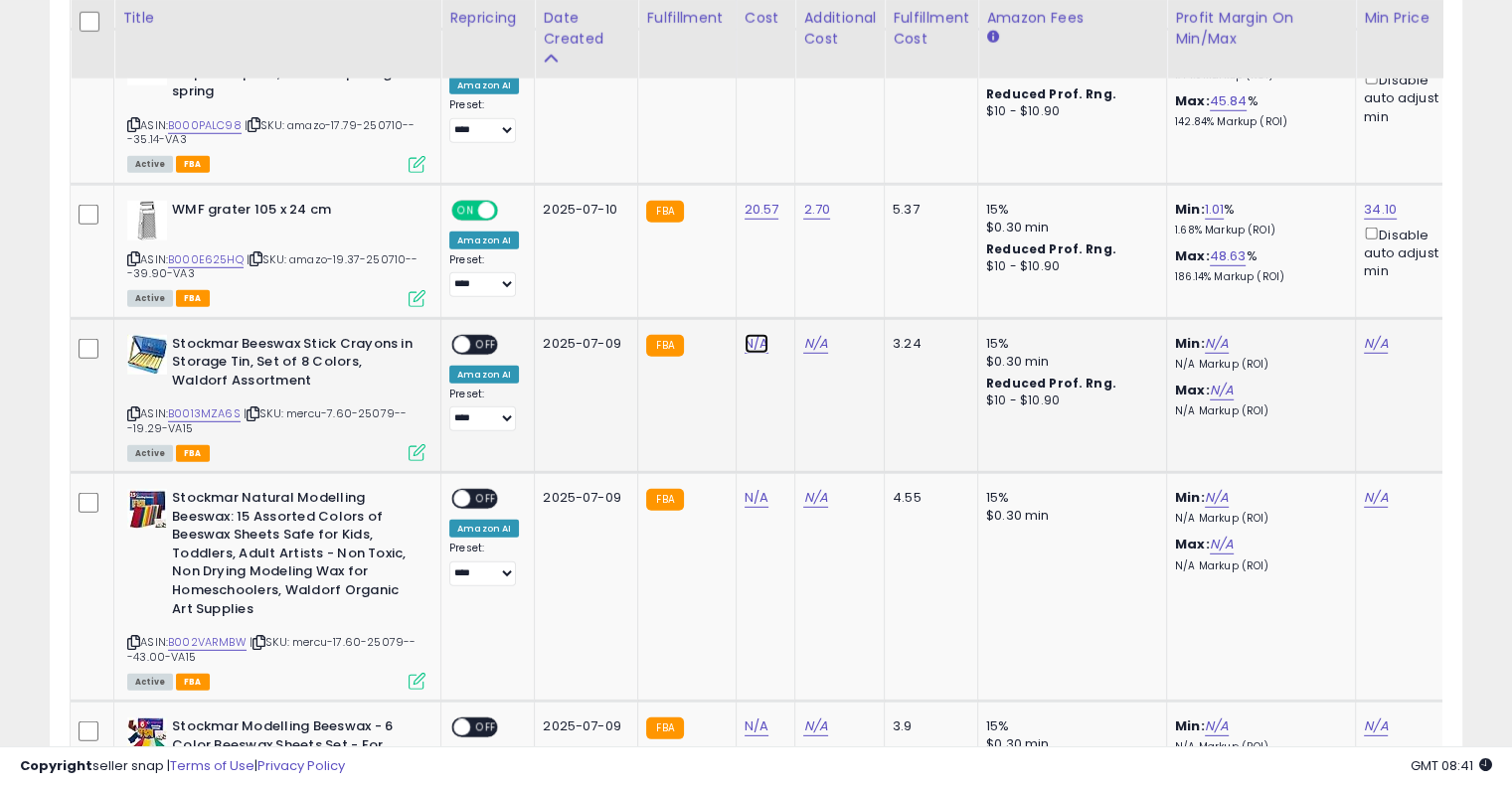 click on "N/A" at bounding box center [756, 344] 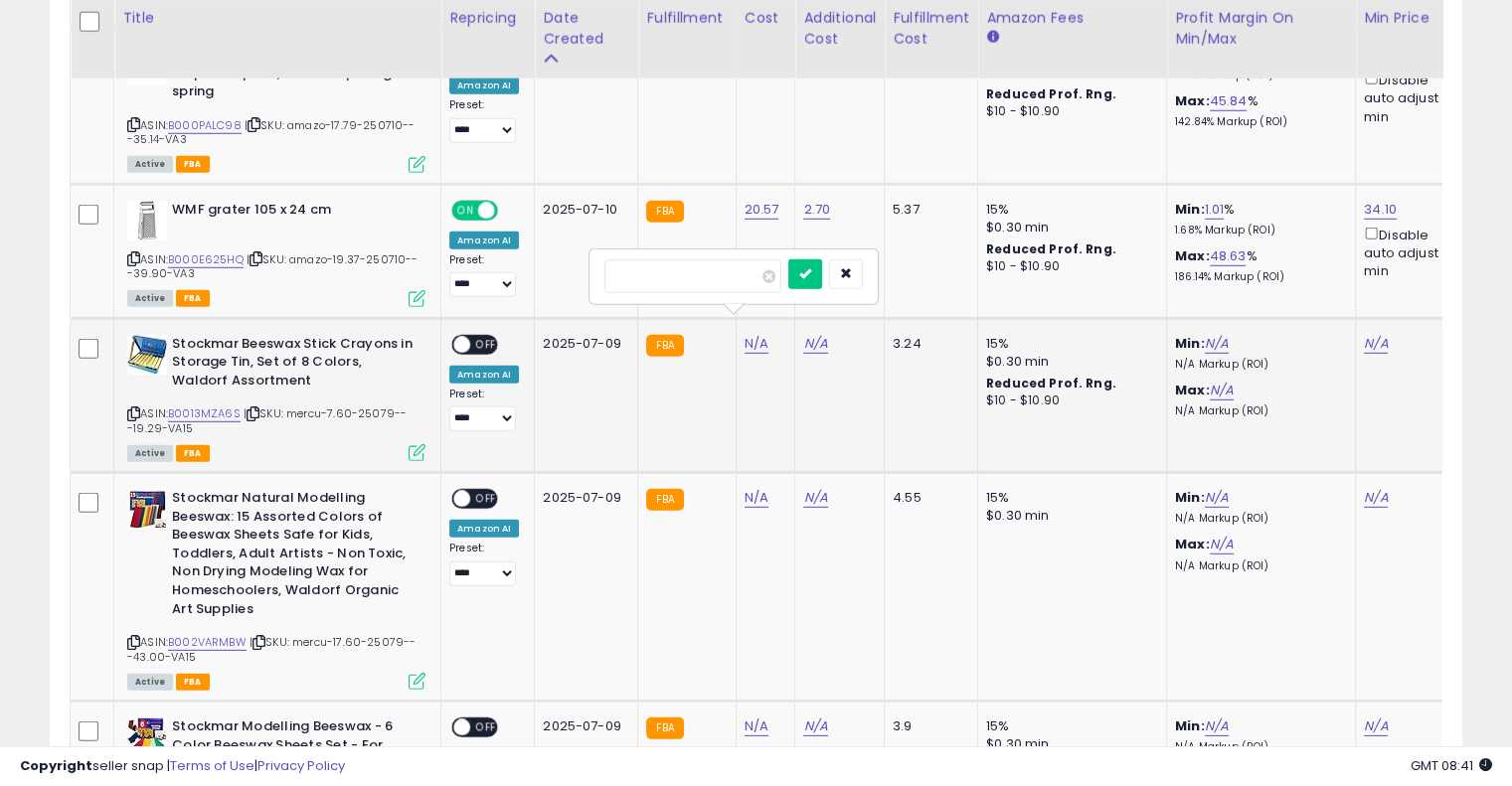 type on "*" 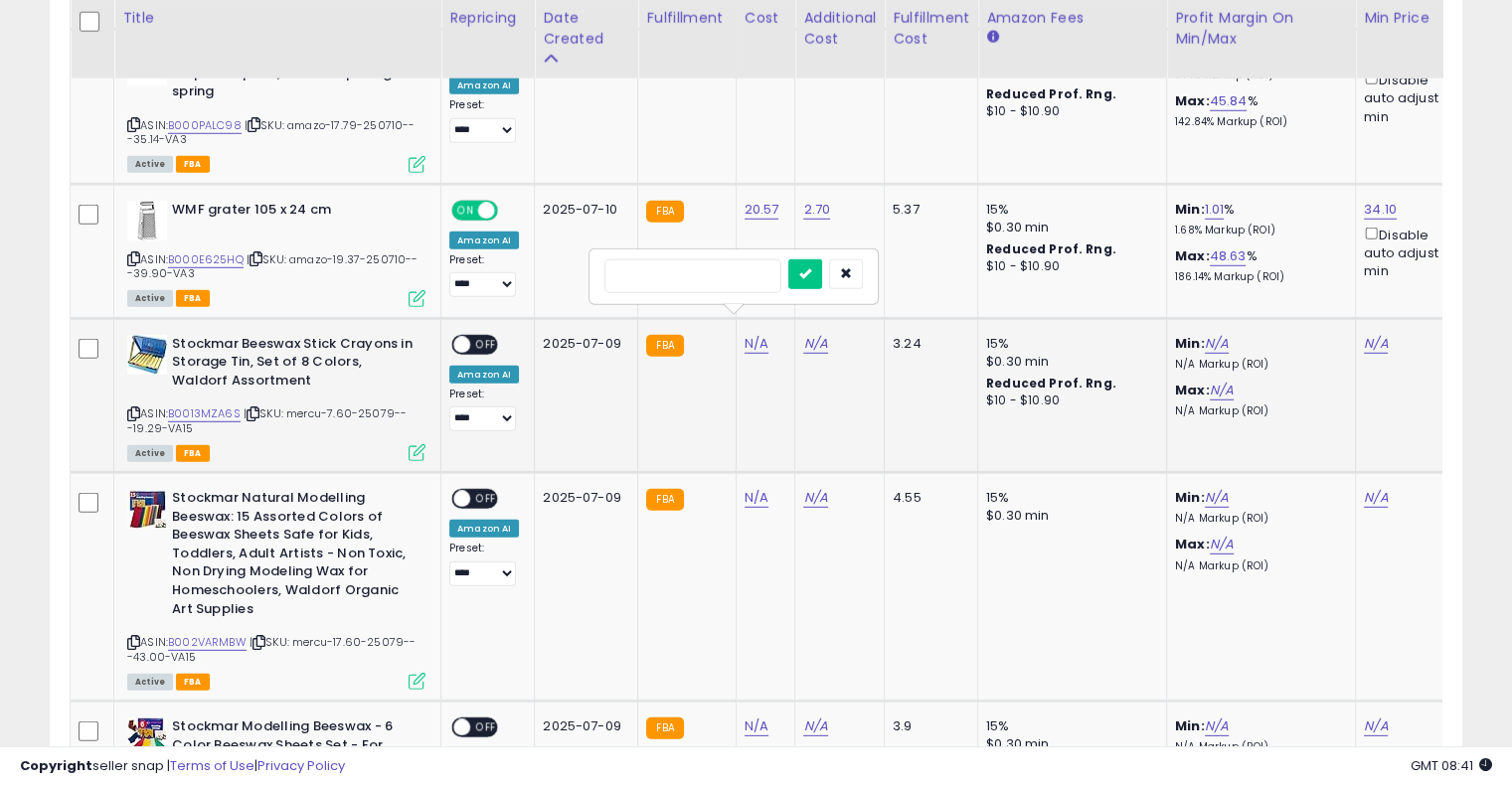 type on "**" 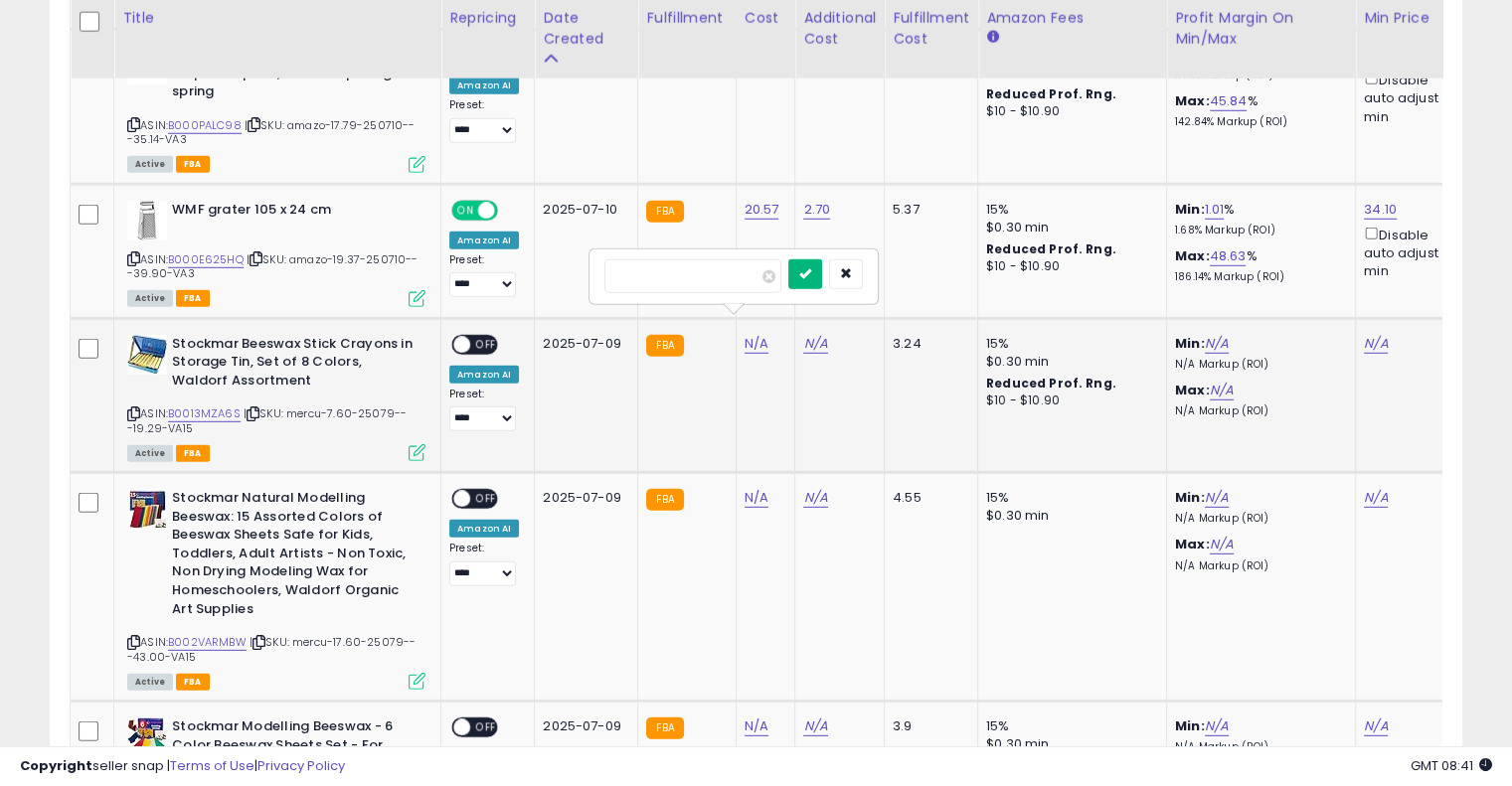 type on "***" 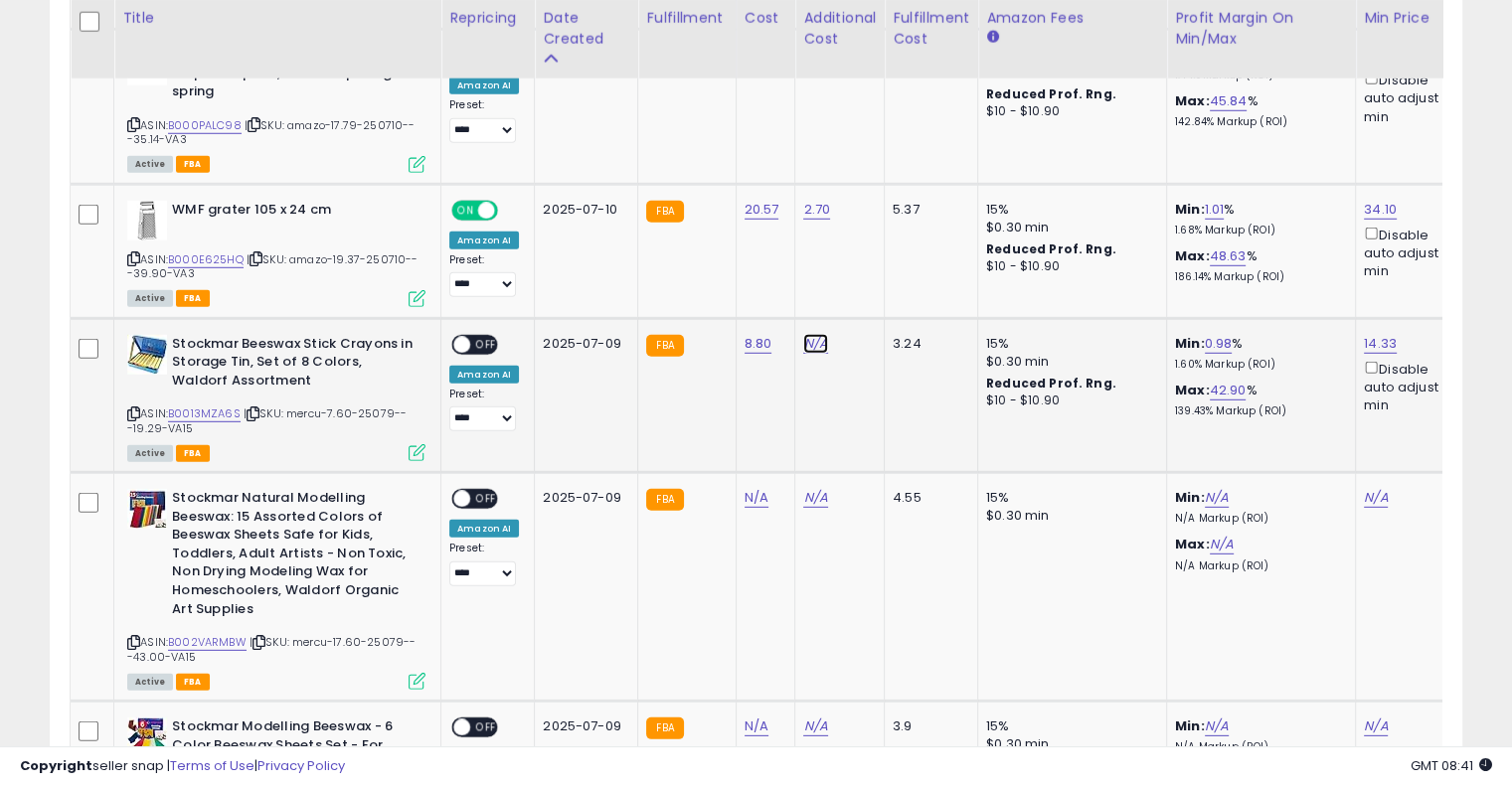 click on "N/A" at bounding box center (815, 344) 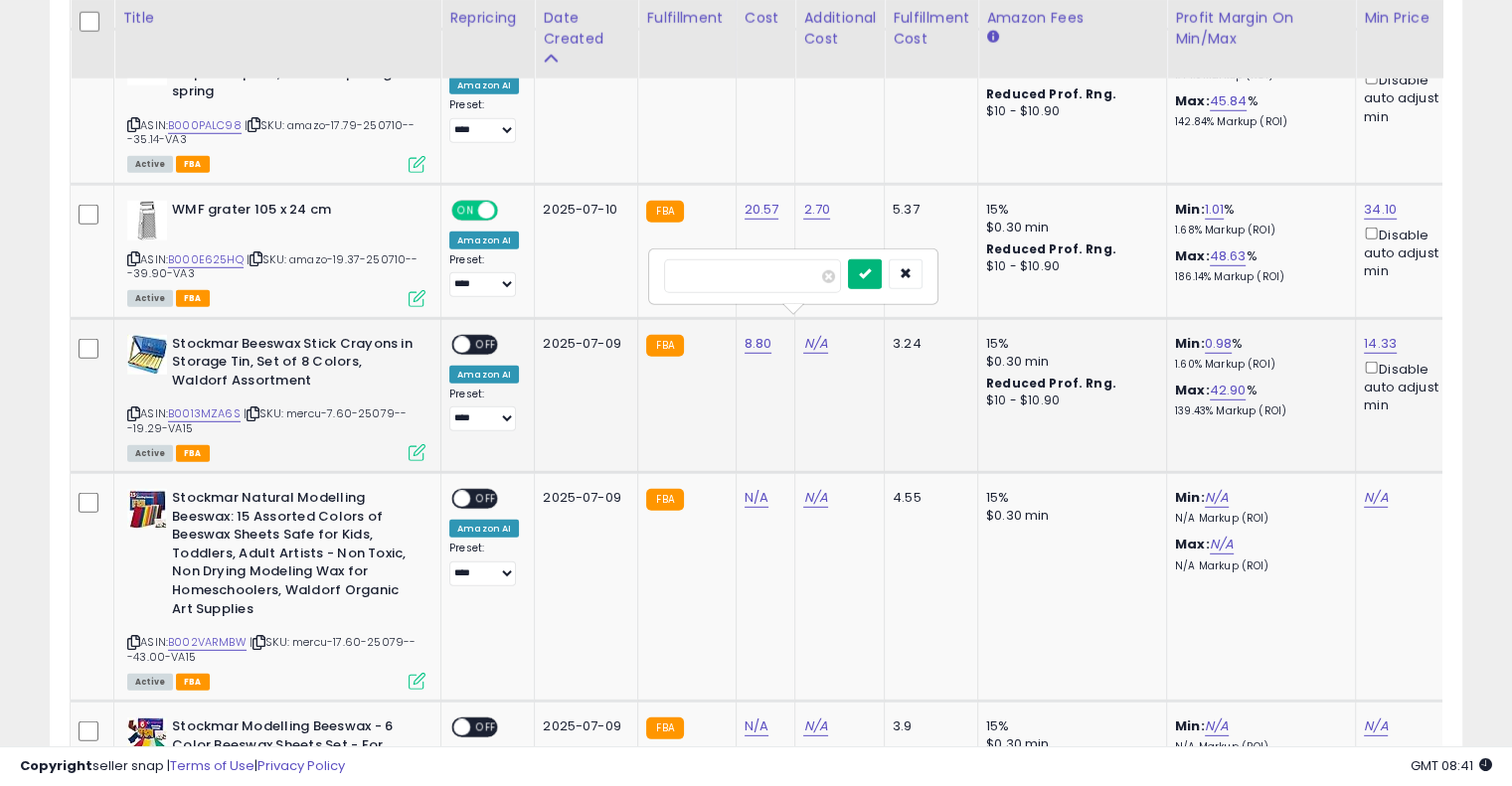 type on "****" 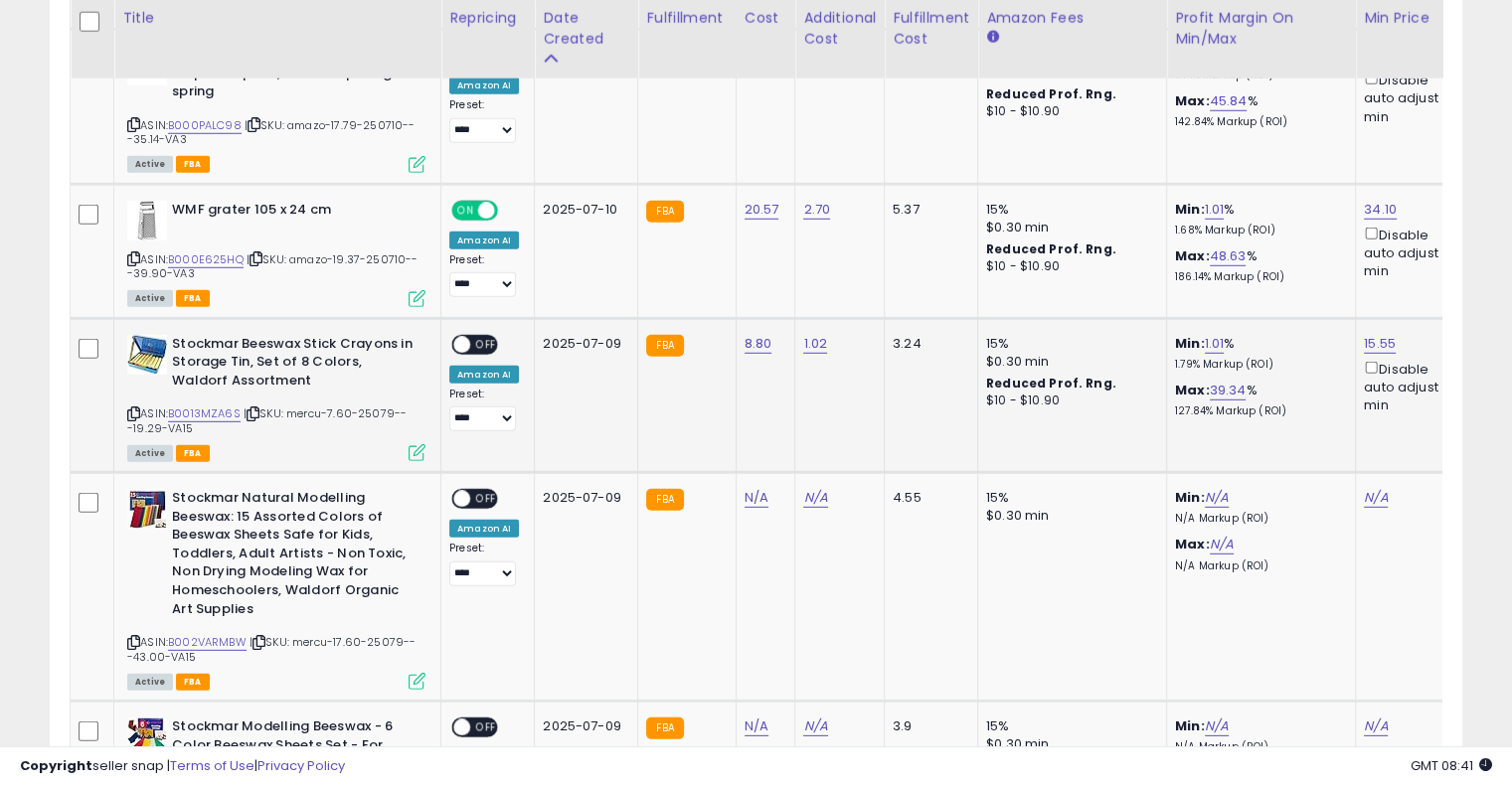 click on "OFF" at bounding box center [486, 344] 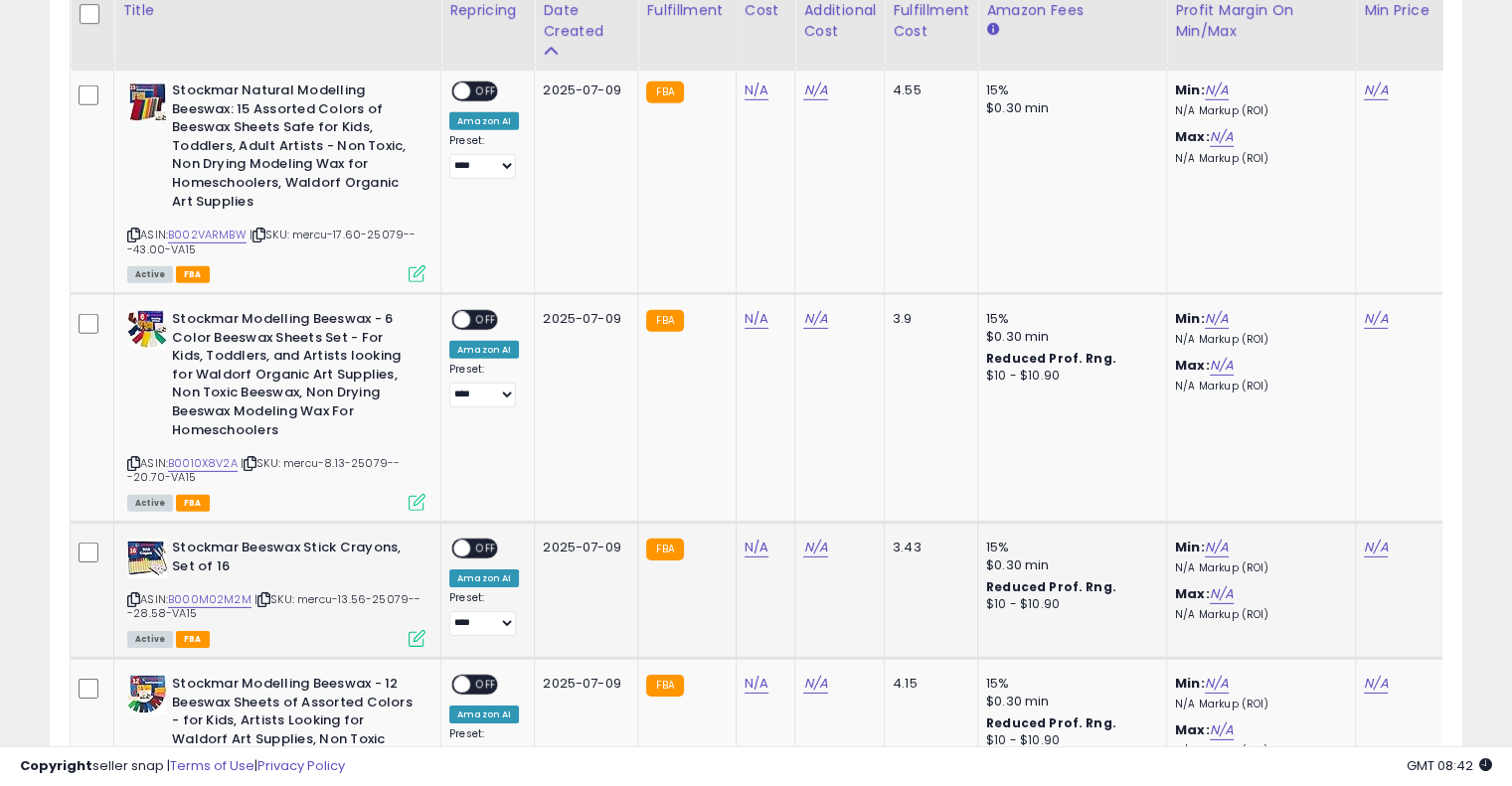 scroll, scrollTop: 6053, scrollLeft: 0, axis: vertical 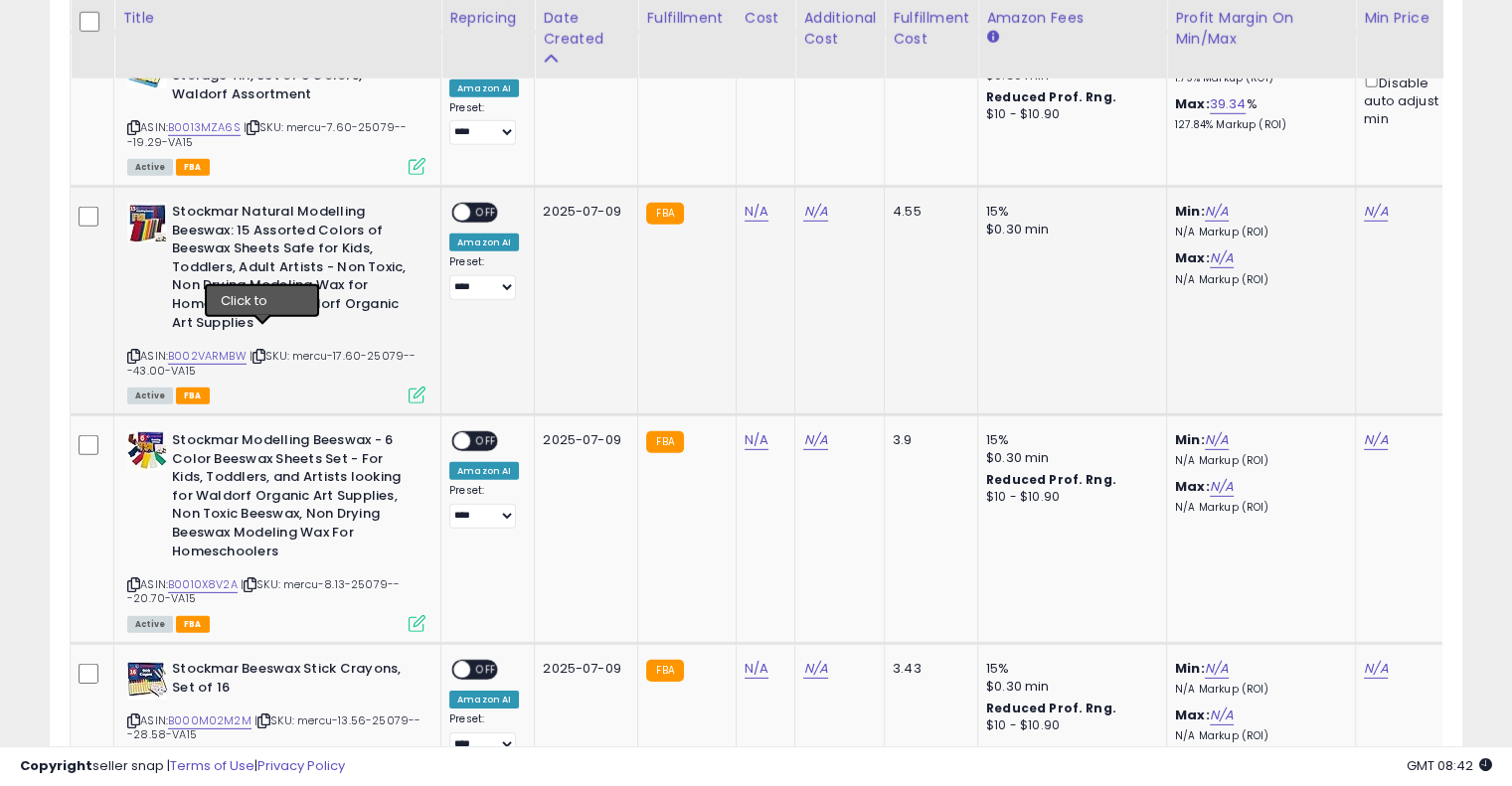 click at bounding box center (258, 356) 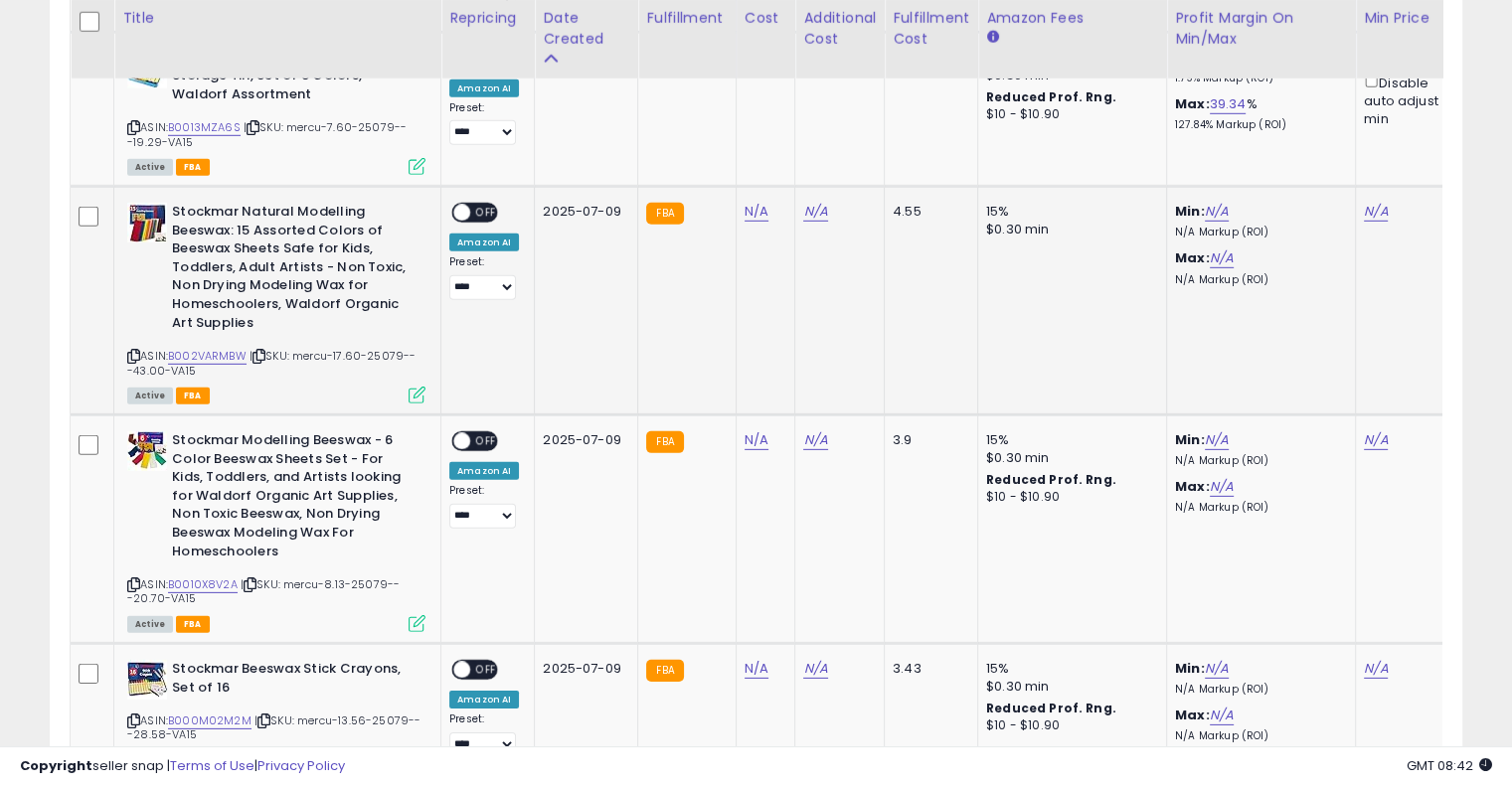 click at bounding box center (258, 356) 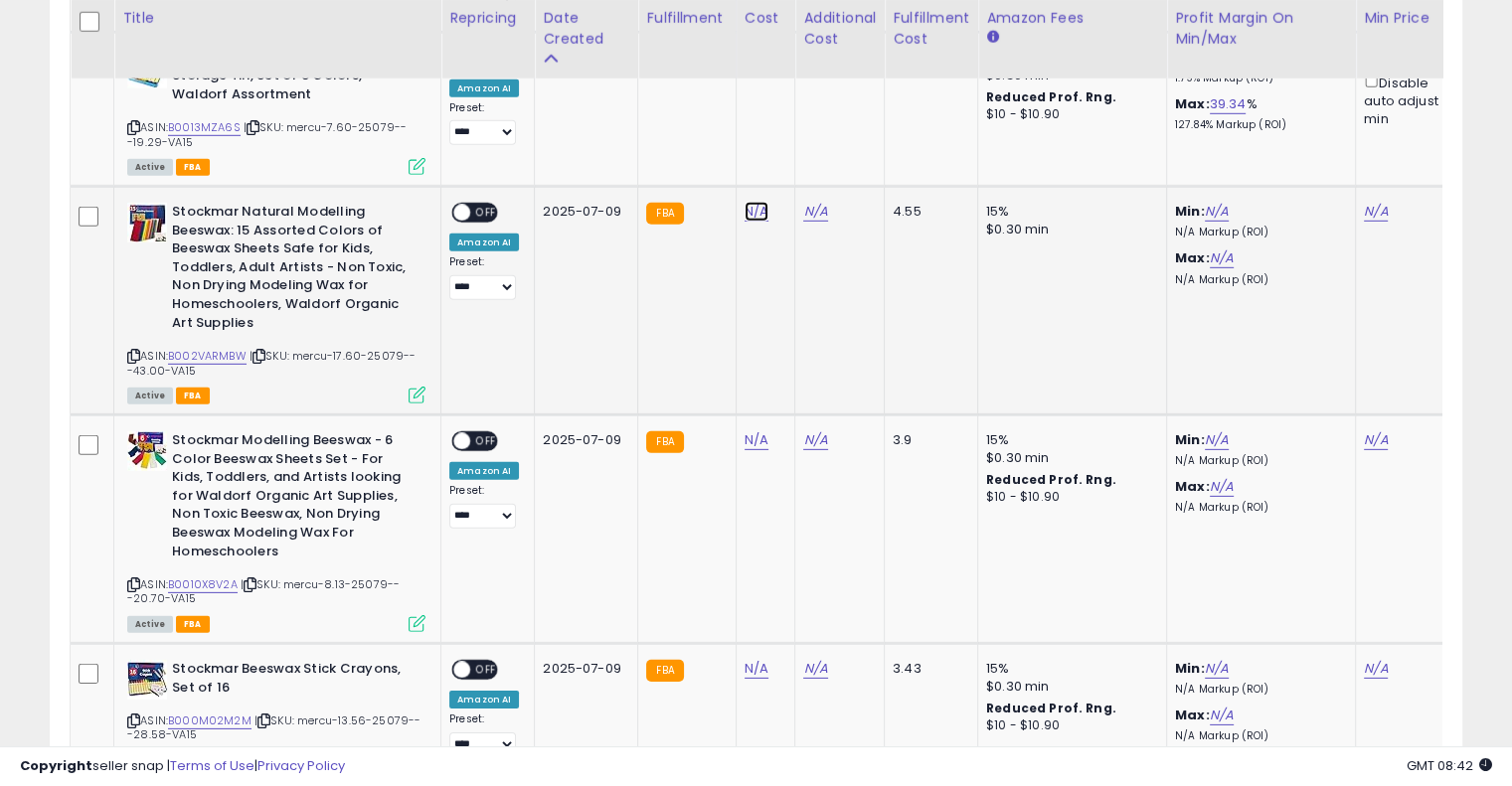 click on "N/A" at bounding box center (756, 212) 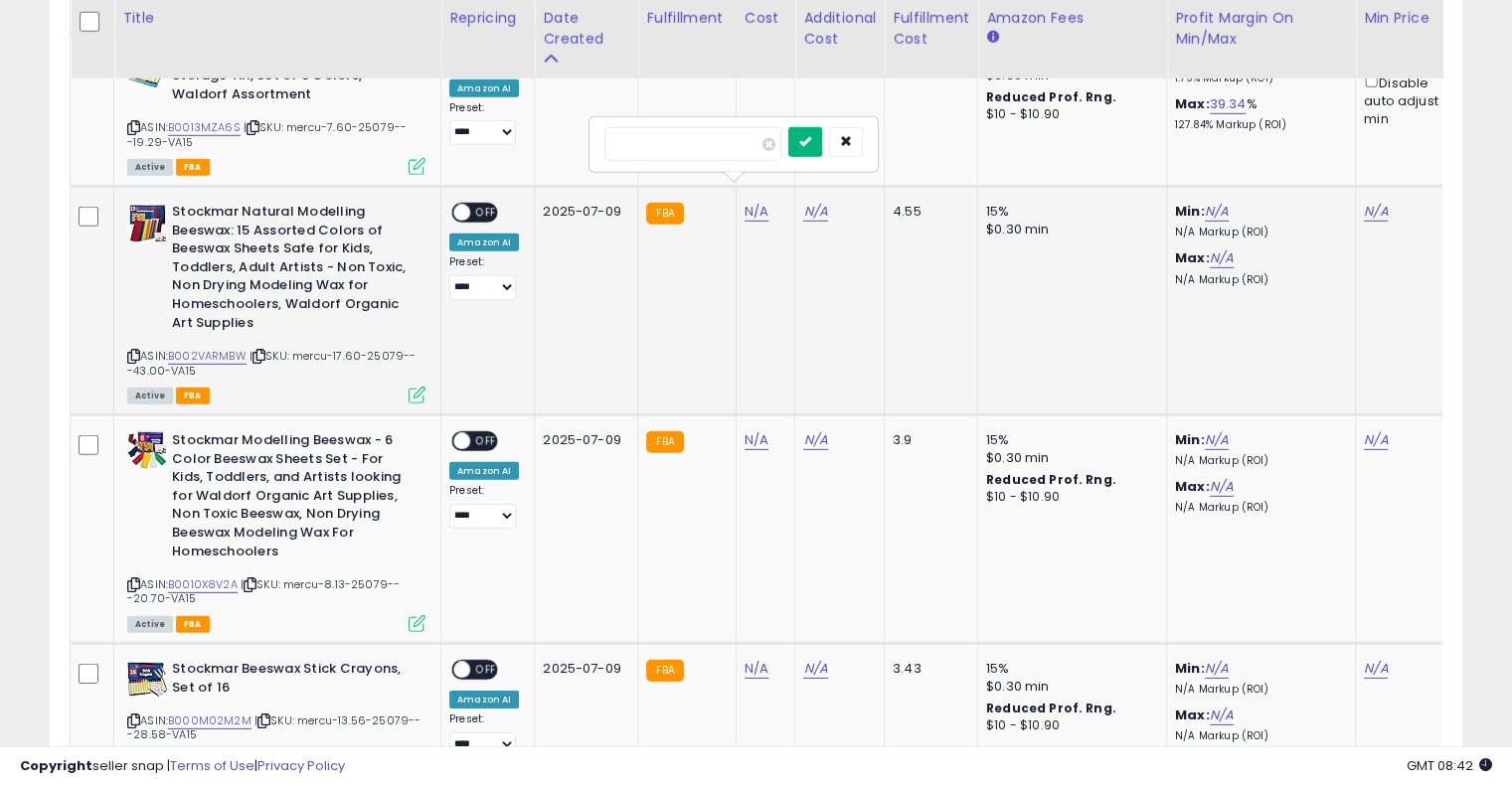 type on "*****" 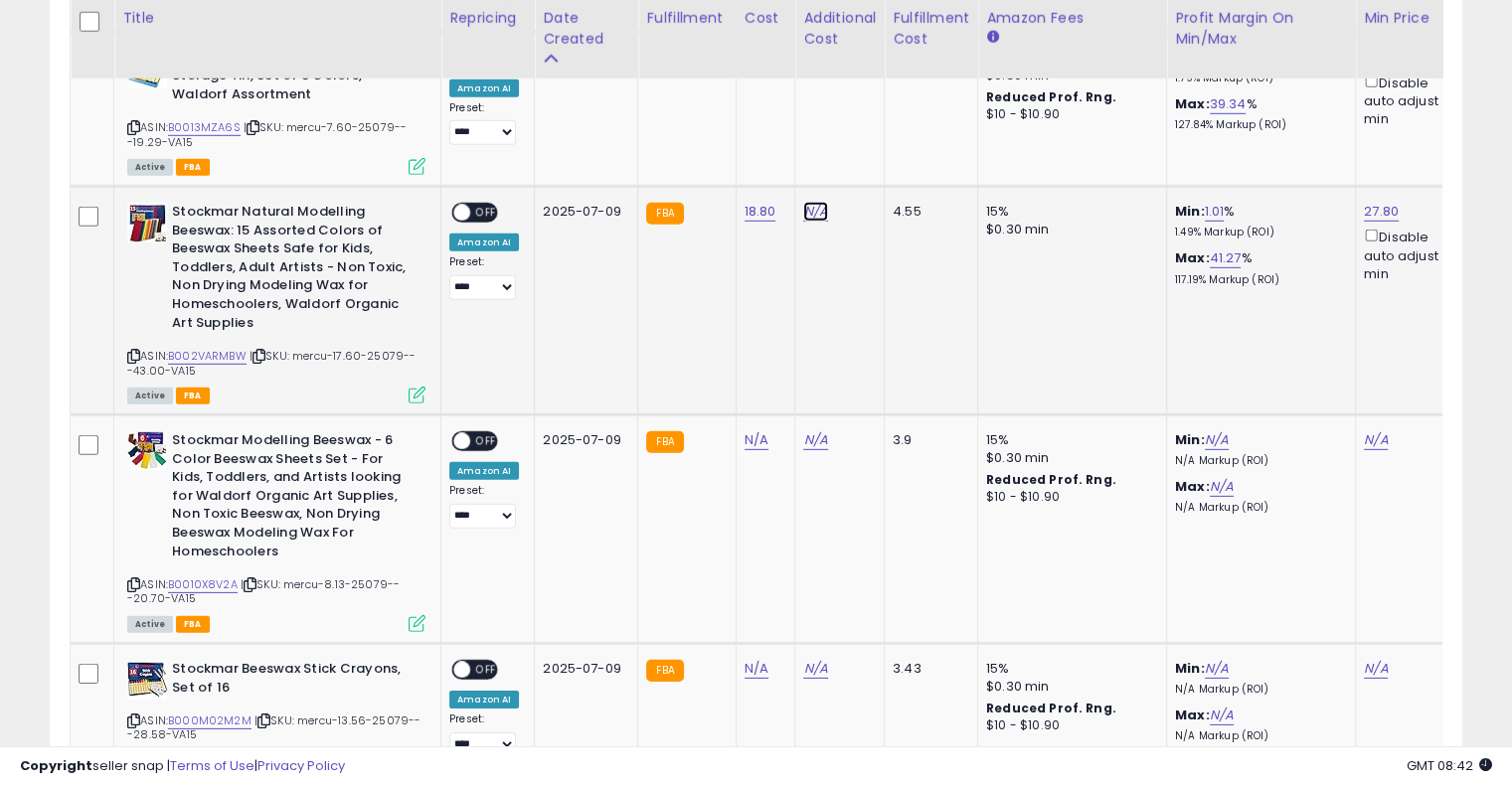 click on "N/A" at bounding box center [815, 212] 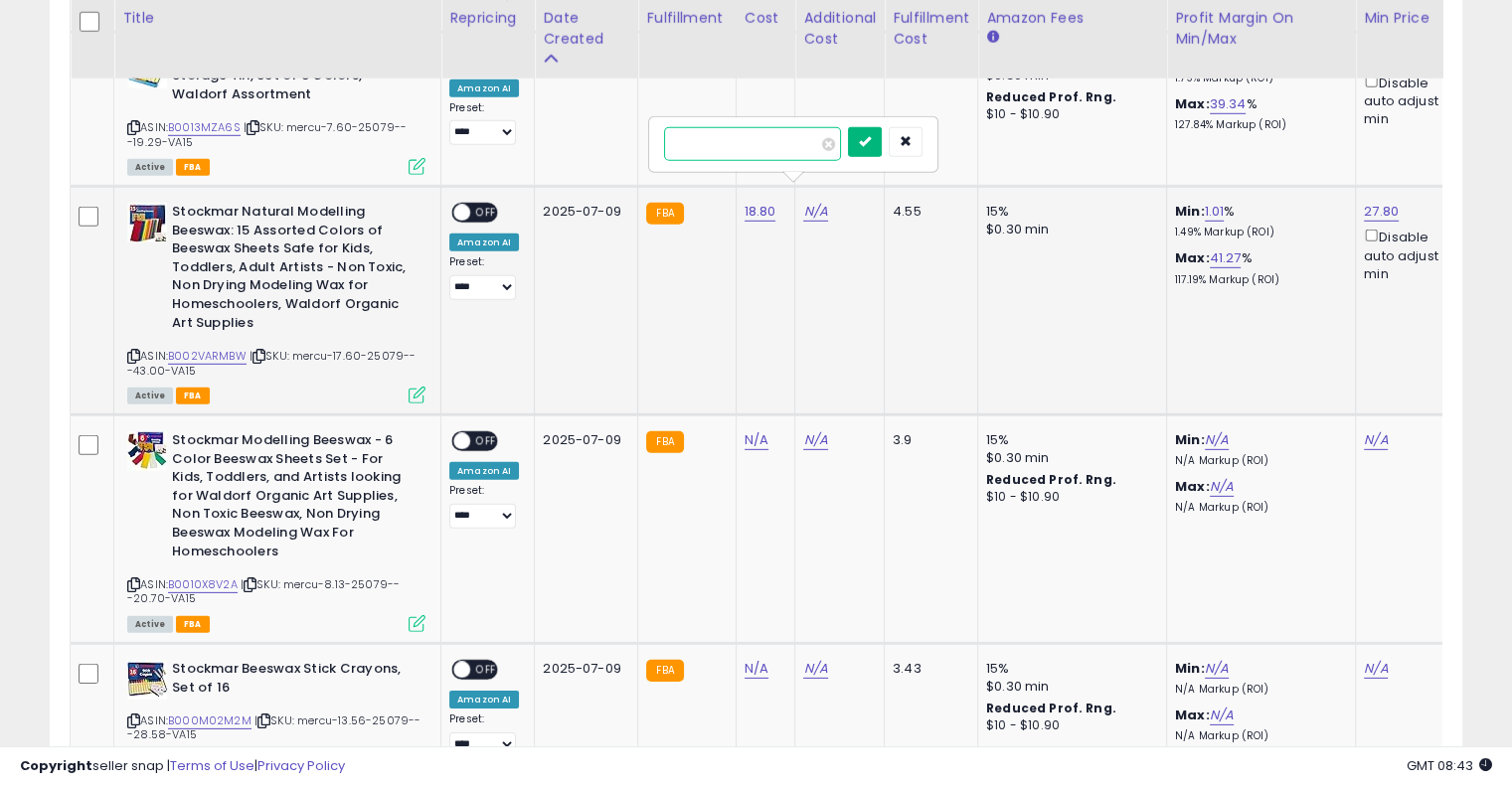 type on "****" 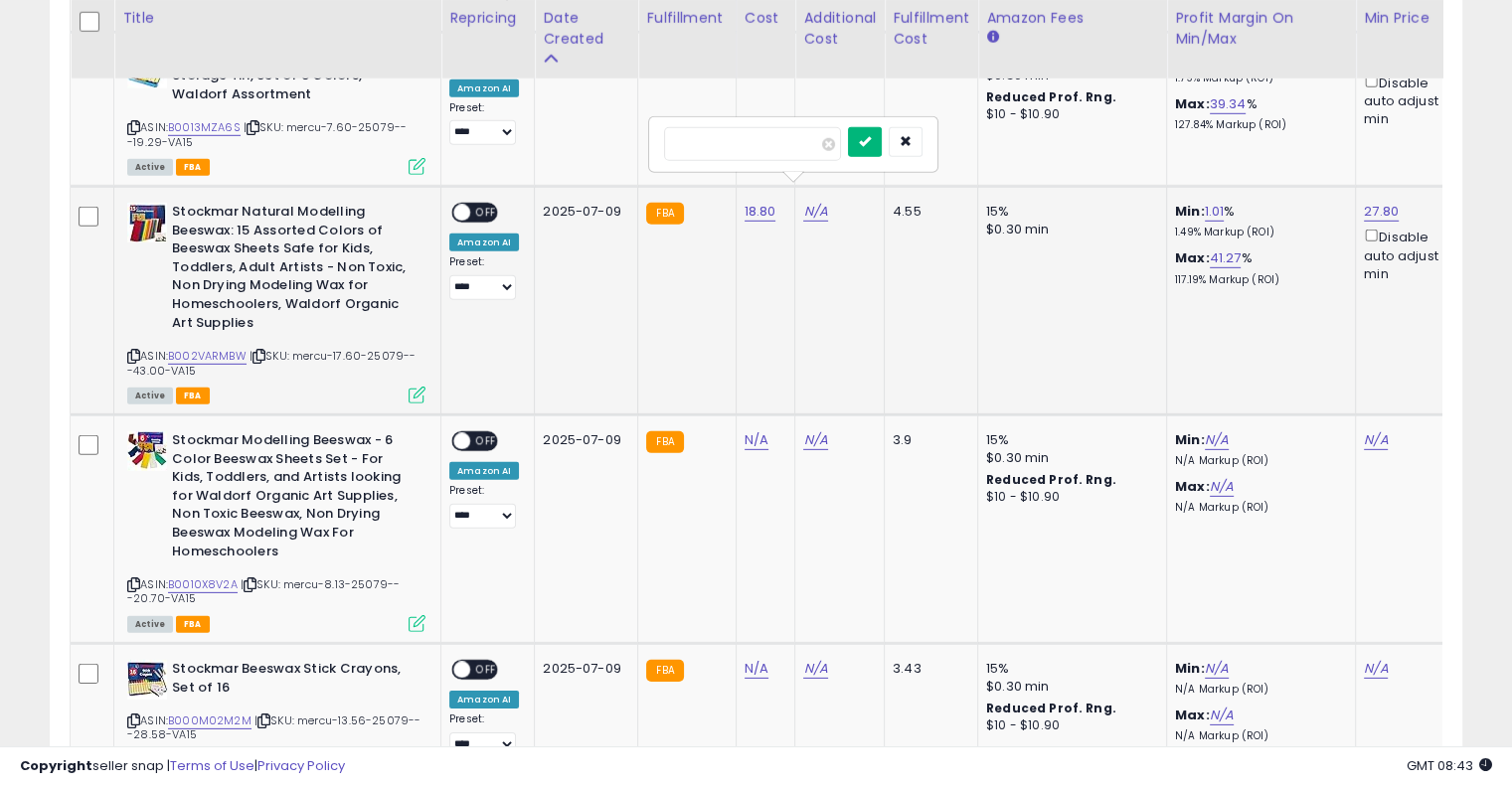 click at bounding box center [865, 142] 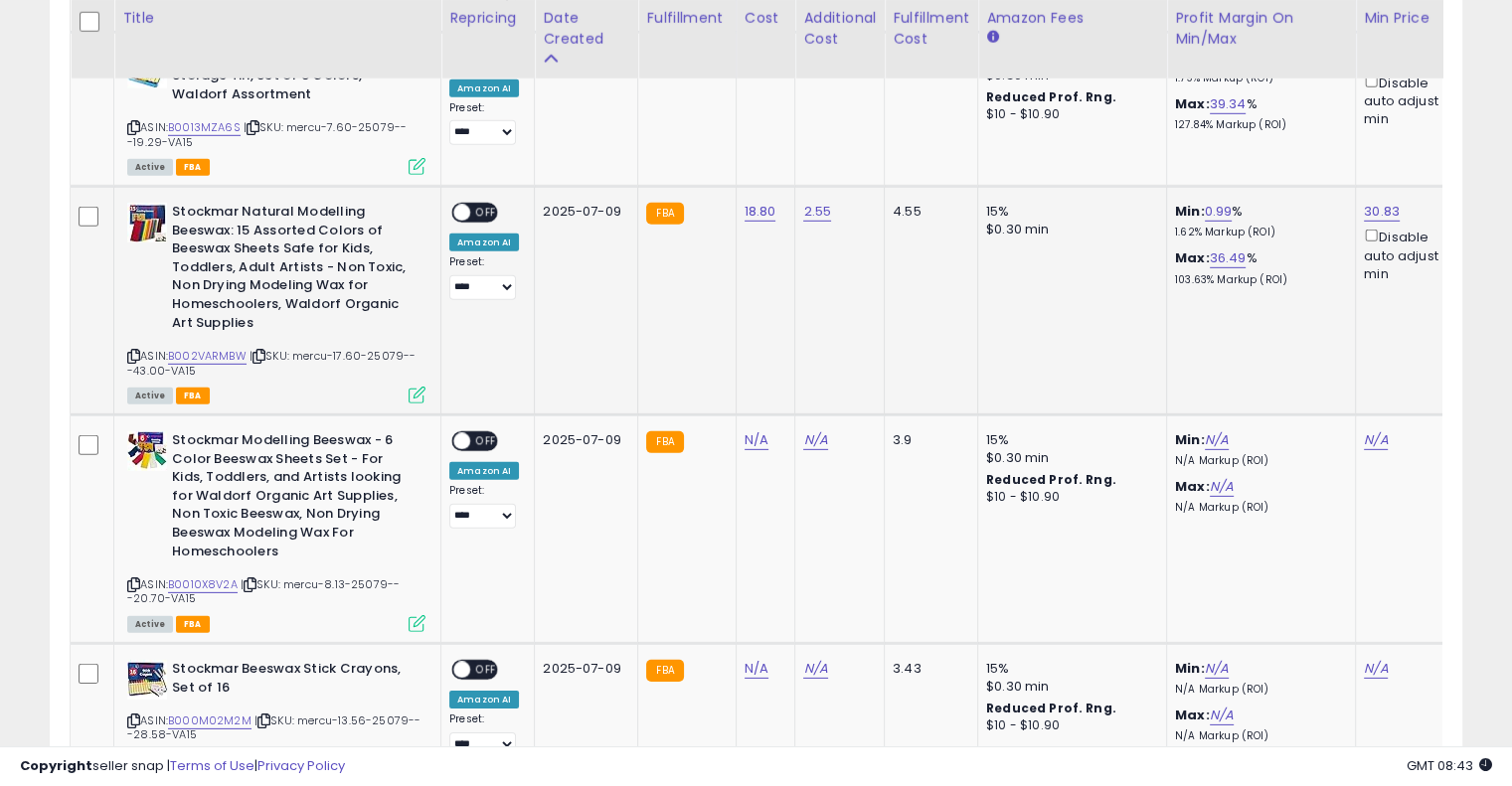 click on "**********" 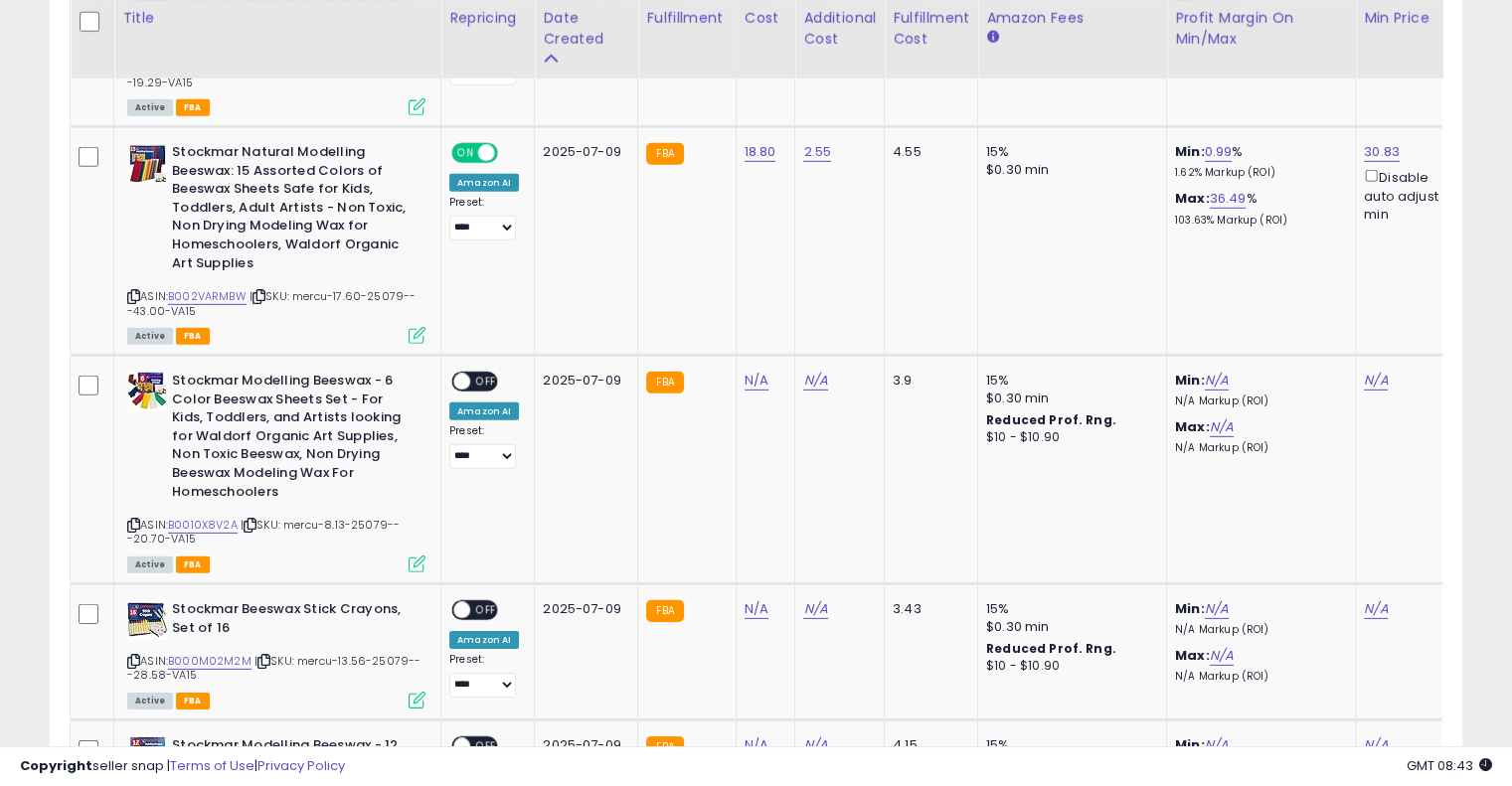 scroll, scrollTop: 6009, scrollLeft: 0, axis: vertical 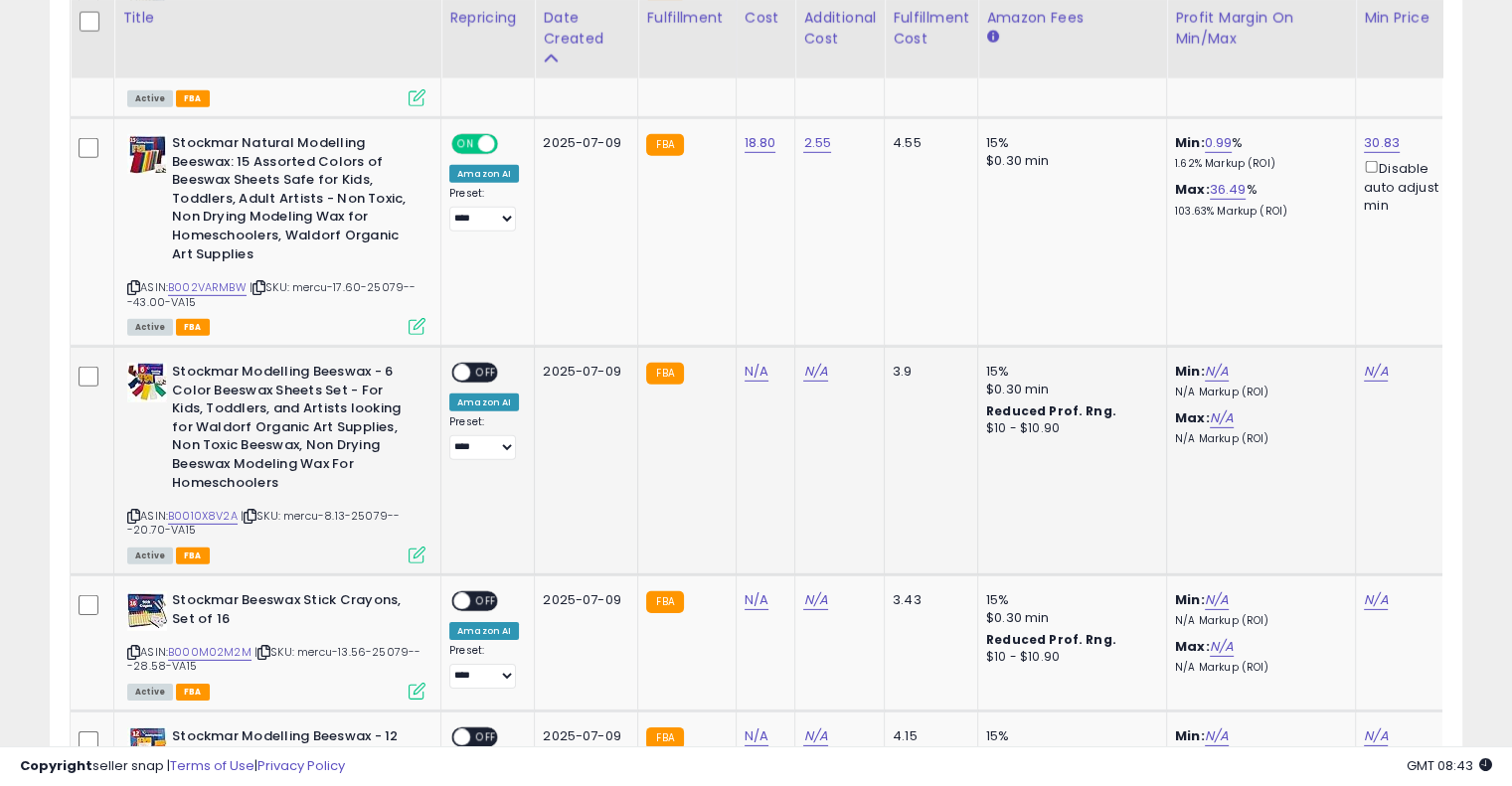 click at bounding box center (250, 516) 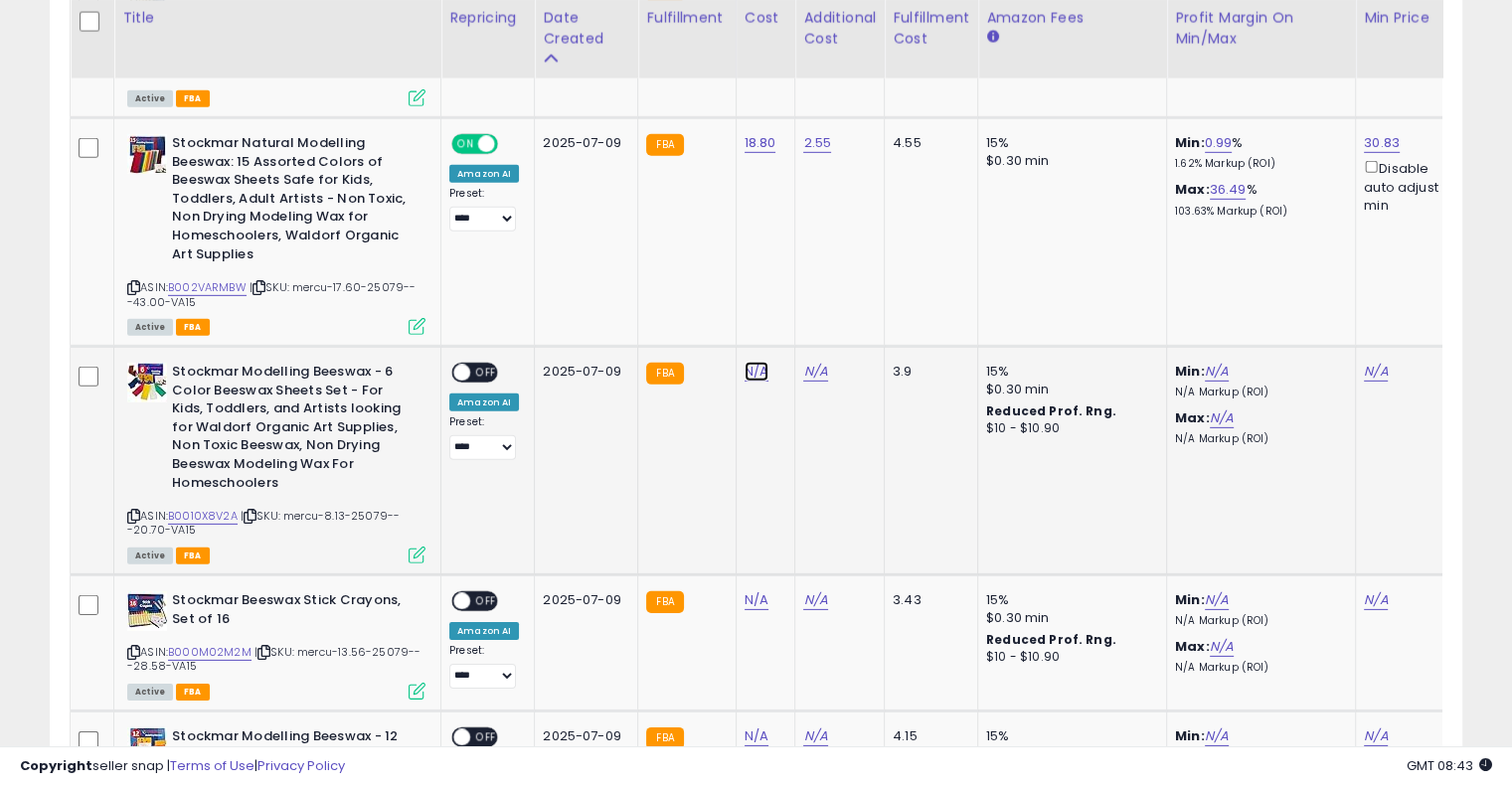 click on "N/A" at bounding box center (756, 372) 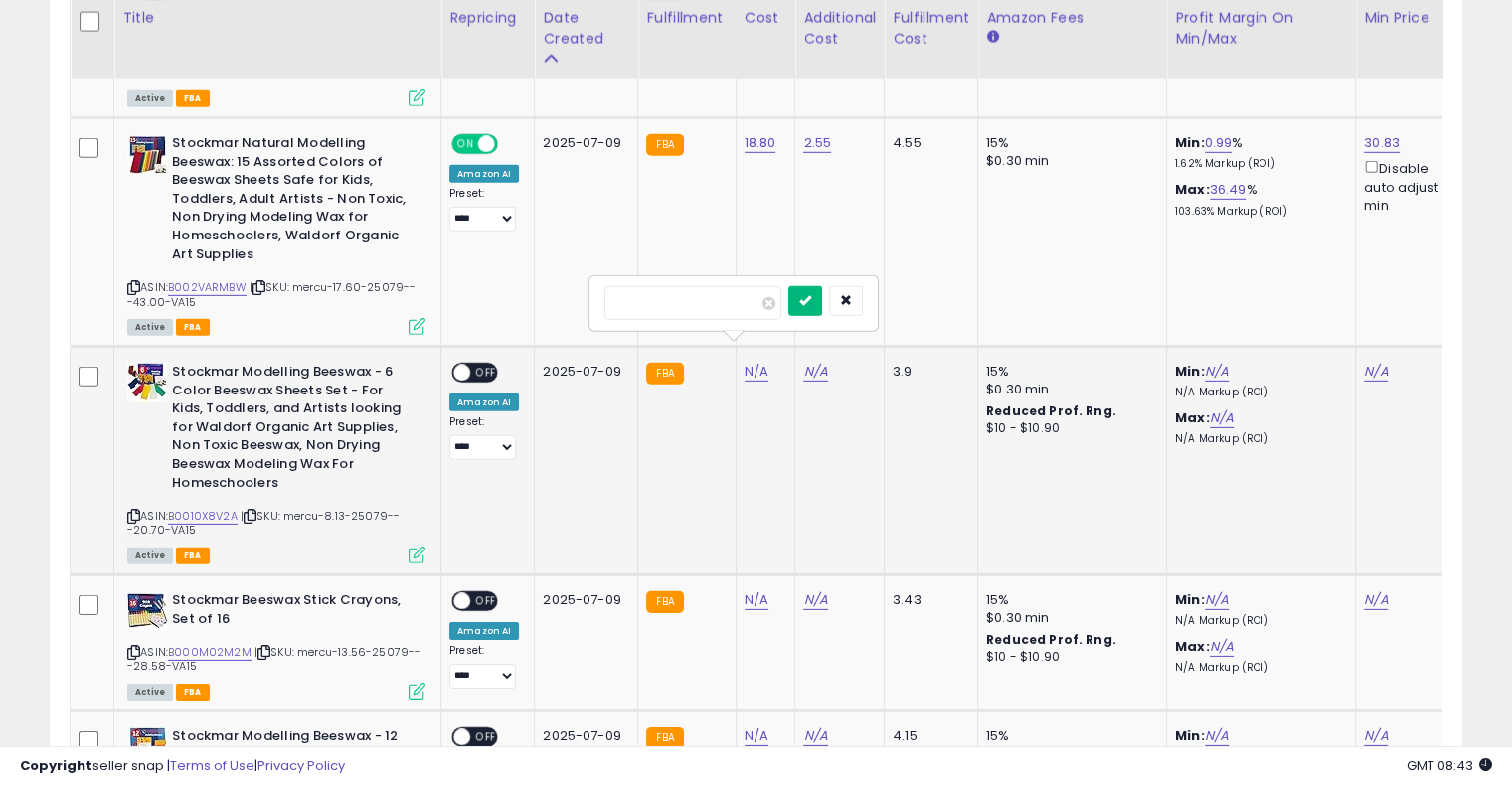 type on "****" 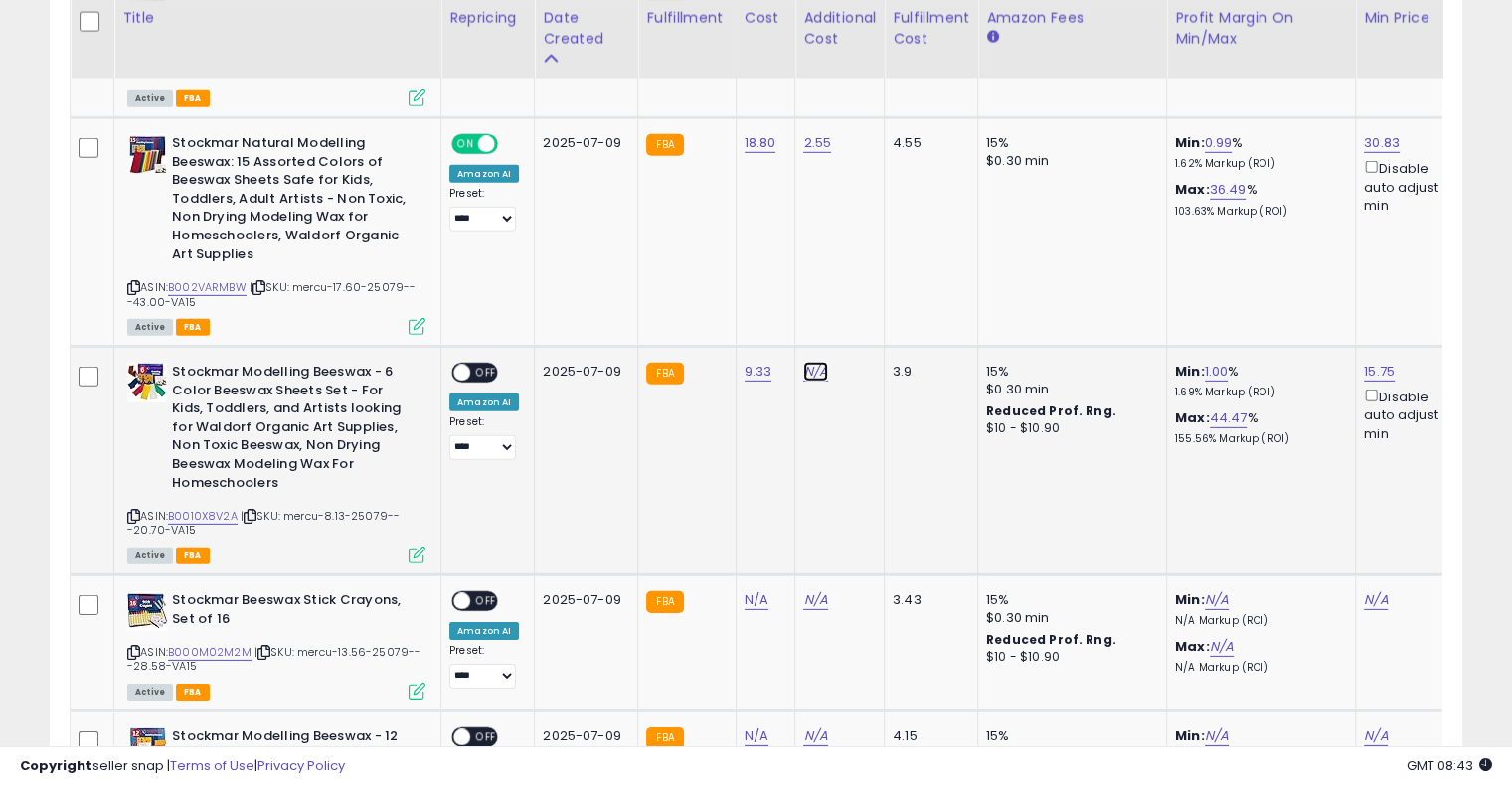 click on "N/A" at bounding box center [815, 372] 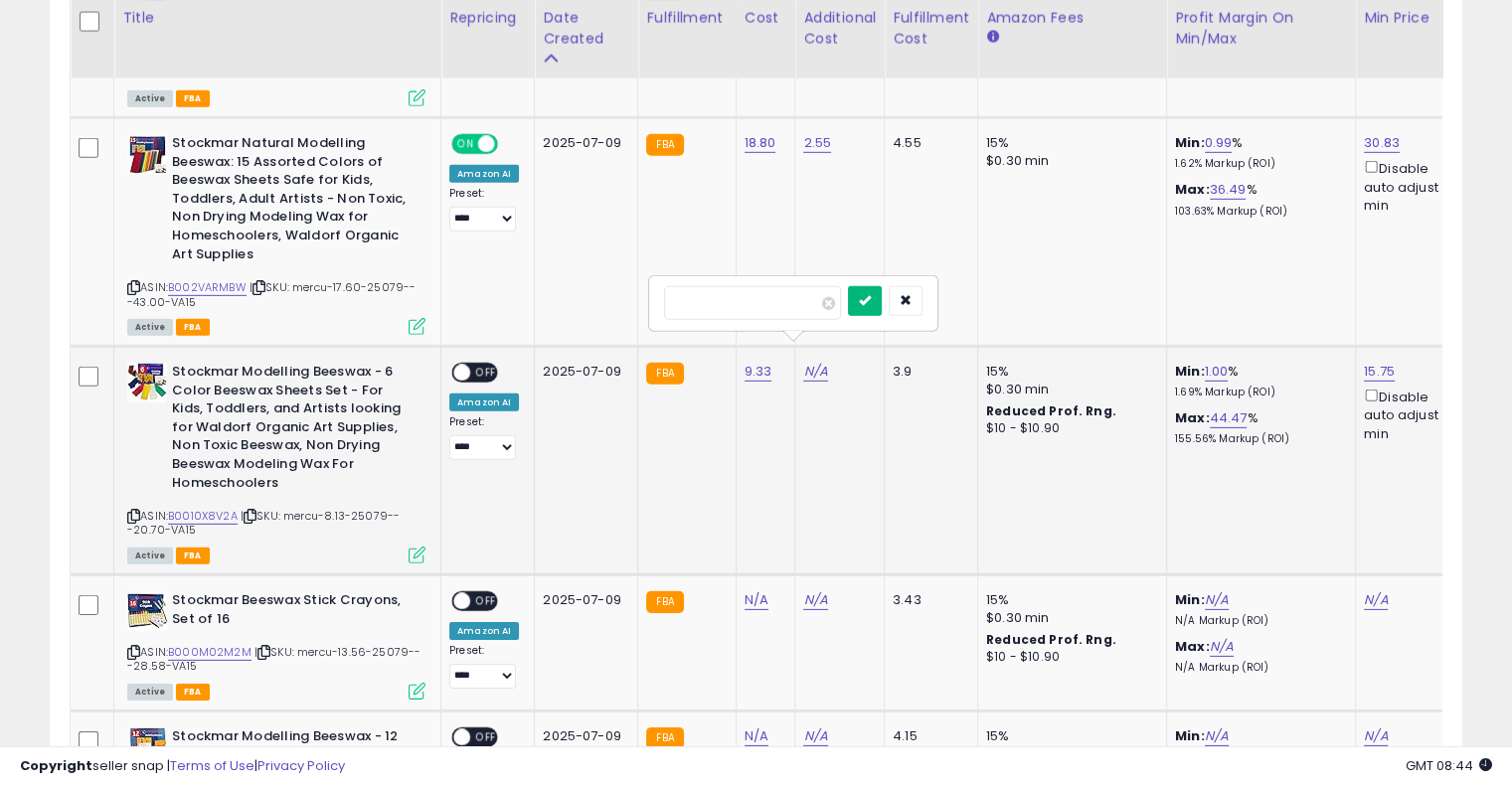 type on "****" 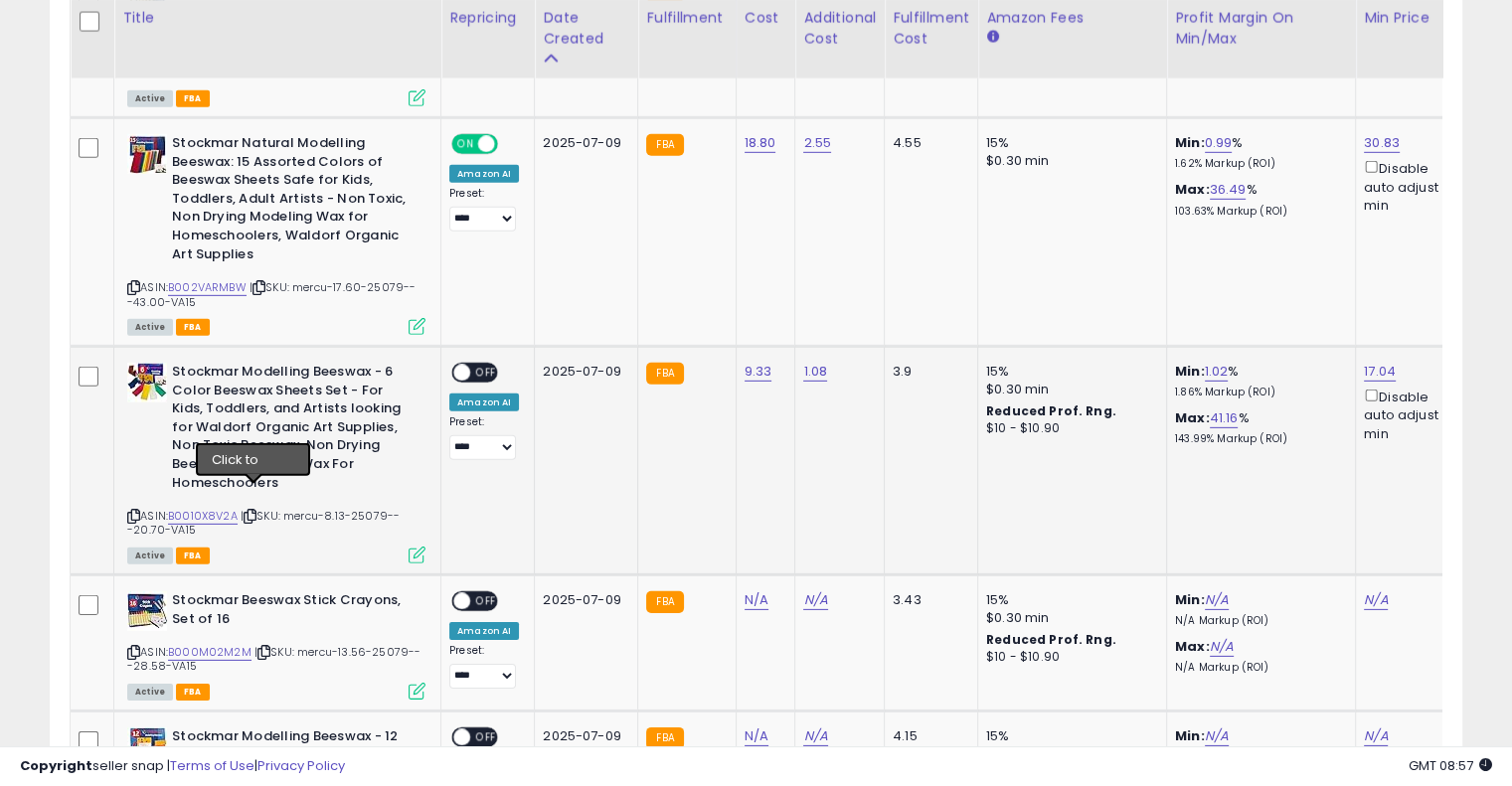click at bounding box center (250, 516) 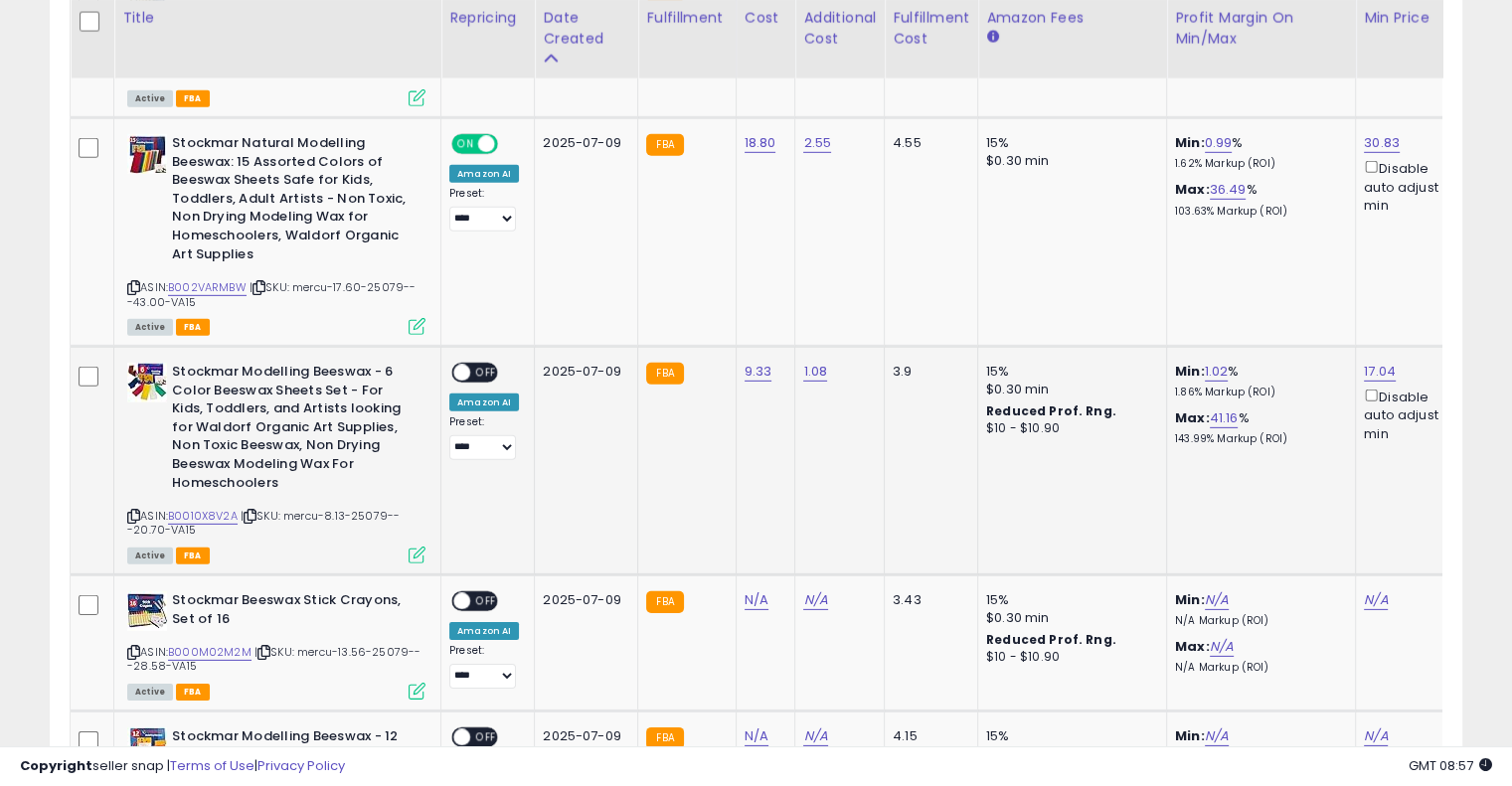 click at bounding box center [250, 516] 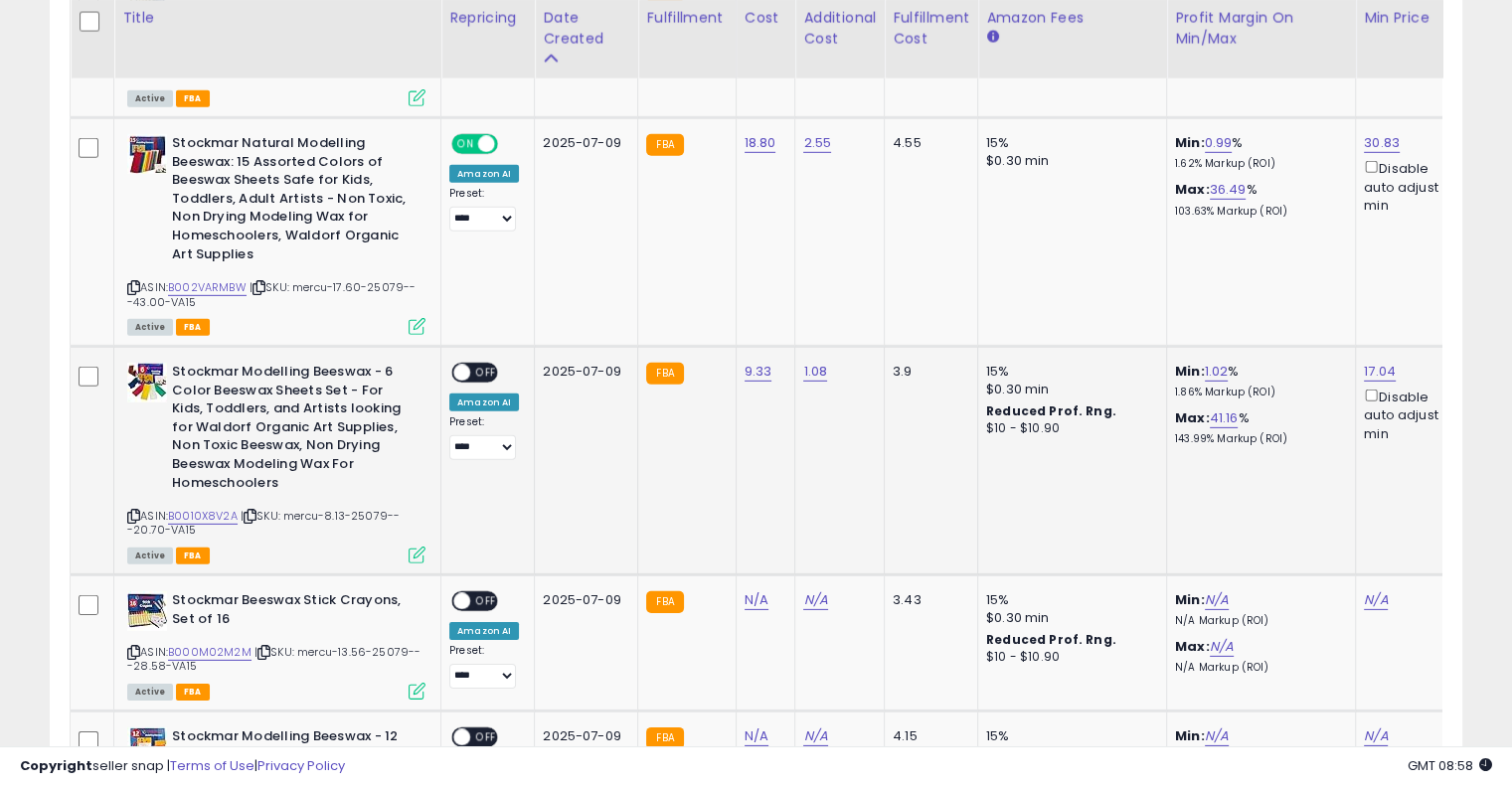 click on "OFF" at bounding box center (486, 373) 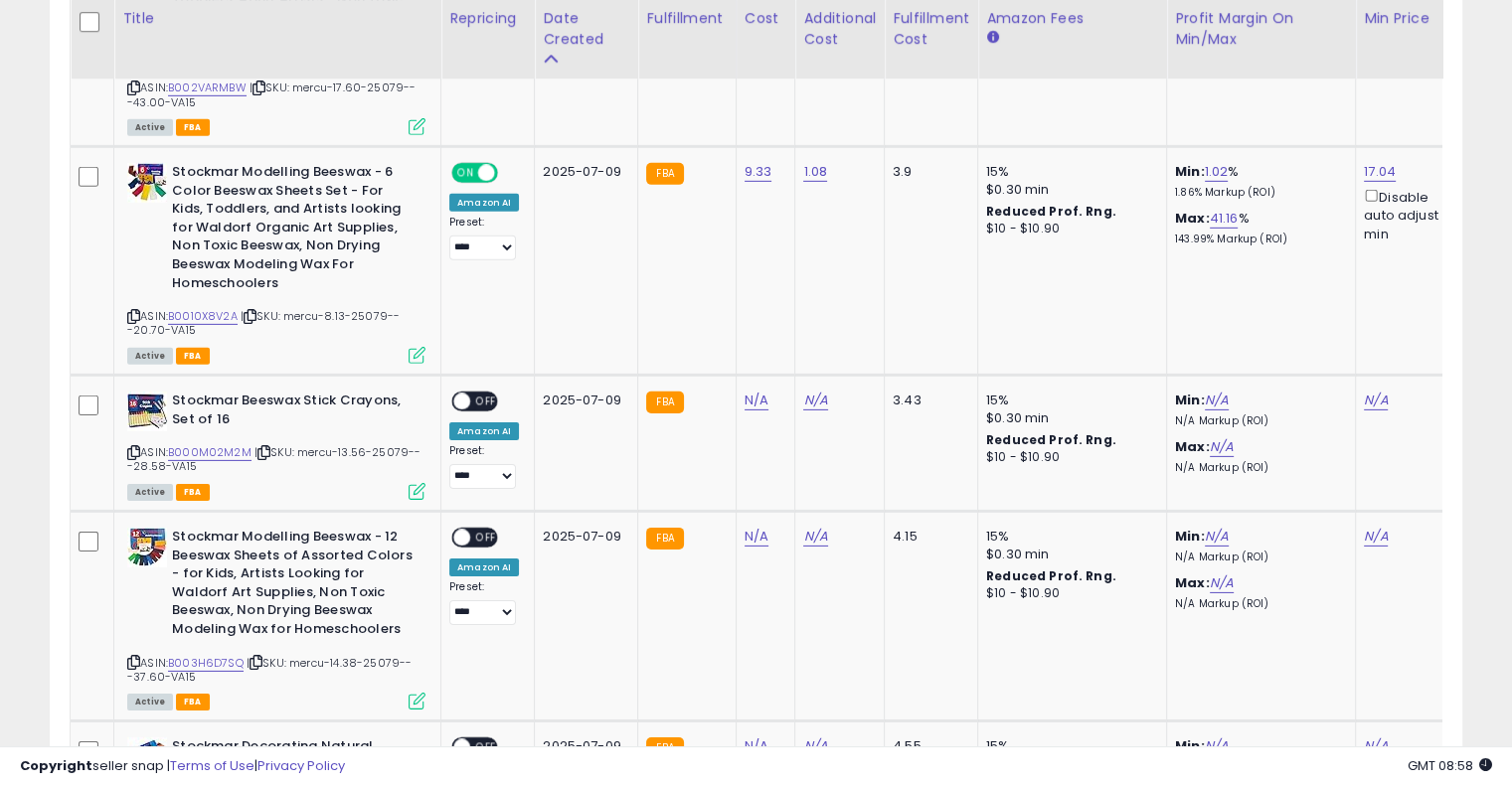 scroll, scrollTop: 6217, scrollLeft: 0, axis: vertical 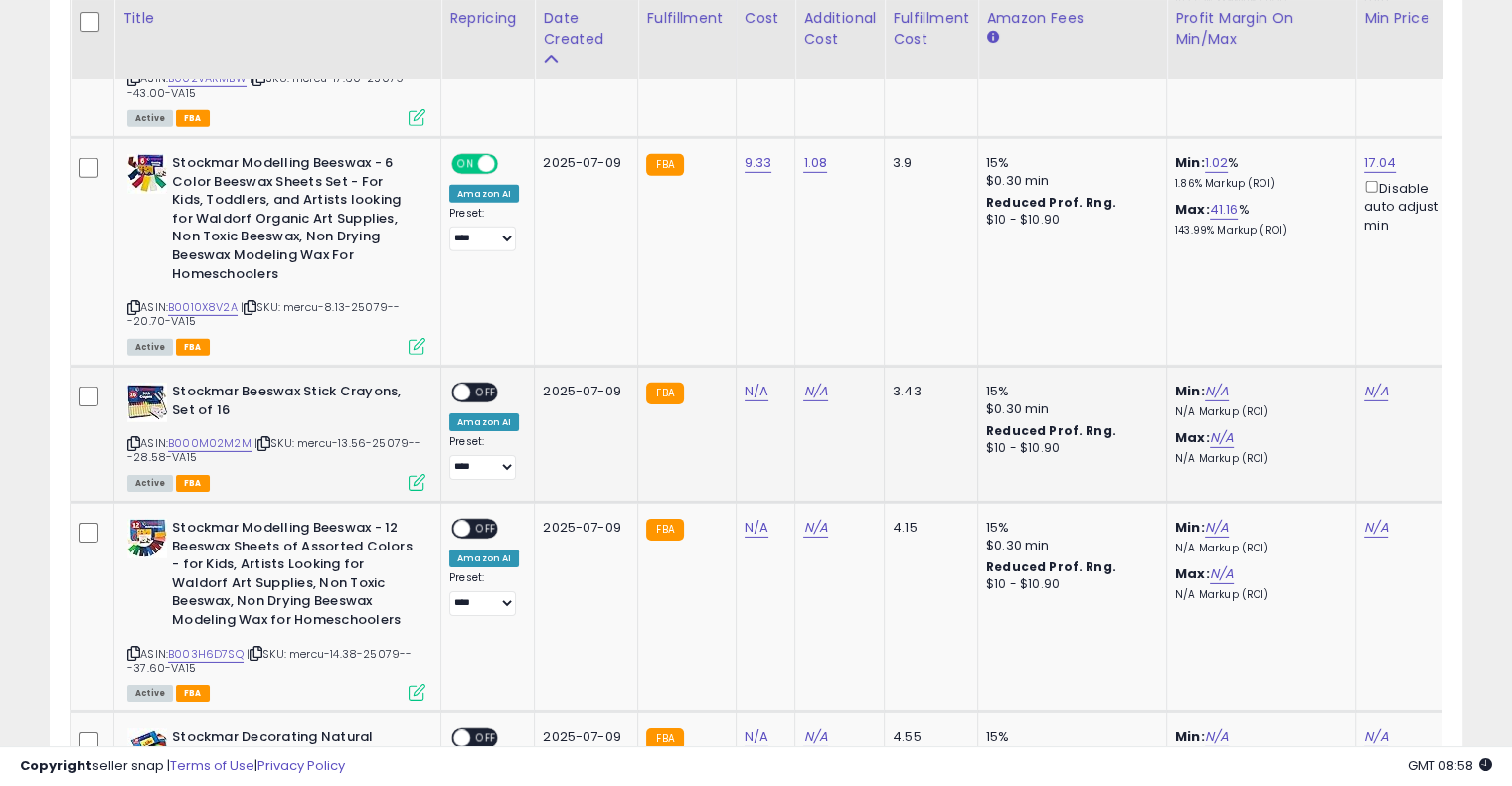 click at bounding box center (263, 443) 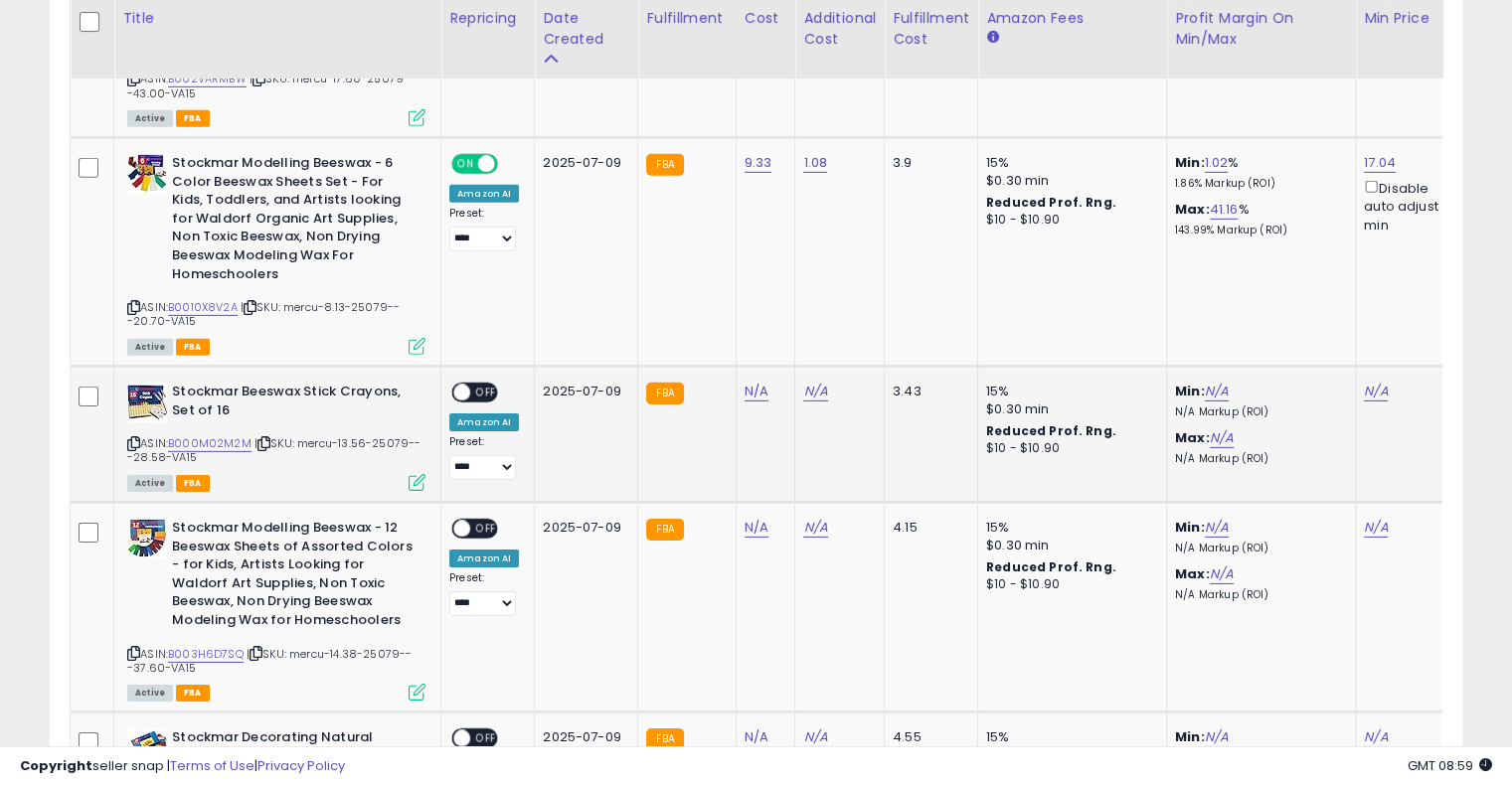 click on "N/A" 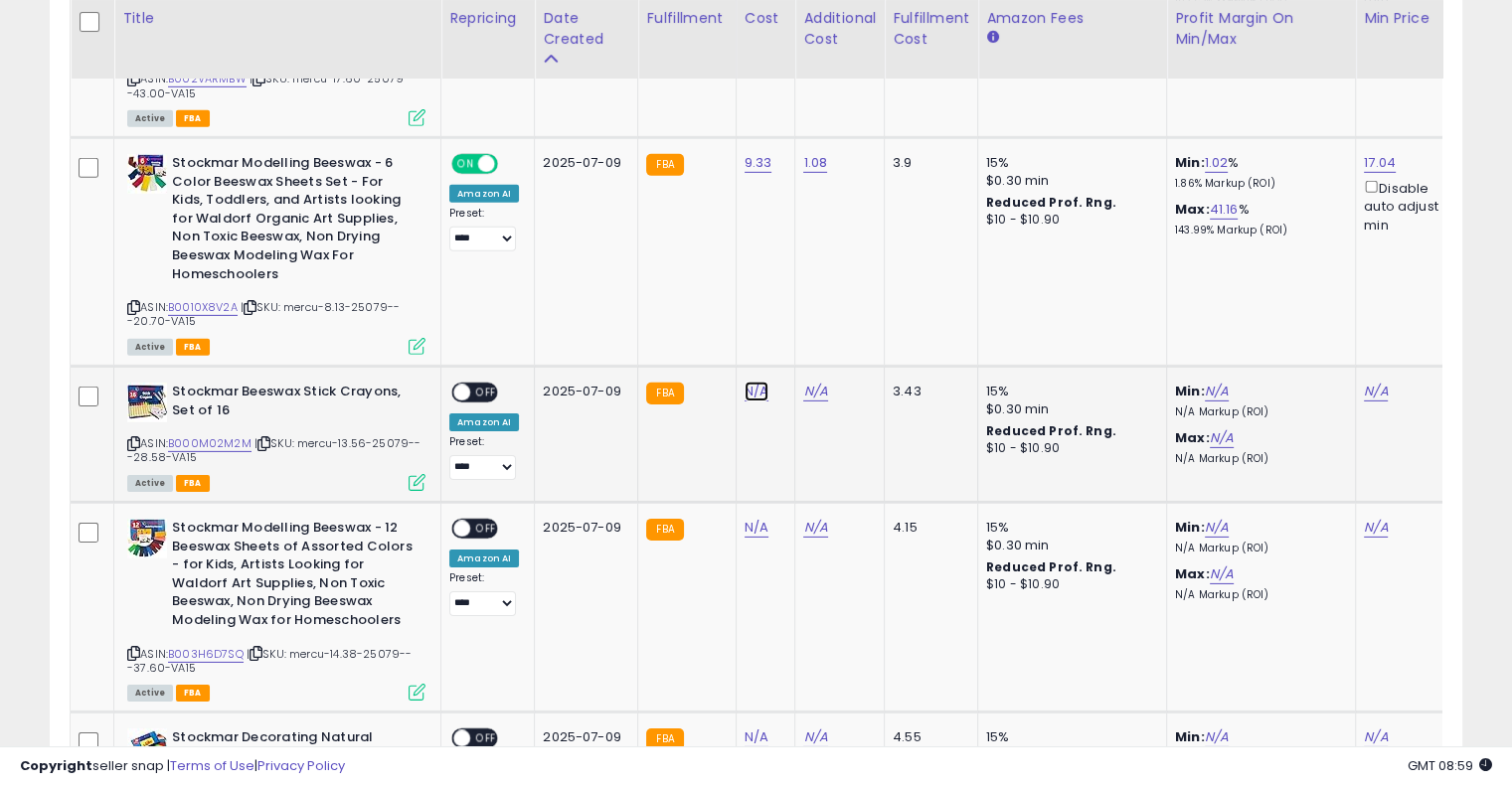 click on "N/A" at bounding box center [756, 392] 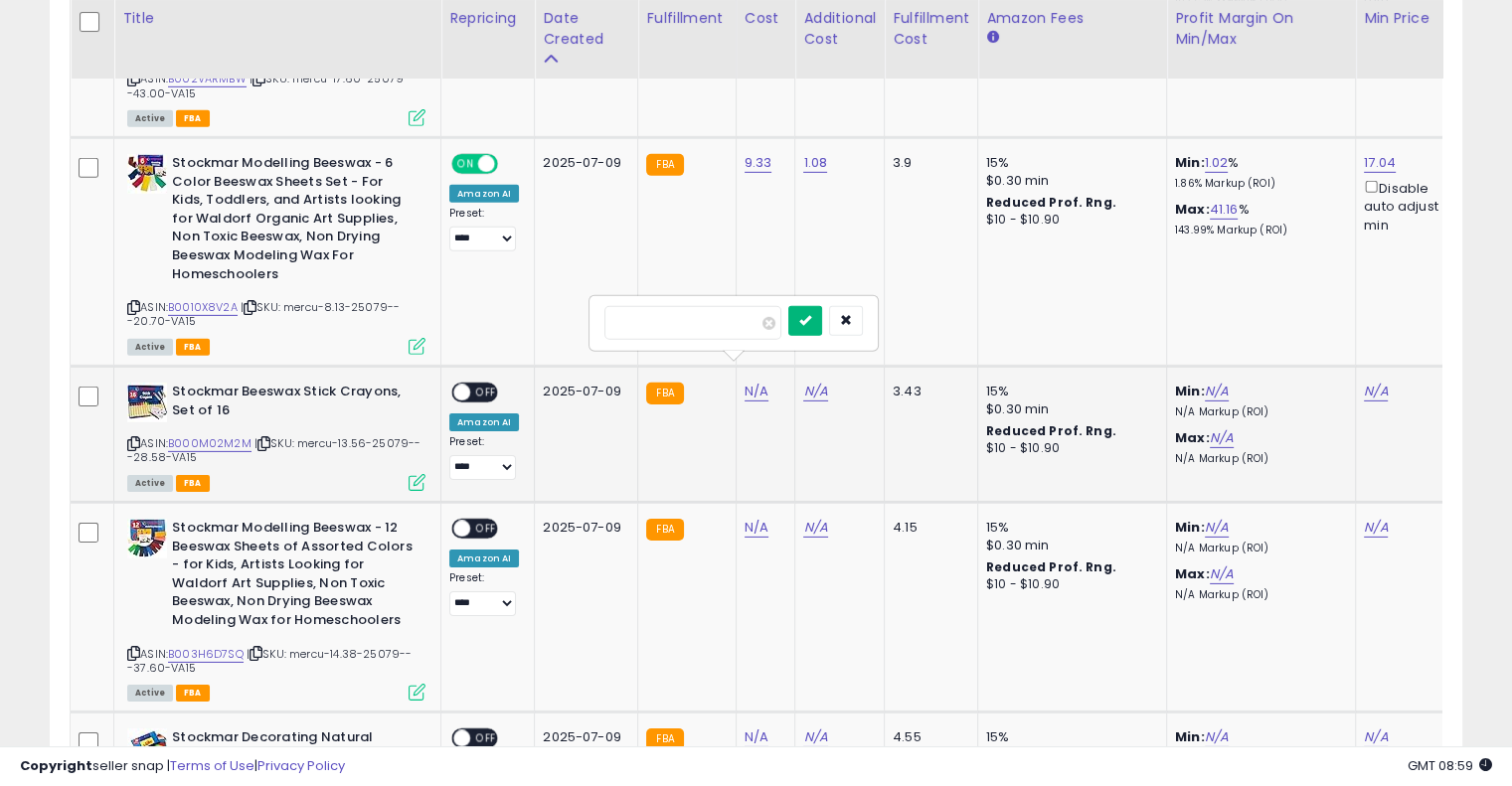 type on "*****" 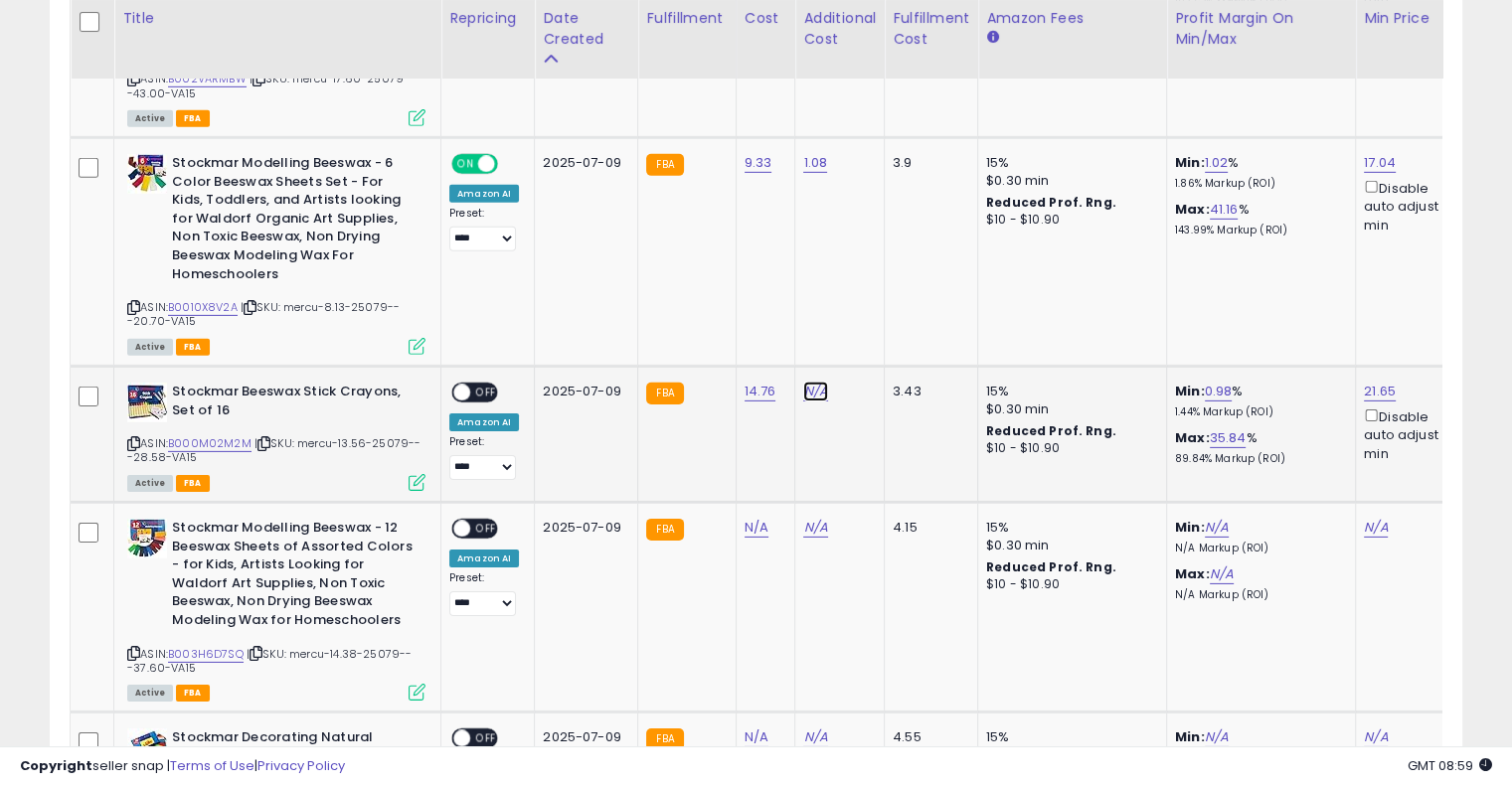 click on "N/A" at bounding box center [815, 392] 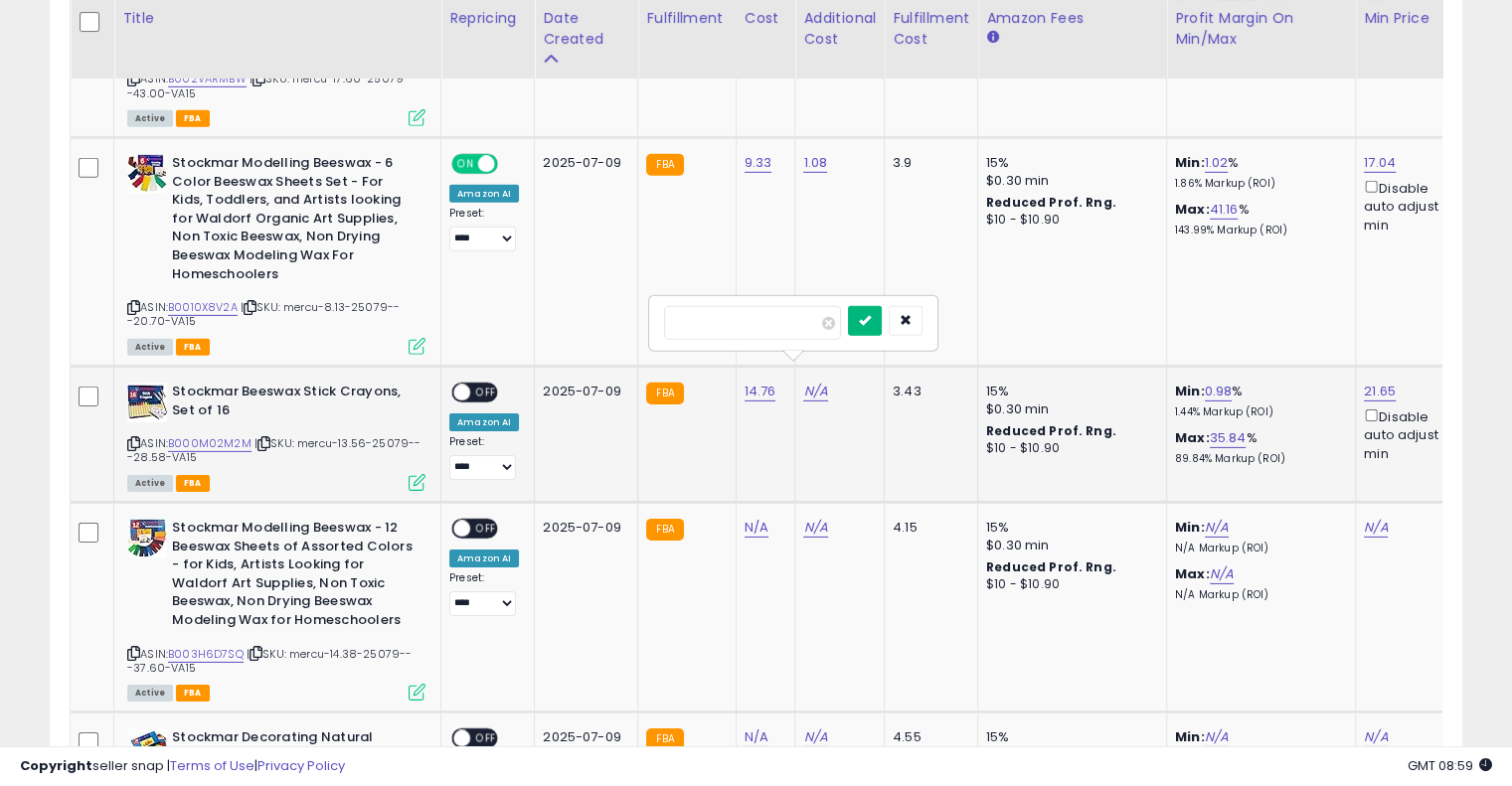 type on "****" 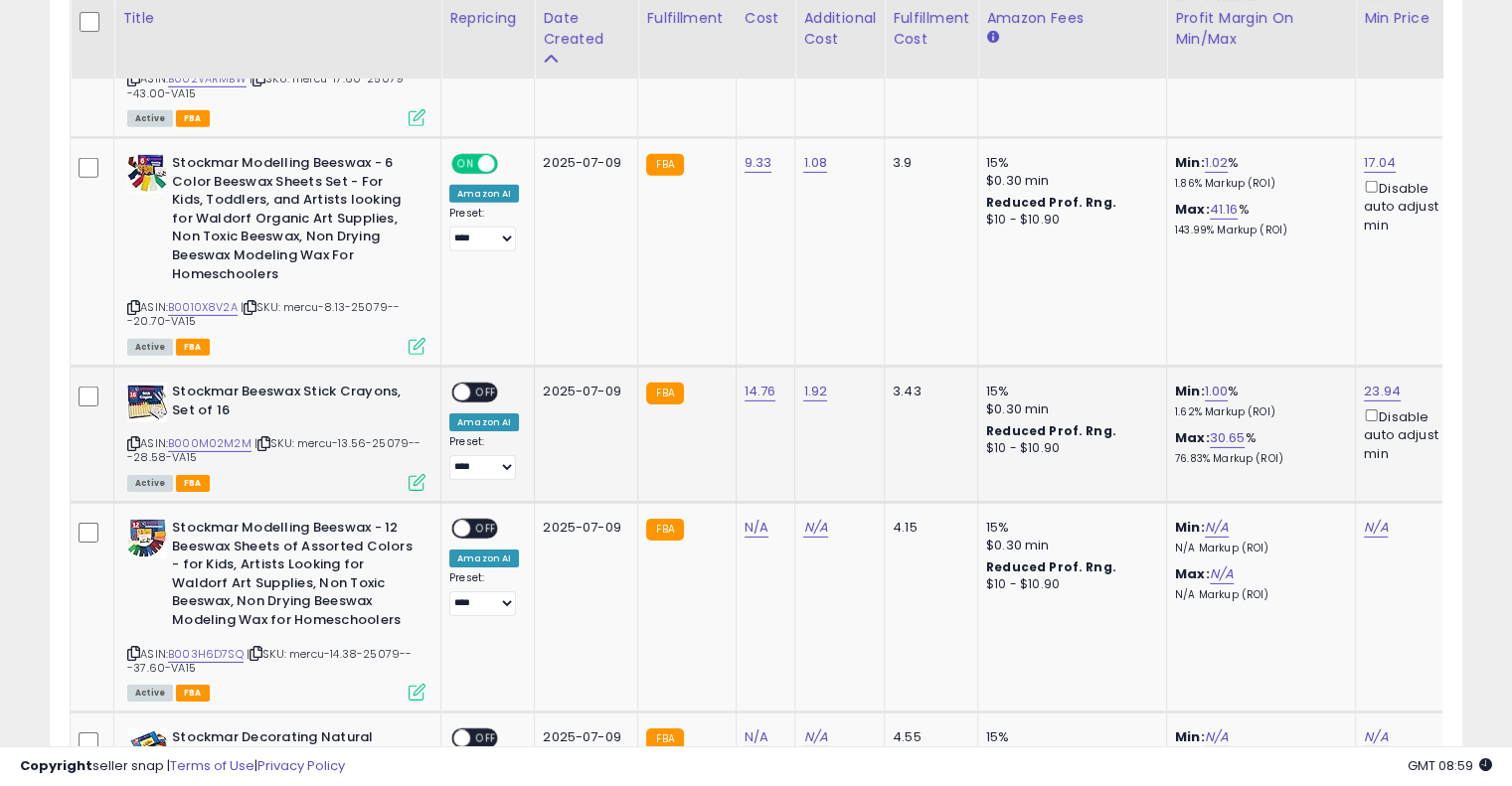 click on "OFF" at bounding box center (486, 393) 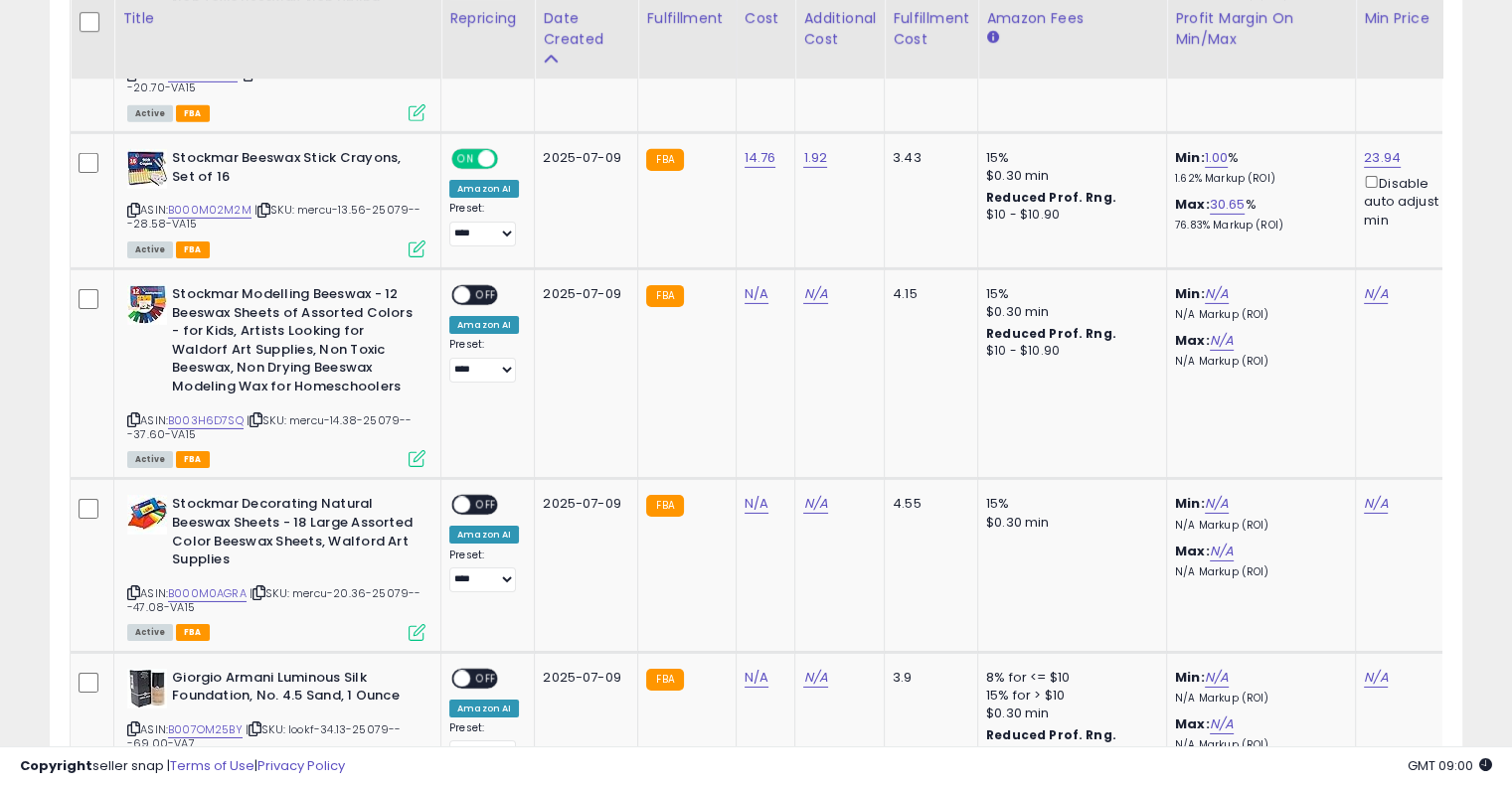 scroll, scrollTop: 6460, scrollLeft: 0, axis: vertical 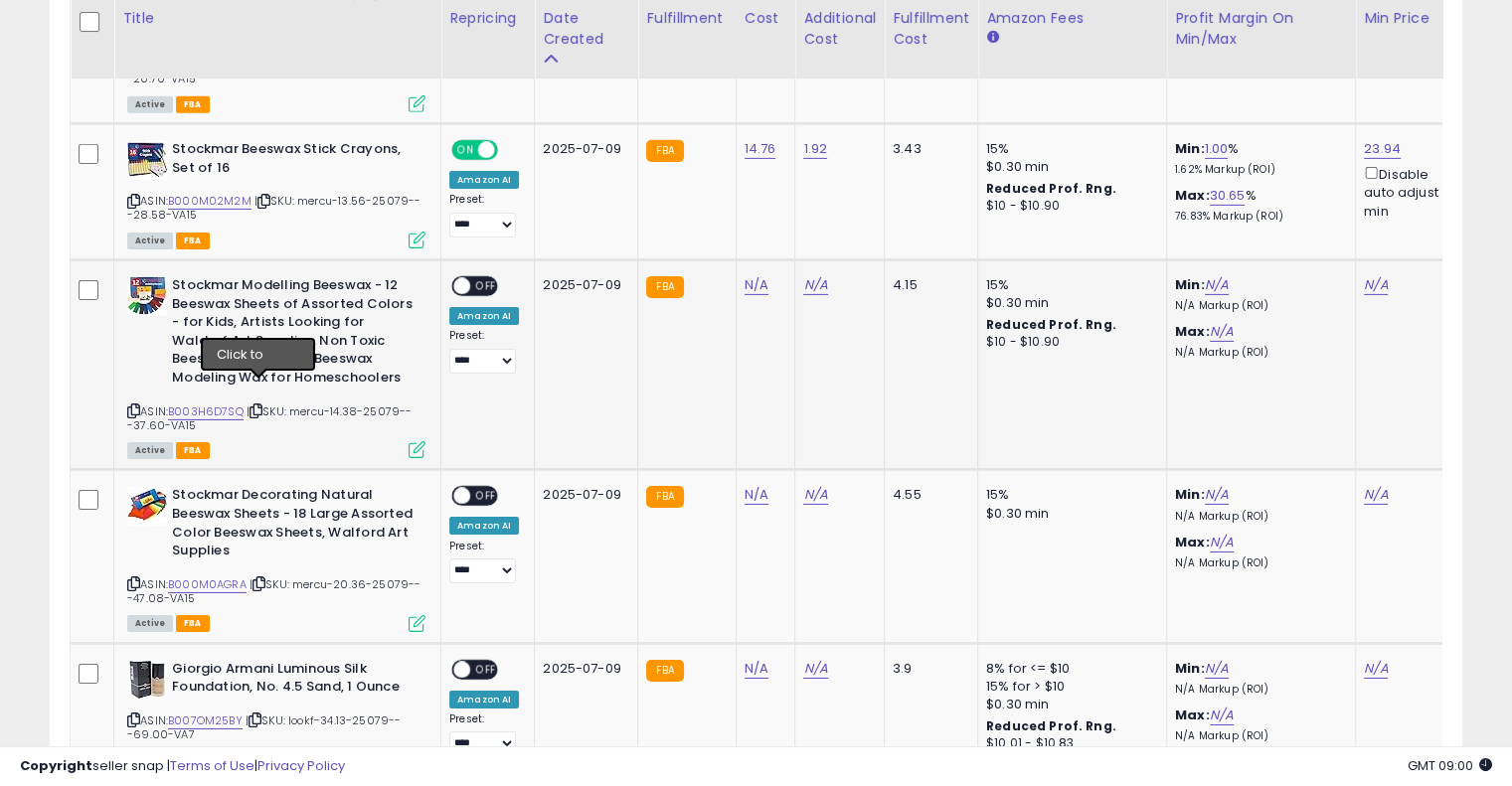 click at bounding box center [255, 410] 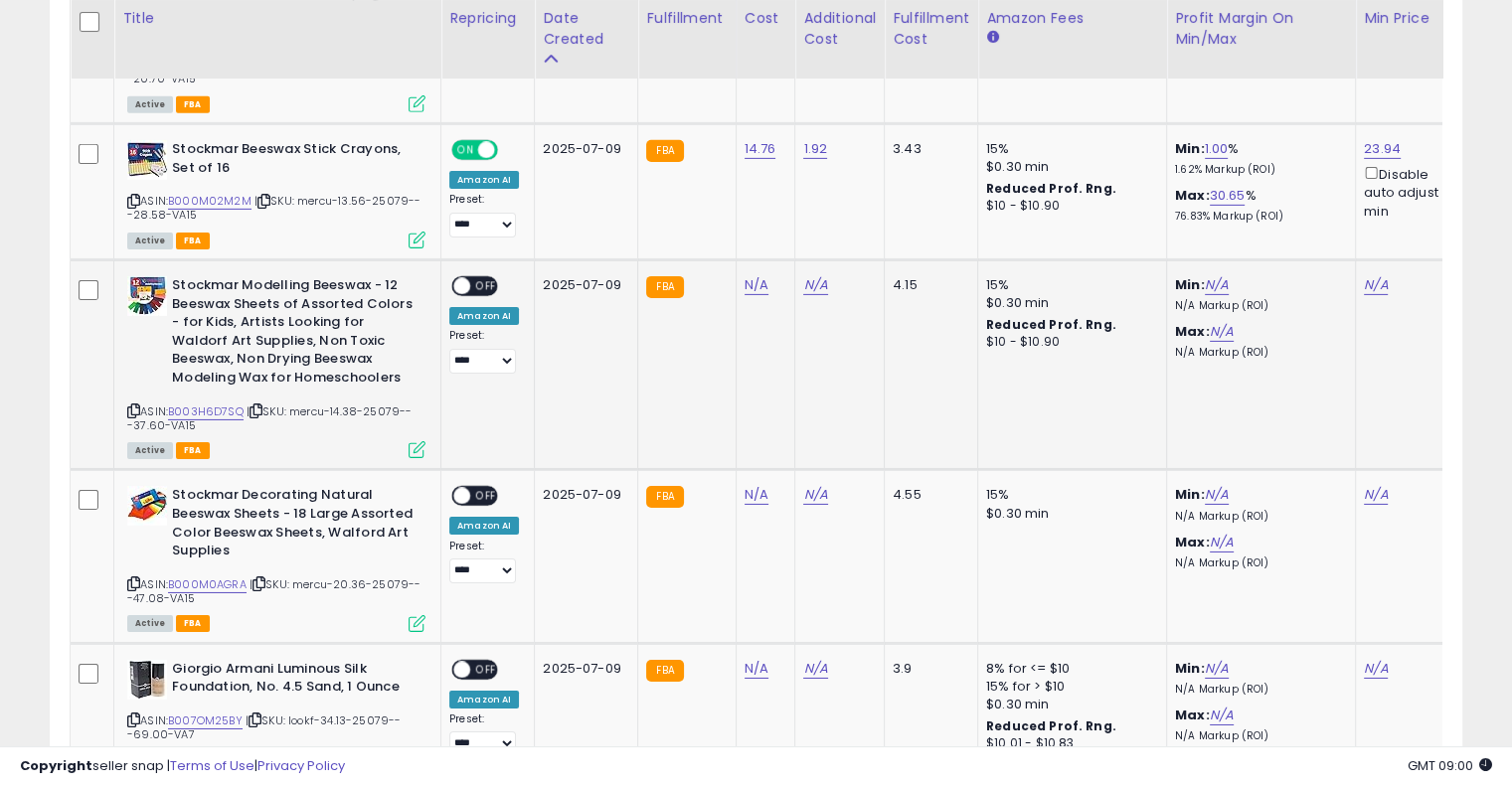 click at bounding box center [255, 410] 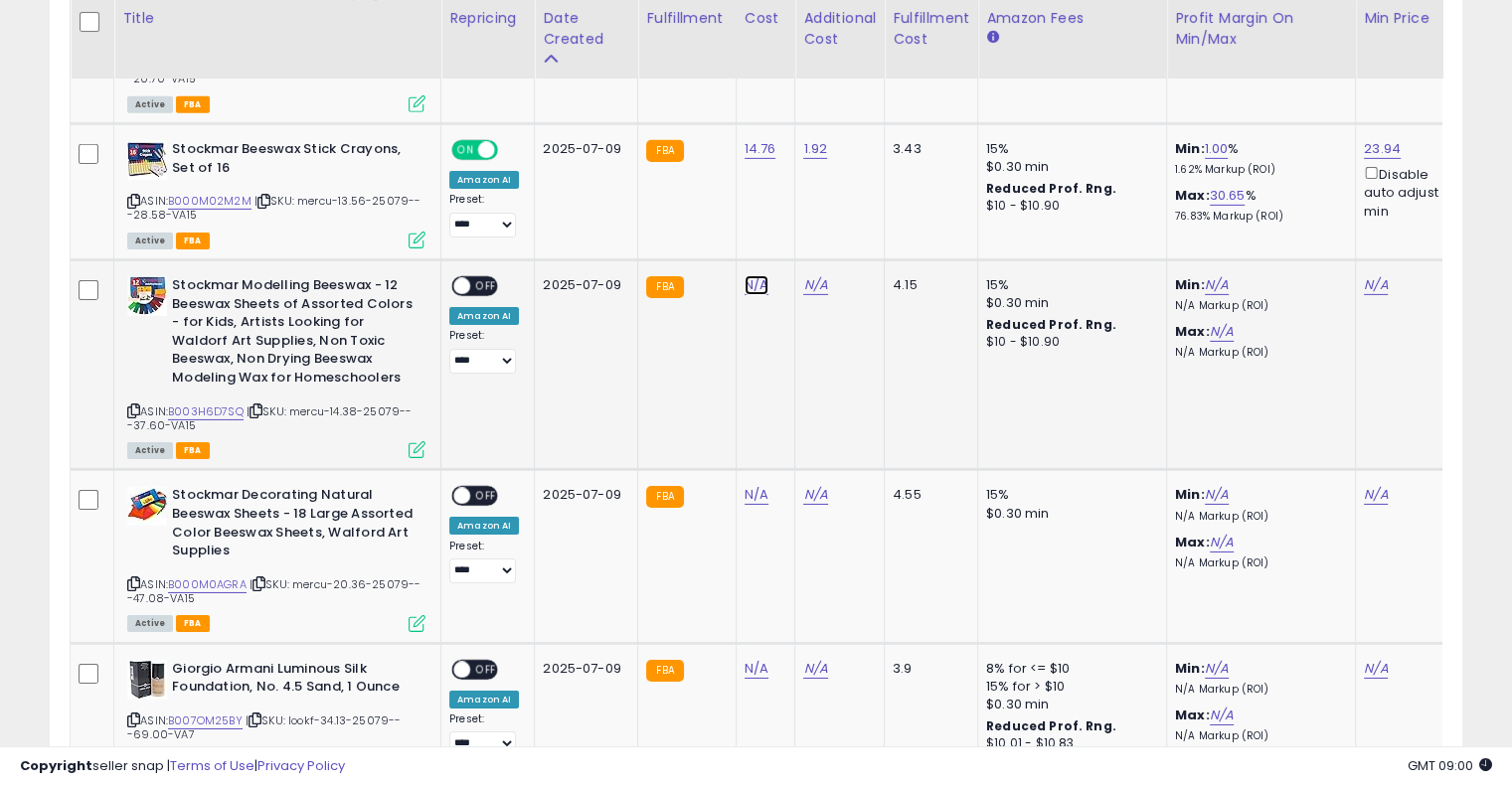 click on "N/A" at bounding box center [756, 285] 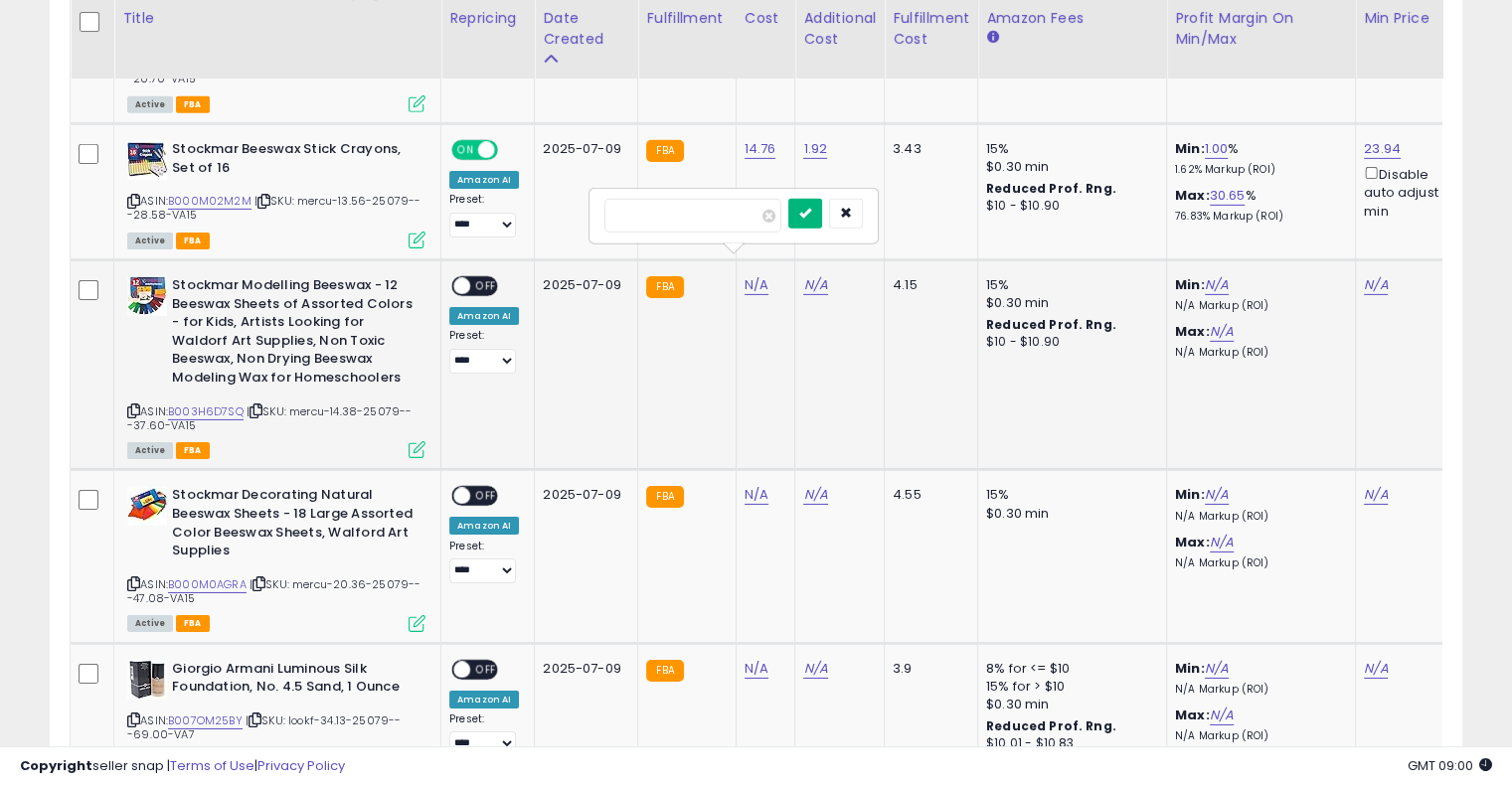 type on "*****" 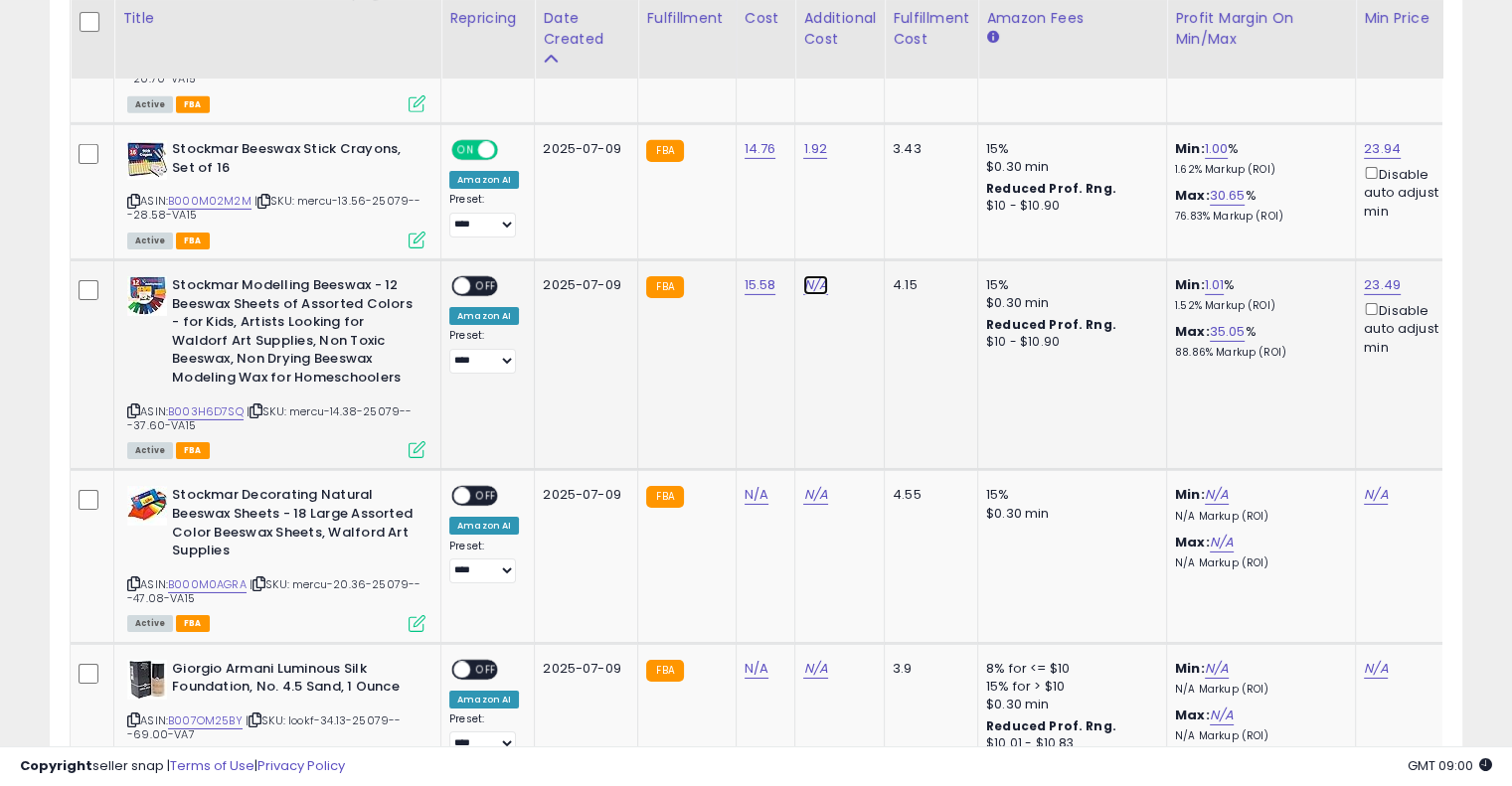 click on "N/A" at bounding box center [815, 285] 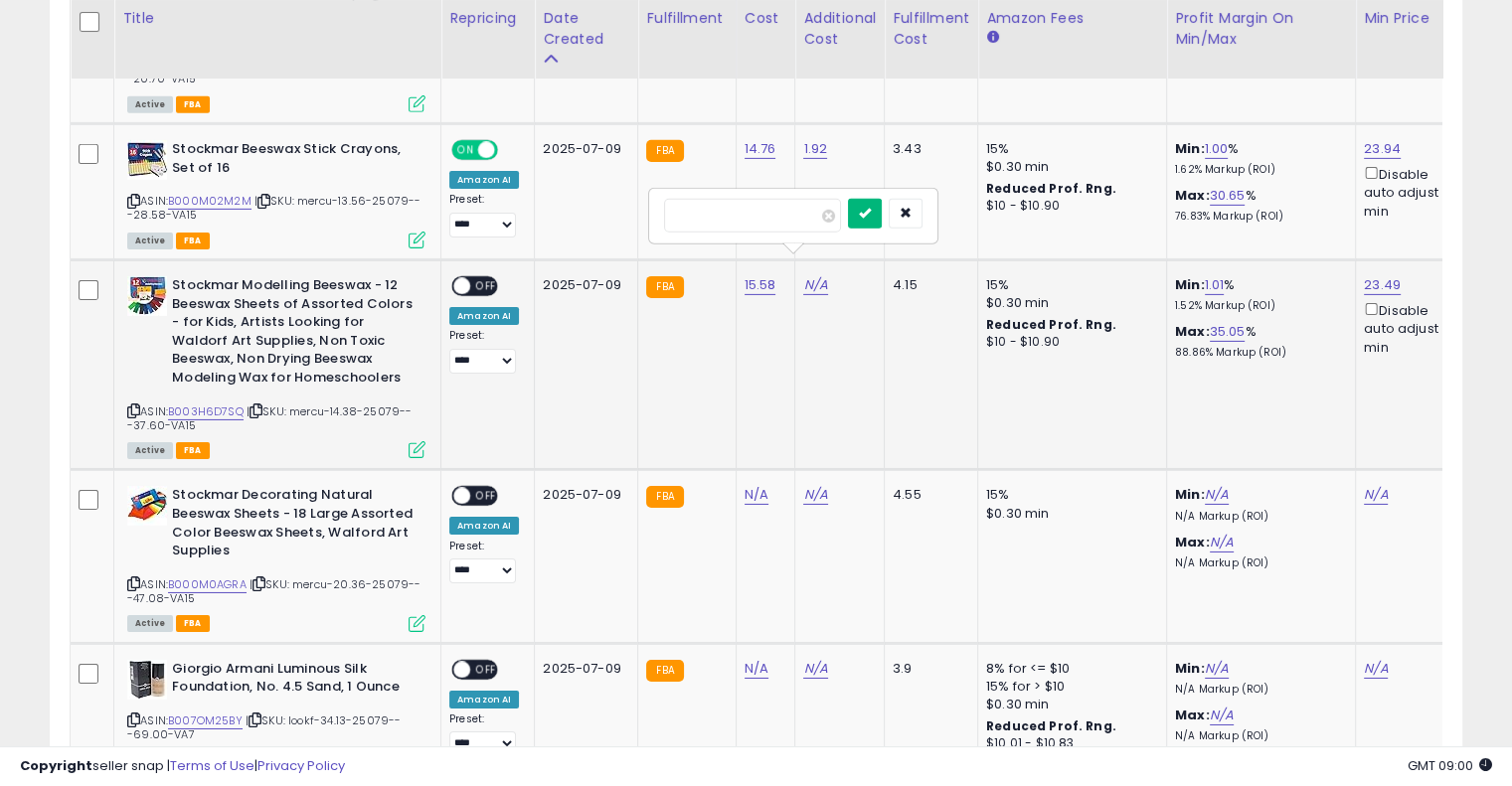 type on "****" 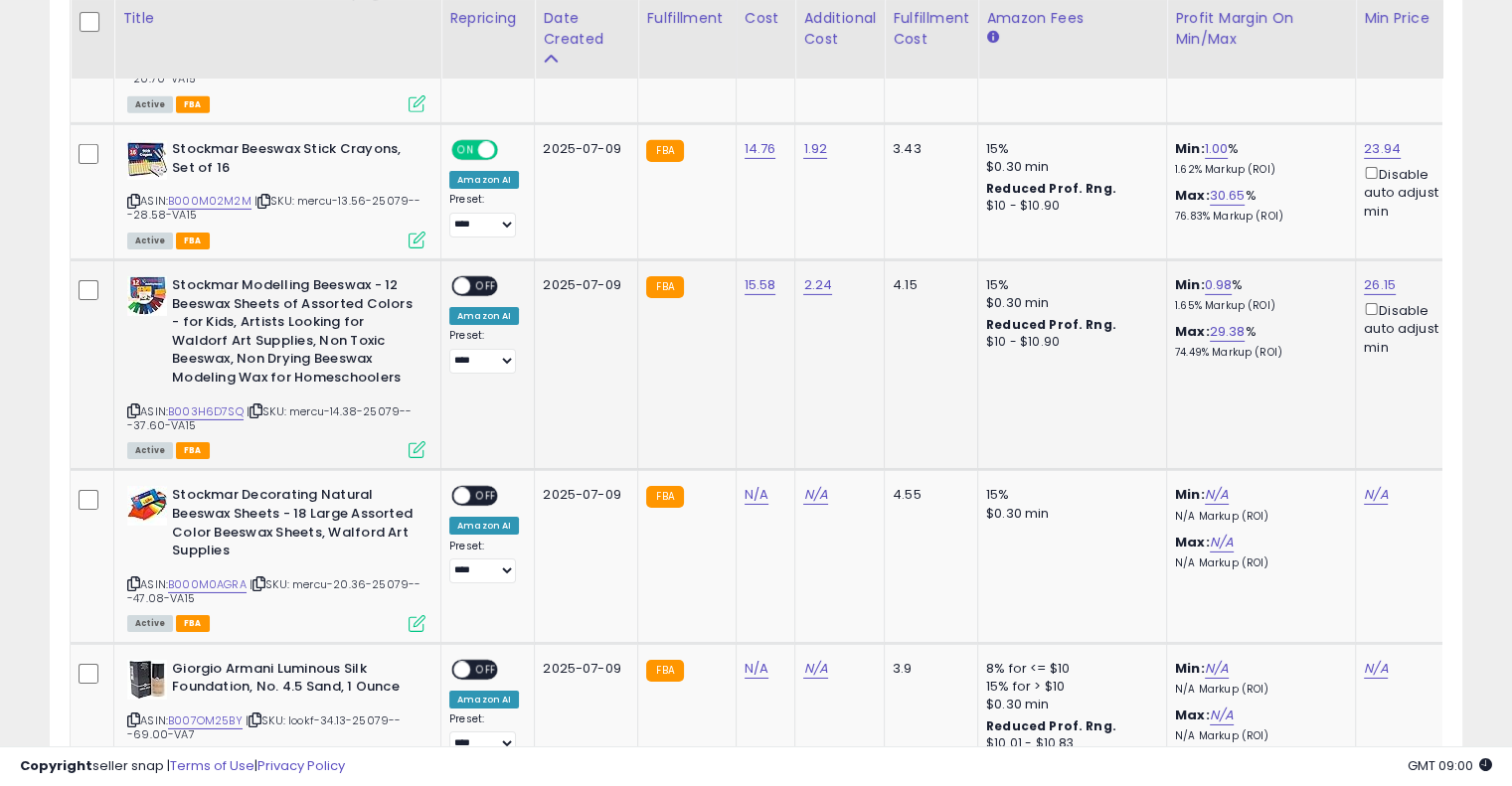 click on "OFF" at bounding box center [486, 286] 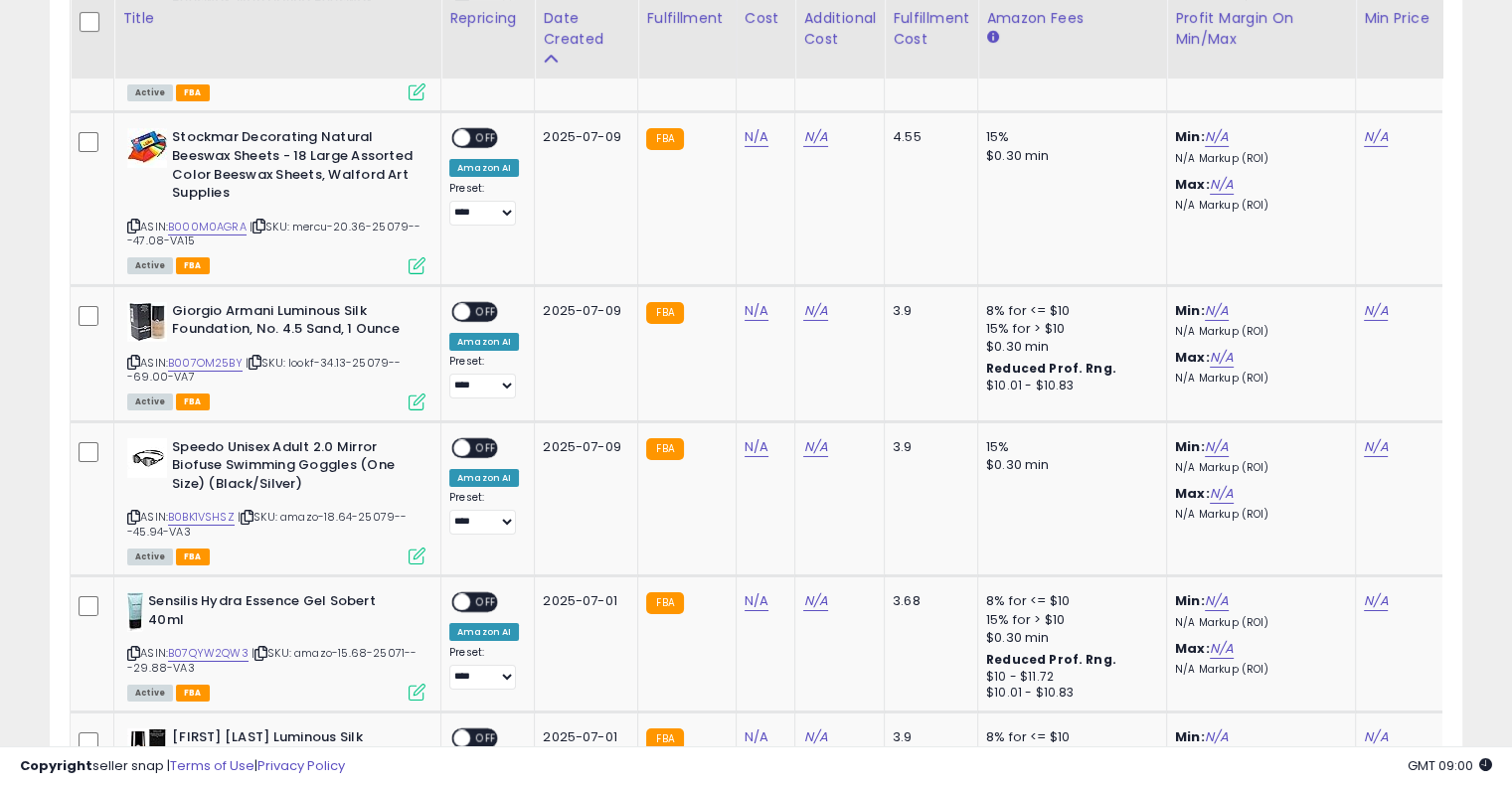 scroll, scrollTop: 6827, scrollLeft: 0, axis: vertical 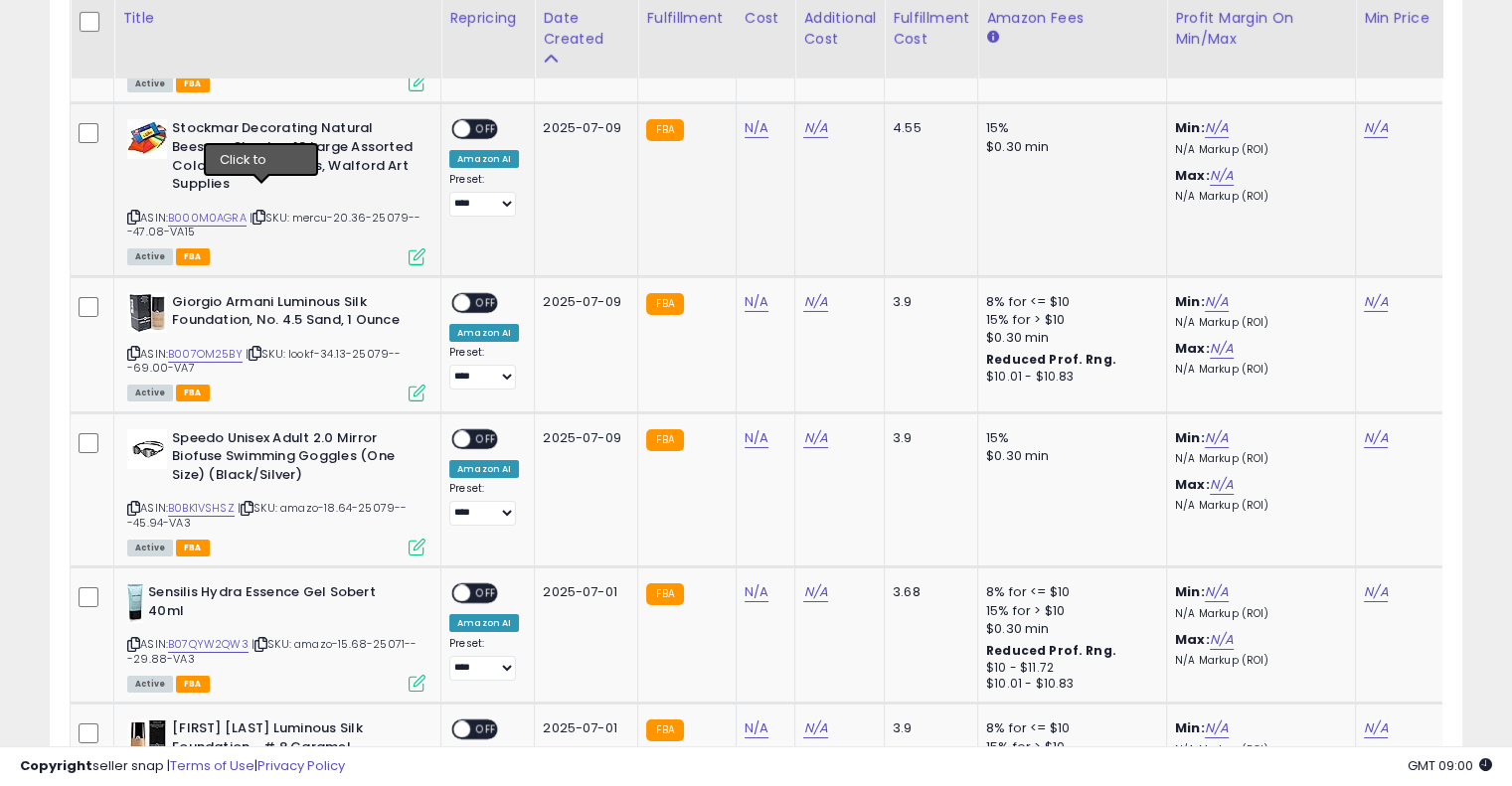 click at bounding box center (258, 217) 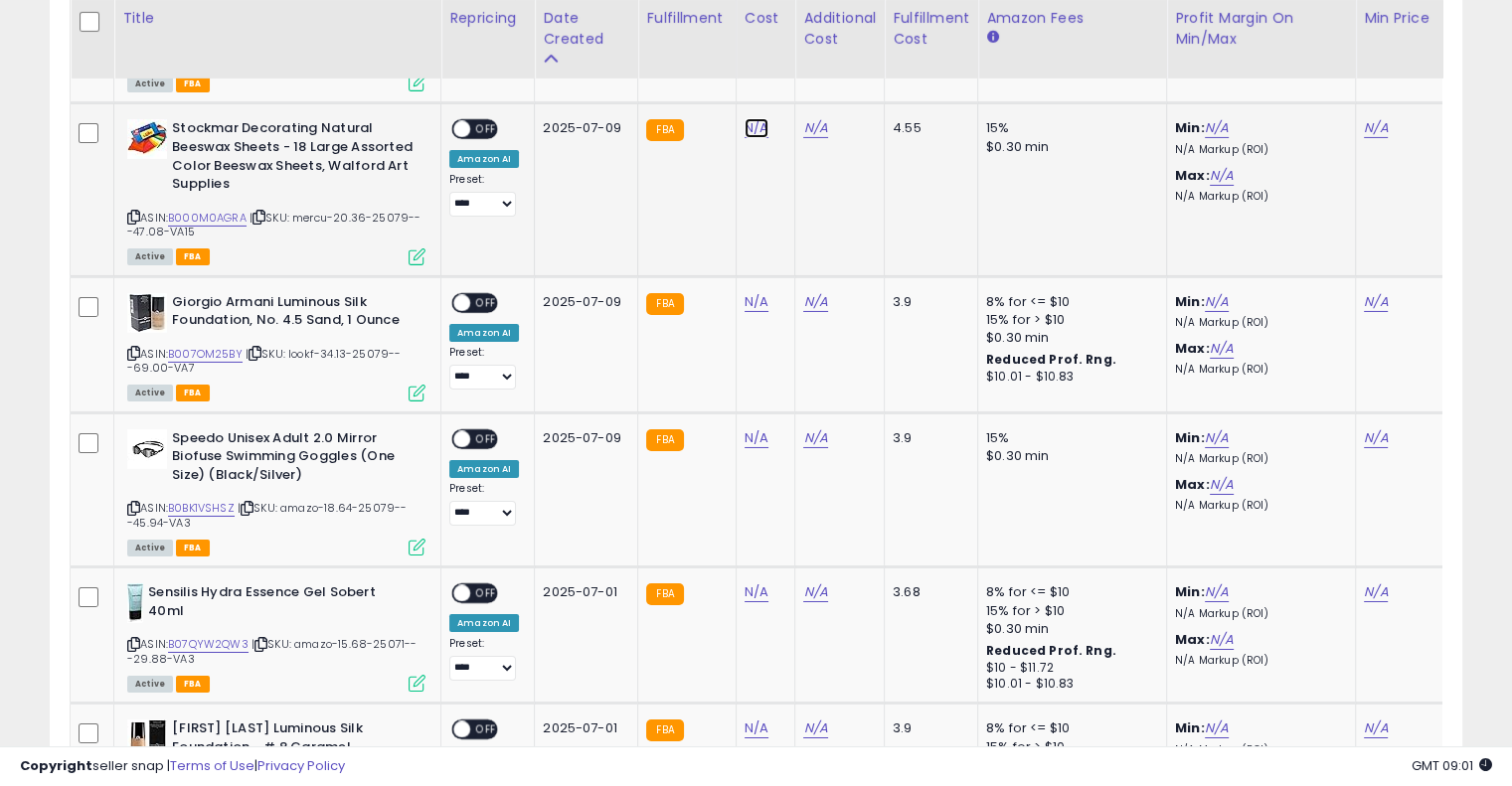 click on "N/A" at bounding box center [756, 128] 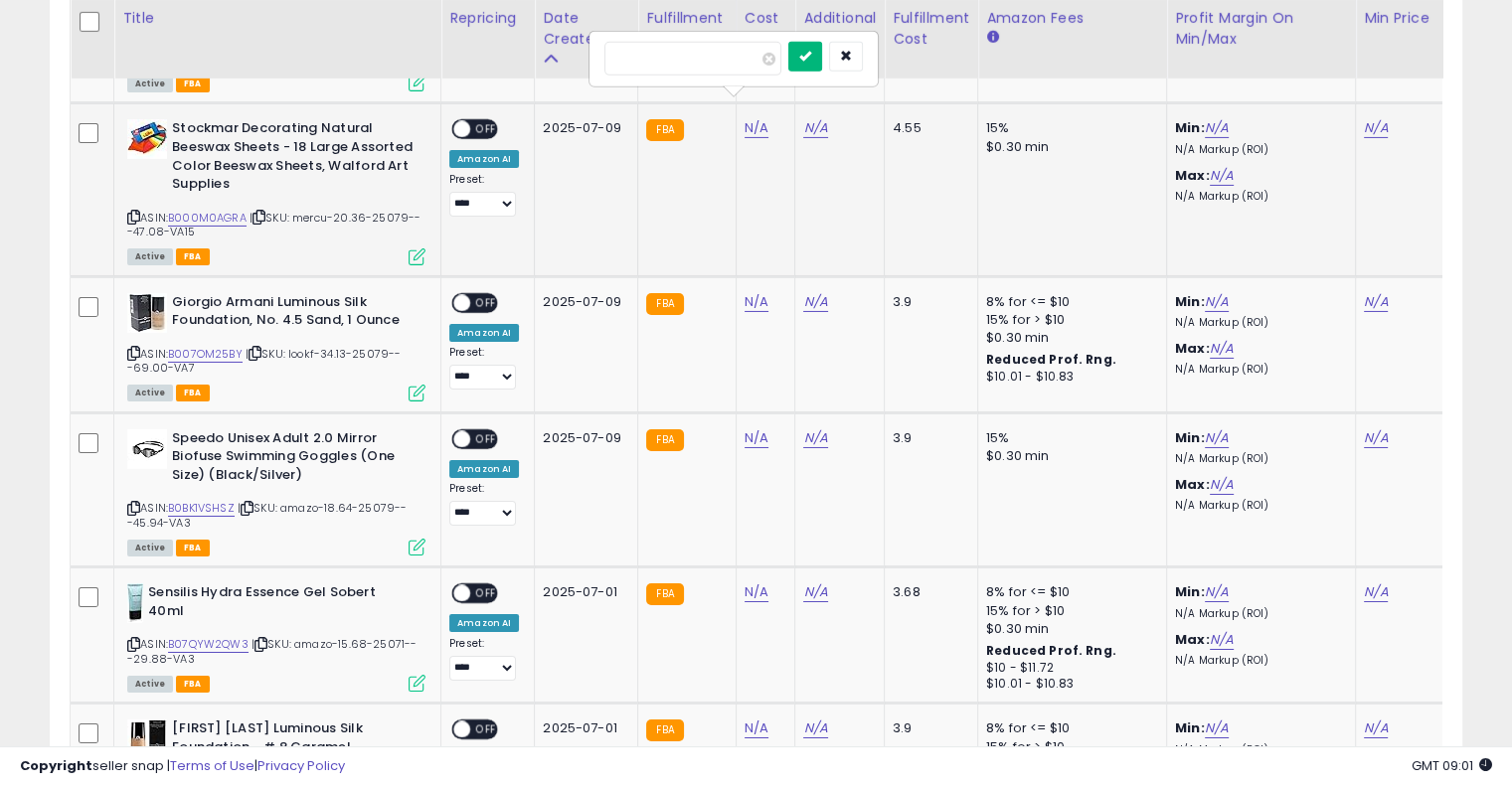 type on "*****" 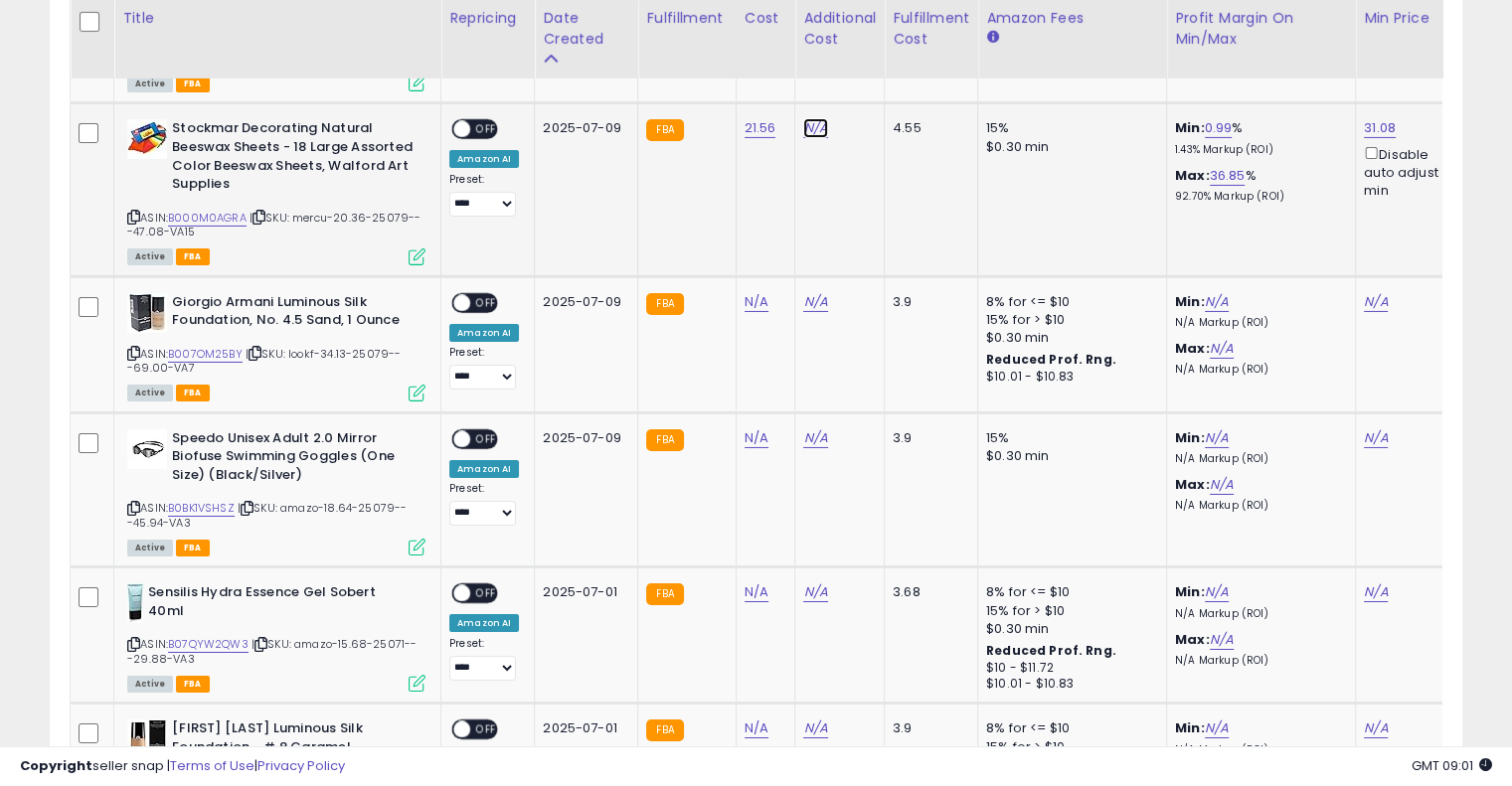 click on "N/A" at bounding box center (815, 128) 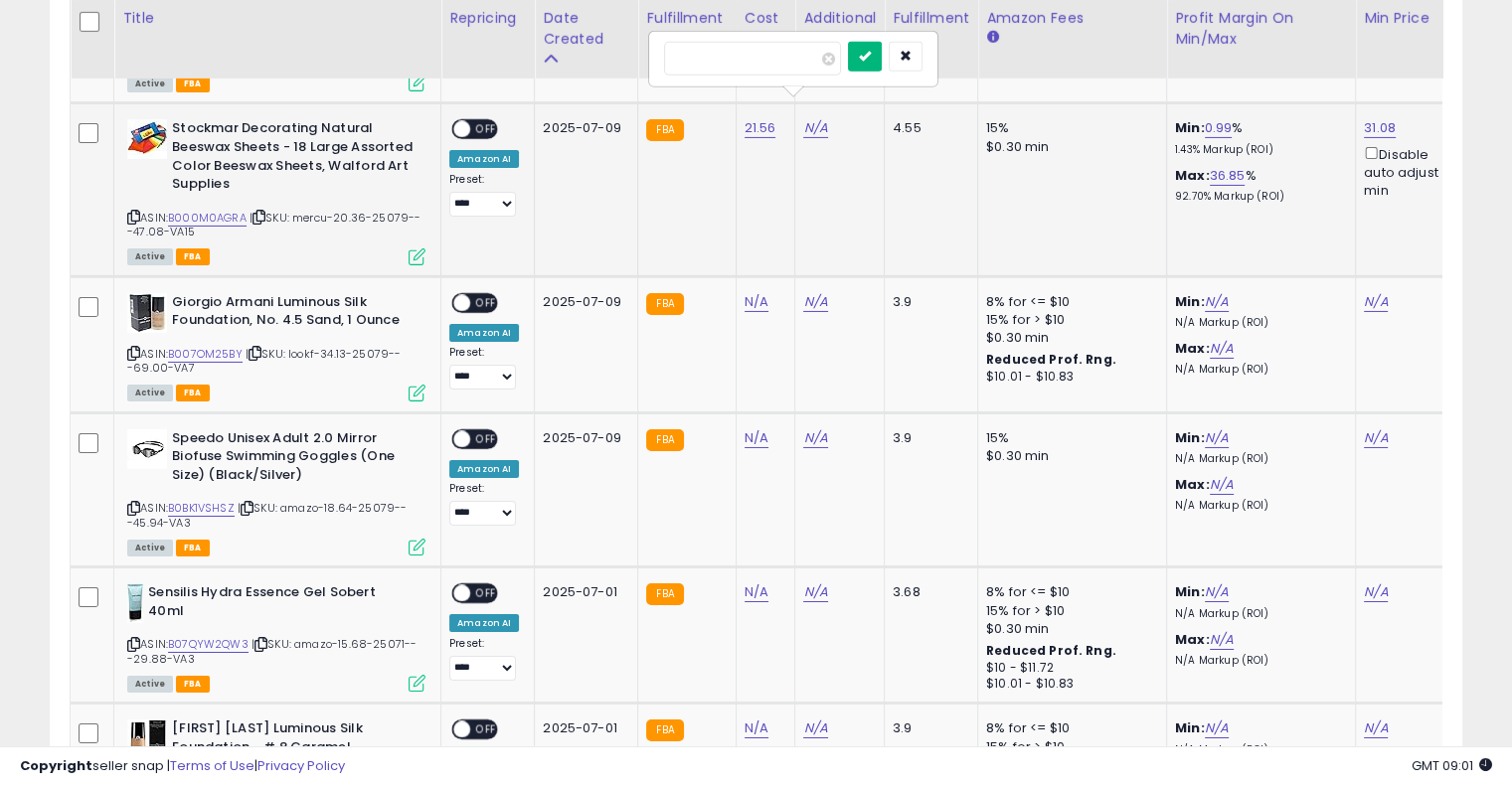 type on "****" 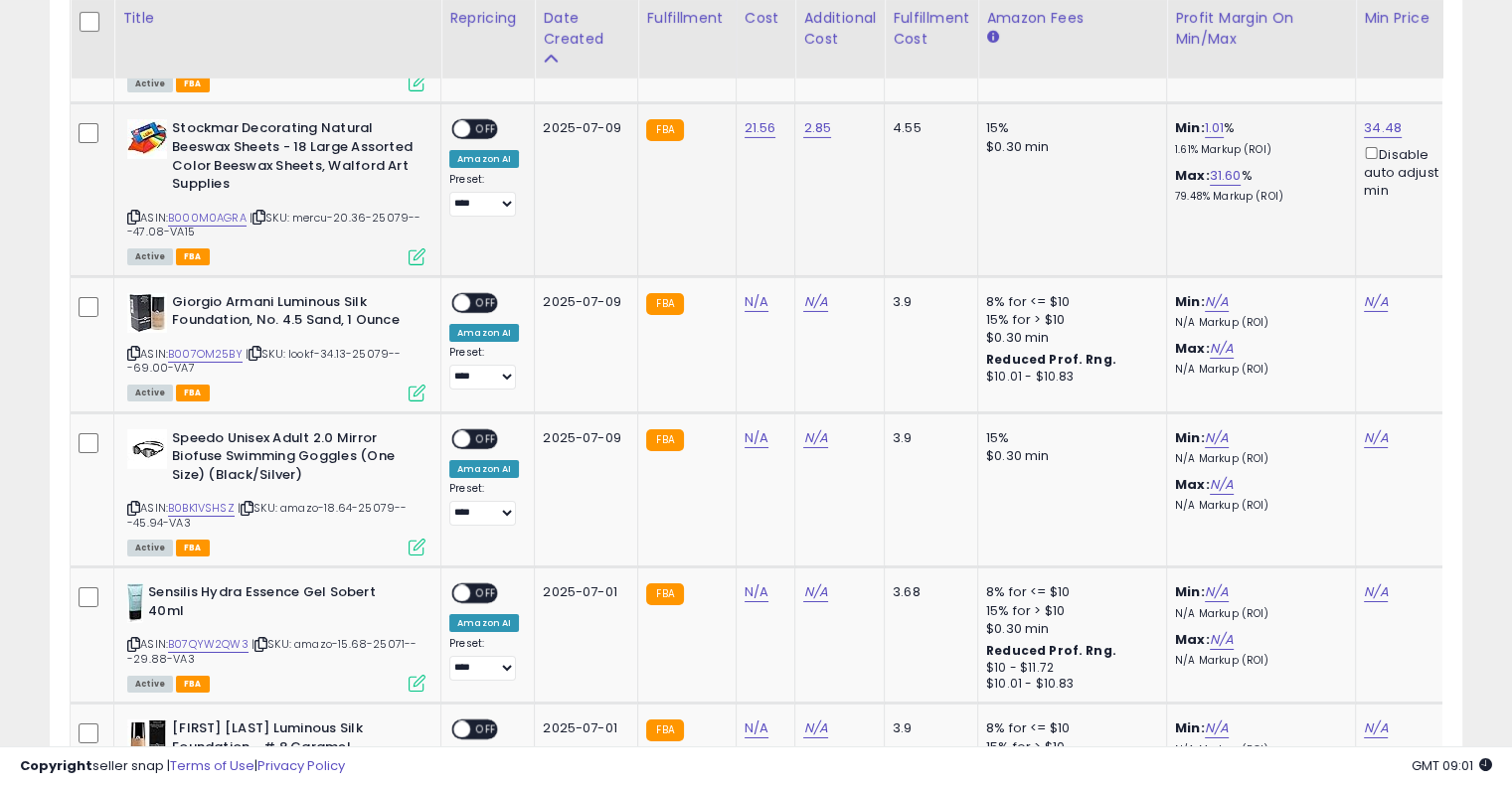 click on "OFF" at bounding box center [486, 129] 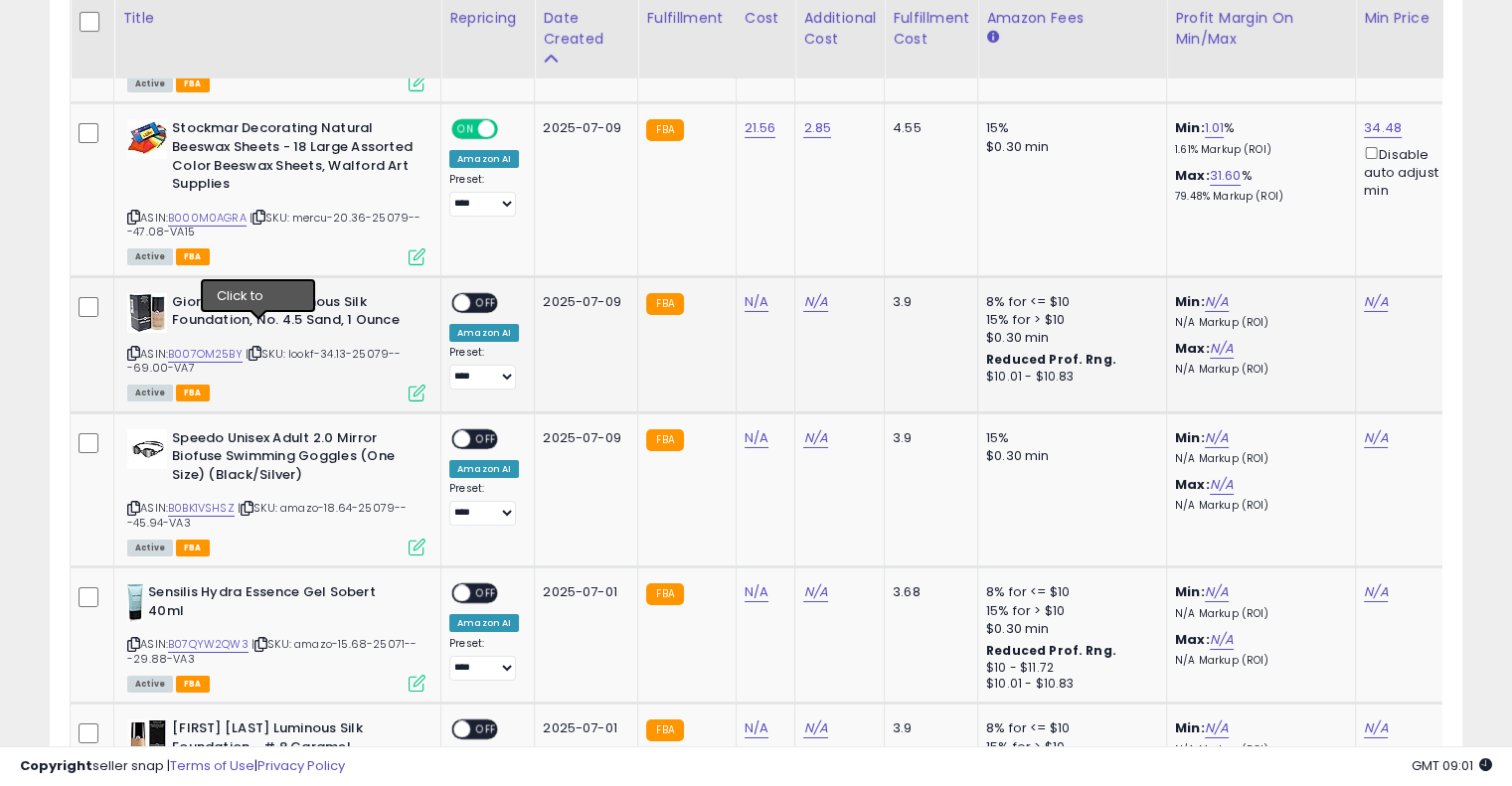 click at bounding box center [254, 353] 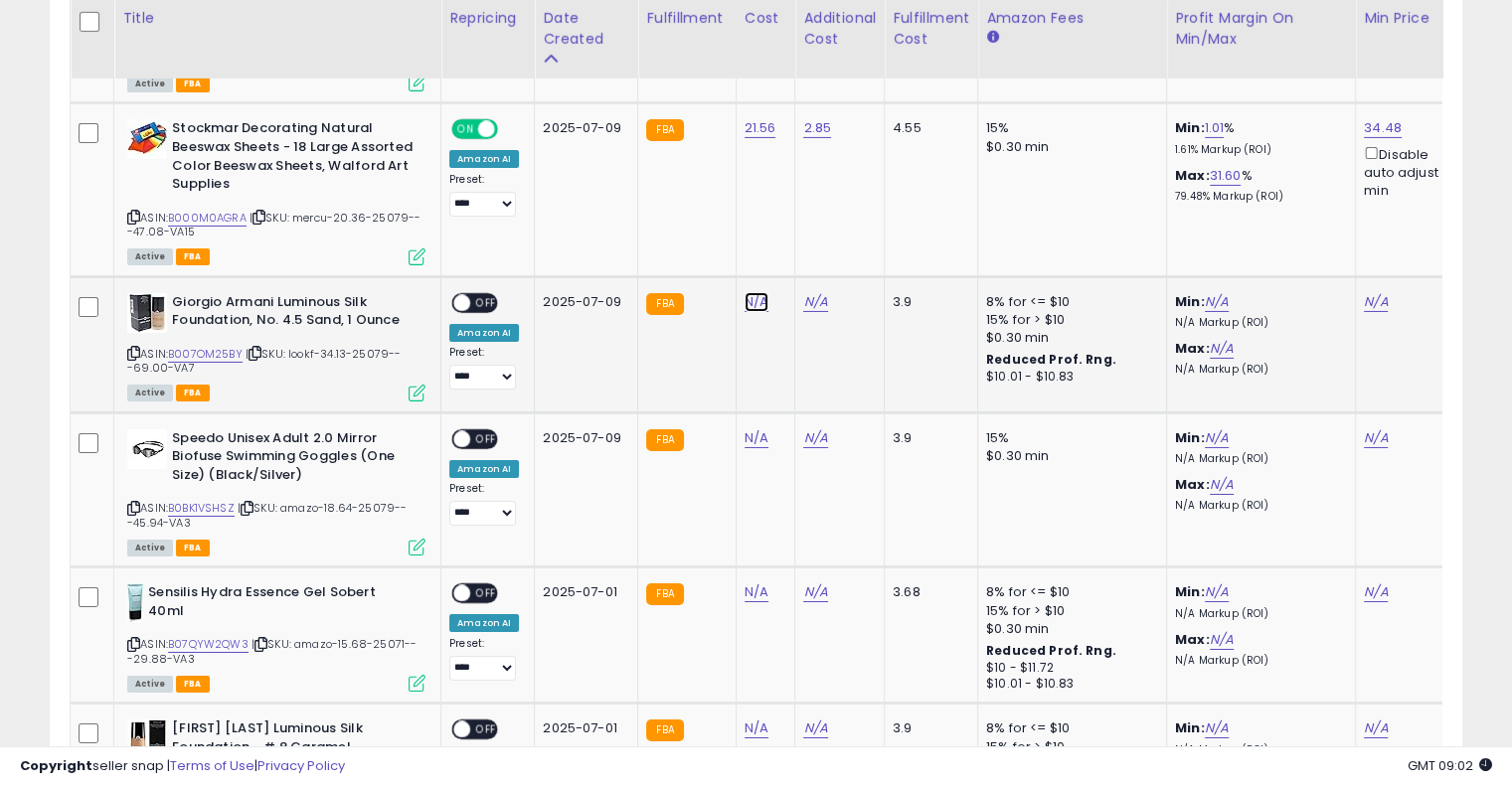 click on "N/A" at bounding box center (756, 302) 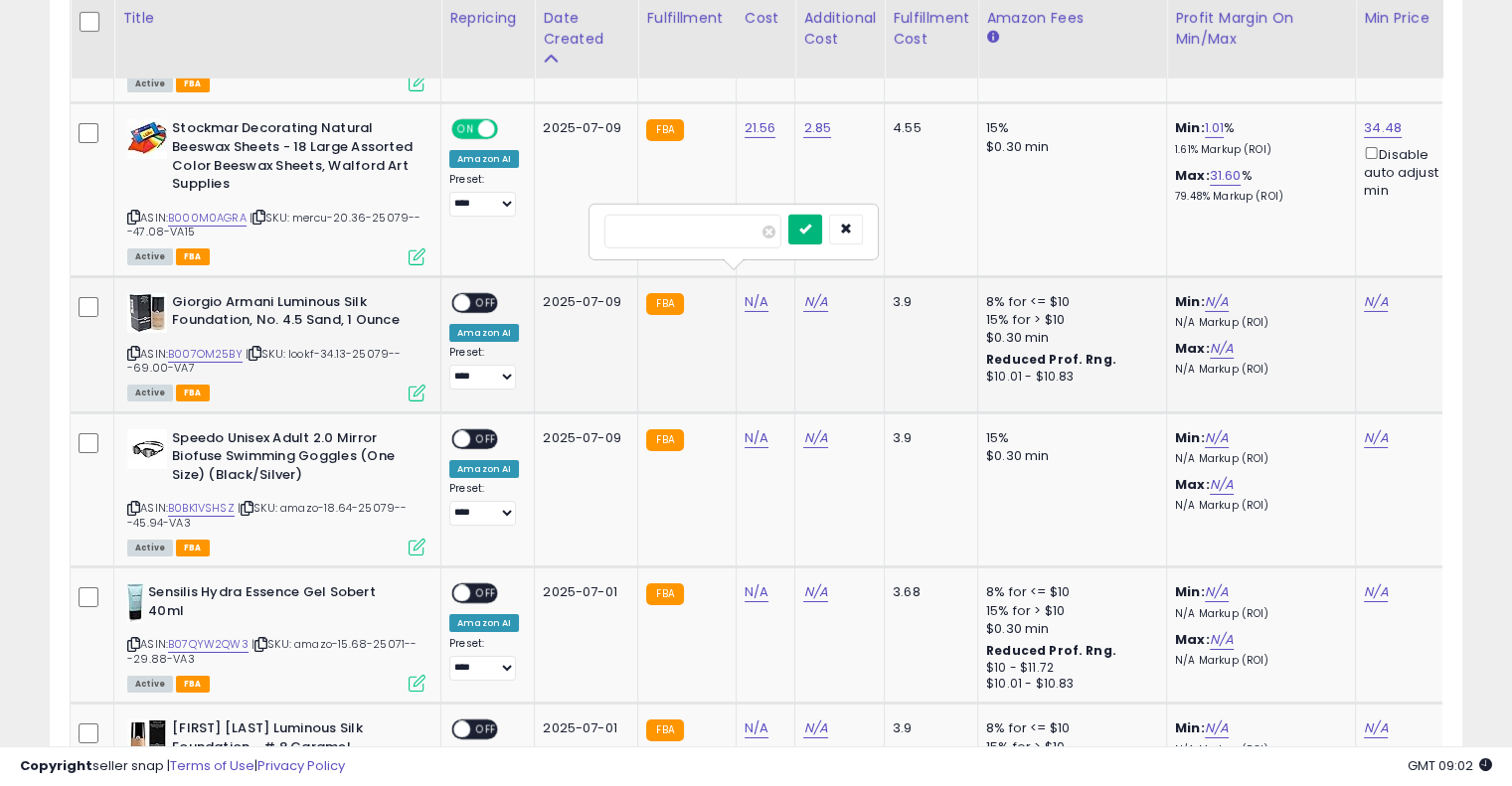 type on "*****" 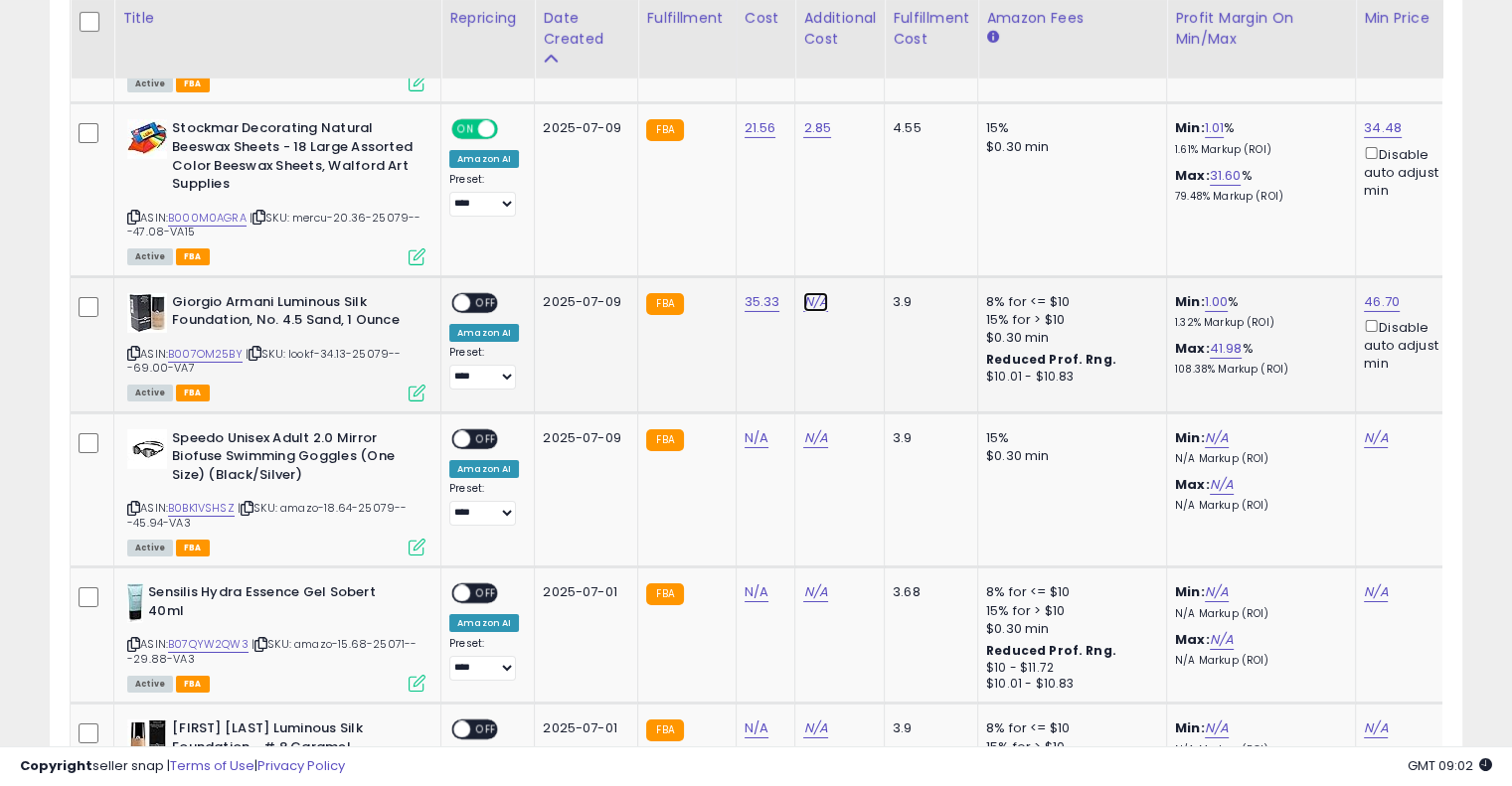 click on "N/A" at bounding box center [815, 302] 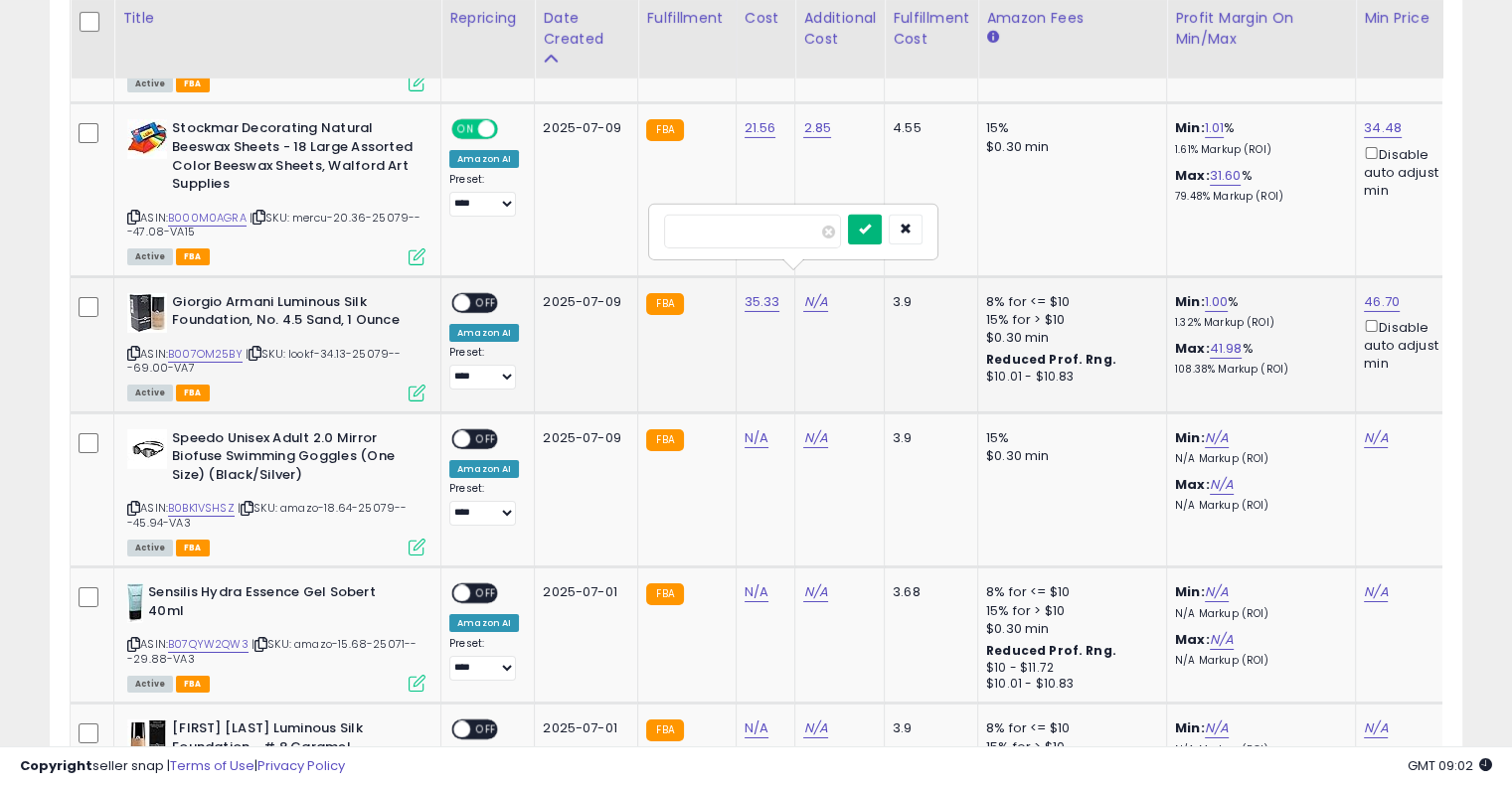 type on "****" 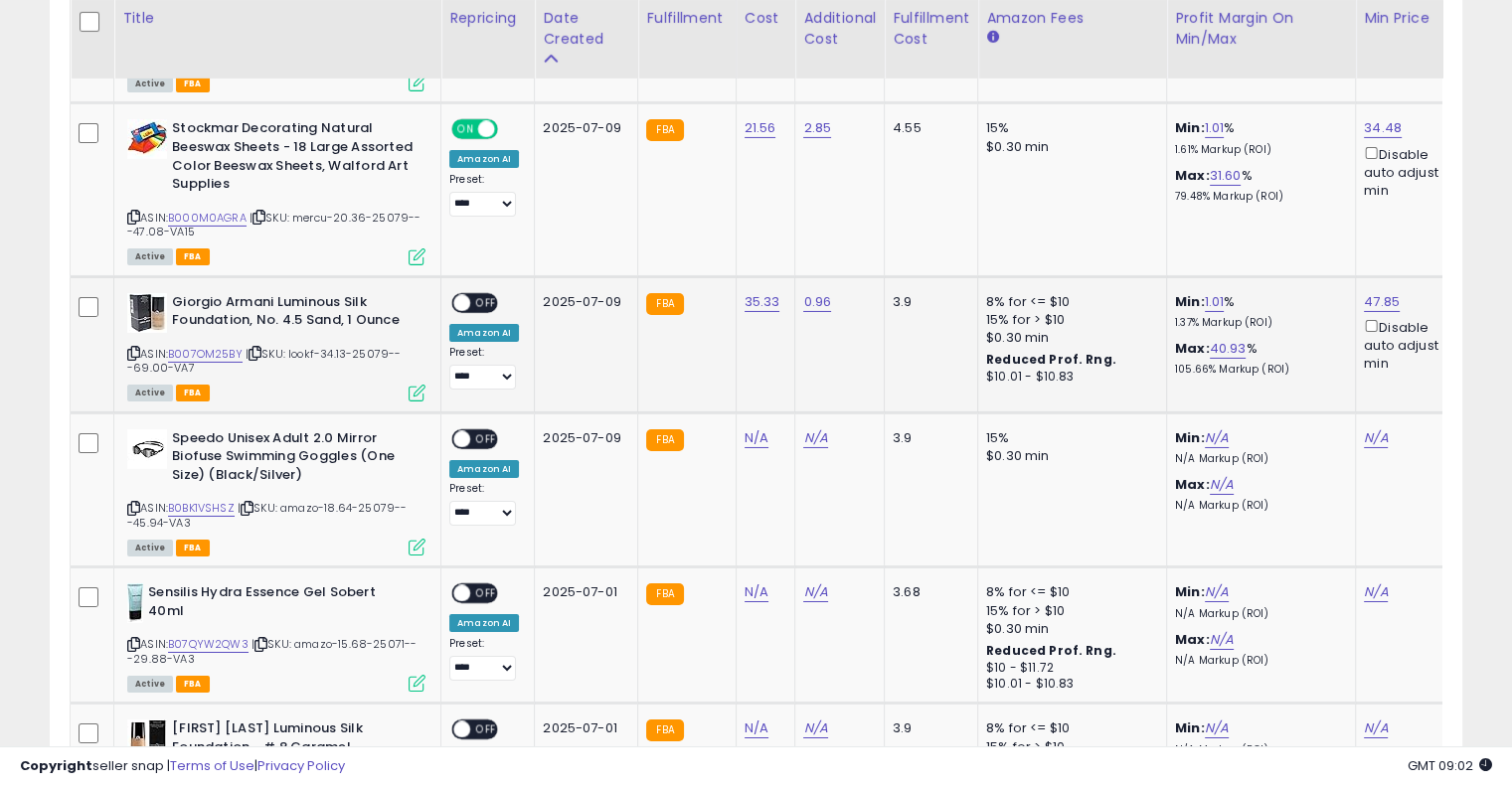 click on "OFF" at bounding box center (486, 302) 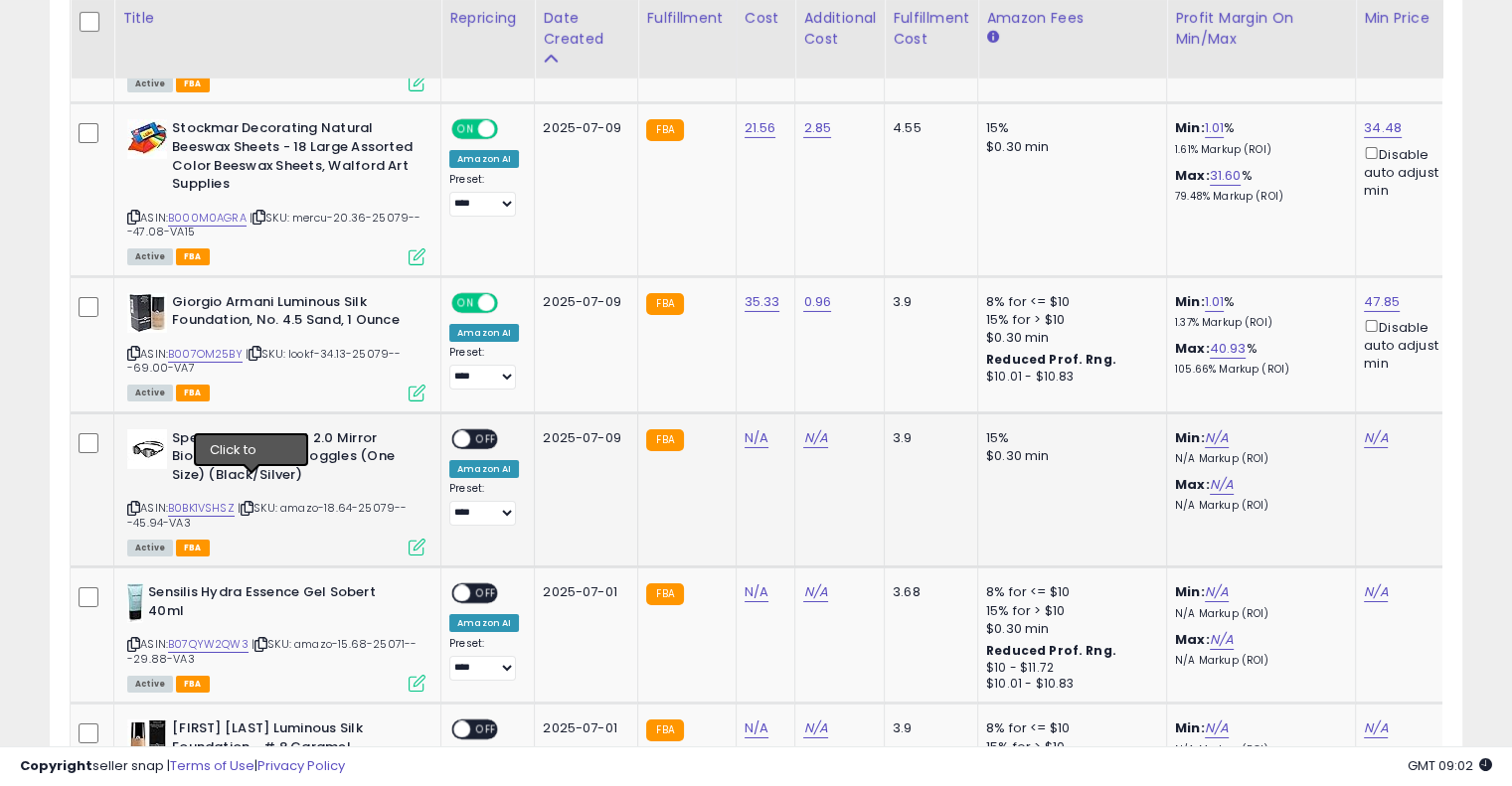 click at bounding box center (247, 508) 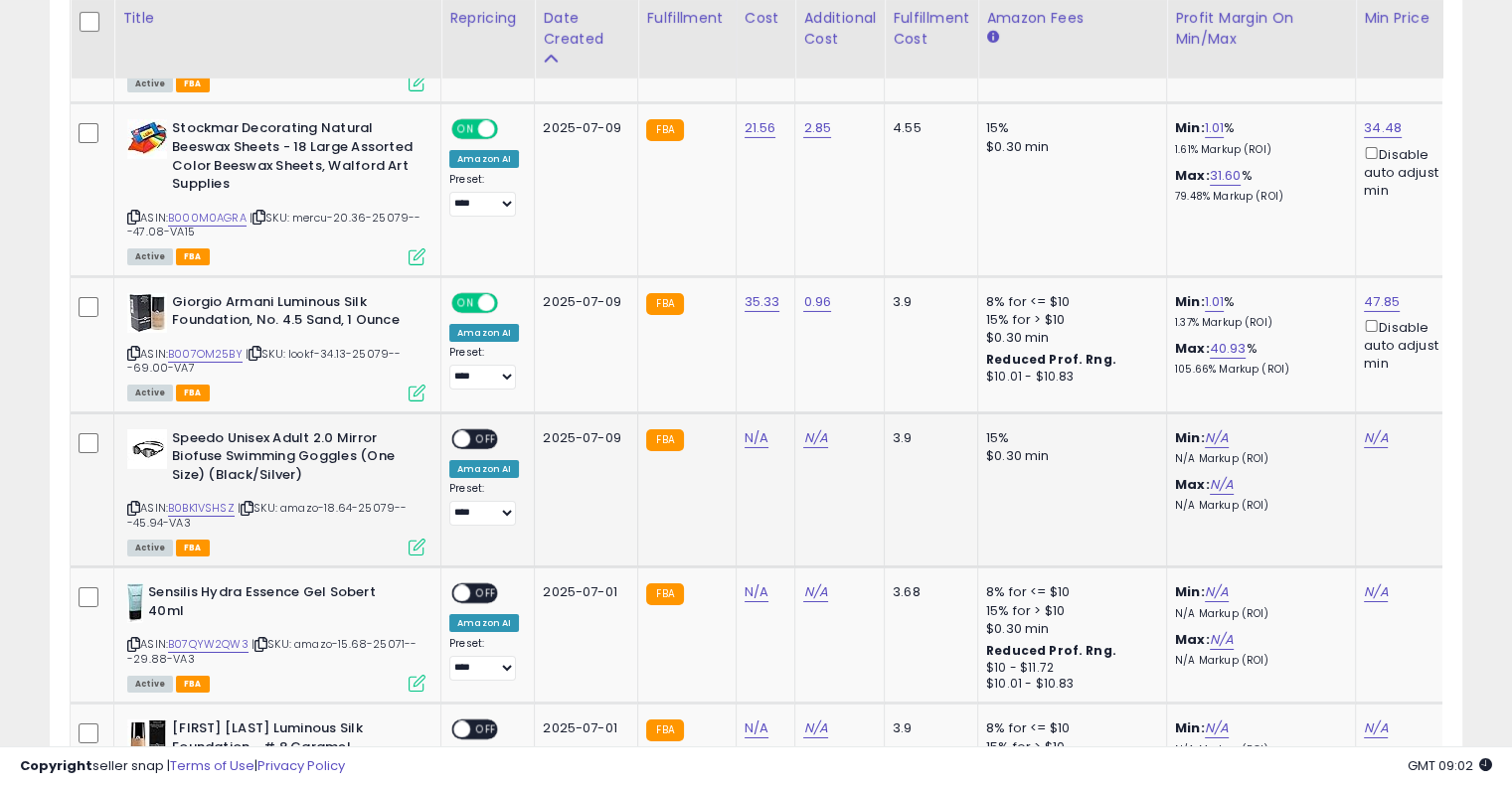 click at bounding box center (247, 508) 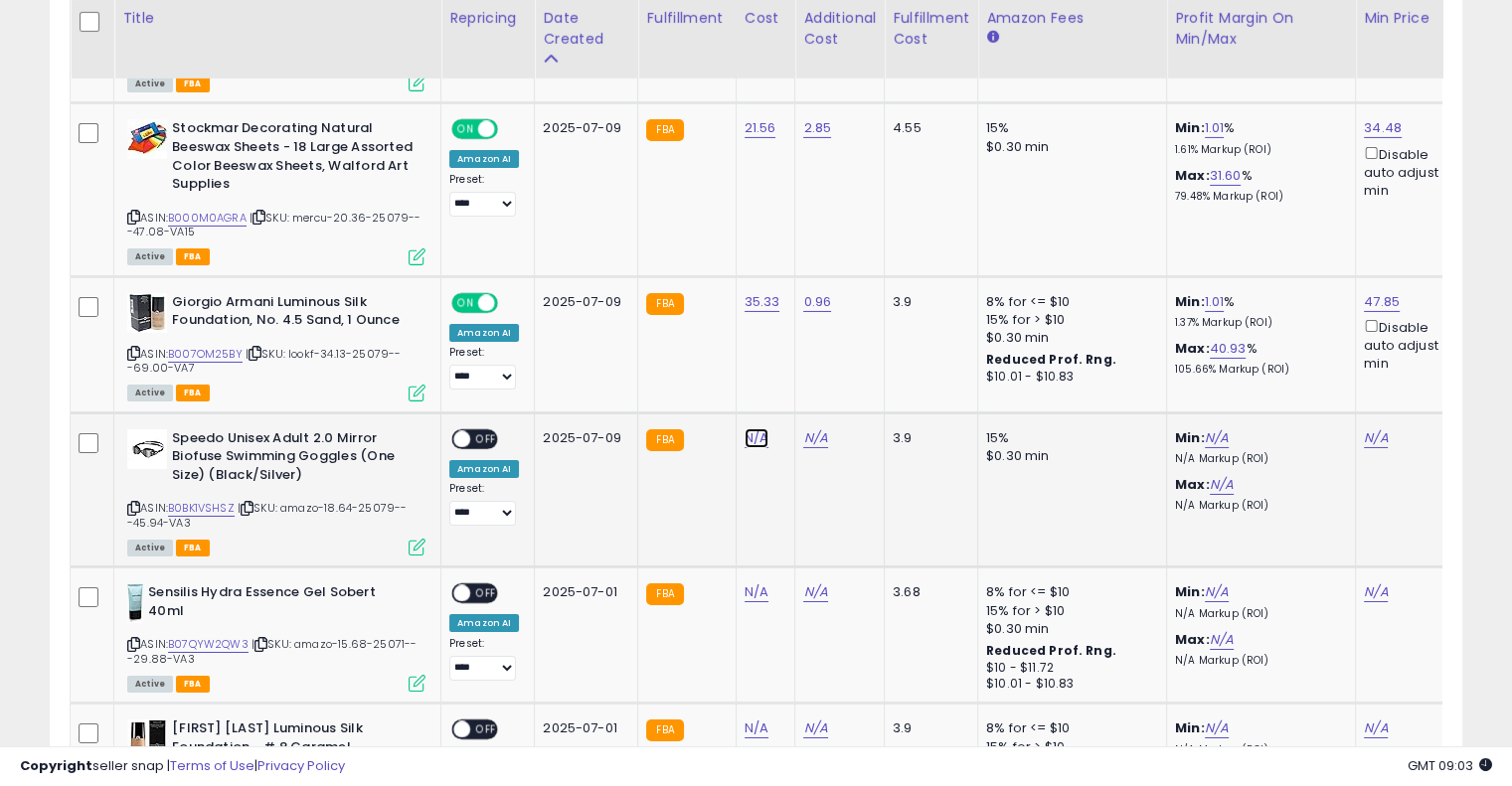 click on "N/A" at bounding box center (756, 438) 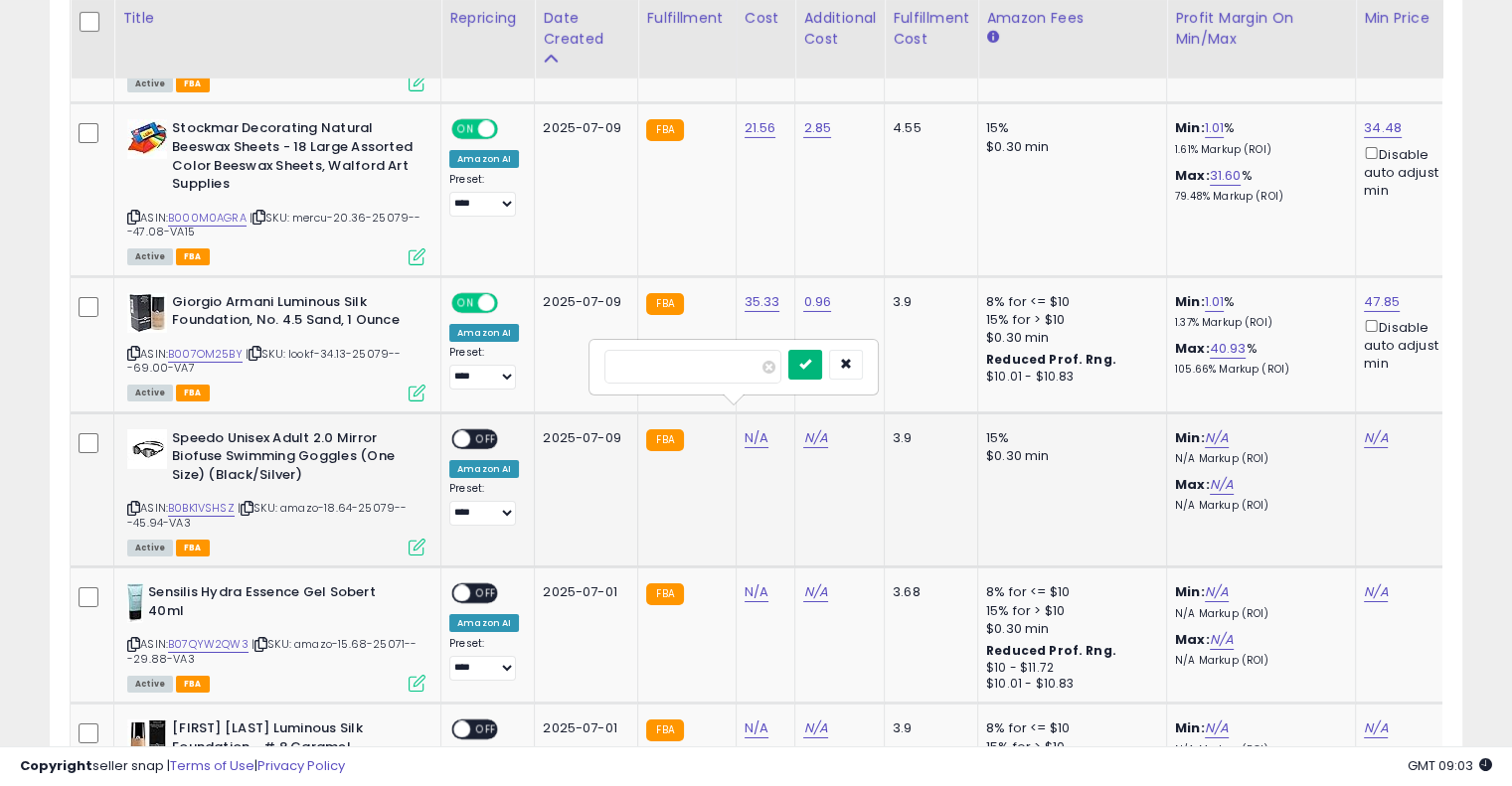 type on "*****" 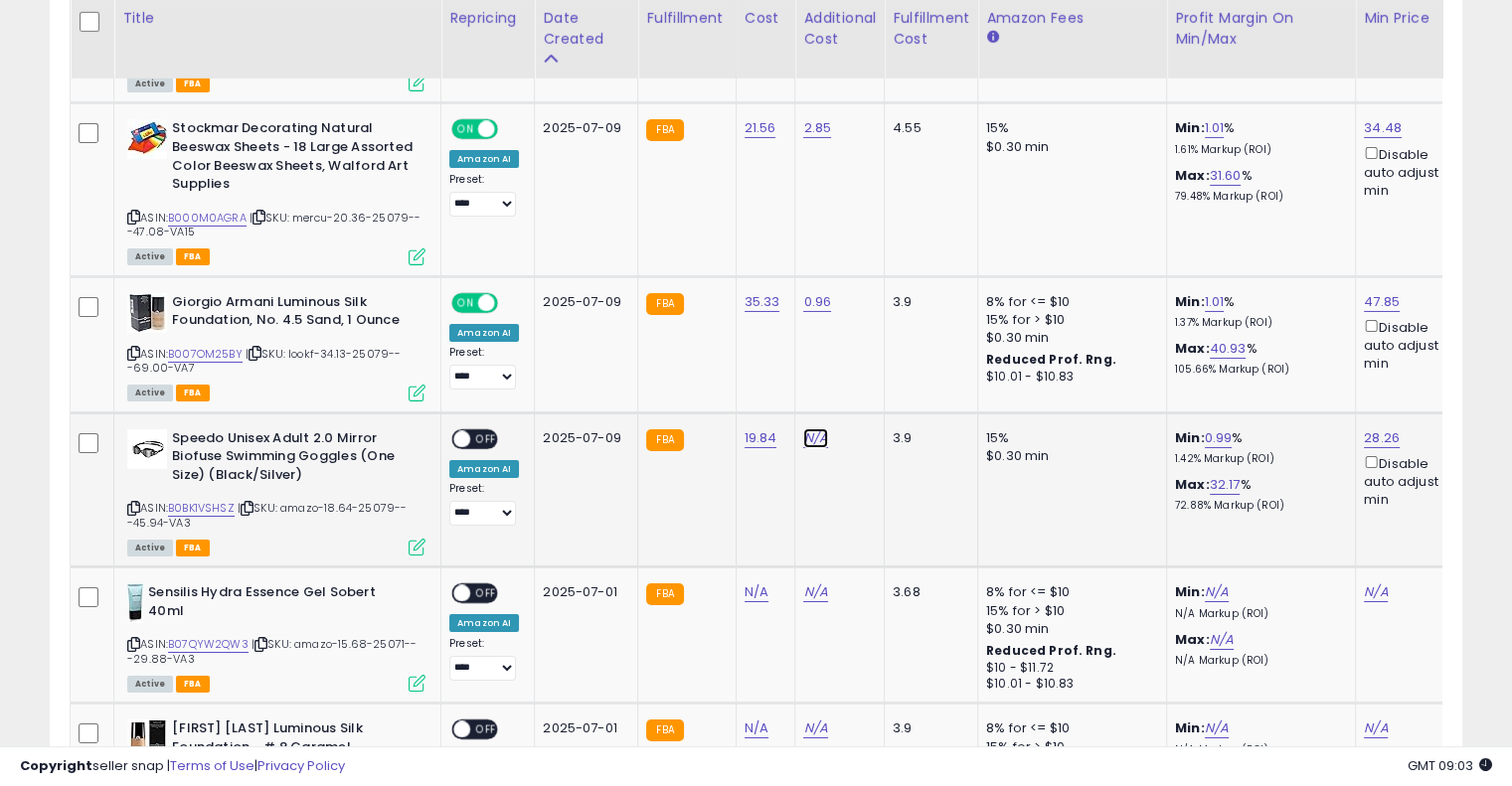 click on "N/A" at bounding box center (815, 438) 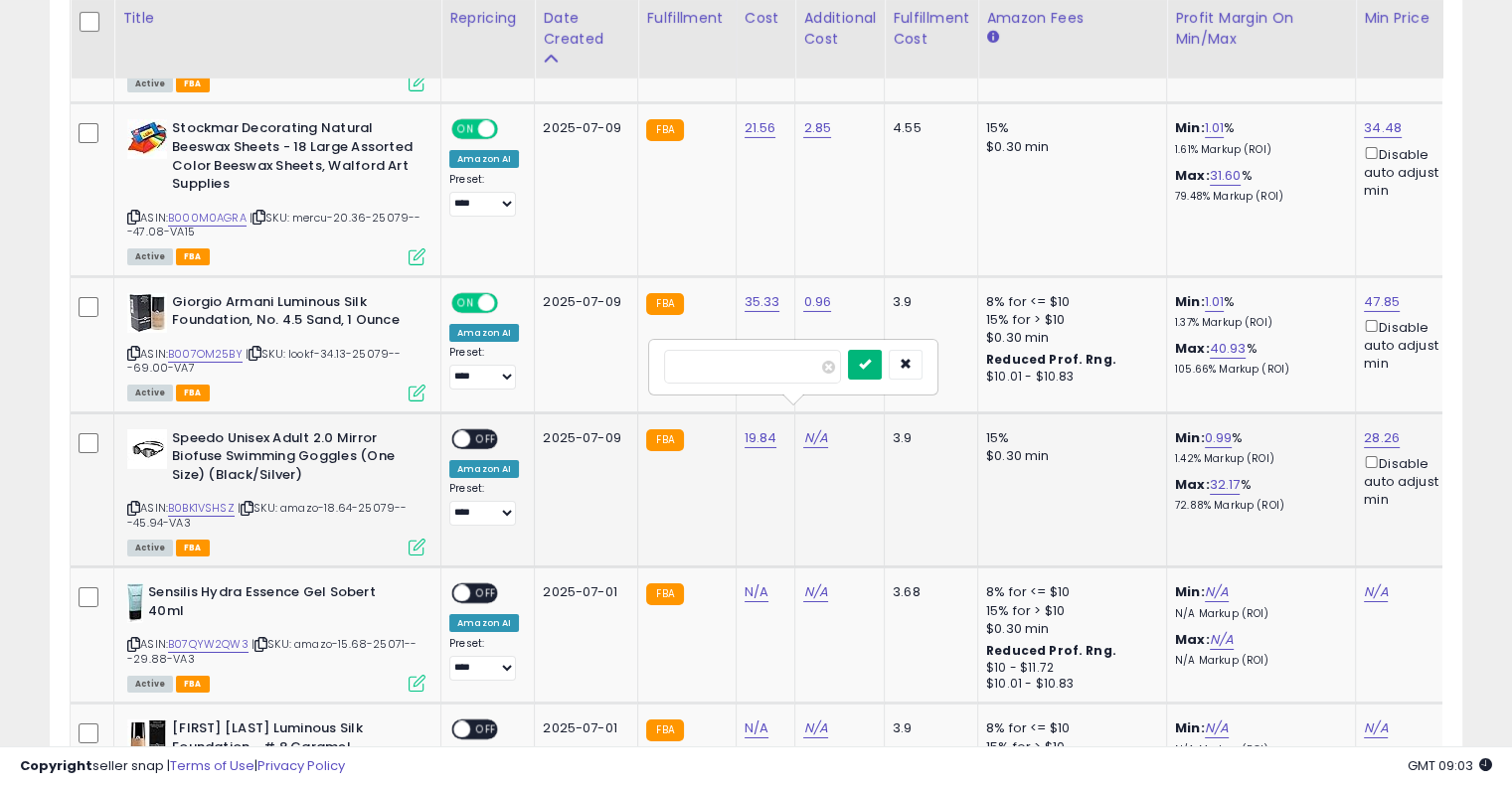 type on "****" 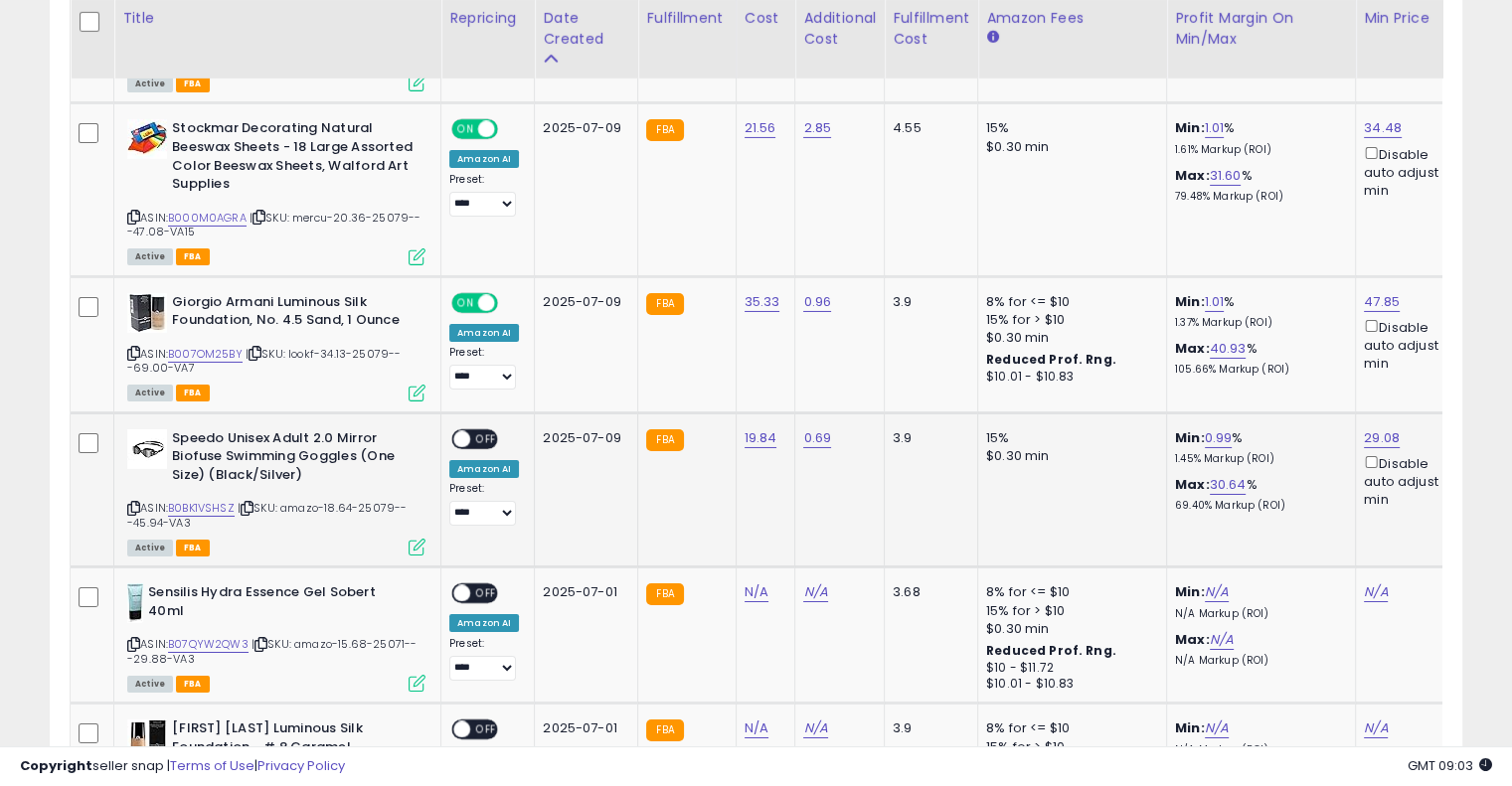 click on "OFF" at bounding box center [486, 438] 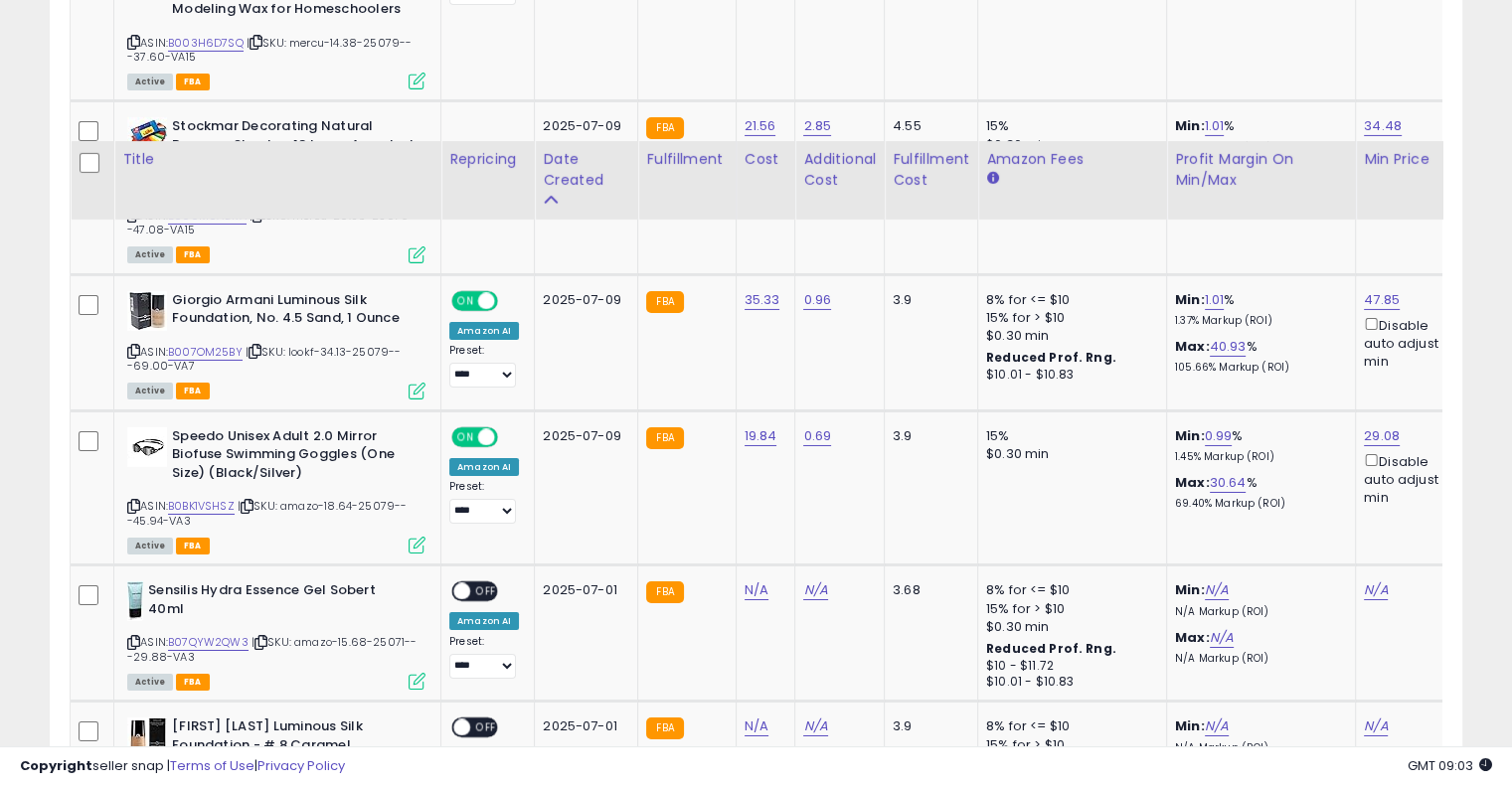 scroll, scrollTop: 7024, scrollLeft: 0, axis: vertical 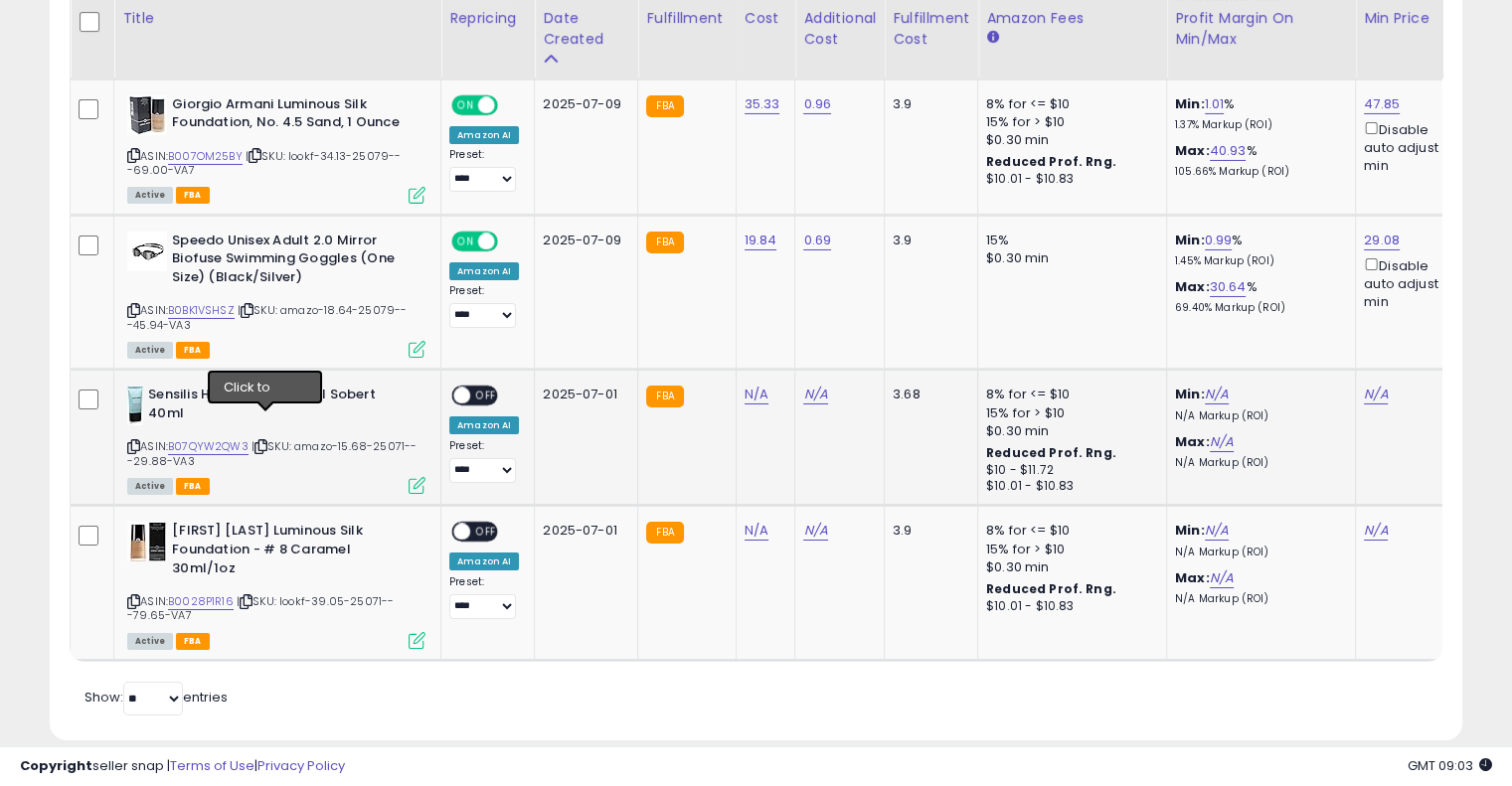 click at bounding box center (260, 446) 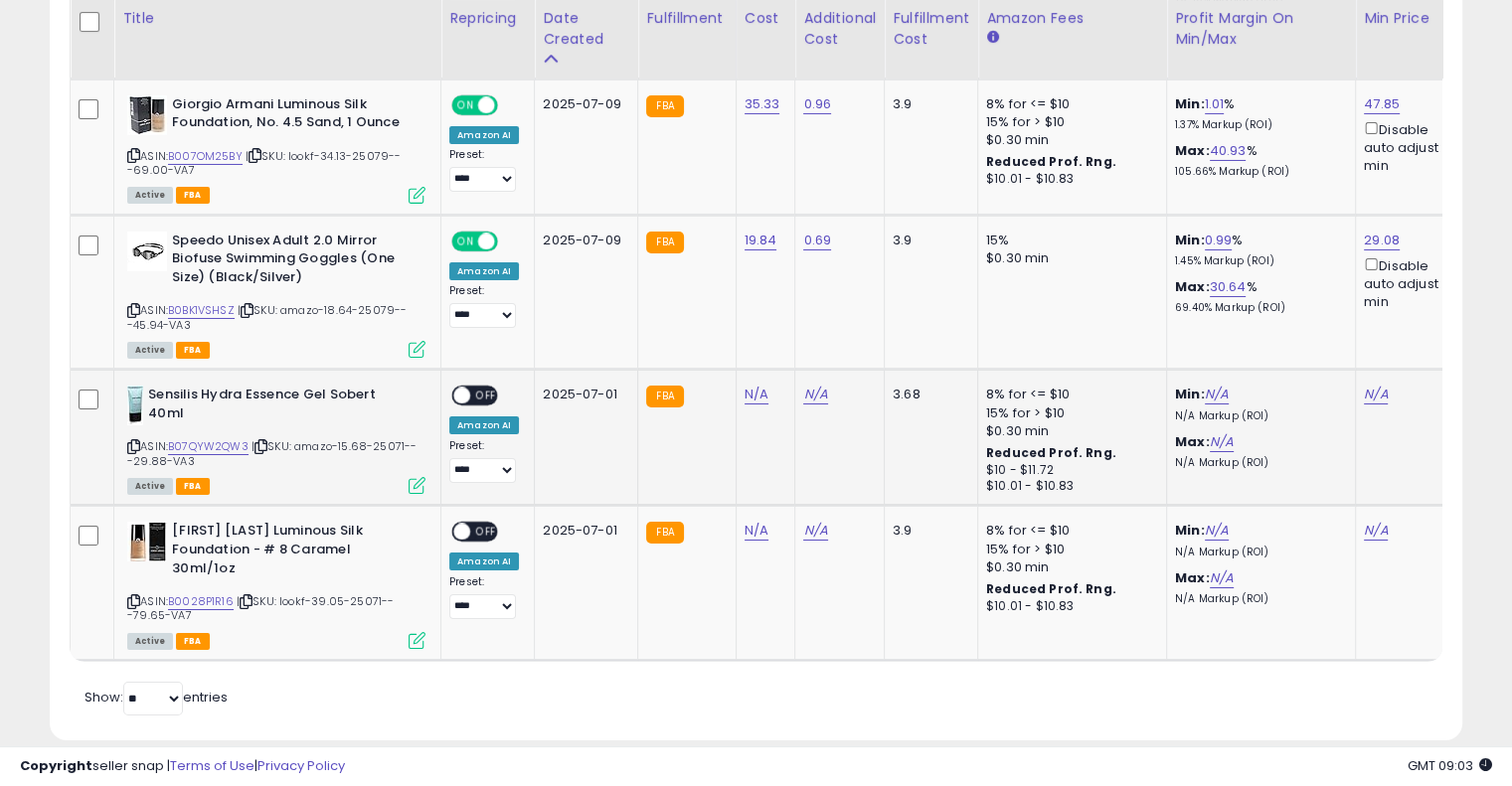 click at bounding box center [260, 446] 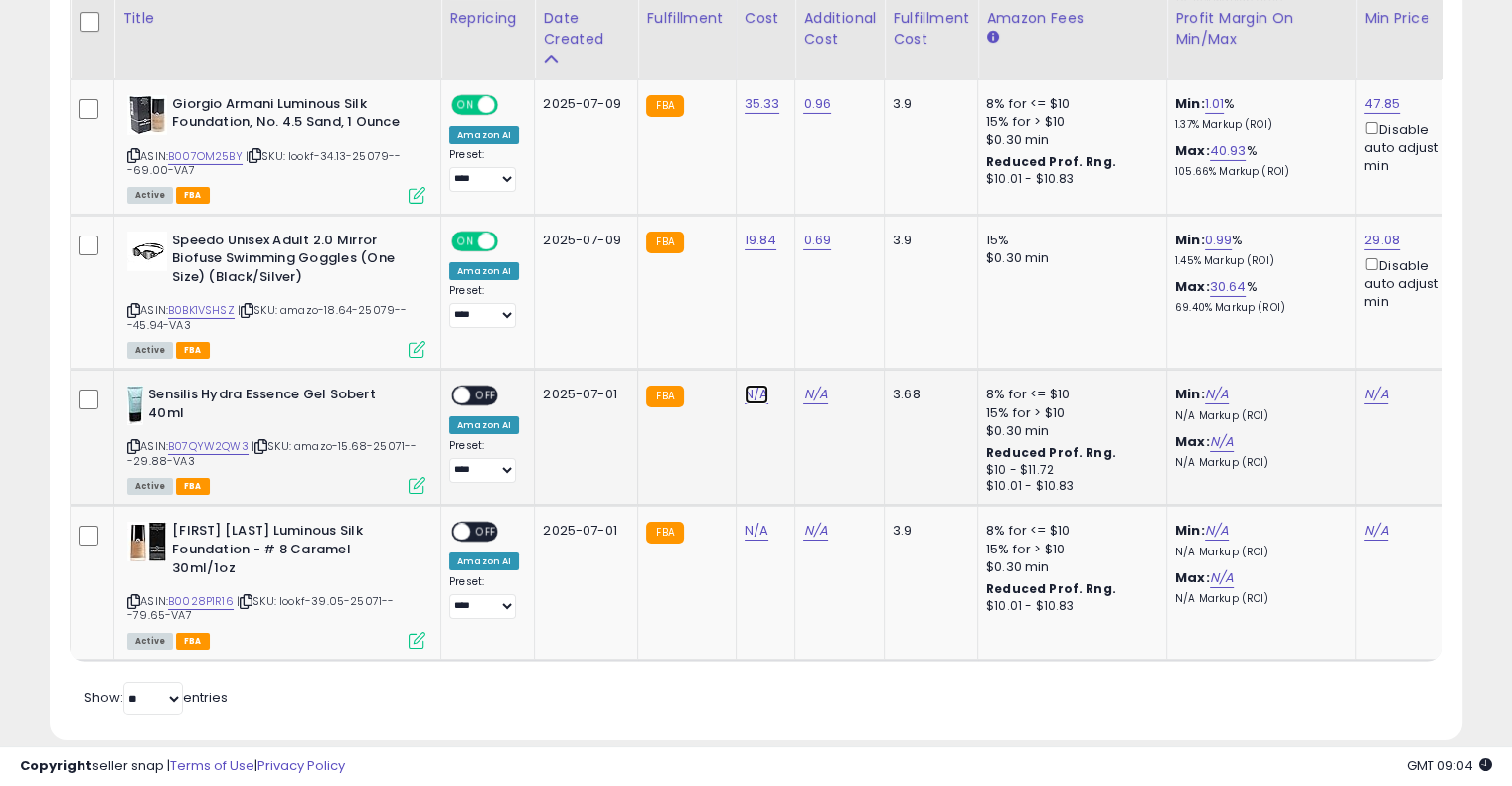 click on "N/A" at bounding box center [756, 394] 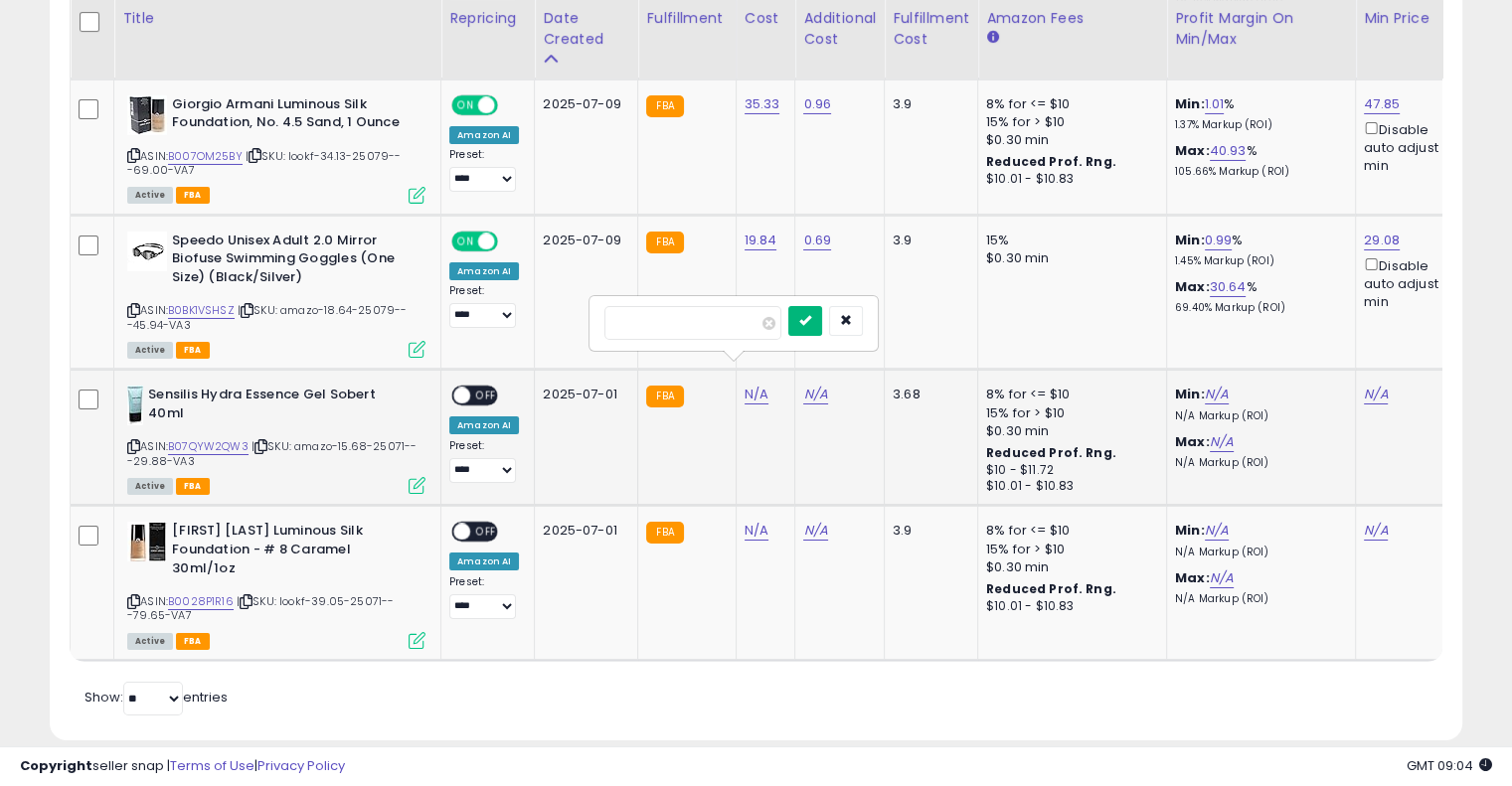 type on "*****" 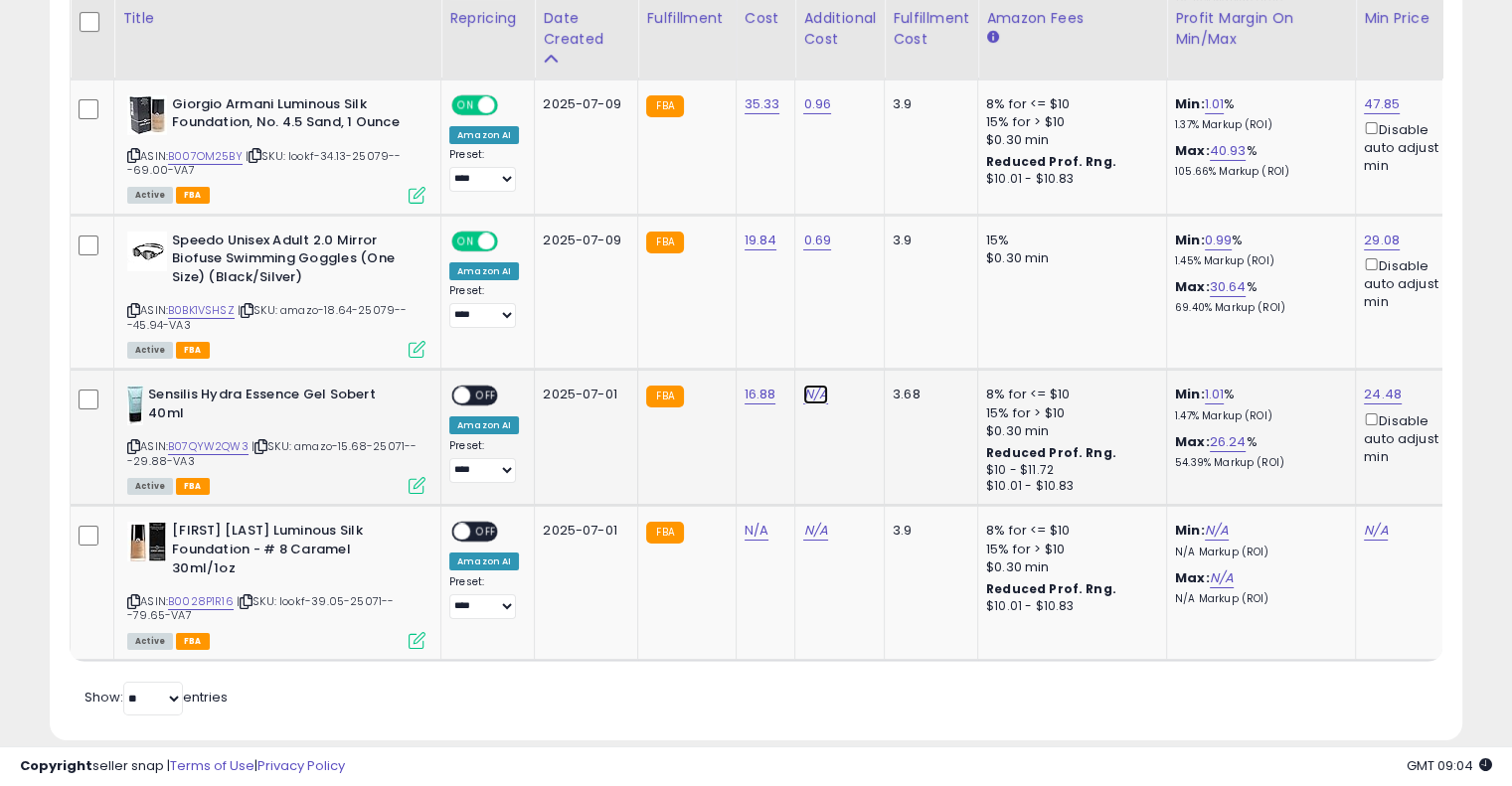 click on "N/A" at bounding box center (815, 394) 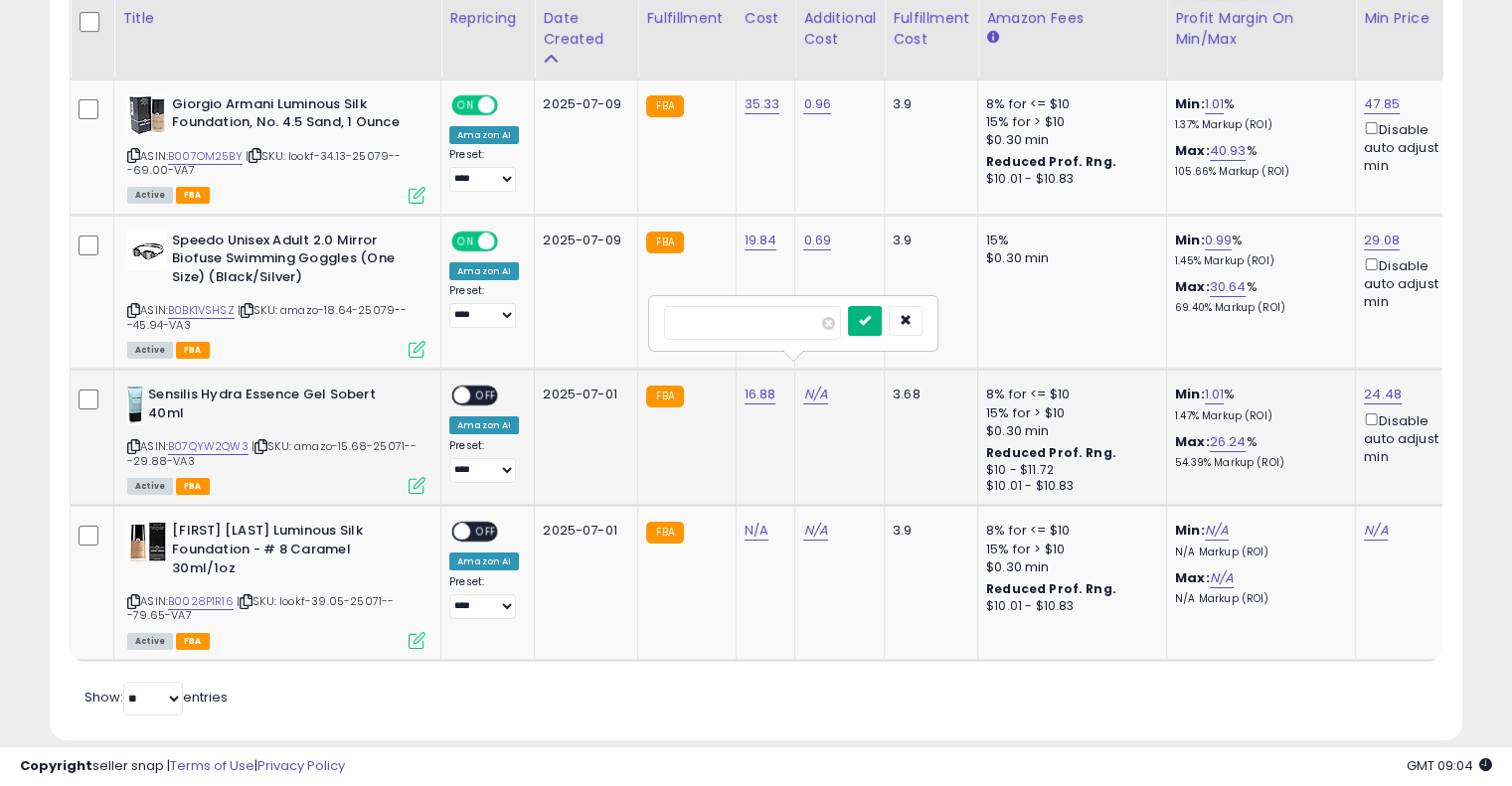 type on "****" 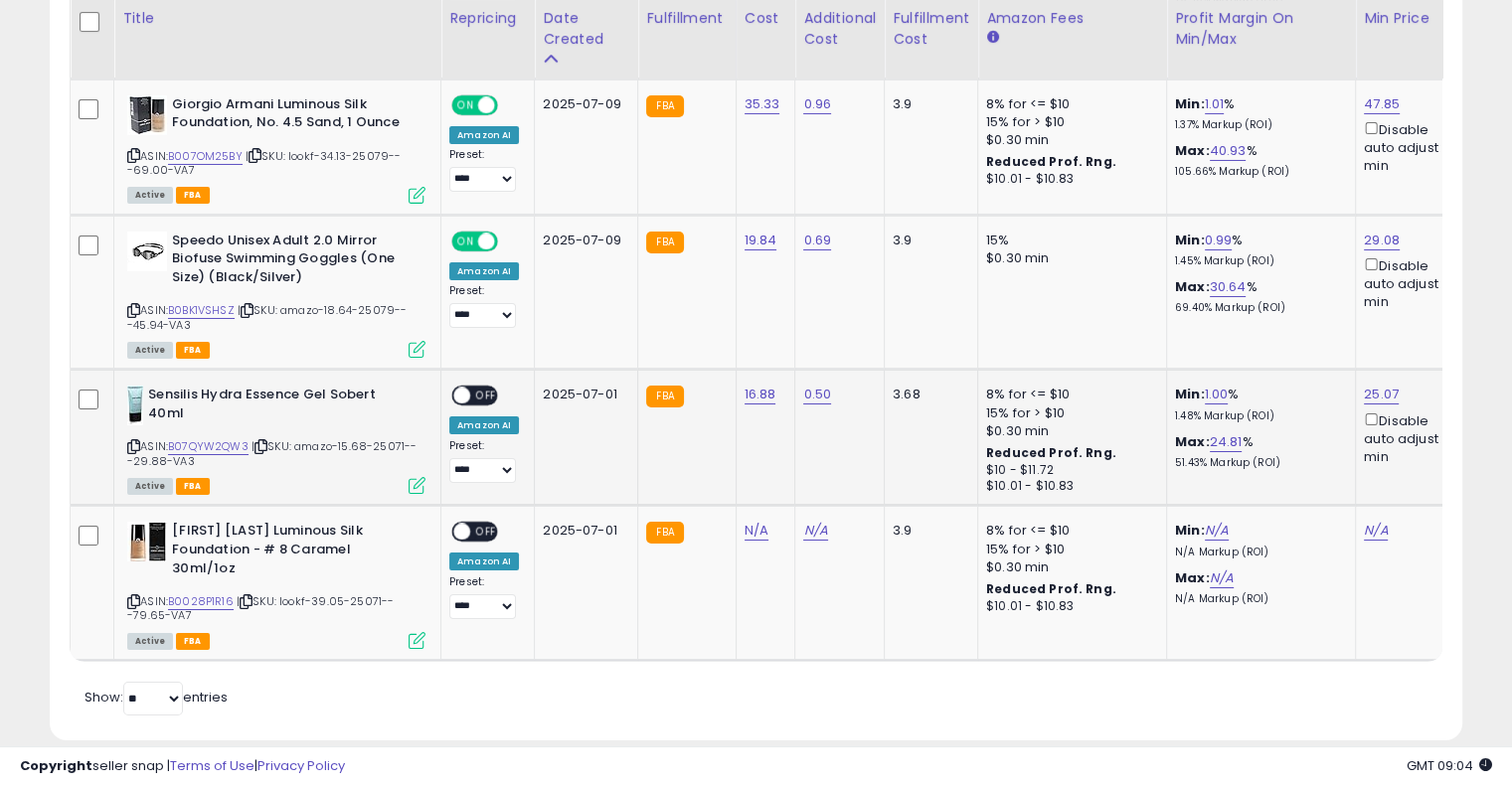 click on "ON   OFF" at bounding box center (474, 395) 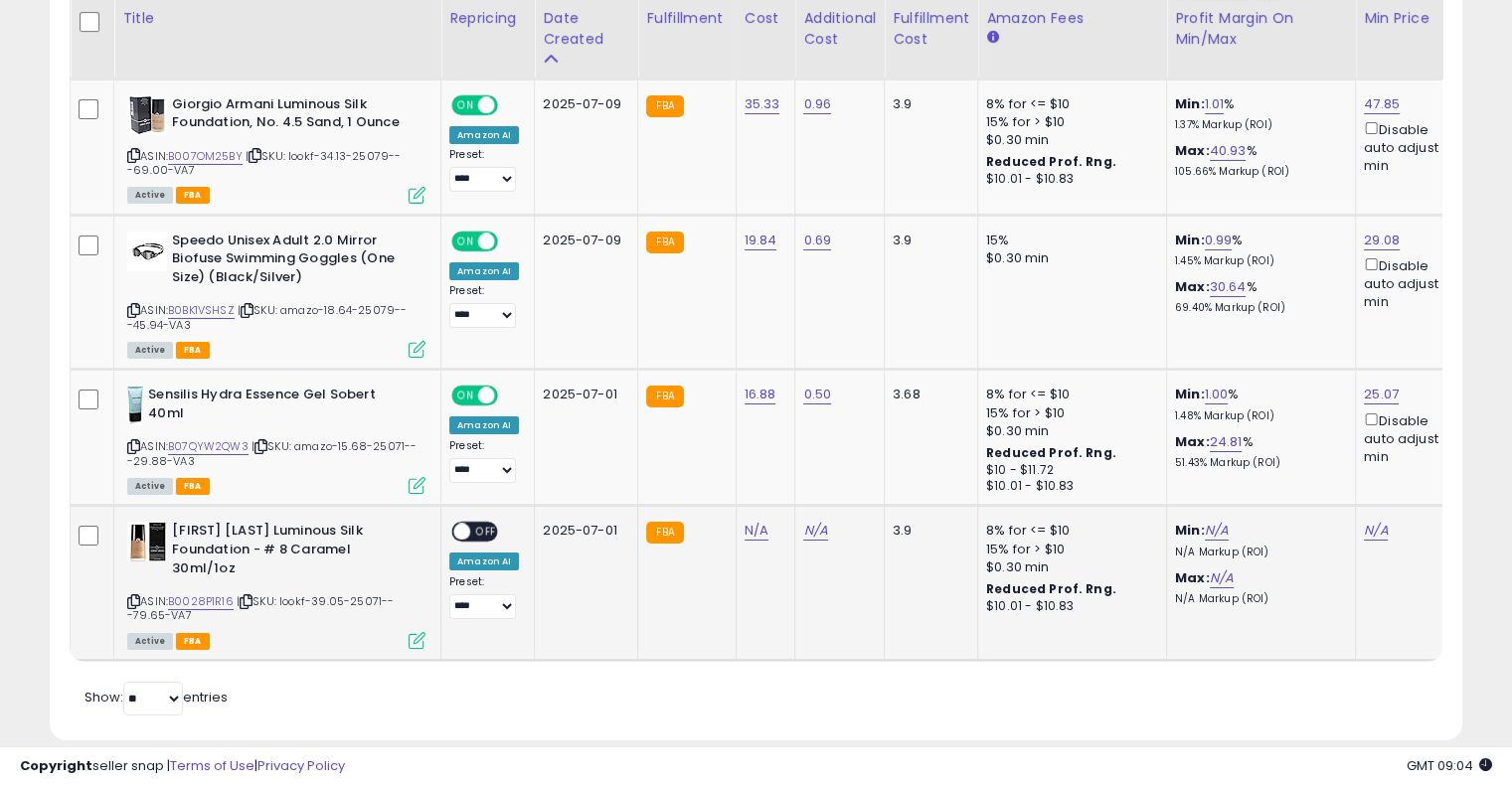 click at bounding box center (246, 601) 